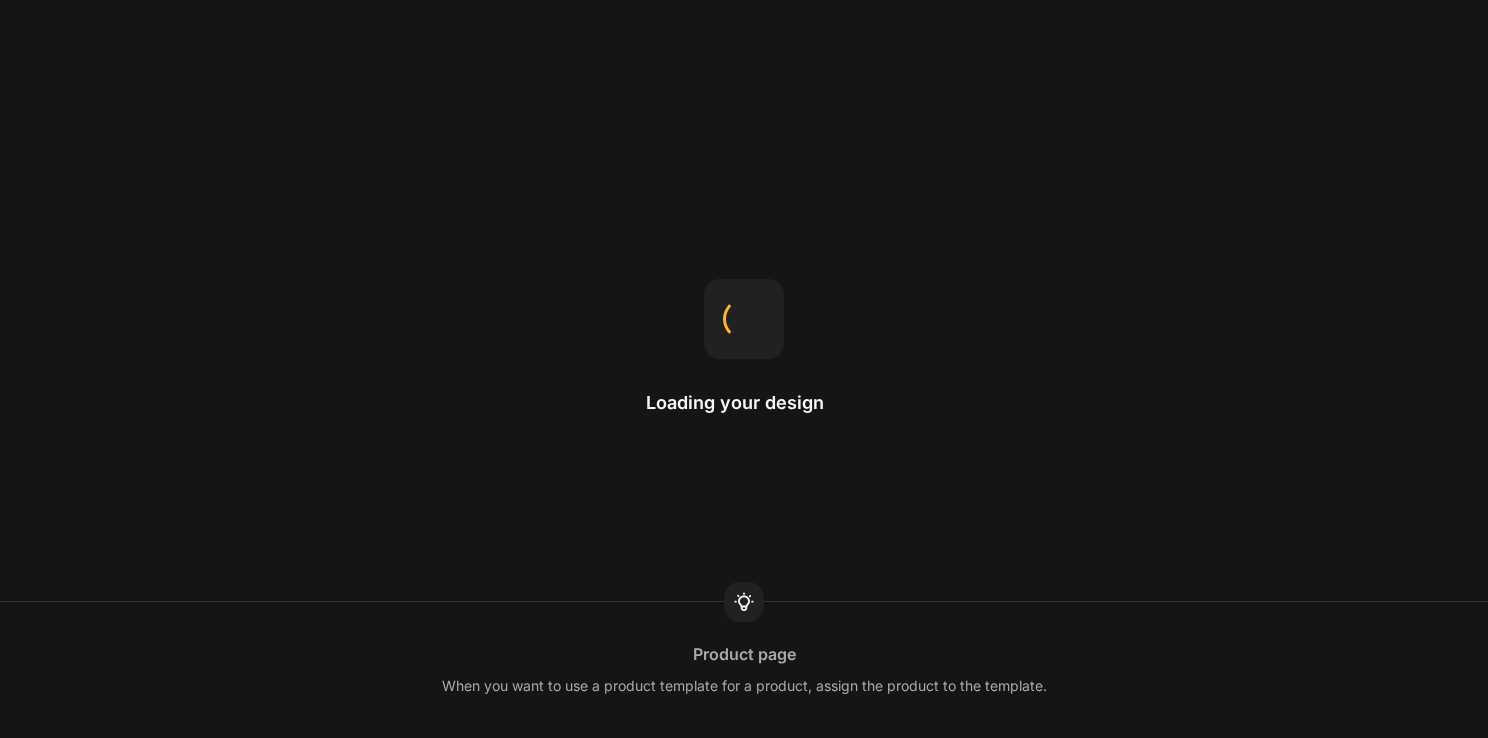 scroll, scrollTop: 0, scrollLeft: 0, axis: both 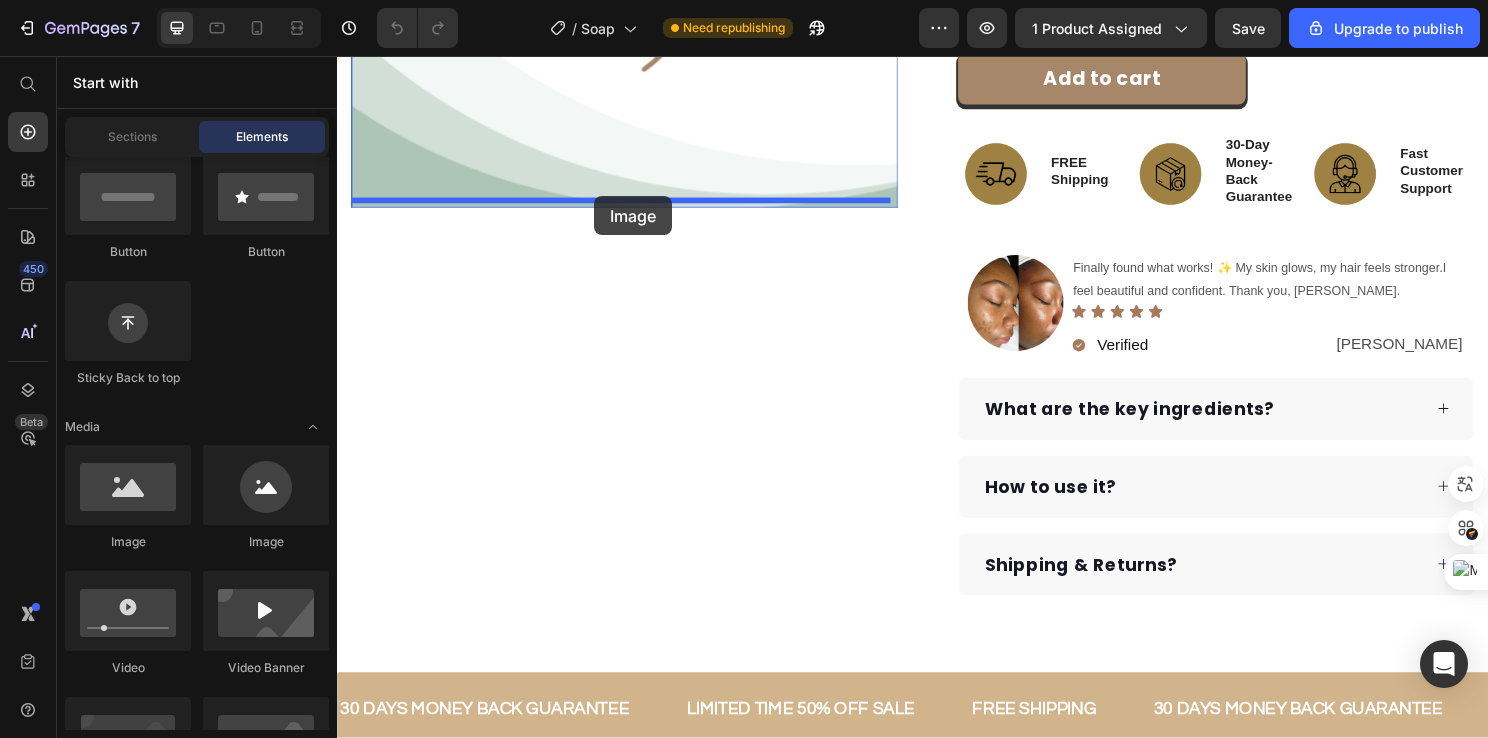 drag, startPoint x: 487, startPoint y: 574, endPoint x: 605, endPoint y: 202, distance: 390.26657 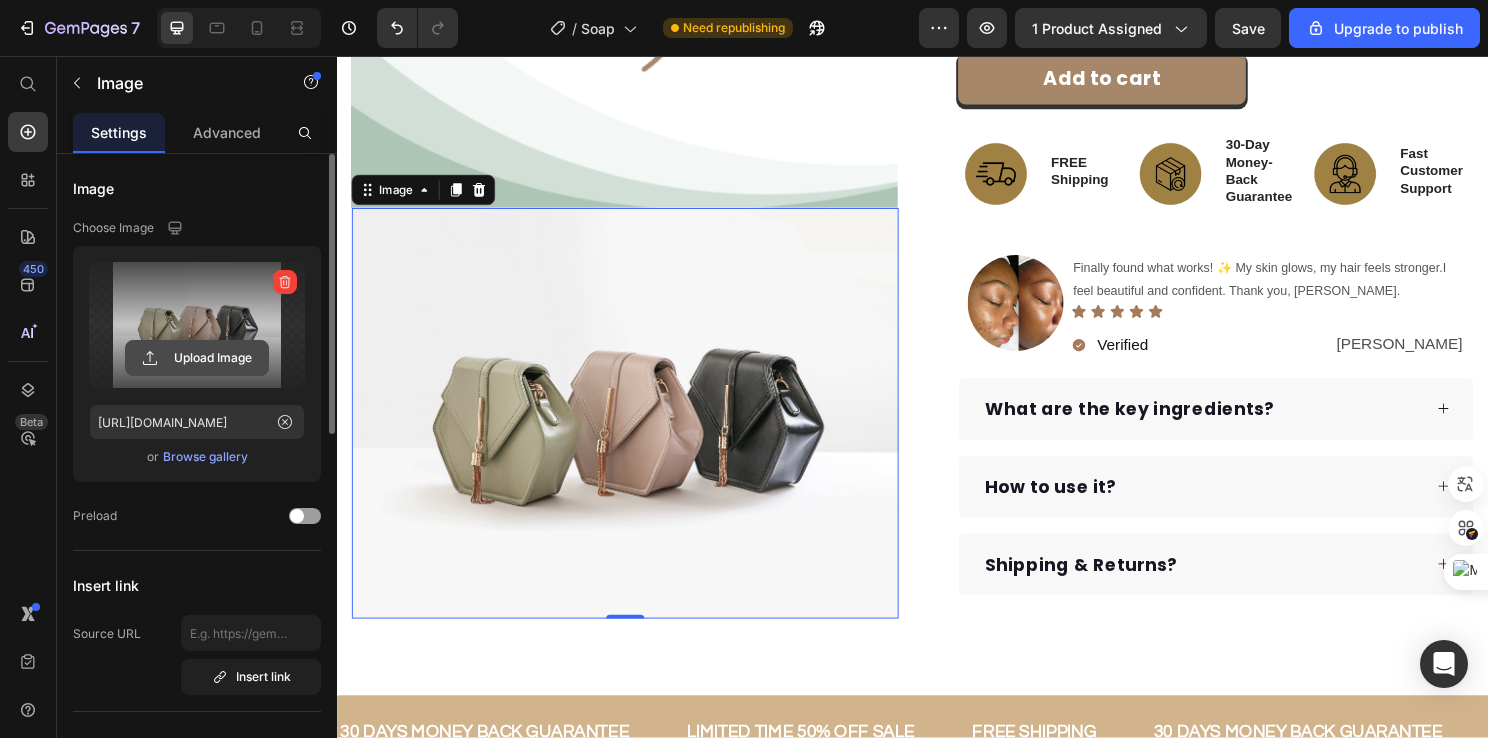 click 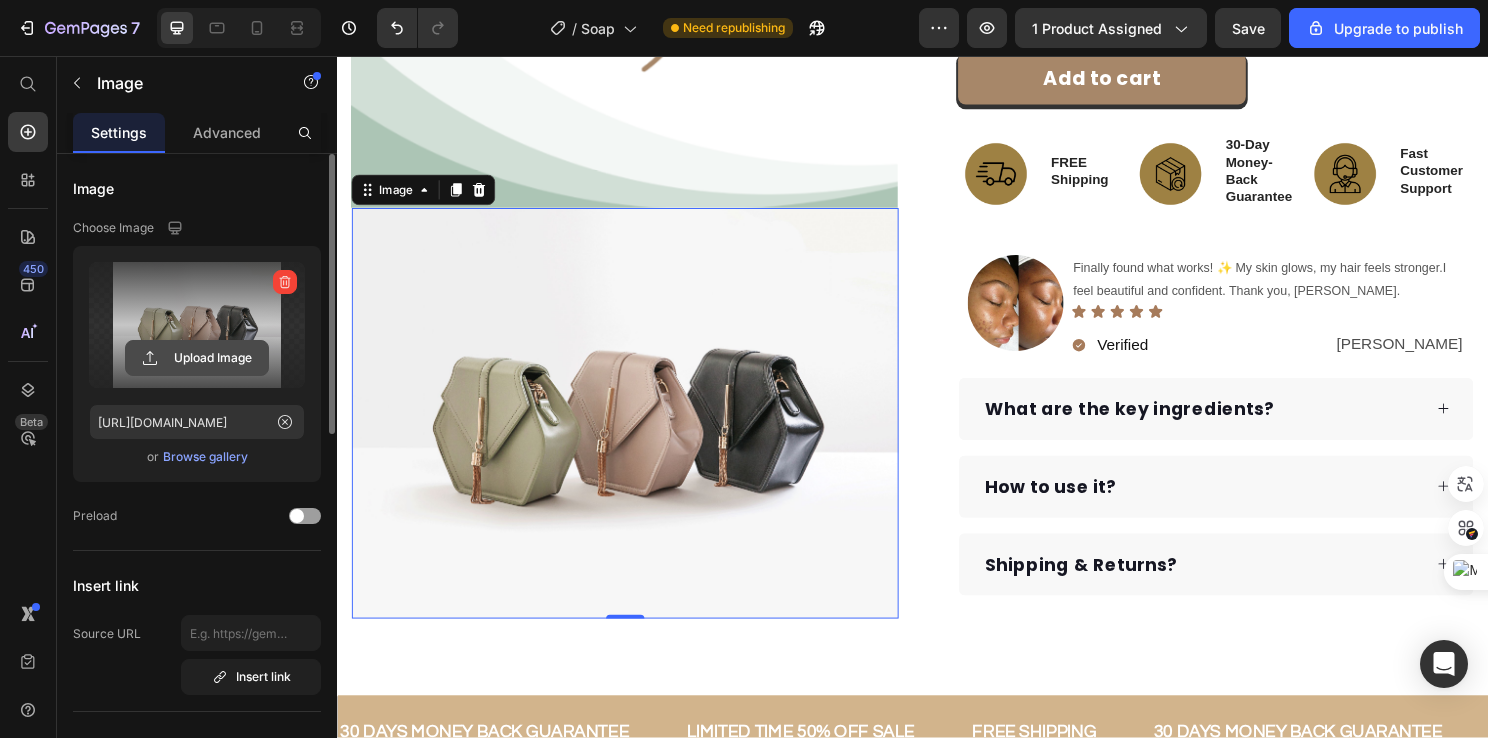 type on "C:\fakepath\Gif turmeric.mp4" 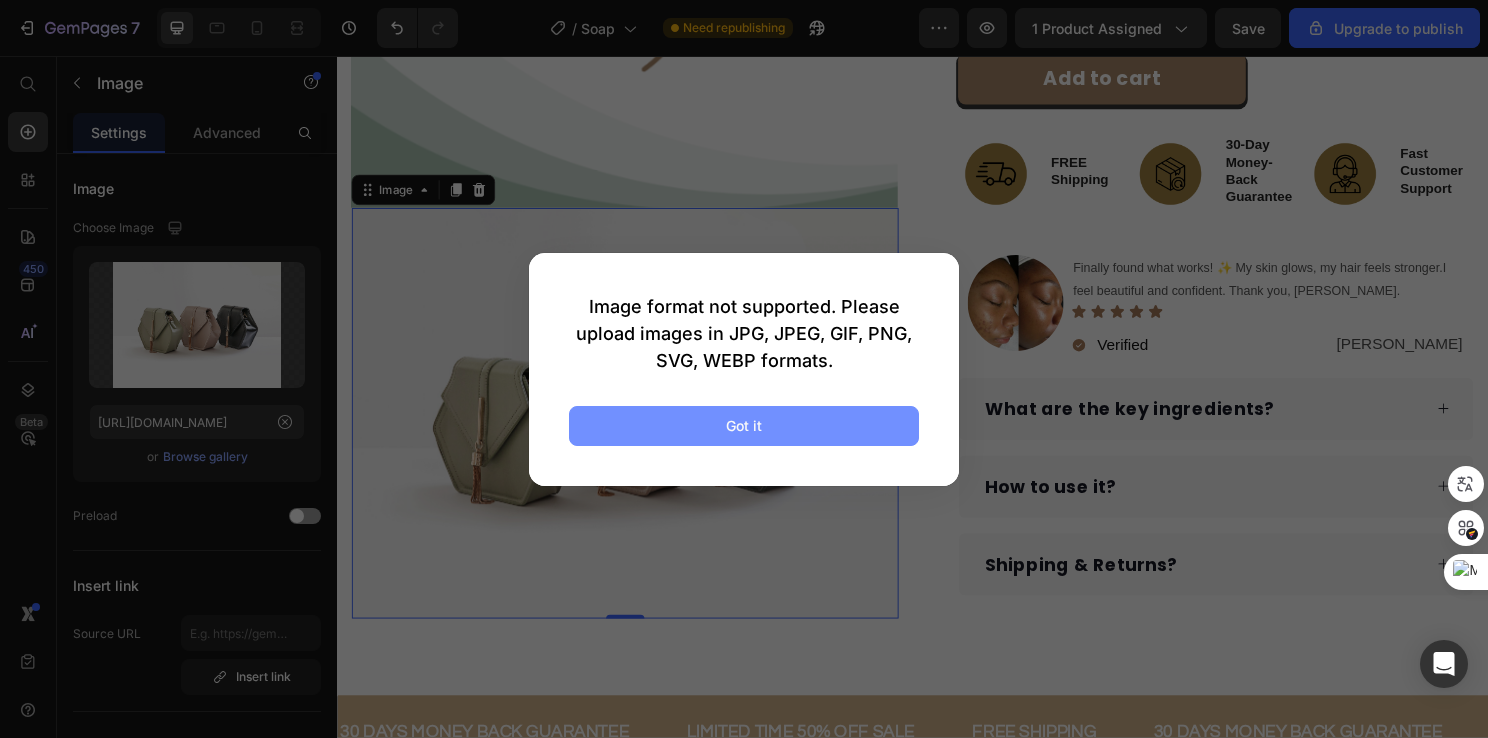 click on "Got it" at bounding box center (744, 425) 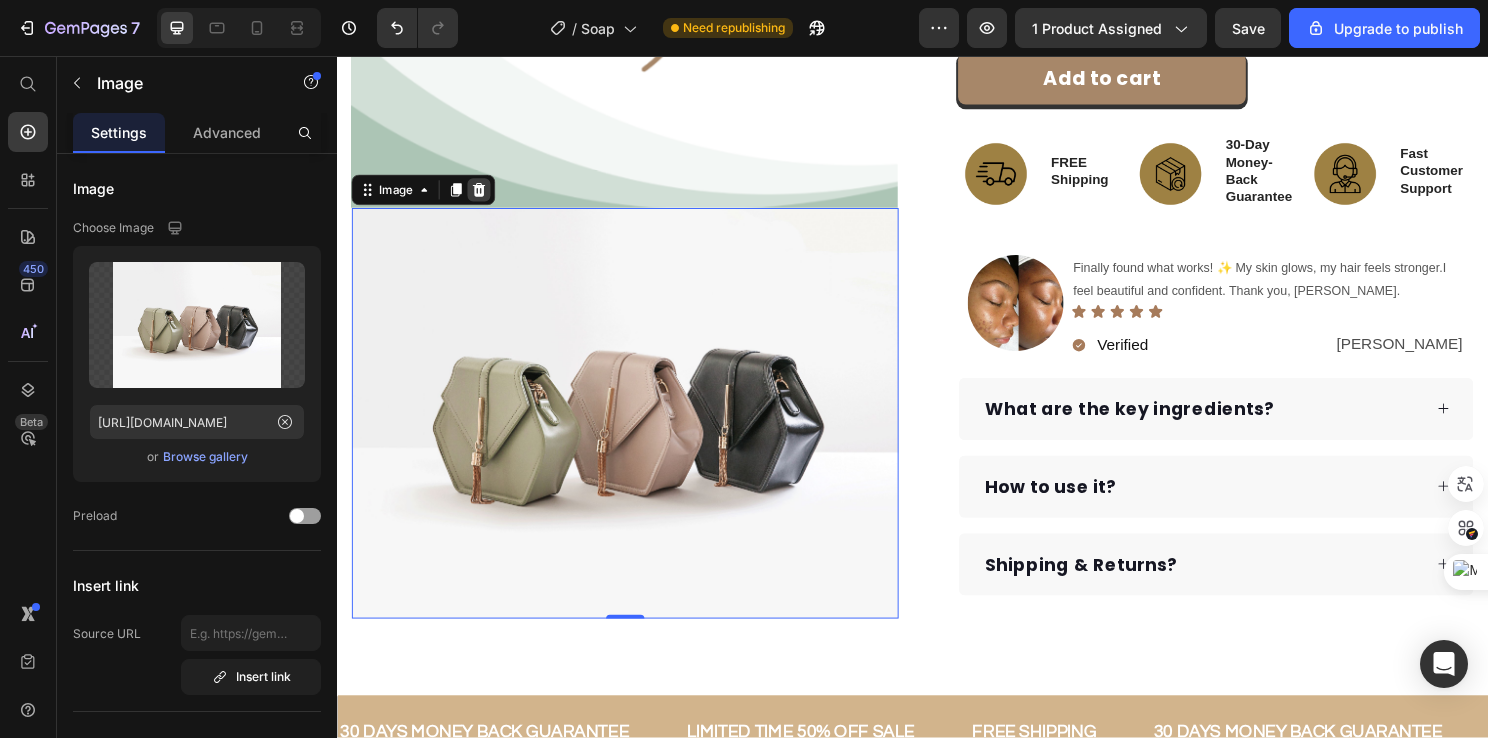 click 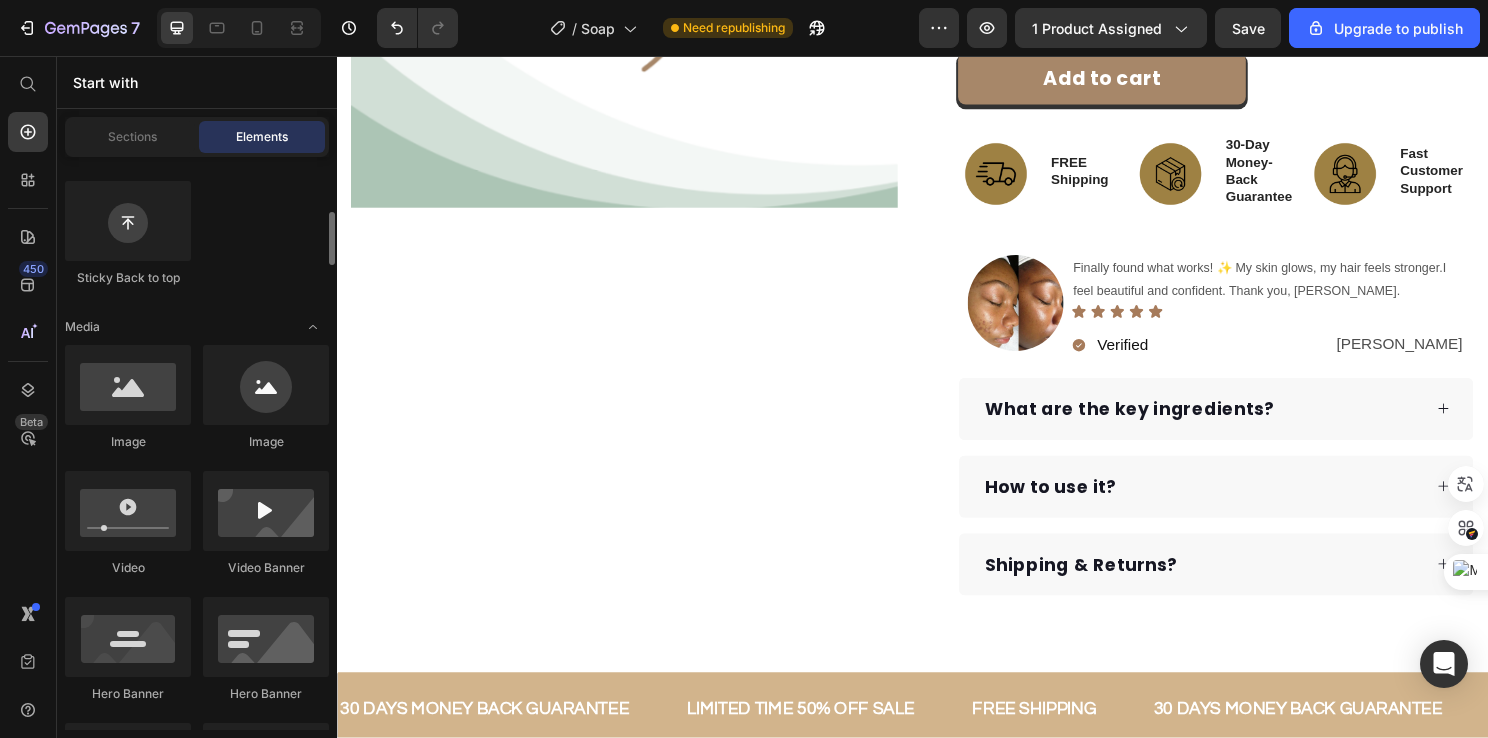 scroll, scrollTop: 700, scrollLeft: 0, axis: vertical 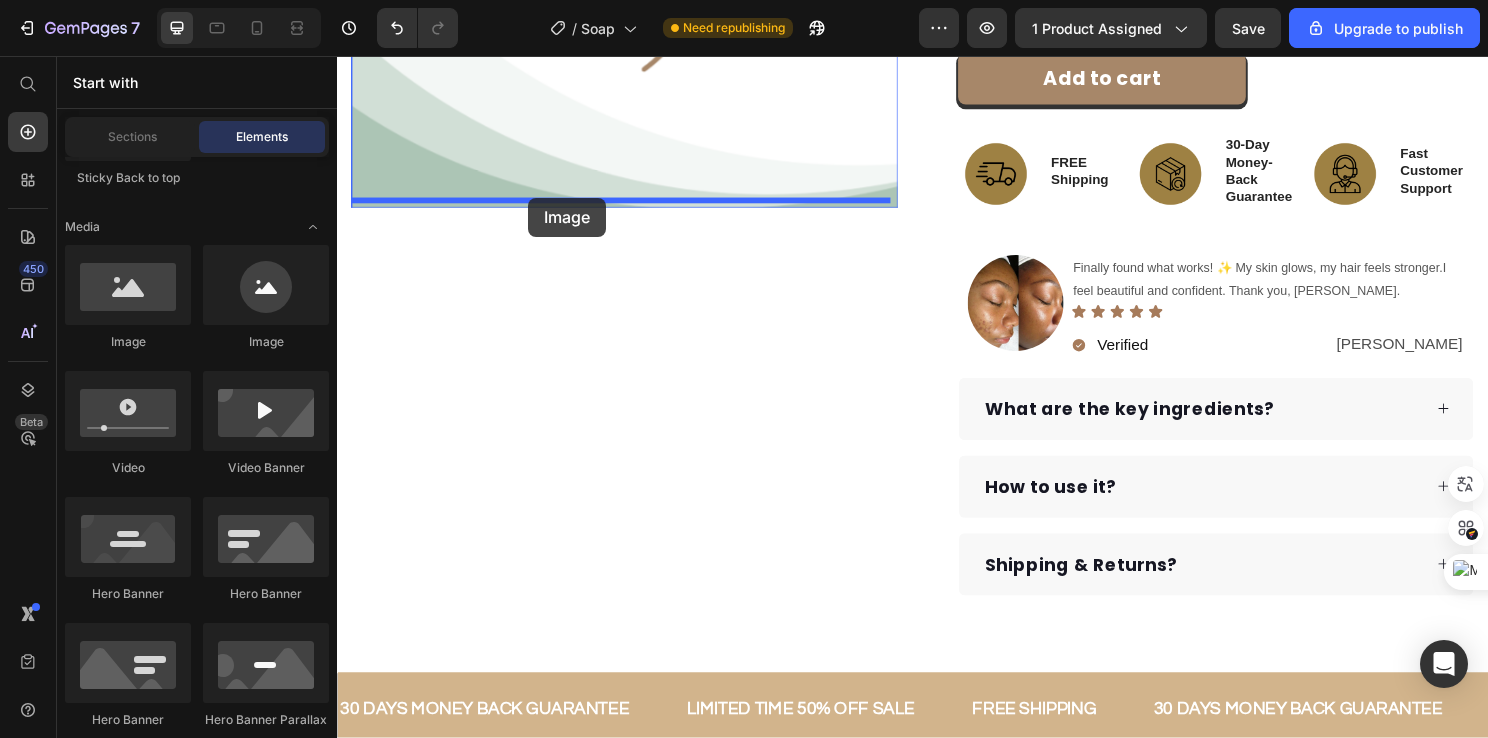 drag, startPoint x: 585, startPoint y: 362, endPoint x: 536, endPoint y: 204, distance: 165.42369 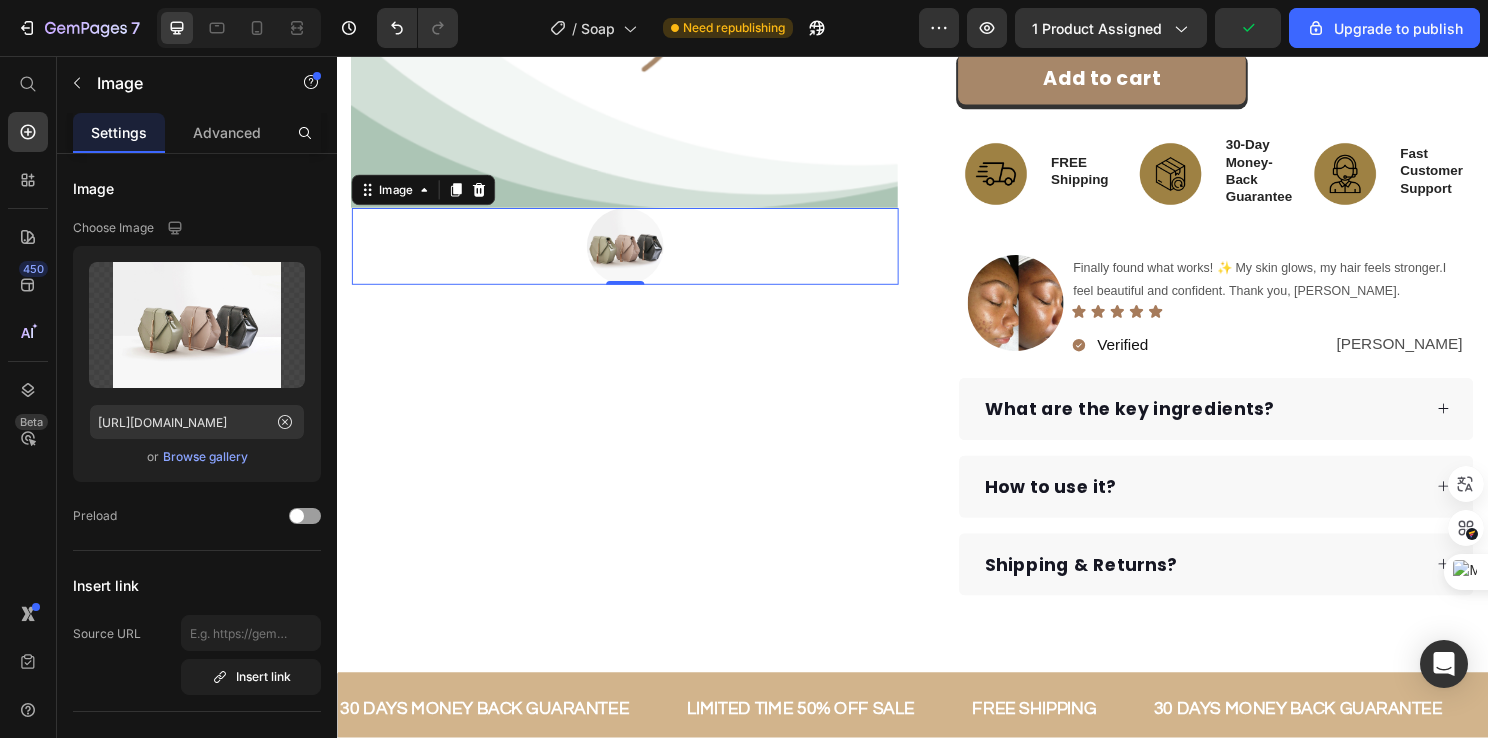 click at bounding box center [637, 255] 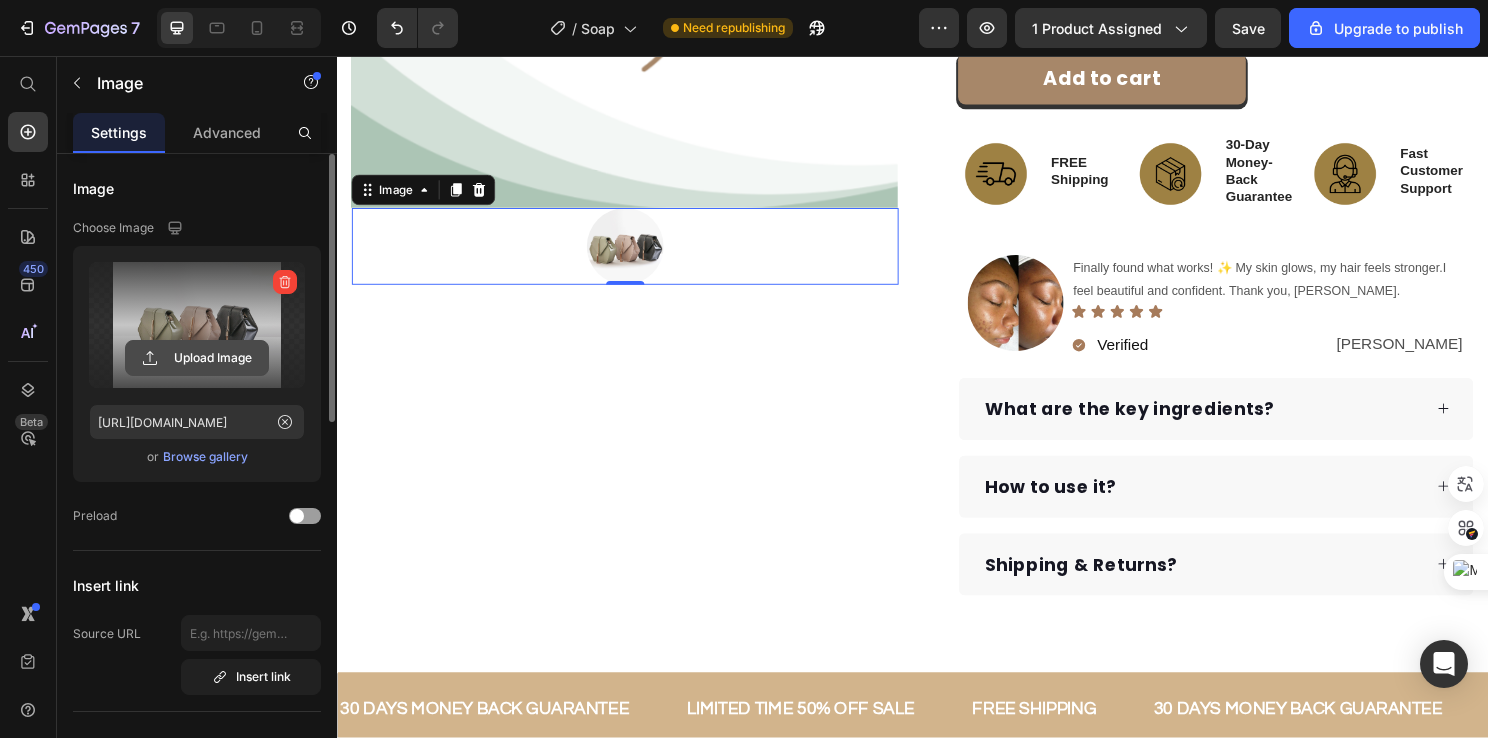 click 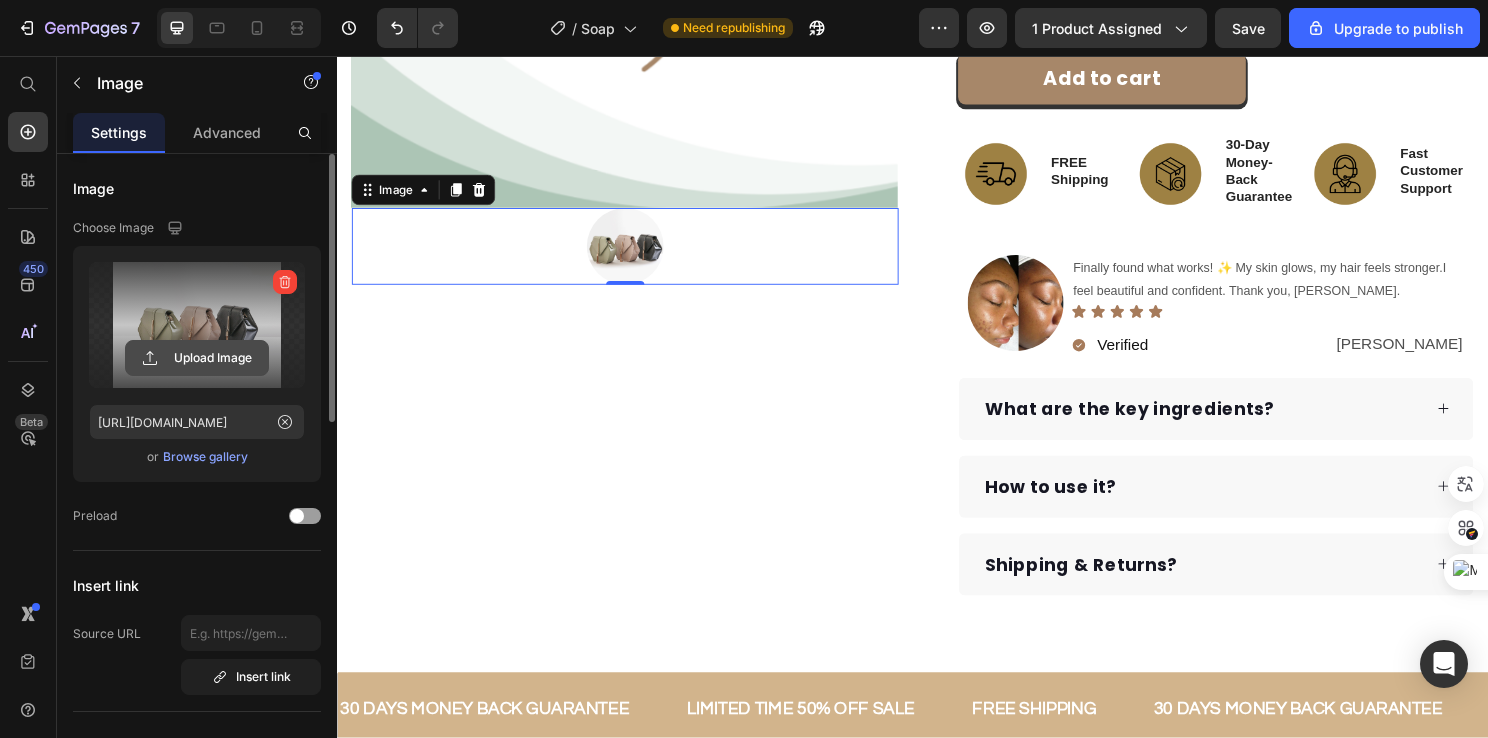 type on "C:\fakepath\Gif turmeric.mp4" 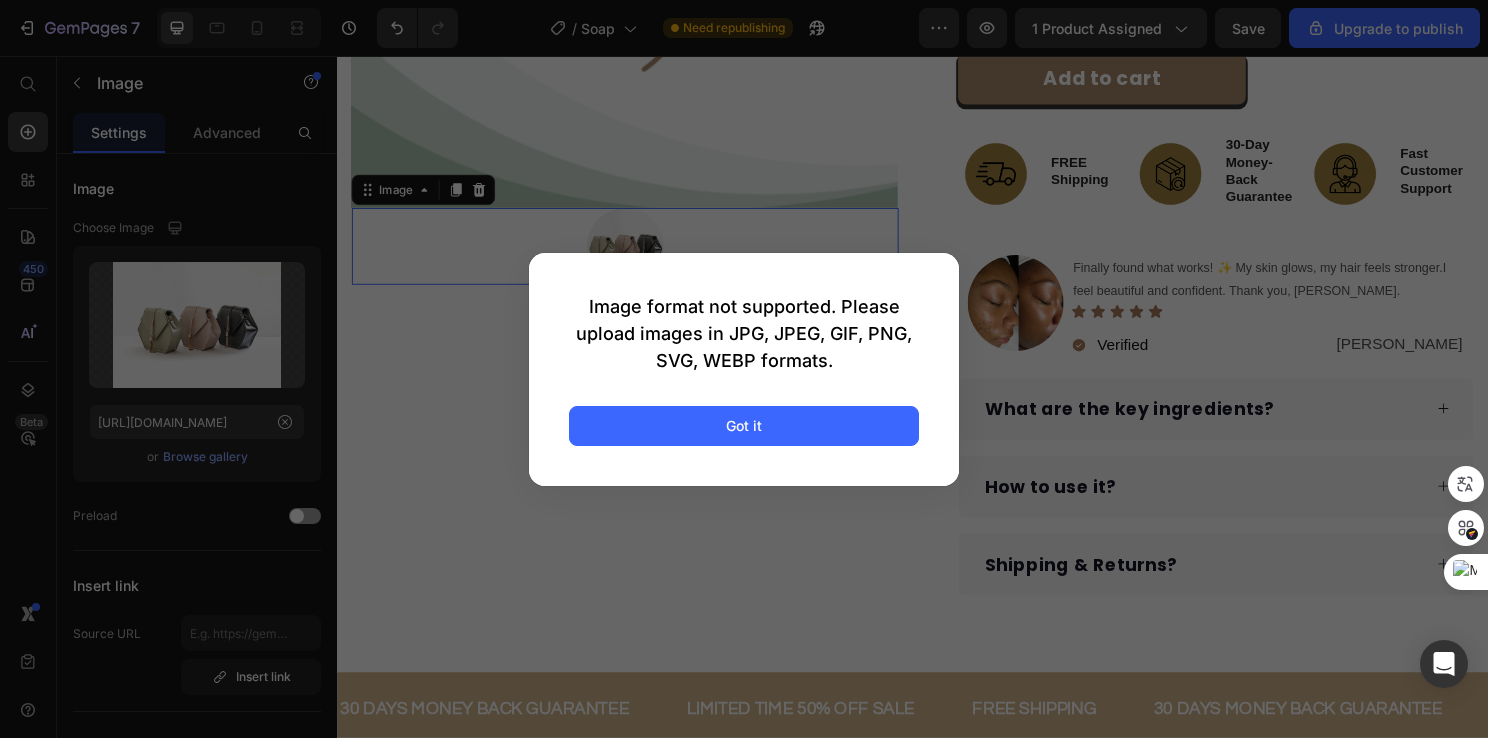 click on "Image format not supported. Please upload images in JPG, JPEG, GIF, PNG, SVG, WEBP formats.  Got it" 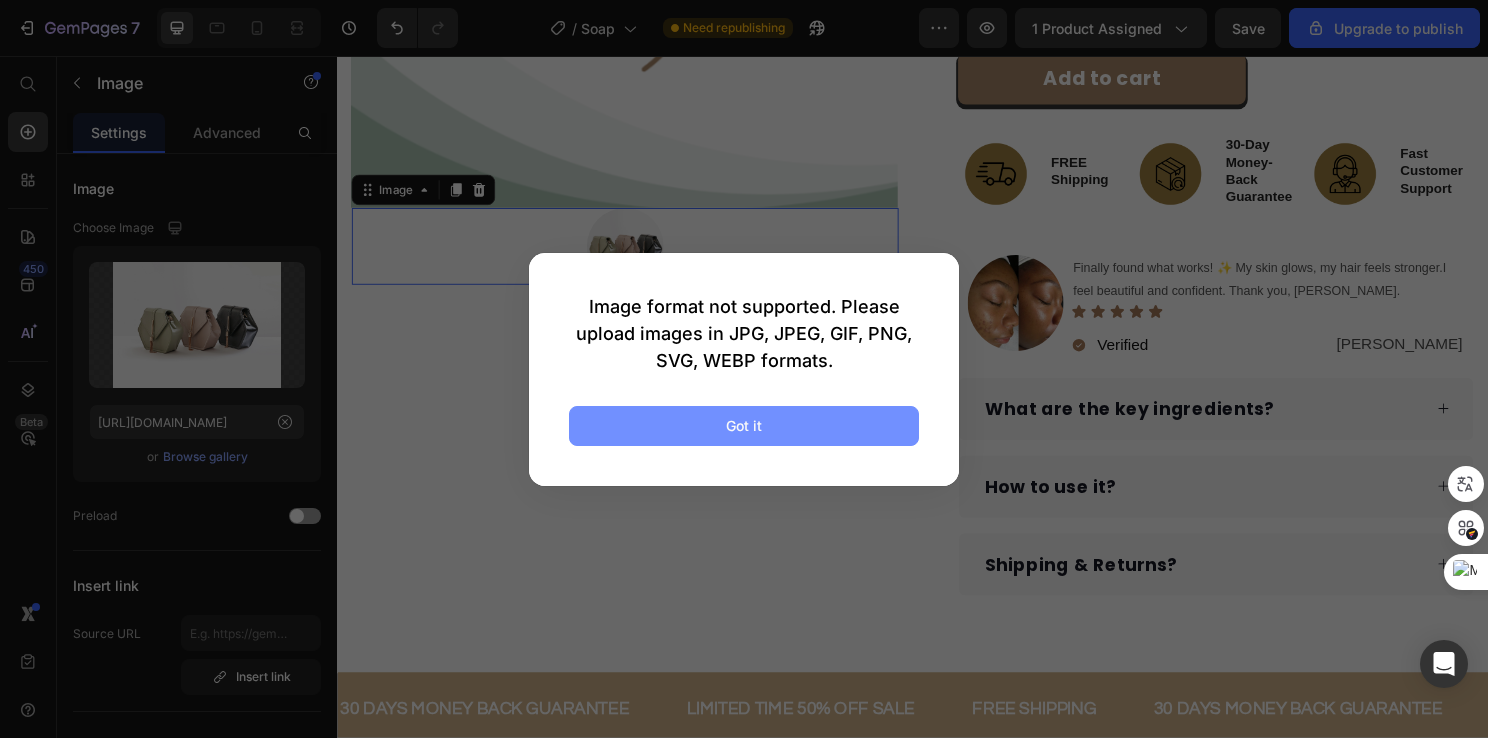 click on "Got it" at bounding box center (744, 426) 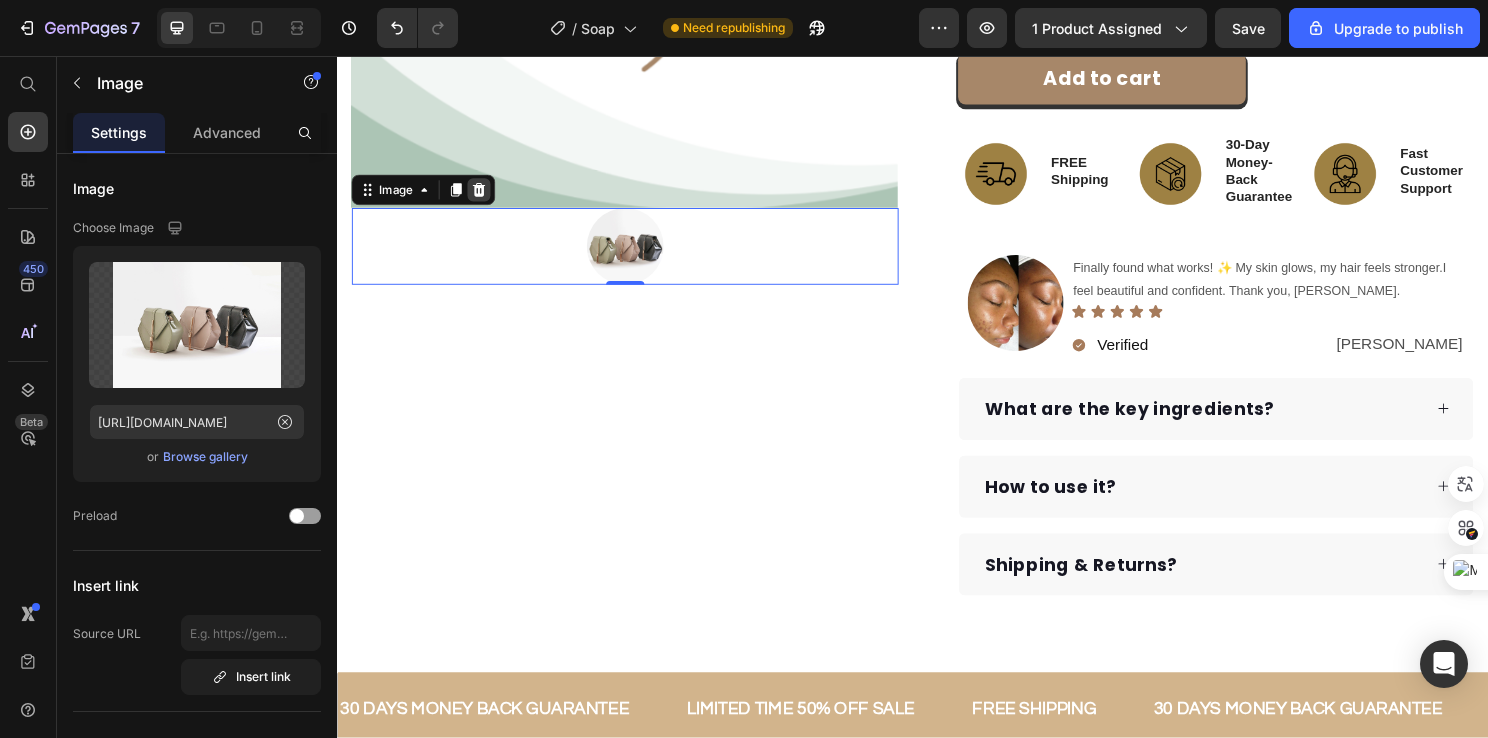 click 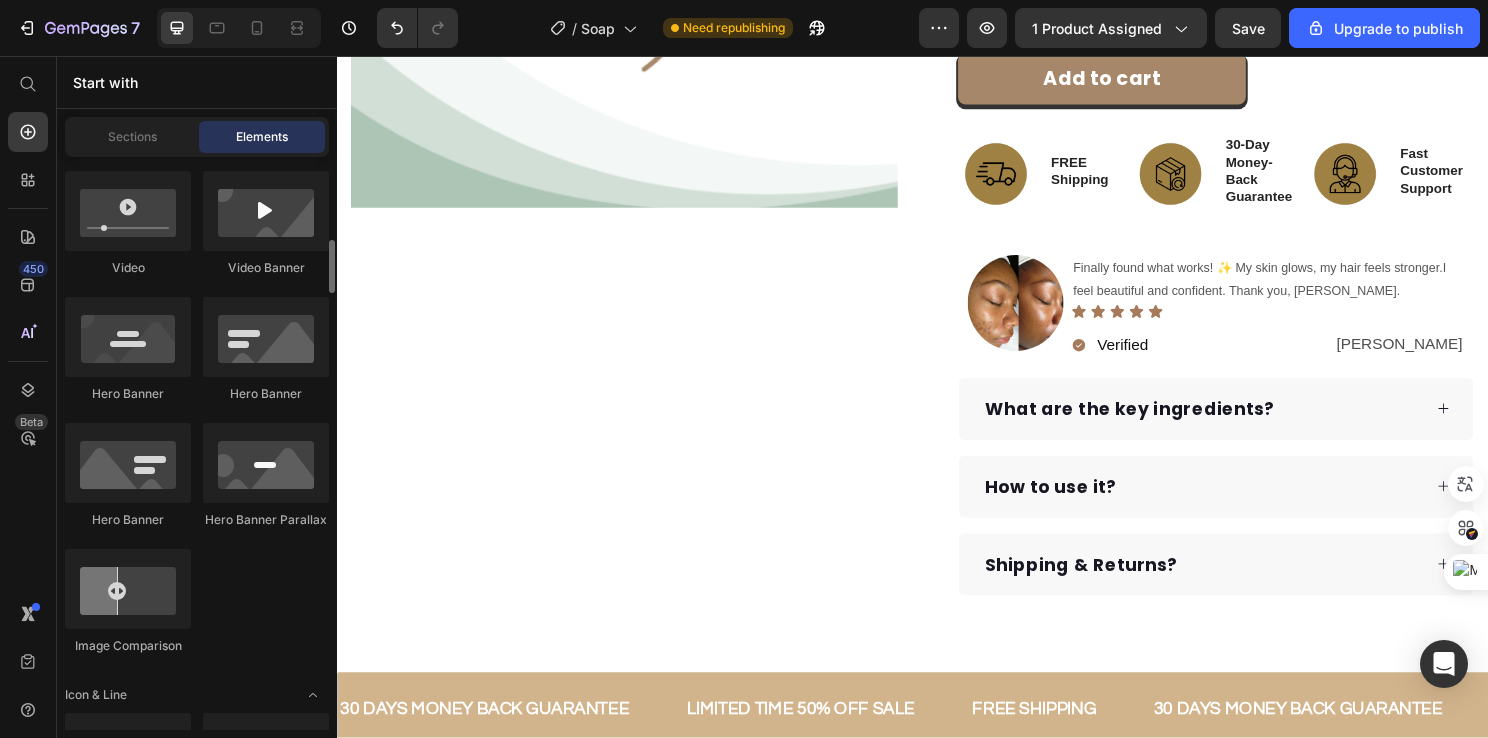 scroll, scrollTop: 1000, scrollLeft: 0, axis: vertical 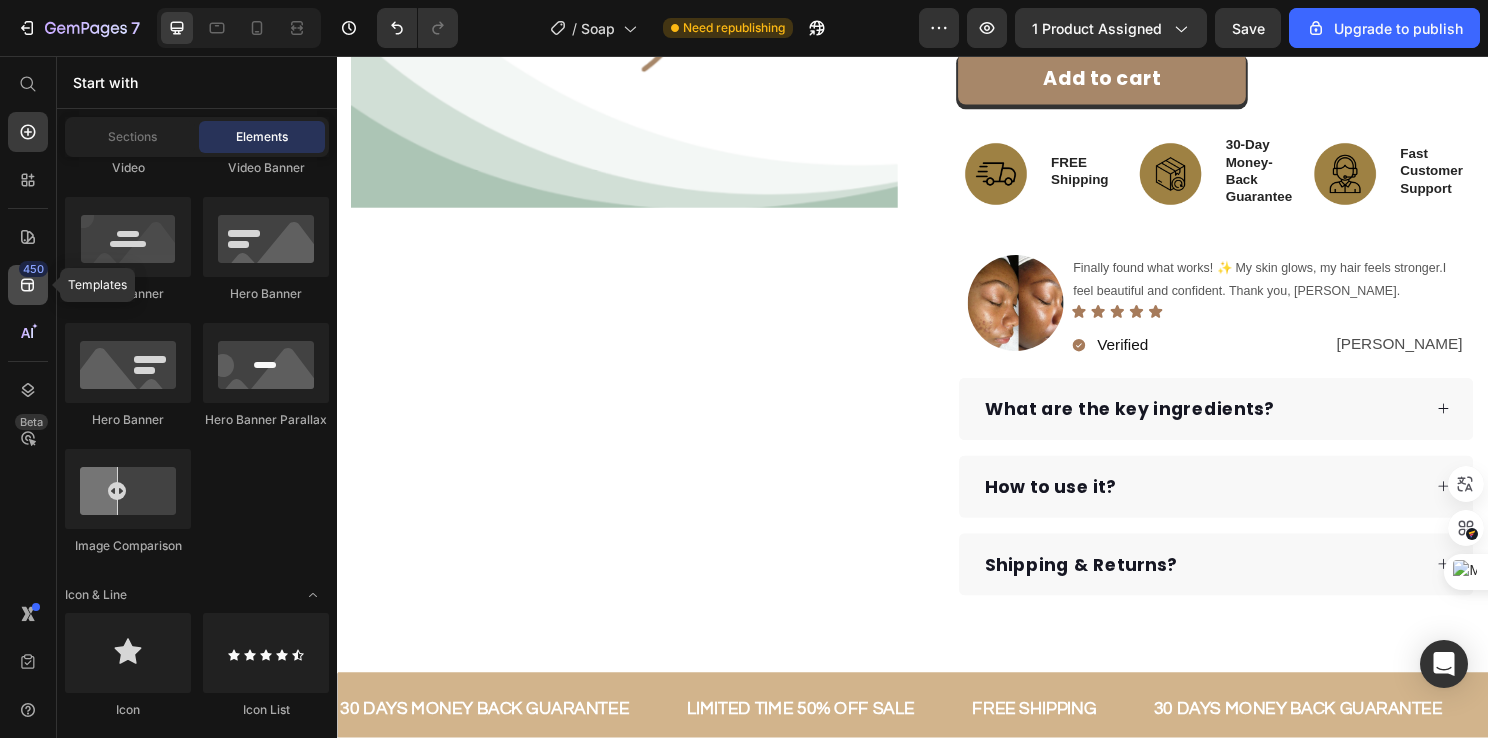 click 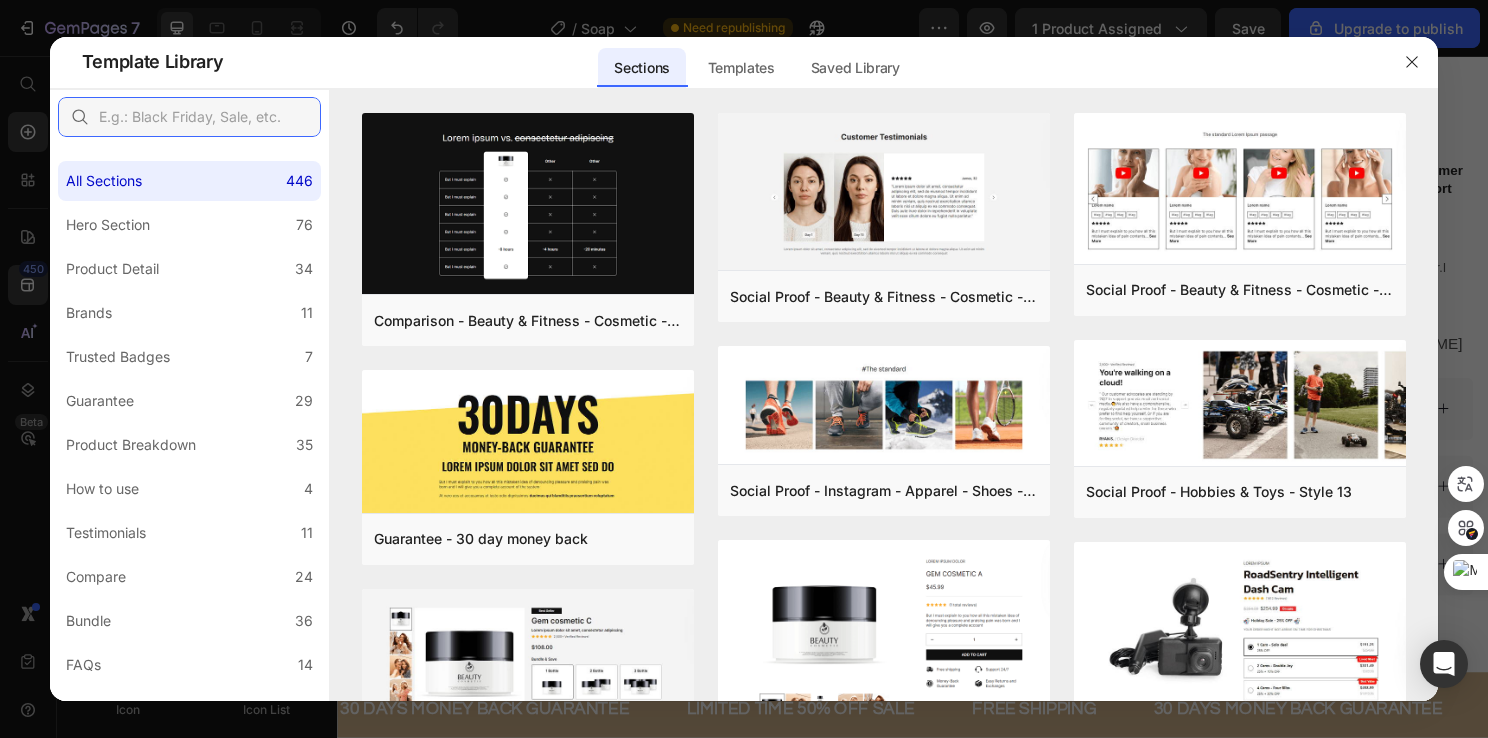 click at bounding box center [189, 117] 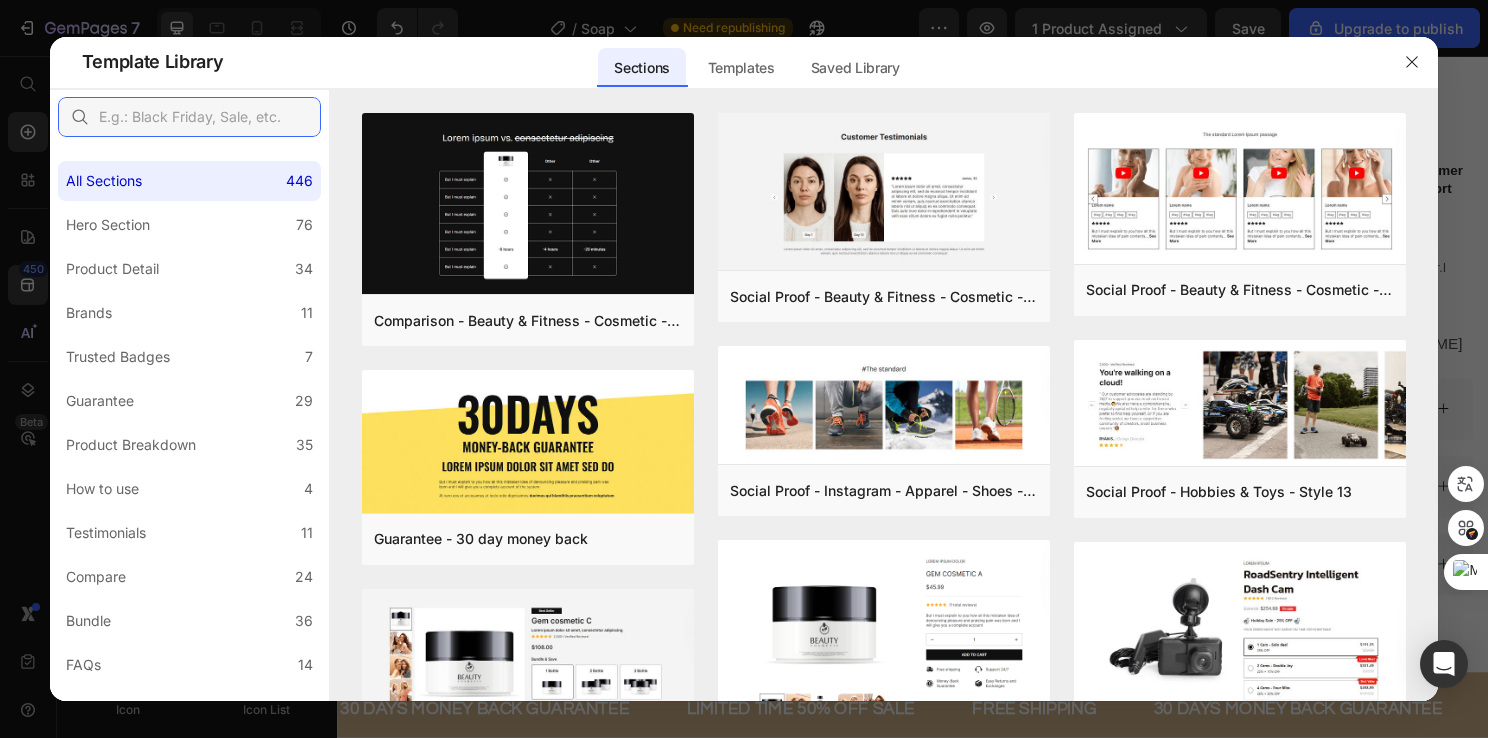 click at bounding box center (189, 117) 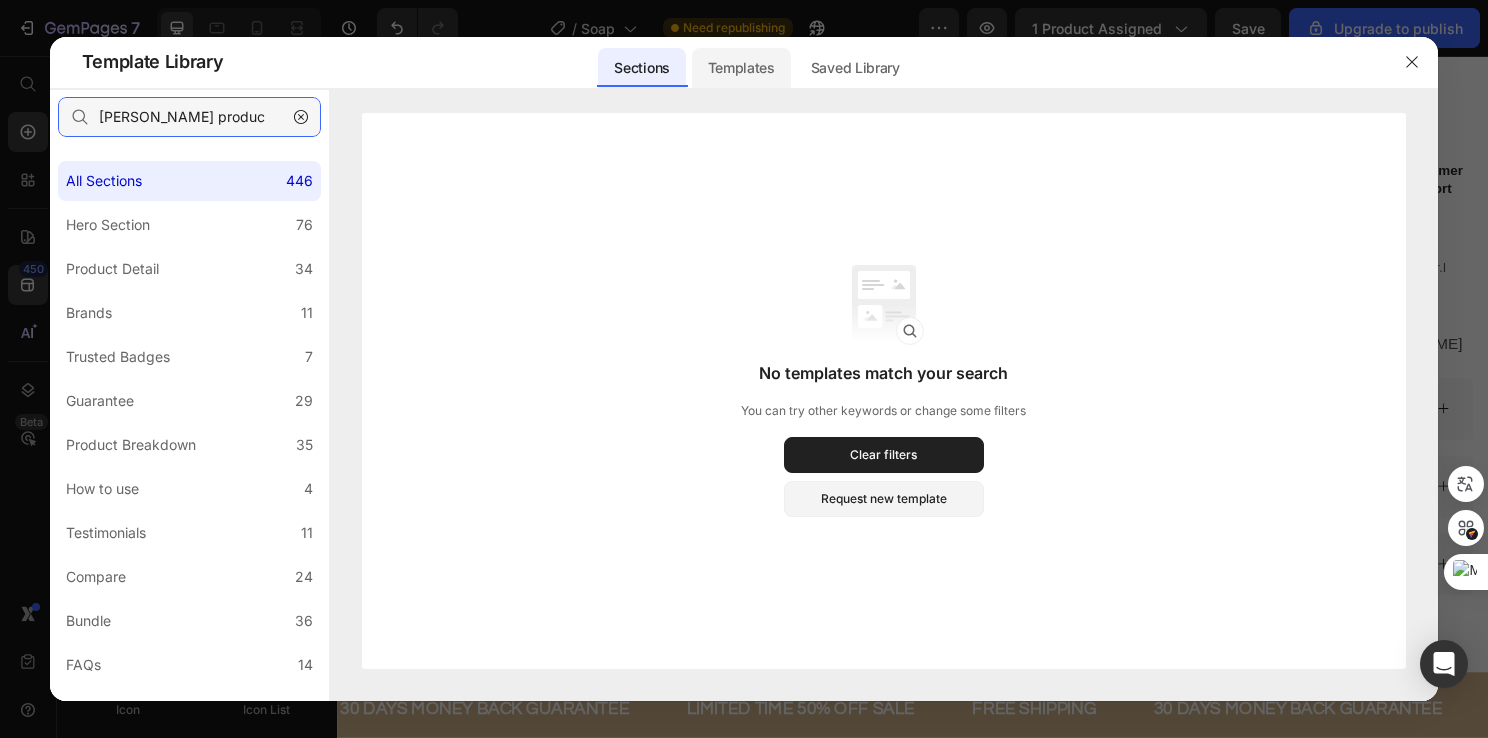 type on "[PERSON_NAME] produc" 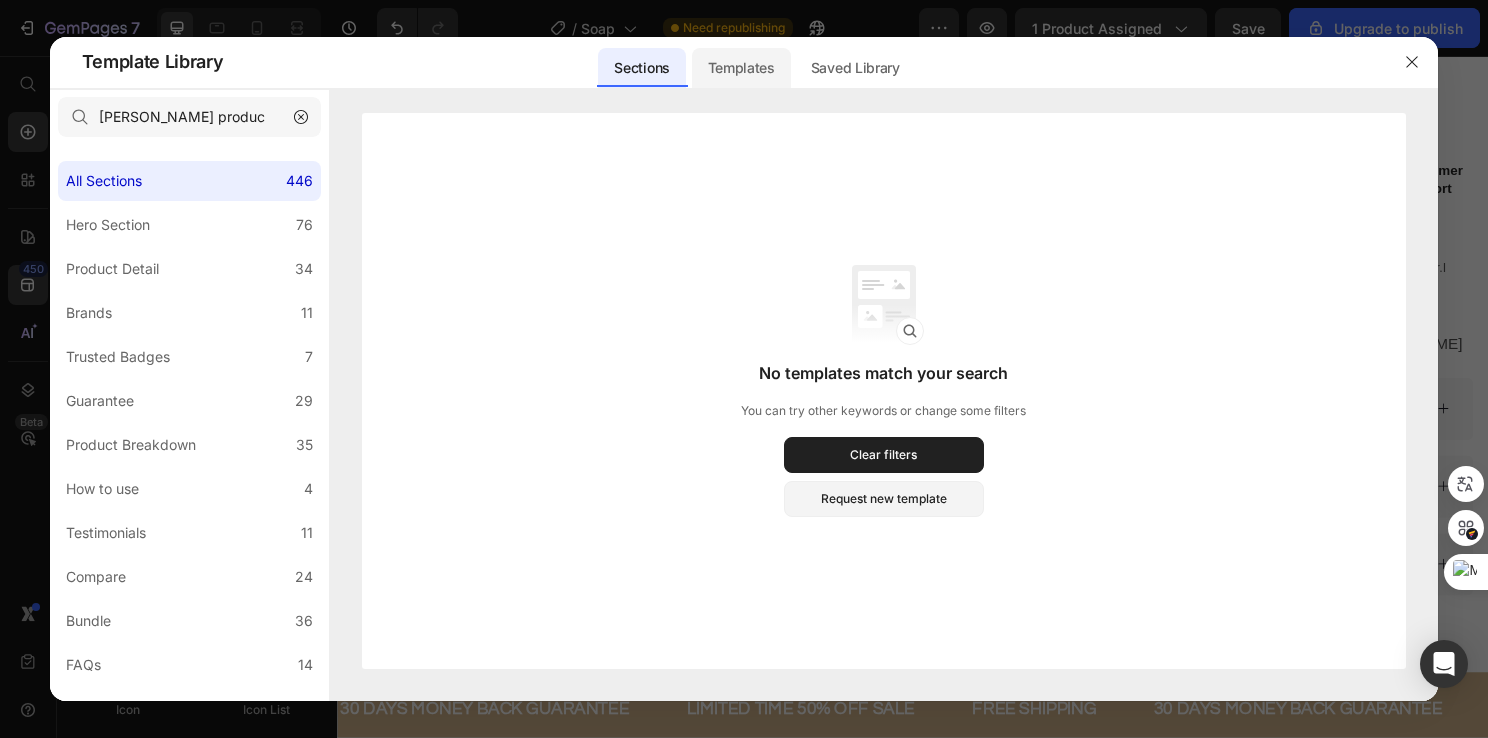 click on "Templates" 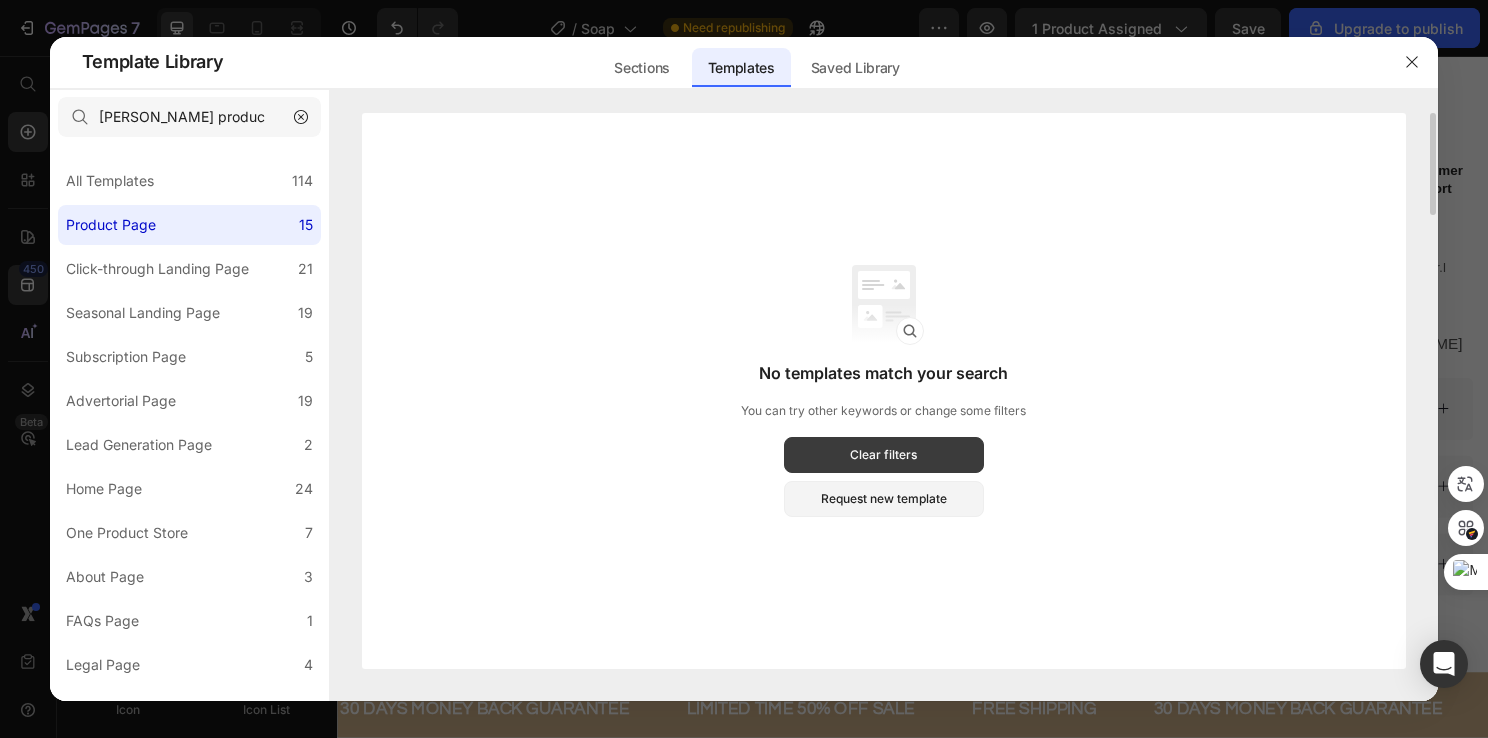 click on "Clear filters" at bounding box center [884, 455] 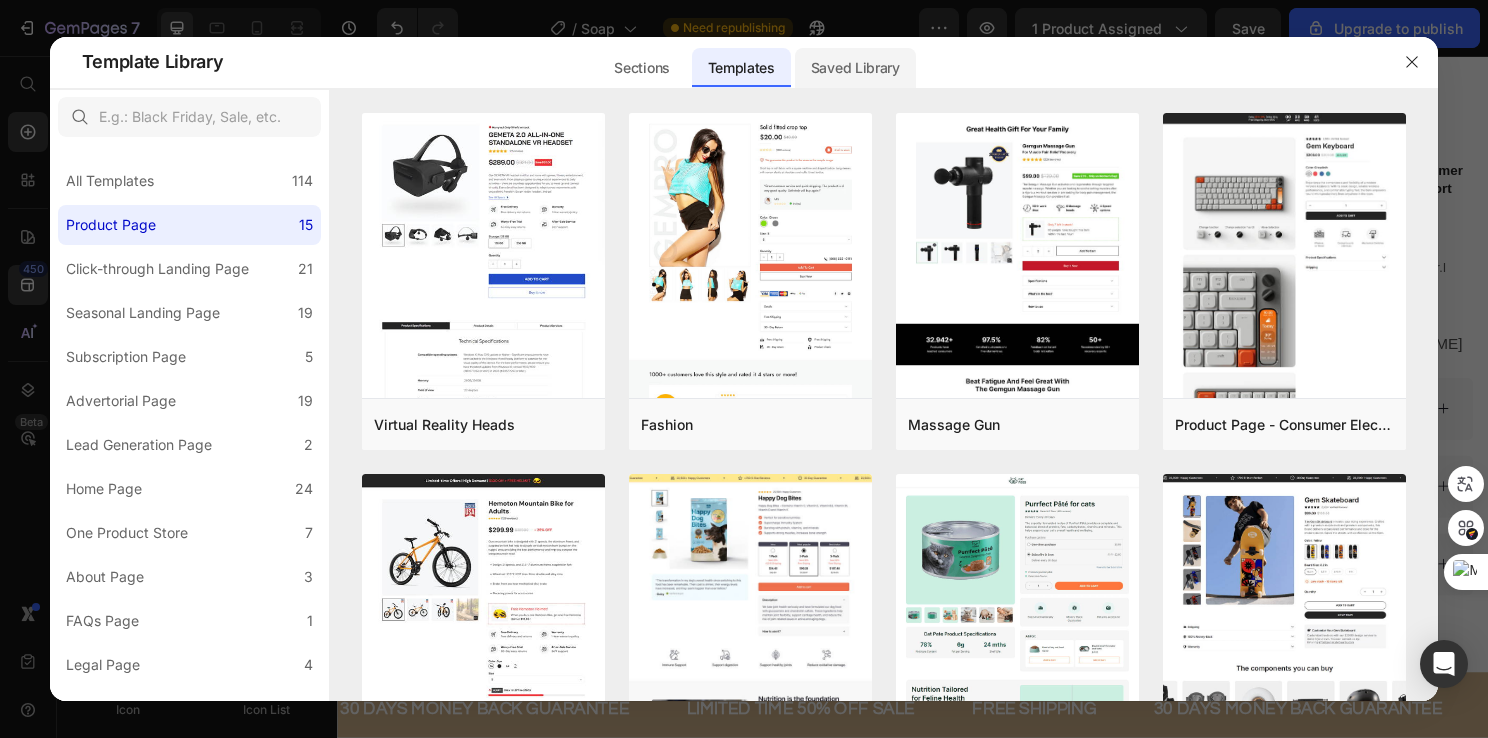 click on "Saved Library" 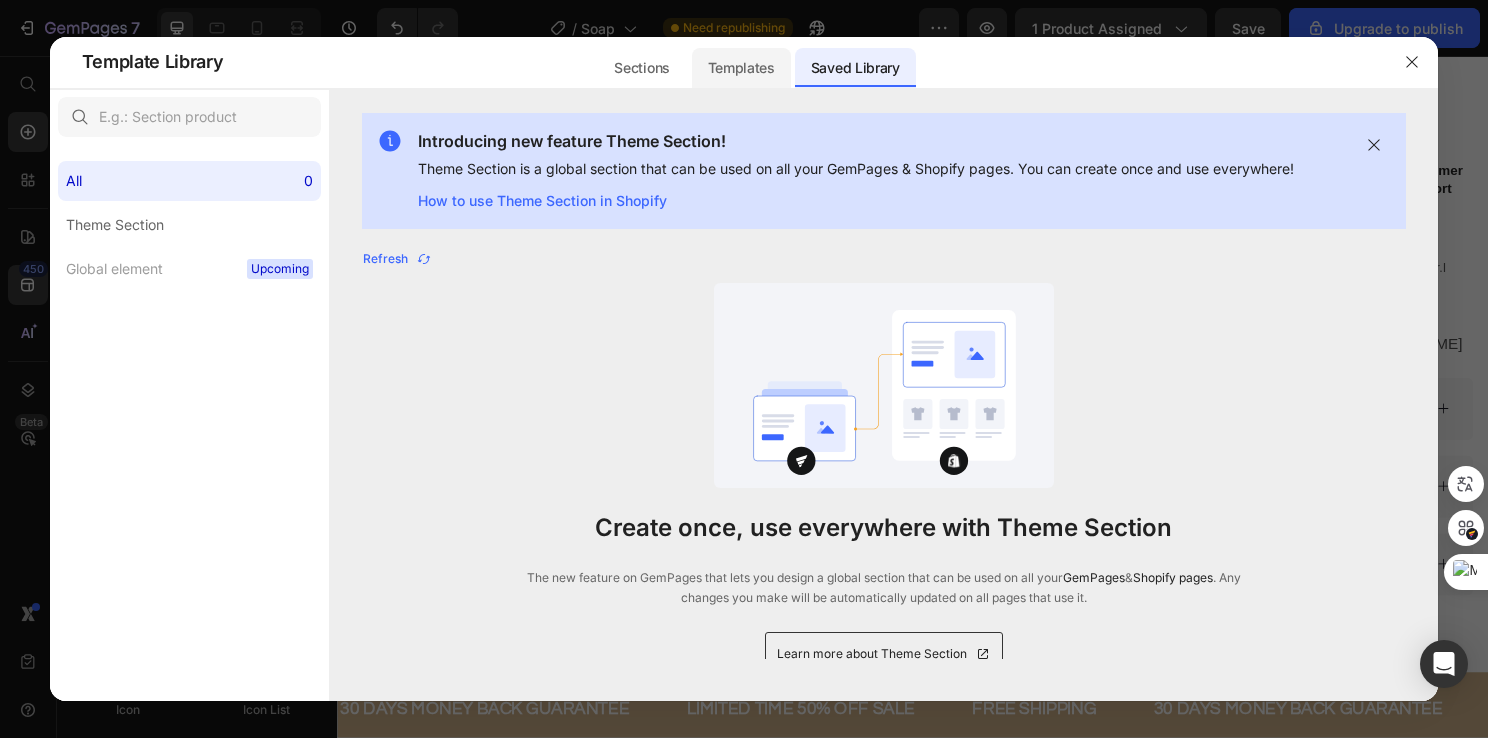 click on "Templates" 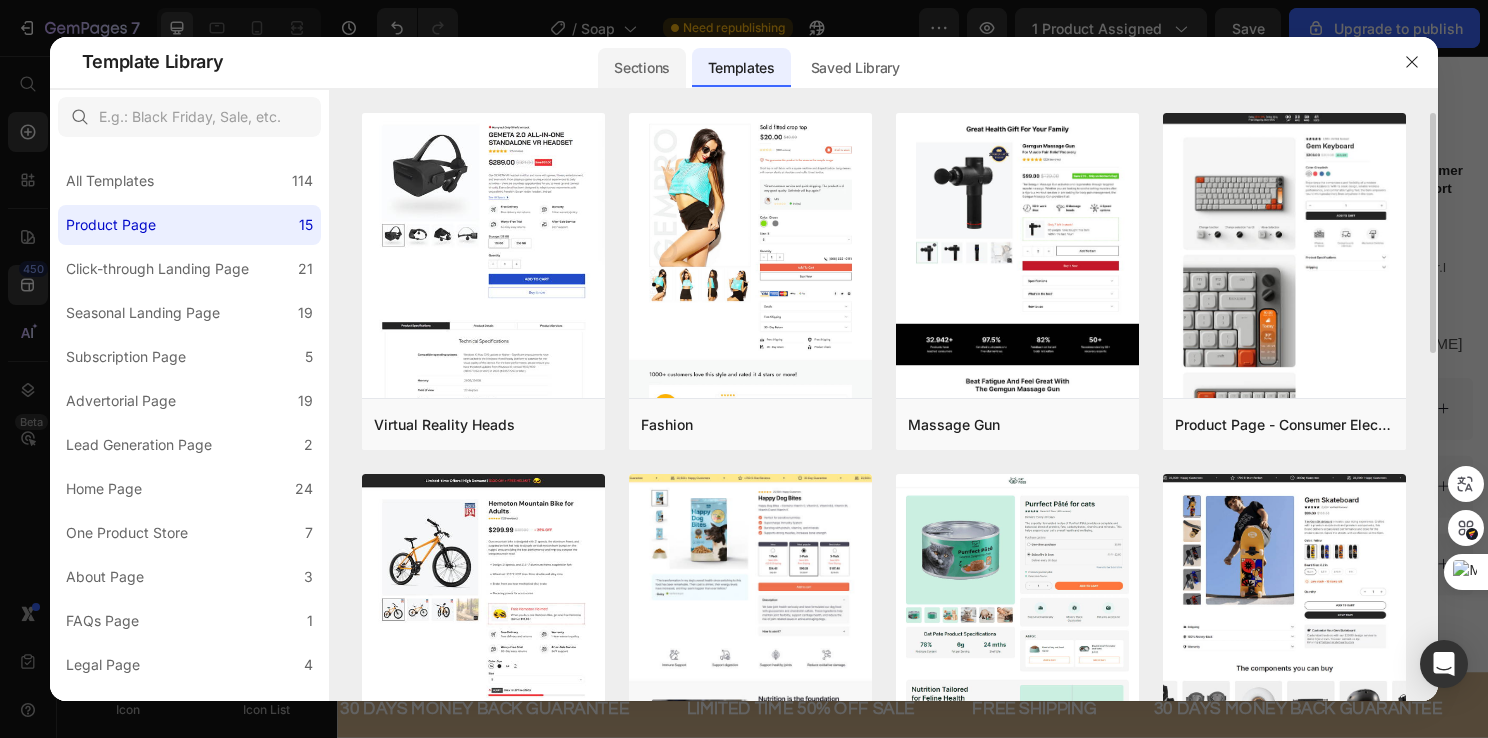 click on "Sections" 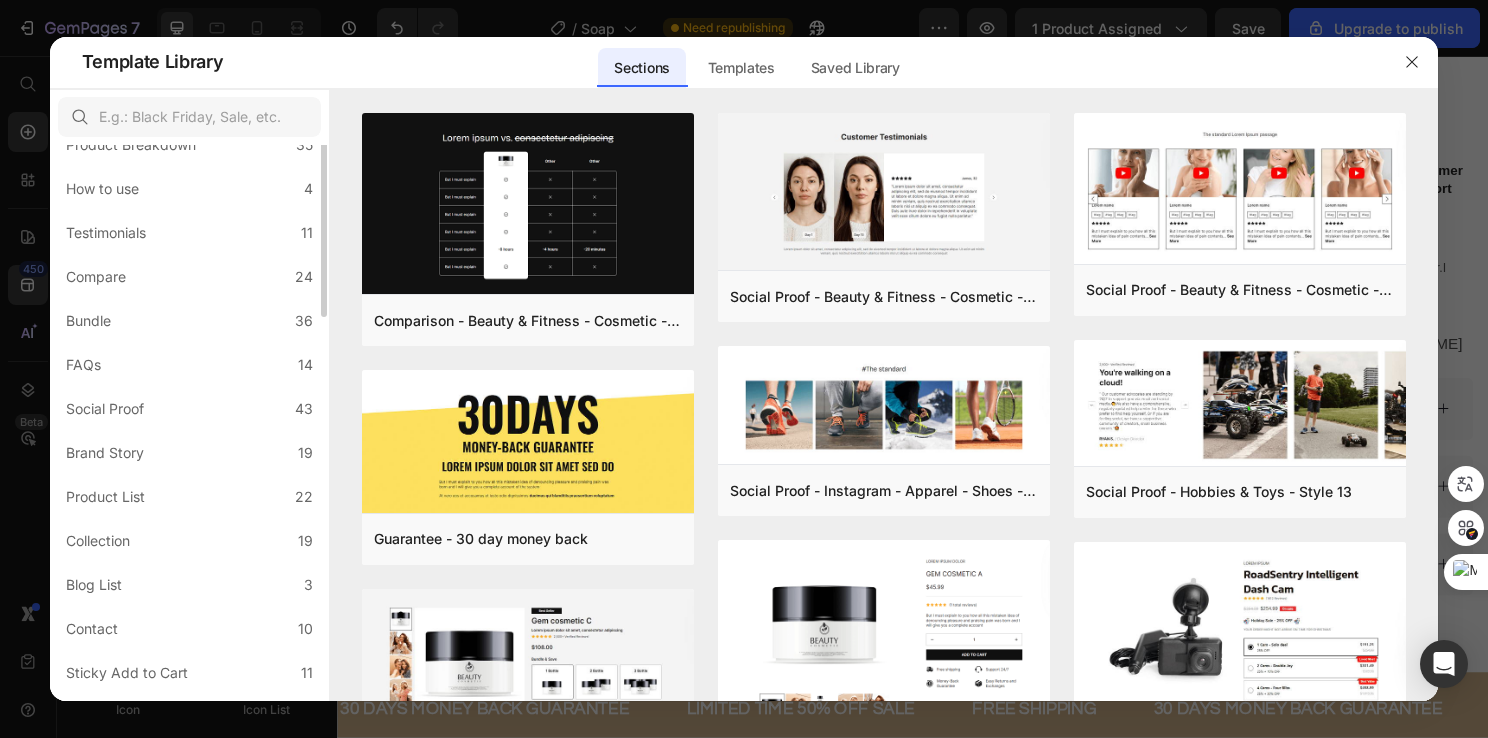 scroll, scrollTop: 423, scrollLeft: 0, axis: vertical 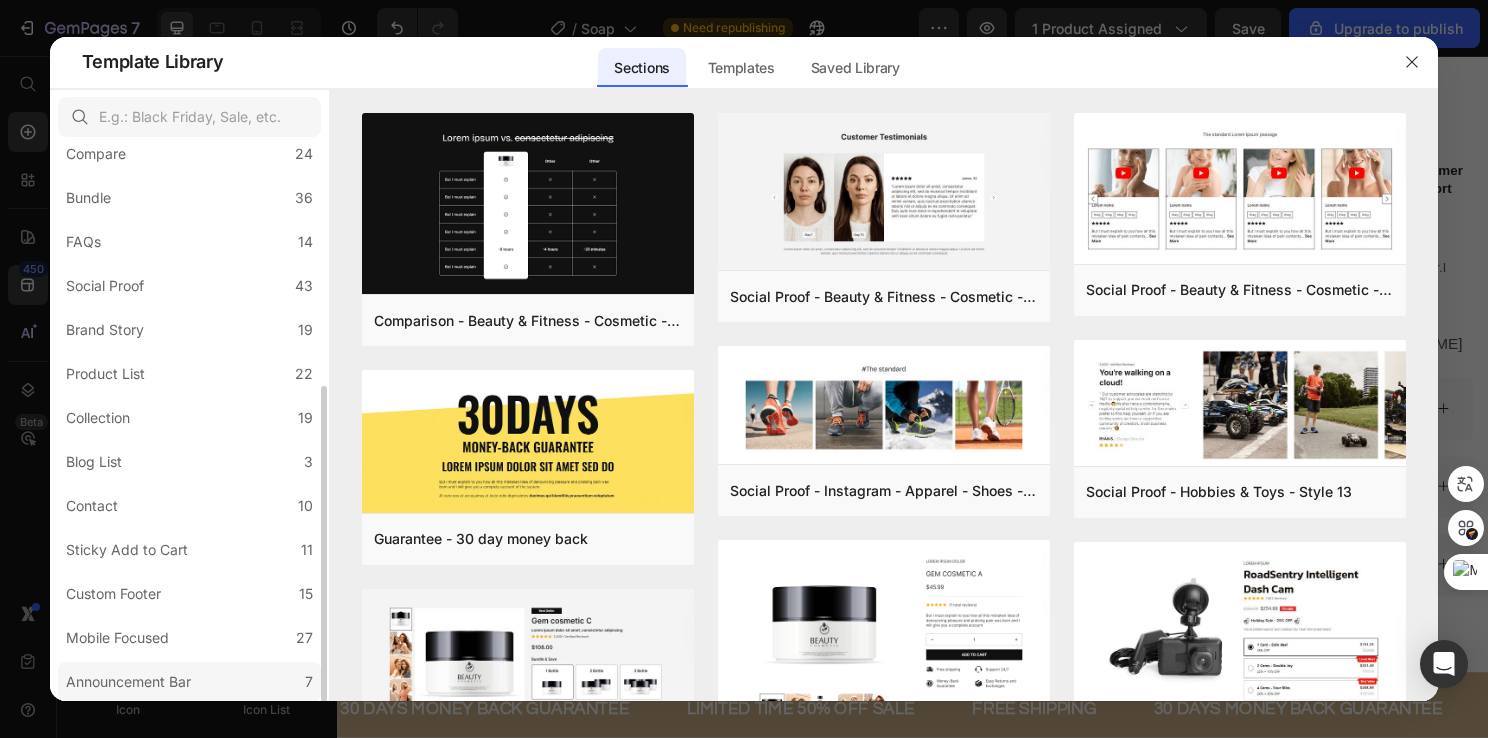 click on "Announcement Bar" at bounding box center (128, 682) 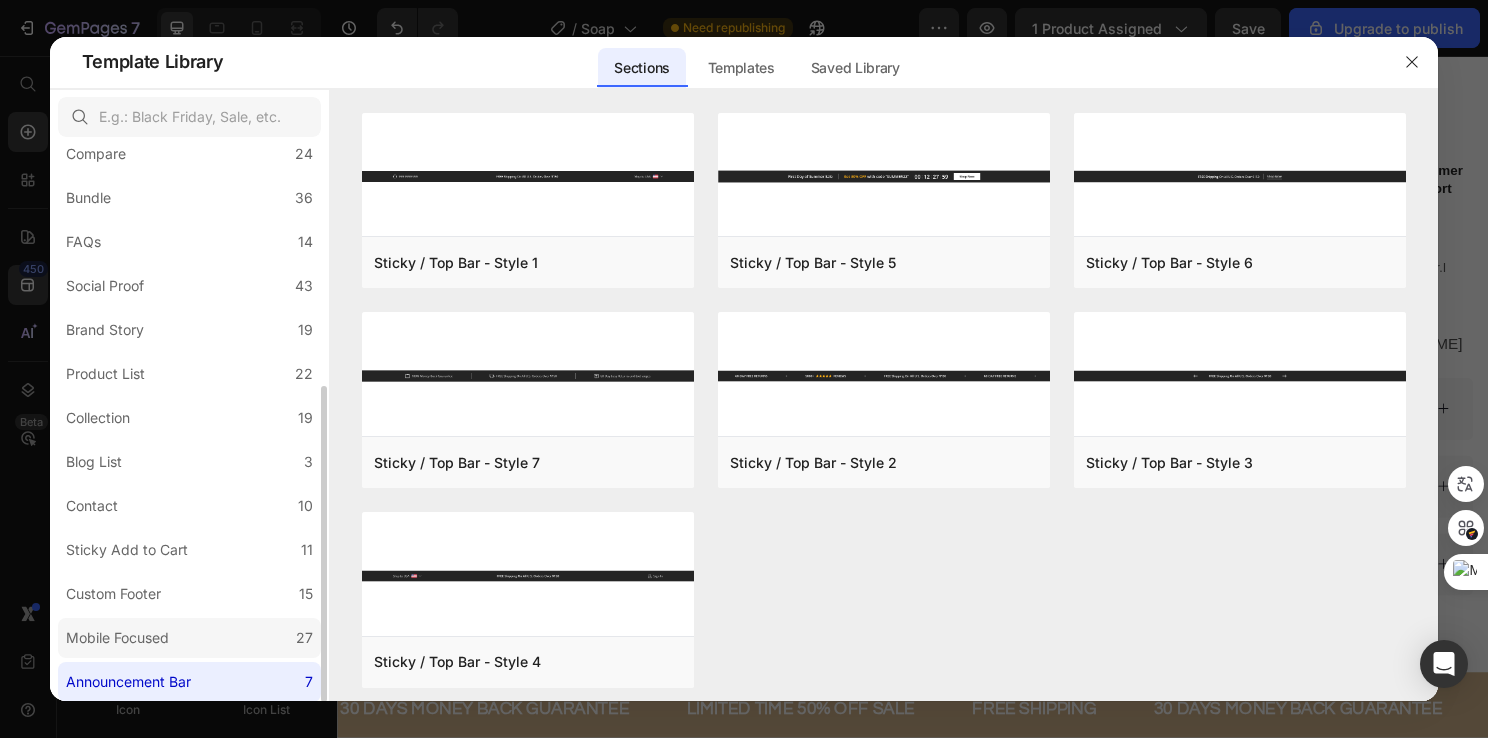 click on "Mobile Focused" at bounding box center [117, 638] 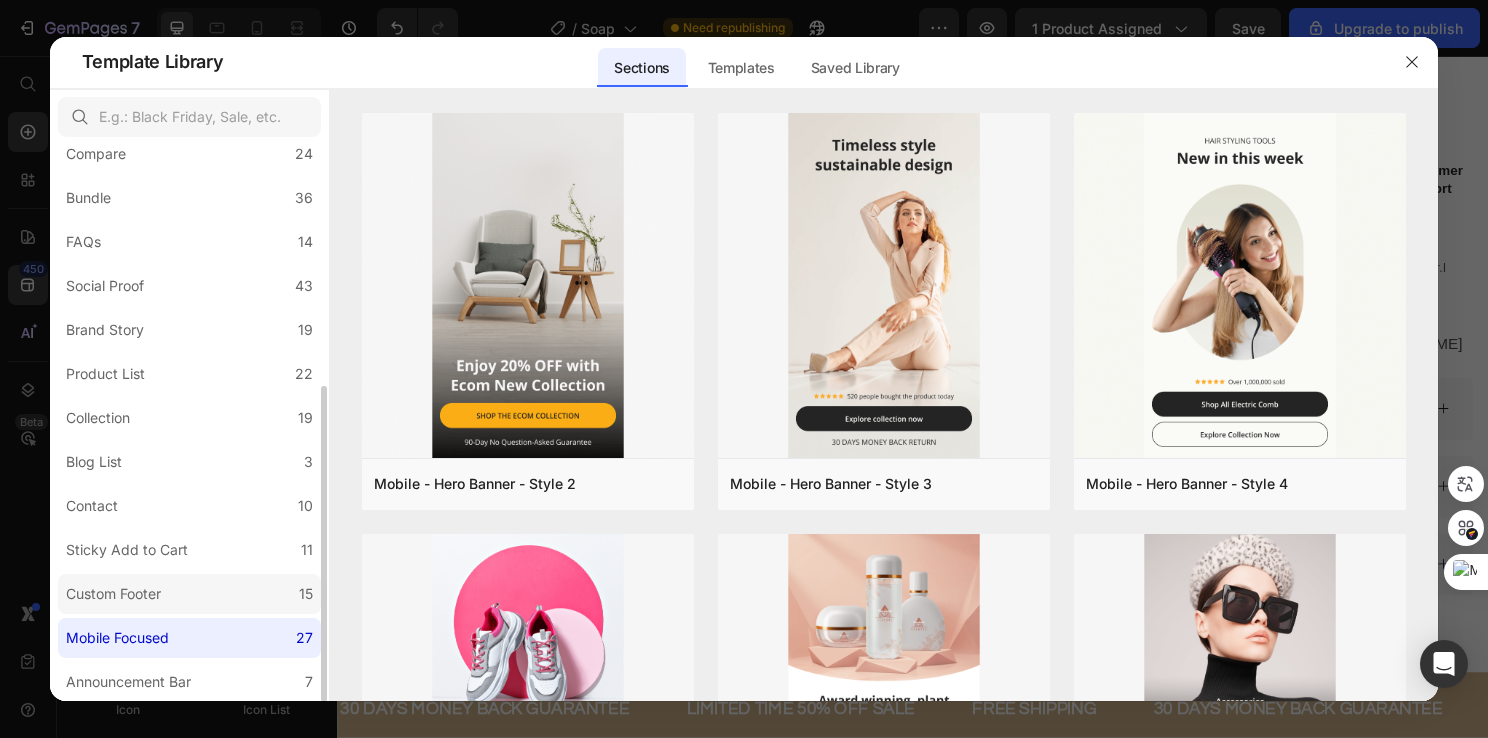 click on "Custom Footer 15" 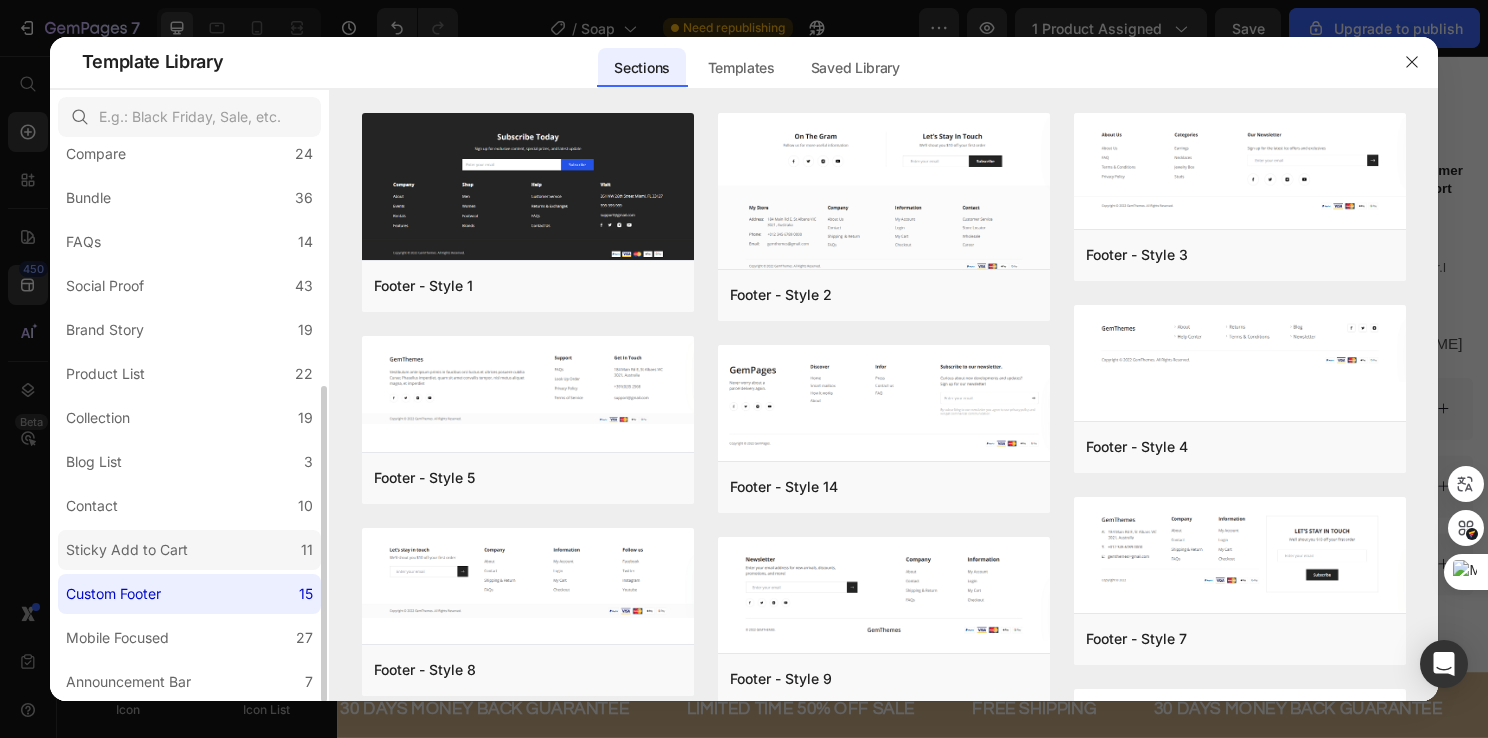 click on "Sticky Add to Cart" at bounding box center (131, 550) 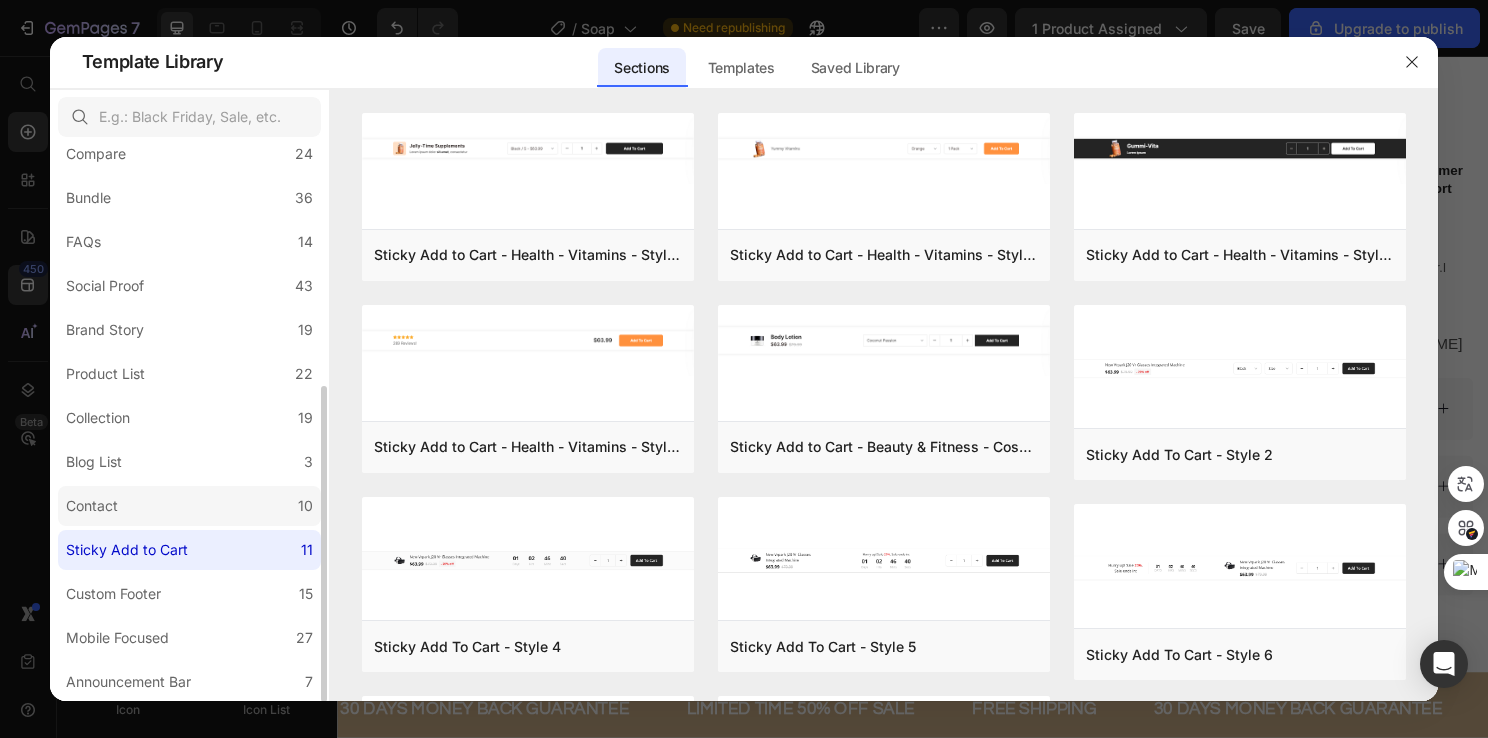 click on "Contact 10" 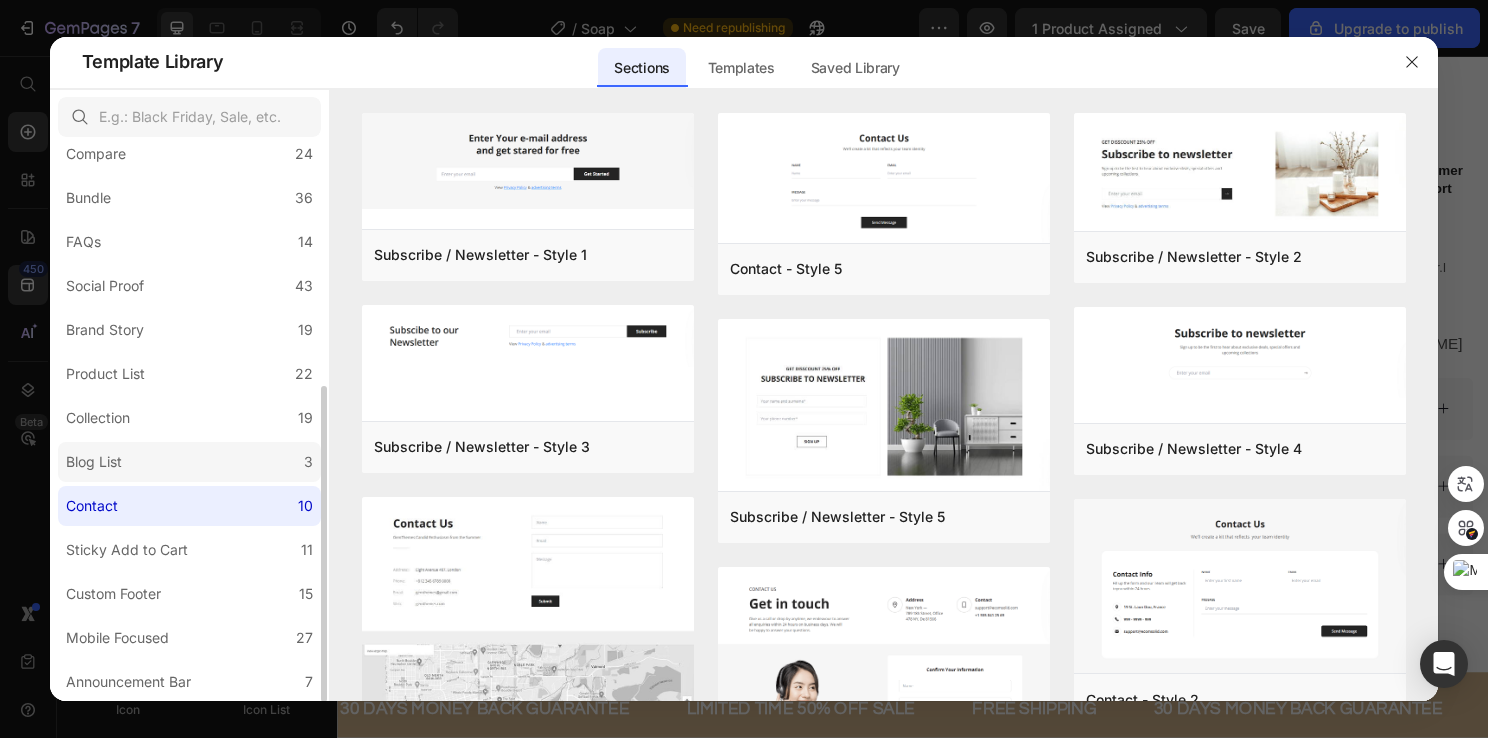 click on "Blog List 3" 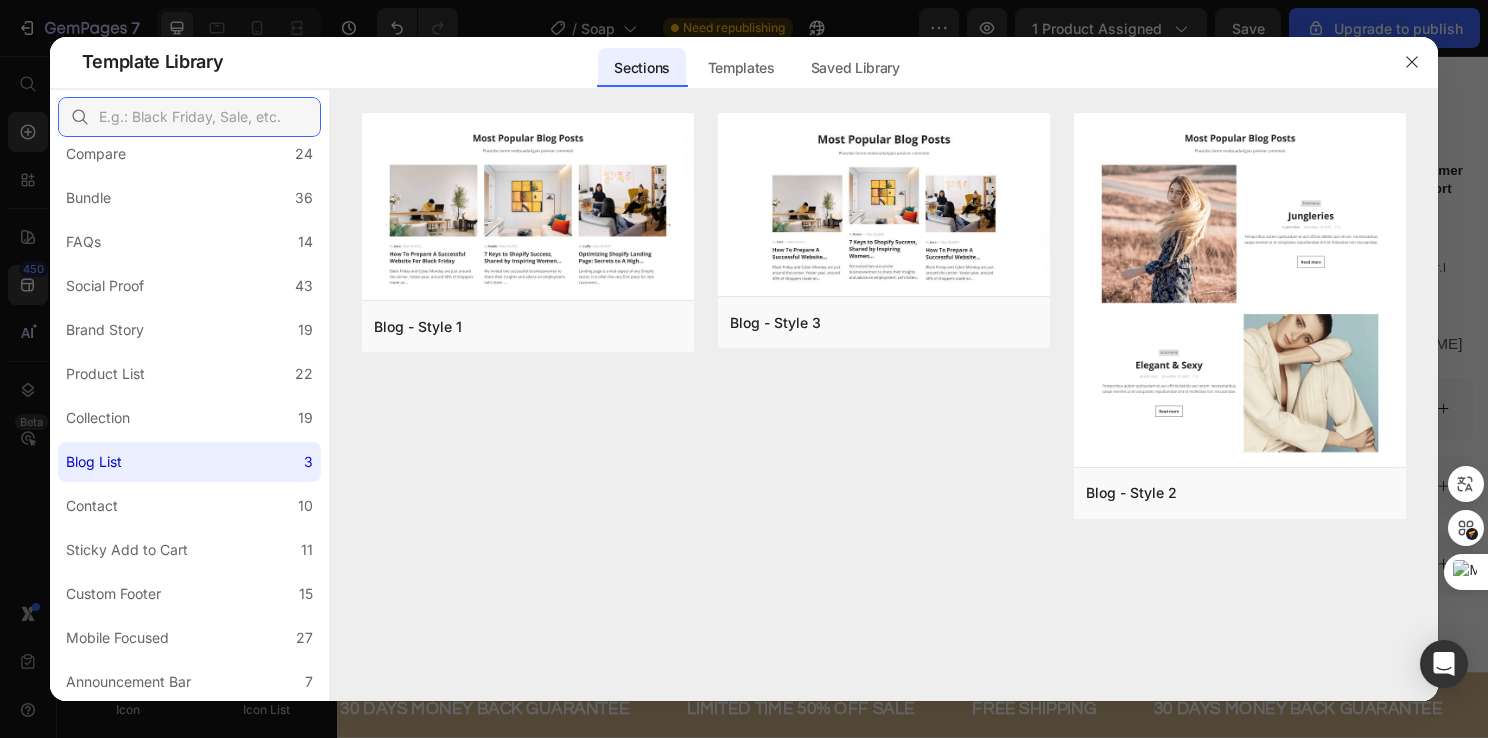 click at bounding box center (189, 117) 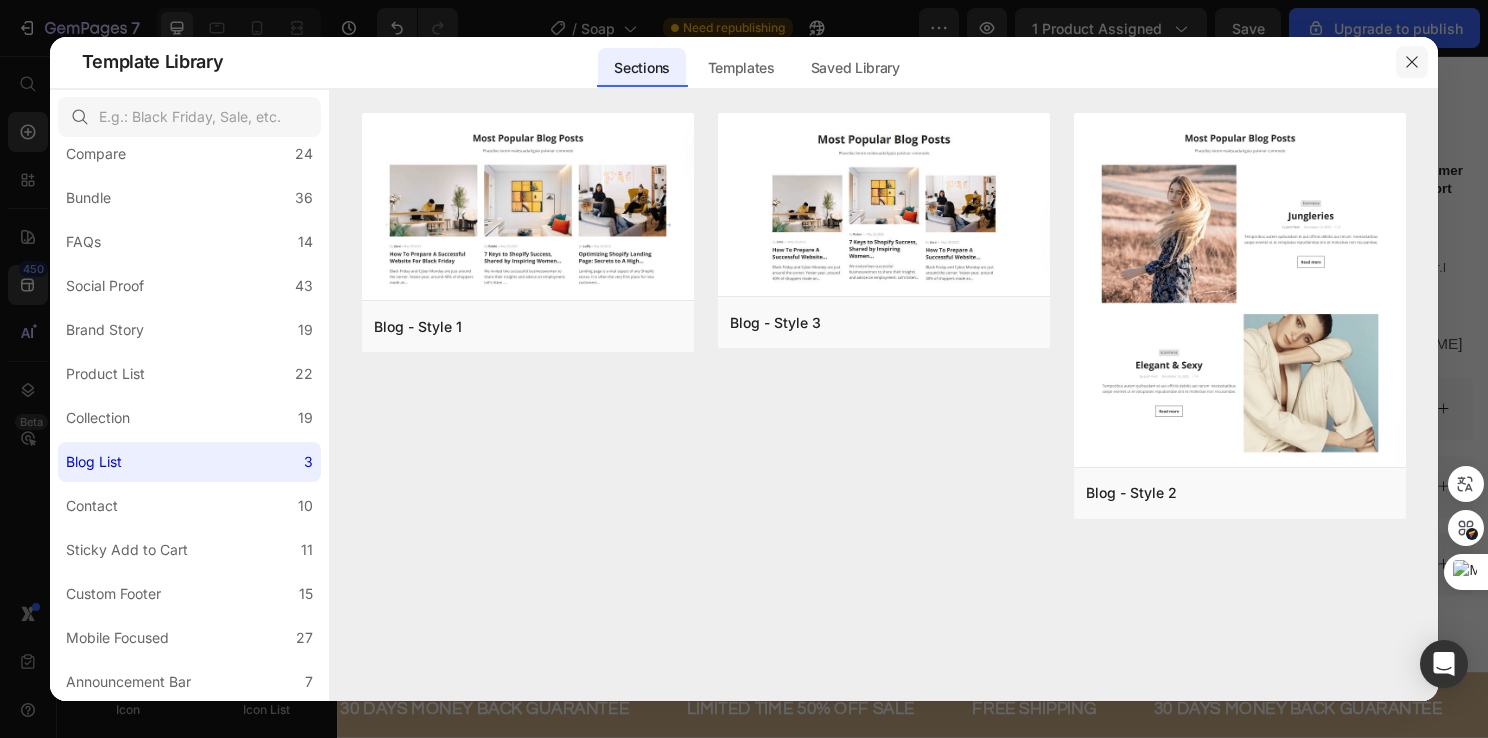 click 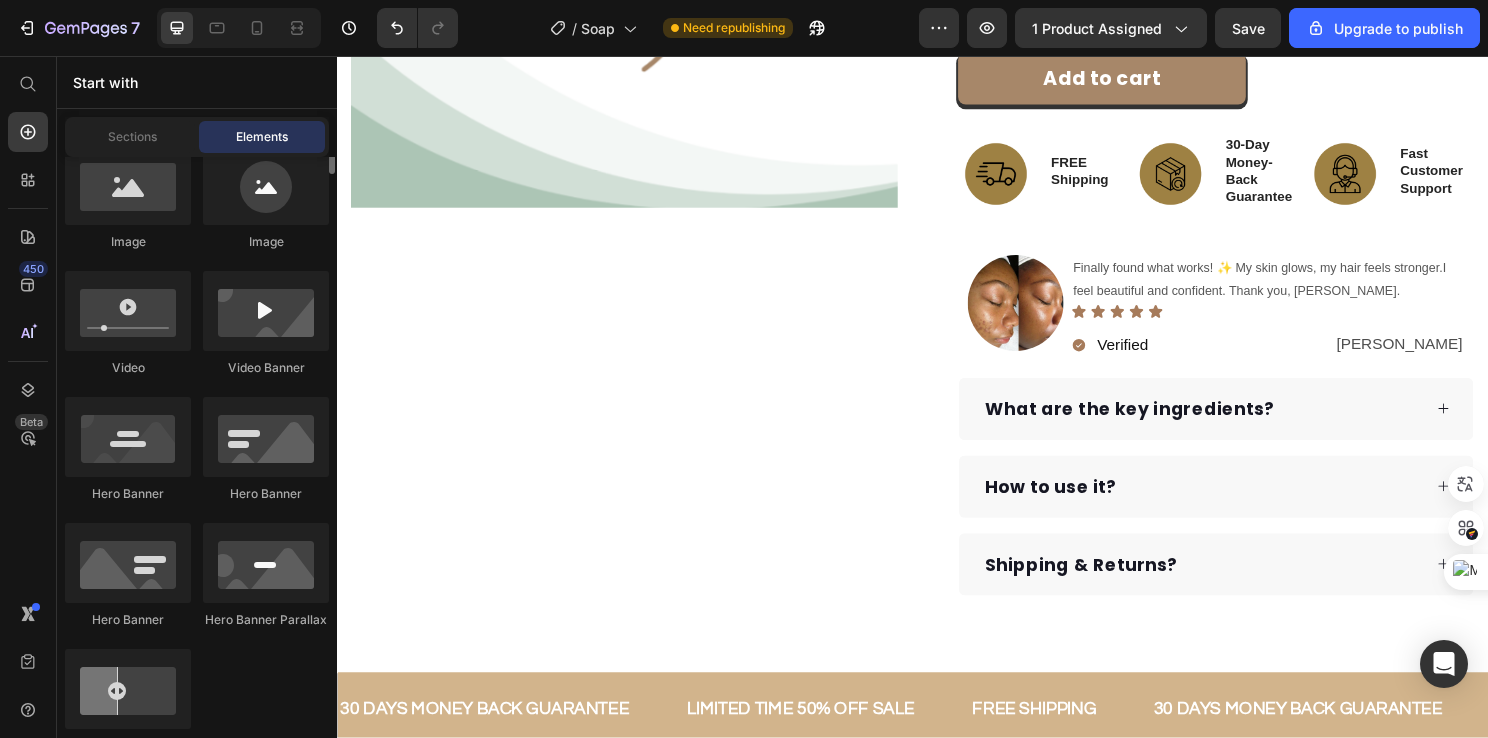 scroll, scrollTop: 700, scrollLeft: 0, axis: vertical 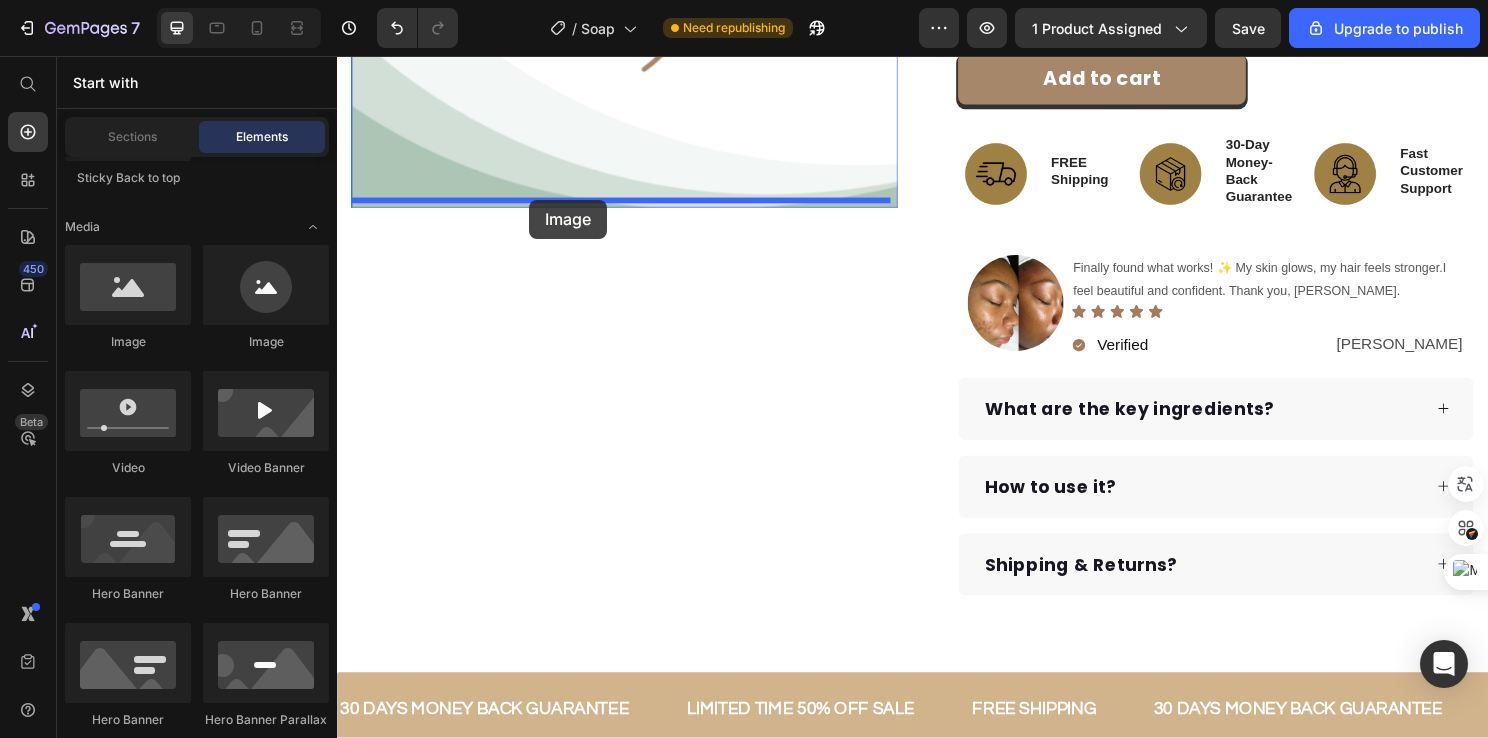 drag, startPoint x: 576, startPoint y: 350, endPoint x: 537, endPoint y: 206, distance: 149.1878 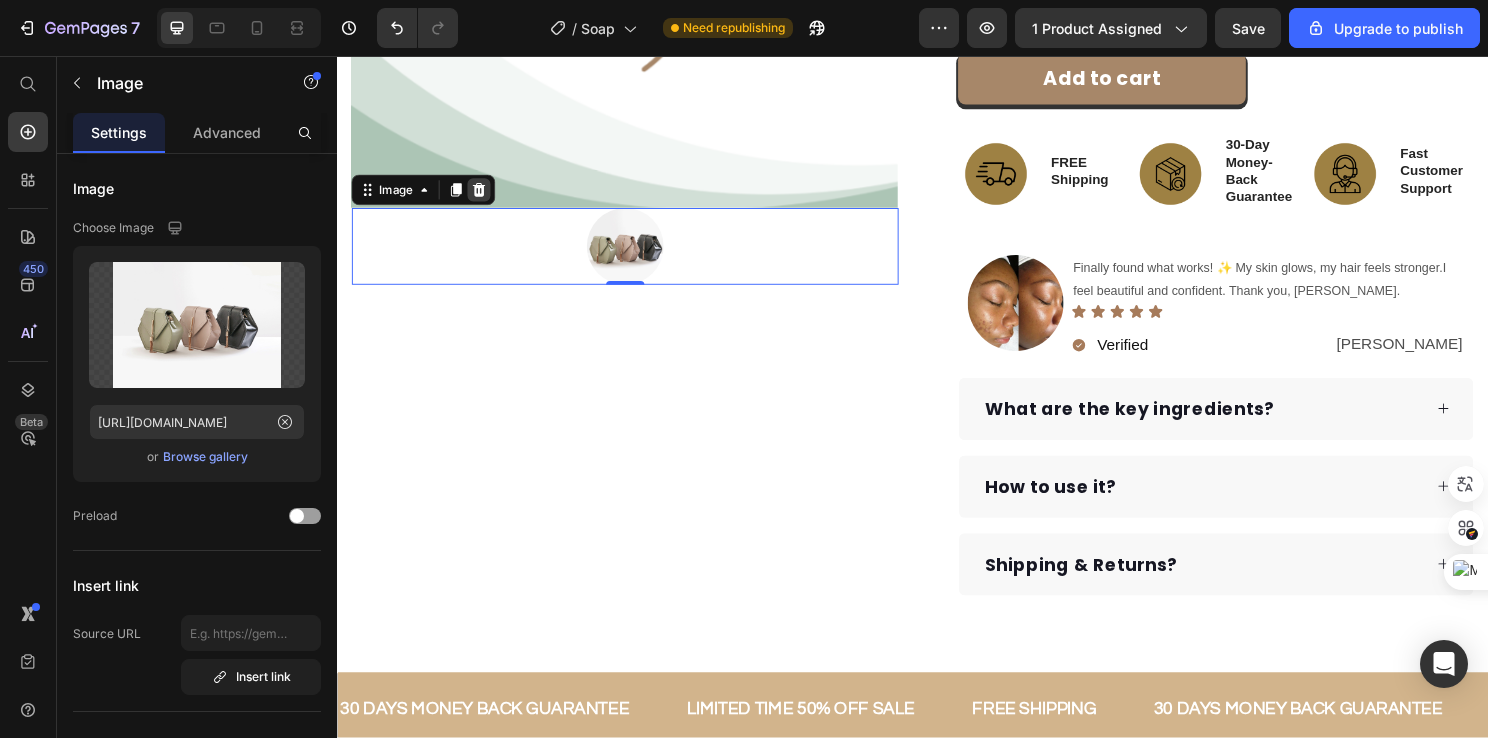 click 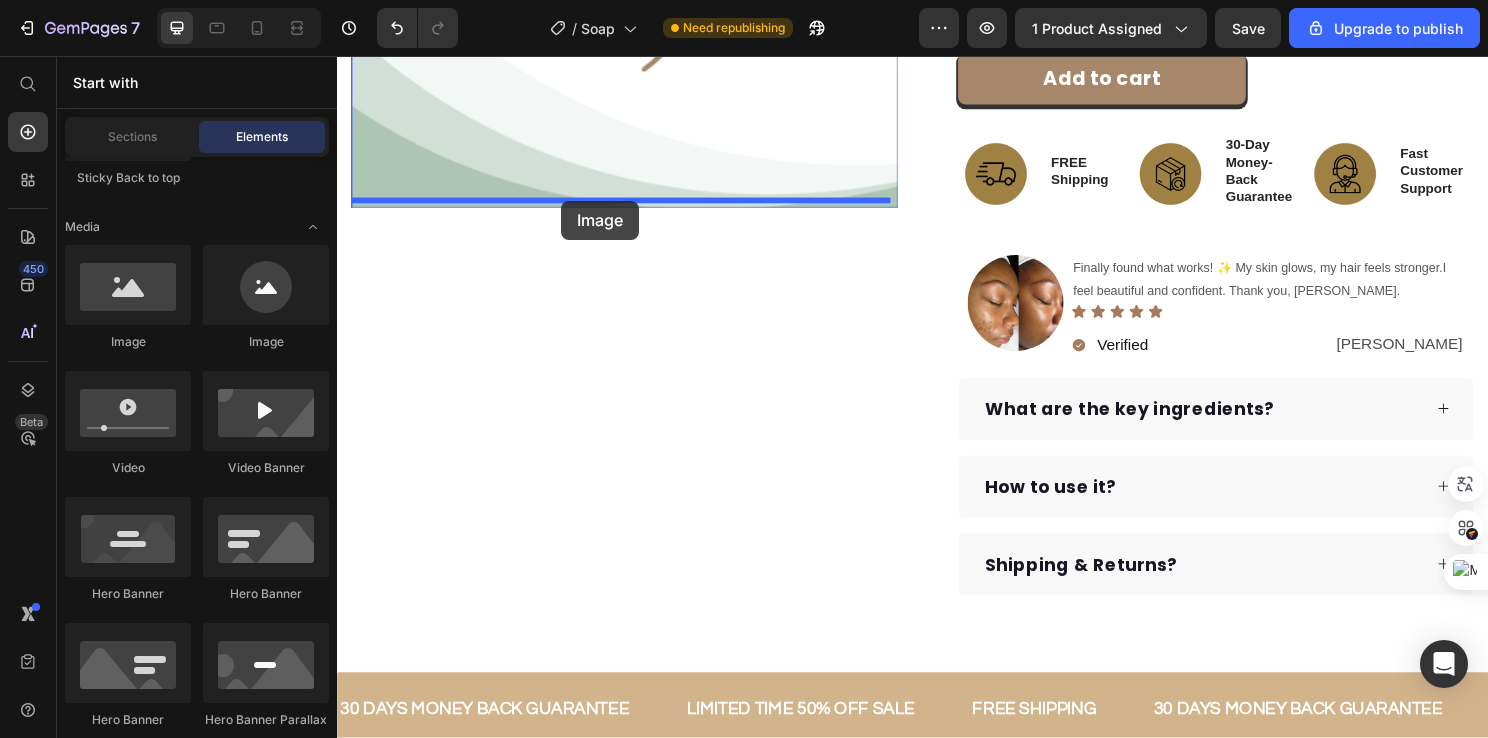 drag, startPoint x: 473, startPoint y: 361, endPoint x: 571, endPoint y: 207, distance: 182.53767 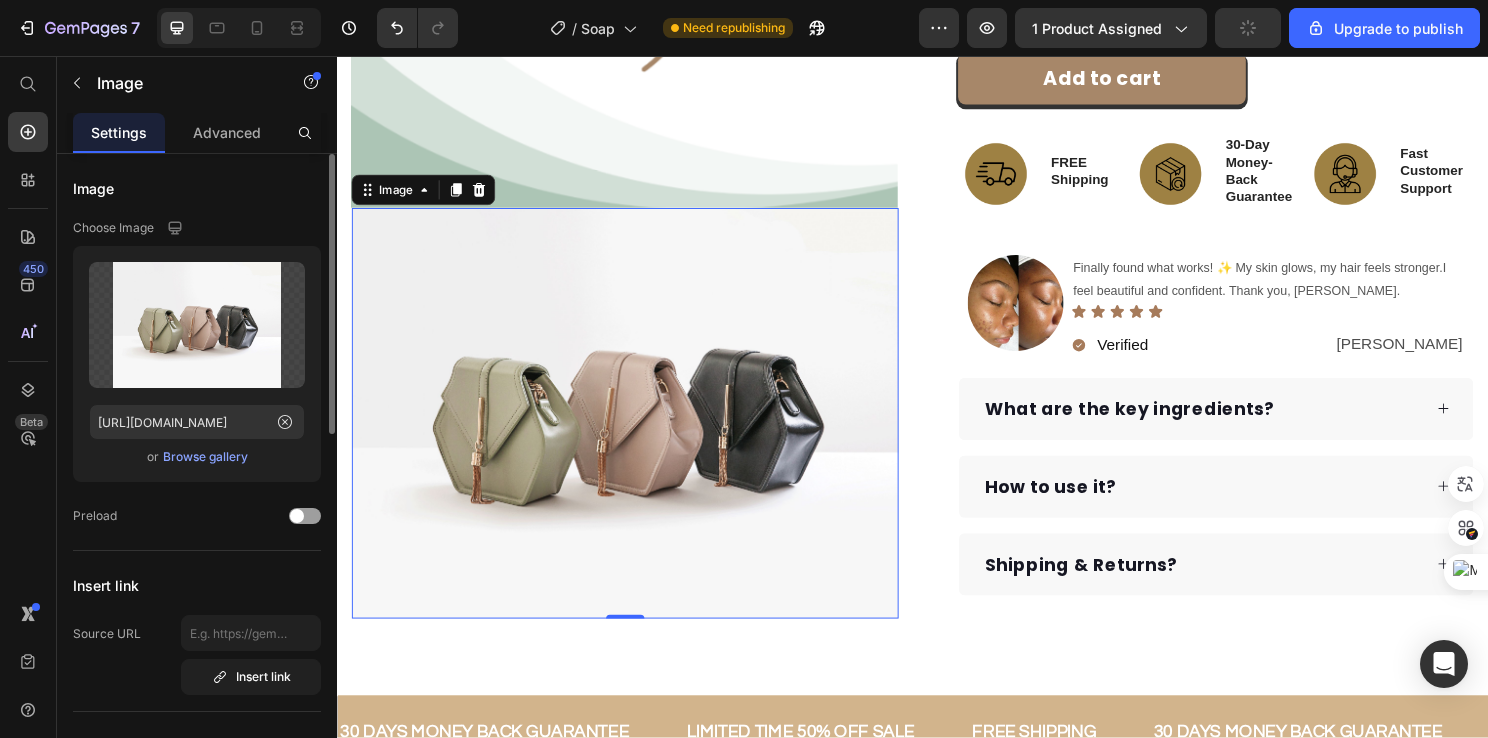 click on "Browse gallery" at bounding box center [205, 457] 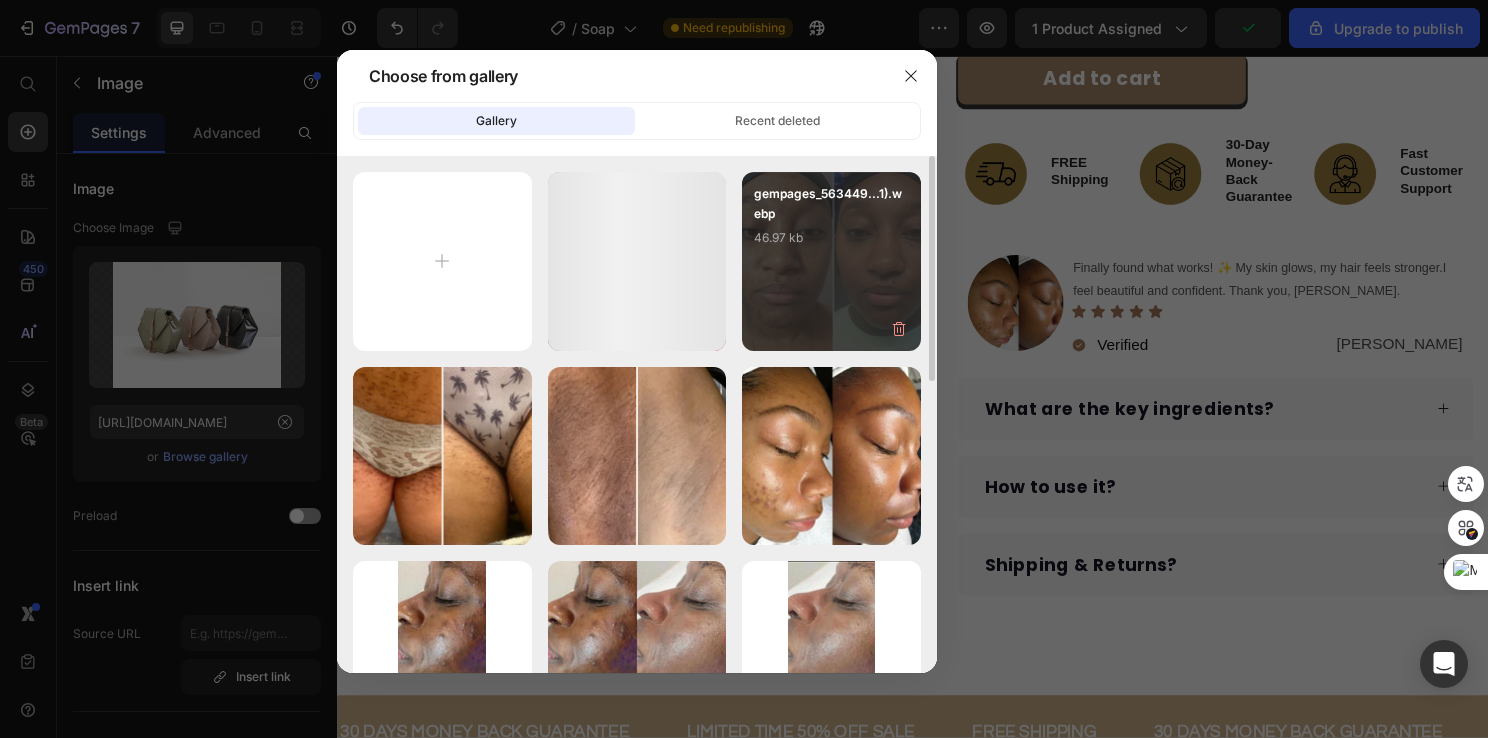 click on "46.97 kb" at bounding box center (831, 238) 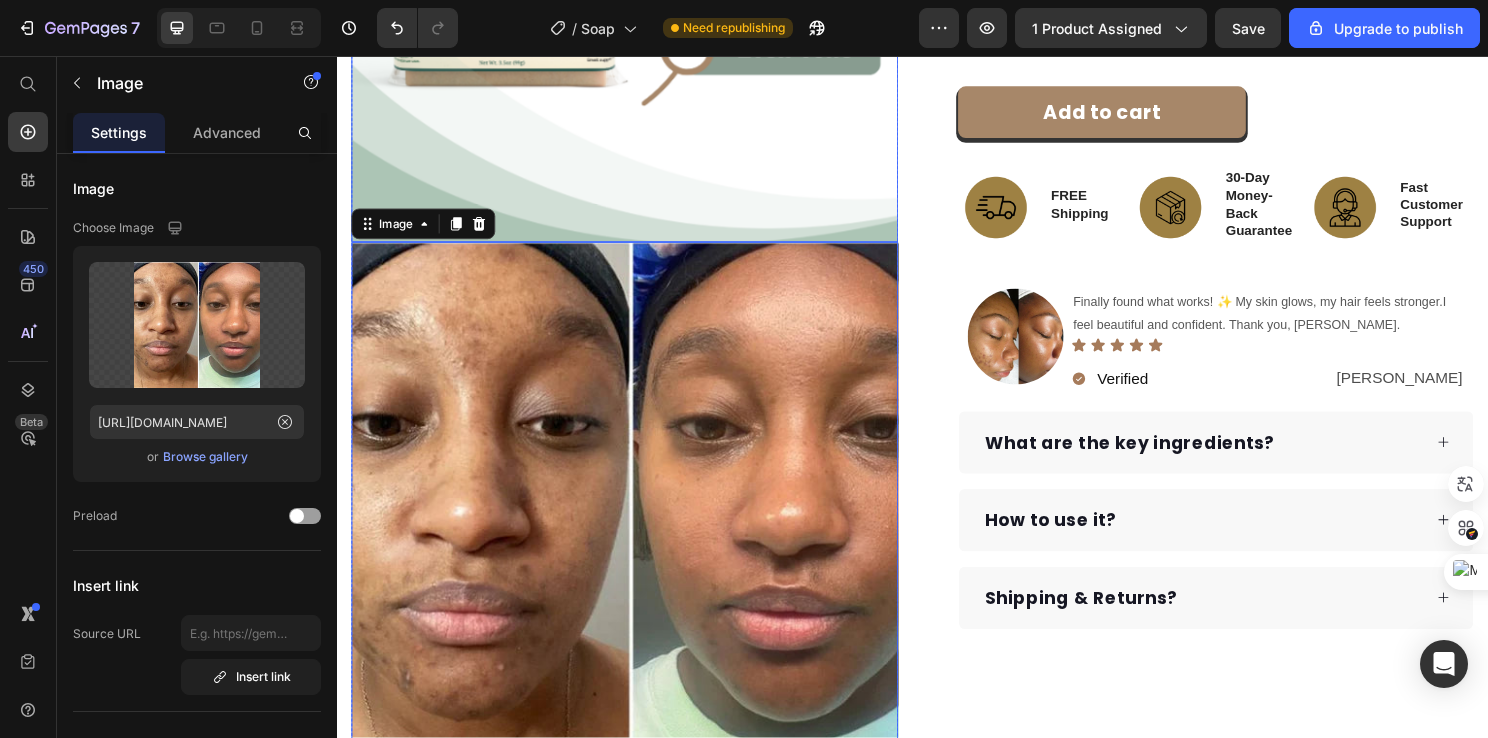 scroll, scrollTop: 500, scrollLeft: 0, axis: vertical 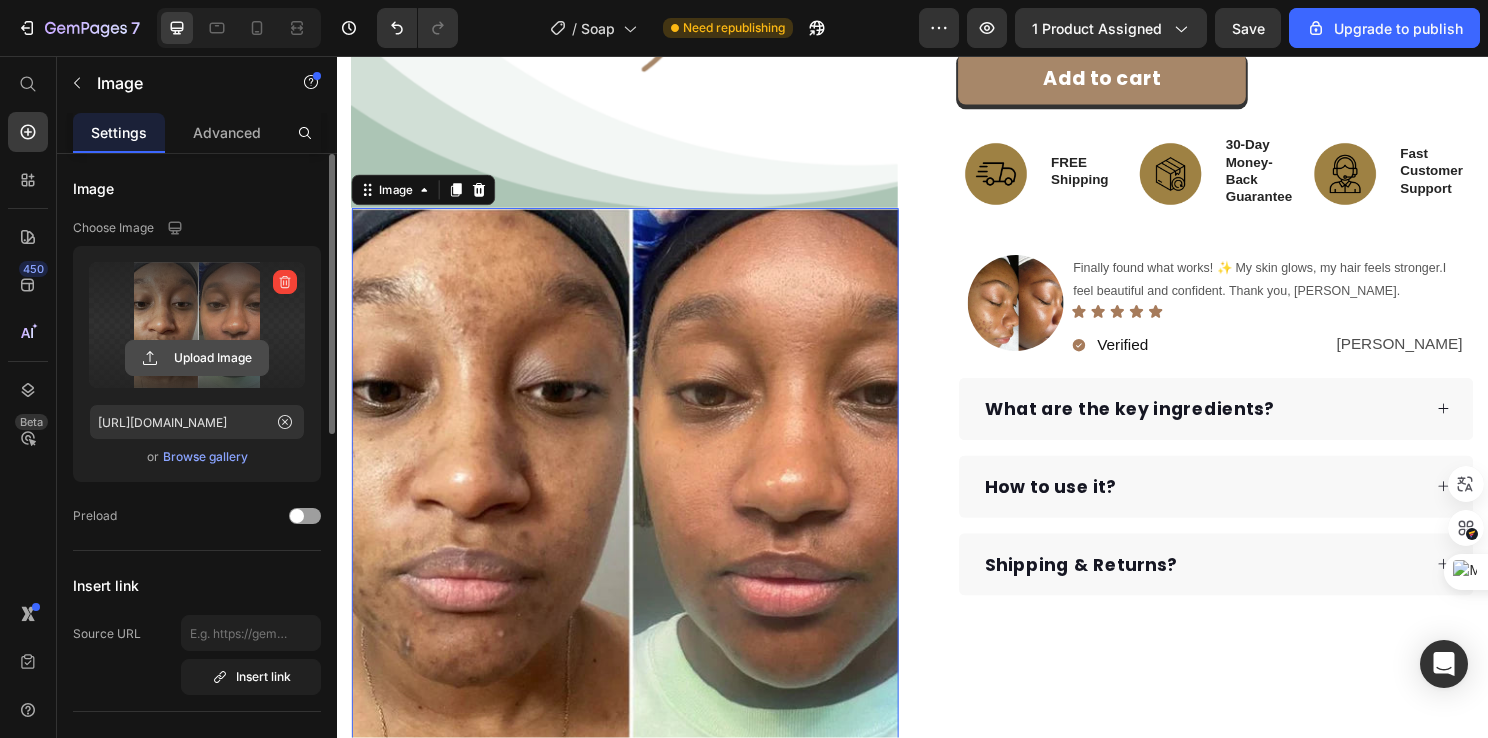 click 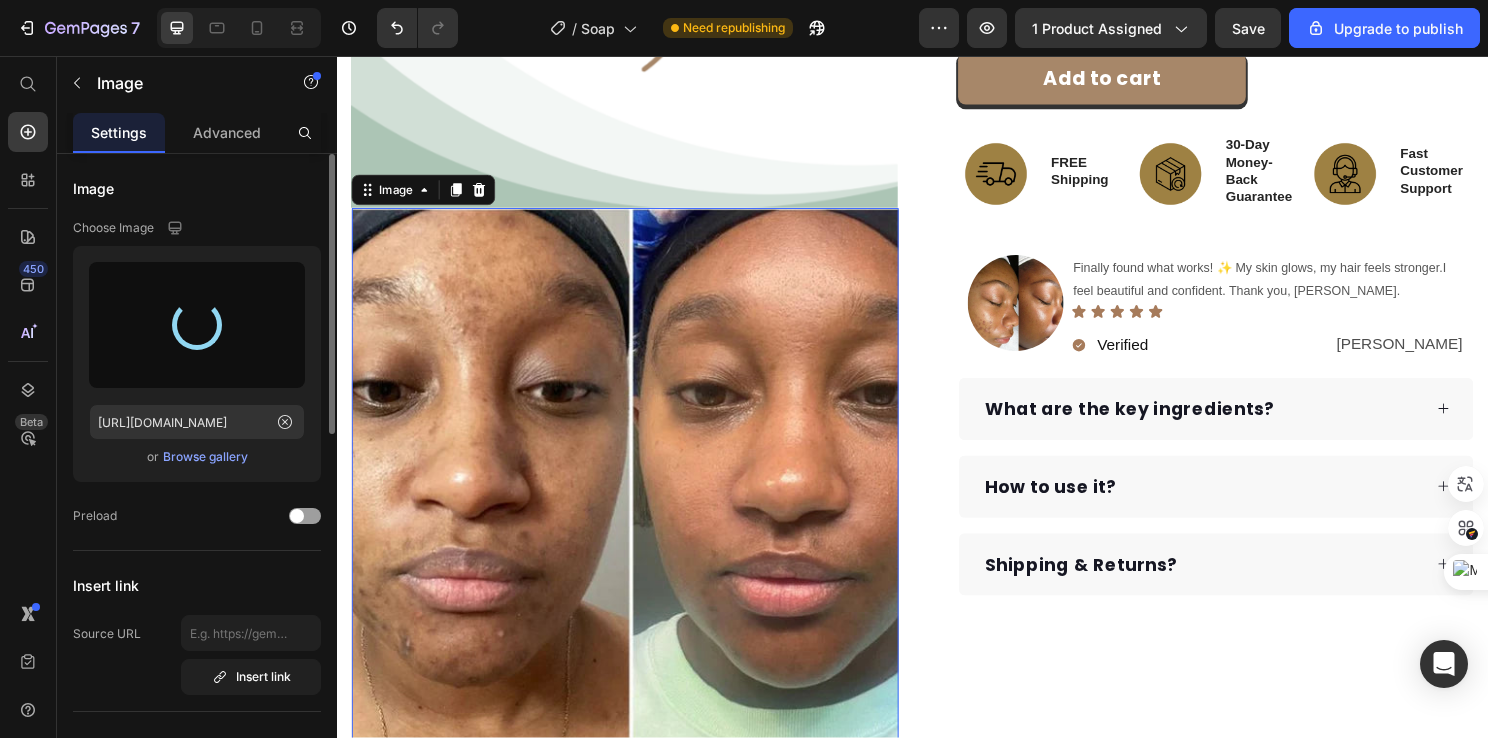 type on "[URL][DOMAIN_NAME]" 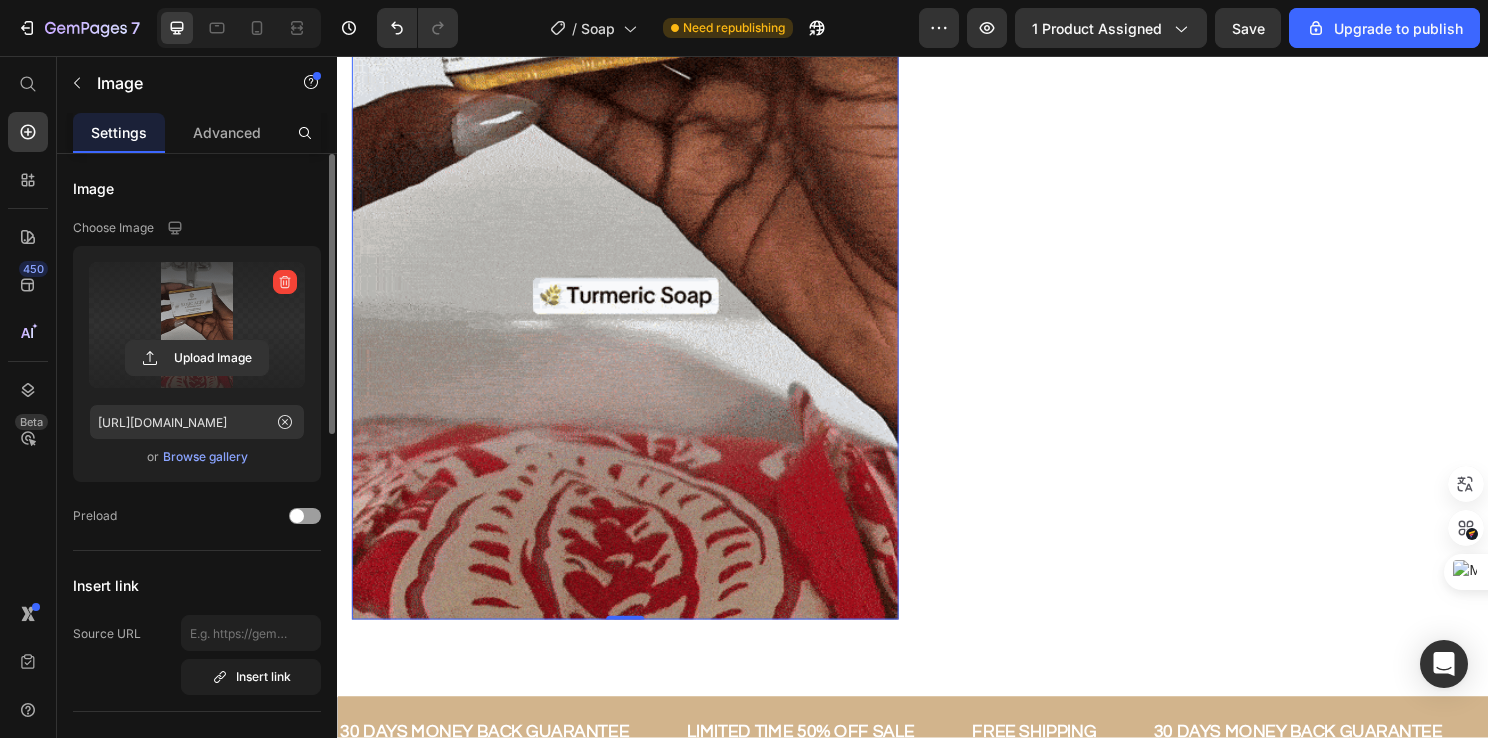 scroll, scrollTop: 1200, scrollLeft: 0, axis: vertical 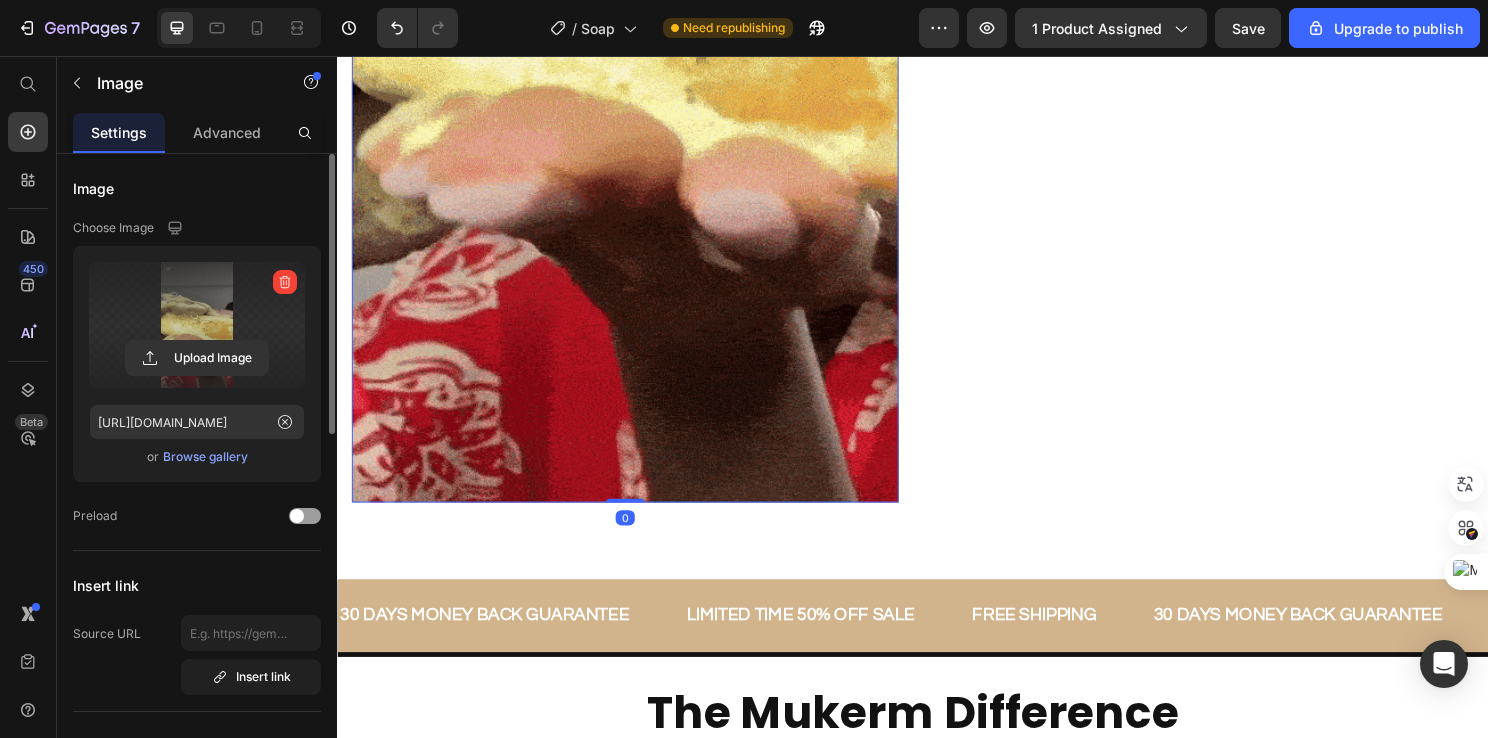 drag, startPoint x: 619, startPoint y: 496, endPoint x: 623, endPoint y: 405, distance: 91.08787 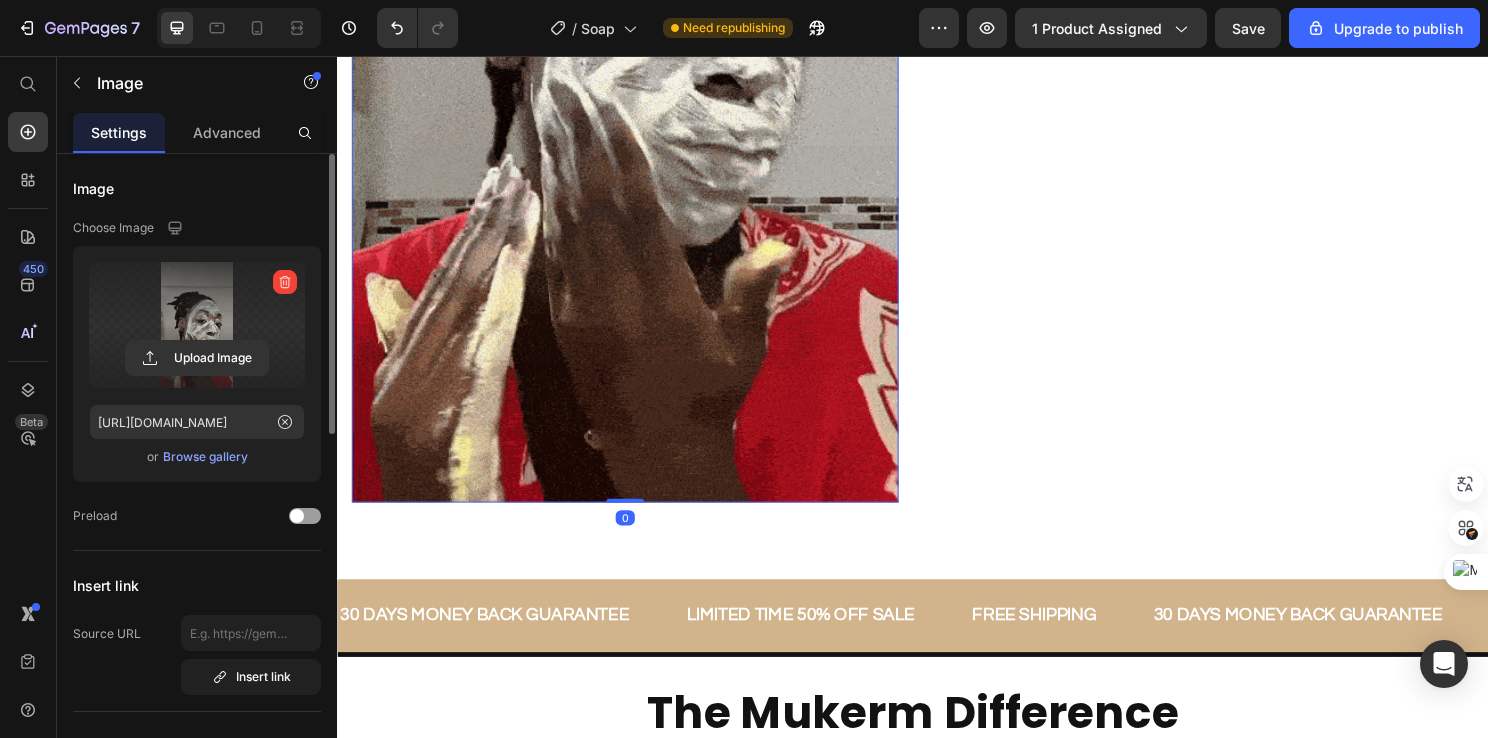 click on "Image   0" at bounding box center (637, 18) 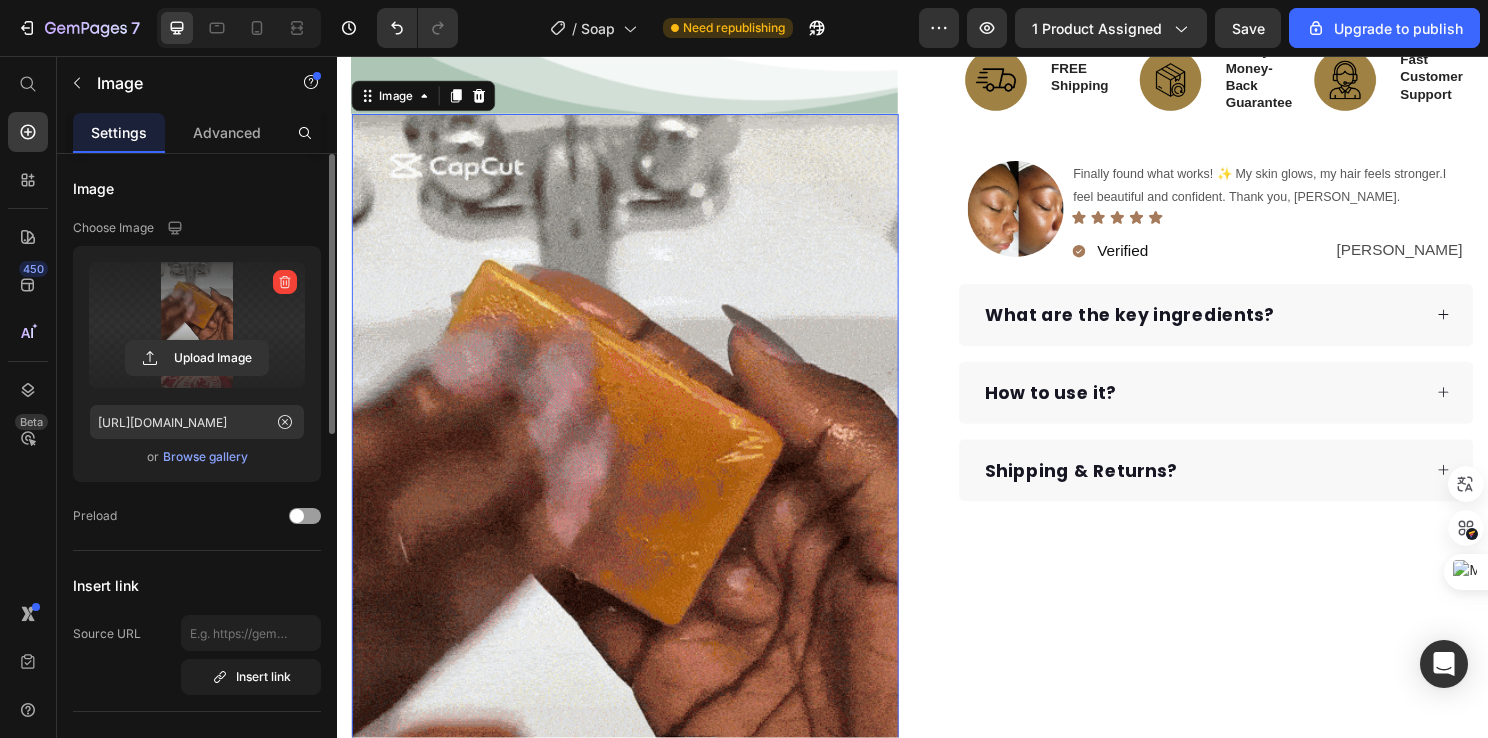 scroll, scrollTop: 500, scrollLeft: 0, axis: vertical 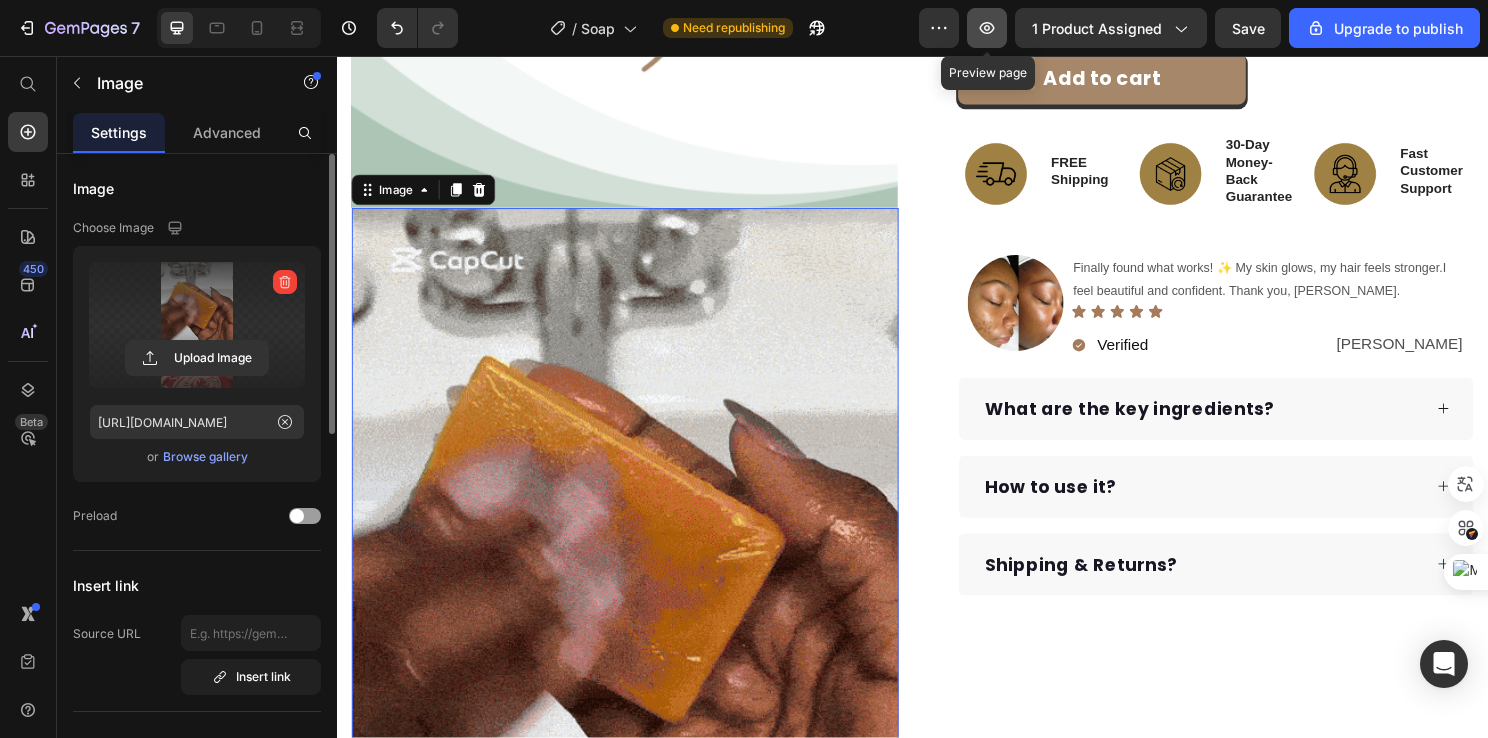 click 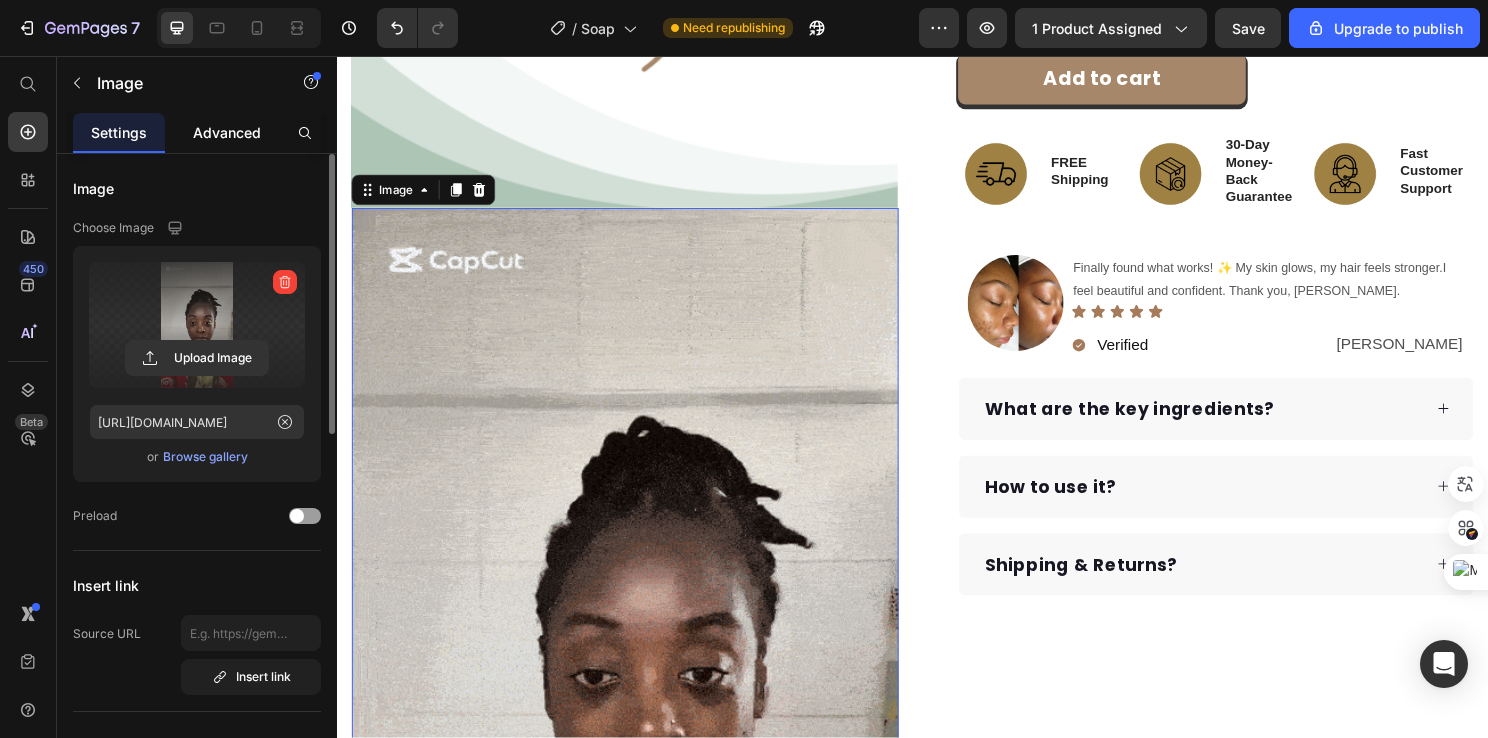 click on "Advanced" at bounding box center [227, 132] 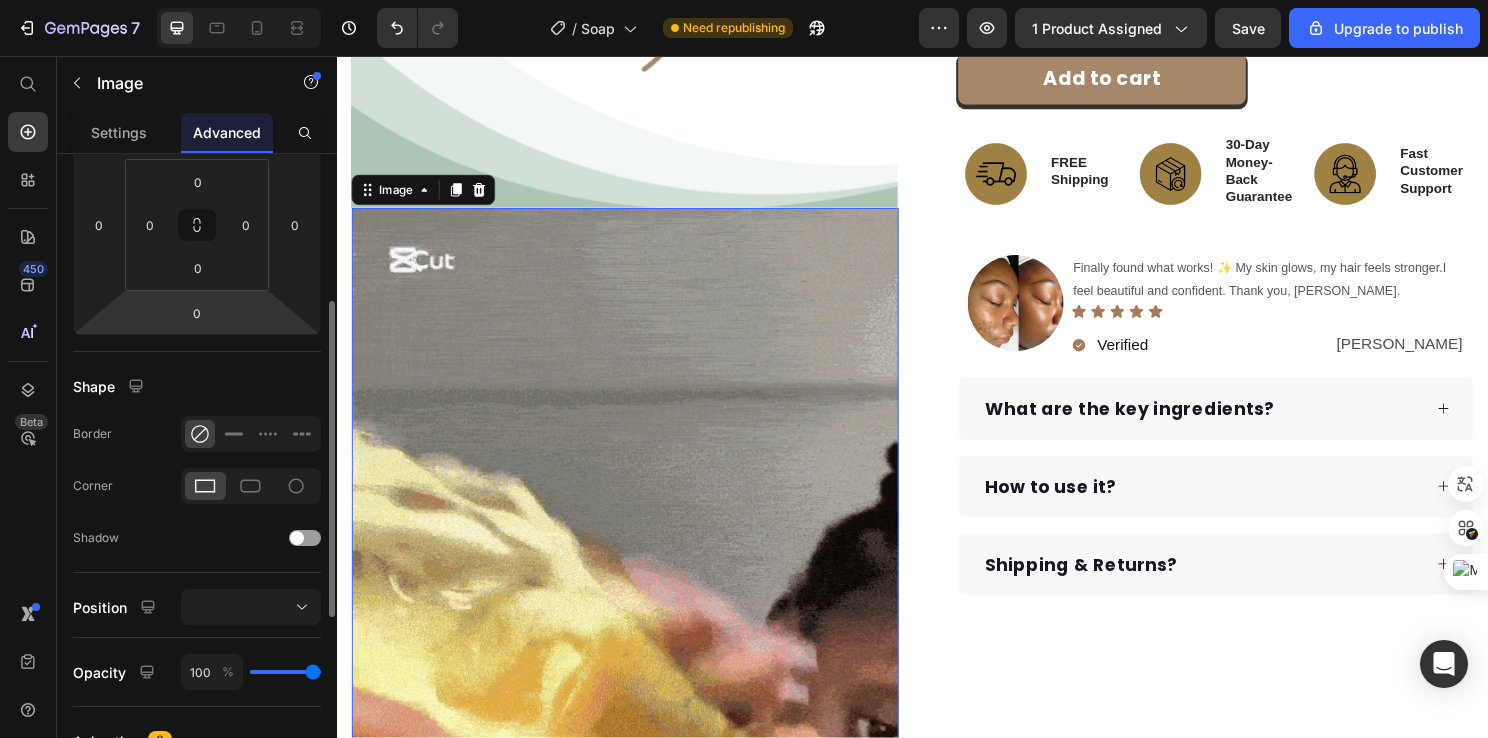 scroll, scrollTop: 400, scrollLeft: 0, axis: vertical 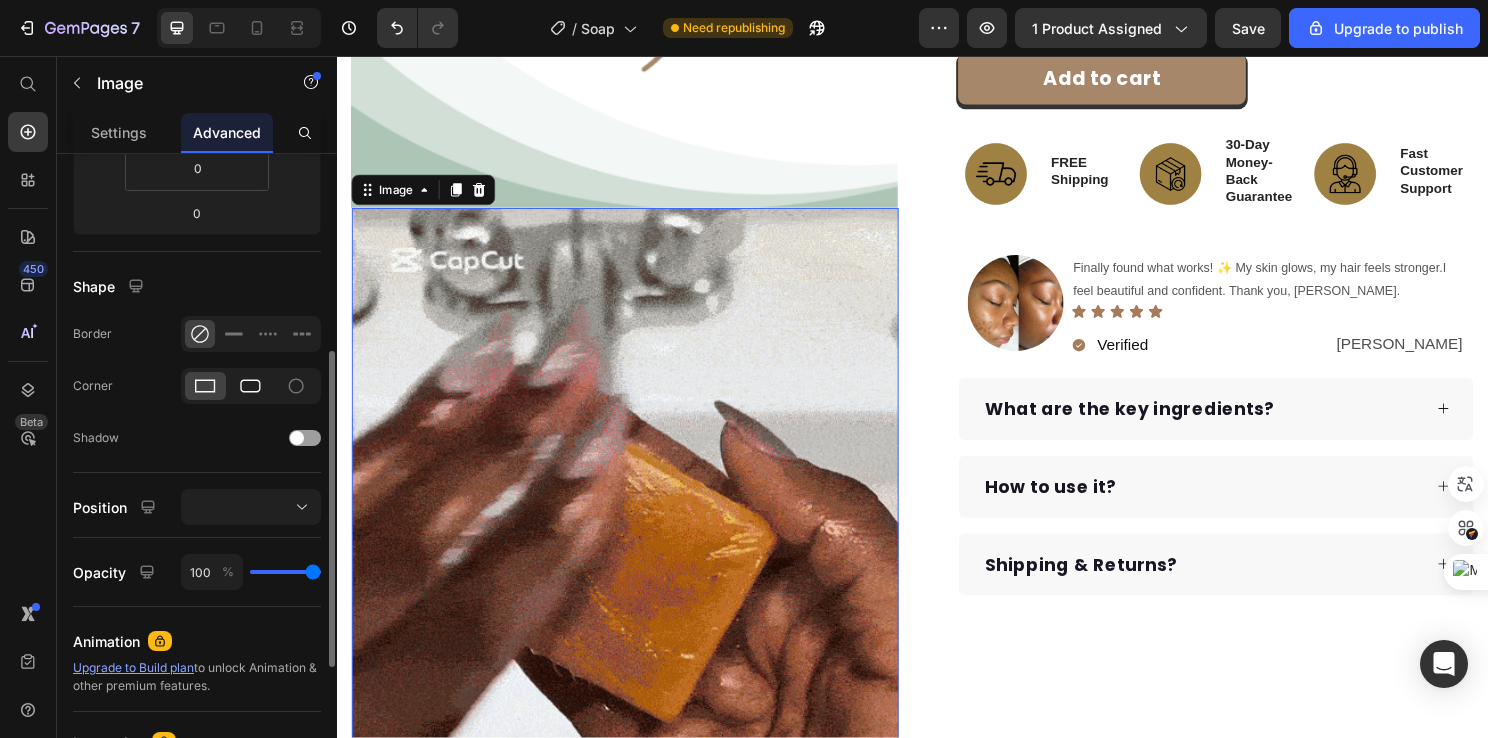 click 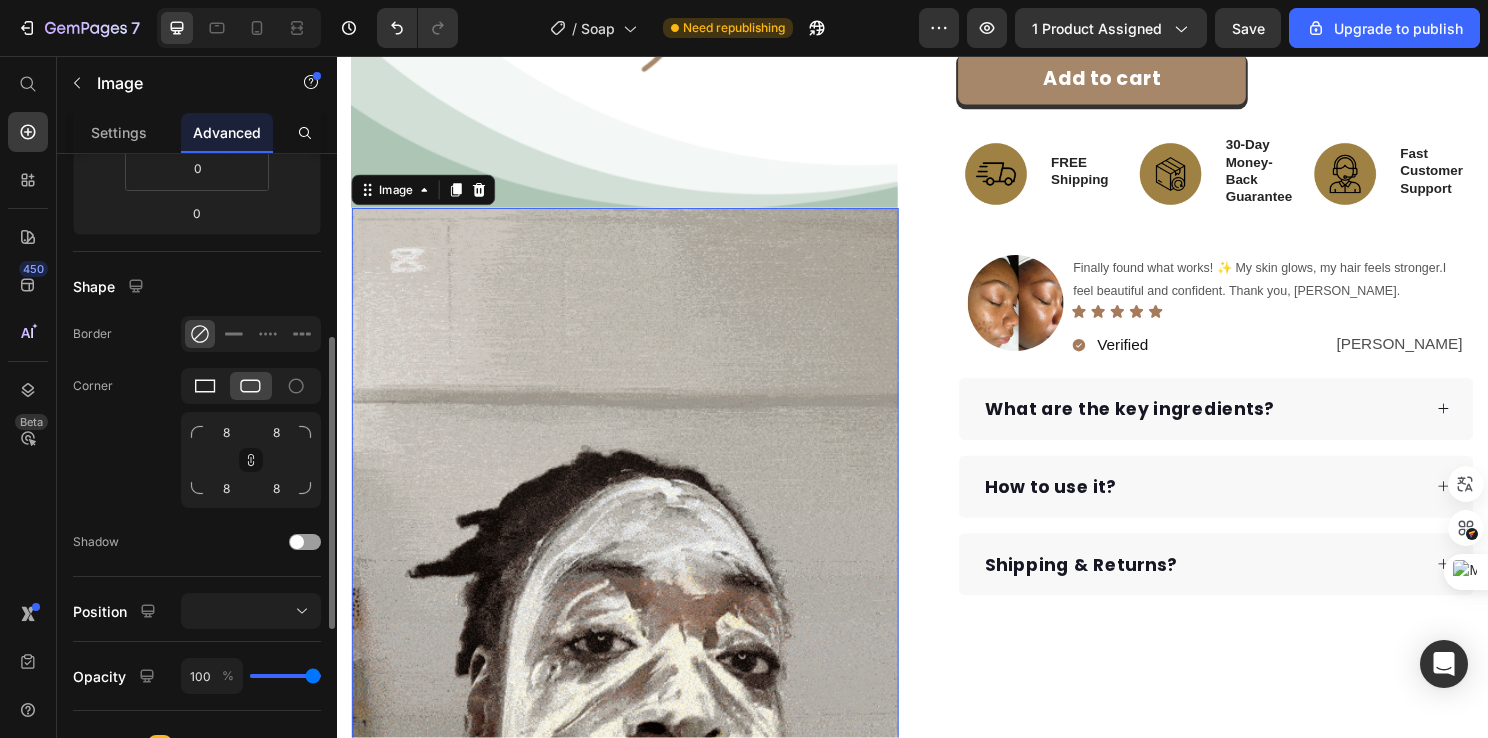 click 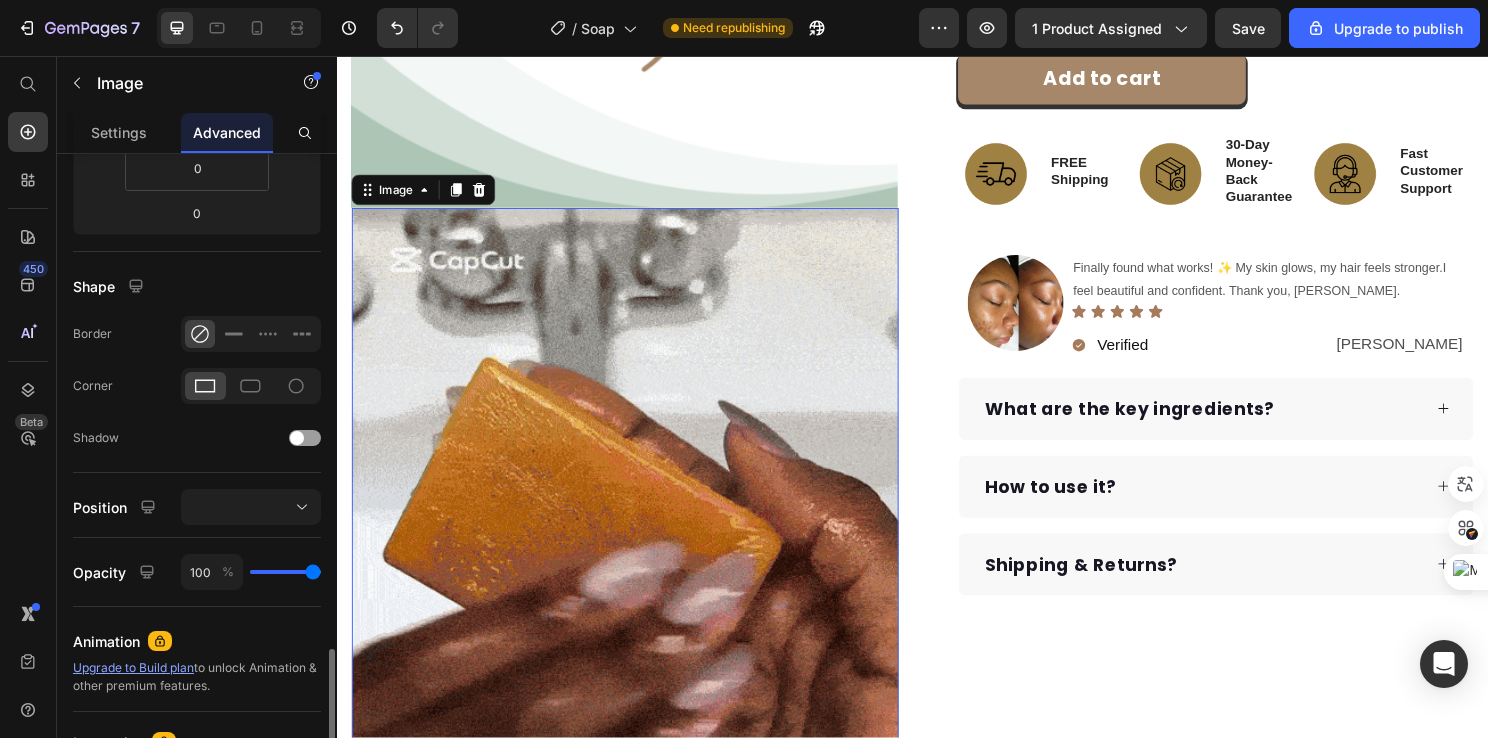 scroll, scrollTop: 661, scrollLeft: 0, axis: vertical 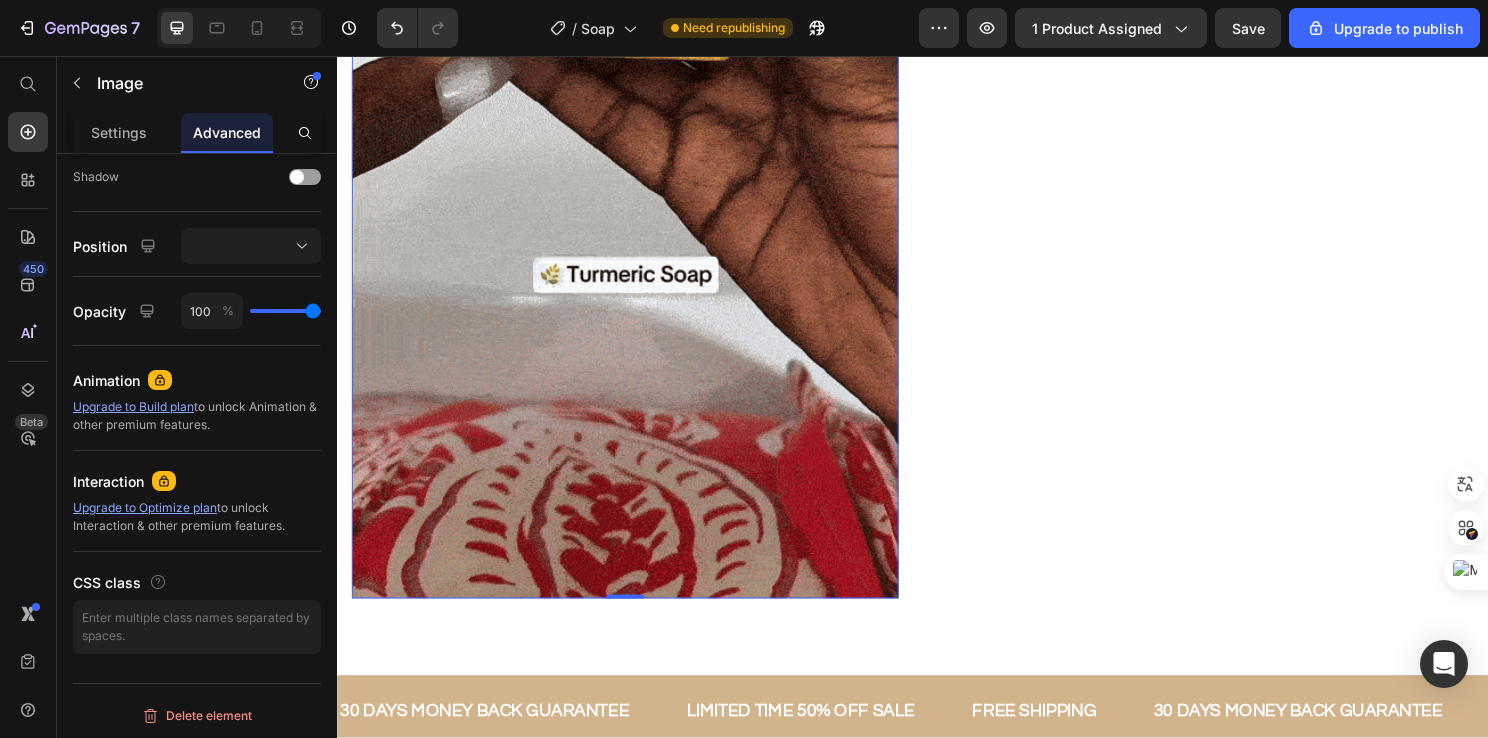 click at bounding box center [637, 118] 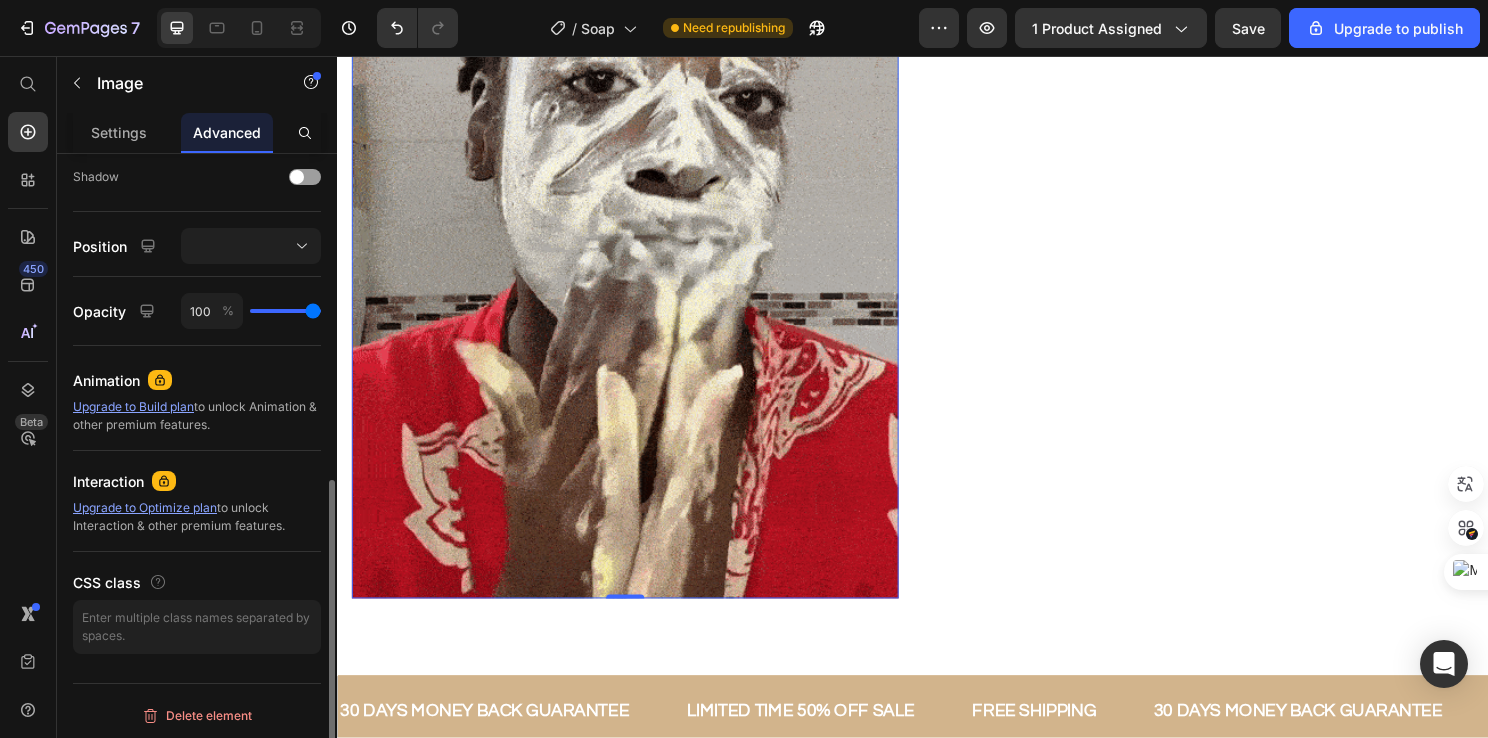 type on "98" 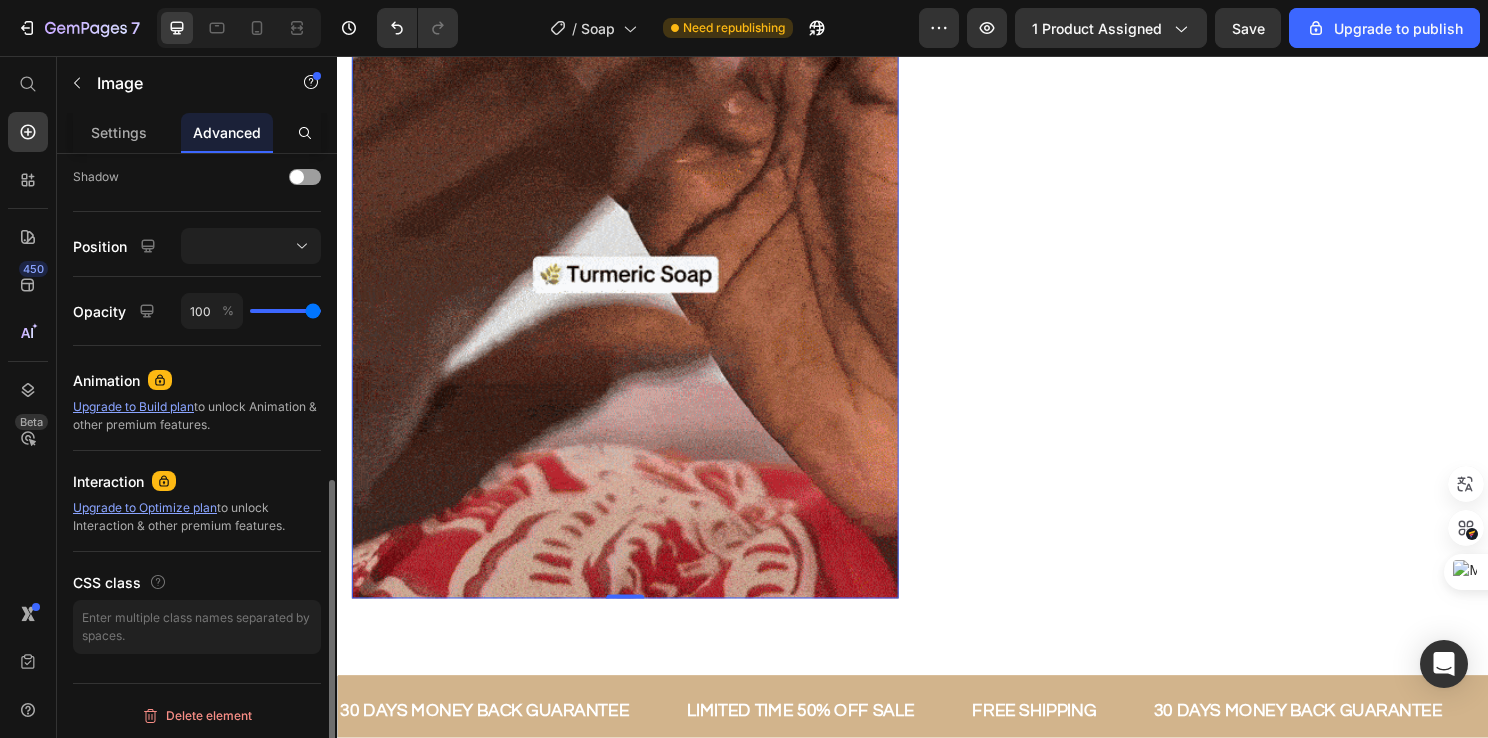 type on "98" 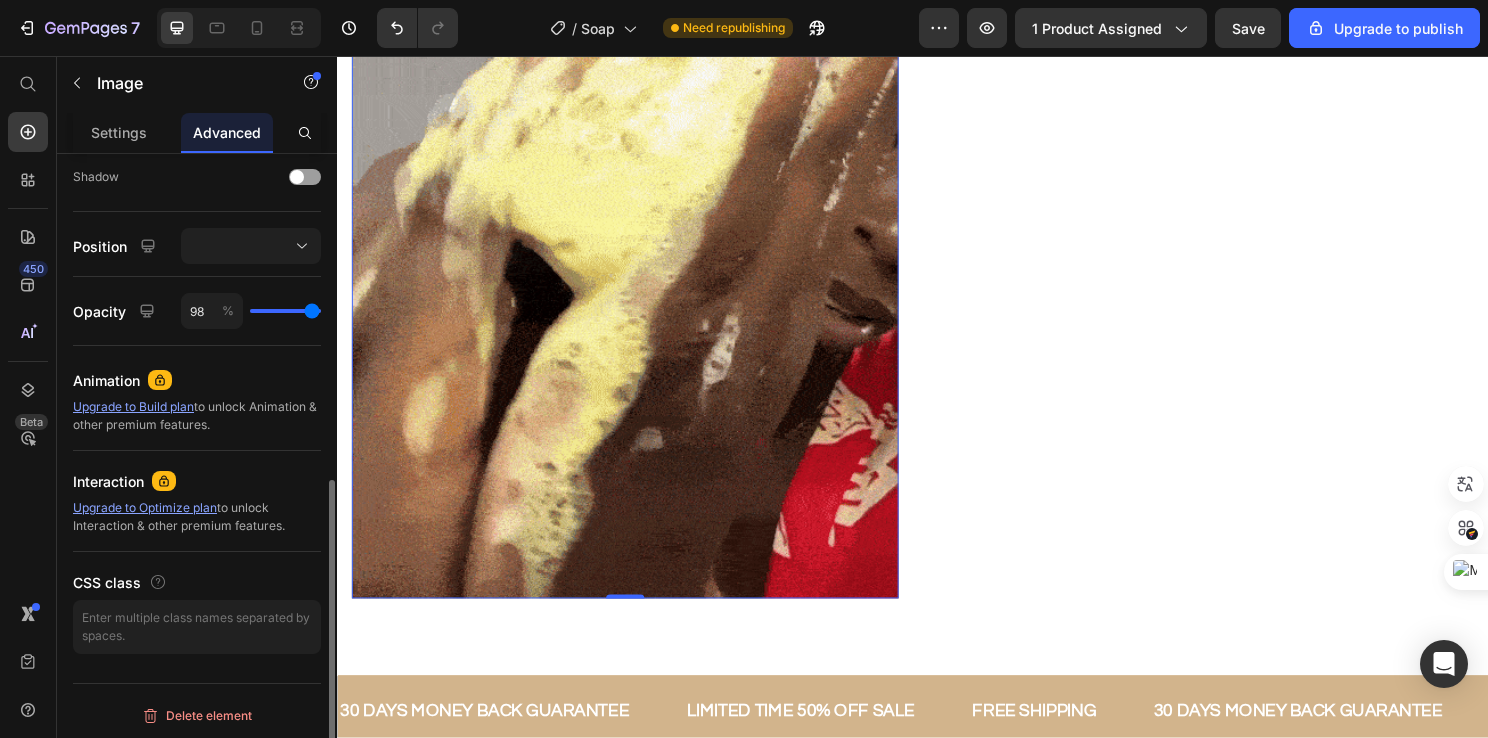 type on "97" 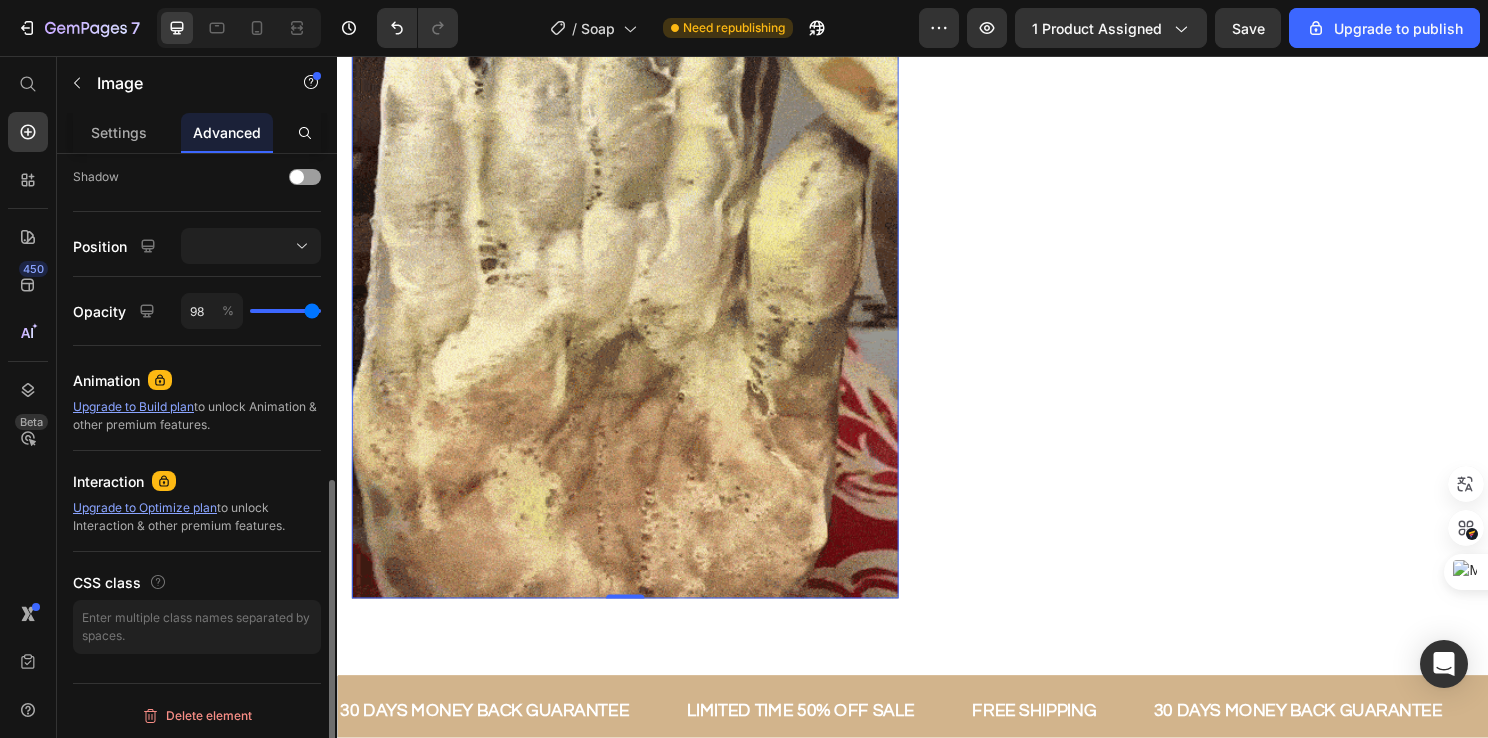 type on "97" 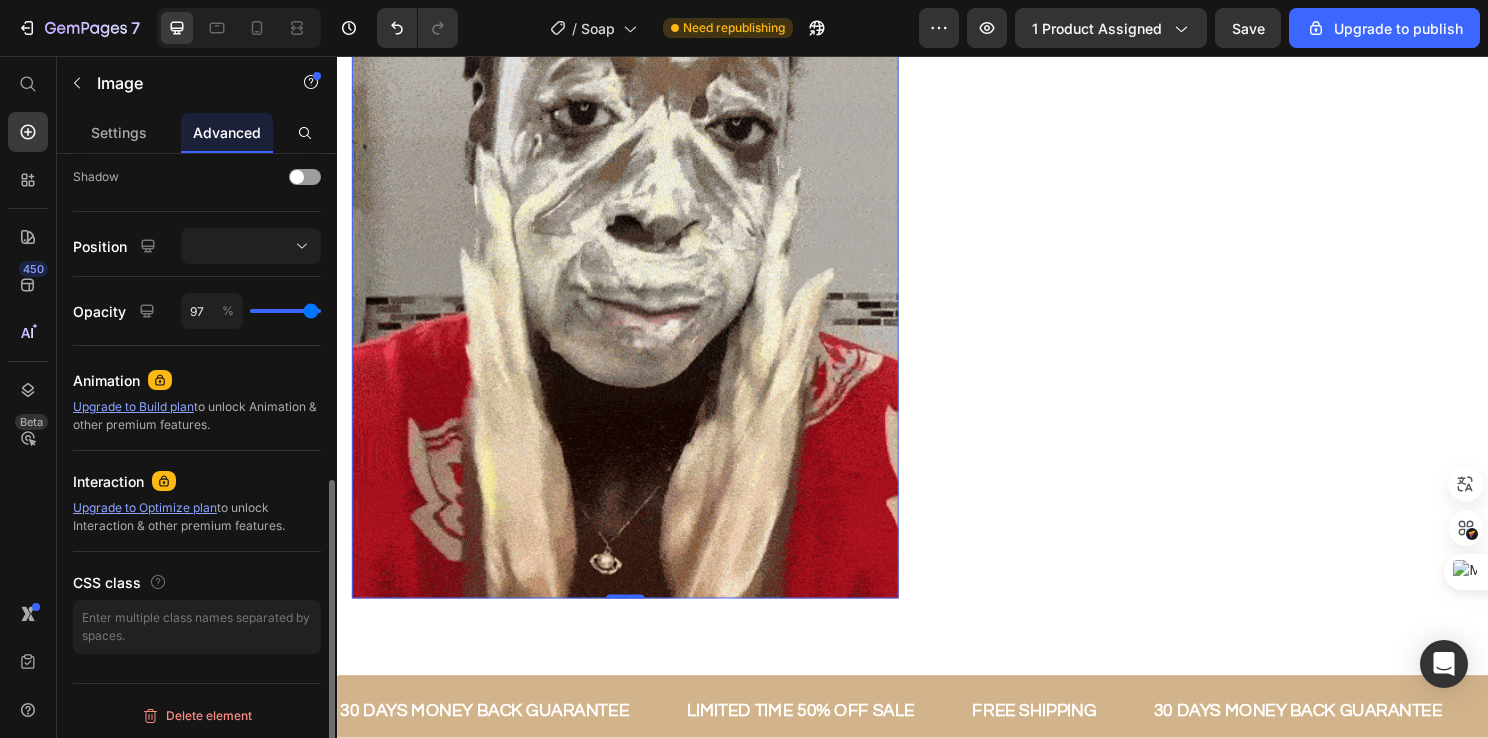 type on "95" 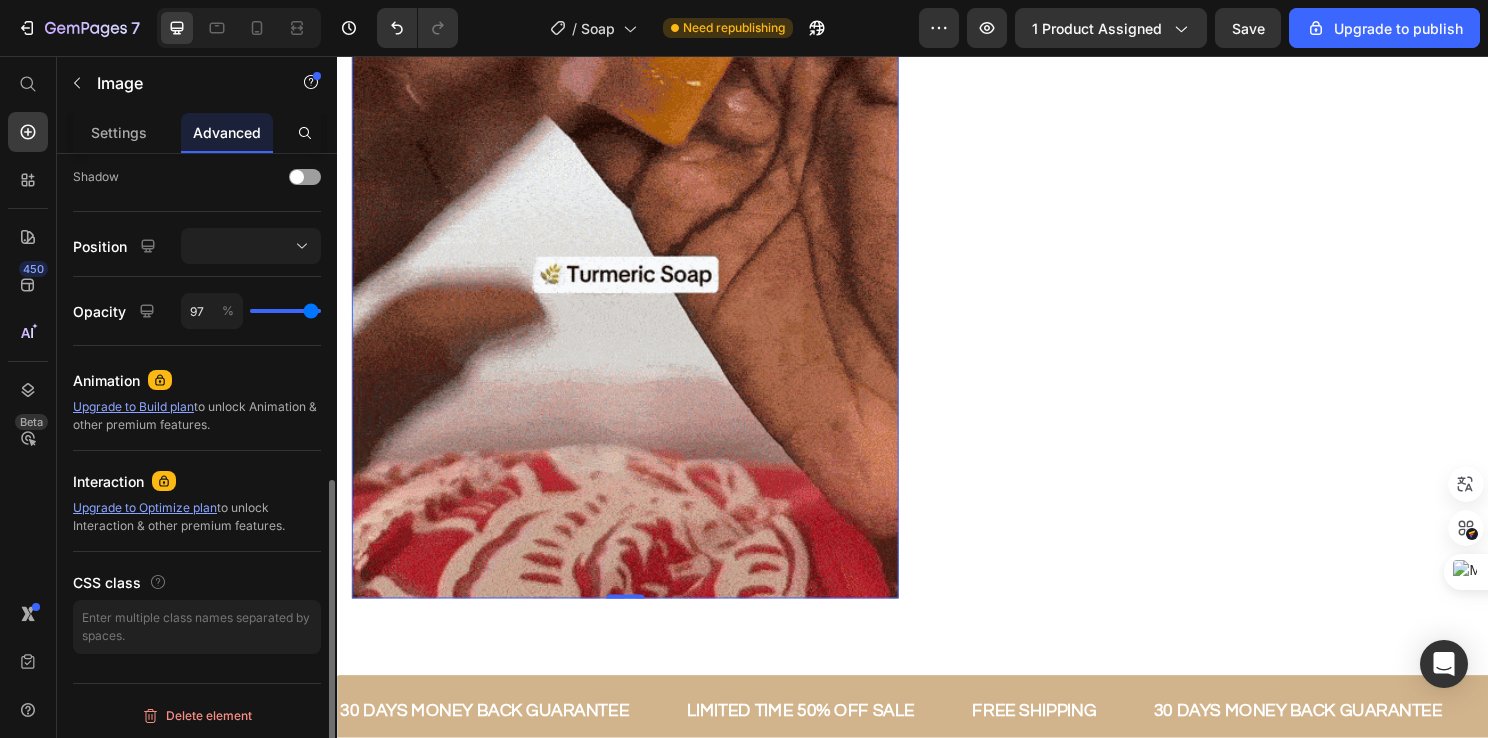 type on "95" 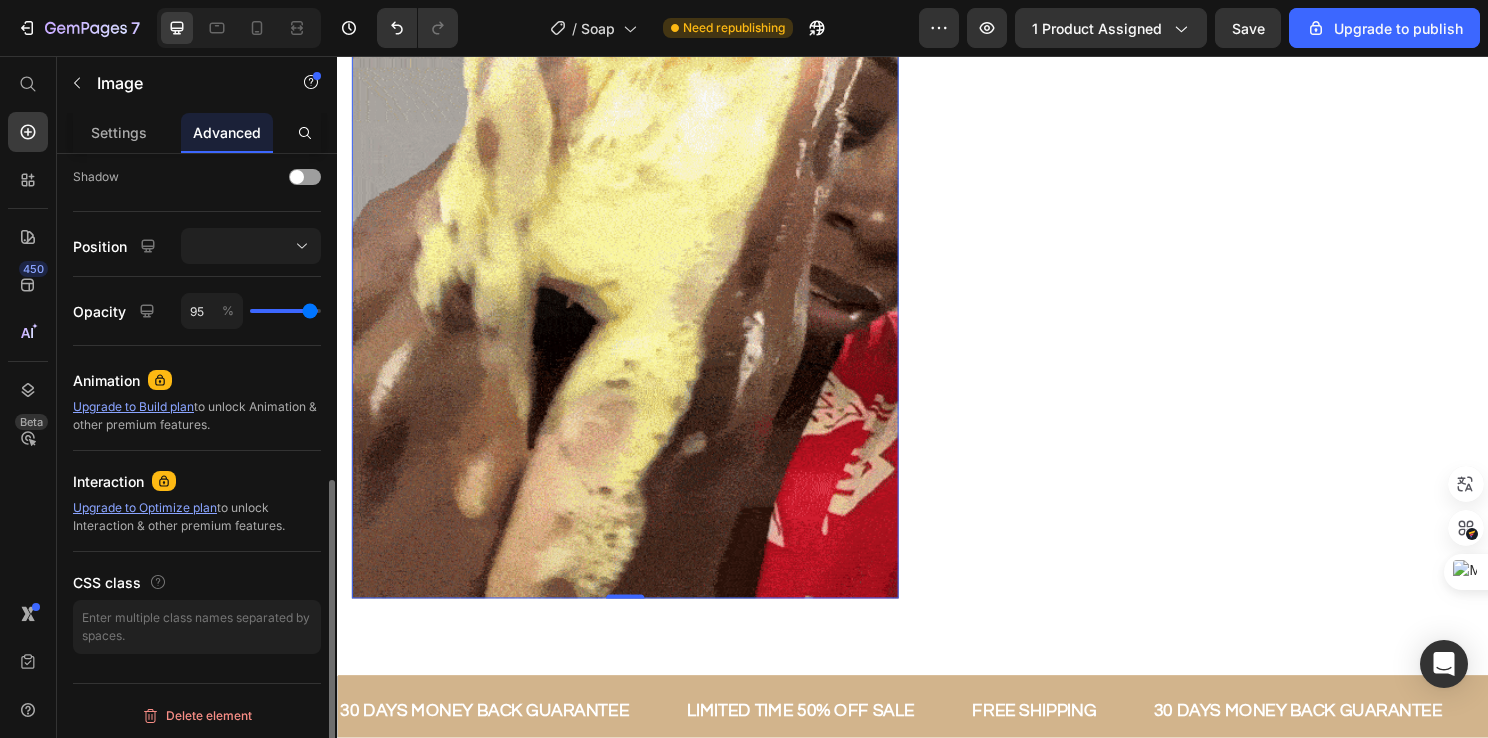 type on "94" 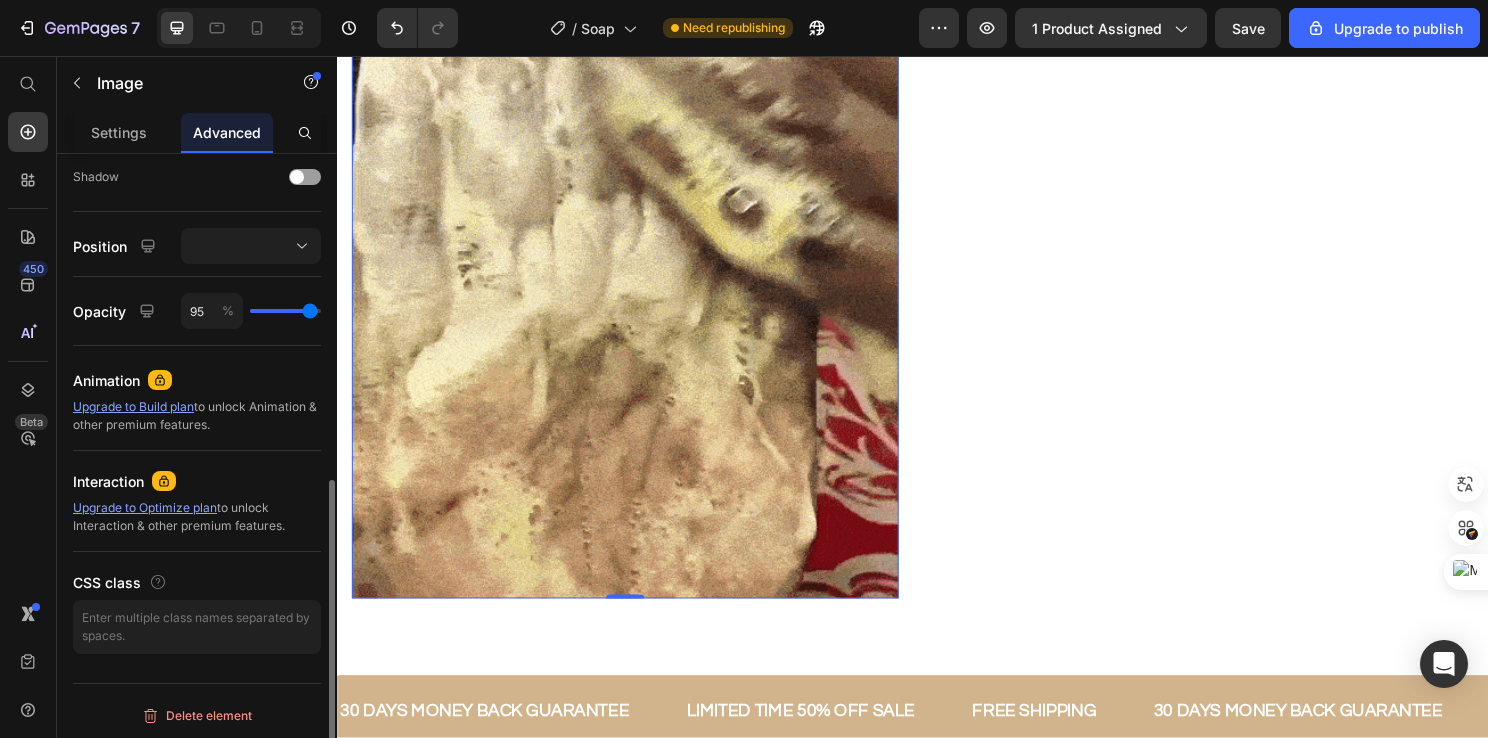 type on "94" 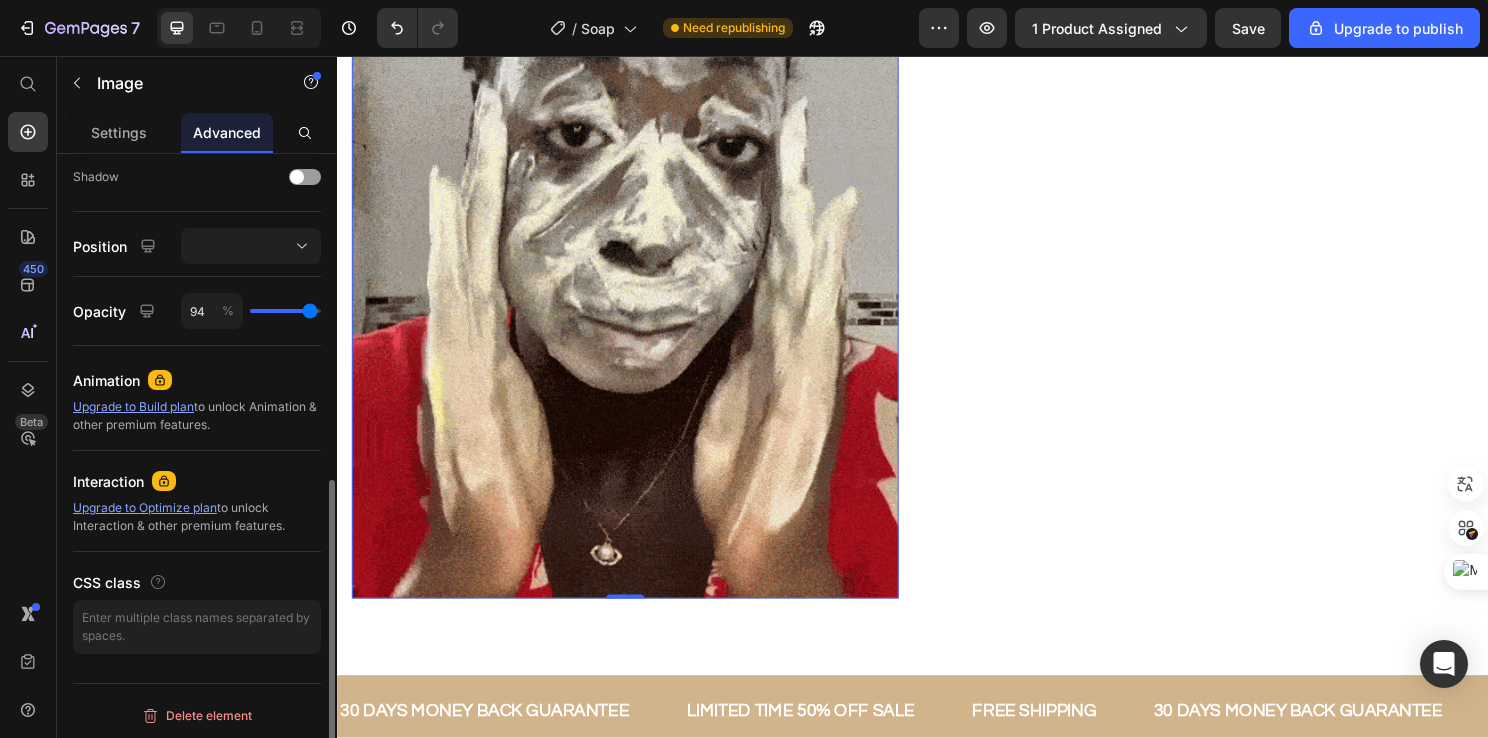 type on "92" 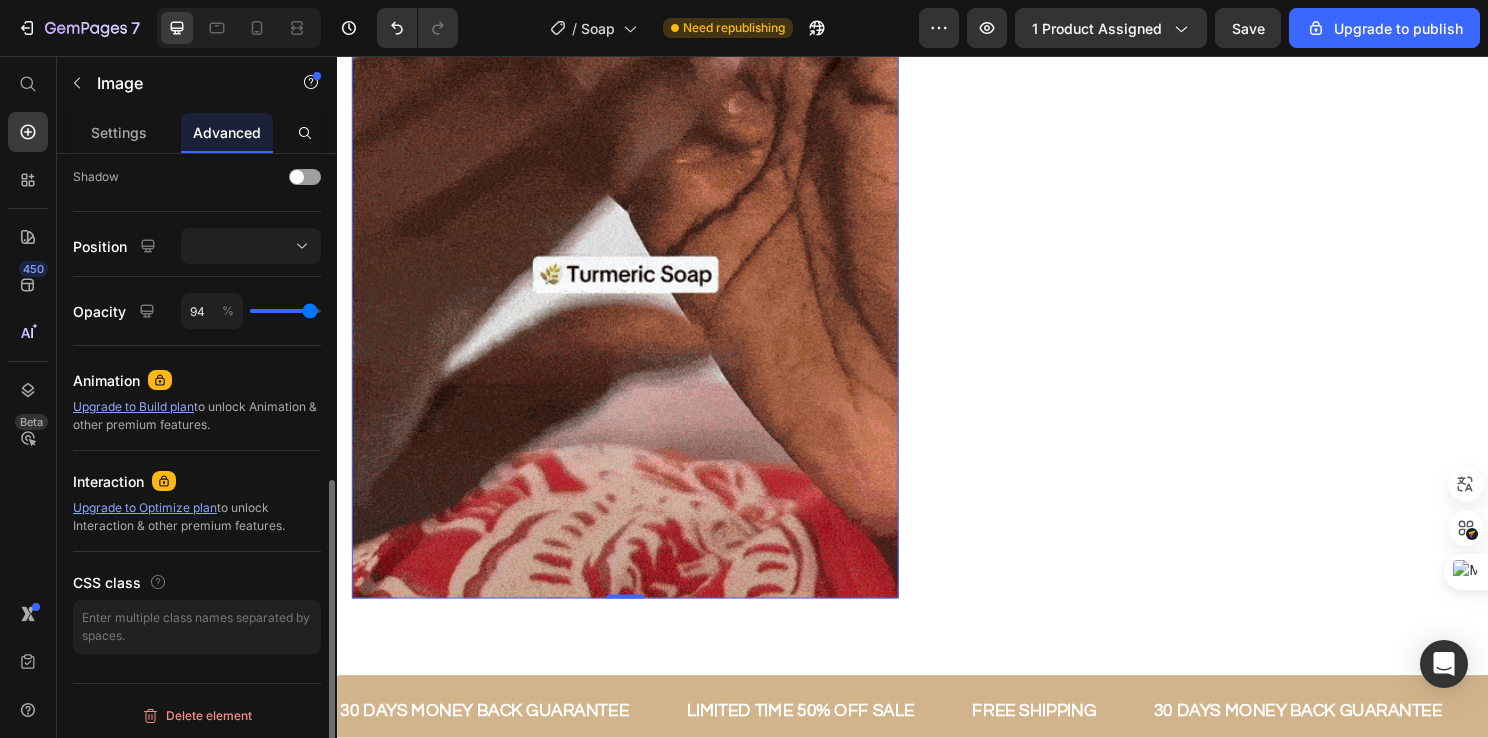 type on "92" 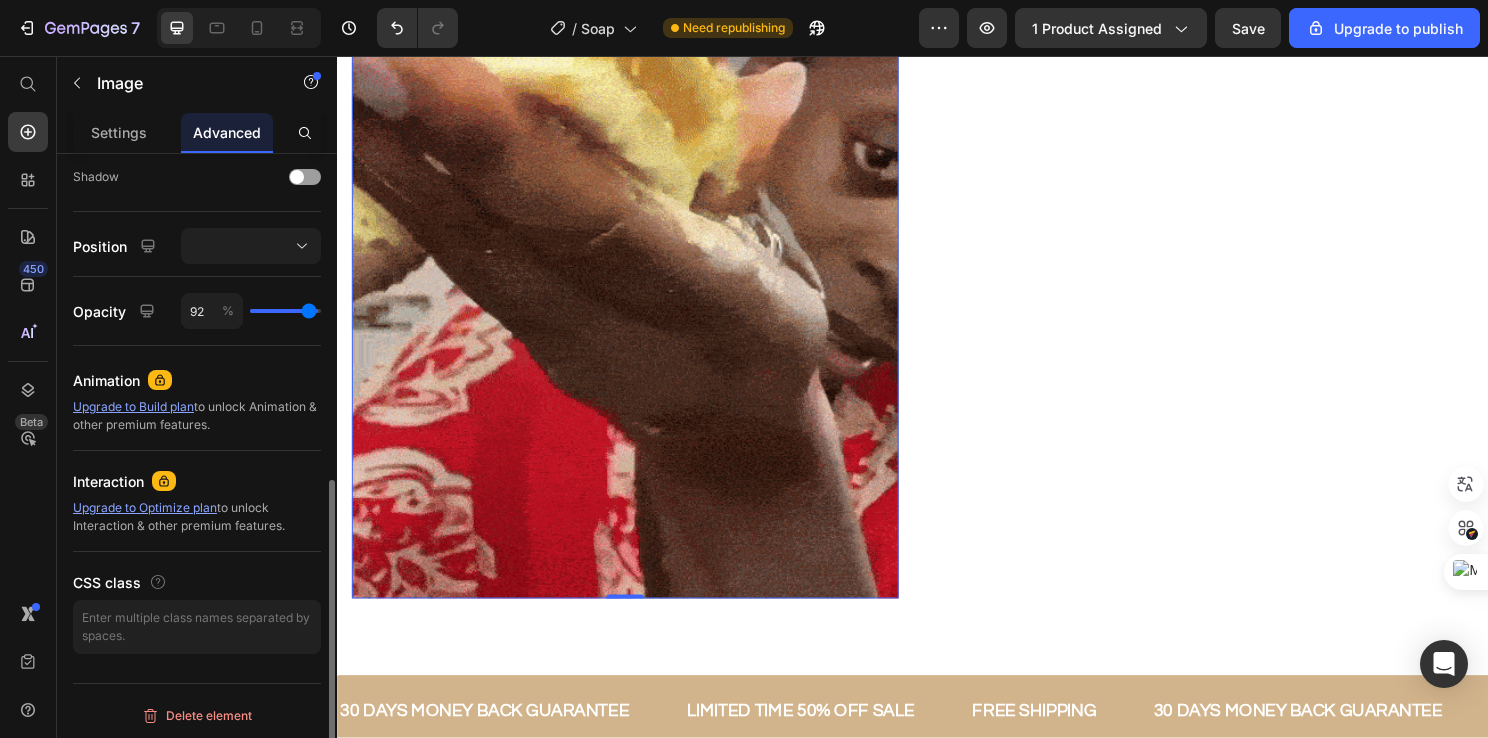 type on "91" 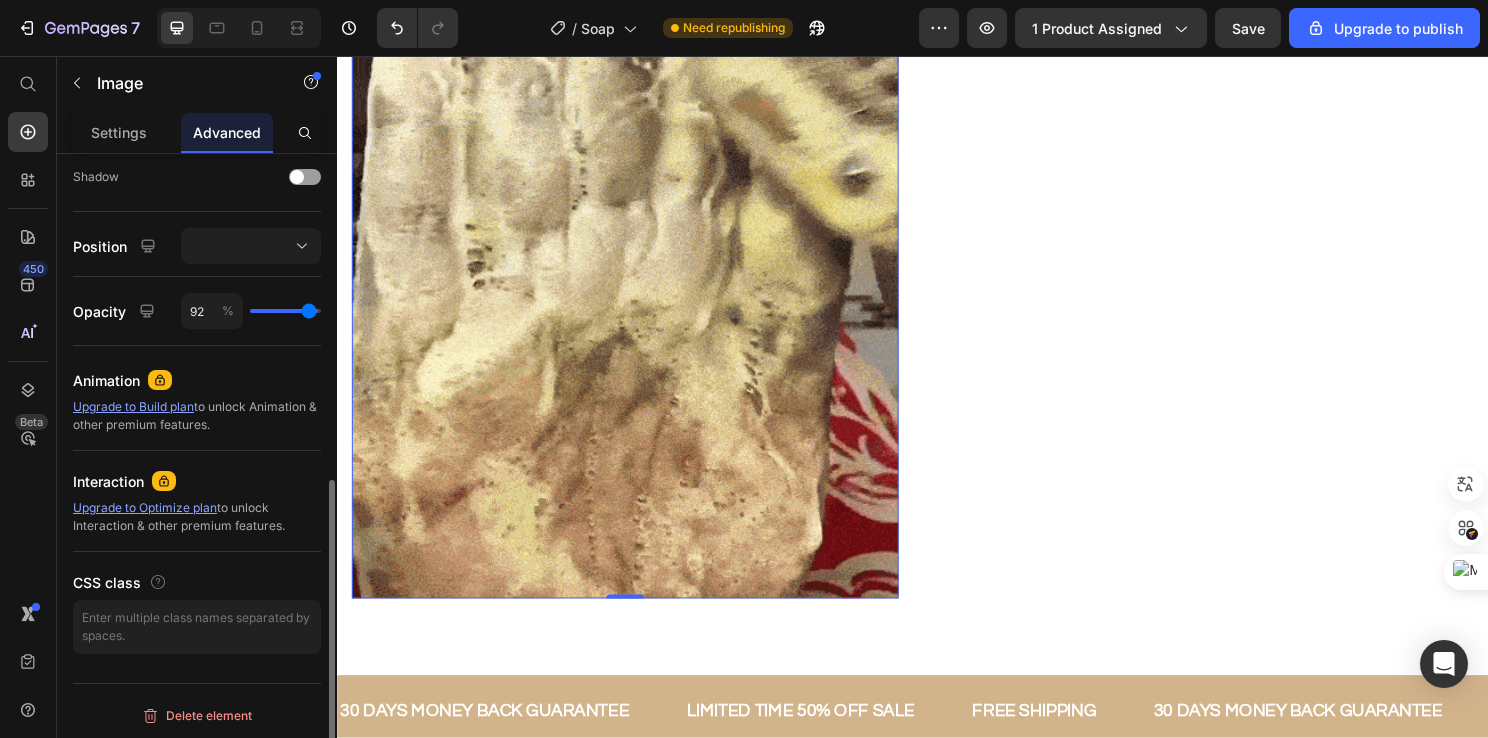 type on "91" 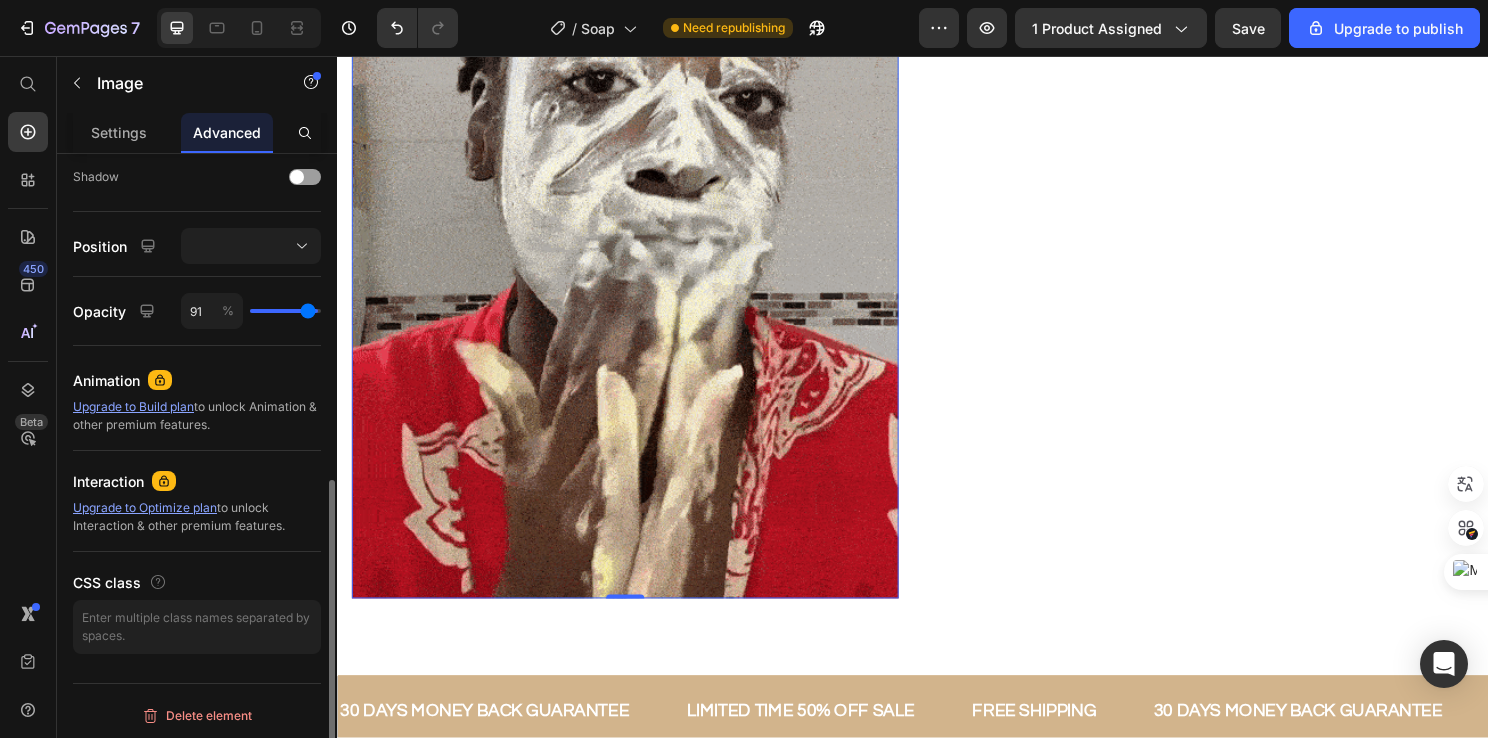 type on "89" 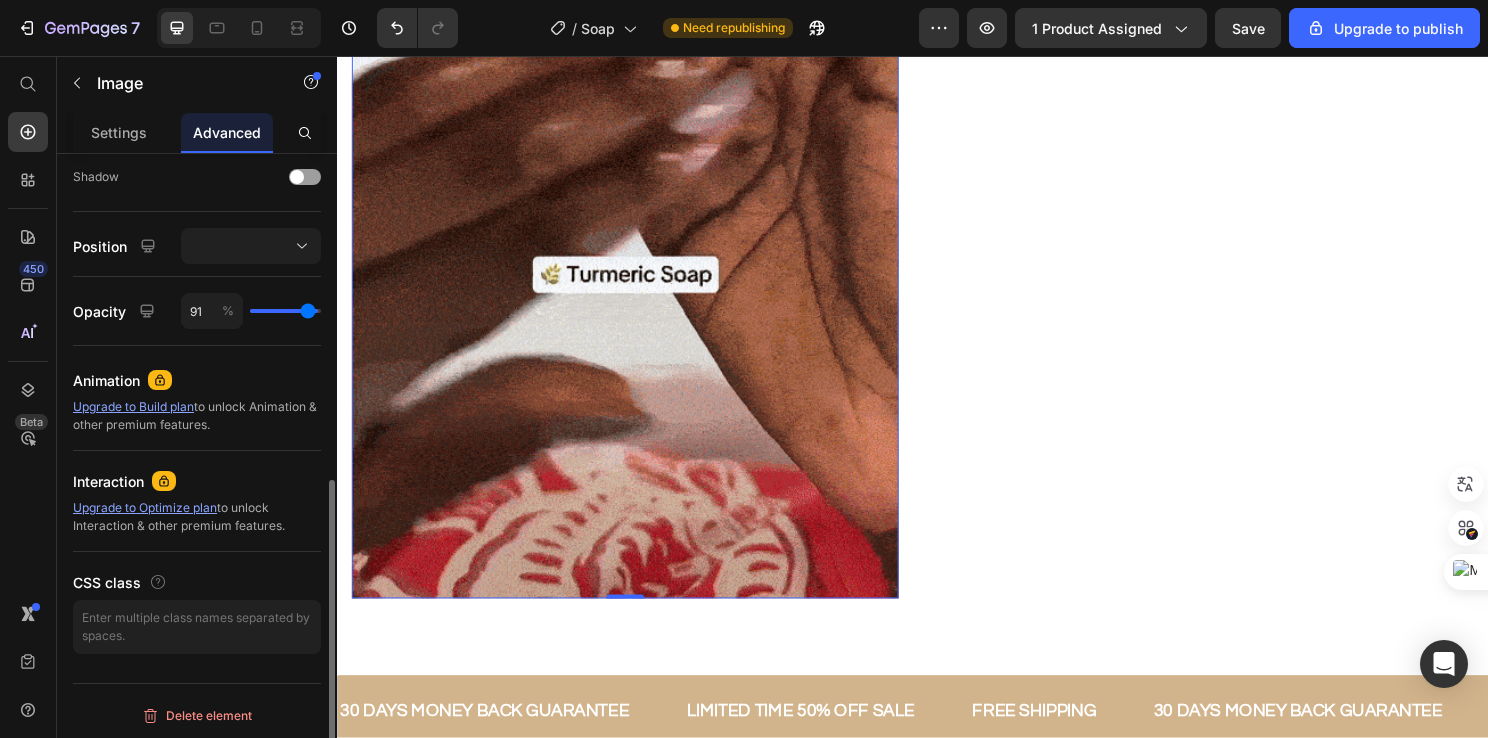 type on "89" 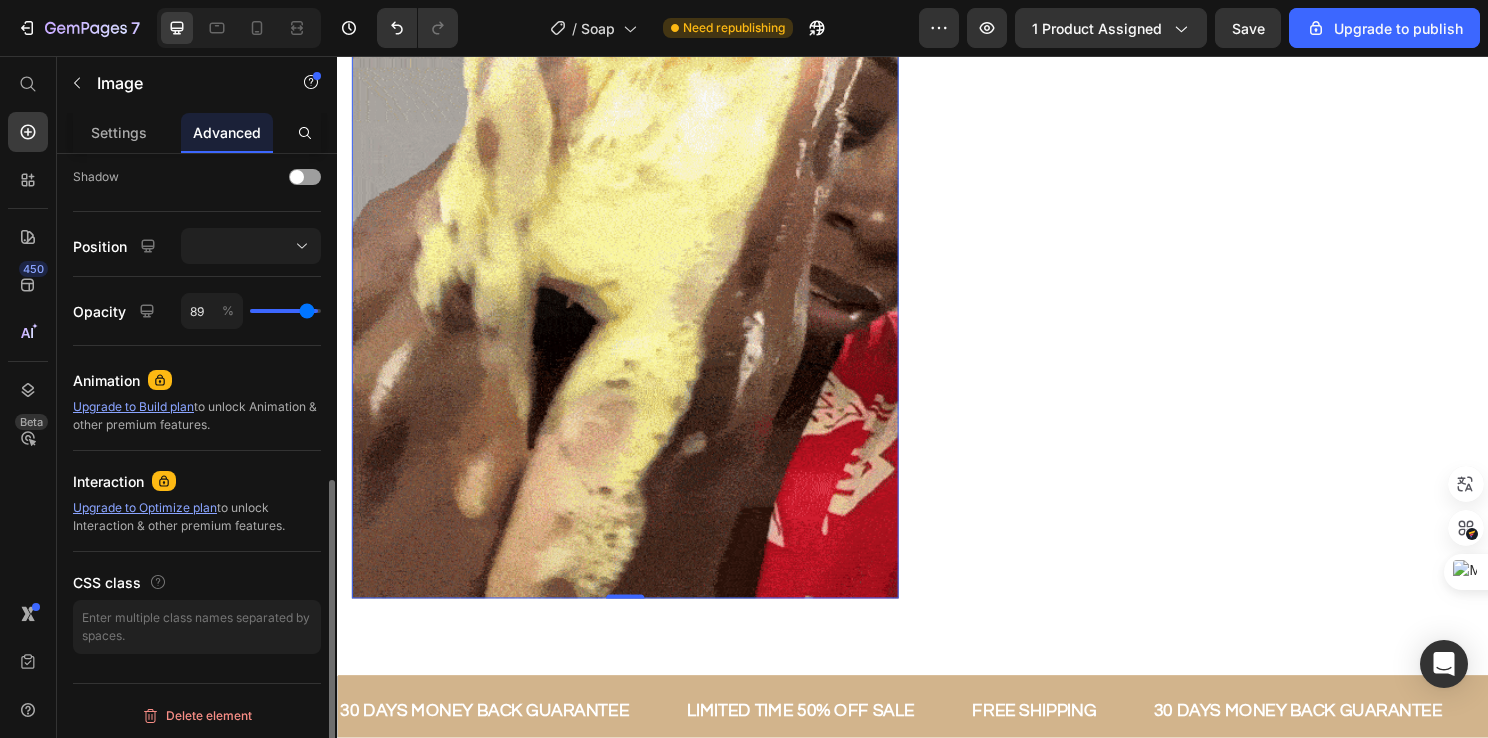 type on "88" 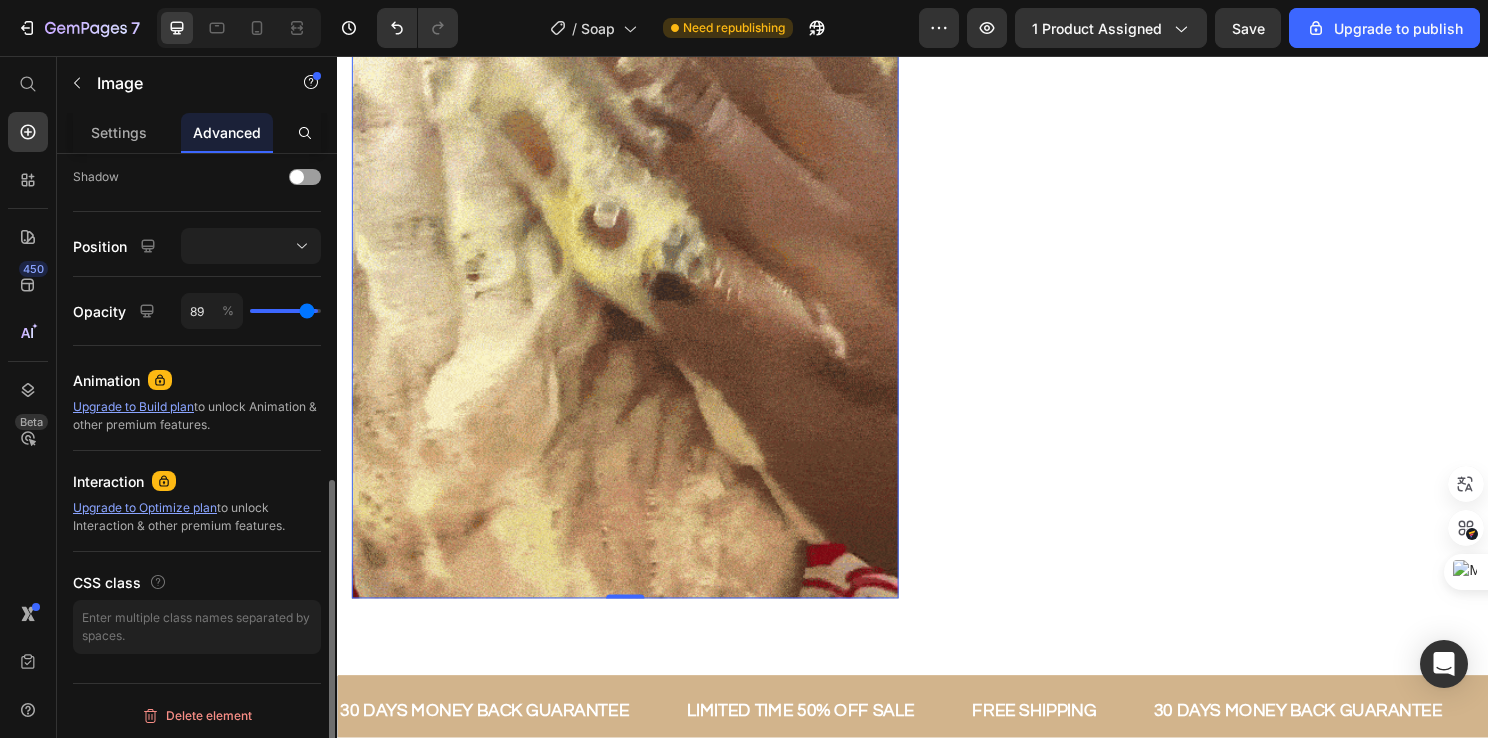 type on "88" 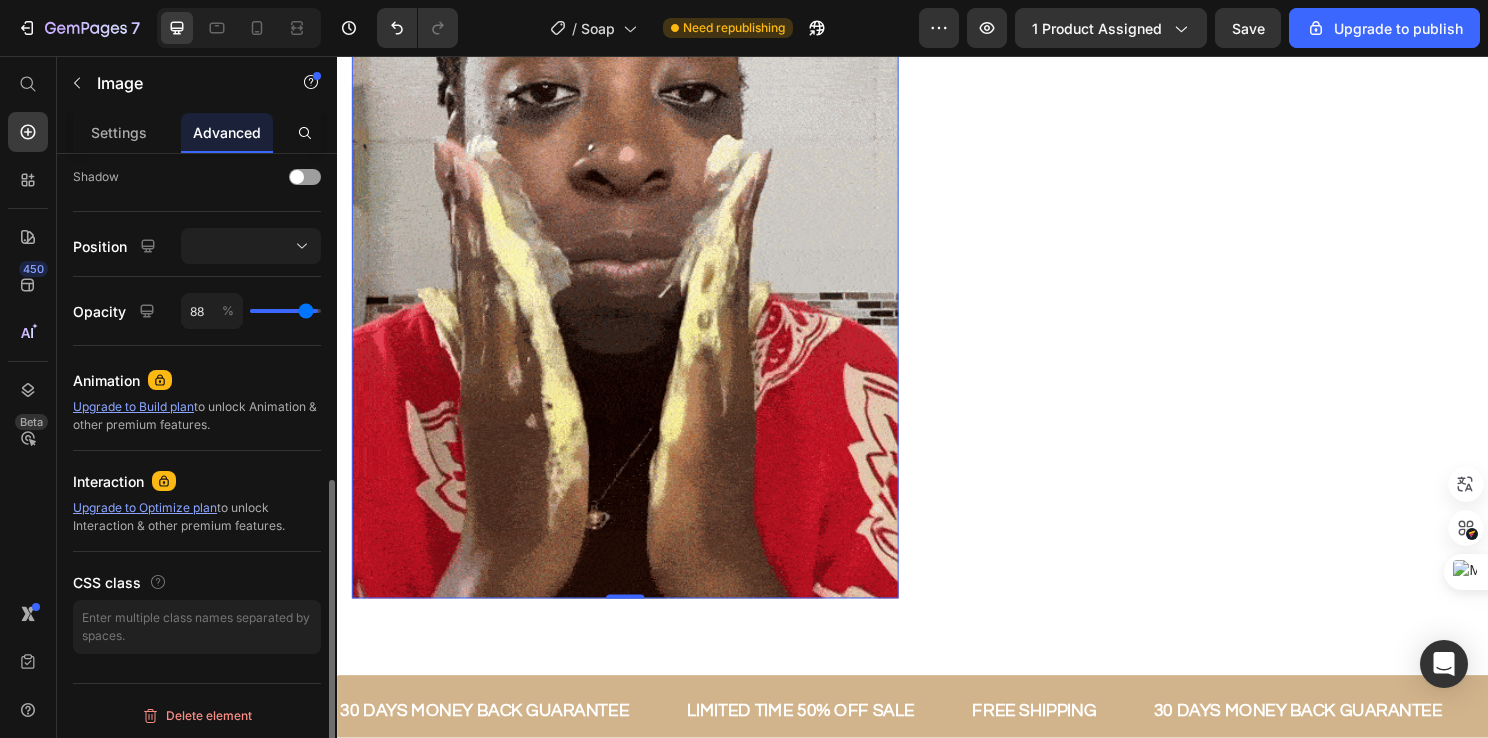 type on "85" 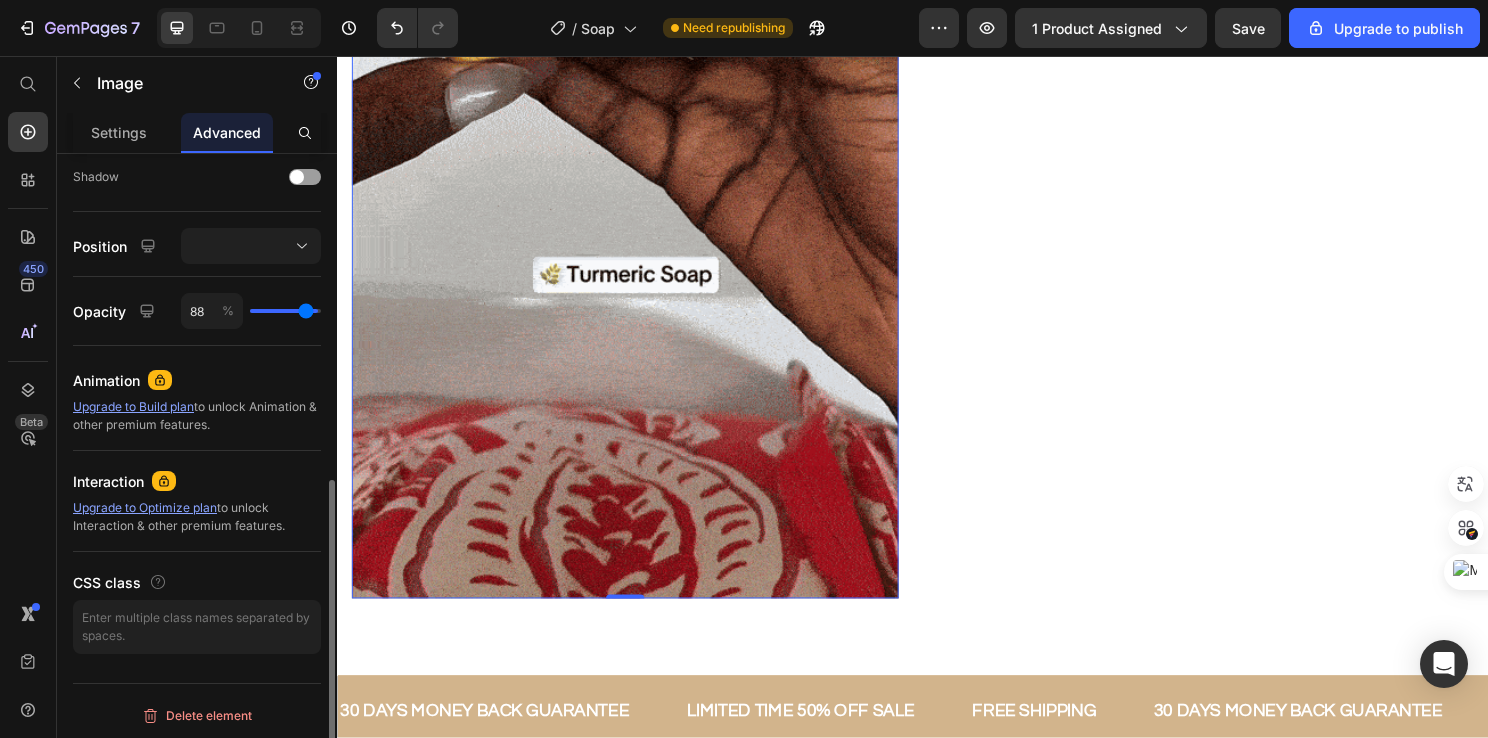 type on "85" 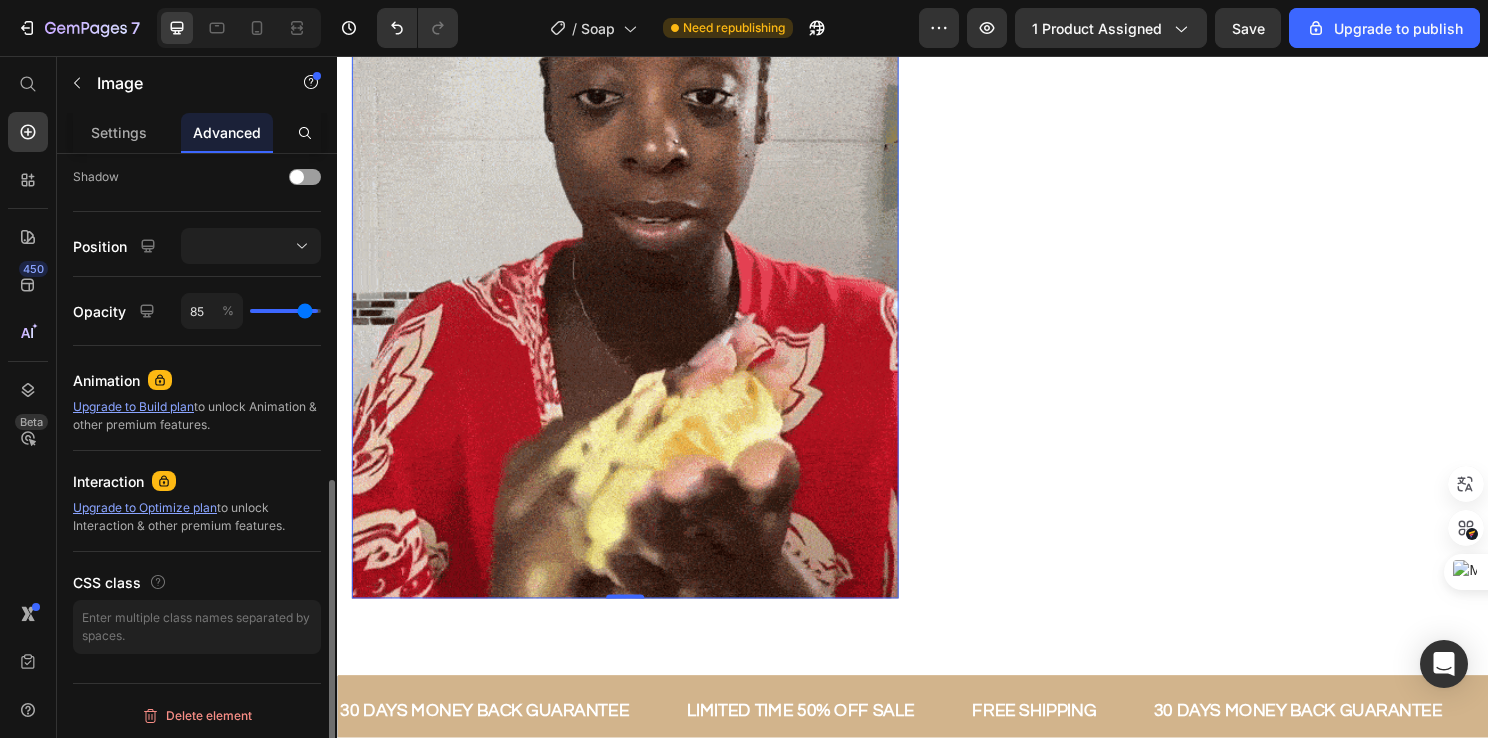 type on "84" 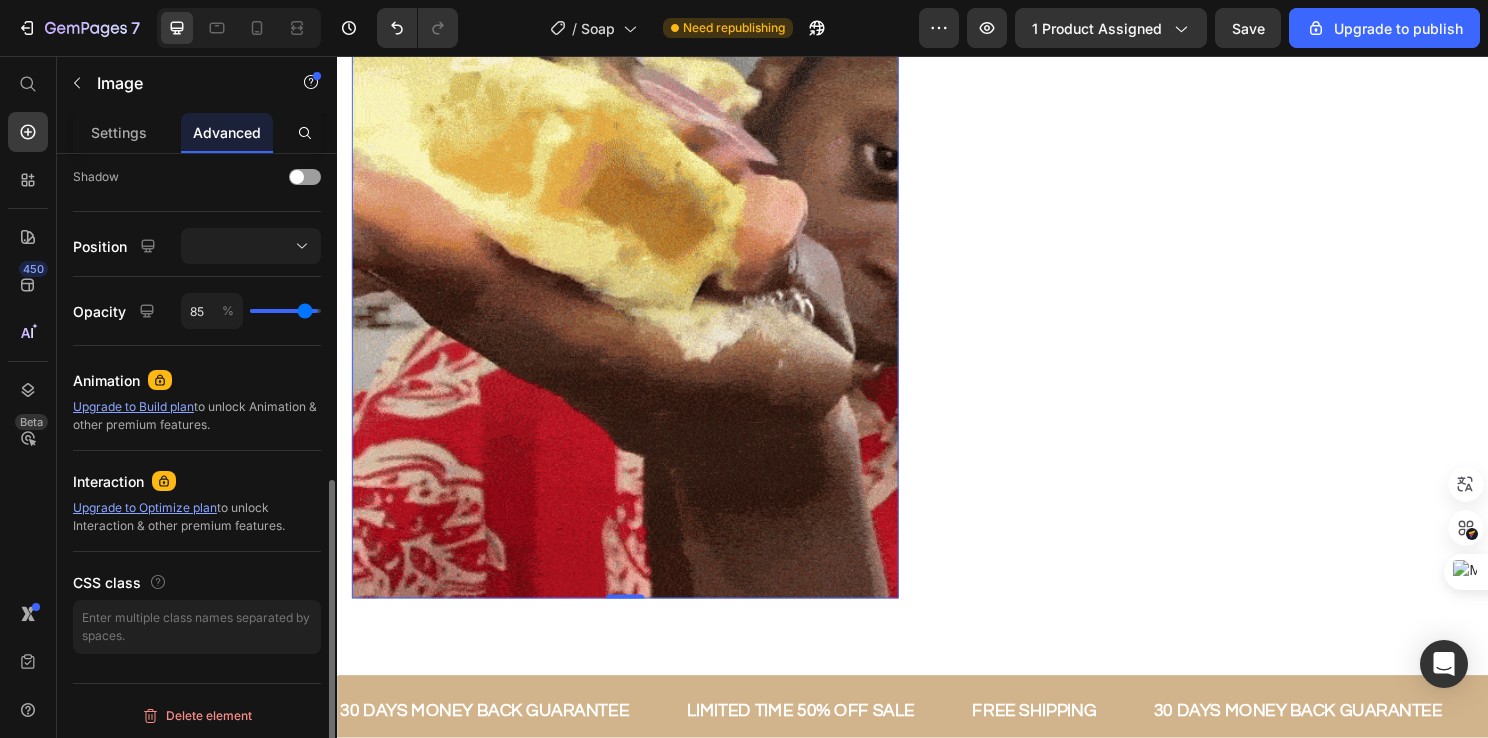type on "84" 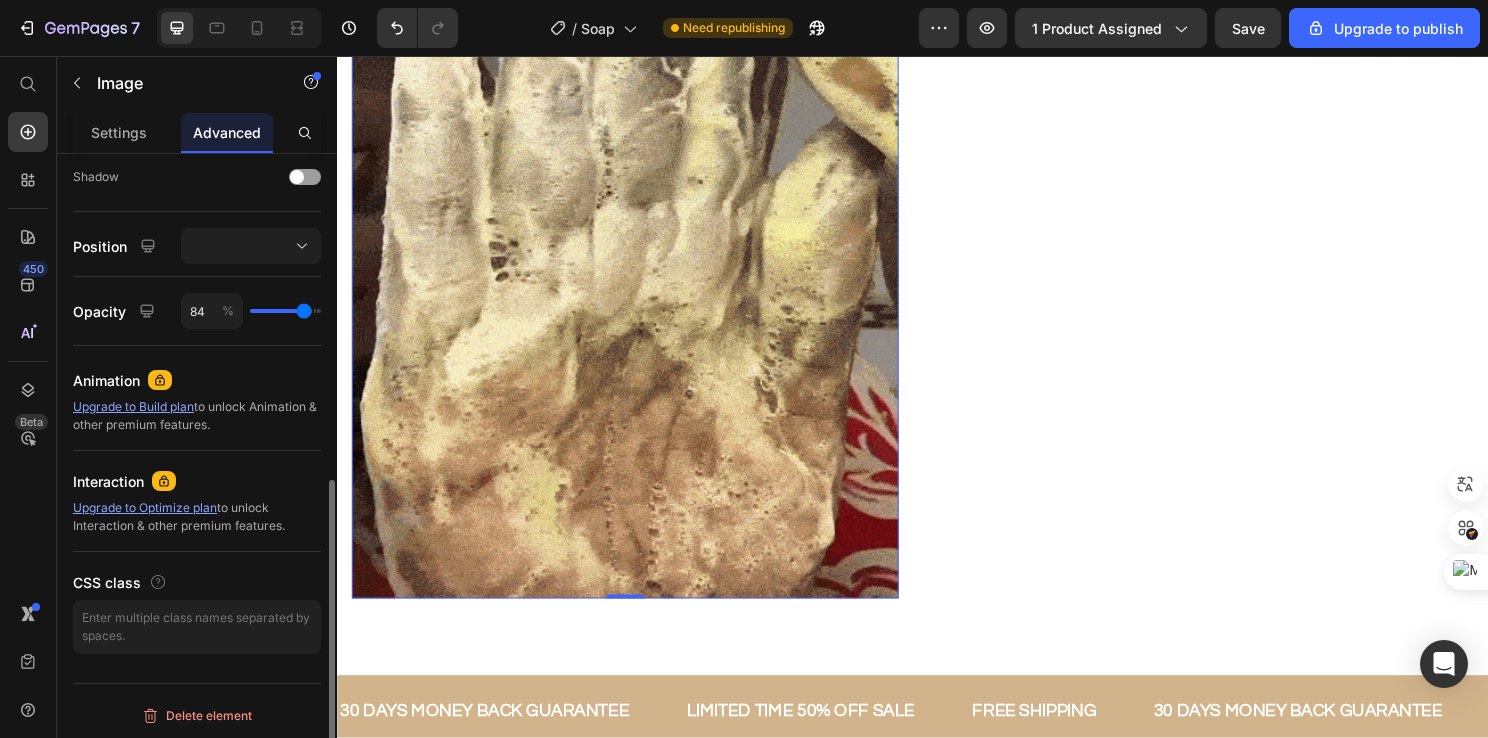 type on "82" 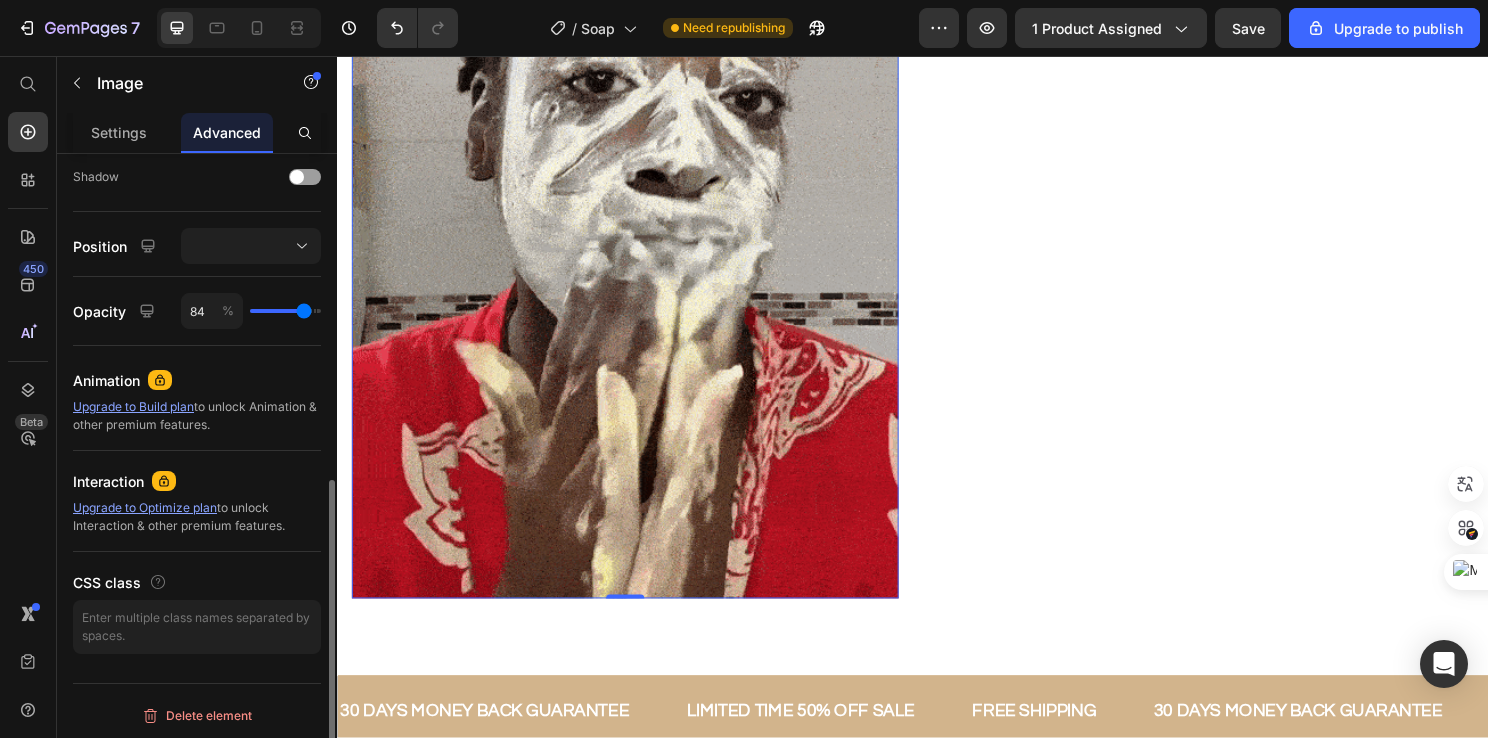 type on "82" 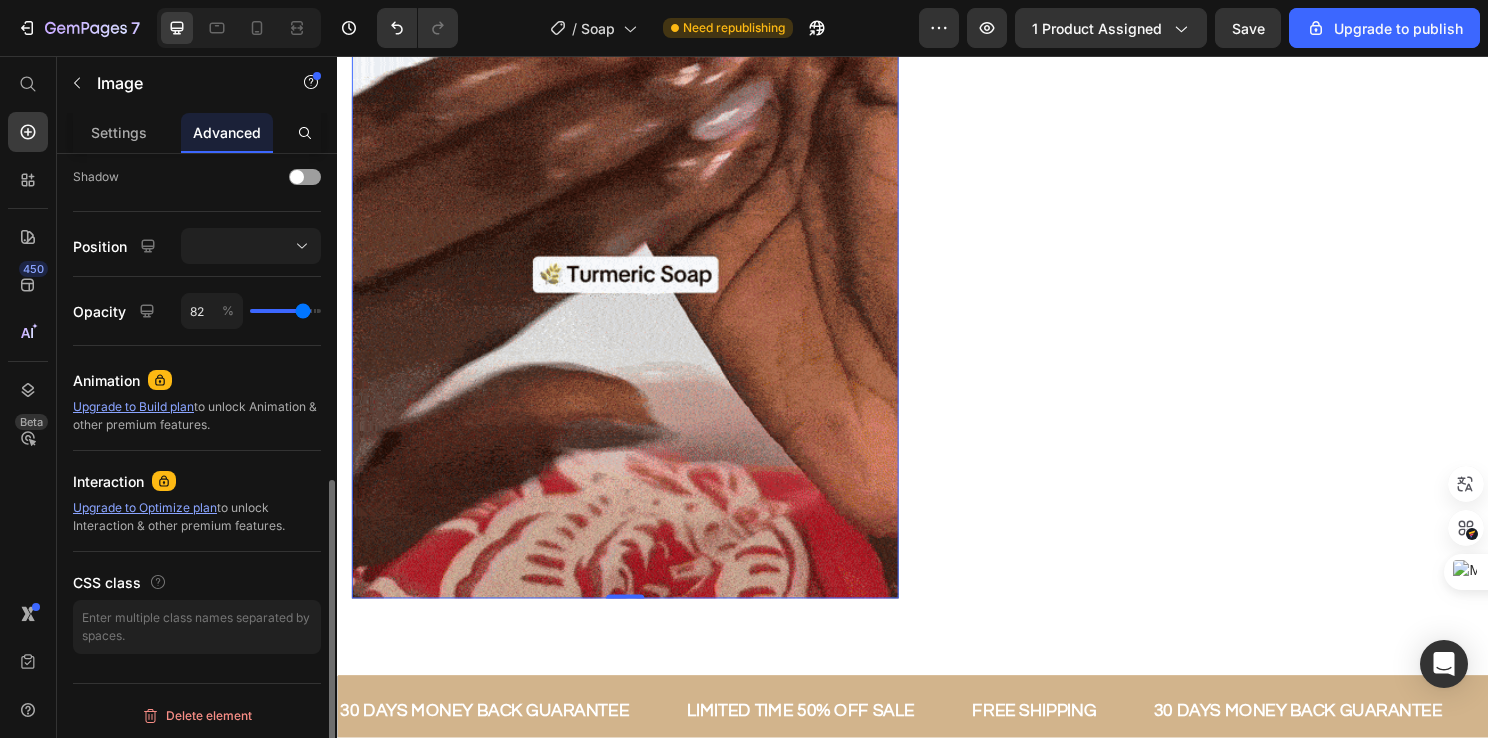 type on "81" 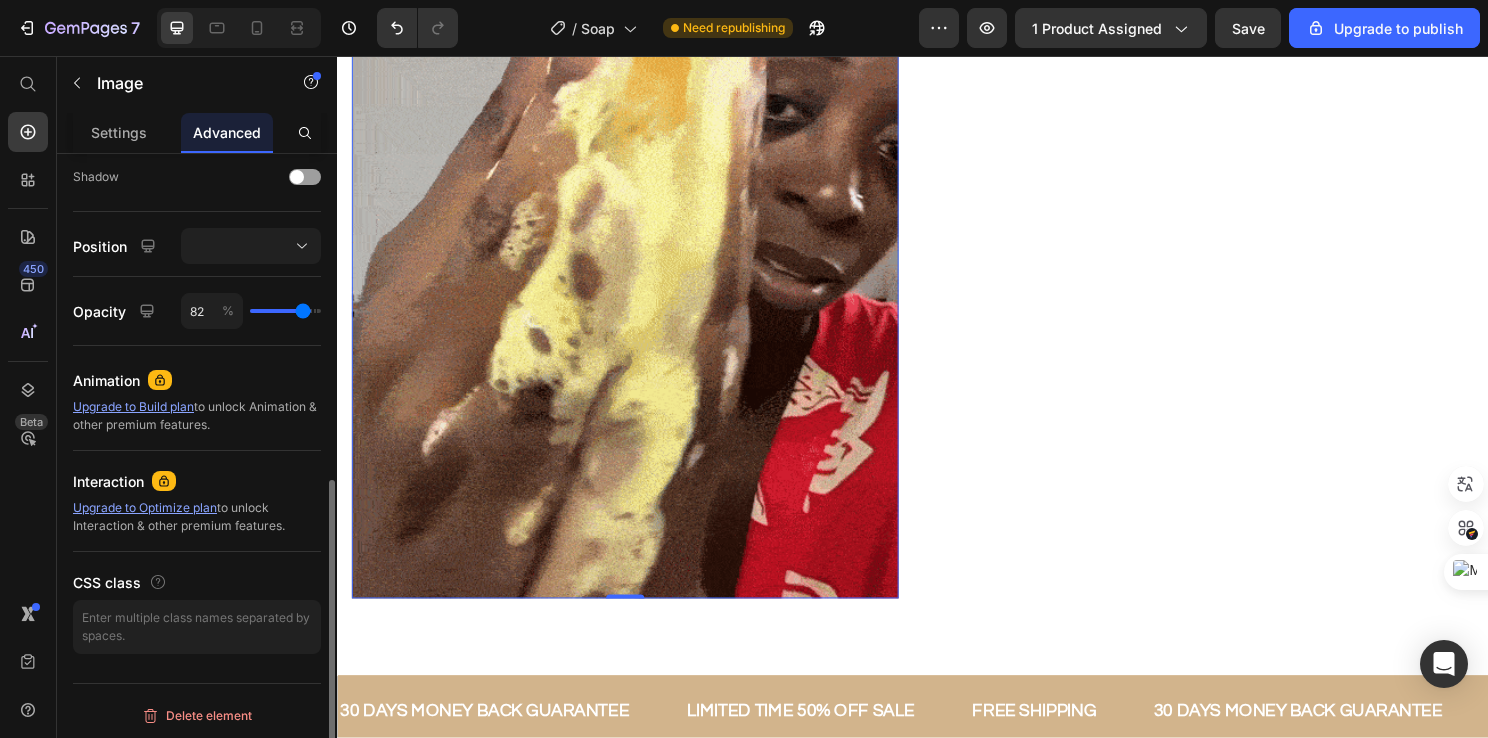 type on "81" 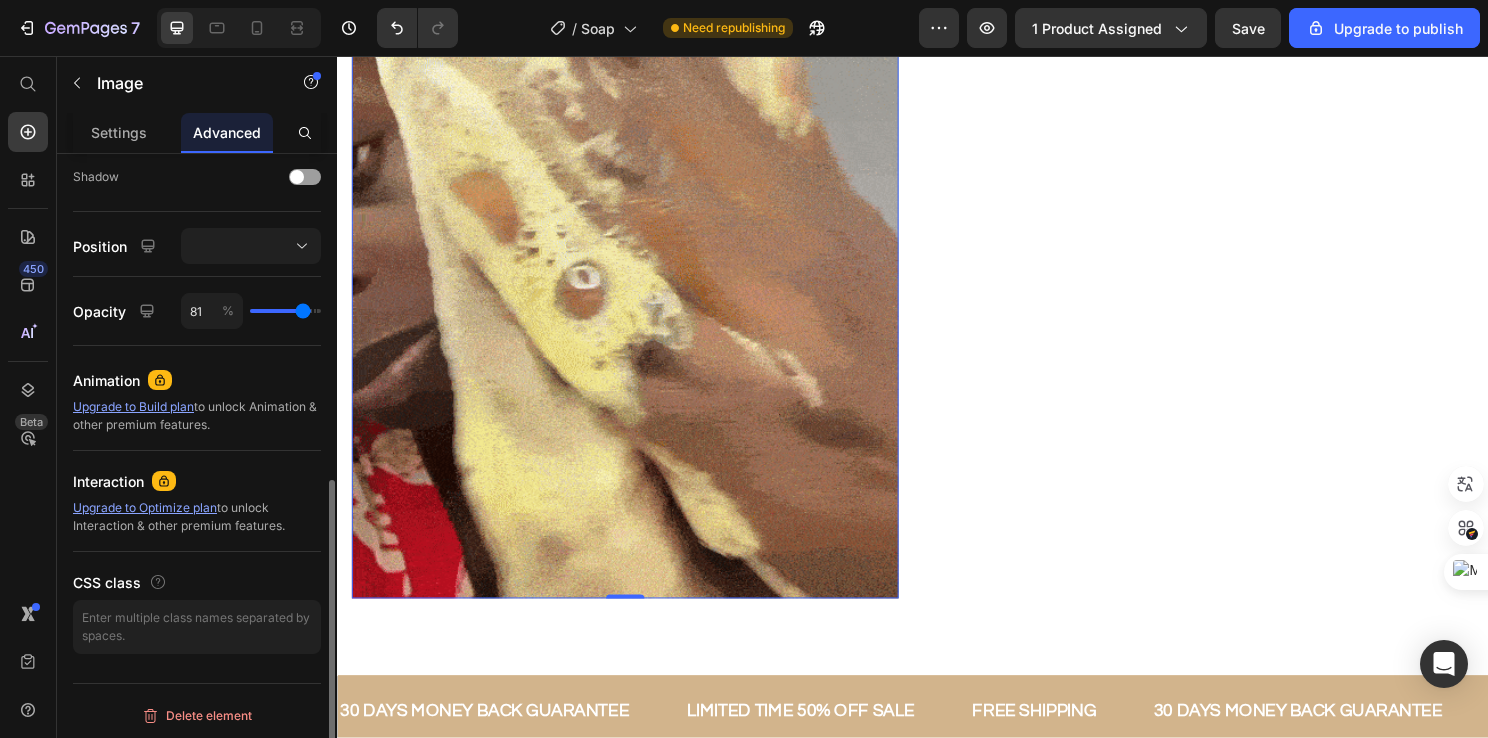 type on "78" 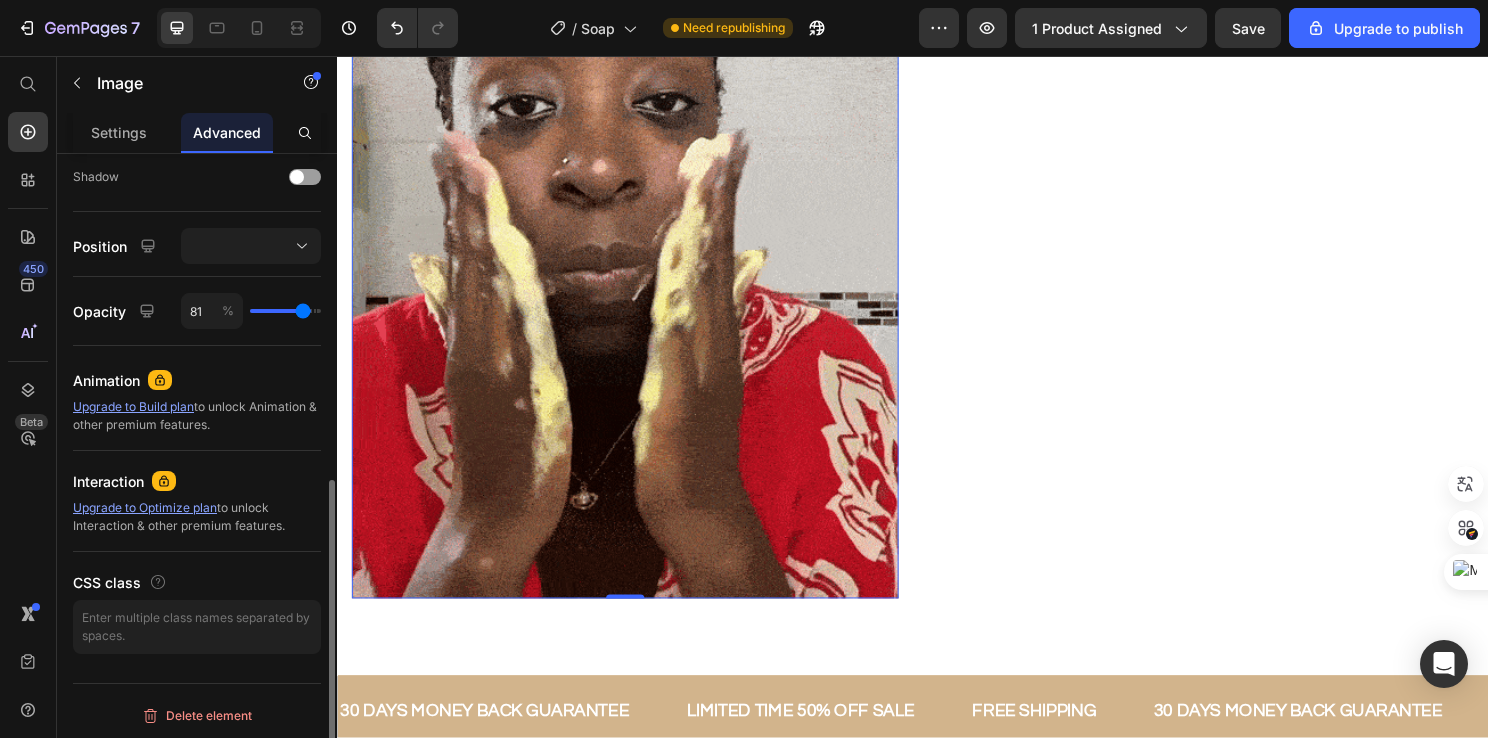 type on "78" 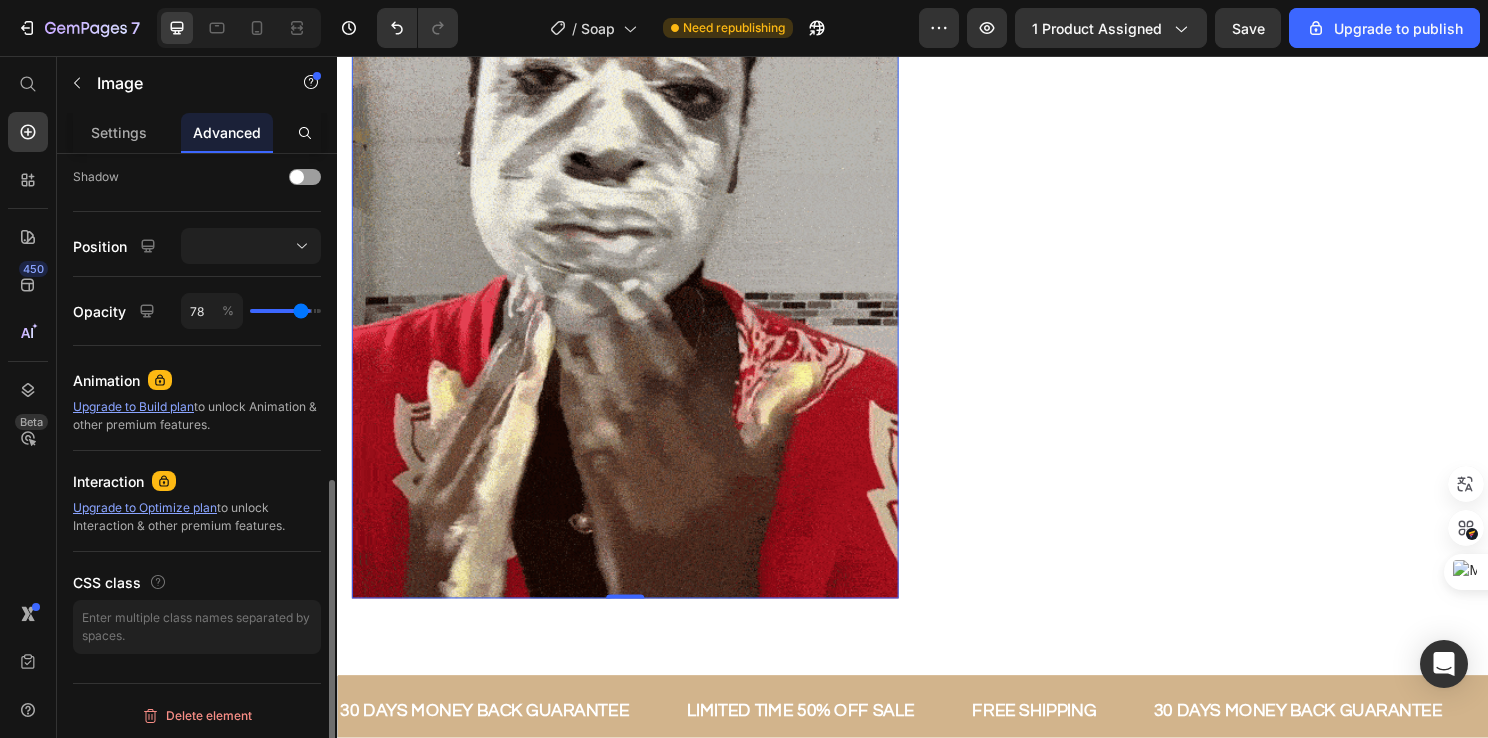 type on "76" 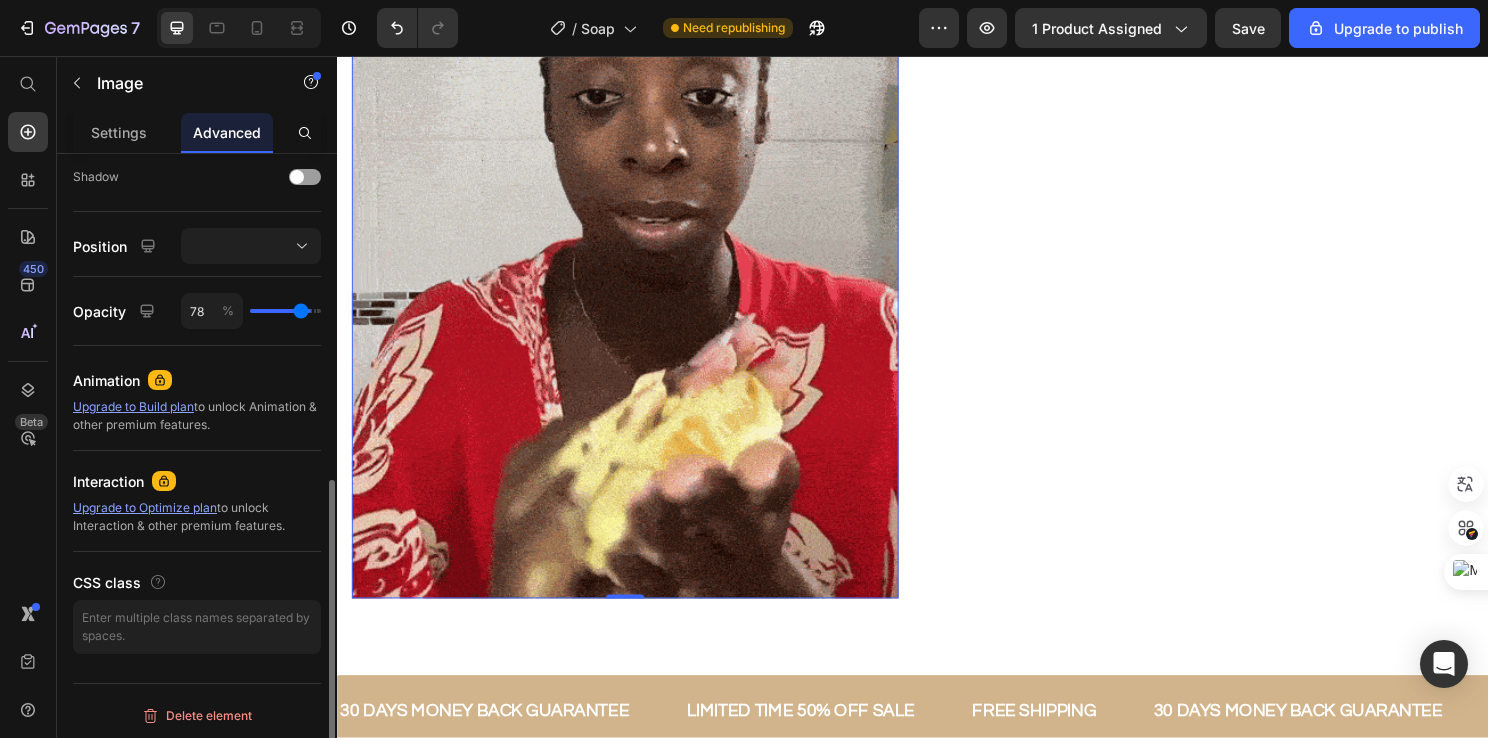 type on "76" 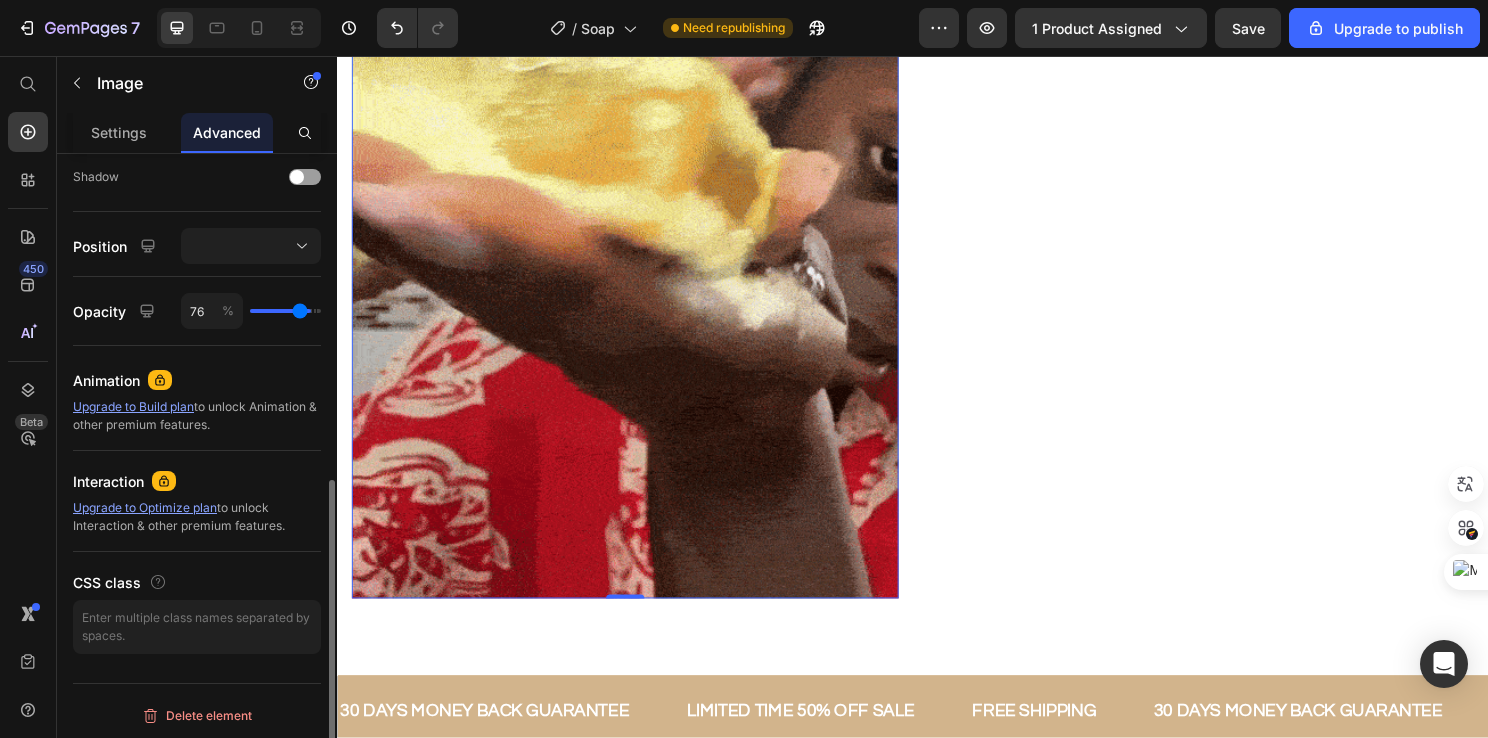 type on "75" 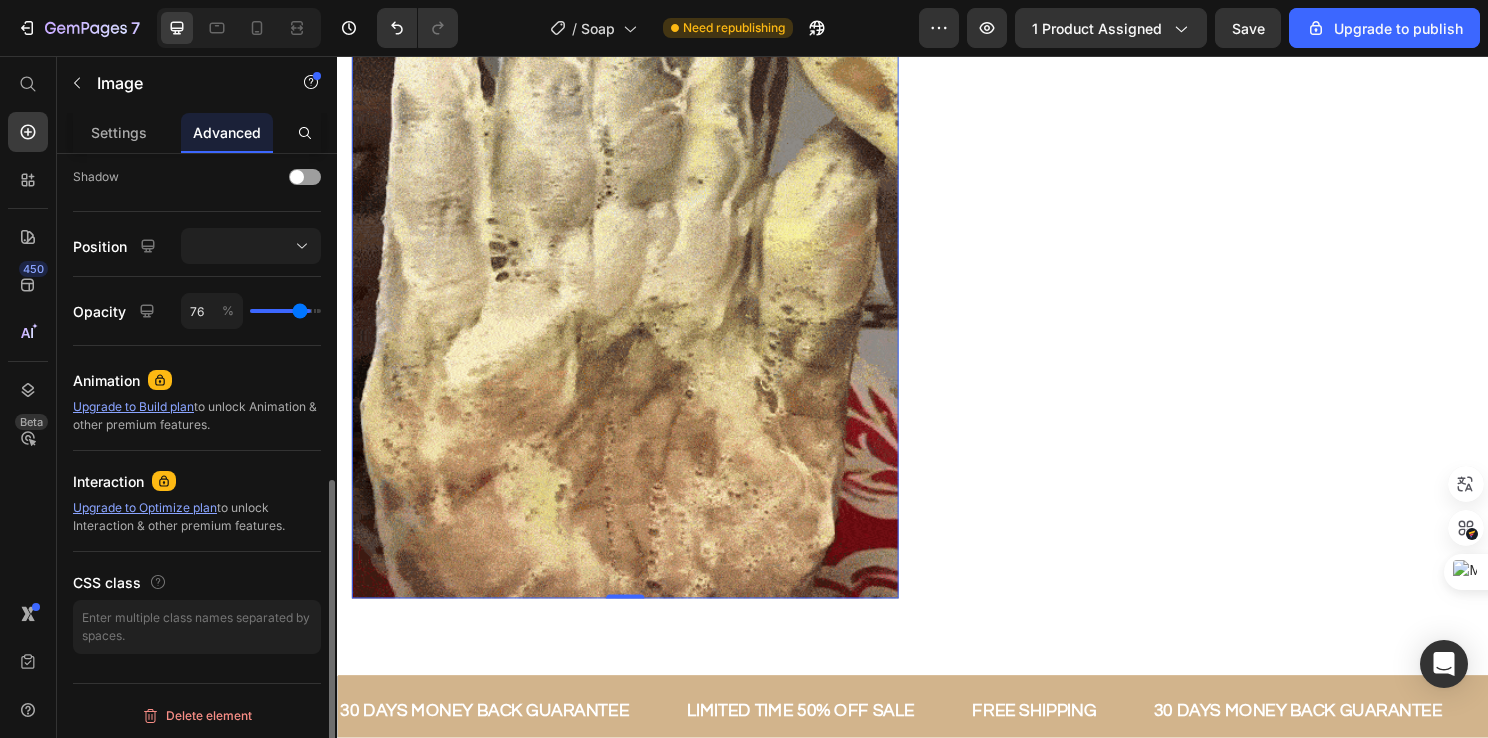 type on "75" 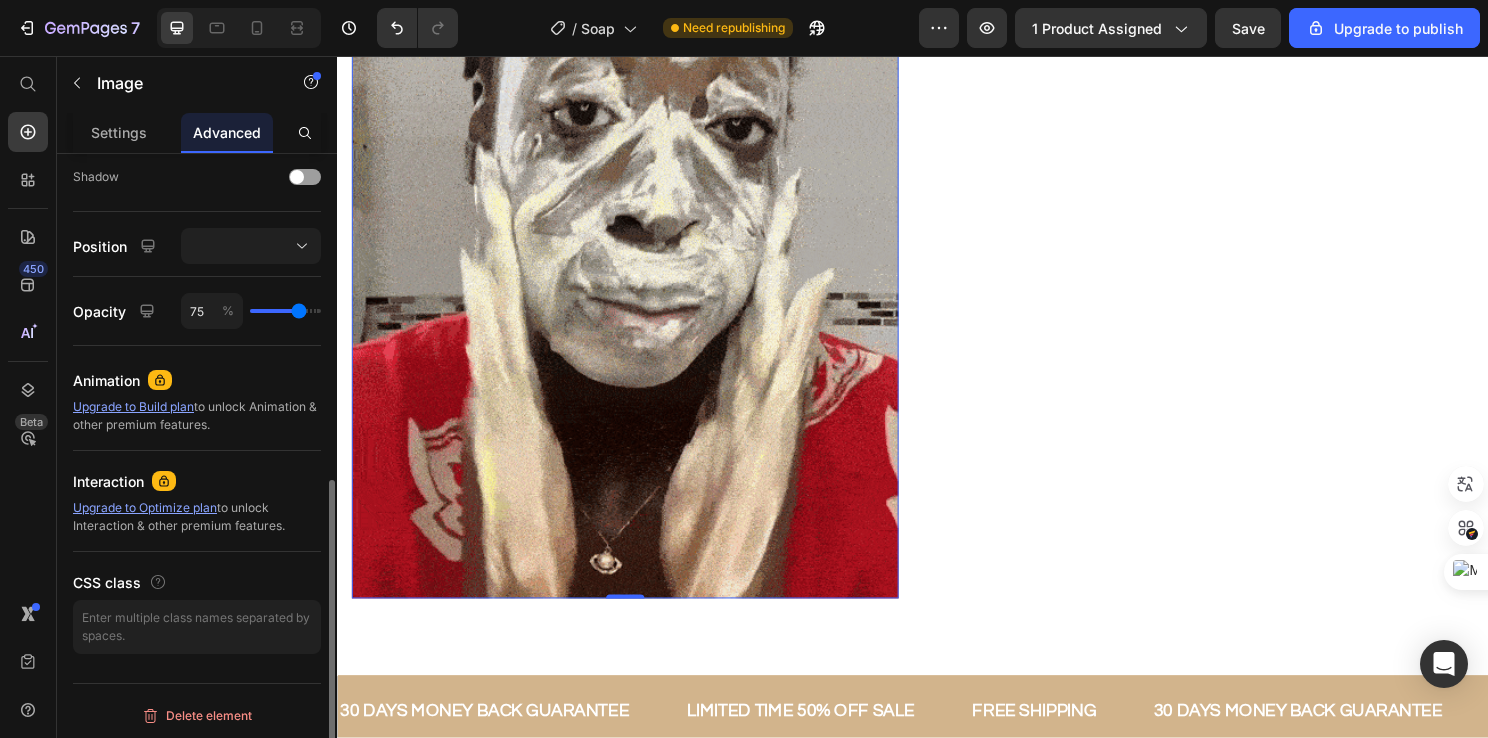 type on "66" 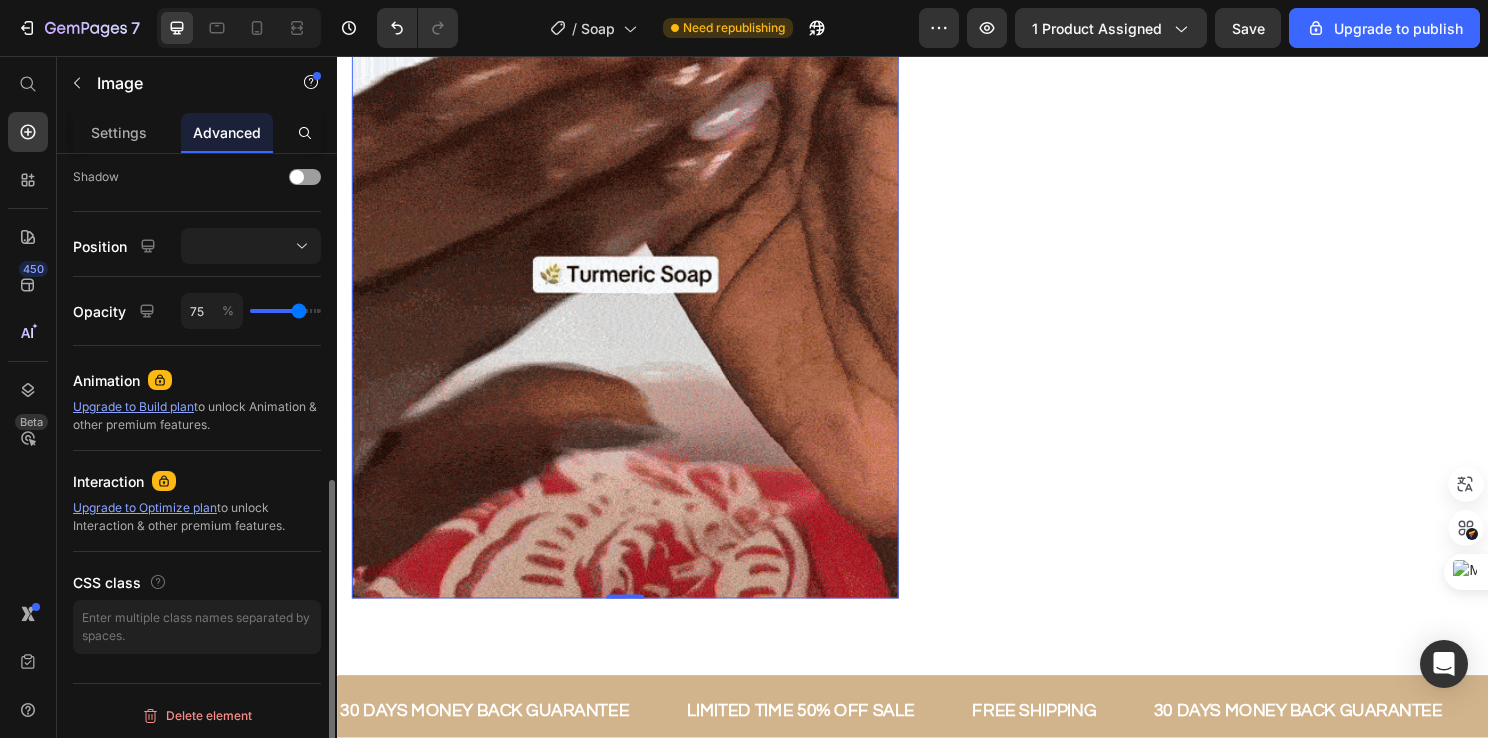 type on "66" 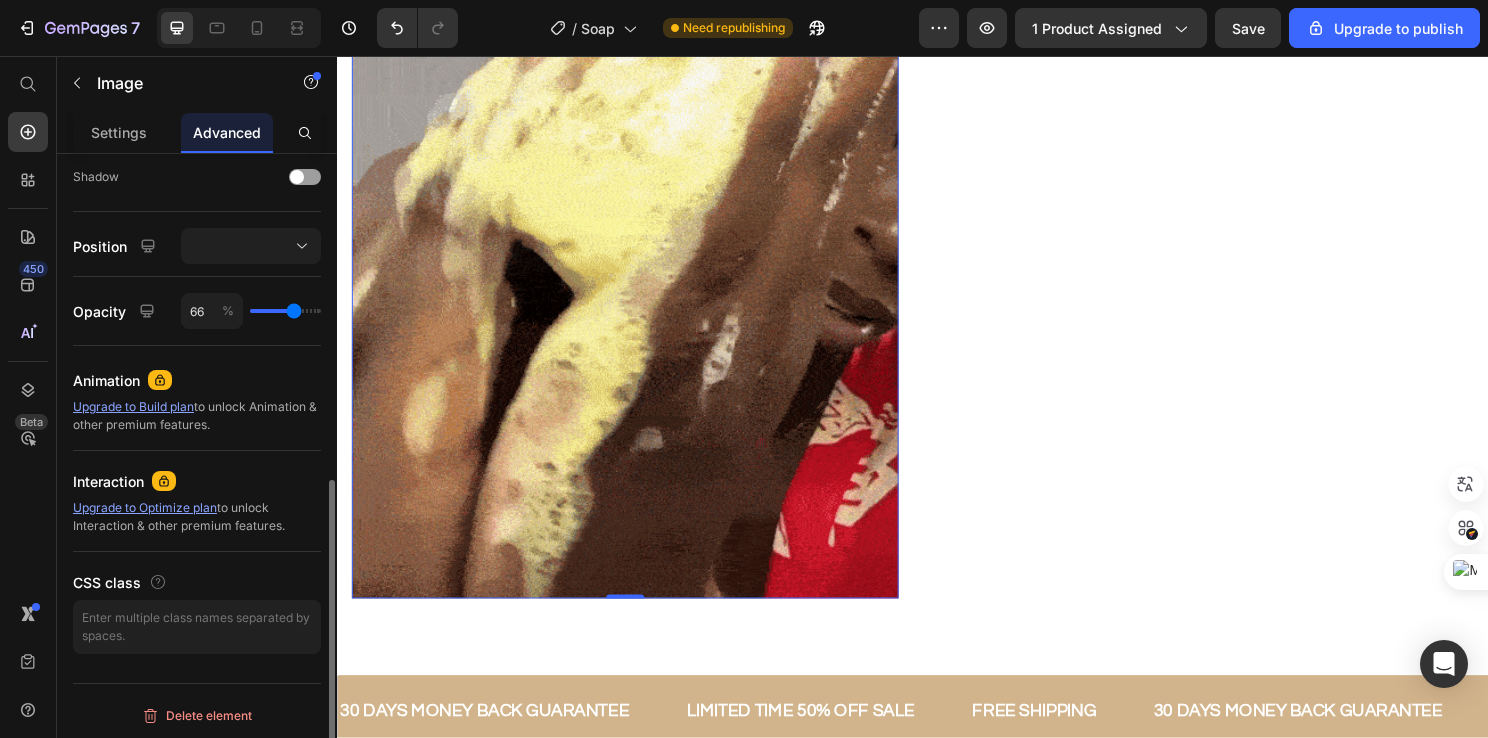 type on "56" 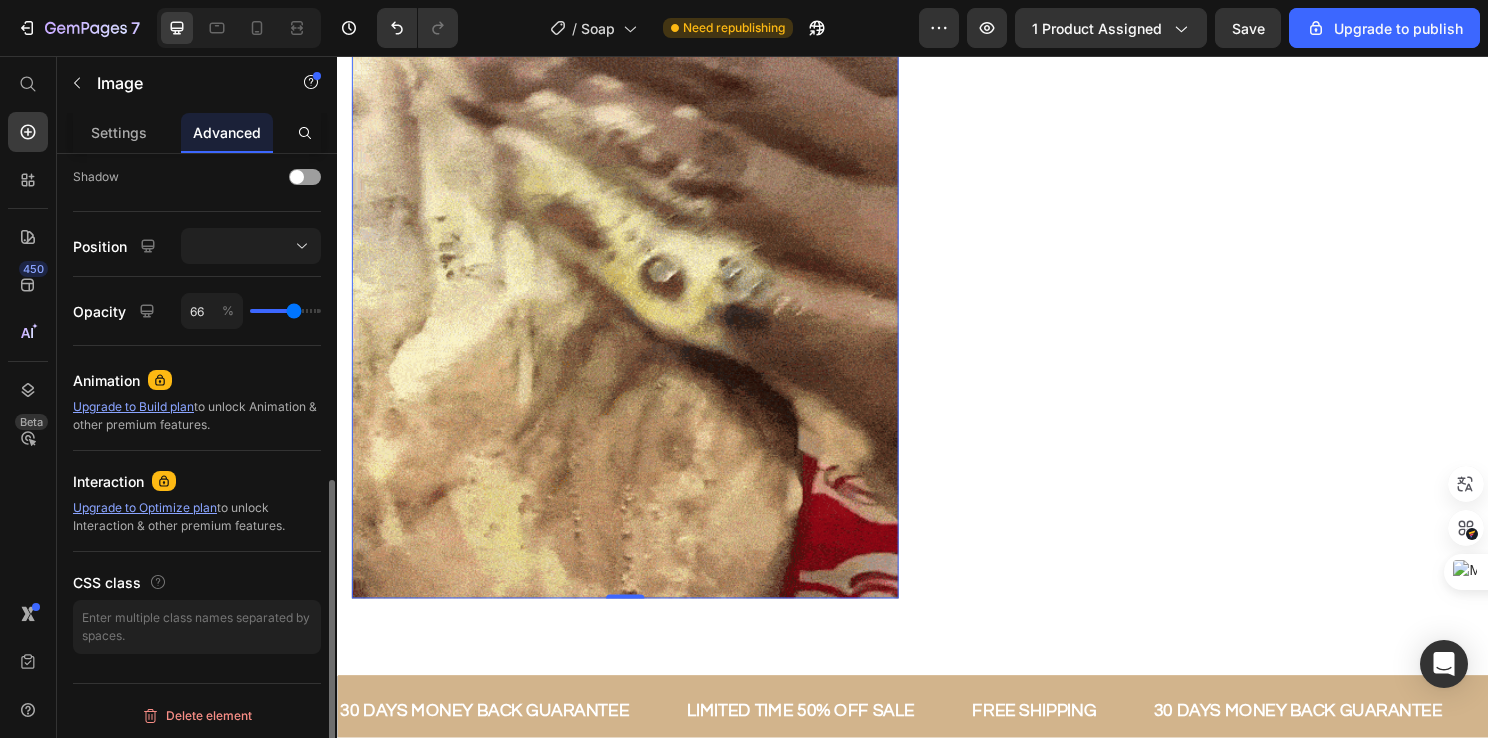 type on "56" 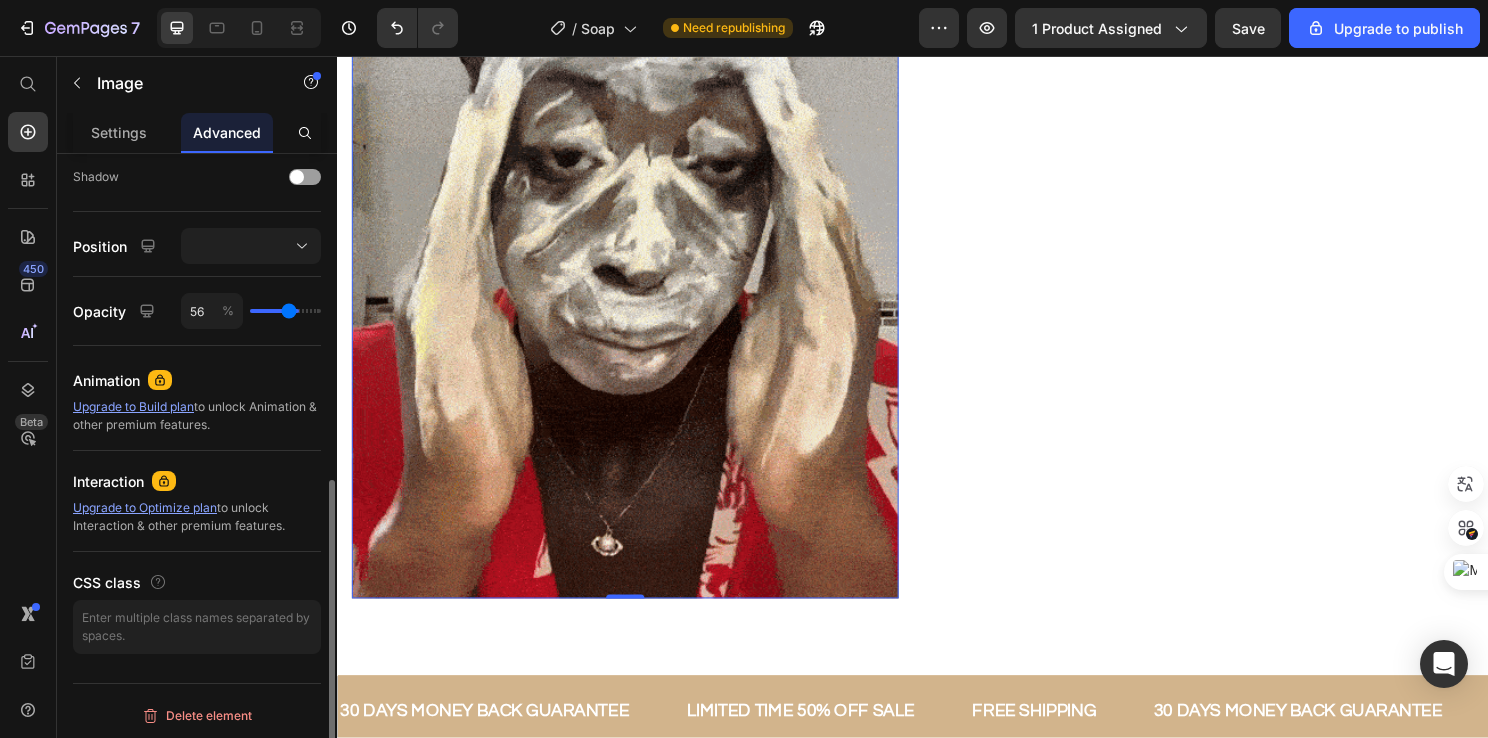 type on "44" 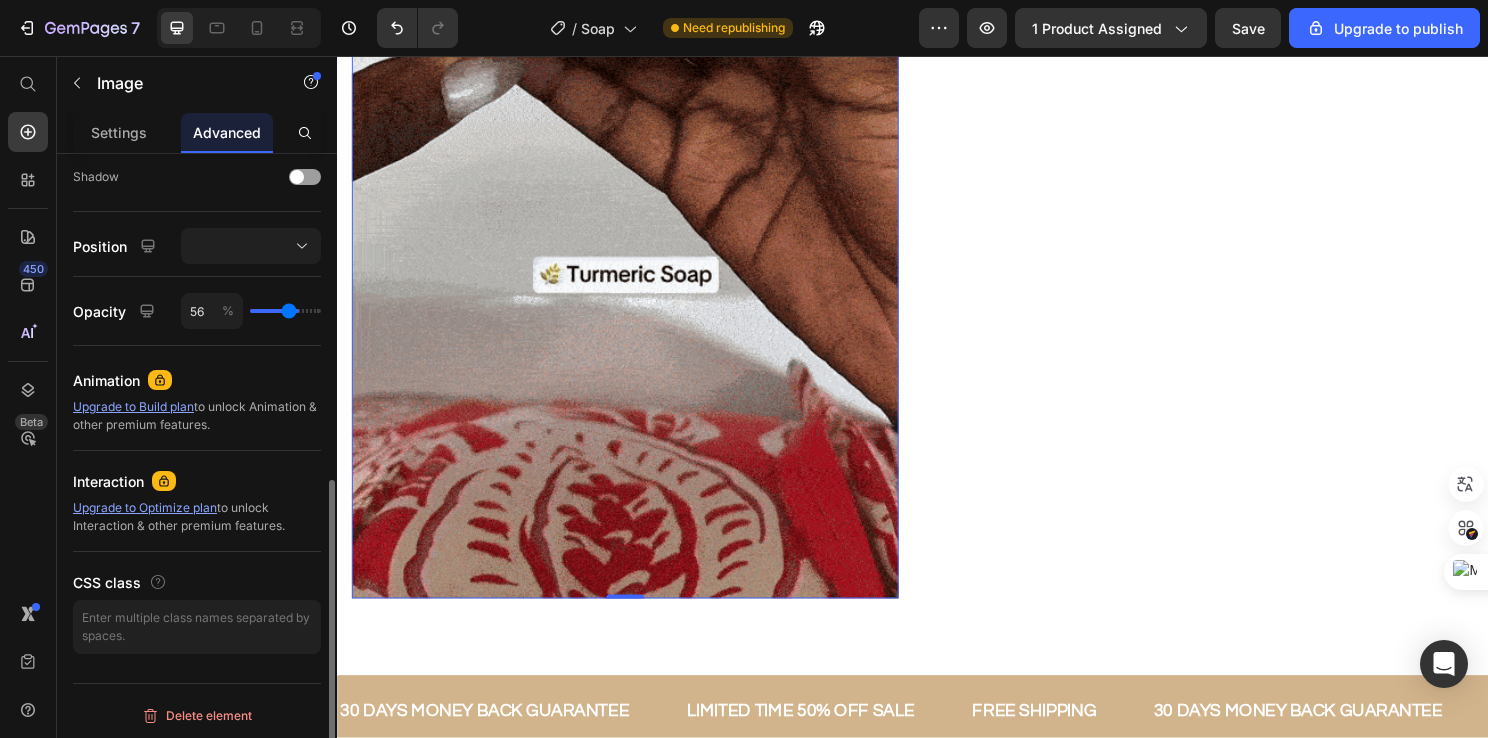 type on "44" 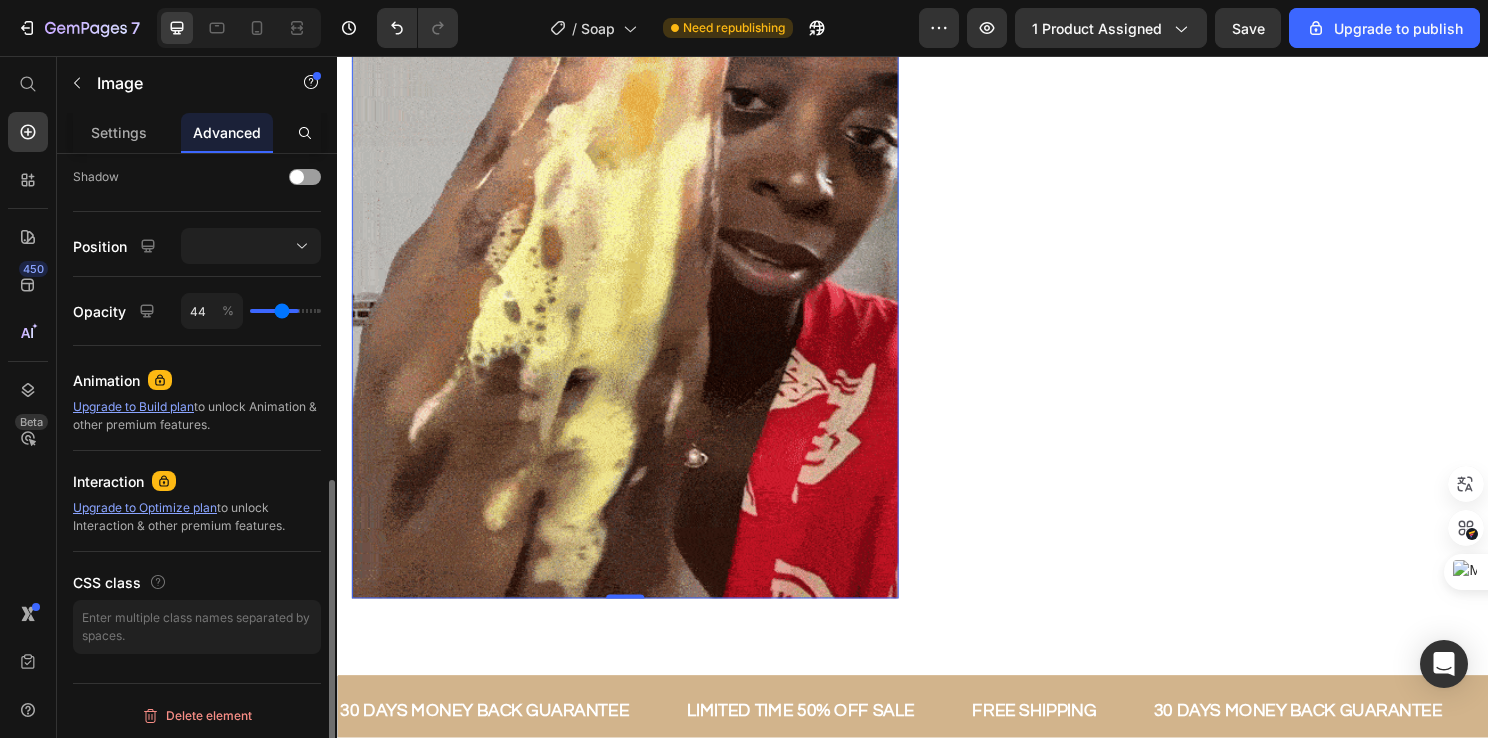type on "40" 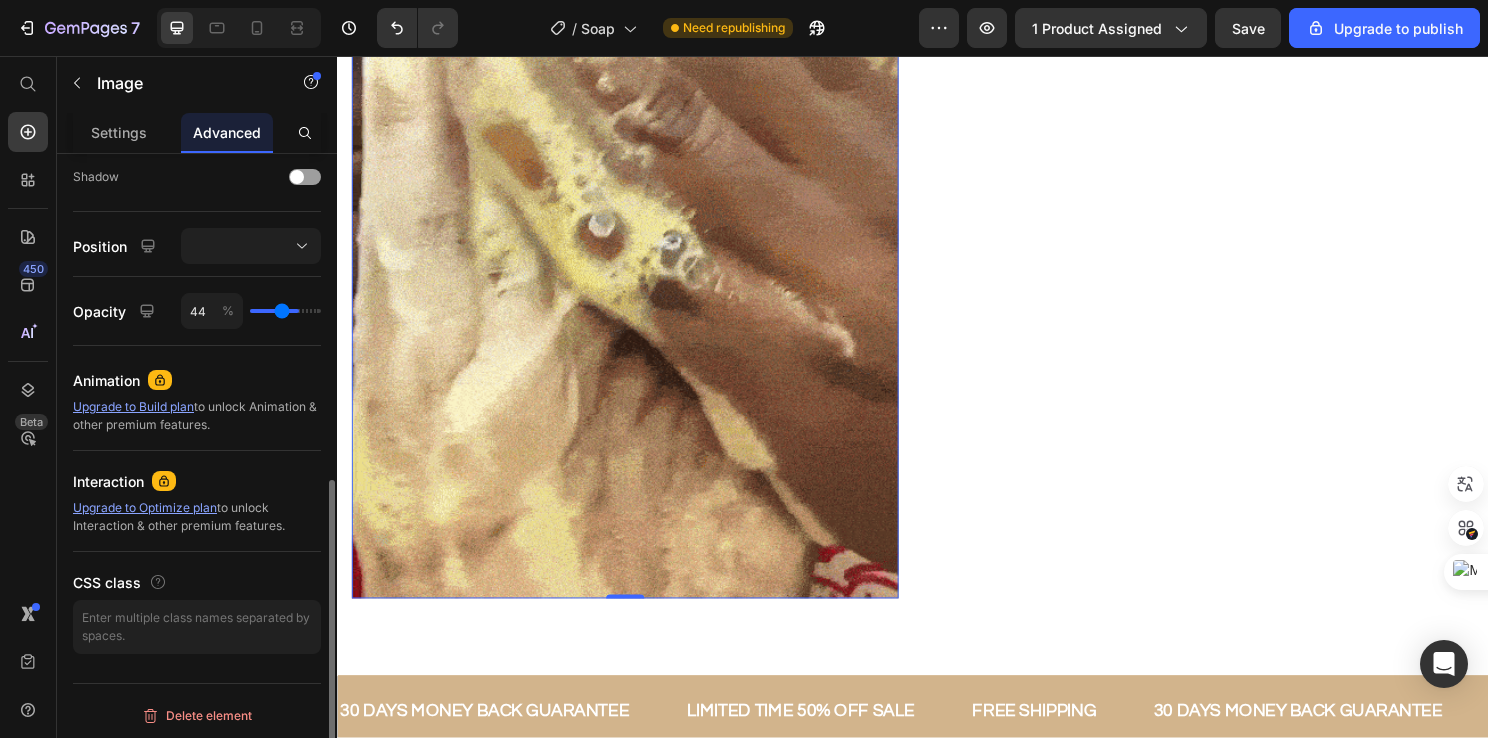 type on "40" 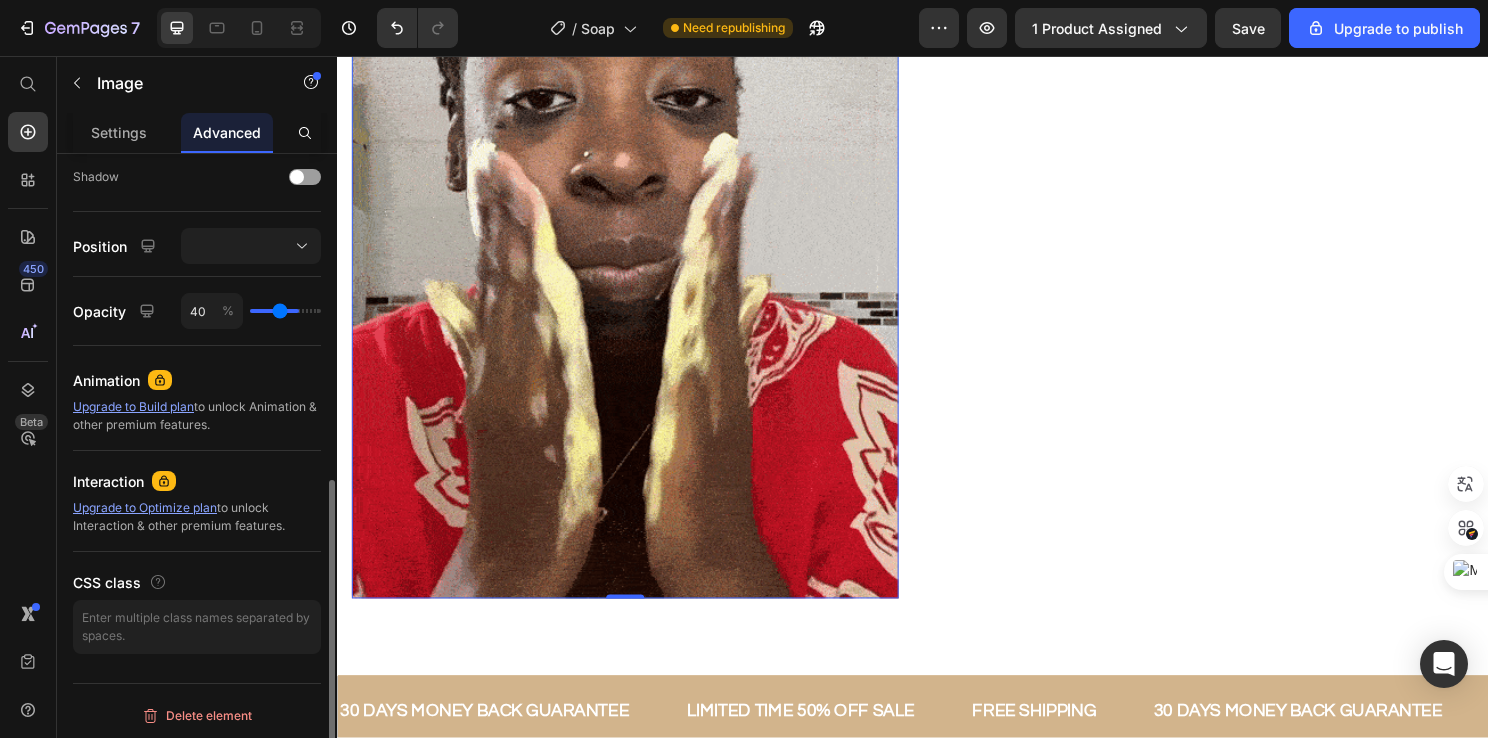 type on "37" 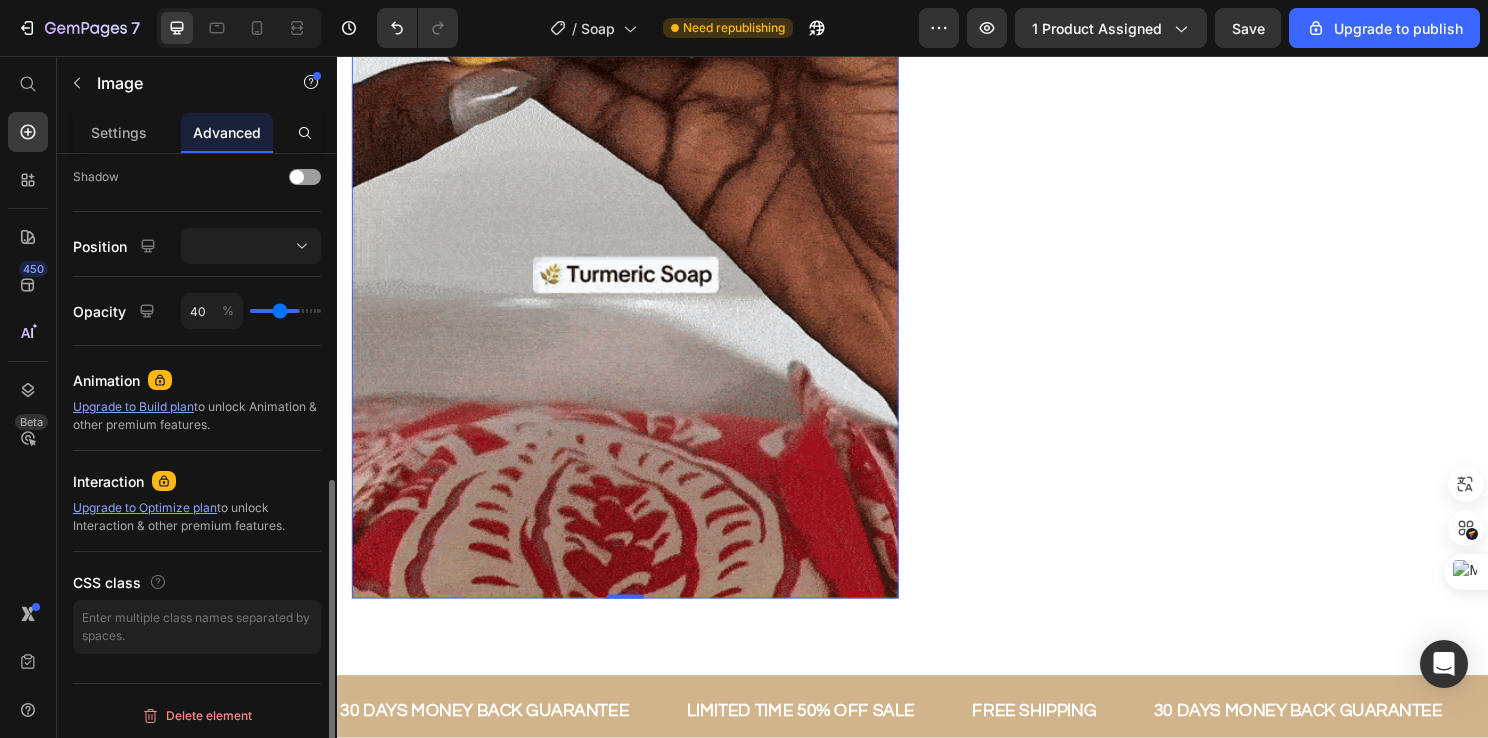 type on "37" 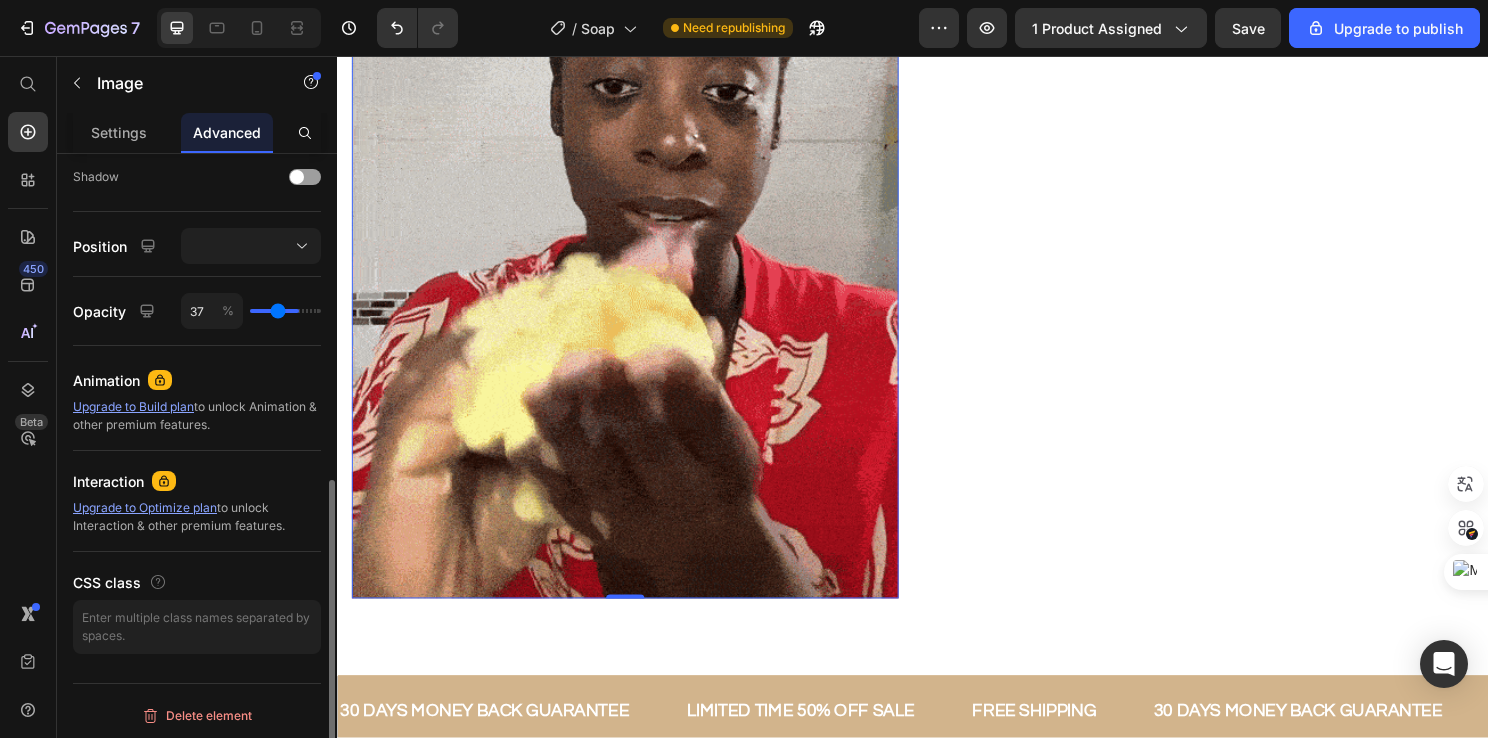 type on "36" 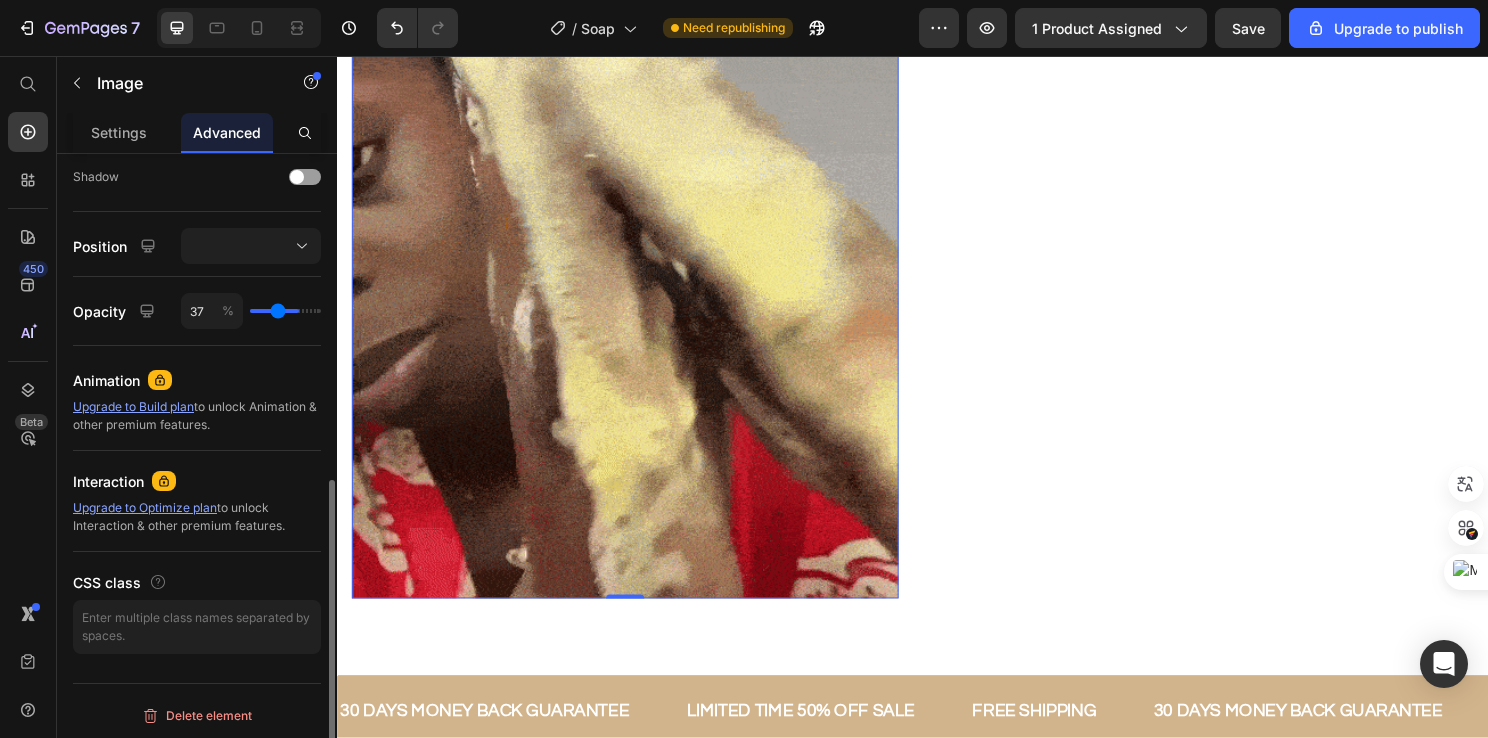type on "36" 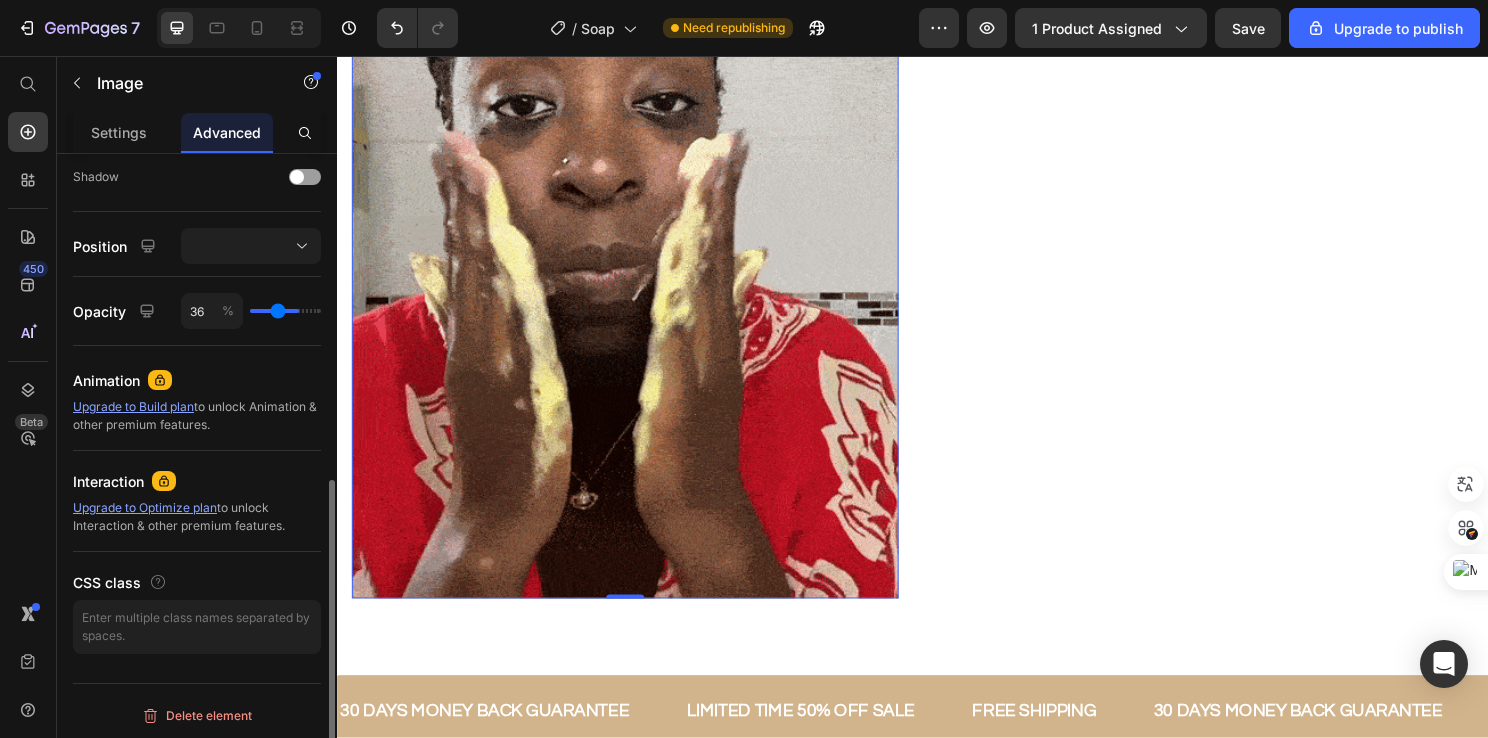 type on "34" 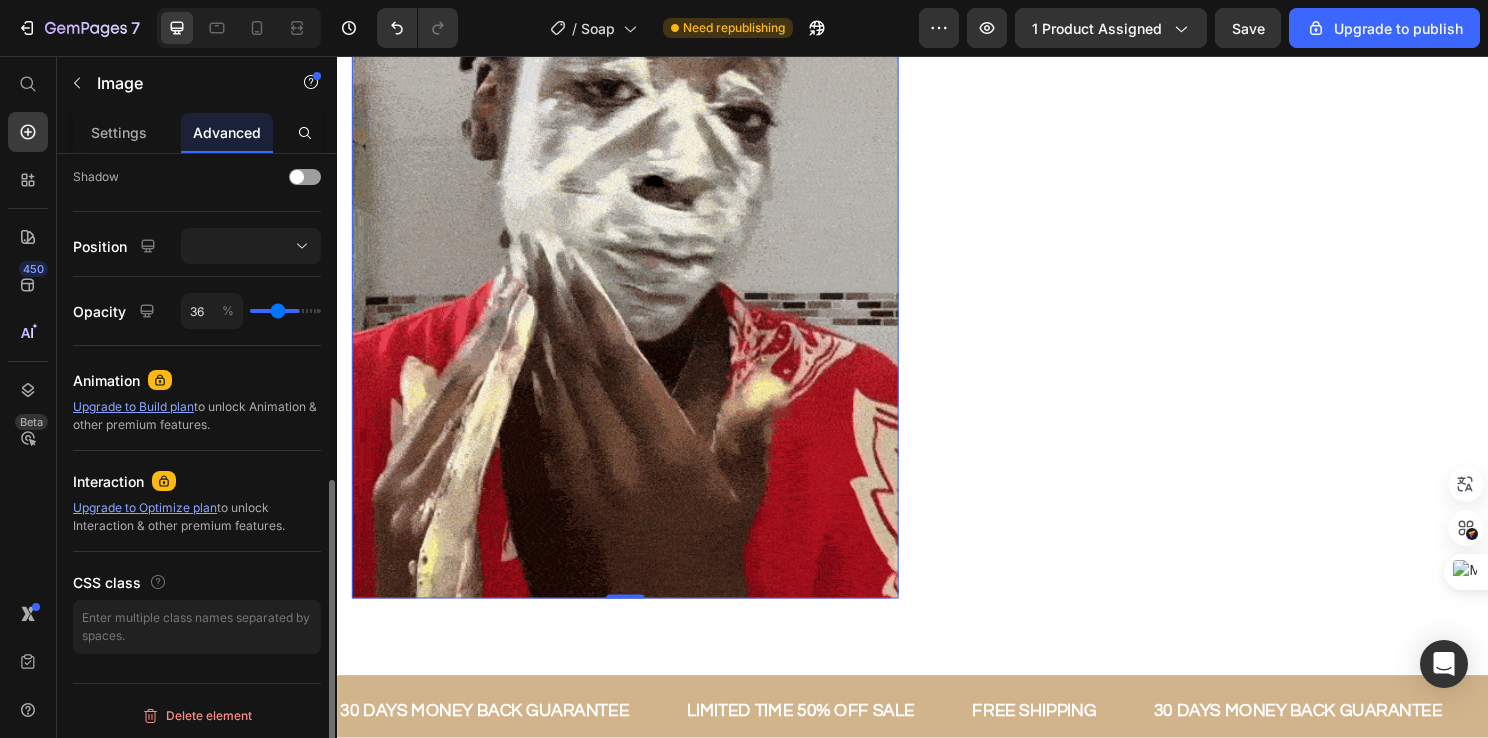 type on "34" 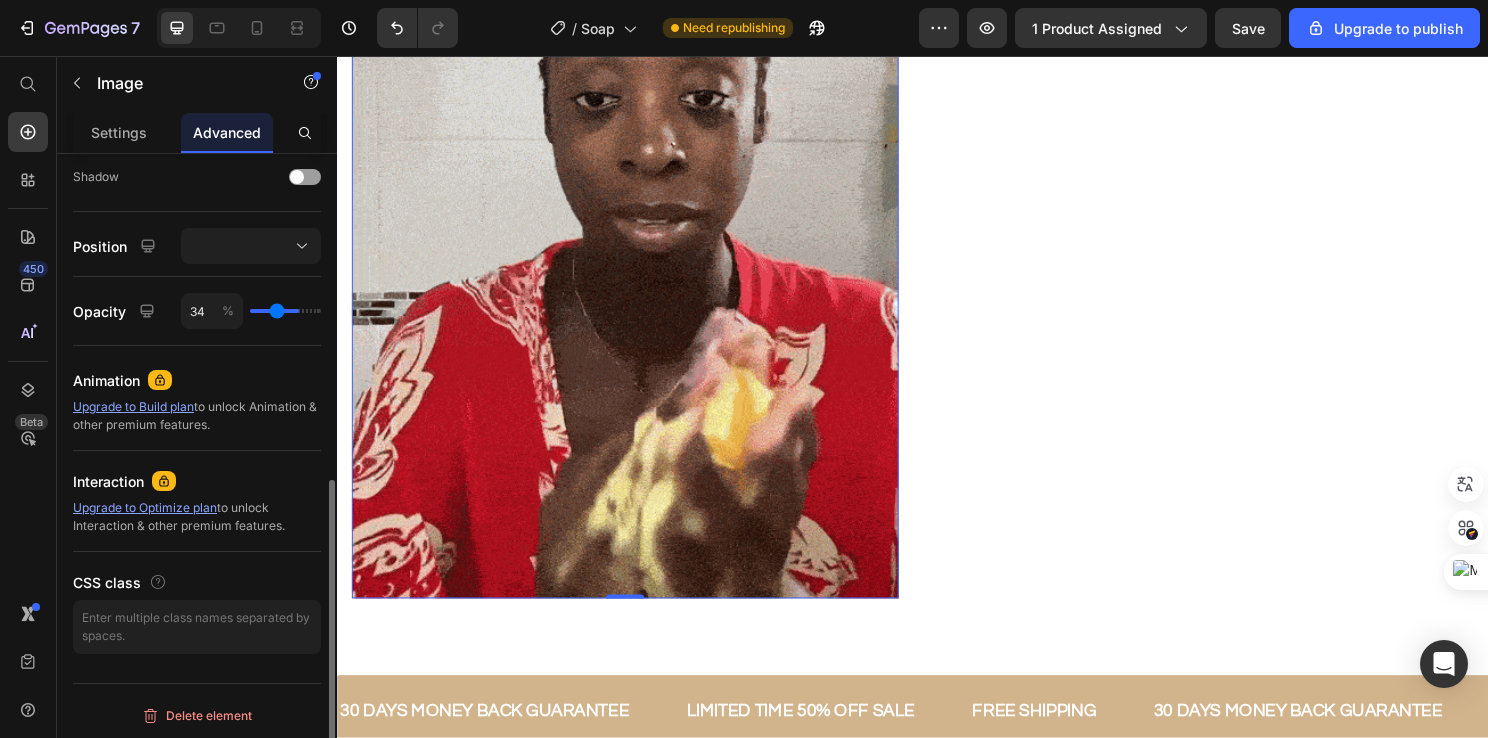 type on "33" 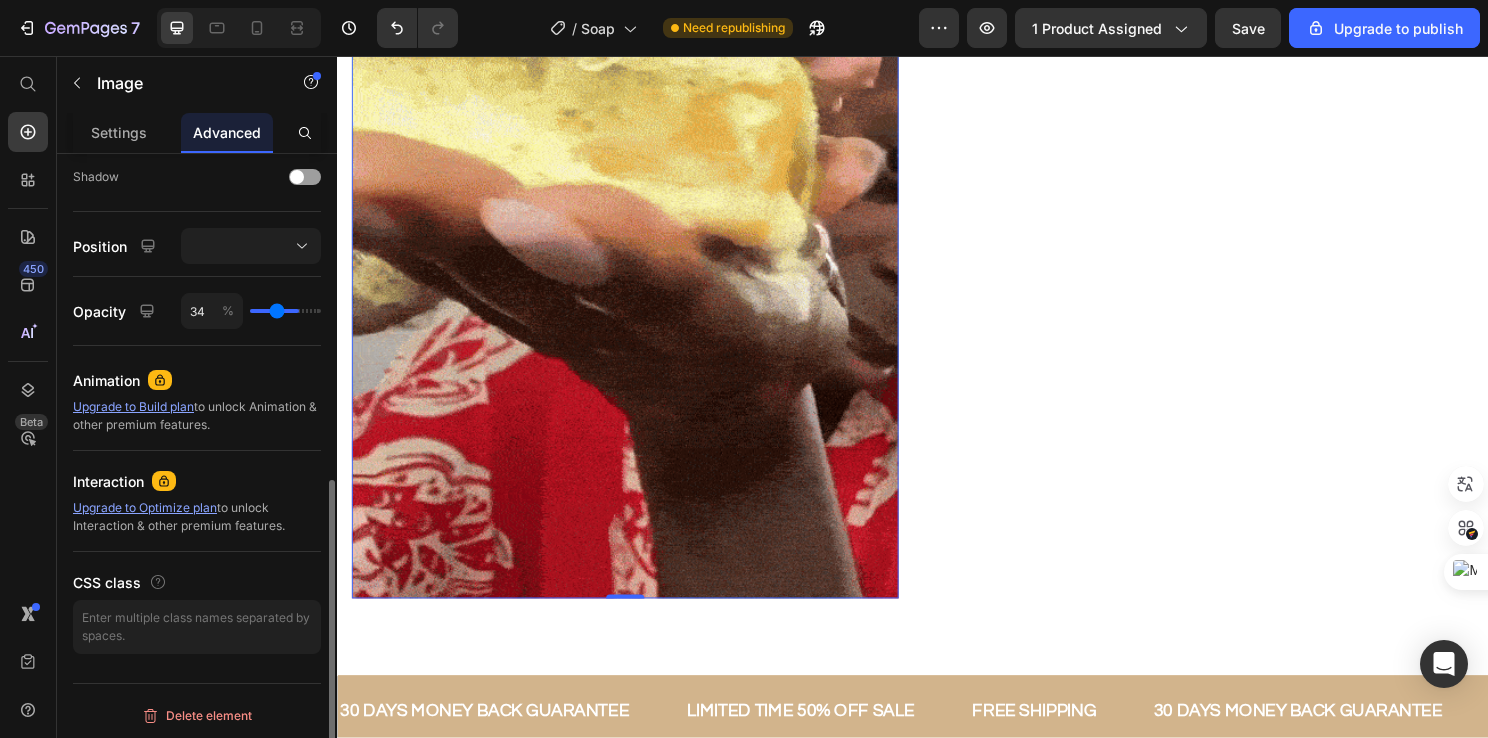 type on "33" 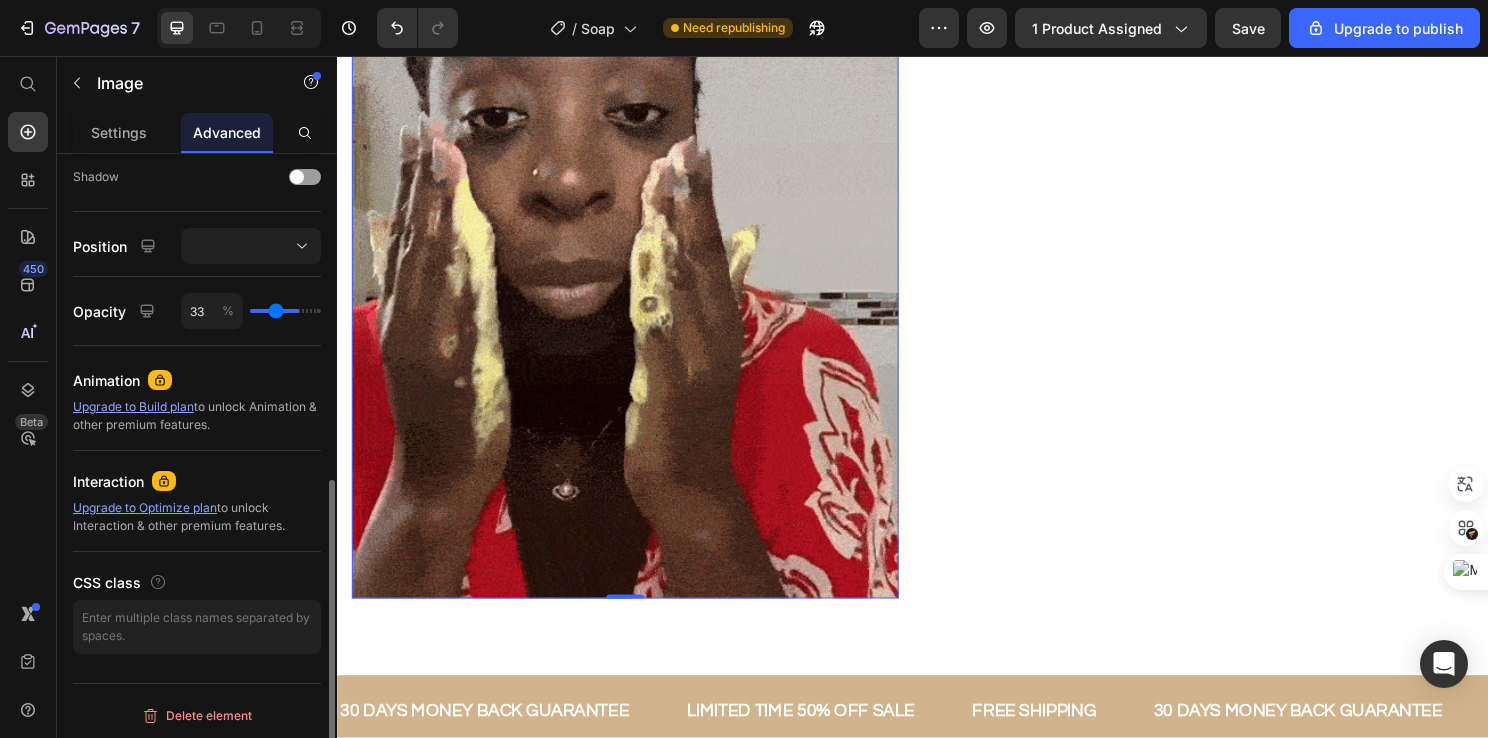 type on "31" 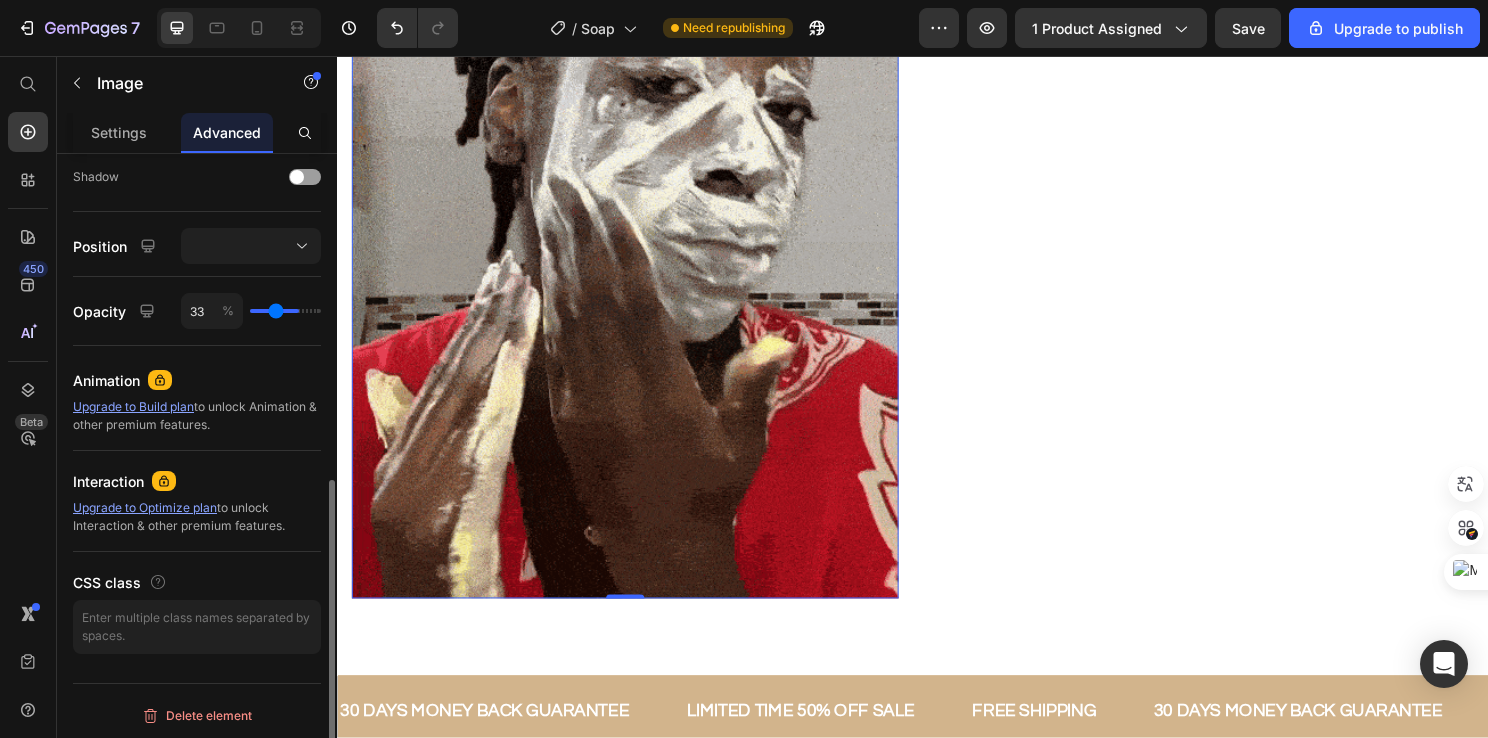 type on "31" 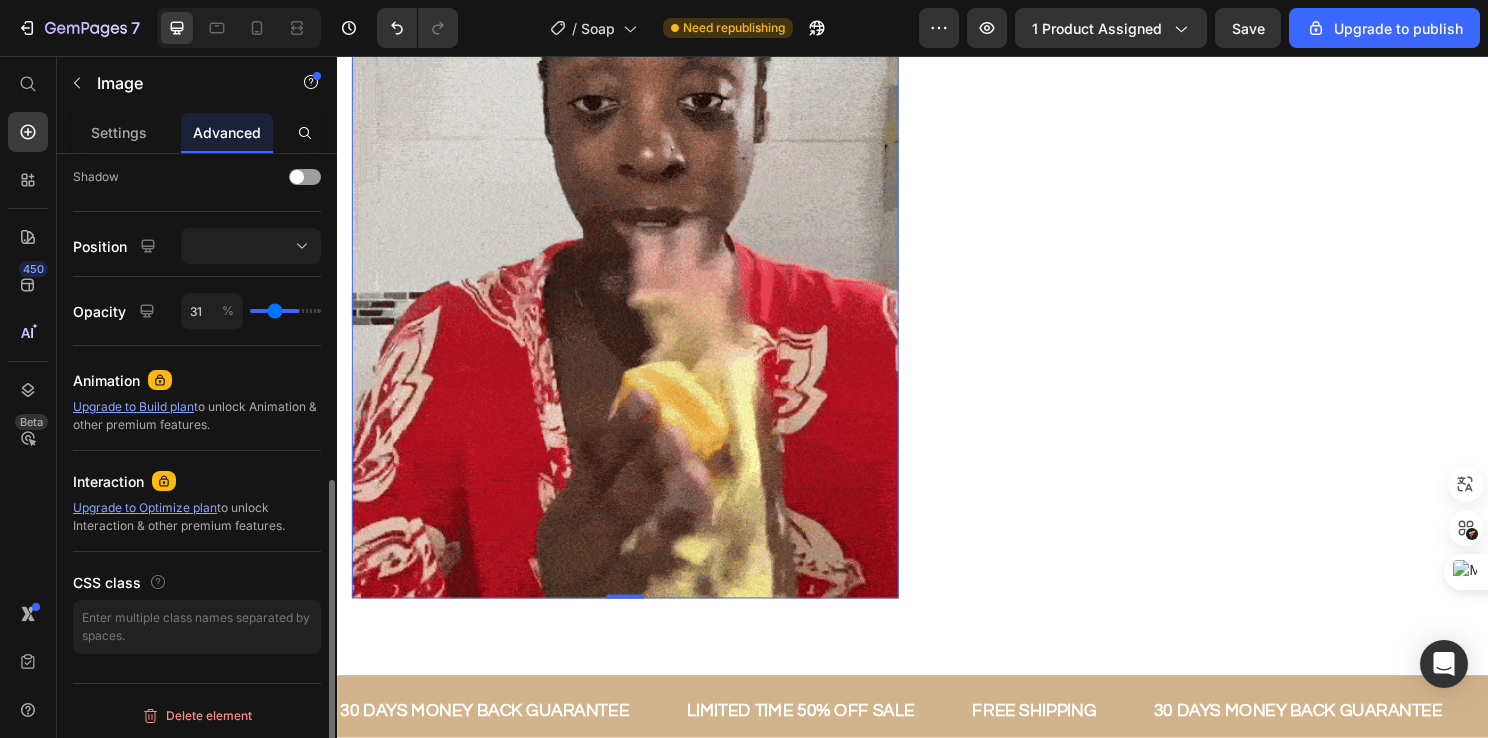 type on "28" 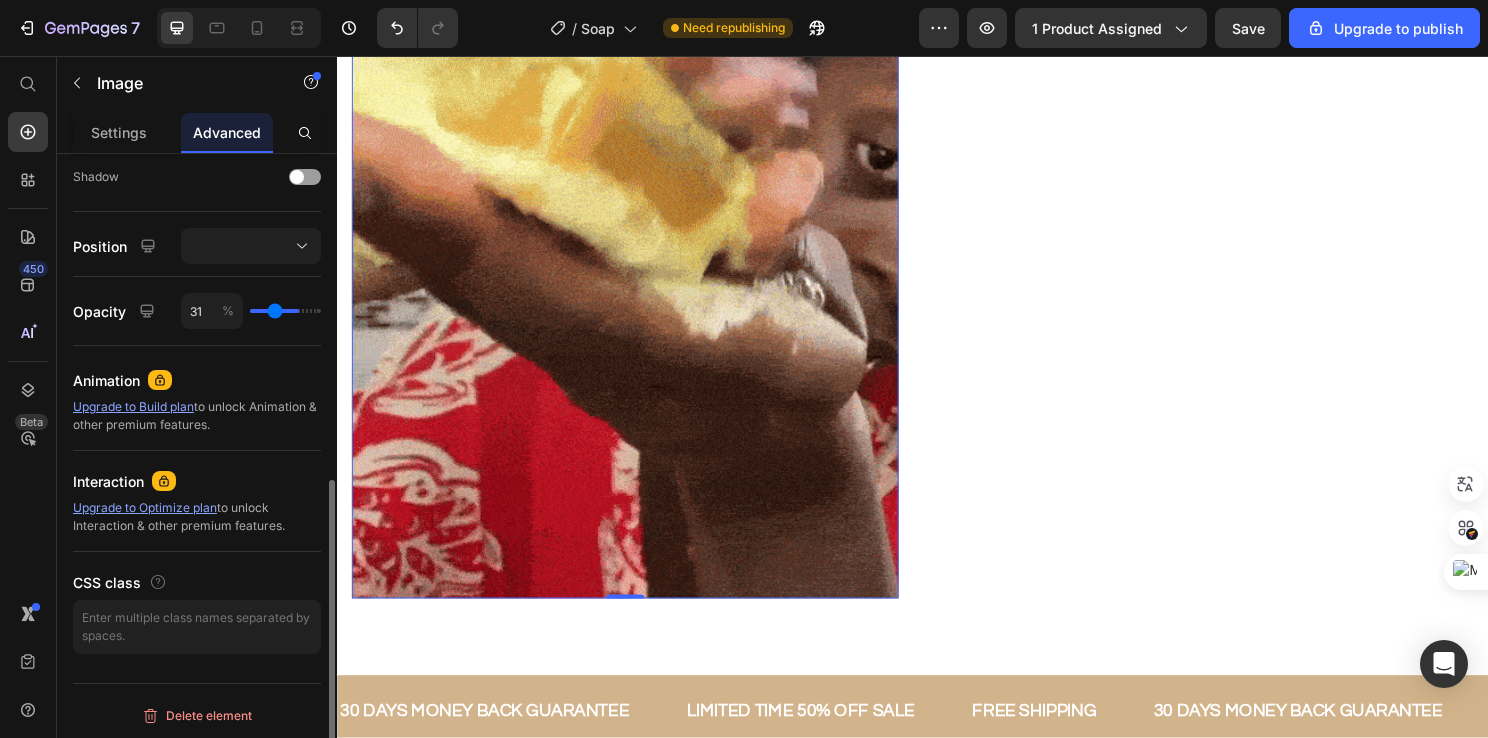 type on "28" 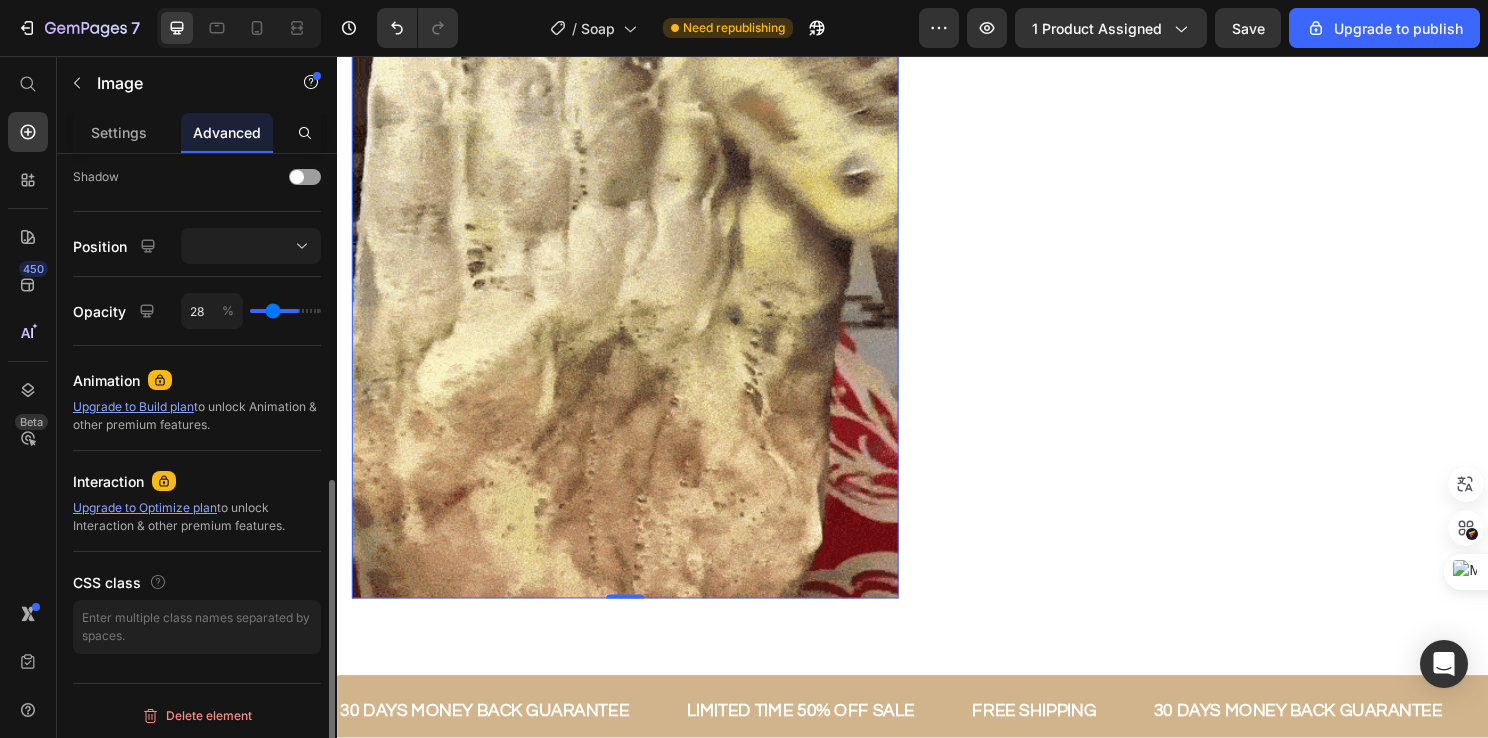 type on "25" 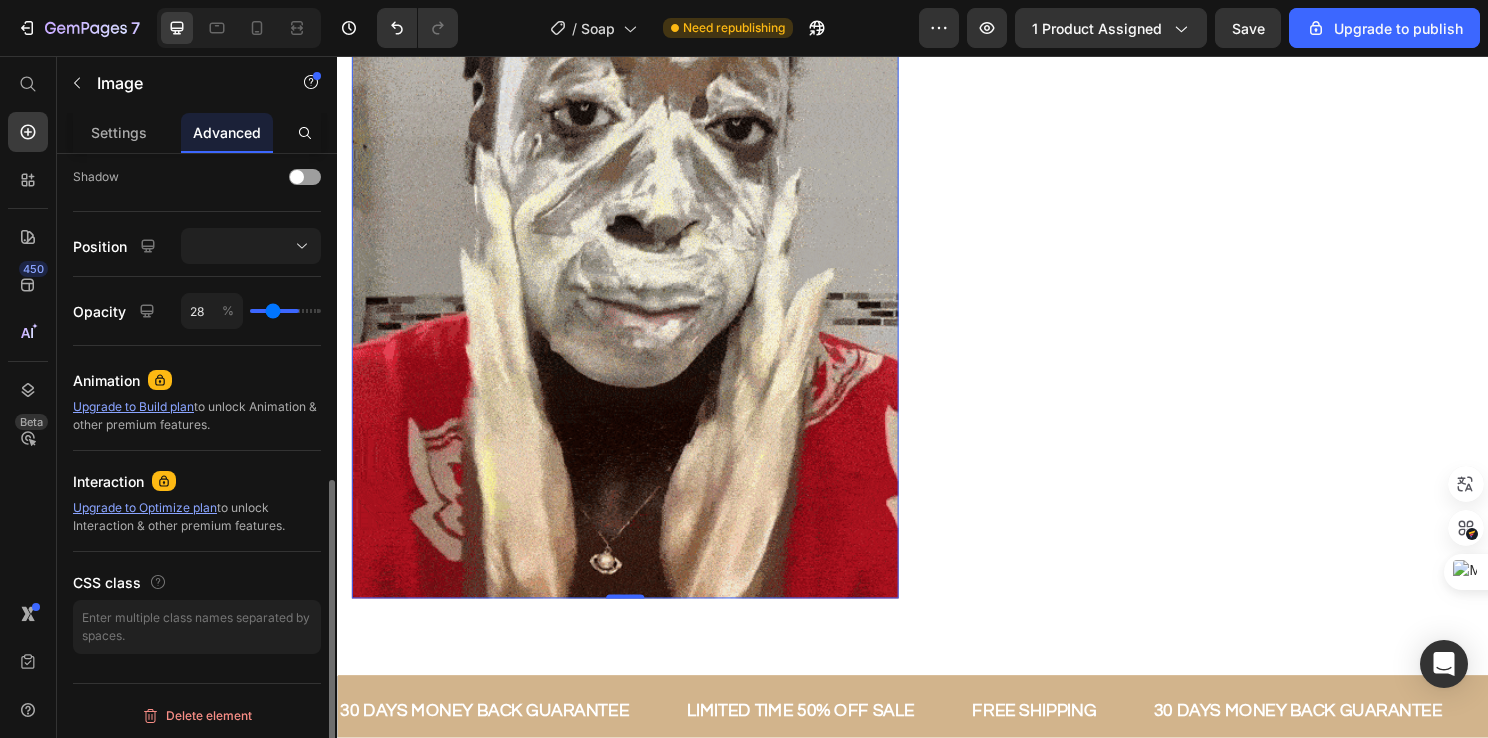 type on "25" 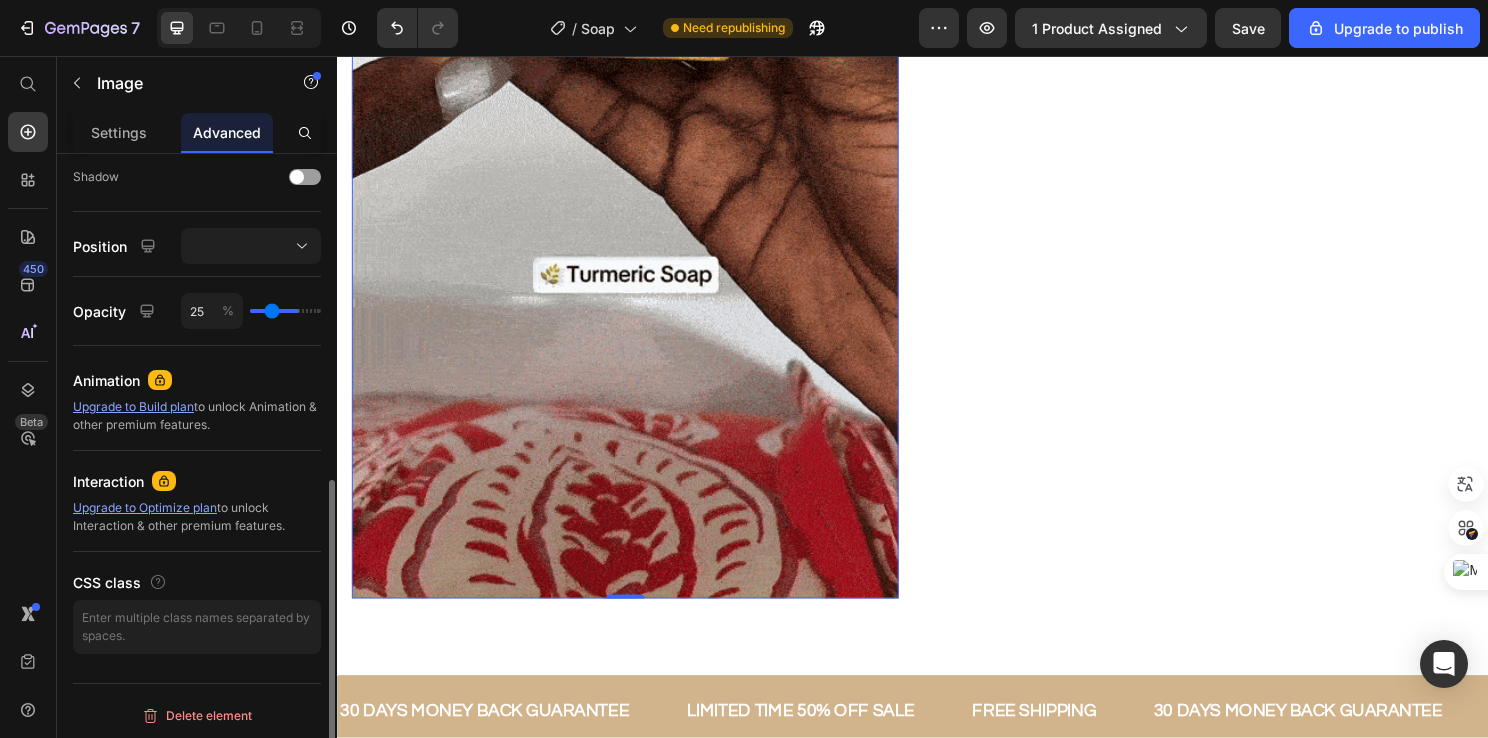 type on "24" 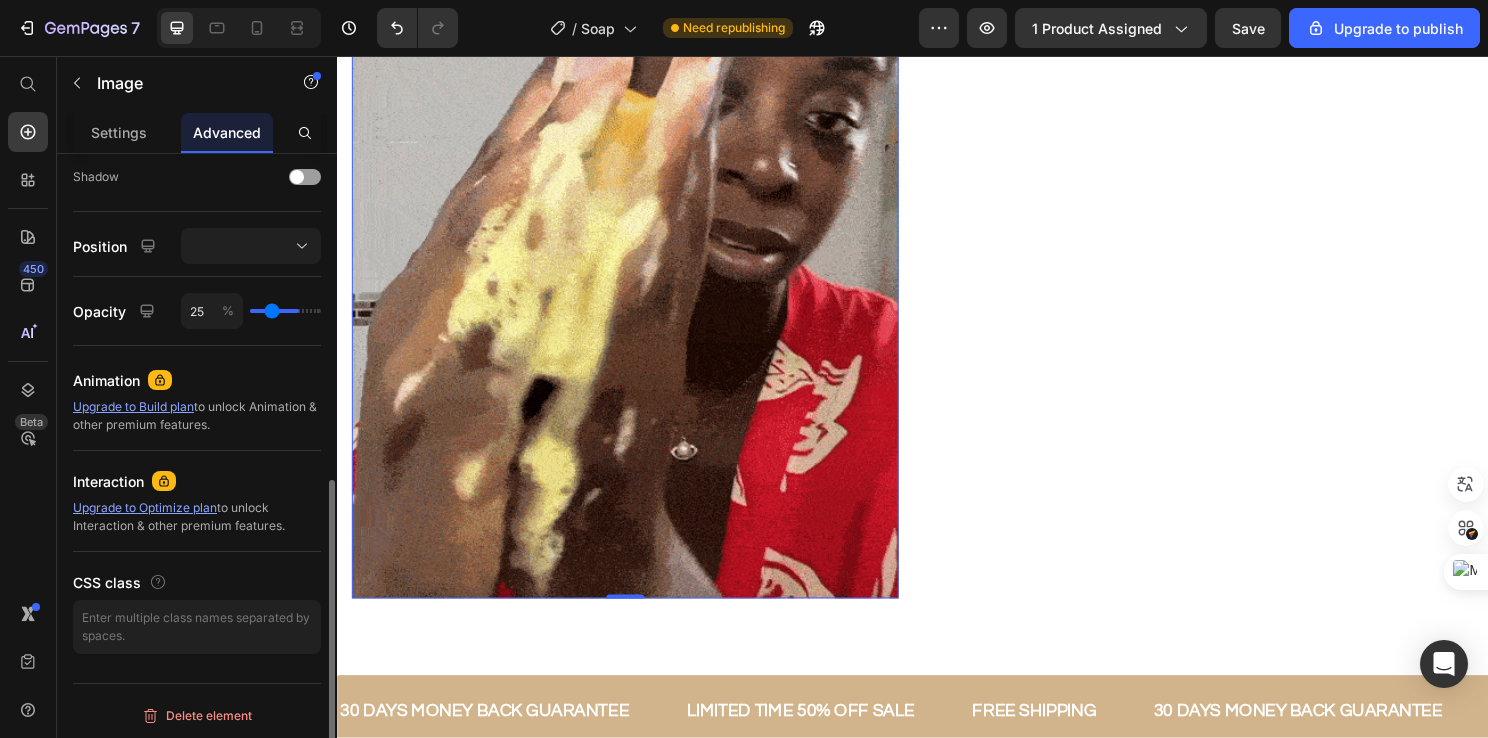 type on "24" 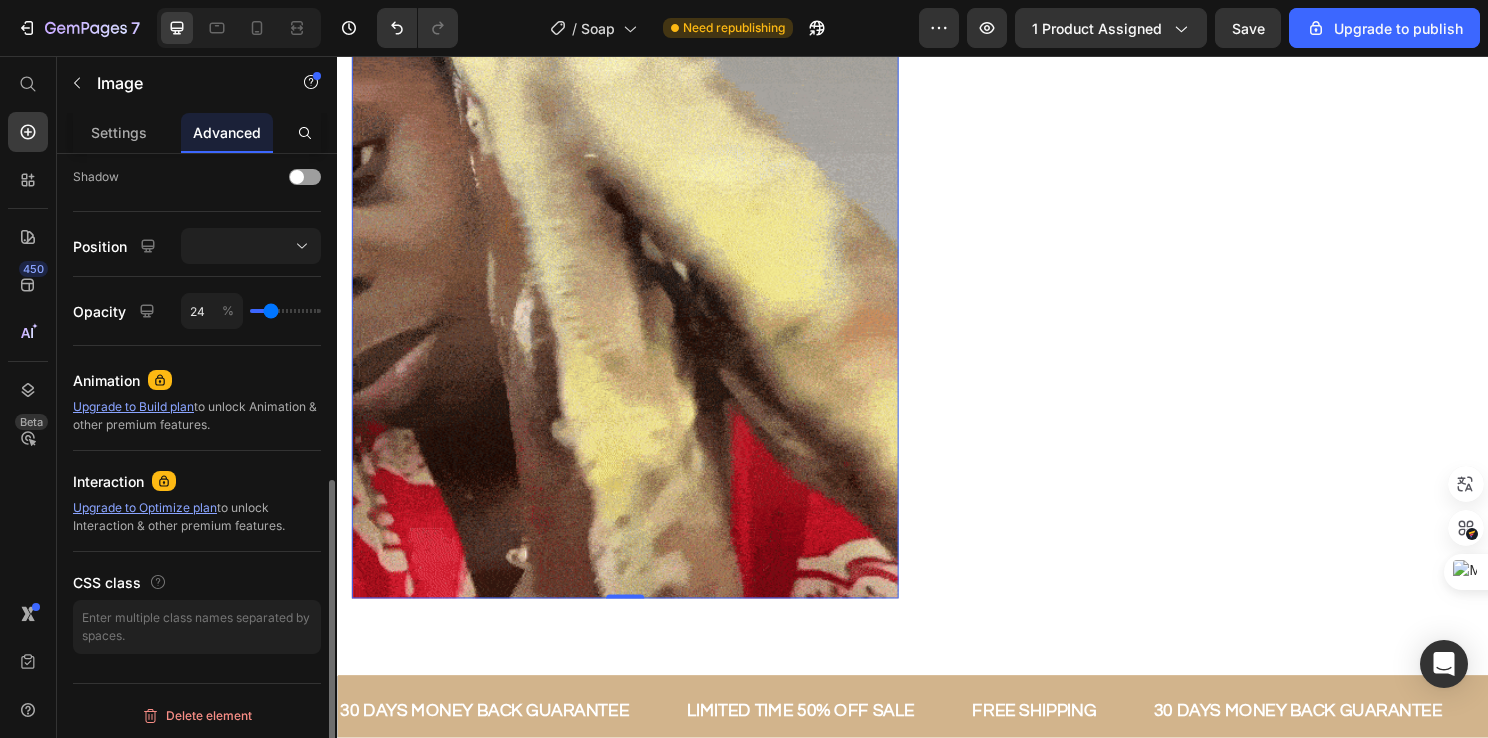 type on "18" 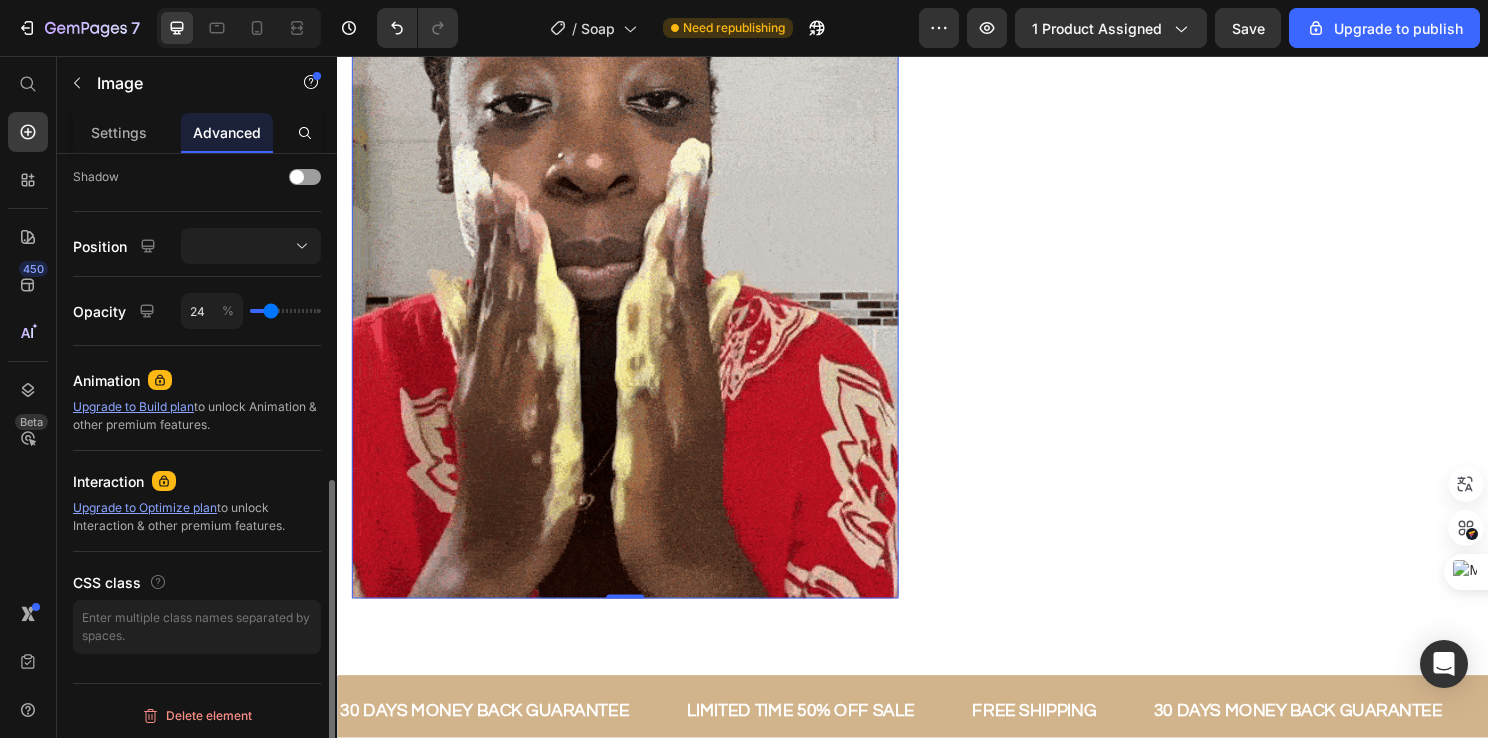 type on "18" 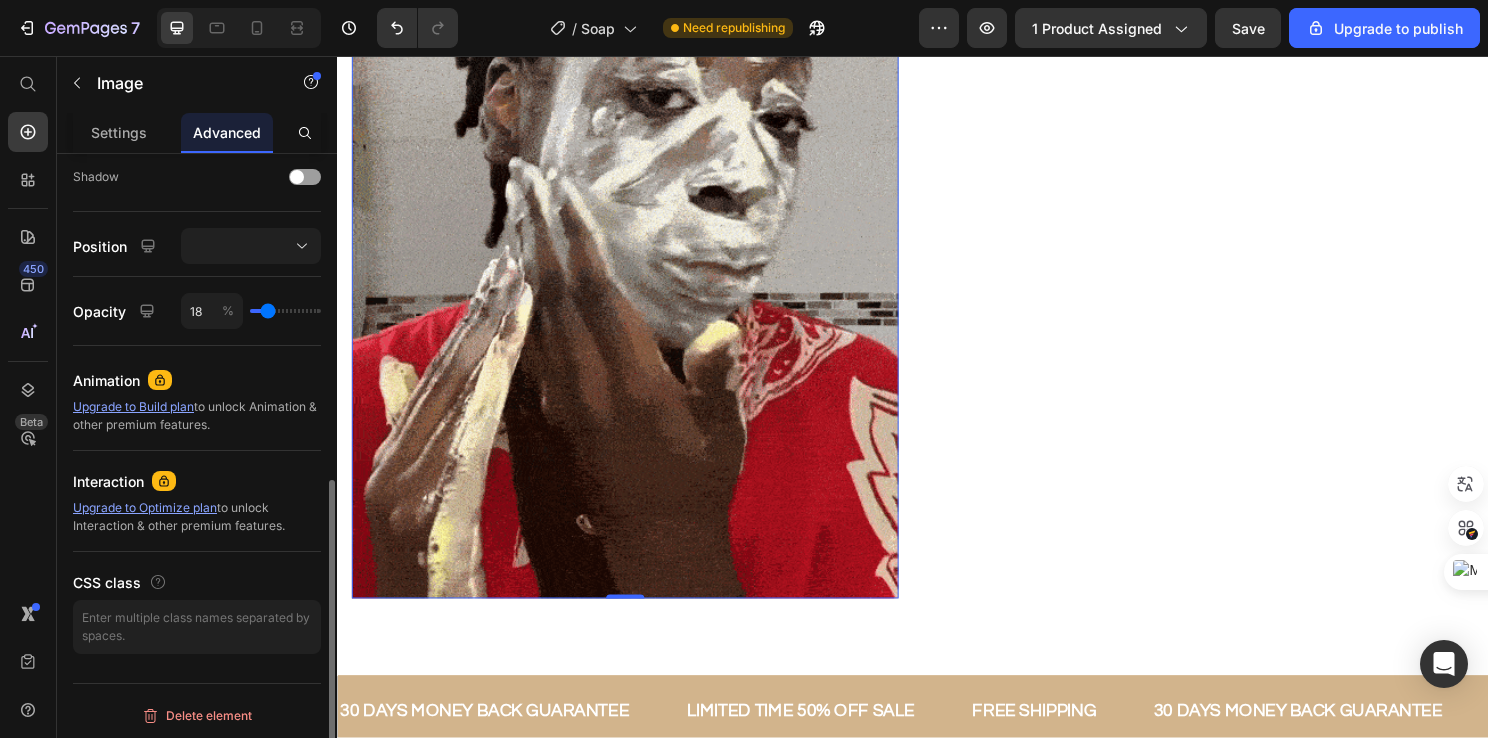 type on "17" 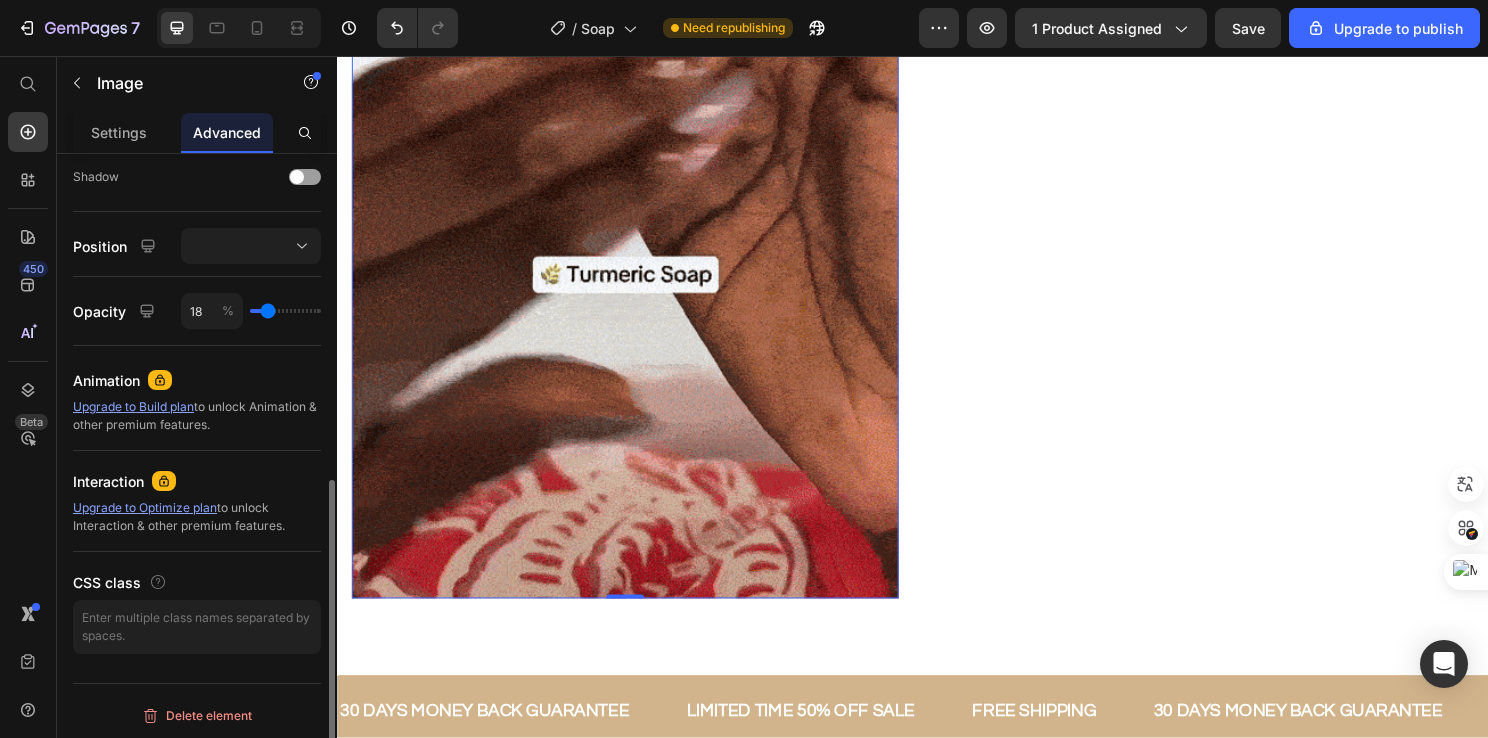 type on "17" 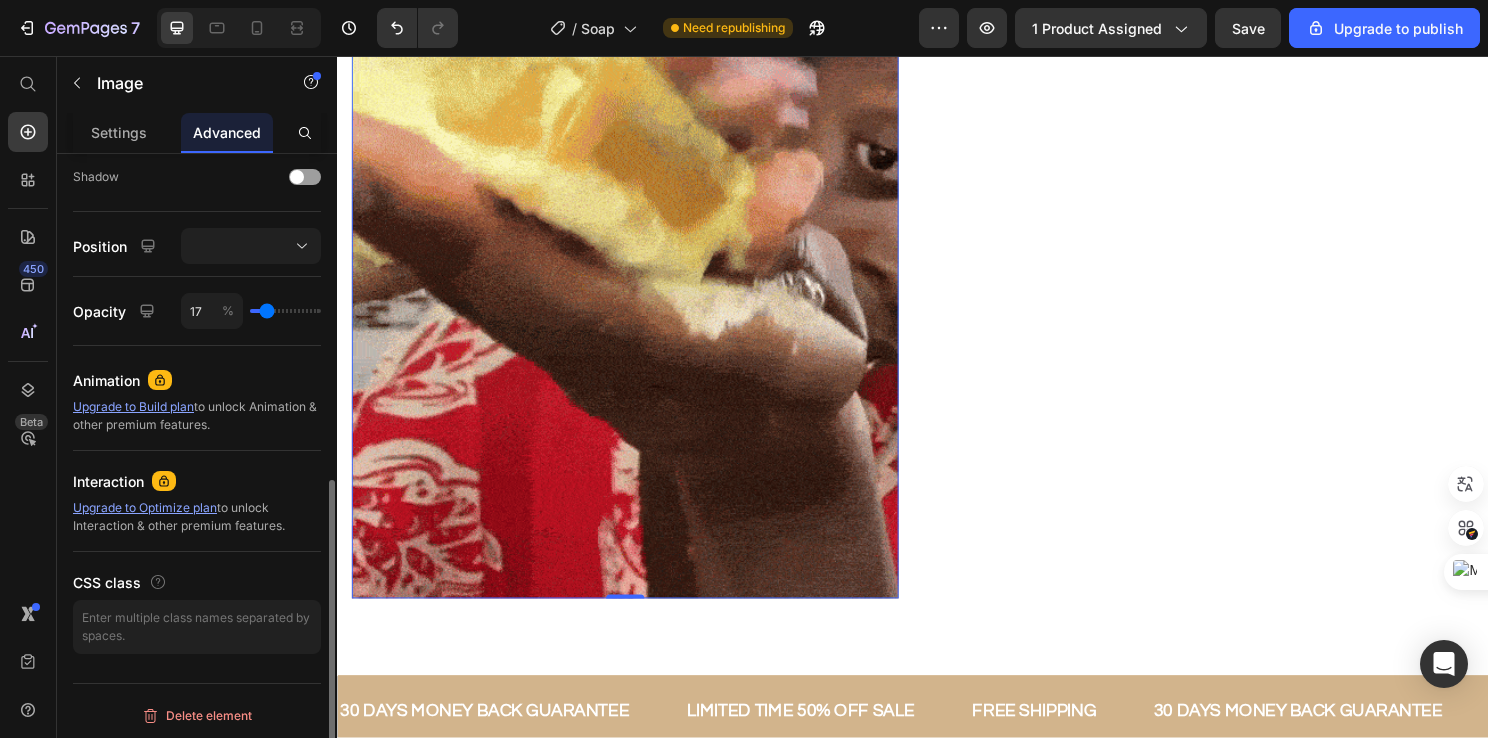 type on "15" 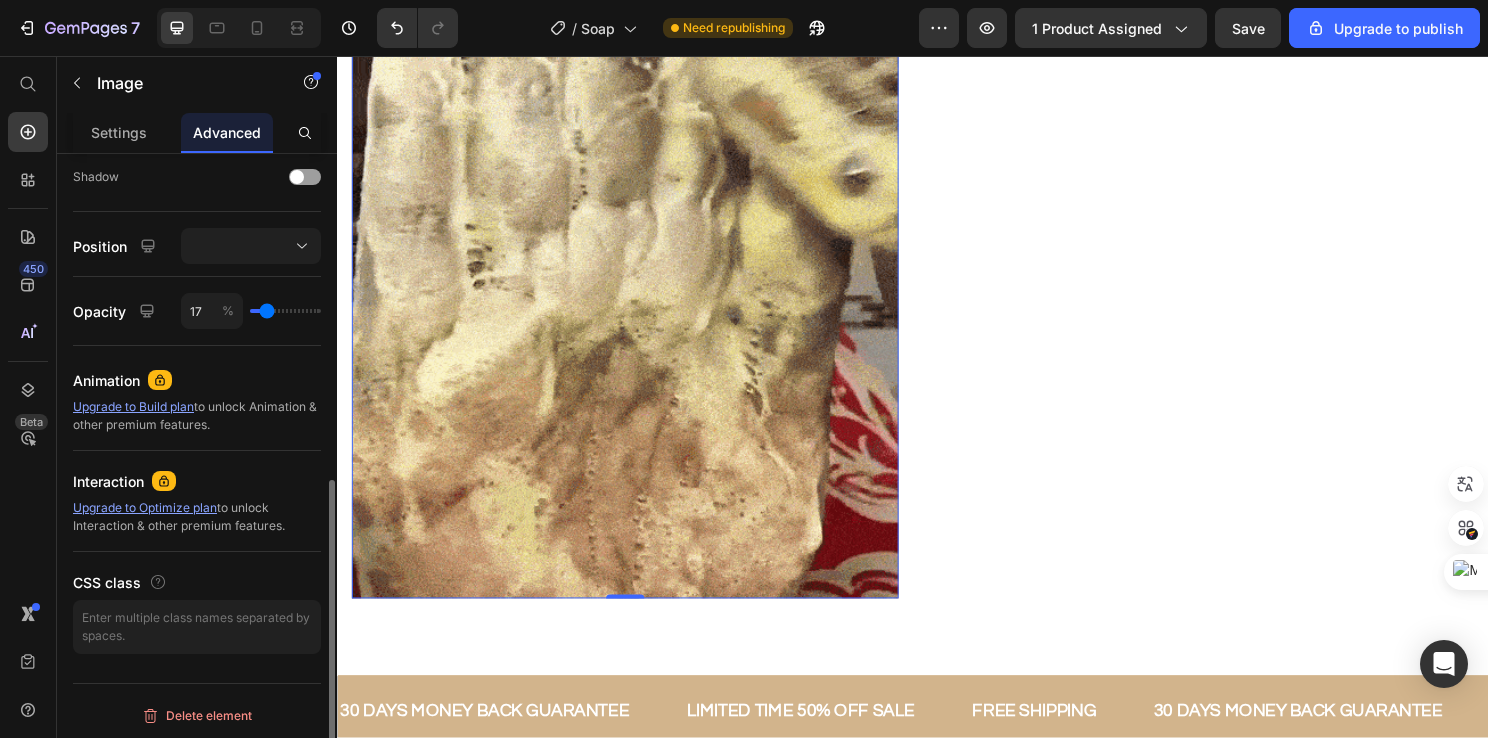 type on "15" 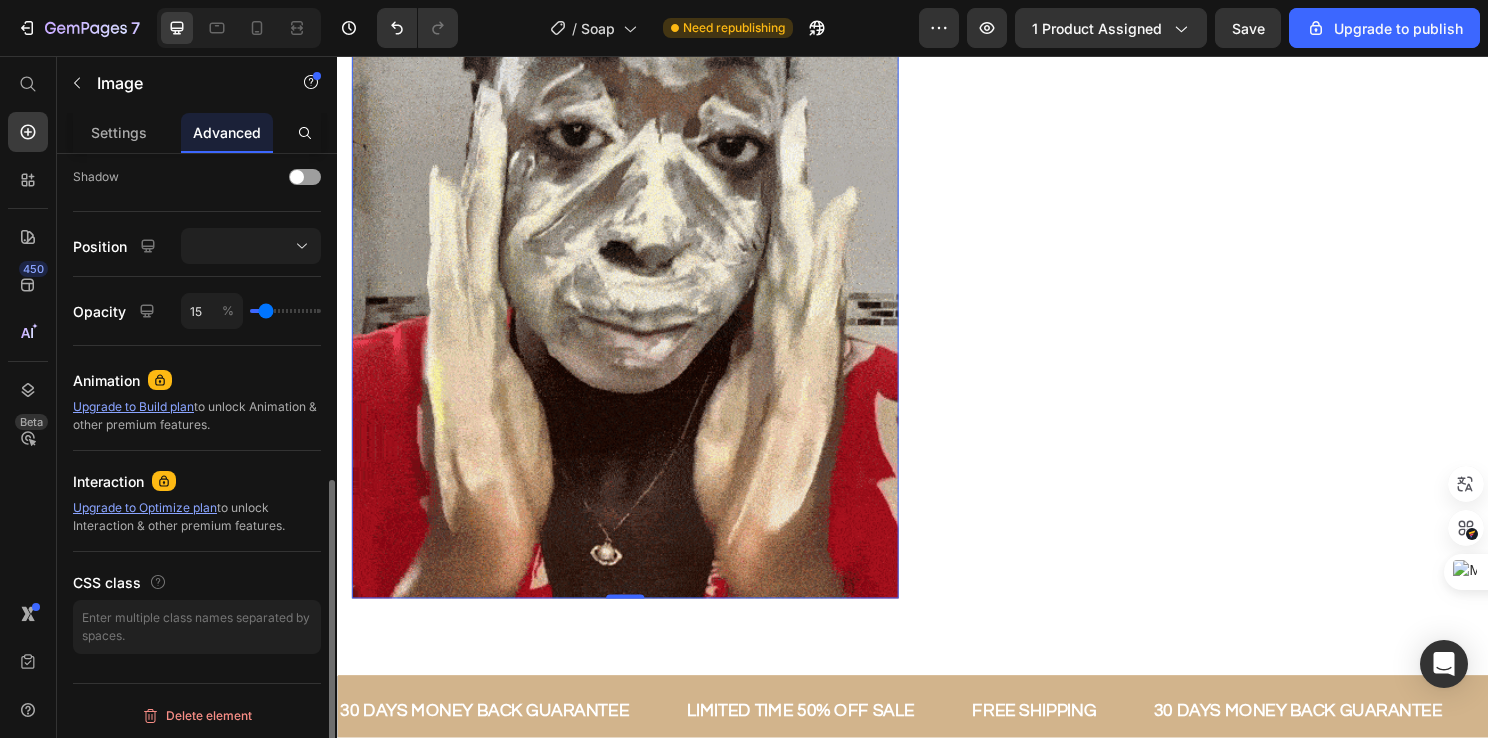 type on "14" 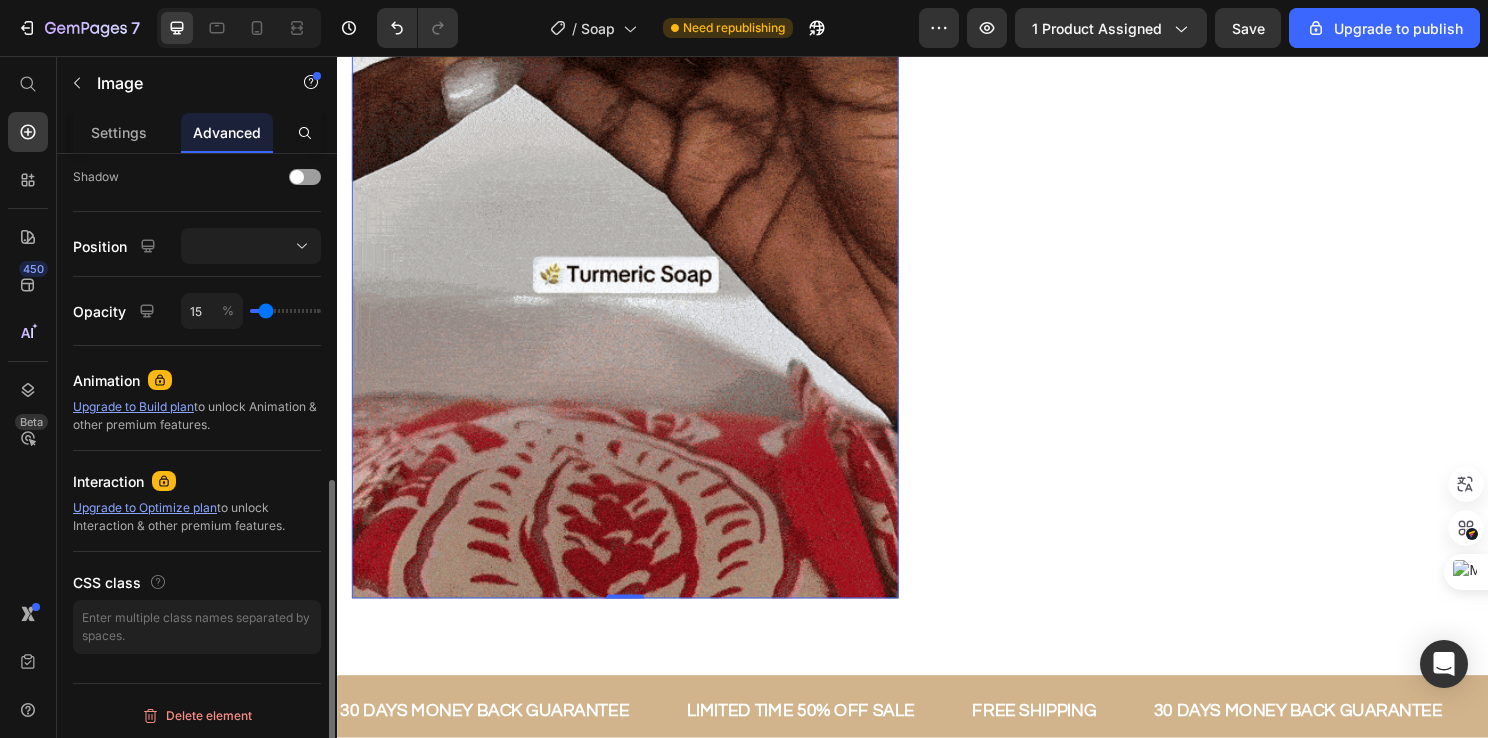 type on "14" 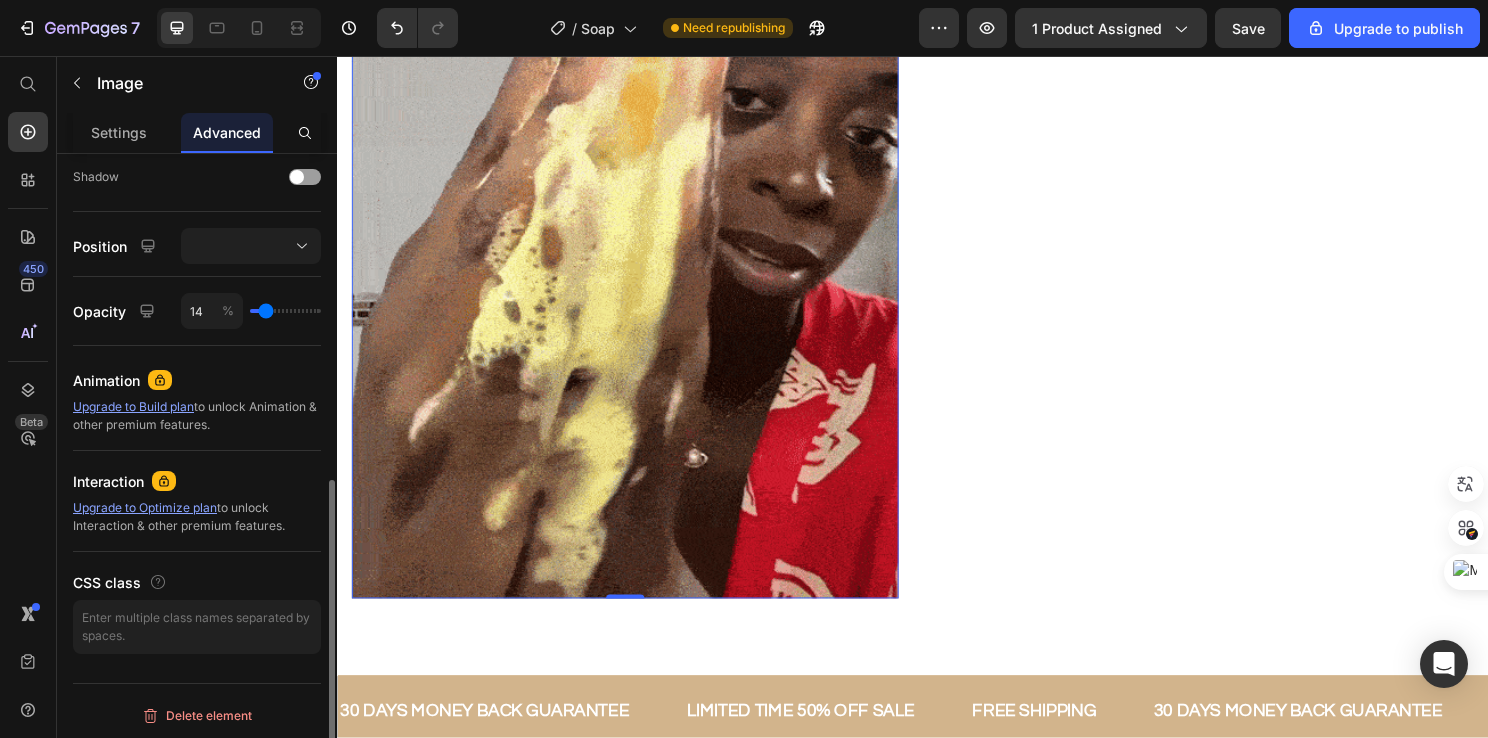 type on "12" 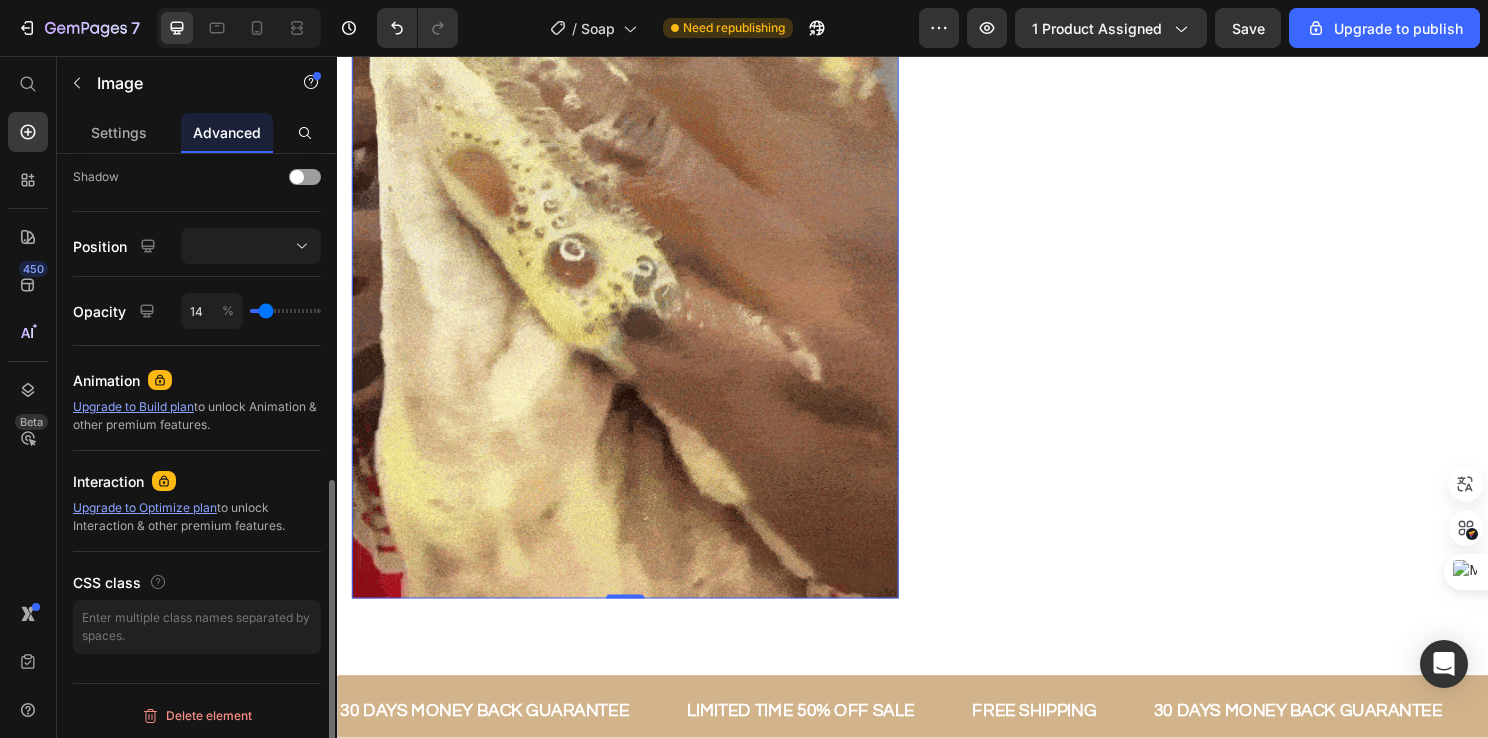 type on "12" 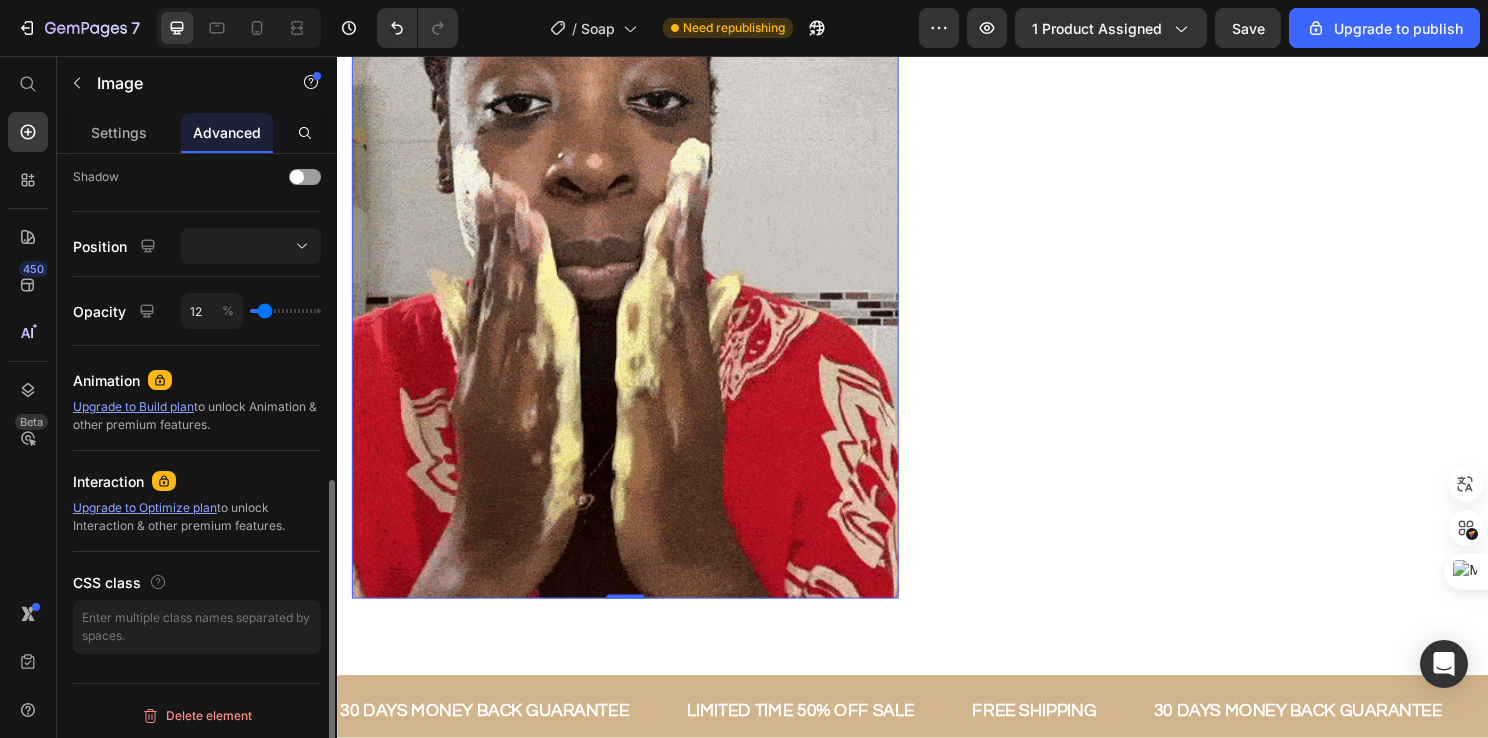 type on "11" 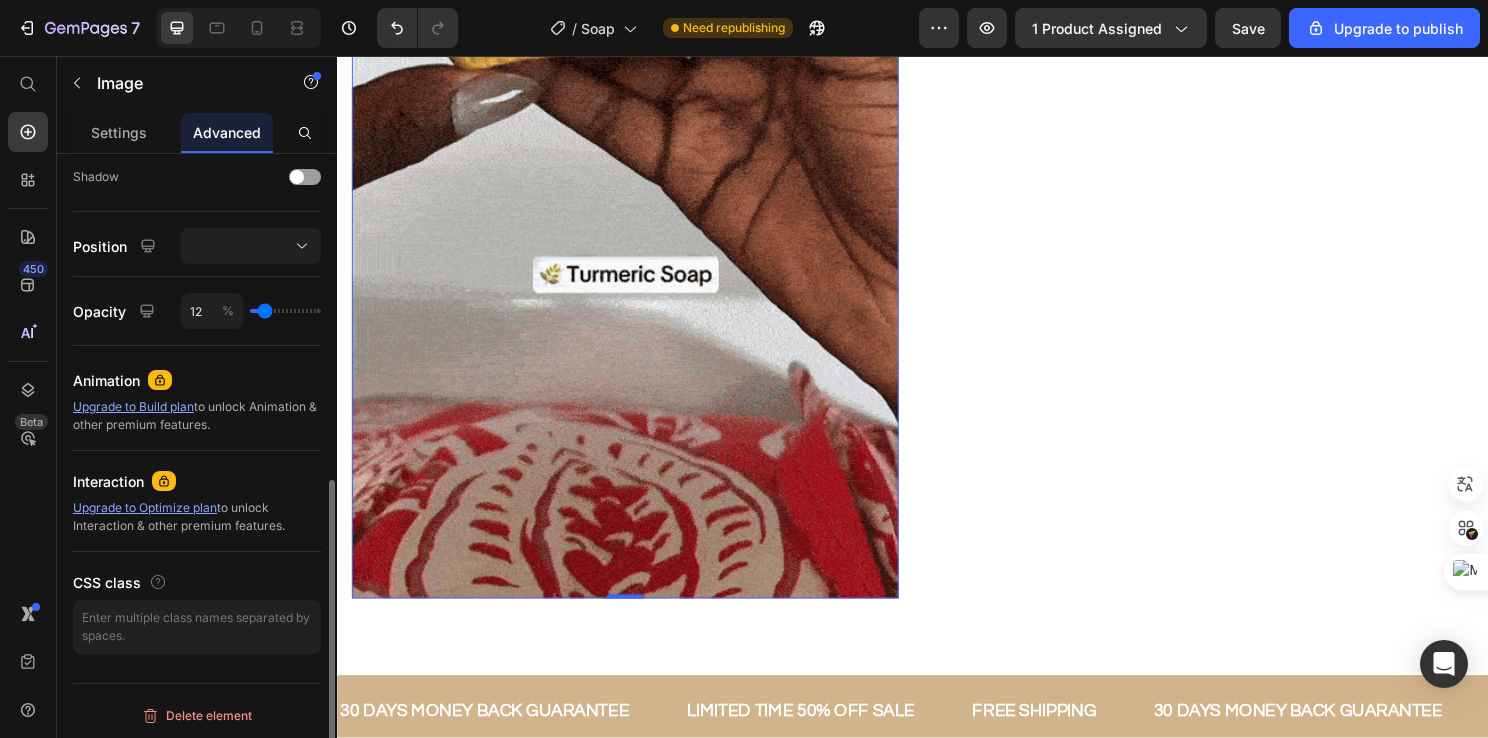 type on "11" 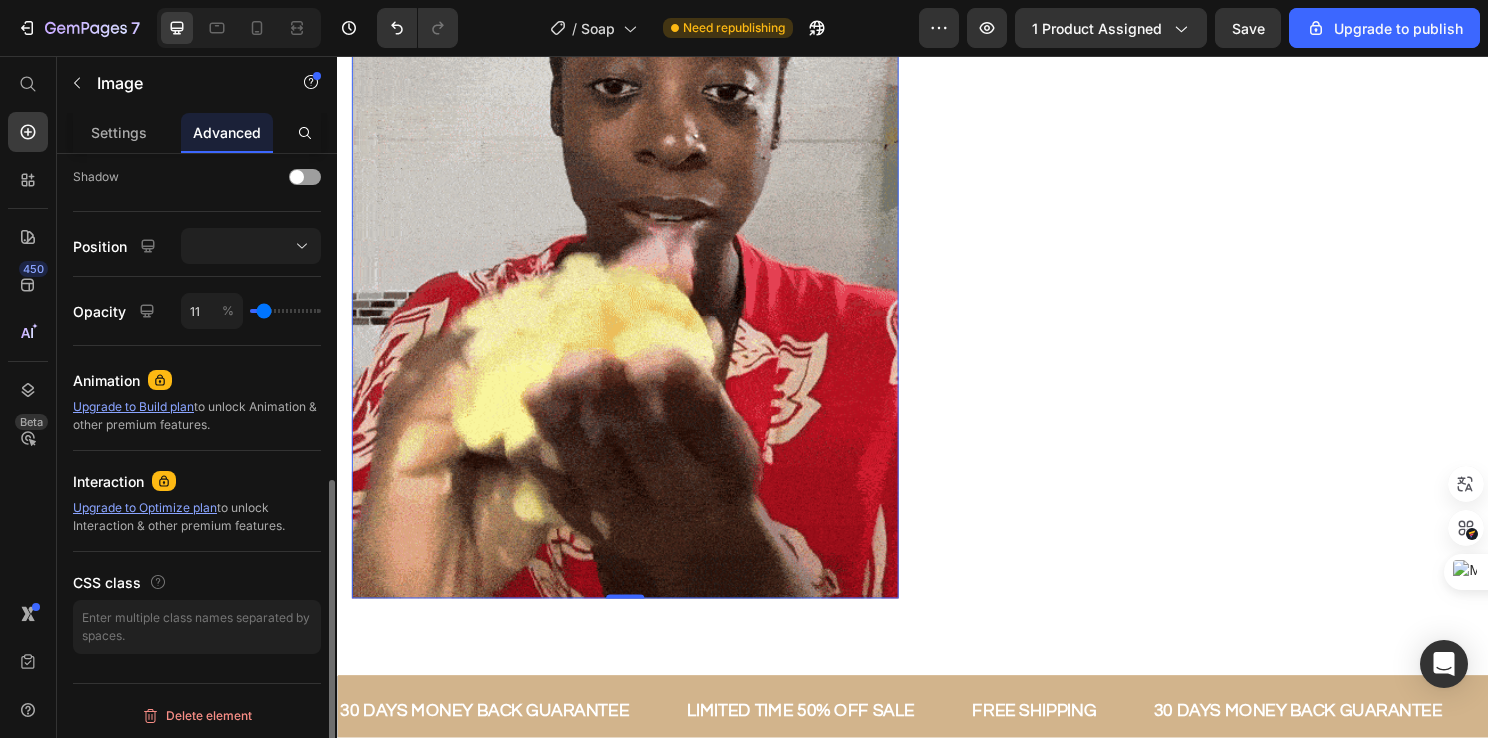 type on "9" 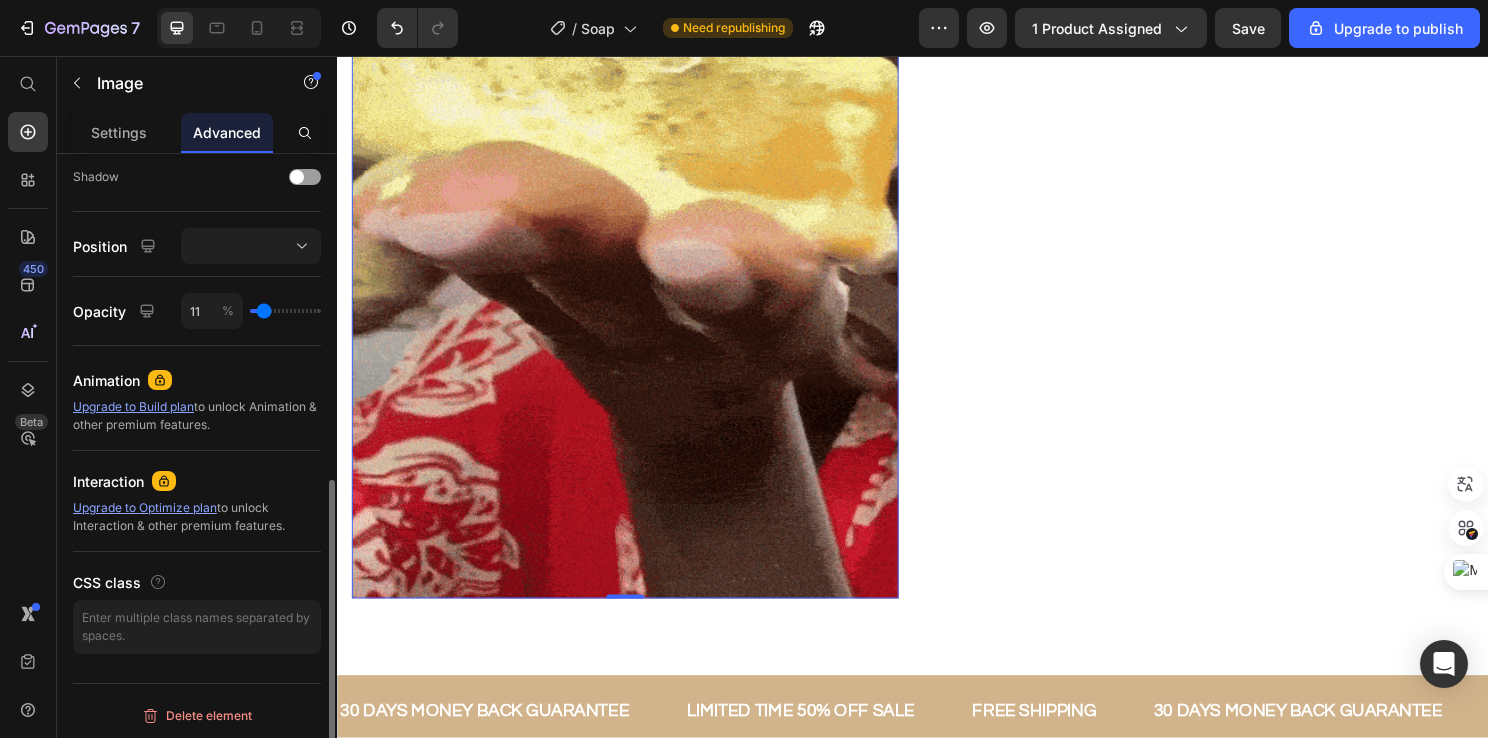 type on "9" 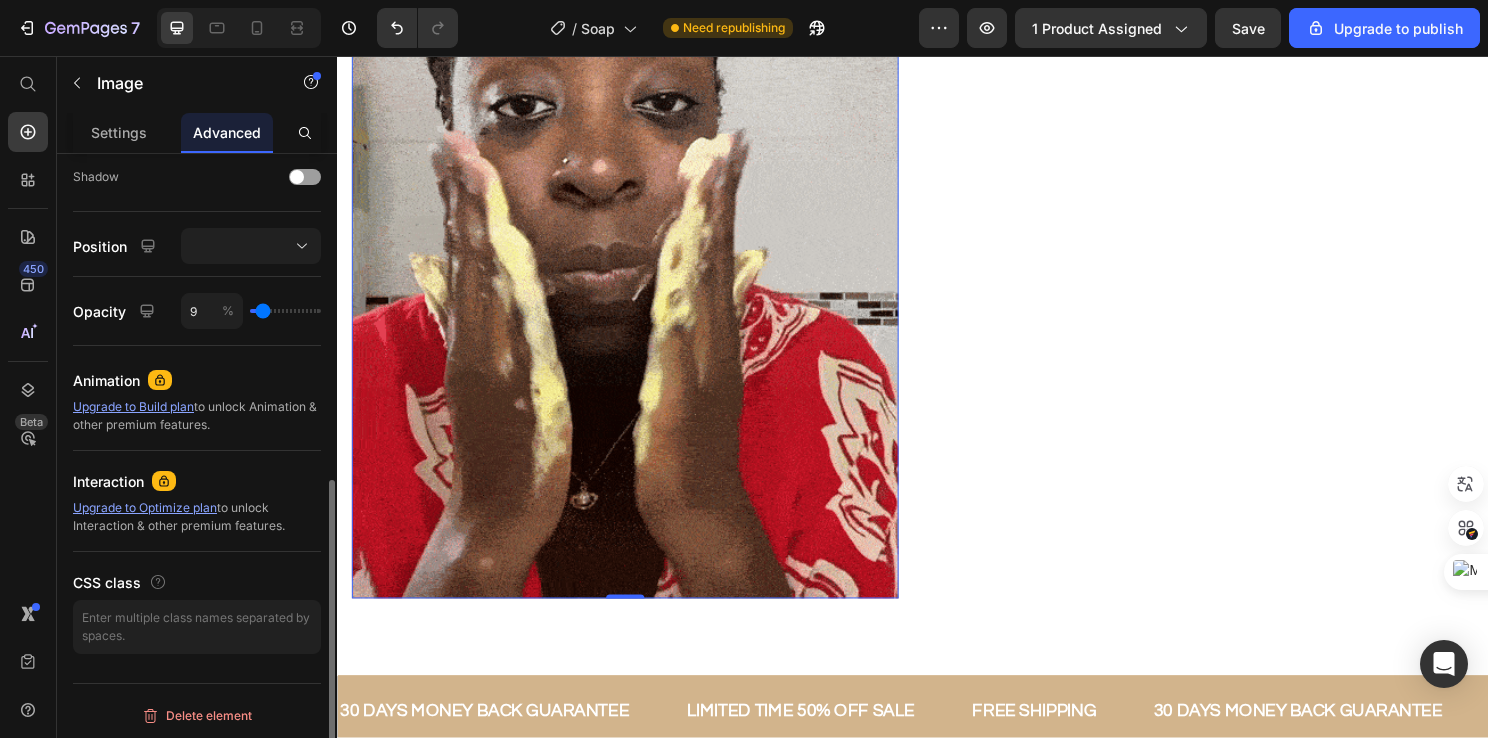 type on "8" 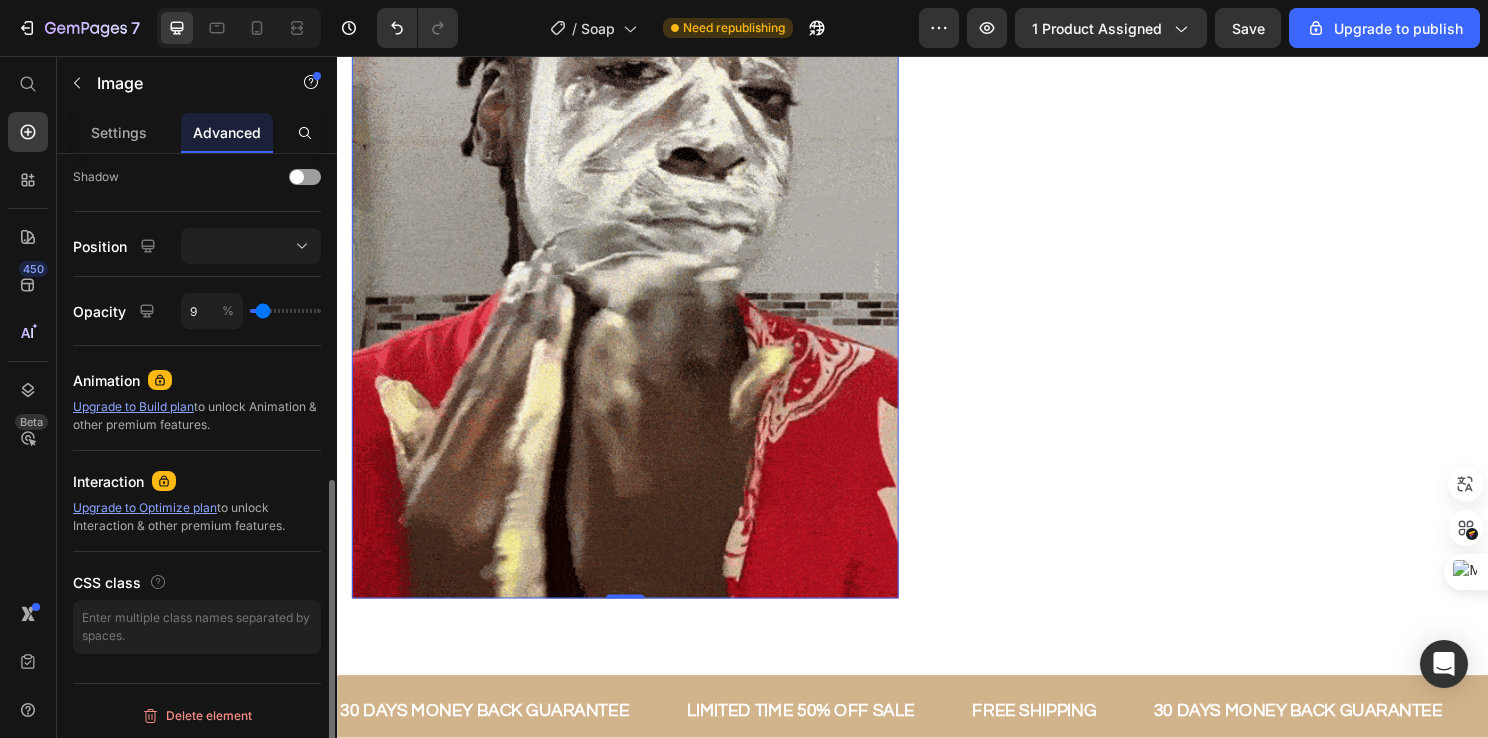 type on "8" 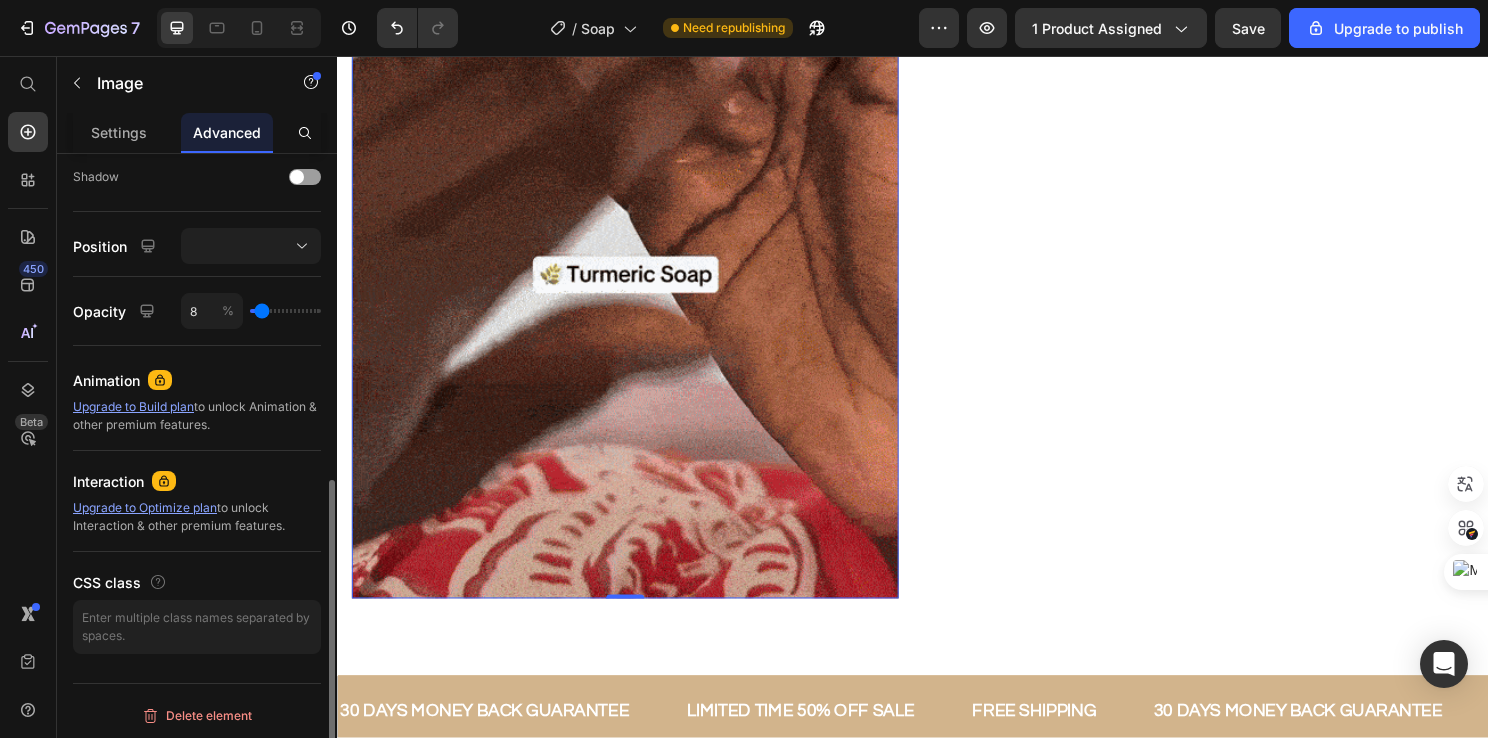 type on "7" 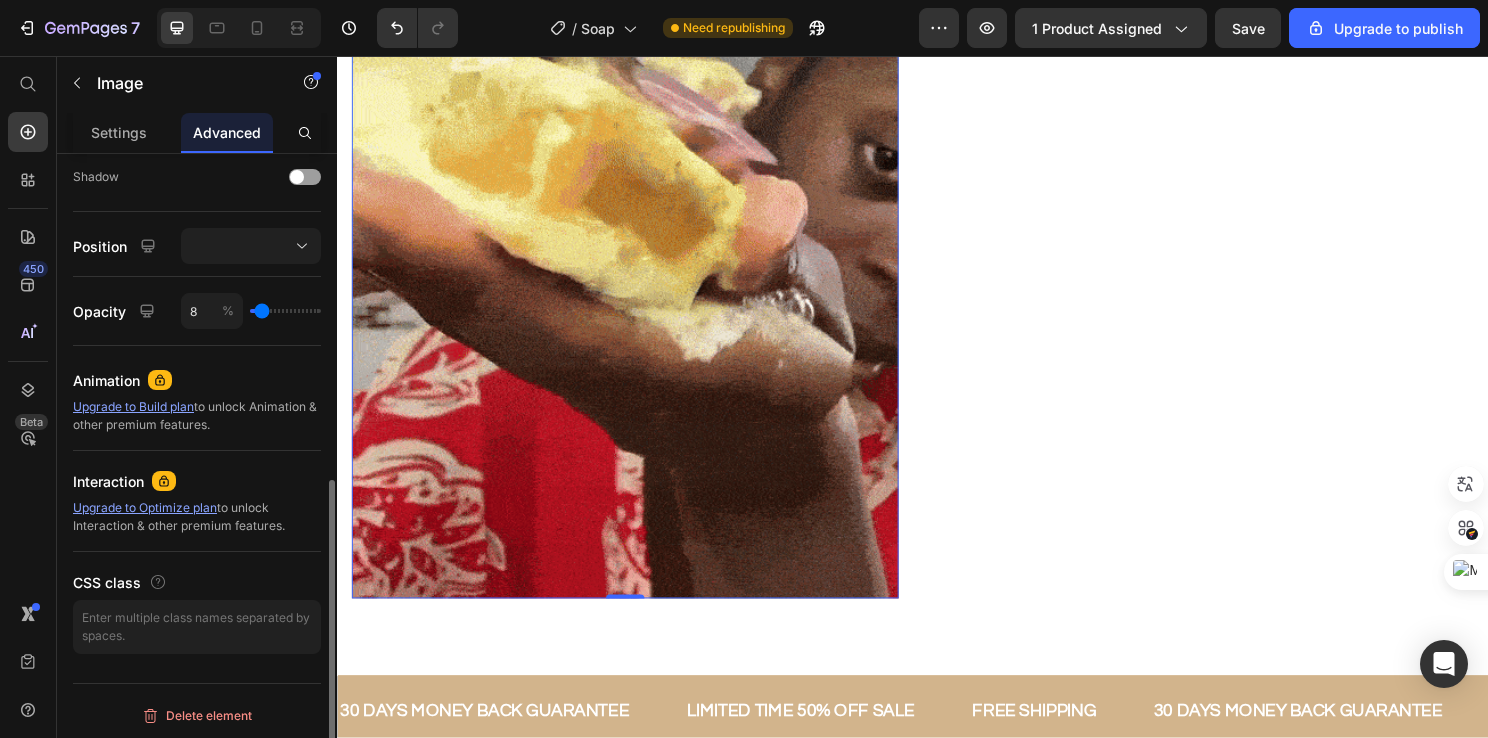 type on "7" 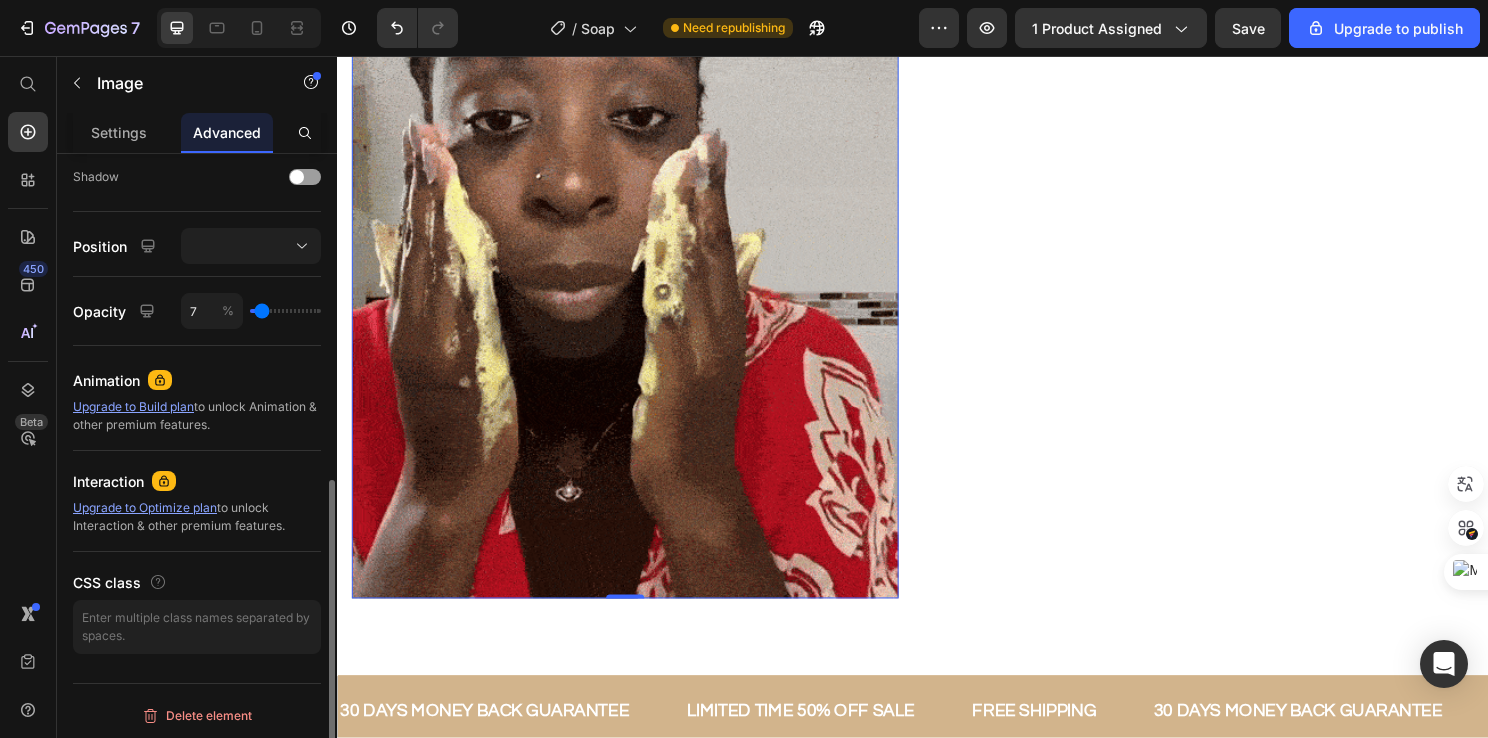 type on "4" 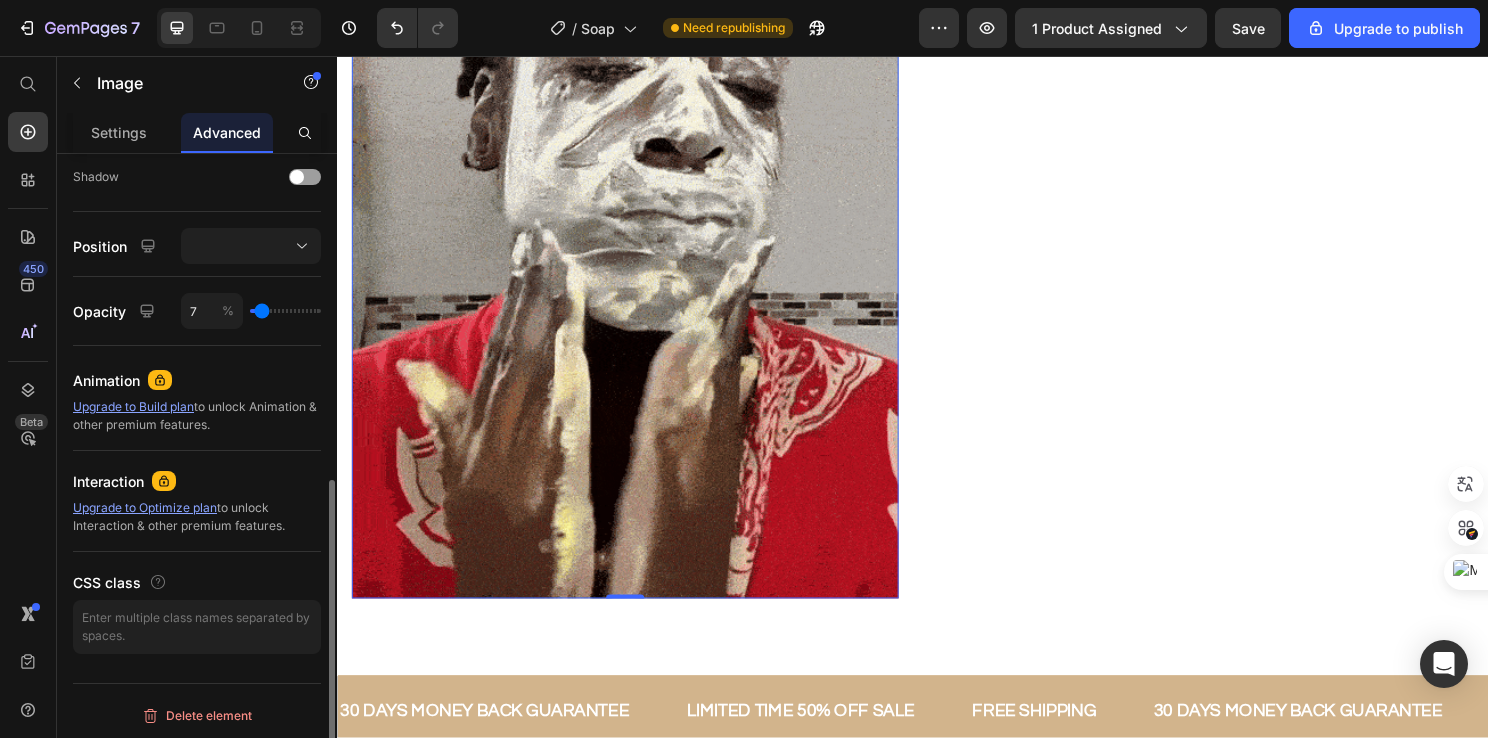 type on "4" 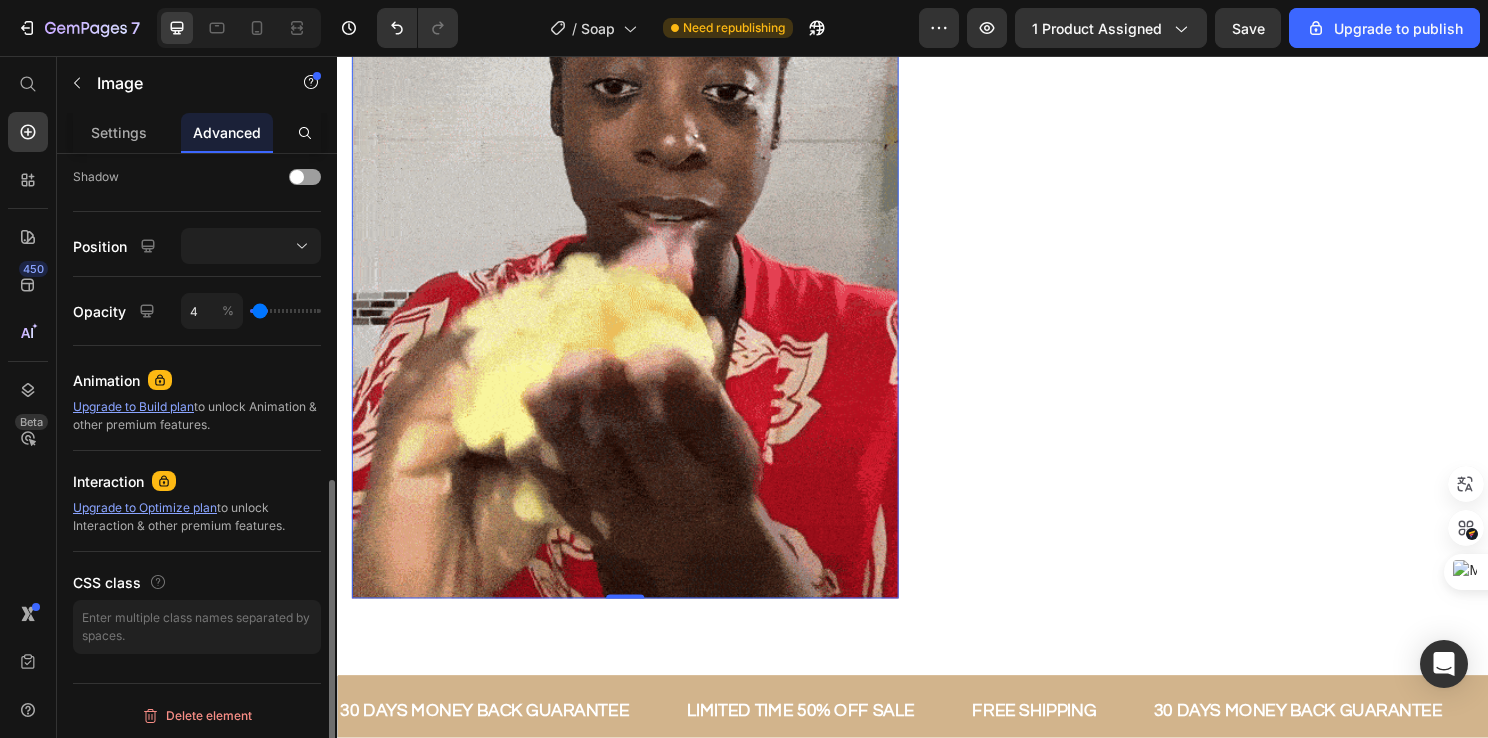 type on "1" 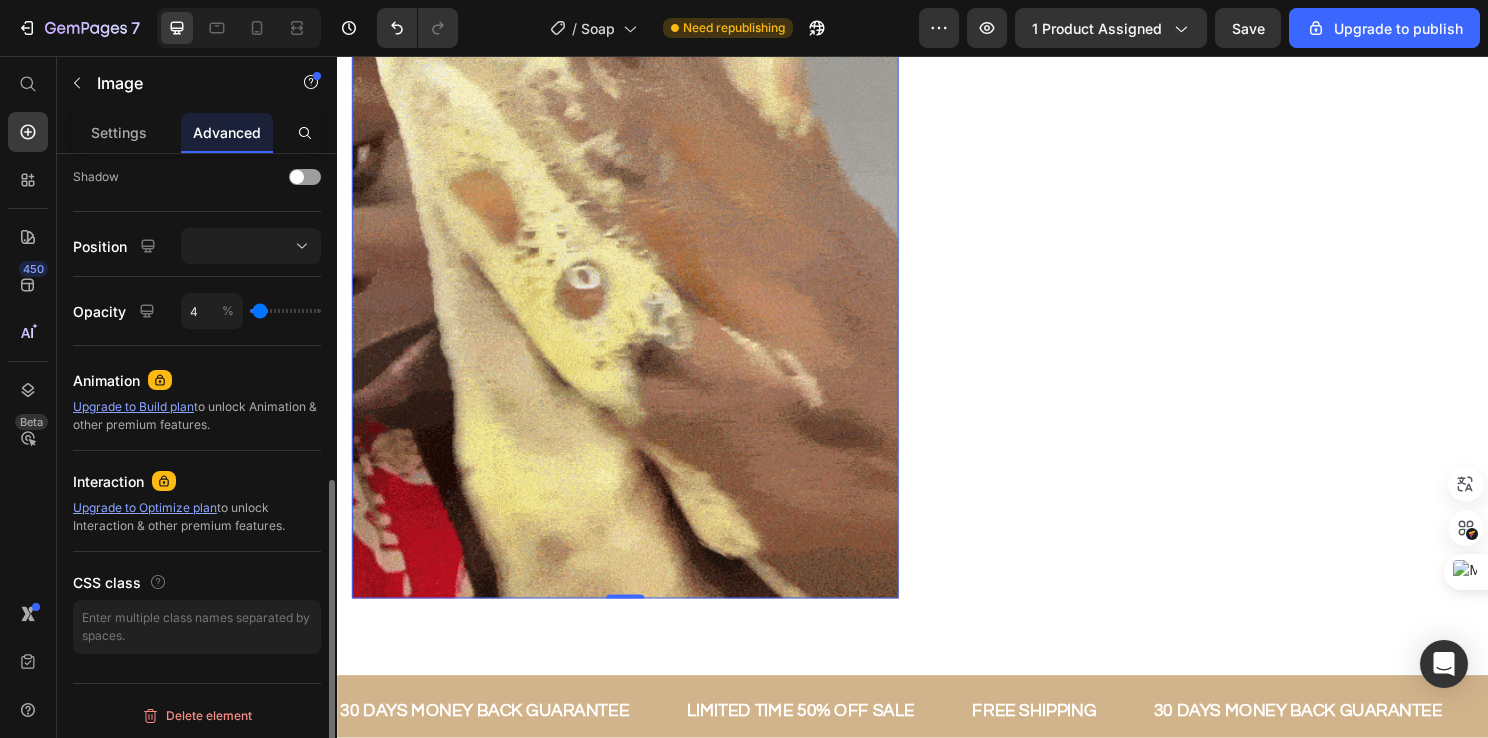 type on "1" 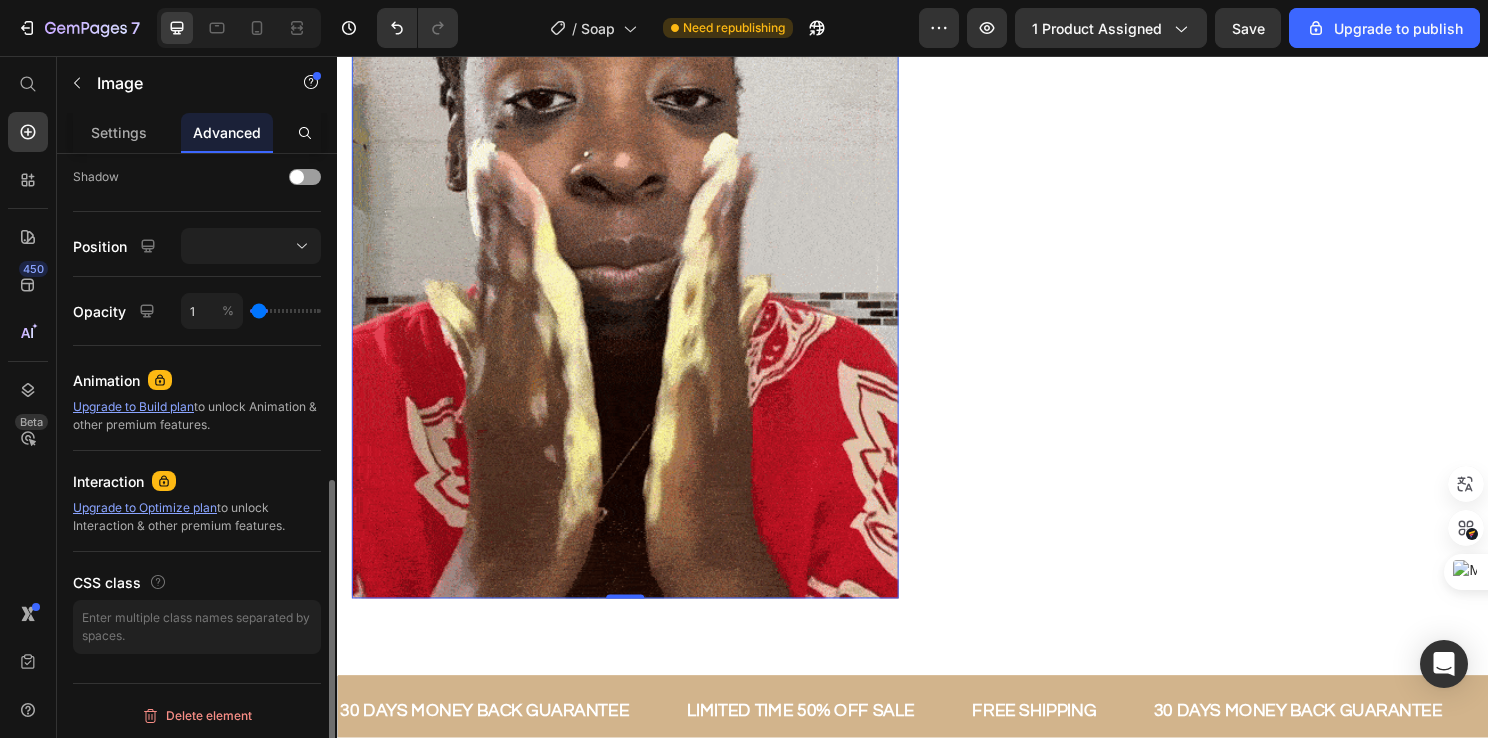 type on "0" 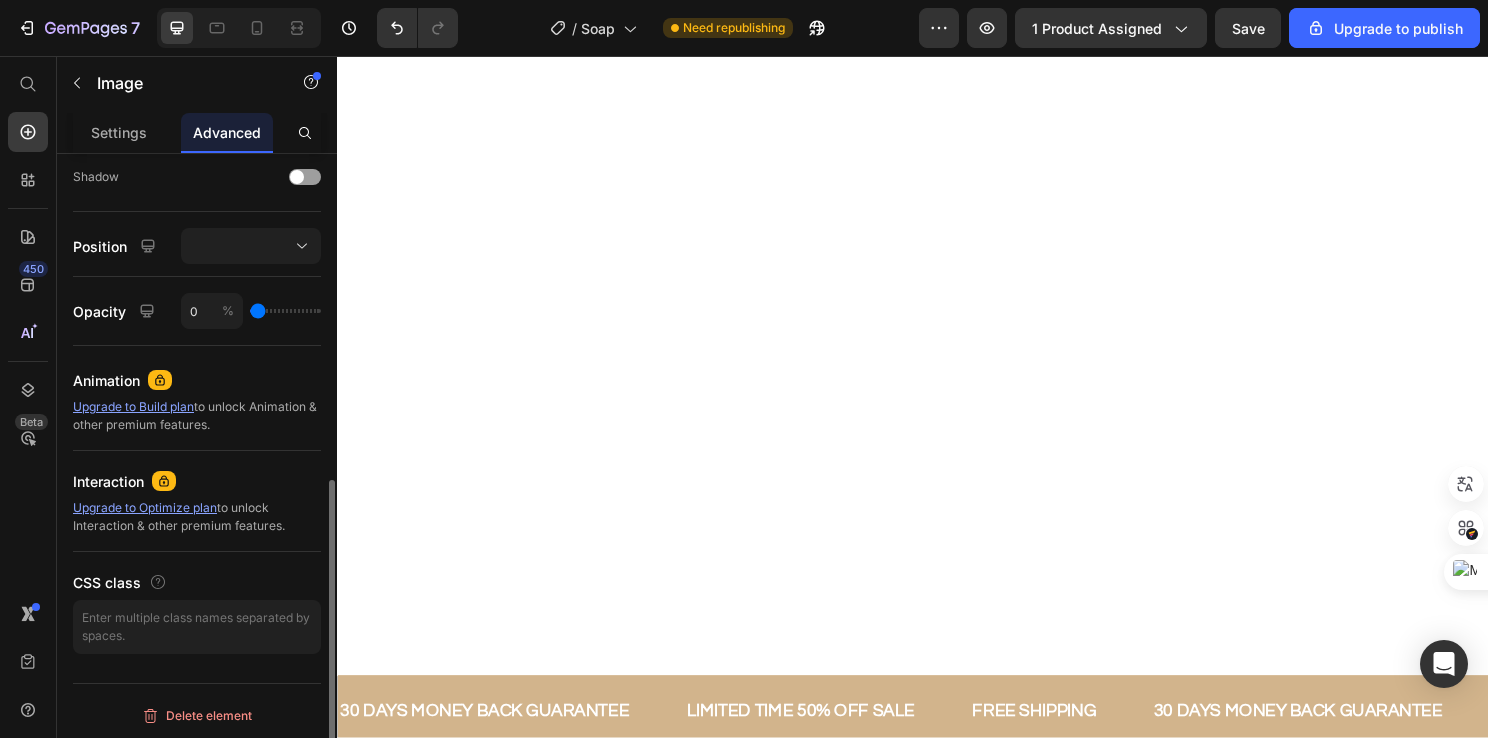 drag, startPoint x: 317, startPoint y: 311, endPoint x: 252, endPoint y: 330, distance: 67.72001 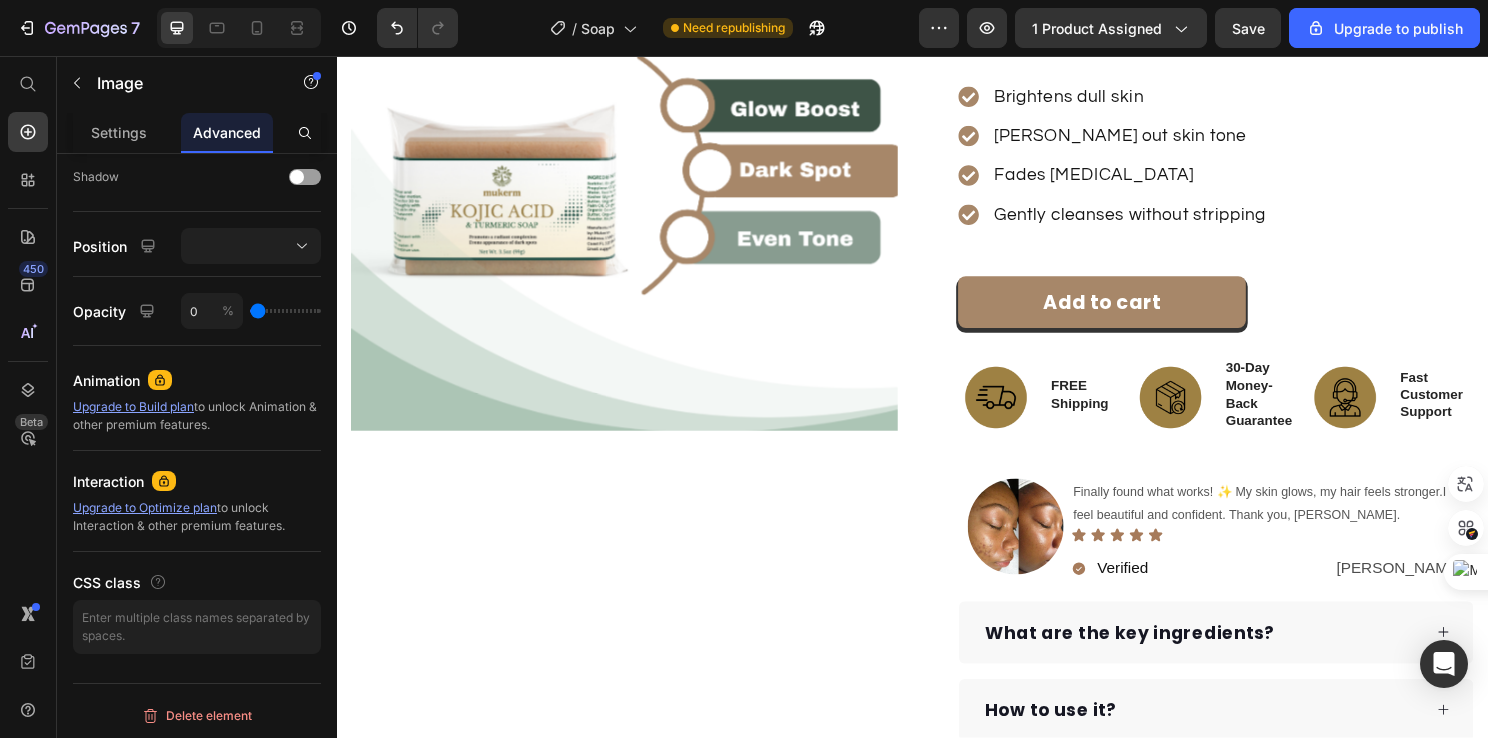 scroll, scrollTop: 300, scrollLeft: 0, axis: vertical 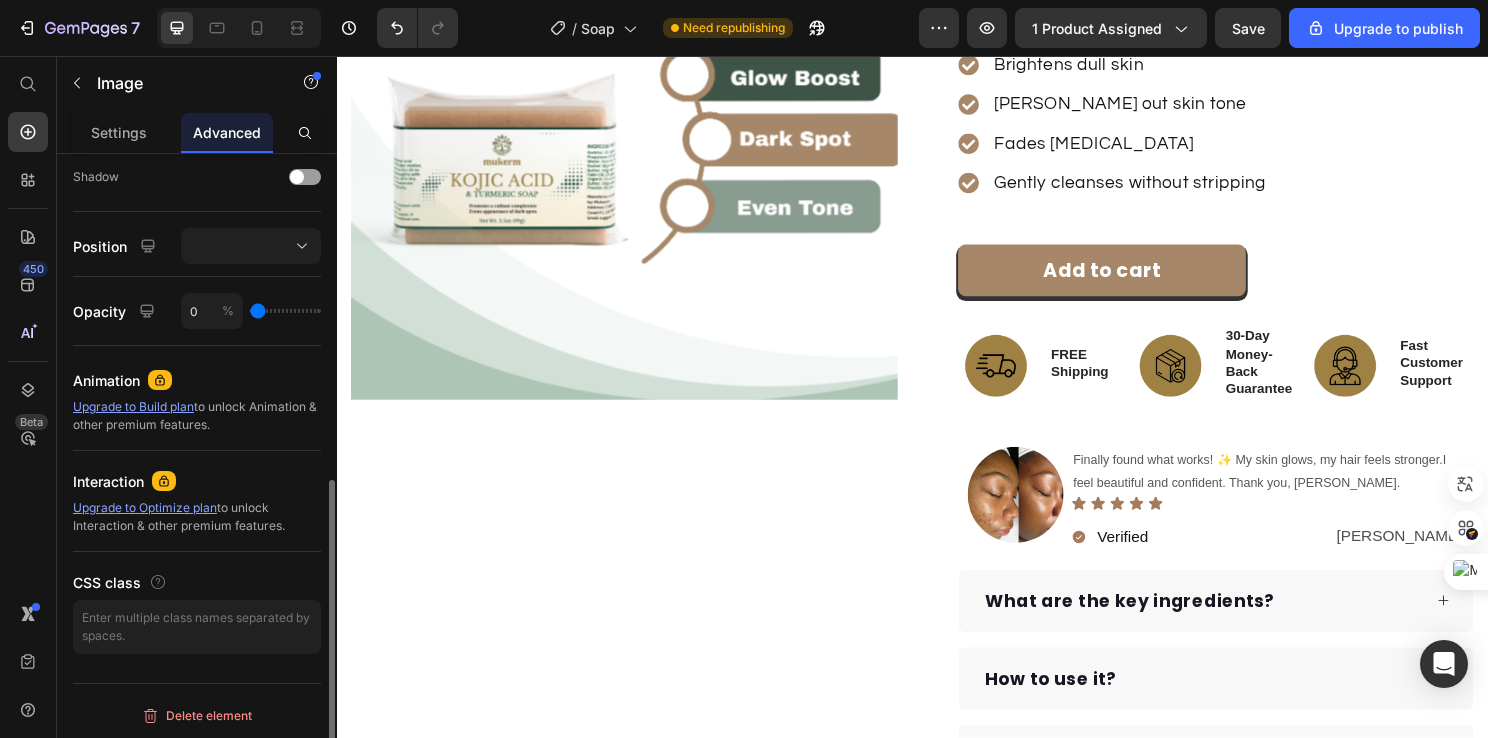 type on "24" 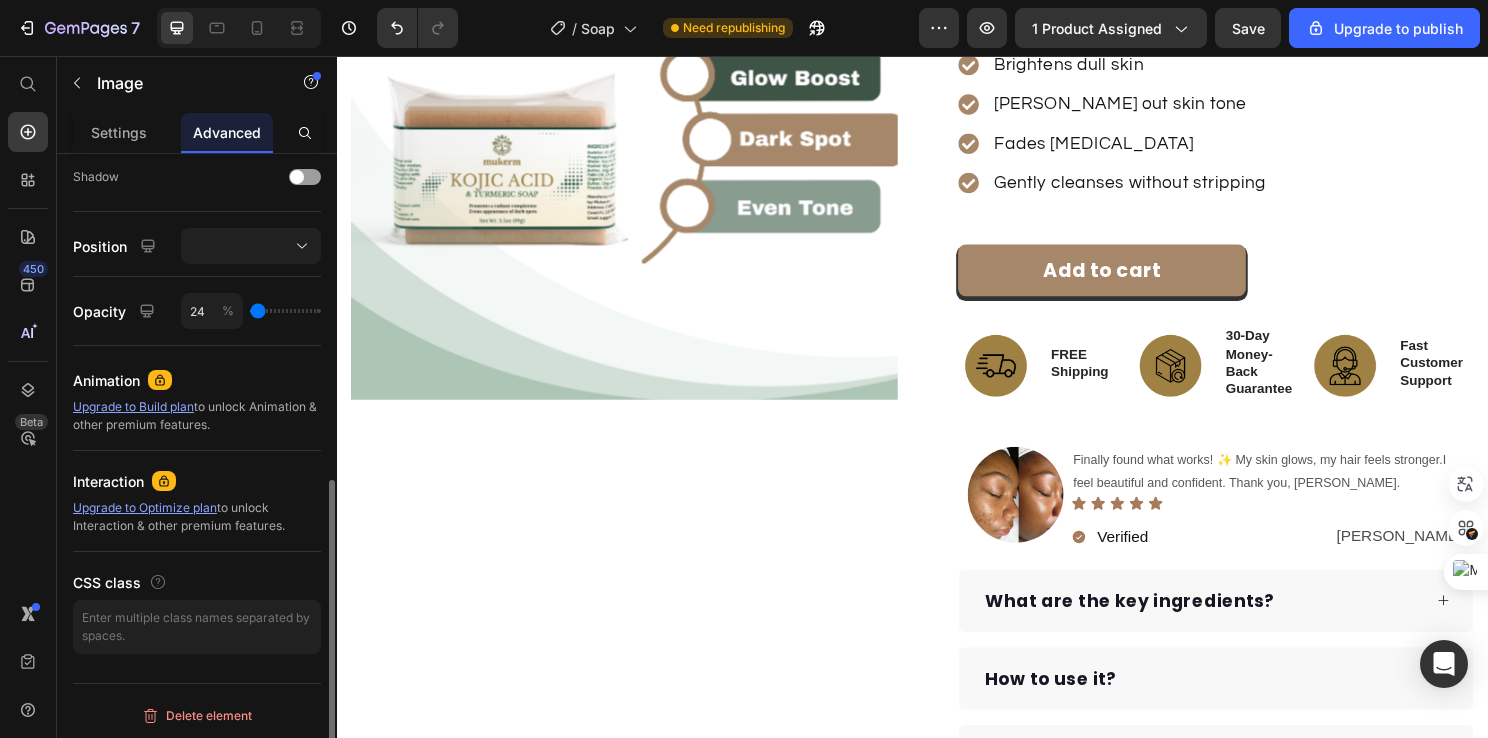 type on "24" 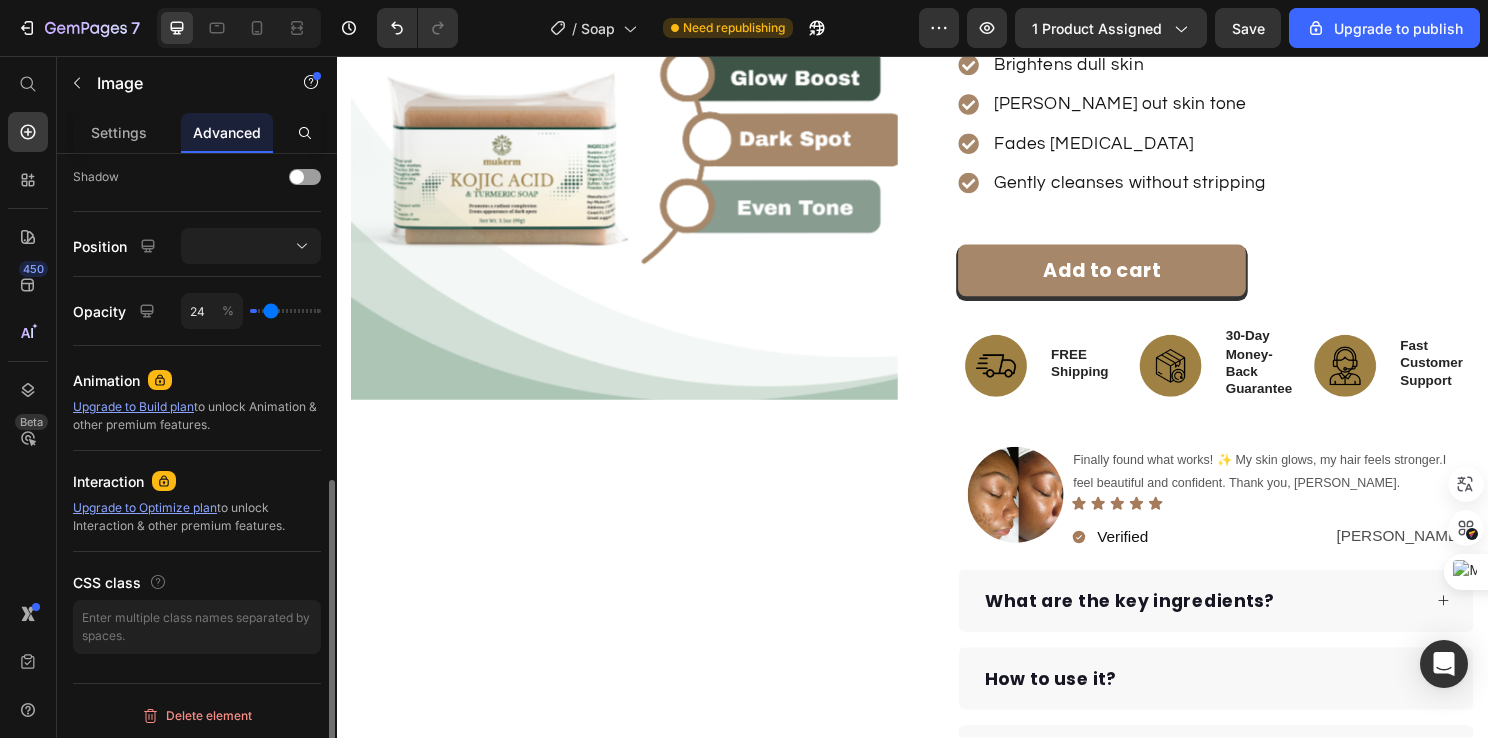 type on "52" 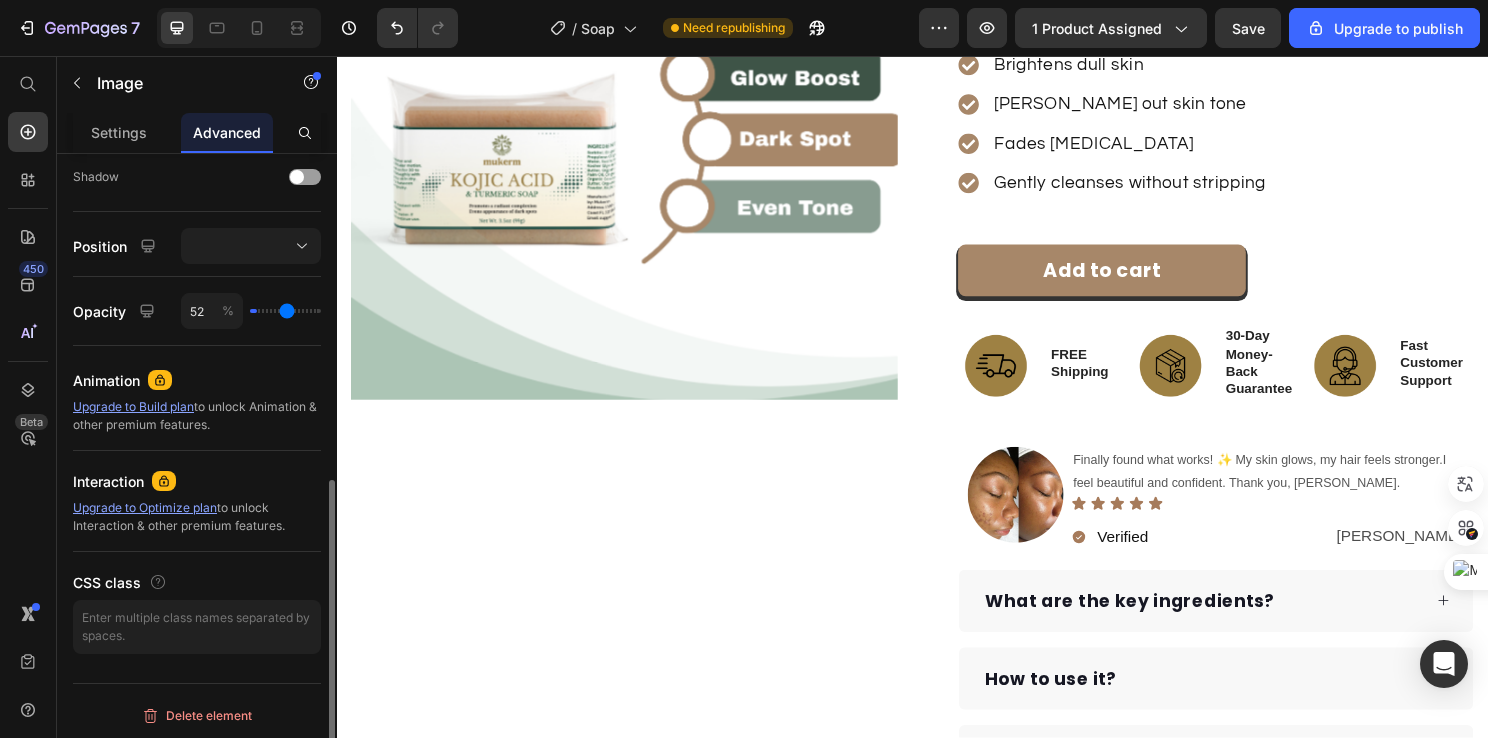 type on "63" 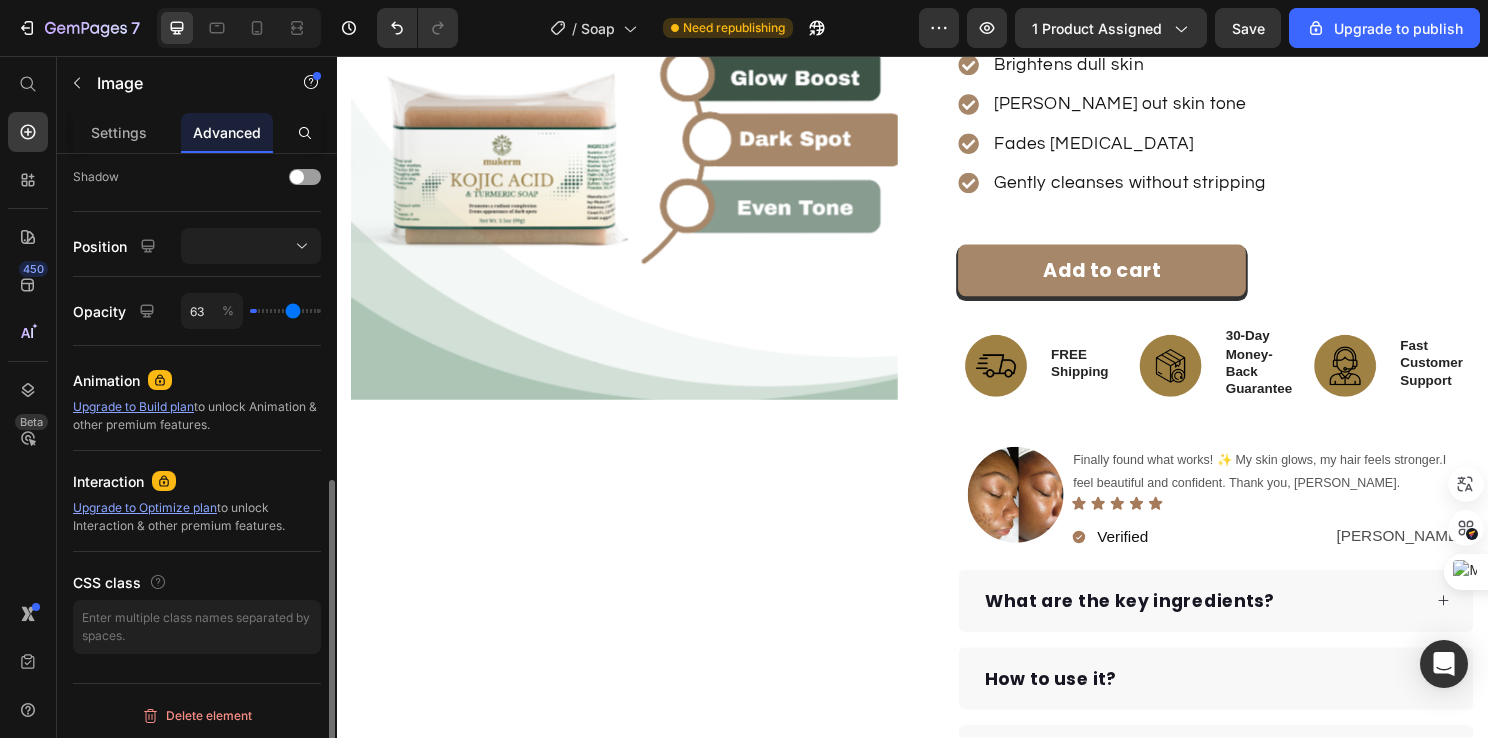 type on "66" 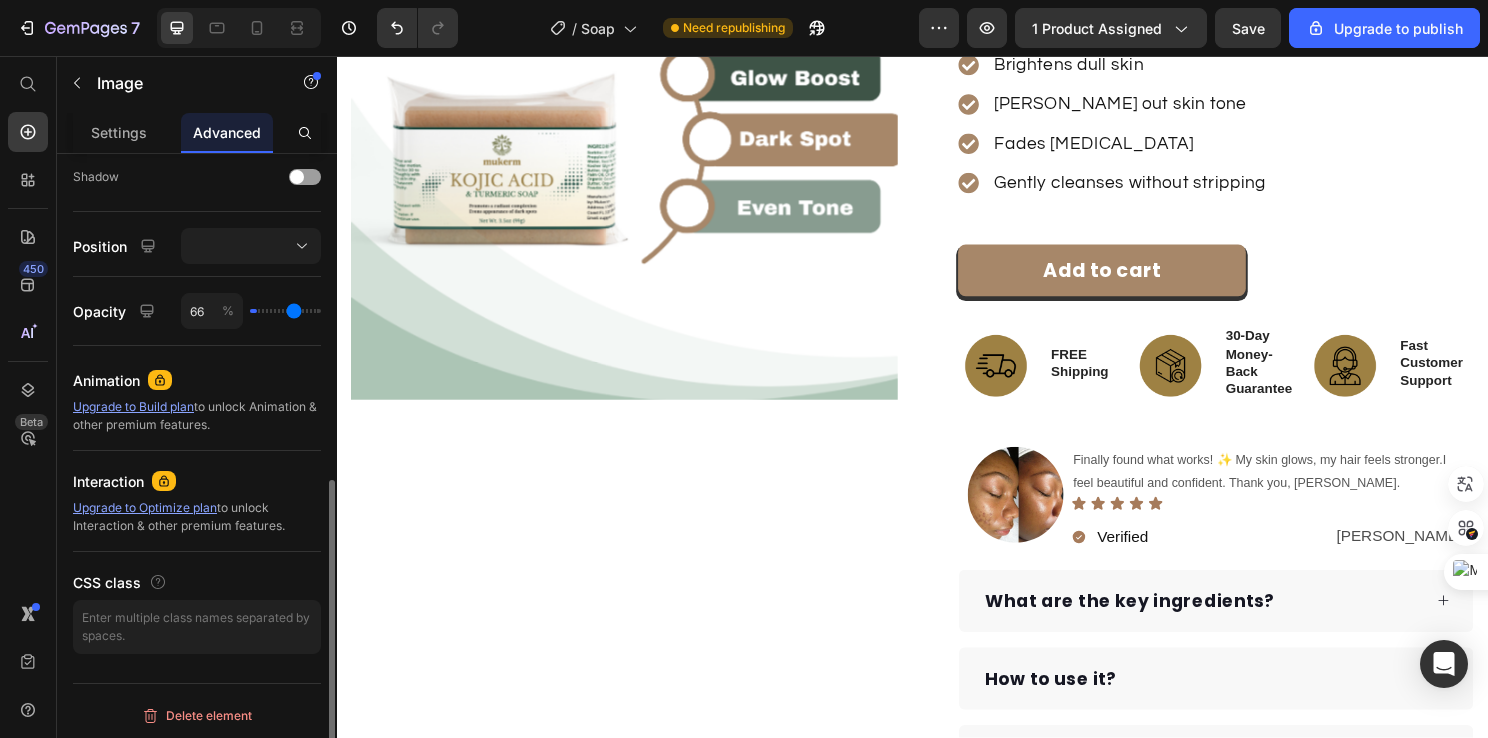 type on "68" 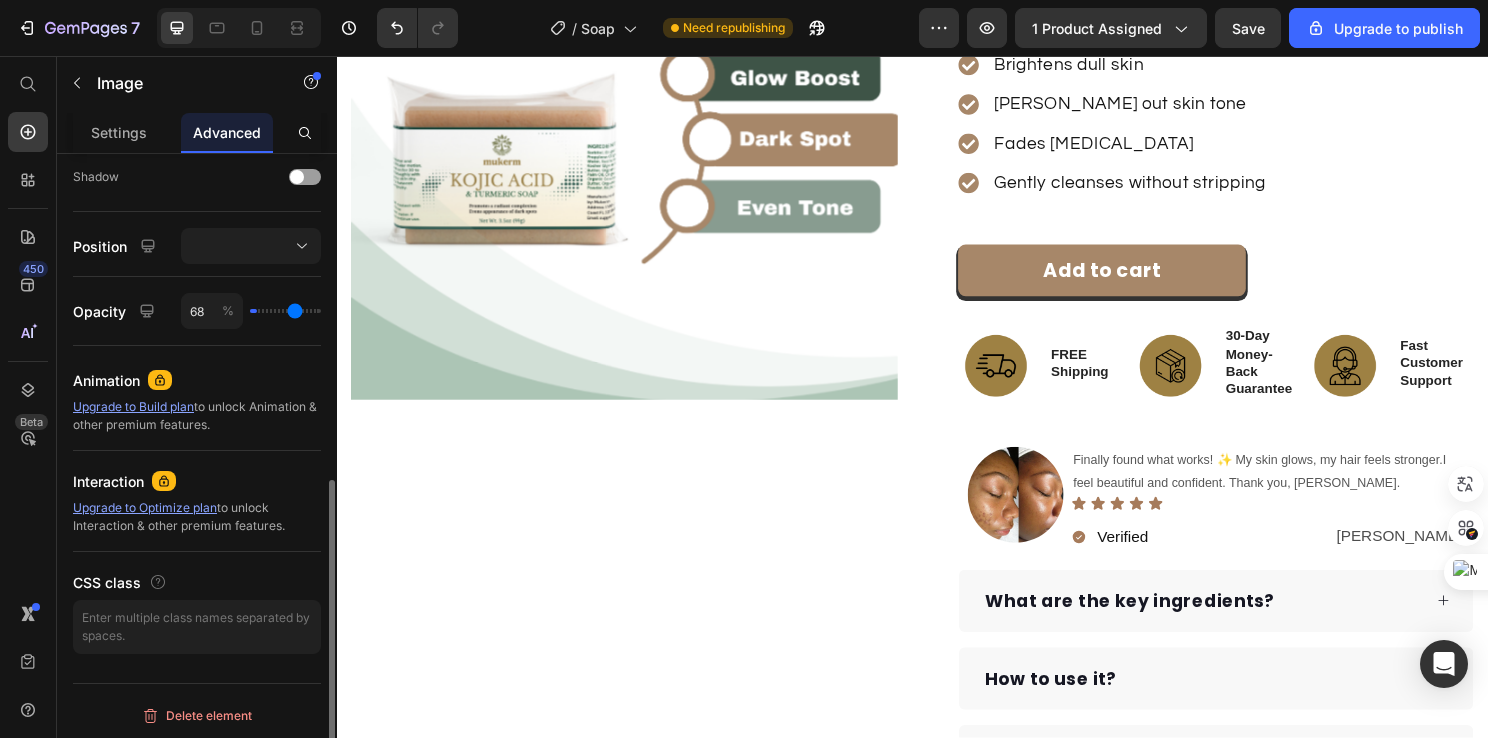 type on "69" 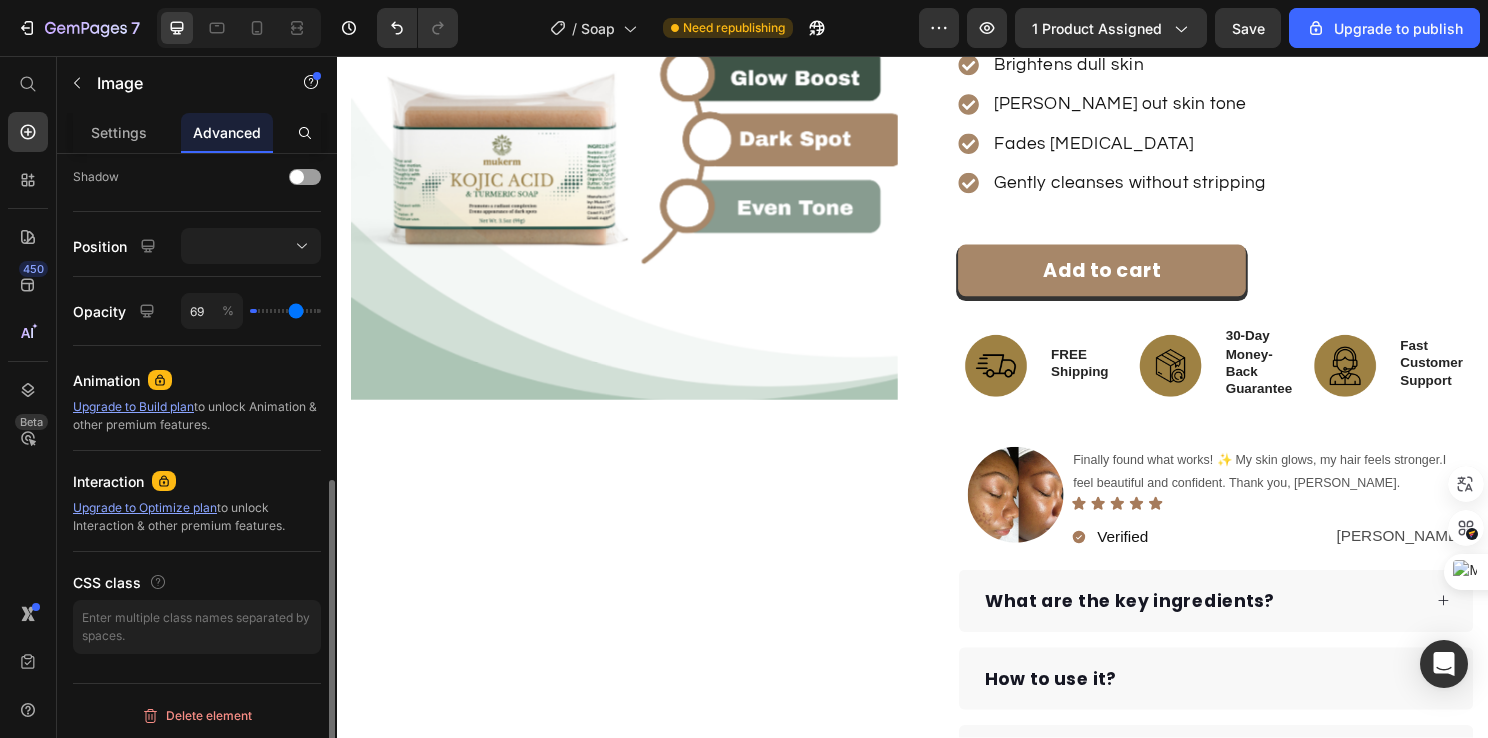 type on "71" 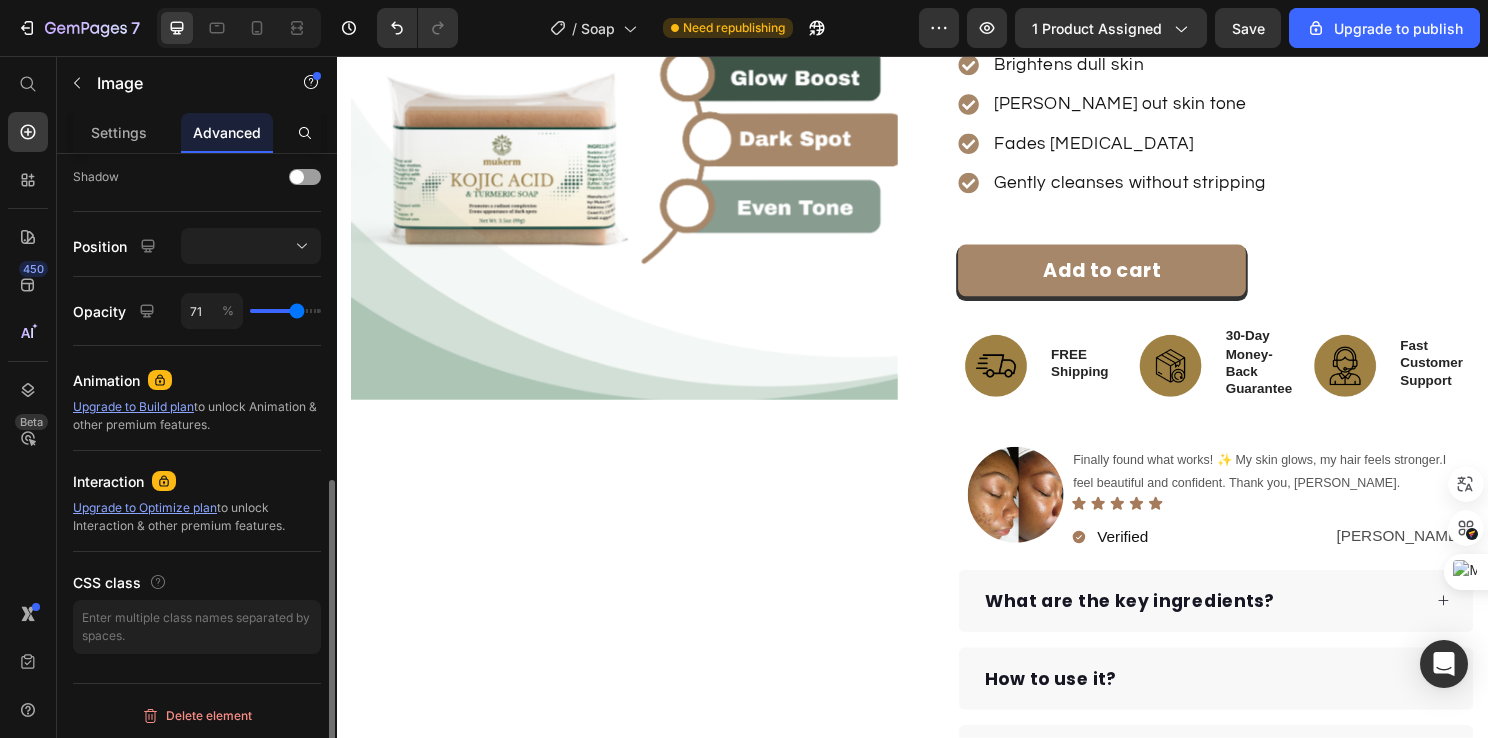 type on "72" 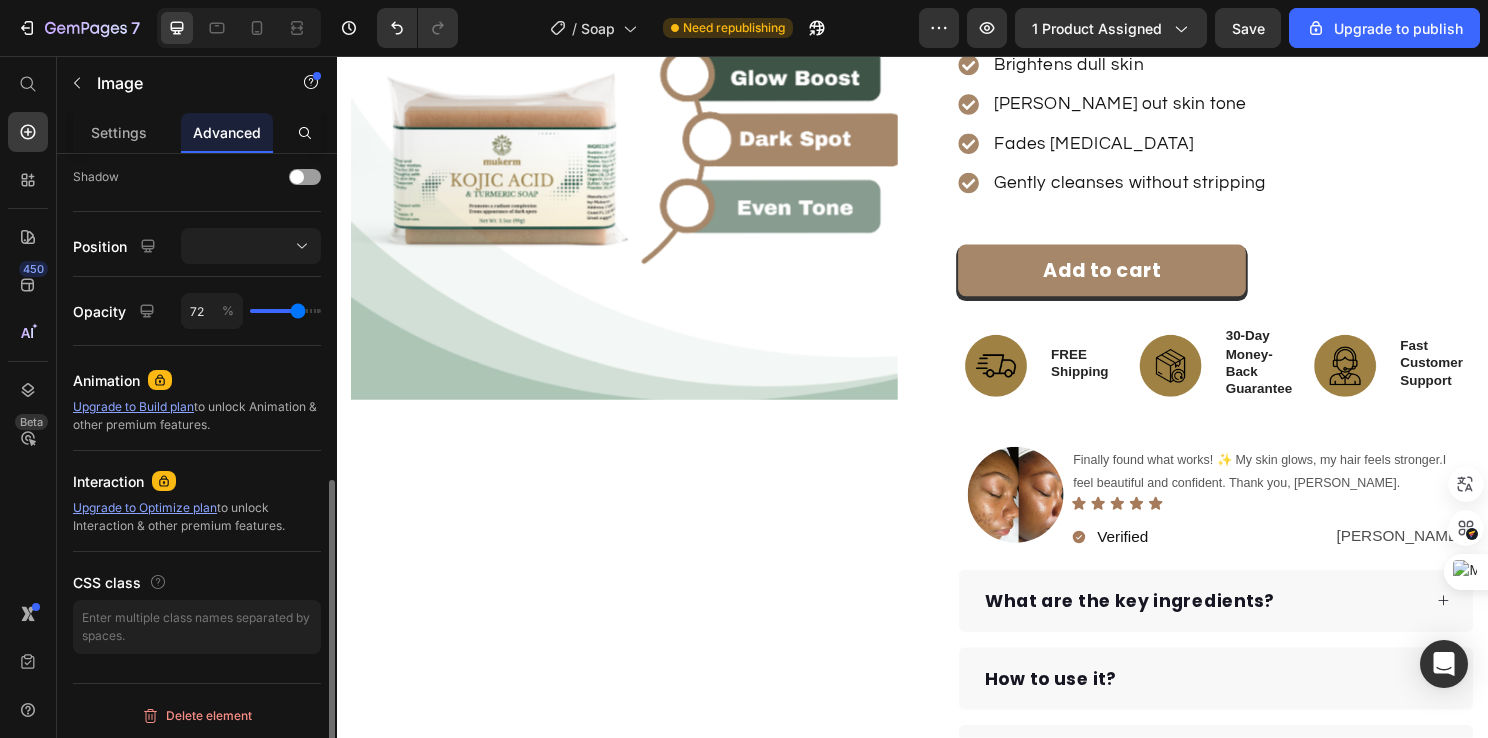 type on "75" 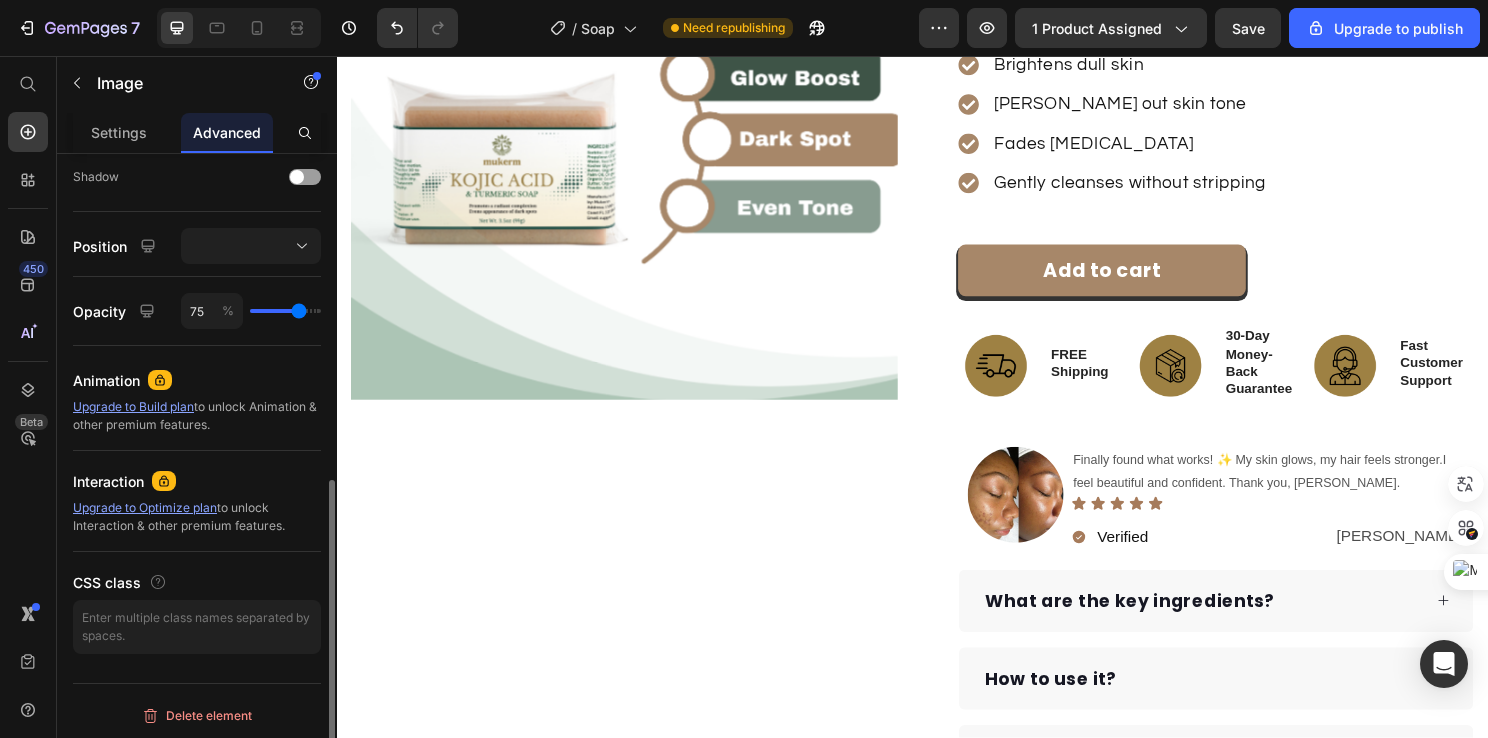 type on "81" 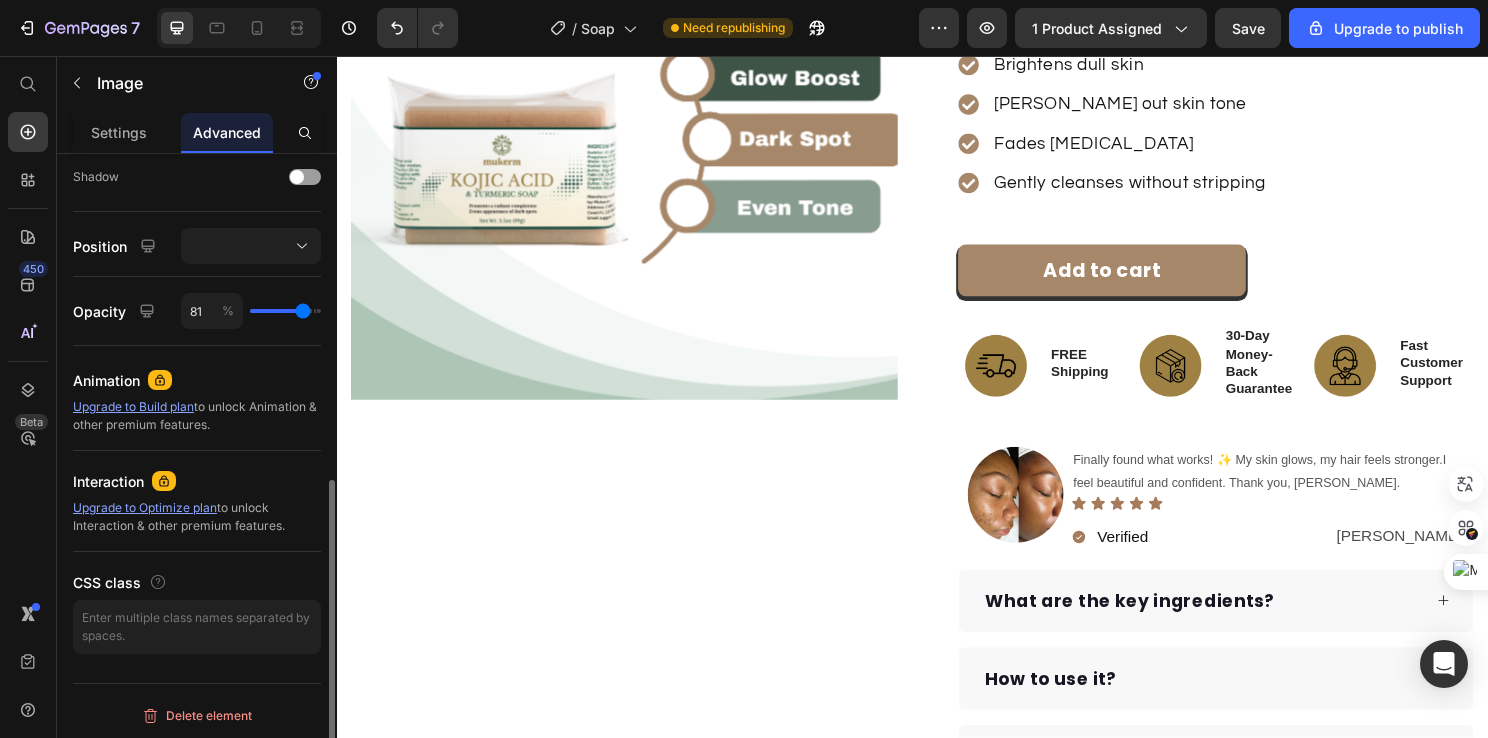 type on "89" 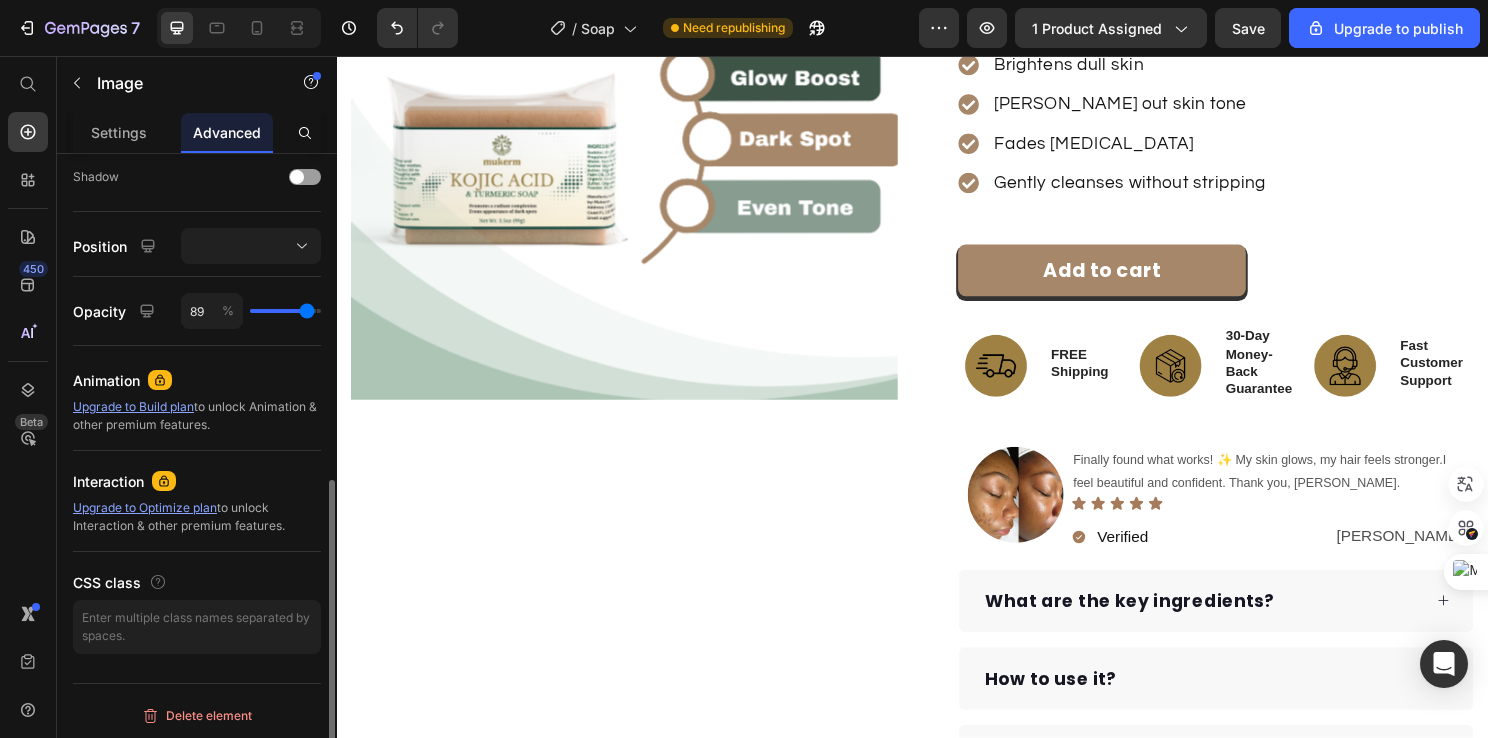 type on "94" 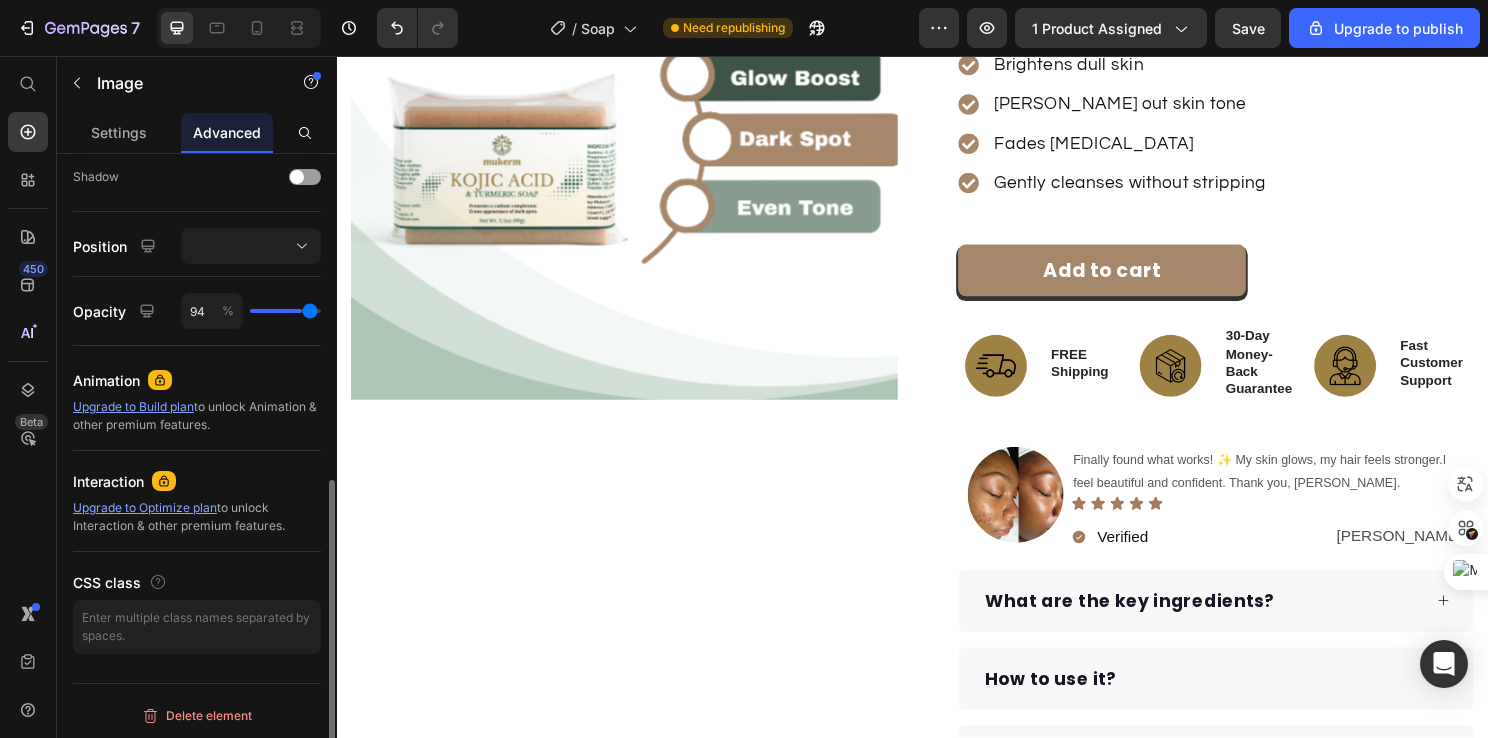 type on "95" 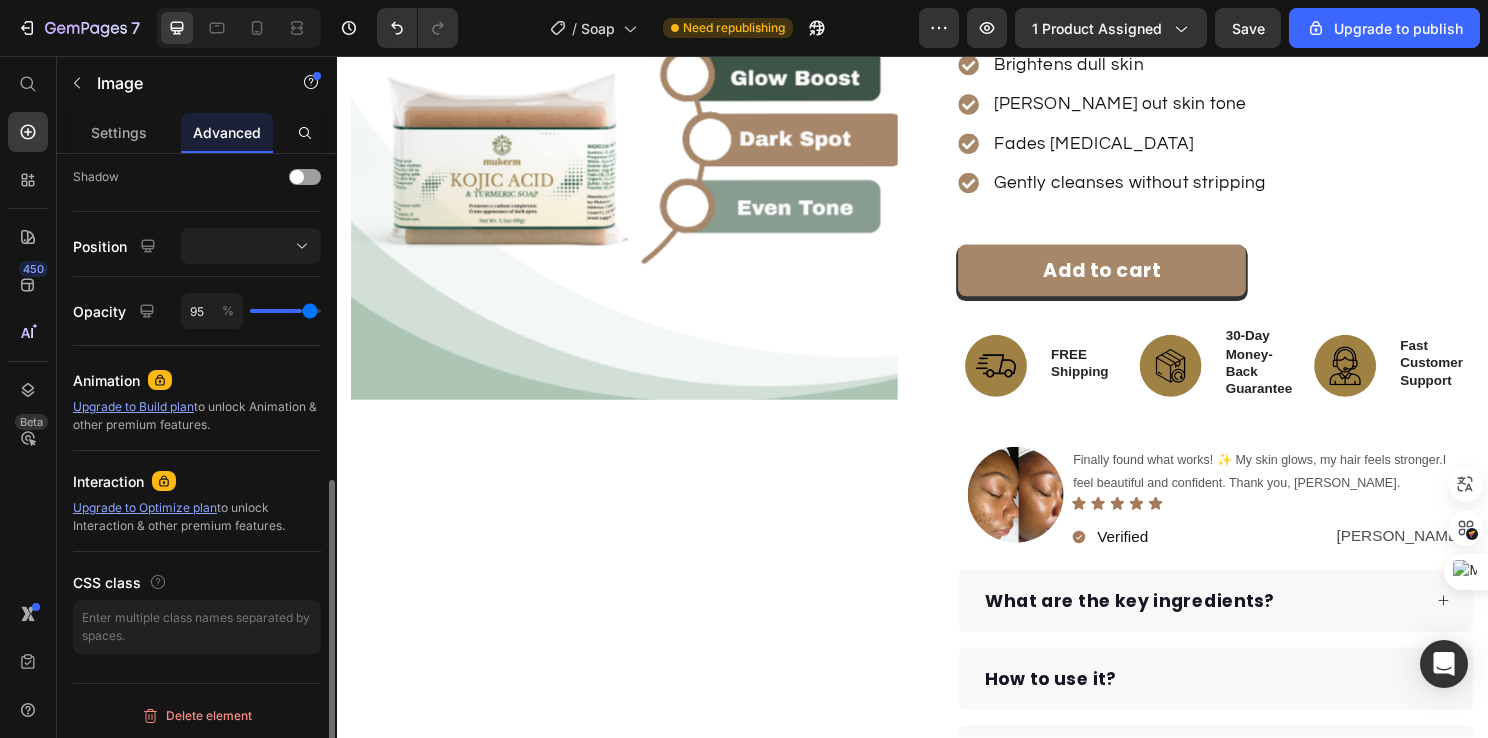 type on "97" 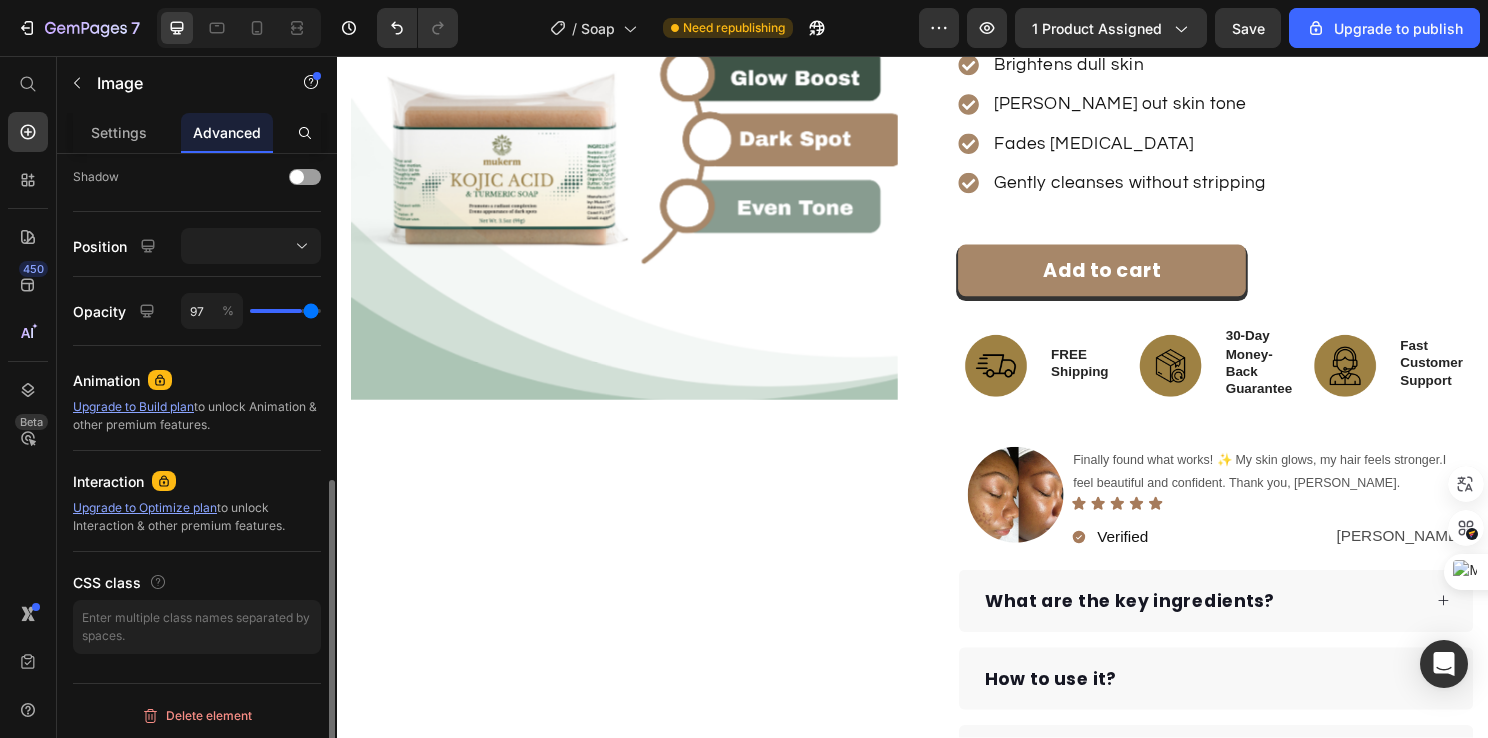 type on "98" 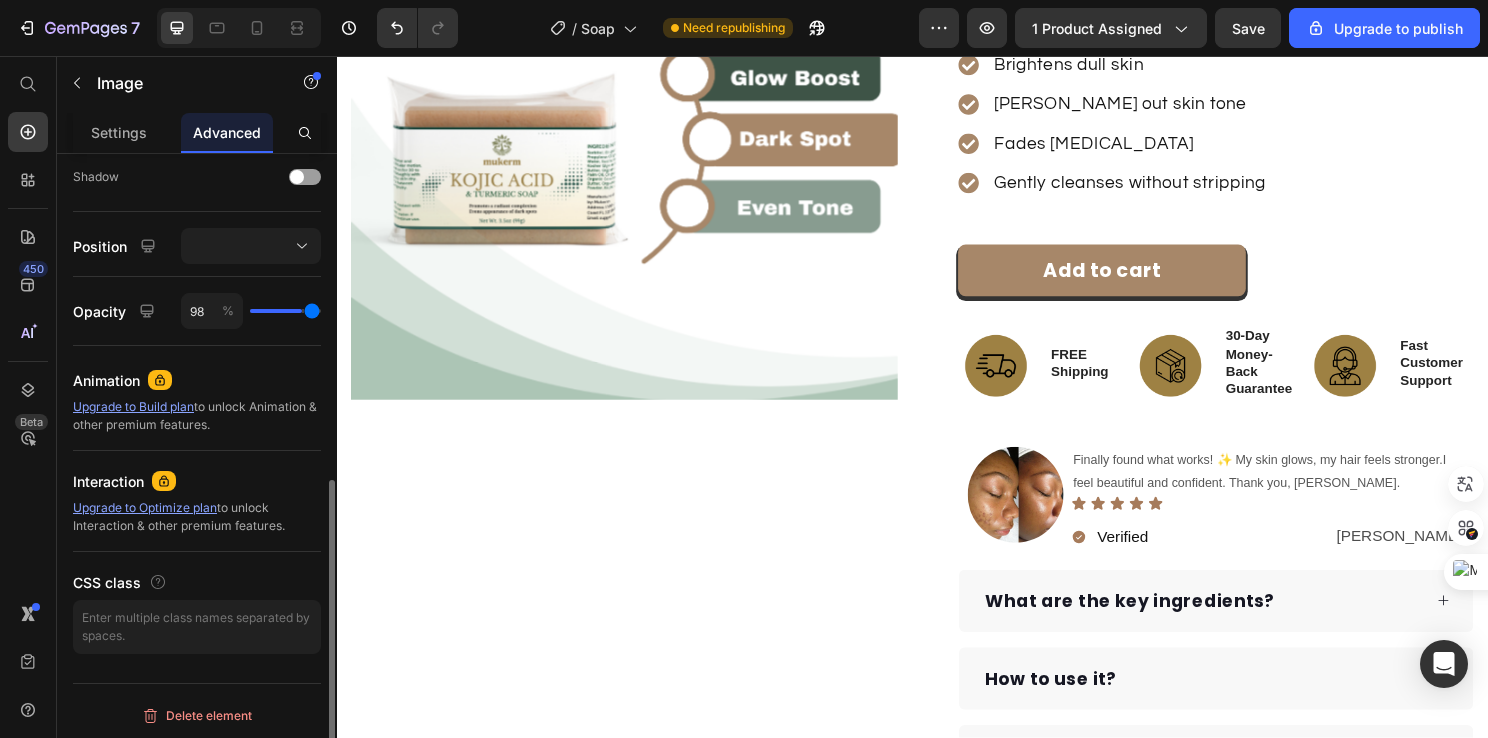 type on "100" 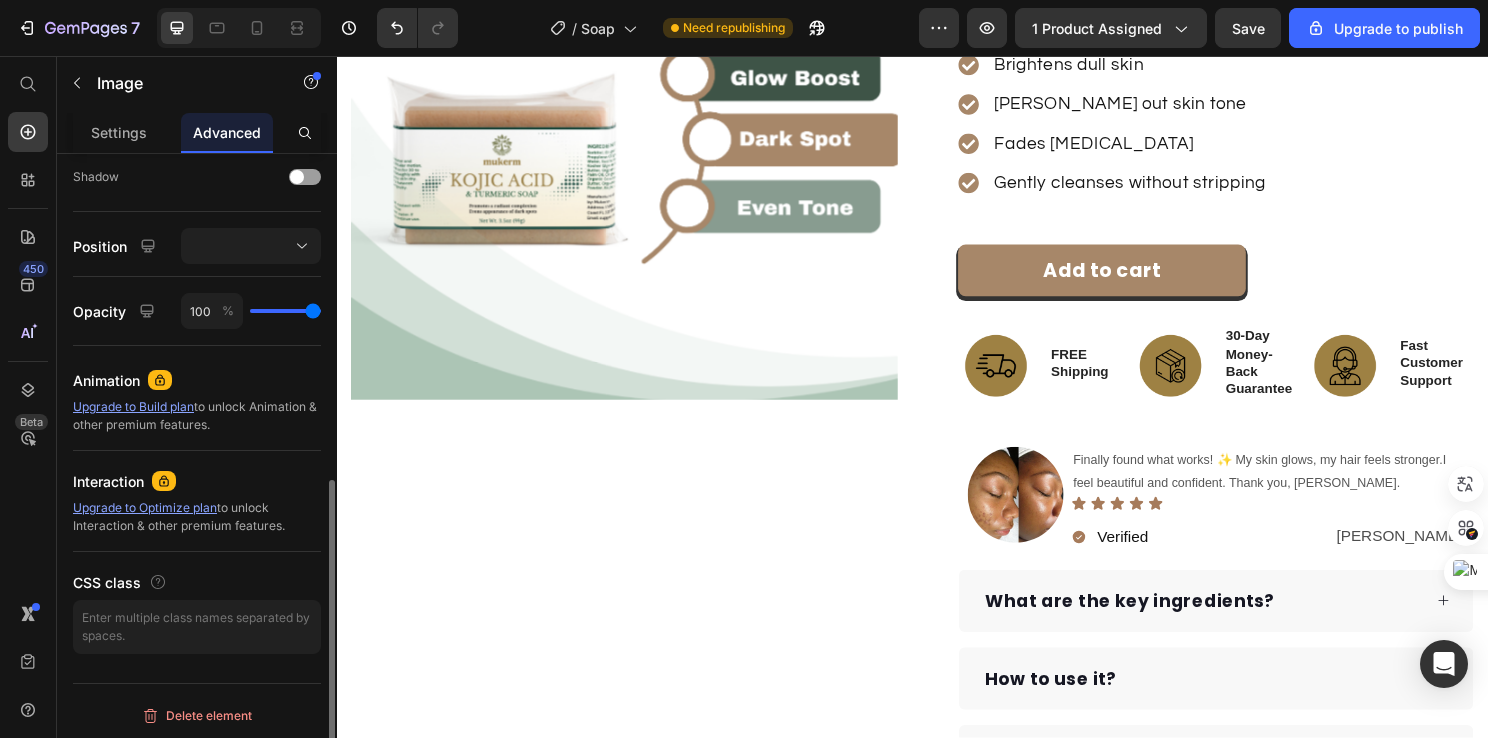 drag, startPoint x: 263, startPoint y: 314, endPoint x: 332, endPoint y: 317, distance: 69.065186 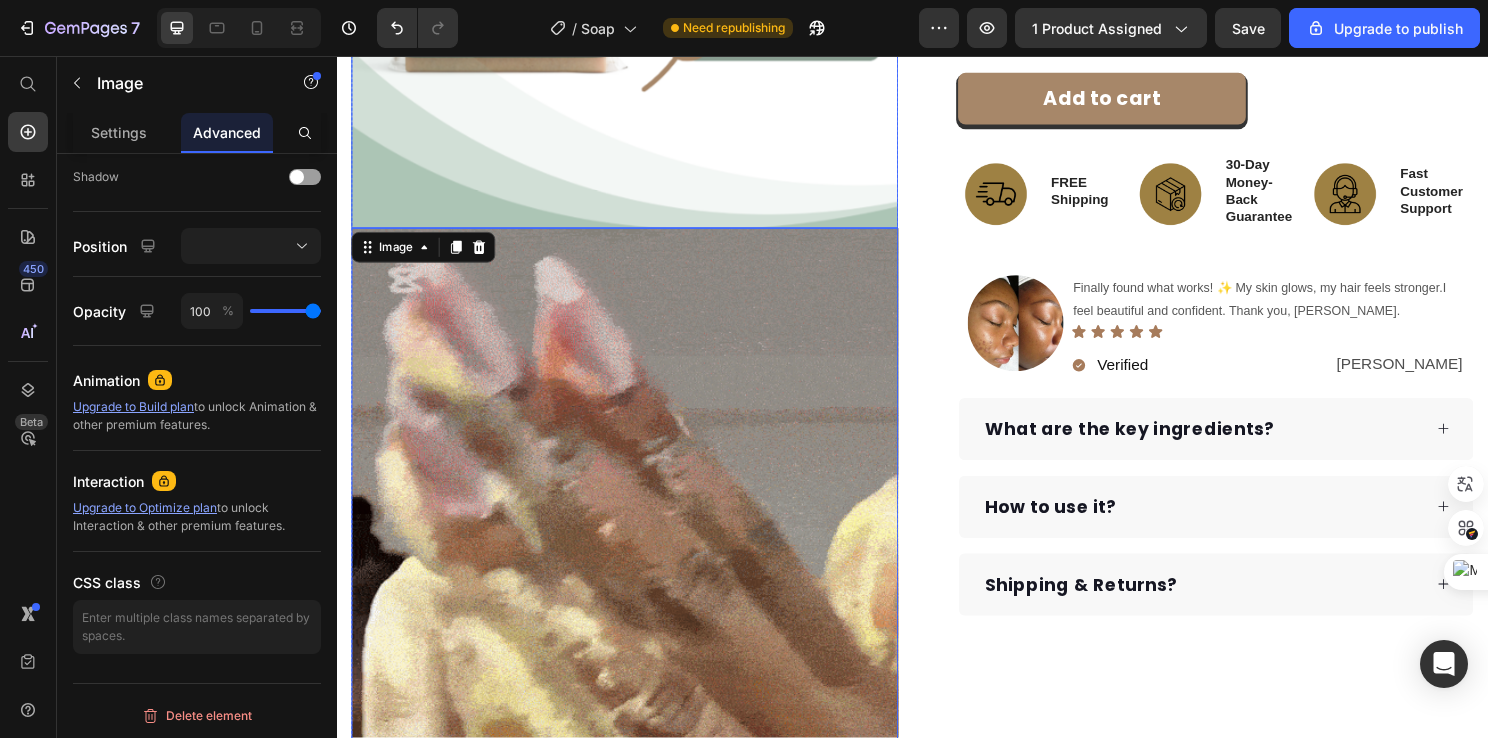 scroll, scrollTop: 500, scrollLeft: 0, axis: vertical 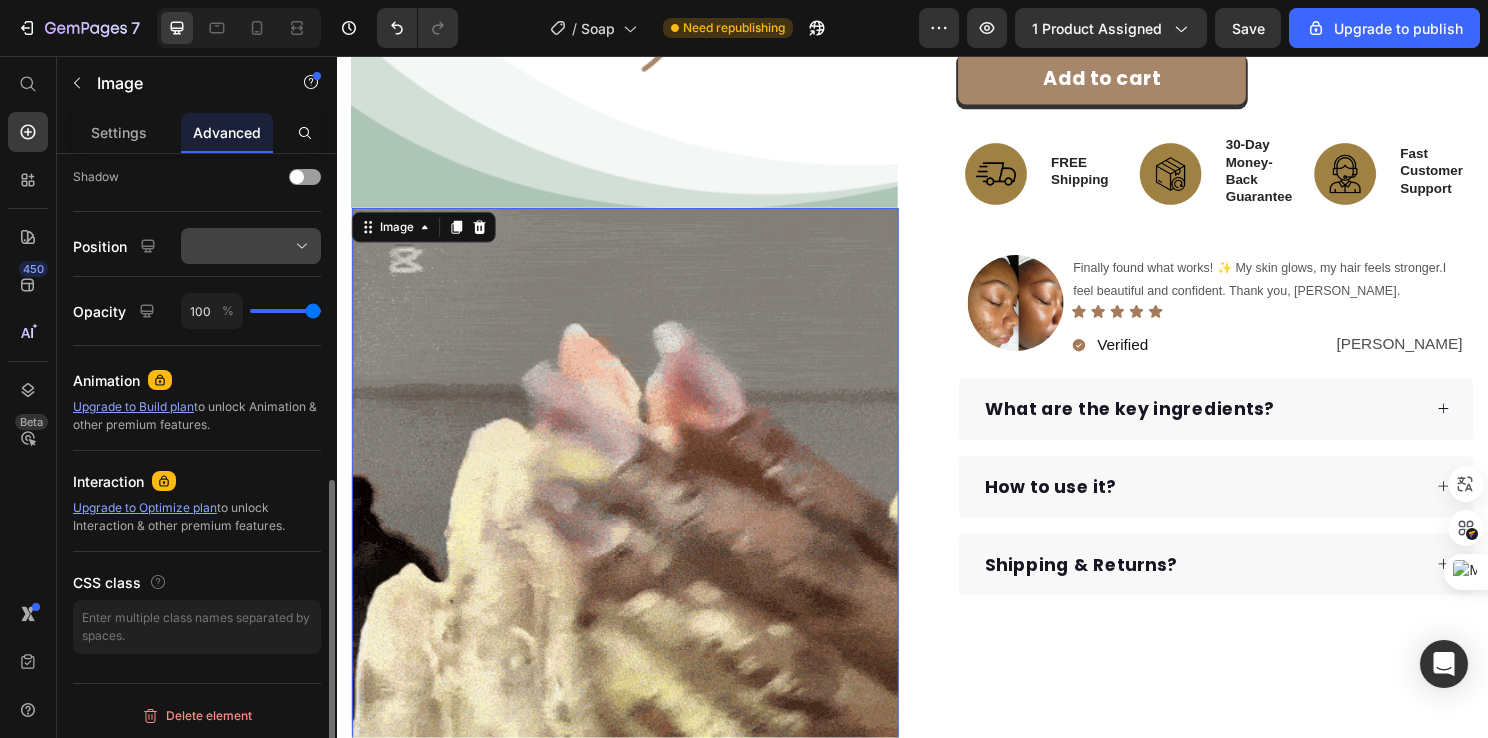 click at bounding box center [251, 246] 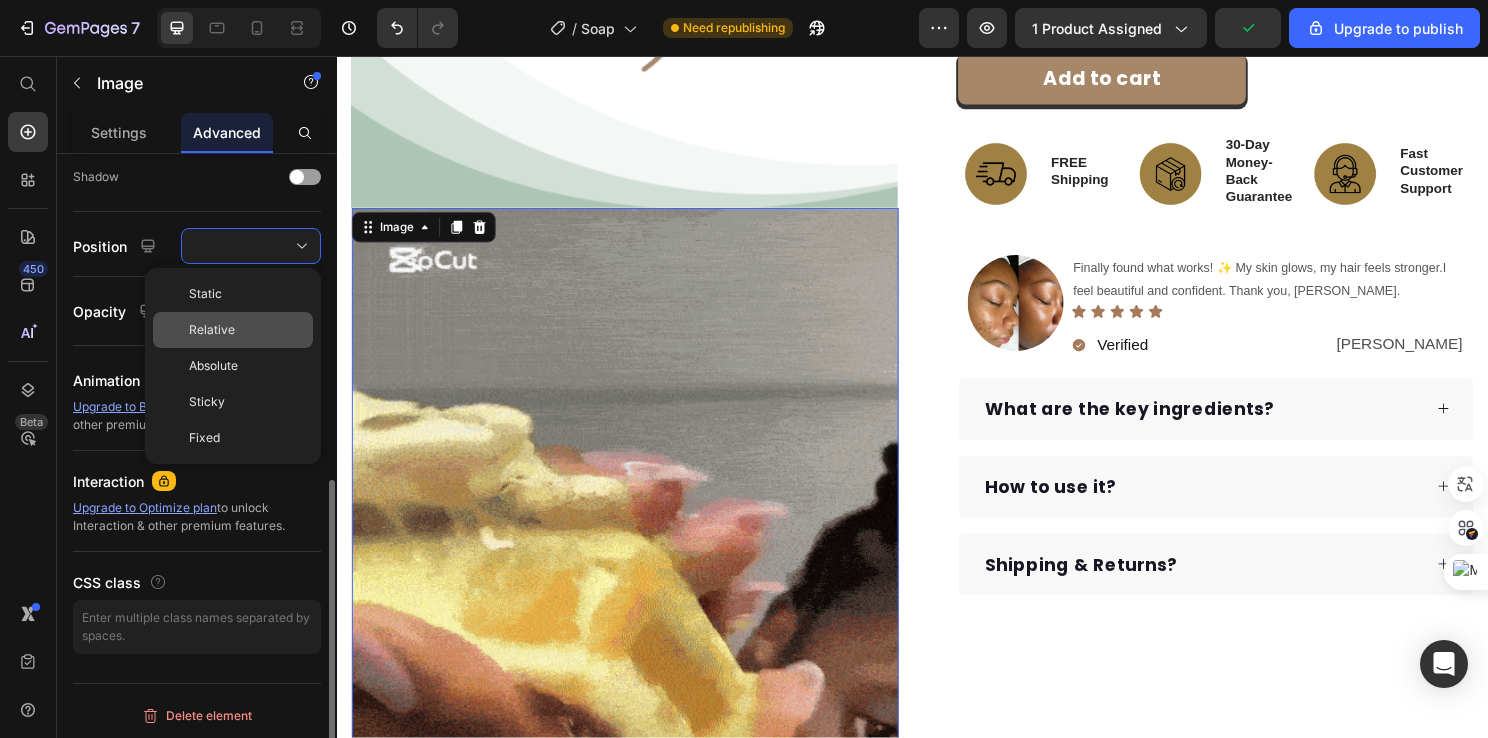 click on "Relative" at bounding box center [247, 330] 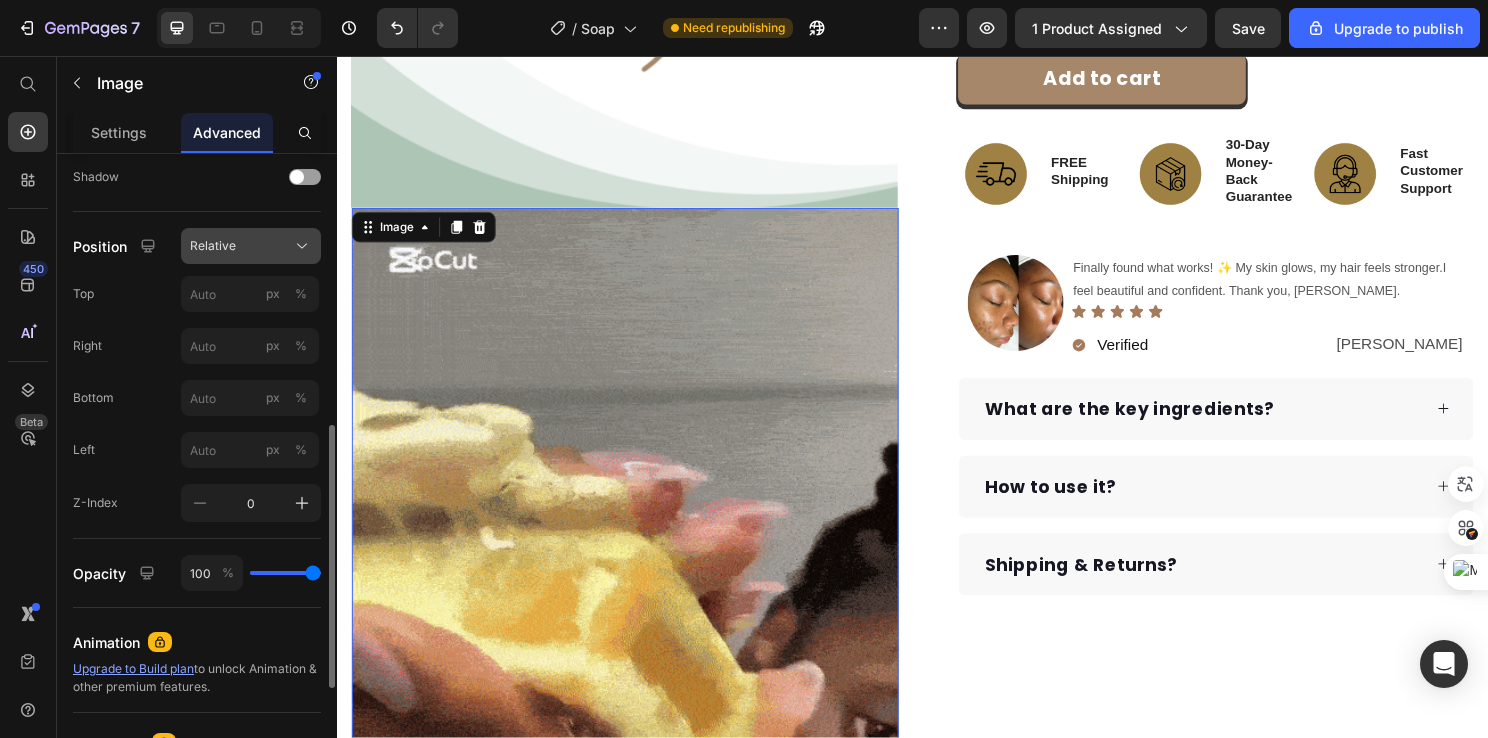 click 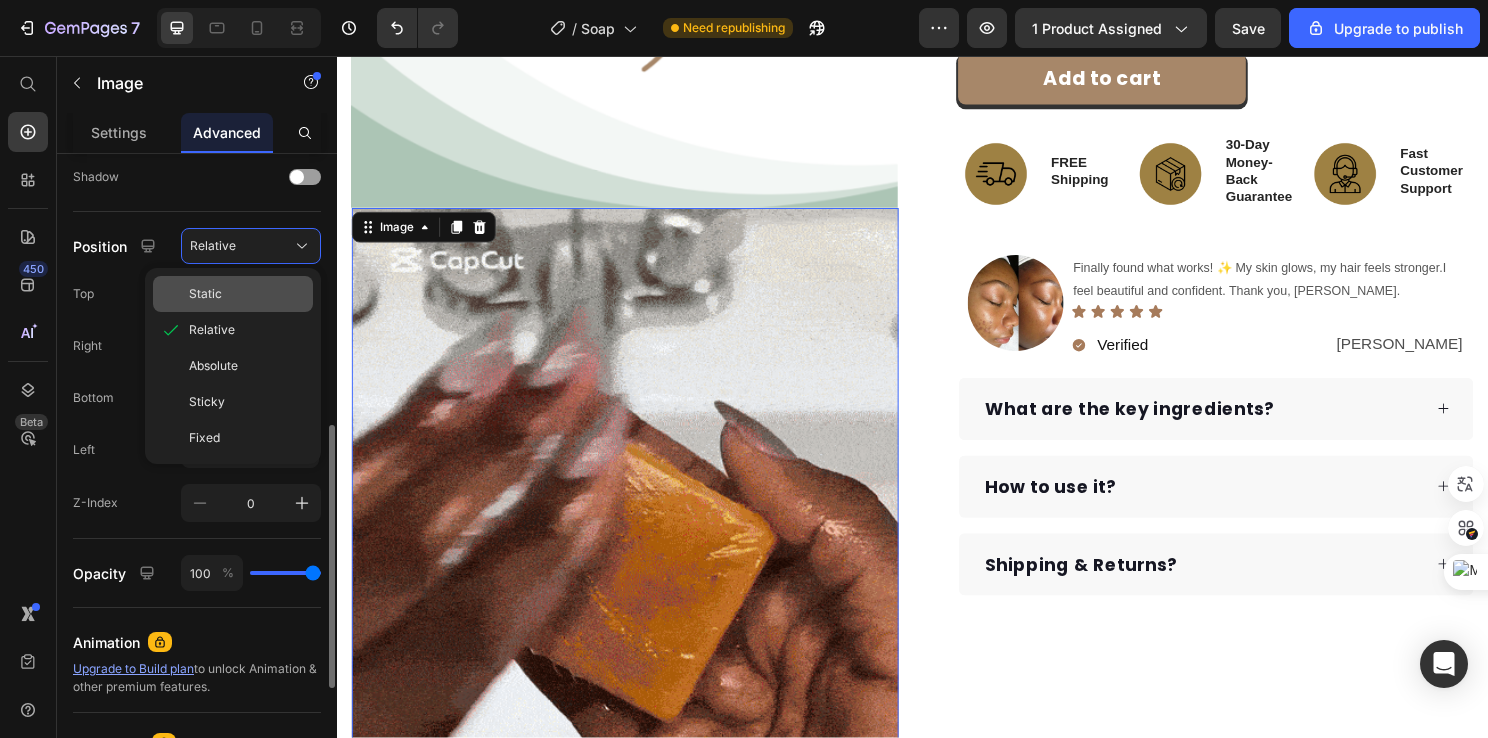 click on "Static" at bounding box center [247, 294] 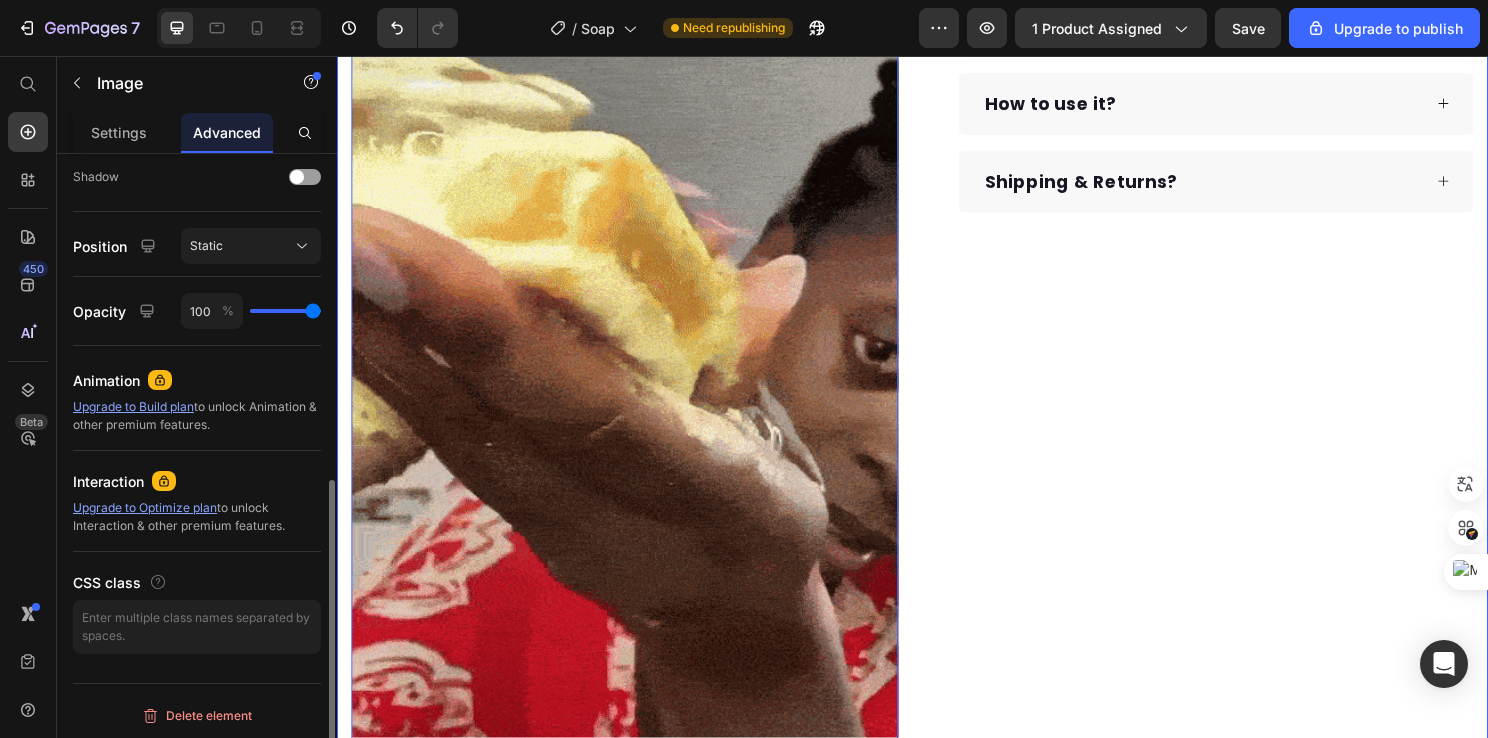 scroll, scrollTop: 900, scrollLeft: 0, axis: vertical 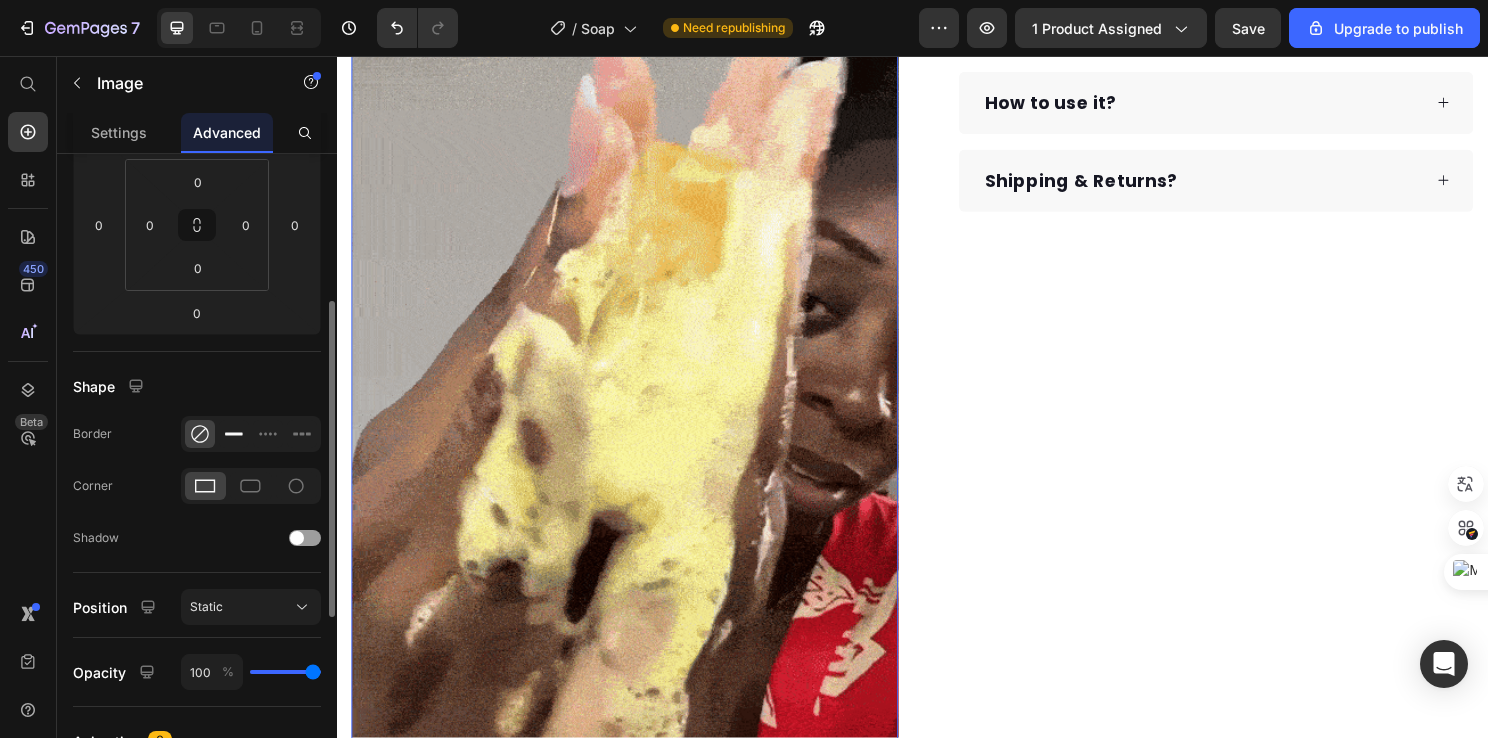 click 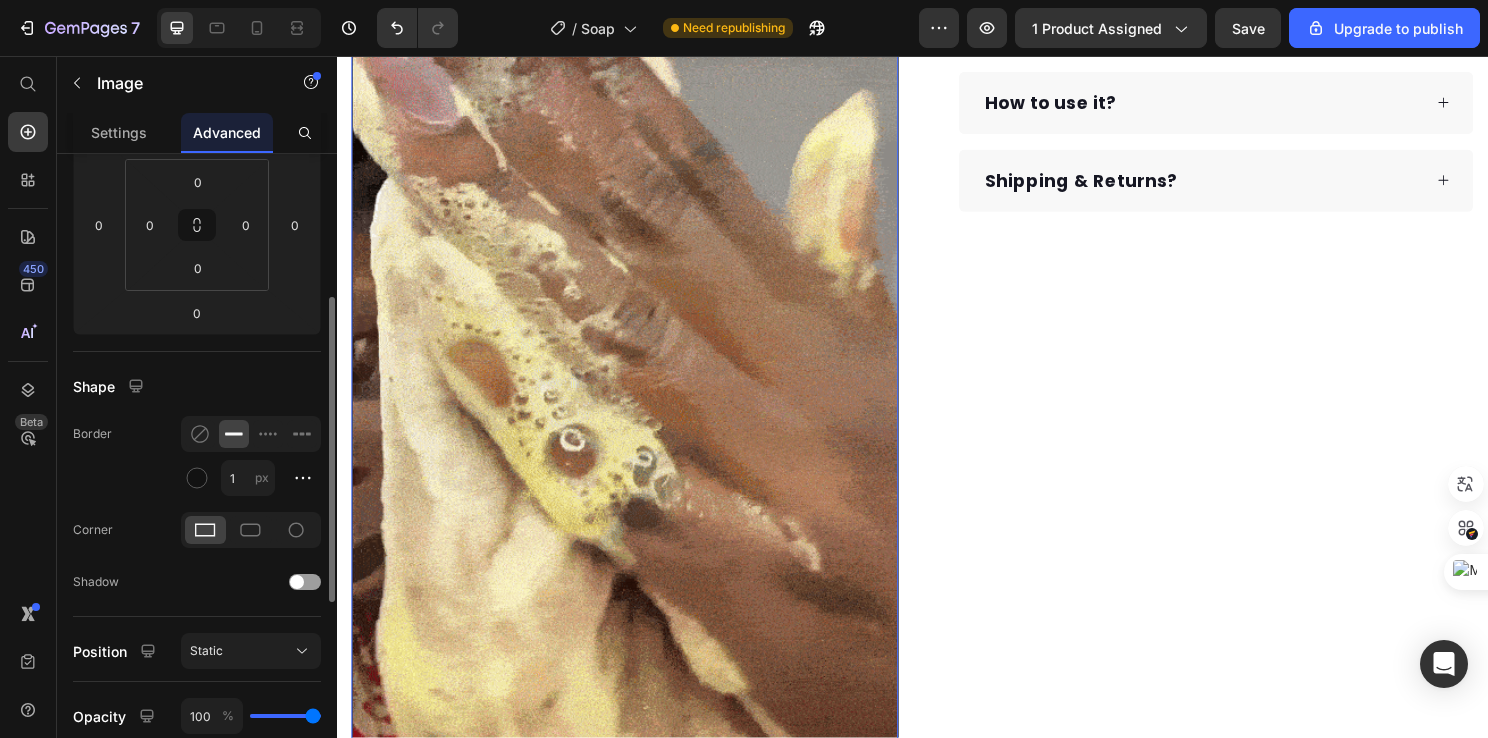 scroll, scrollTop: 900, scrollLeft: 0, axis: vertical 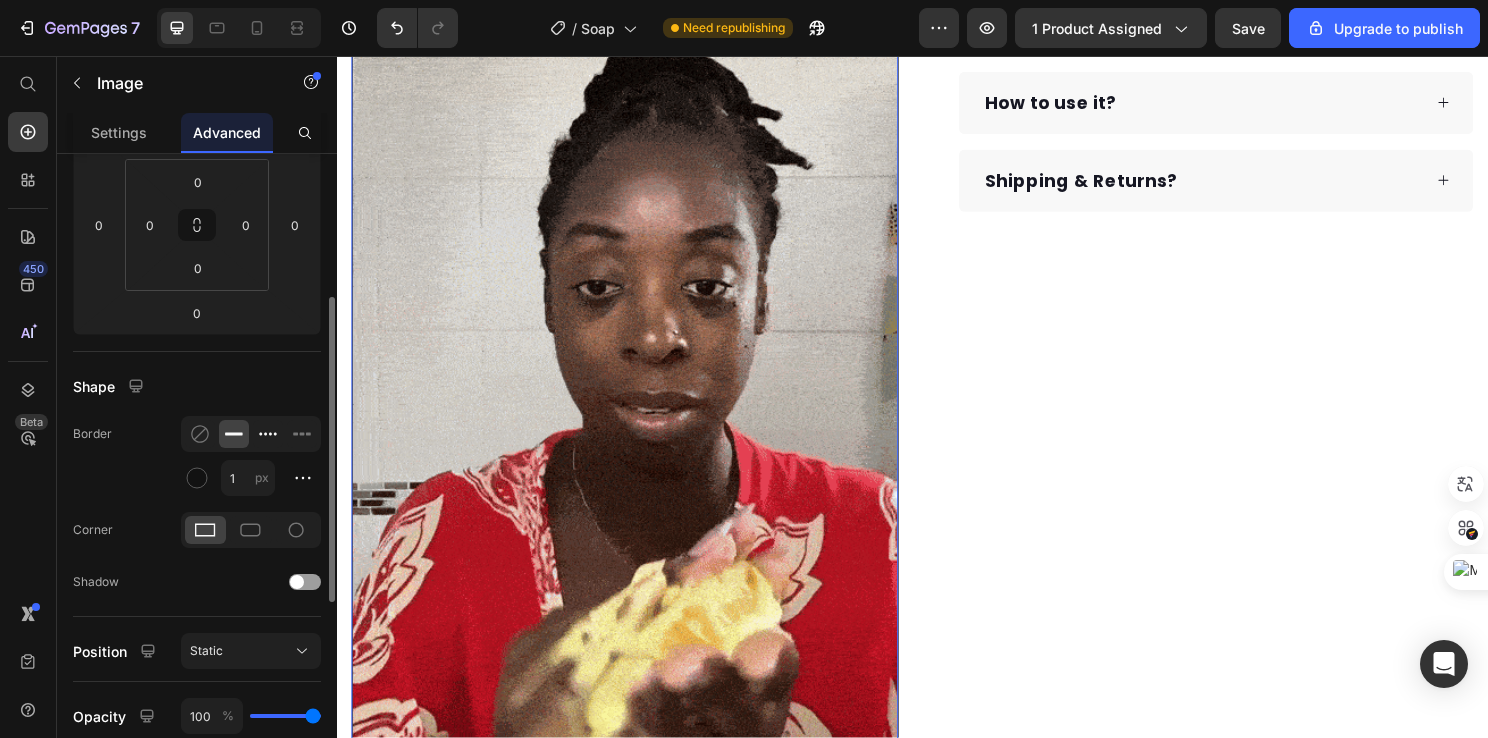click 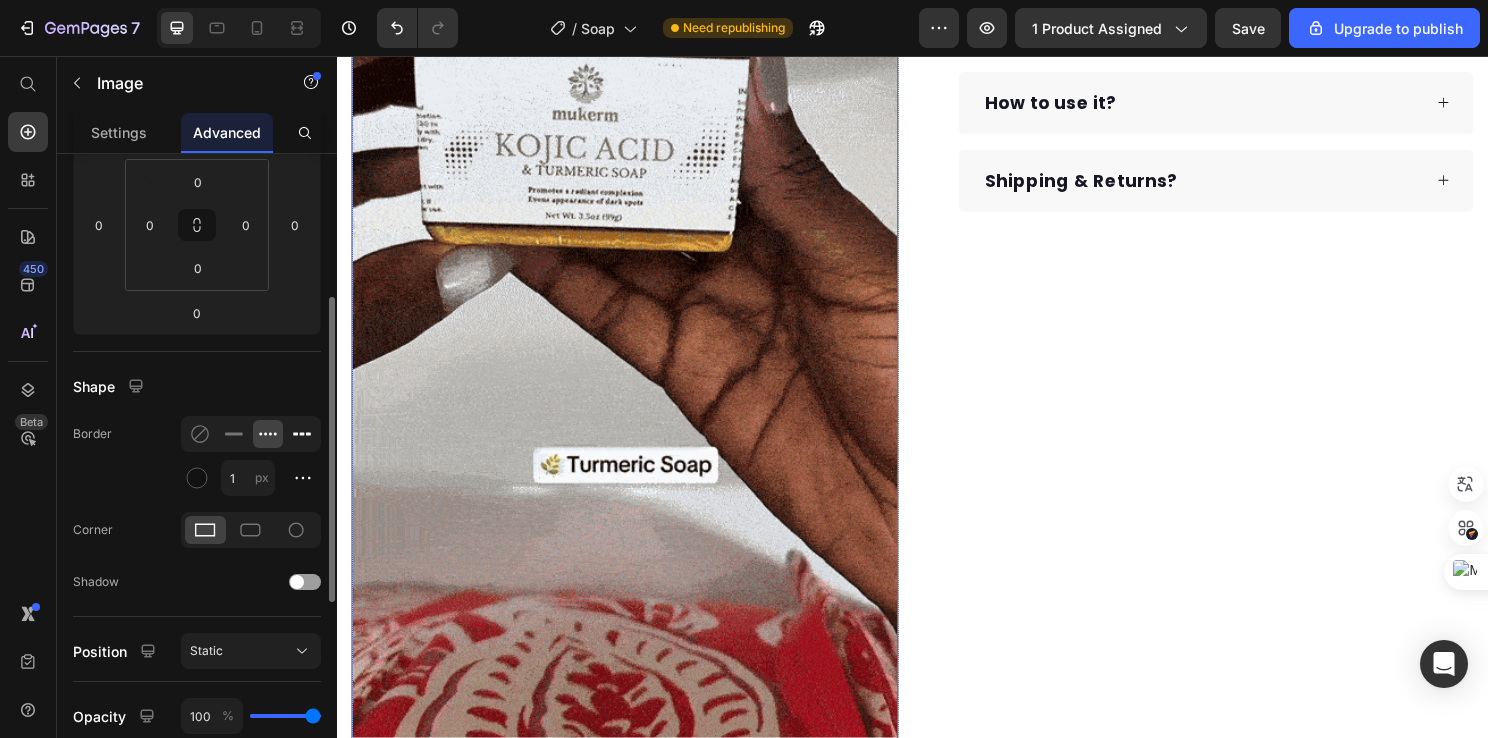click 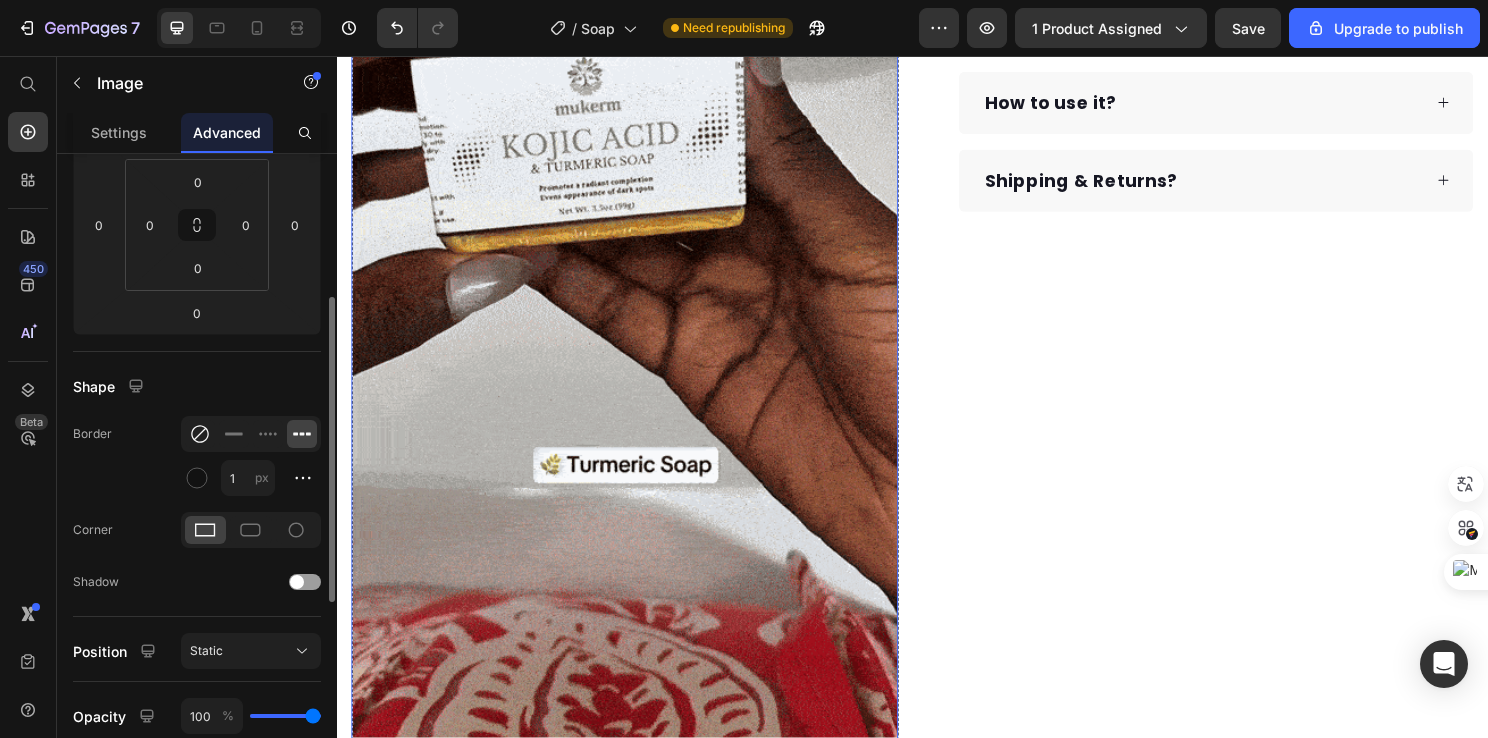 click 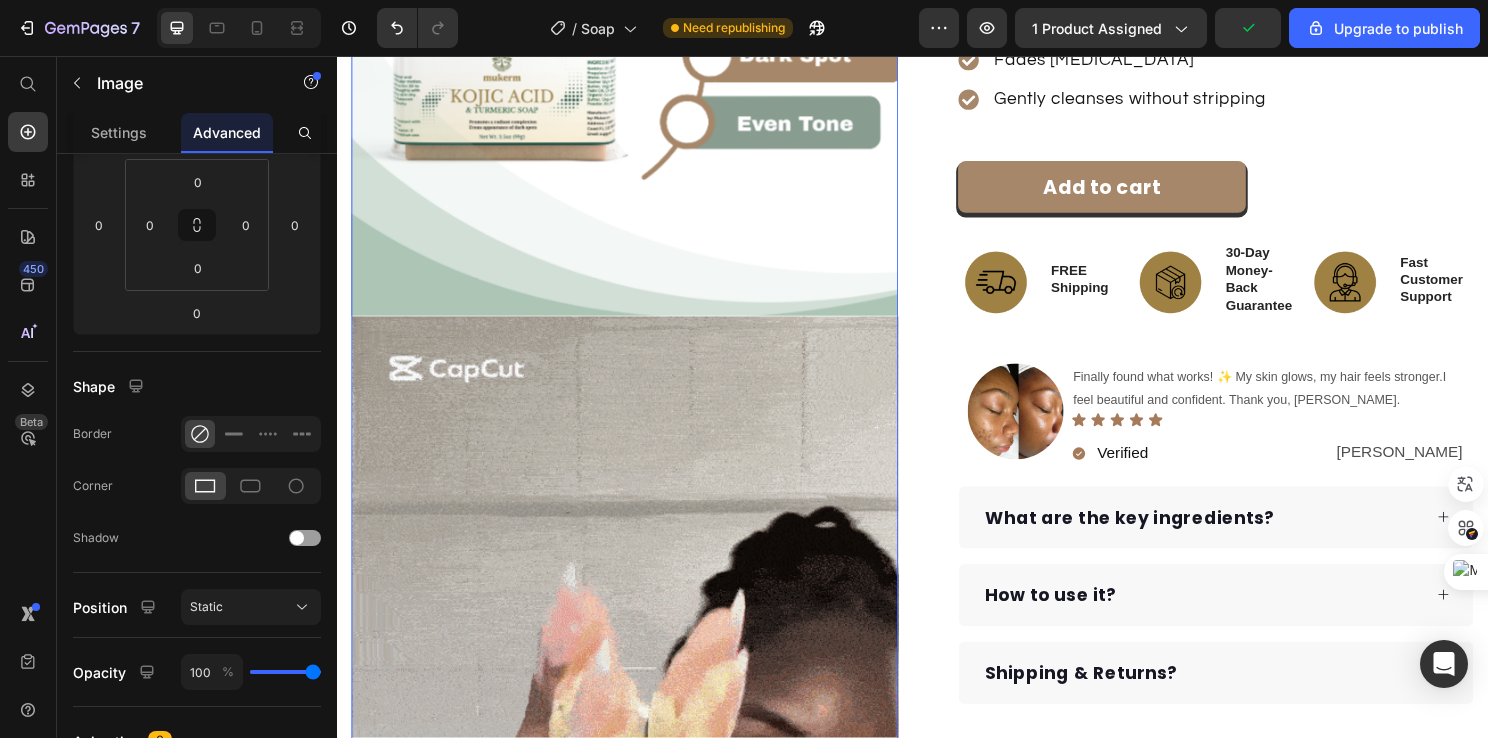 scroll, scrollTop: 400, scrollLeft: 0, axis: vertical 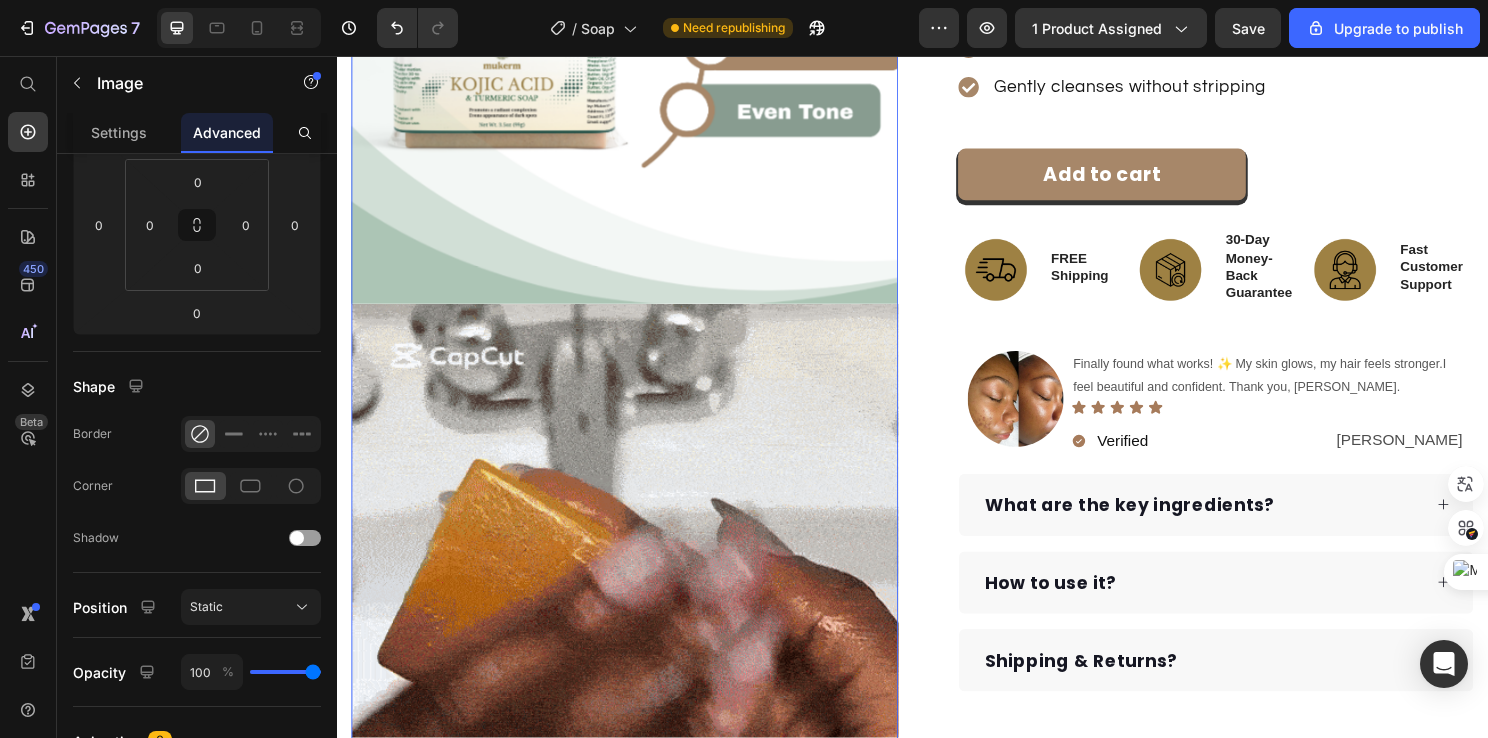click at bounding box center [637, 533] 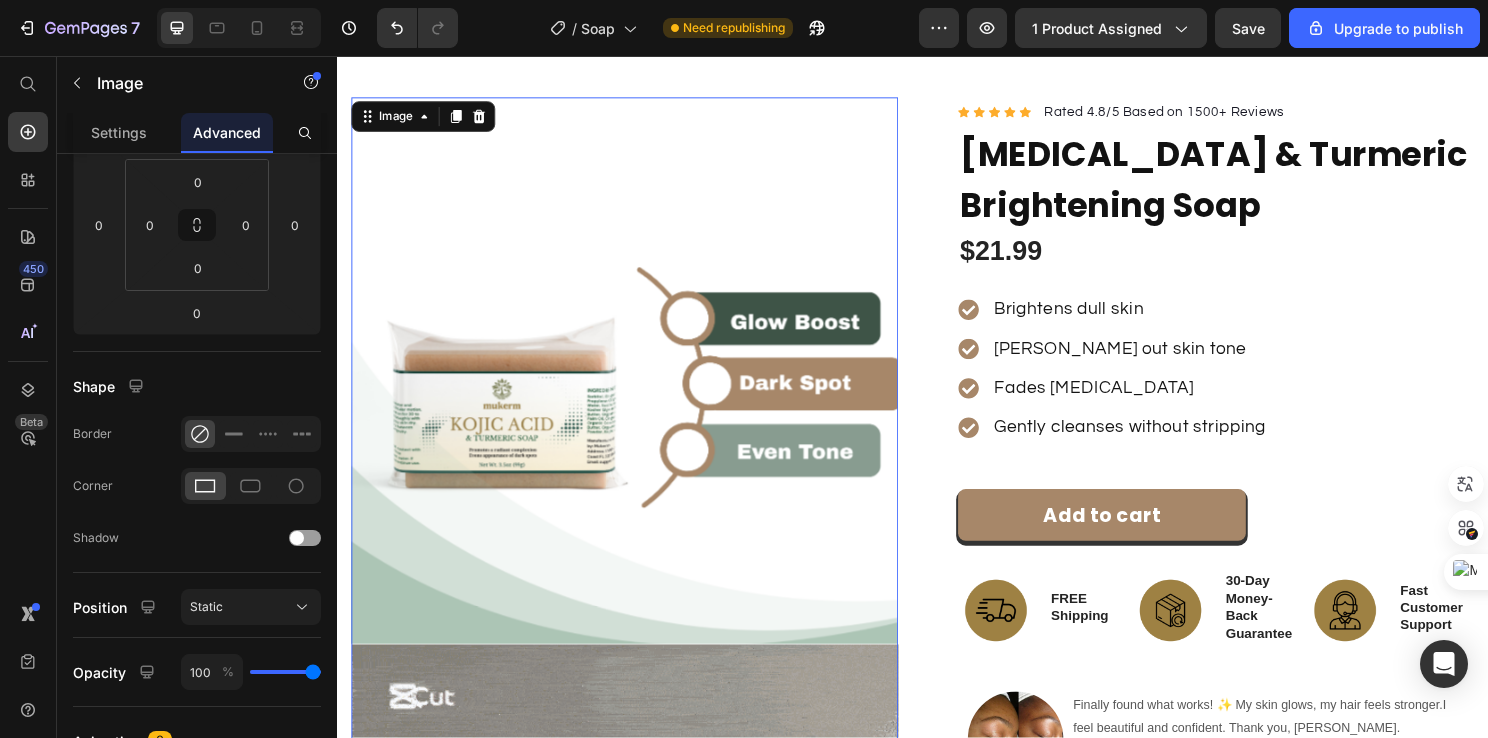 scroll, scrollTop: 0, scrollLeft: 0, axis: both 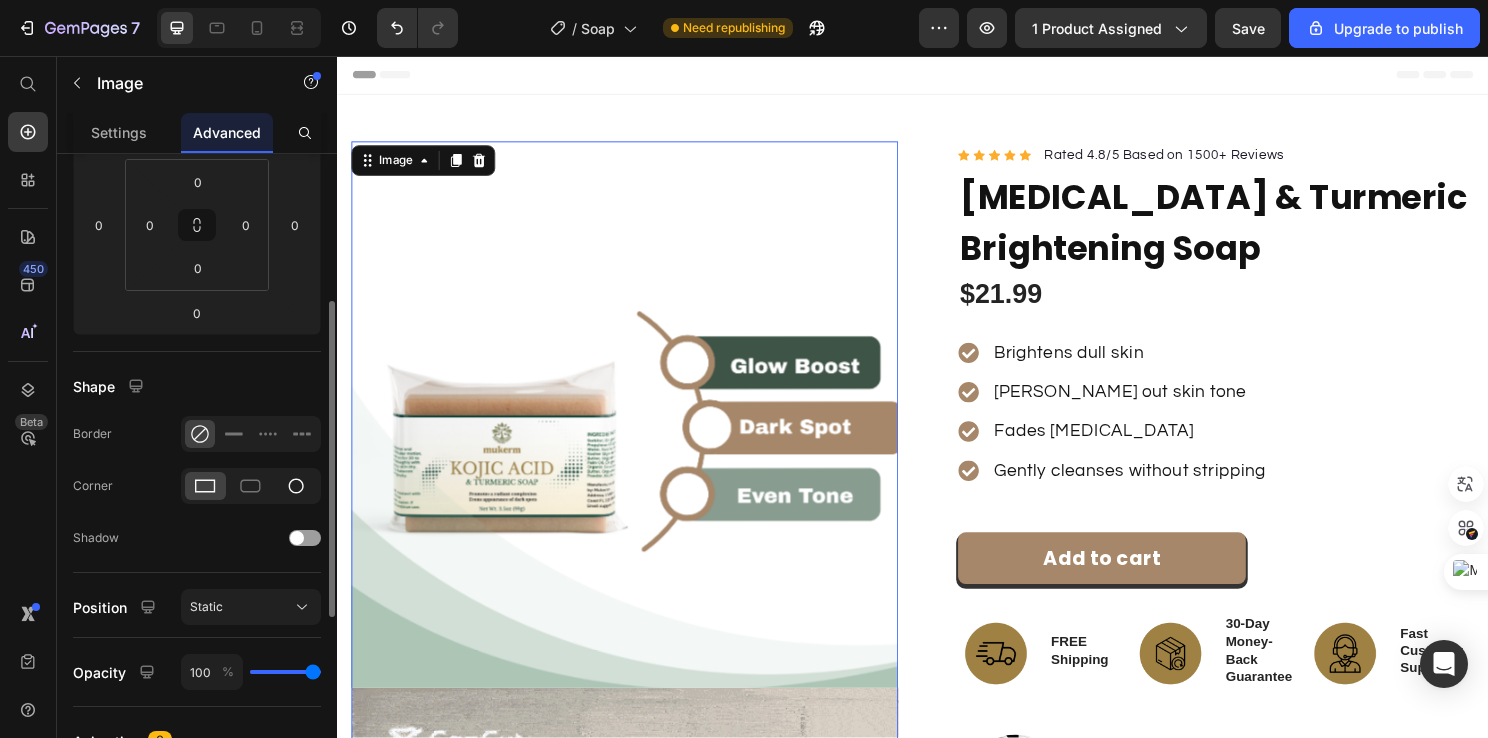 click 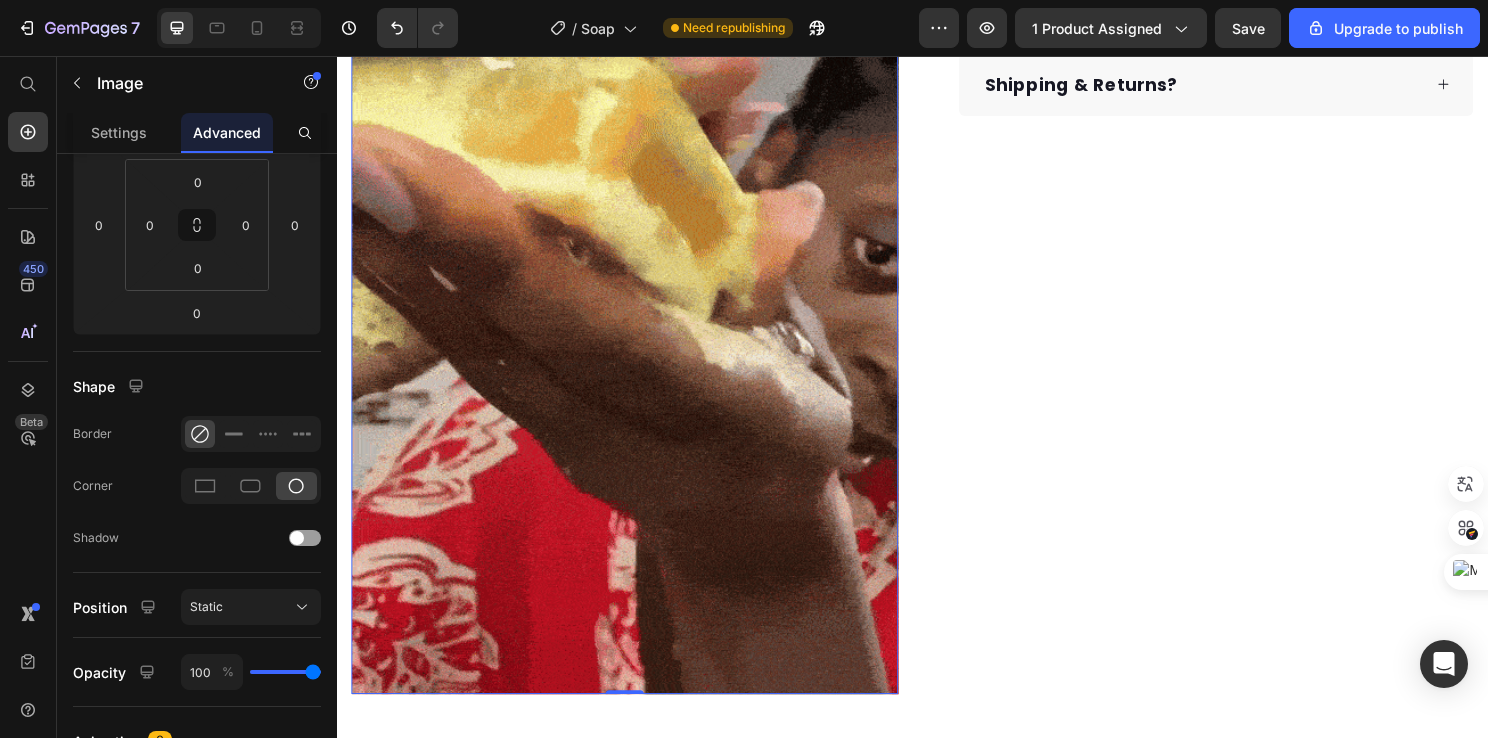 scroll, scrollTop: 700, scrollLeft: 0, axis: vertical 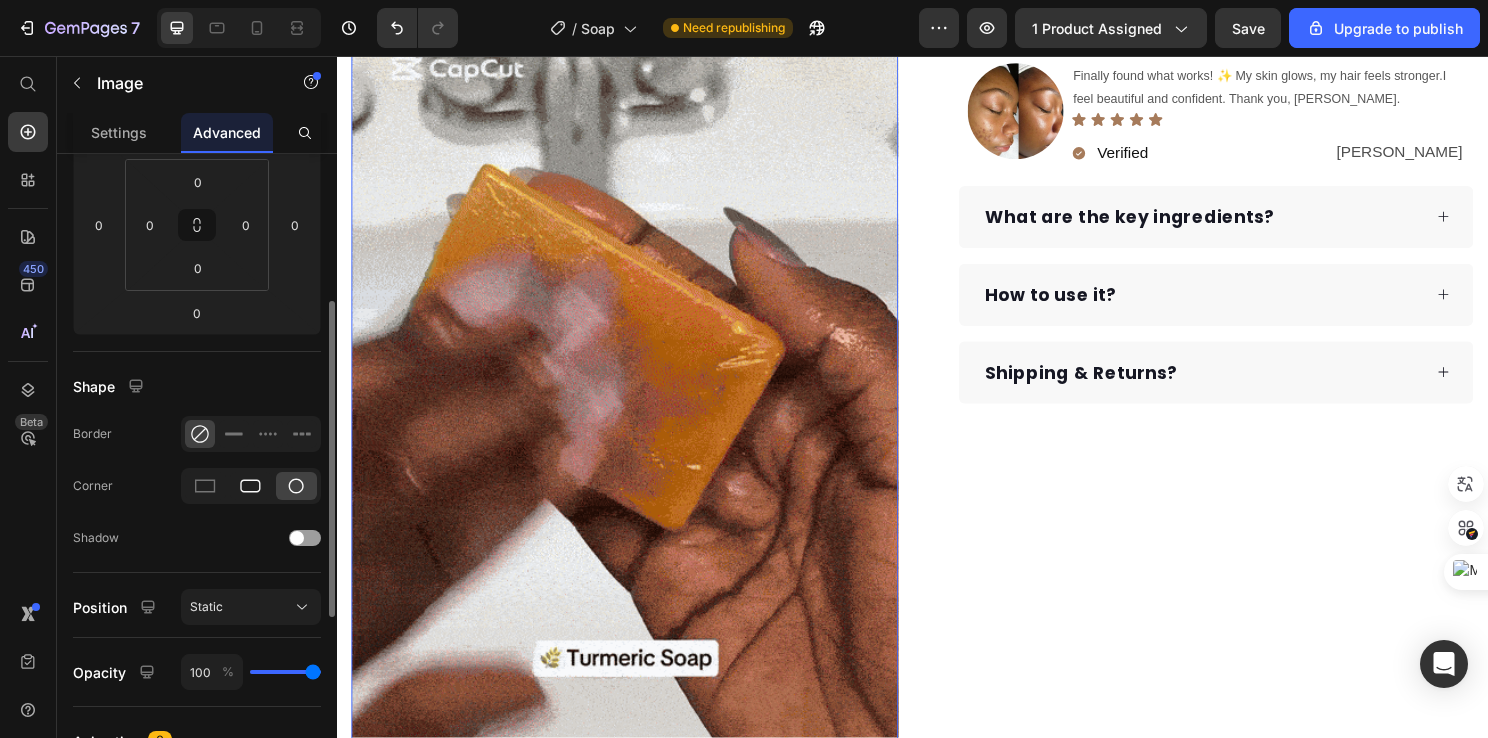 click 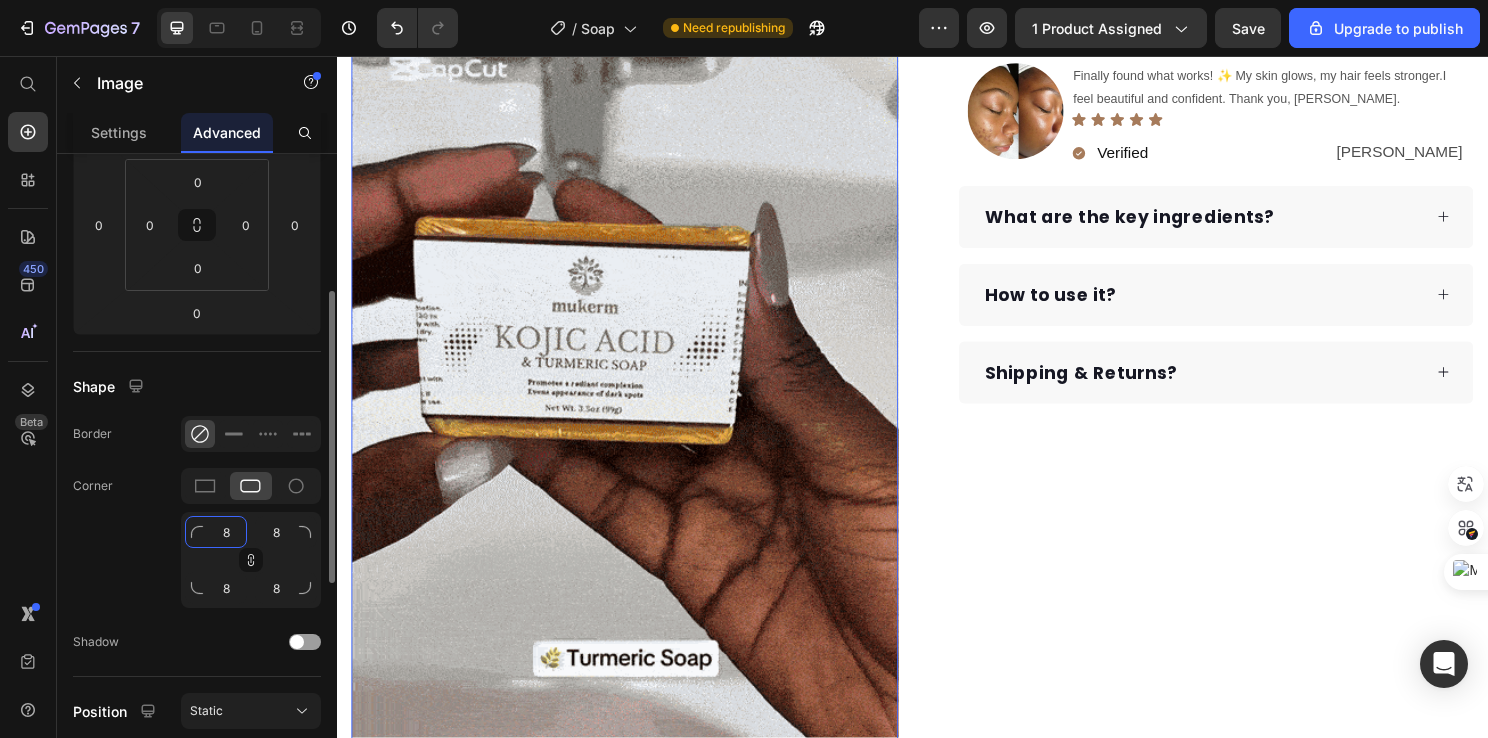 click on "8" 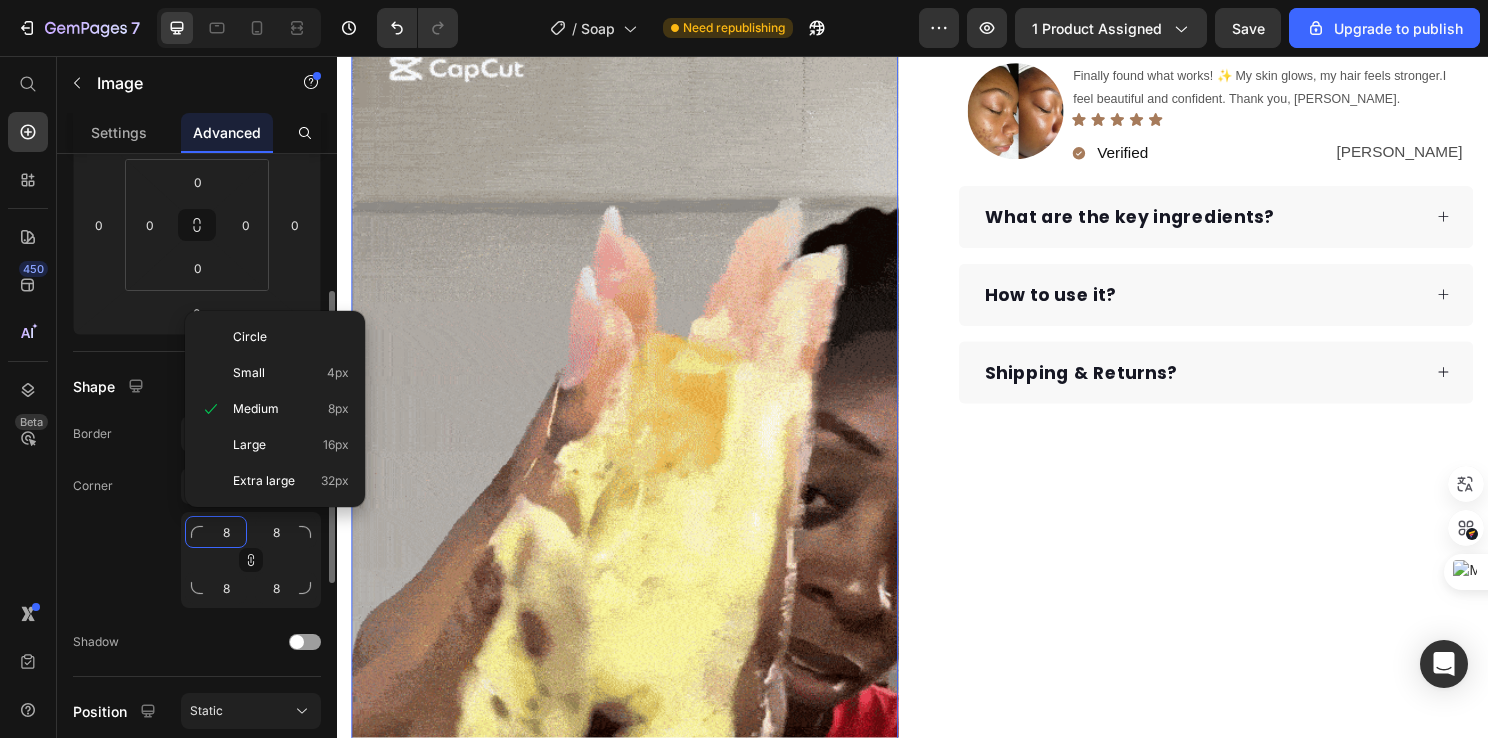 type on "2" 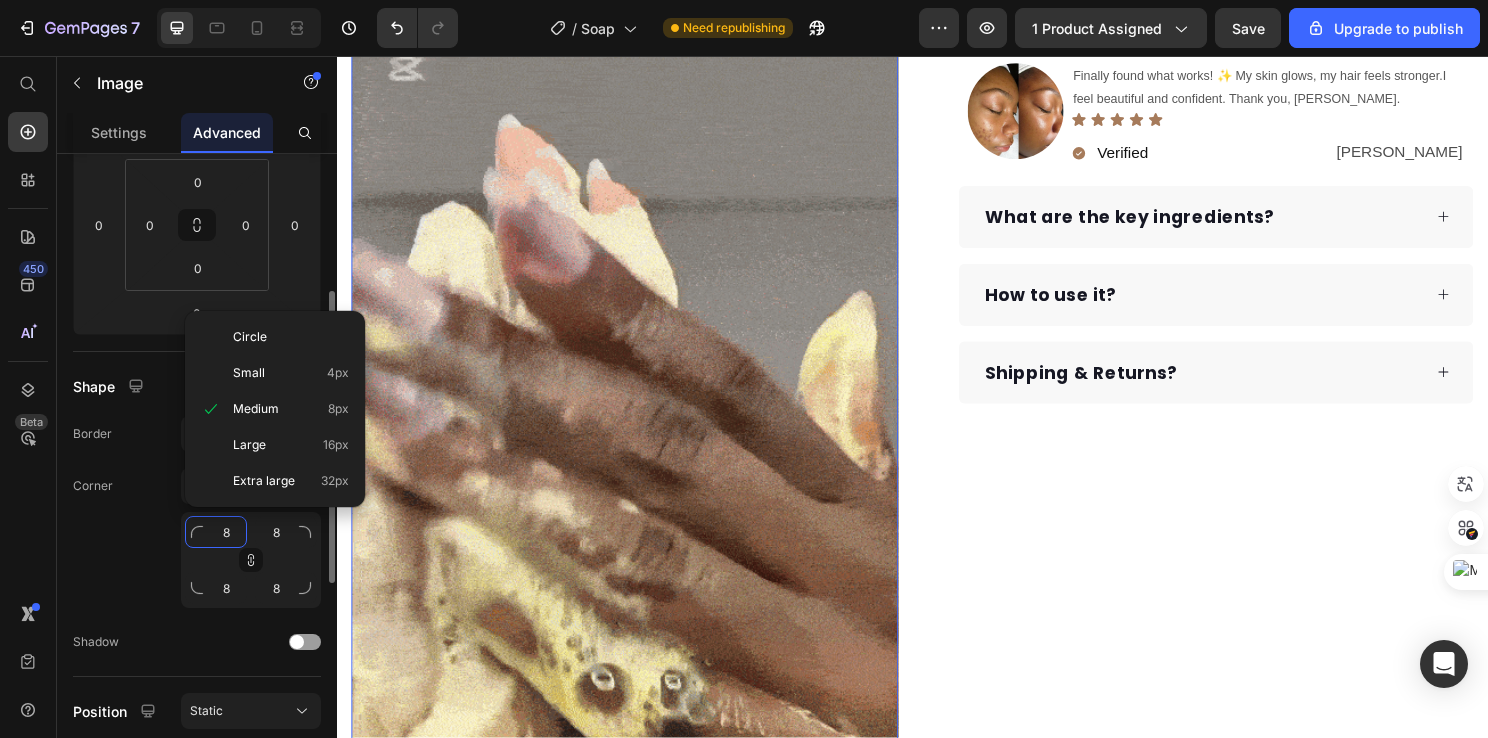 type on "2" 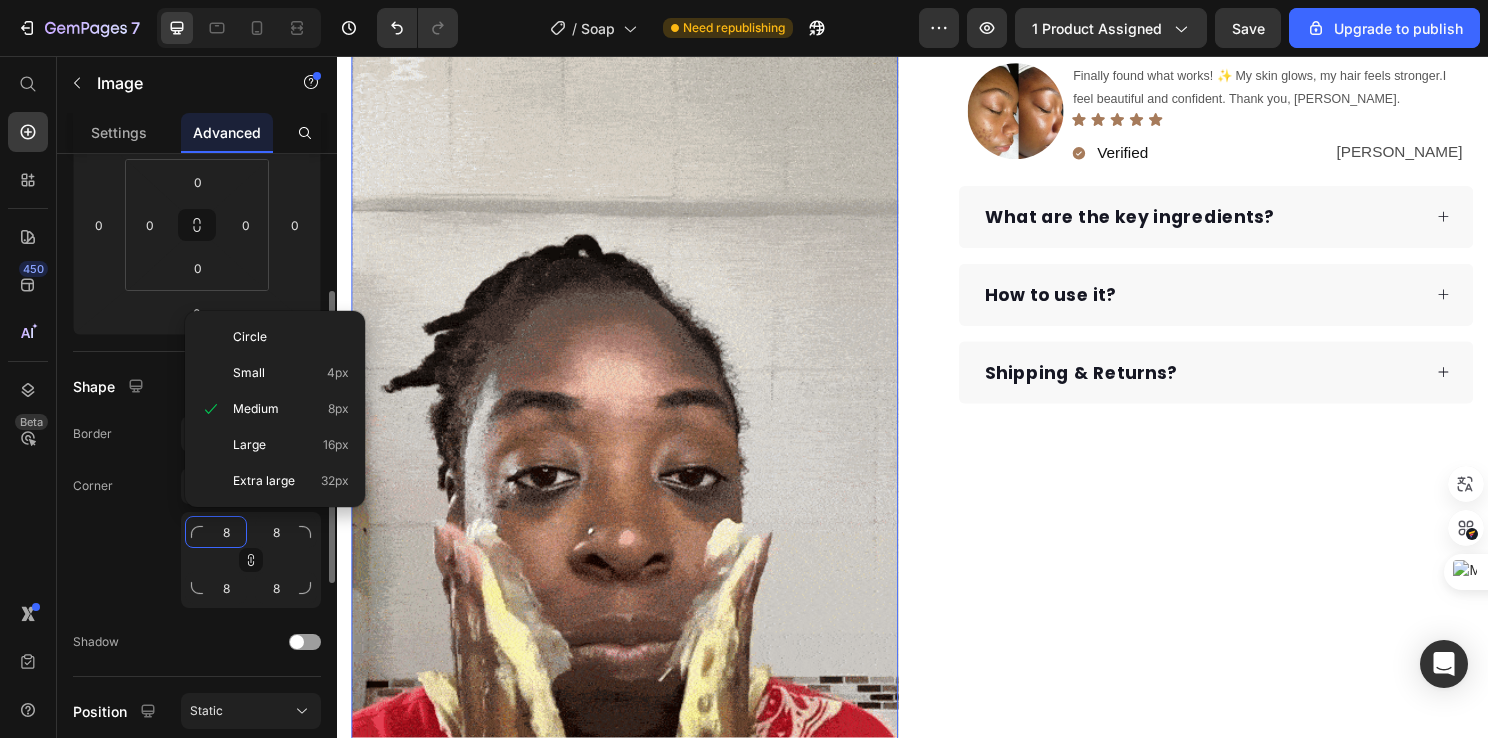 type on "2" 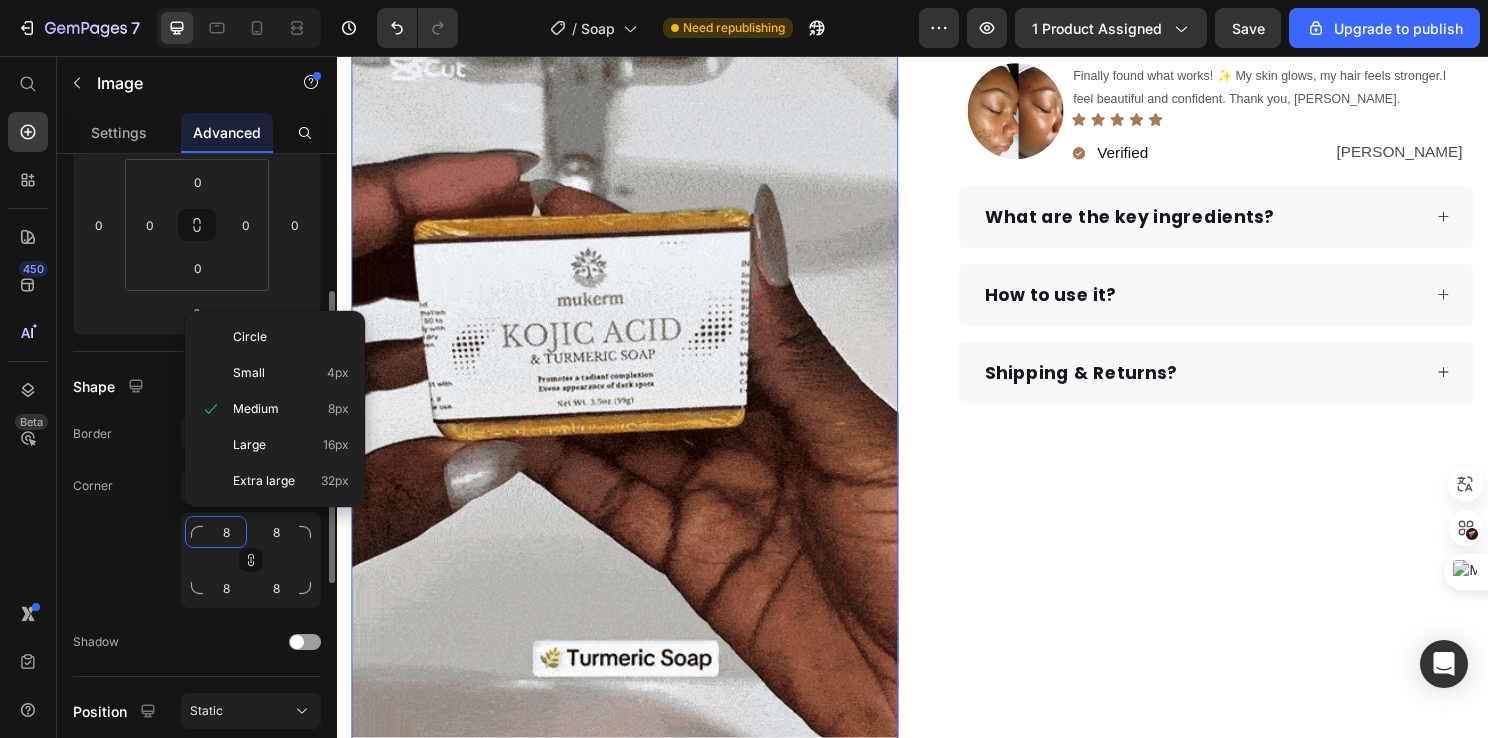 type on "2" 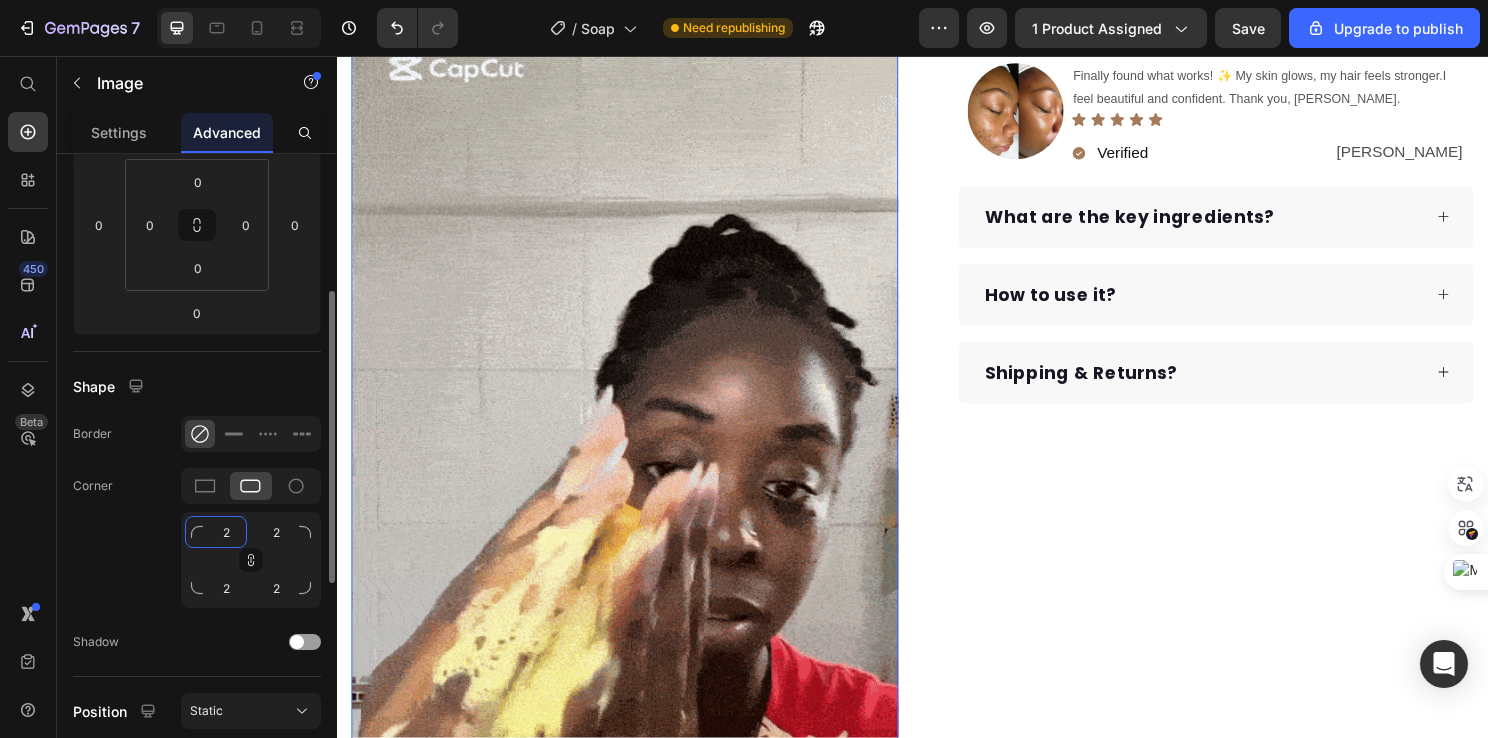 type on "25" 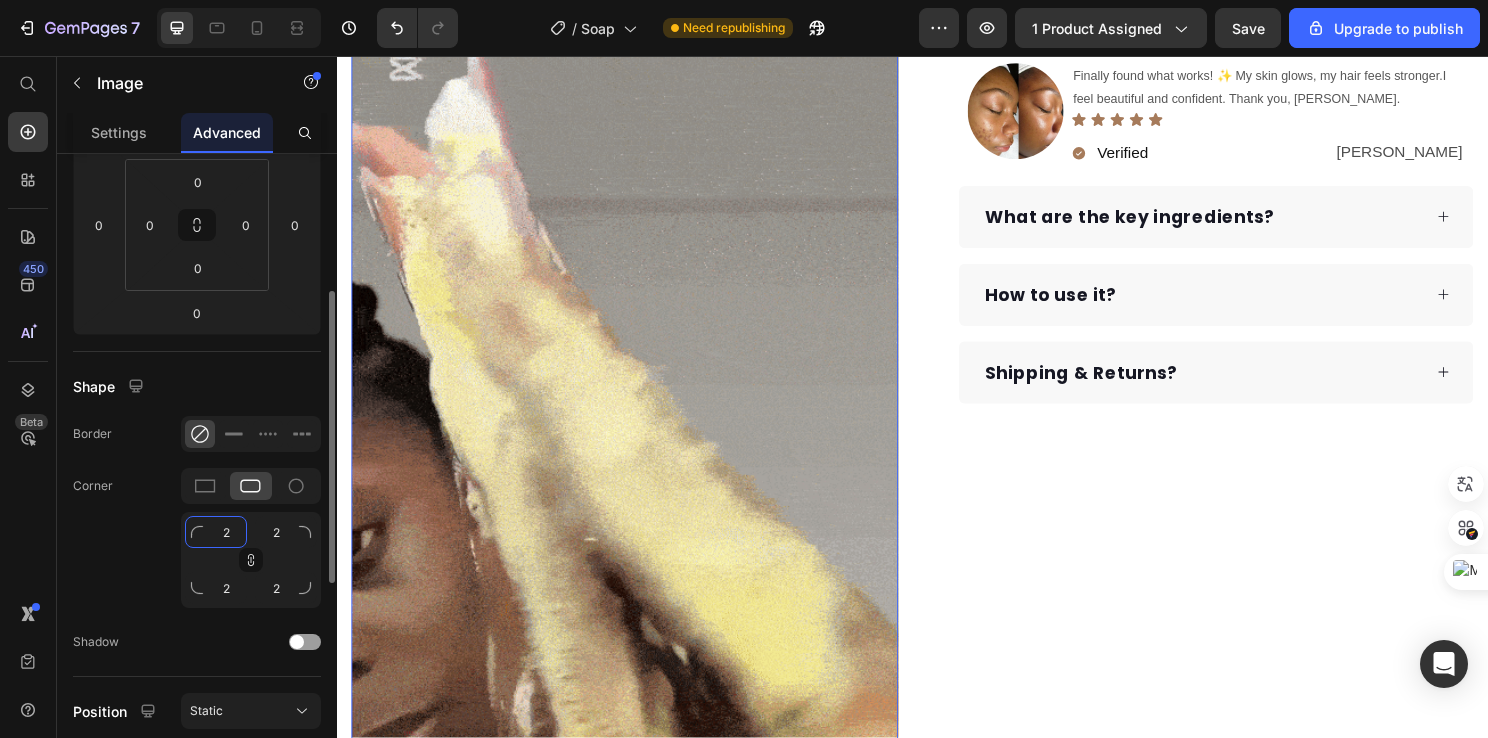 type on "25" 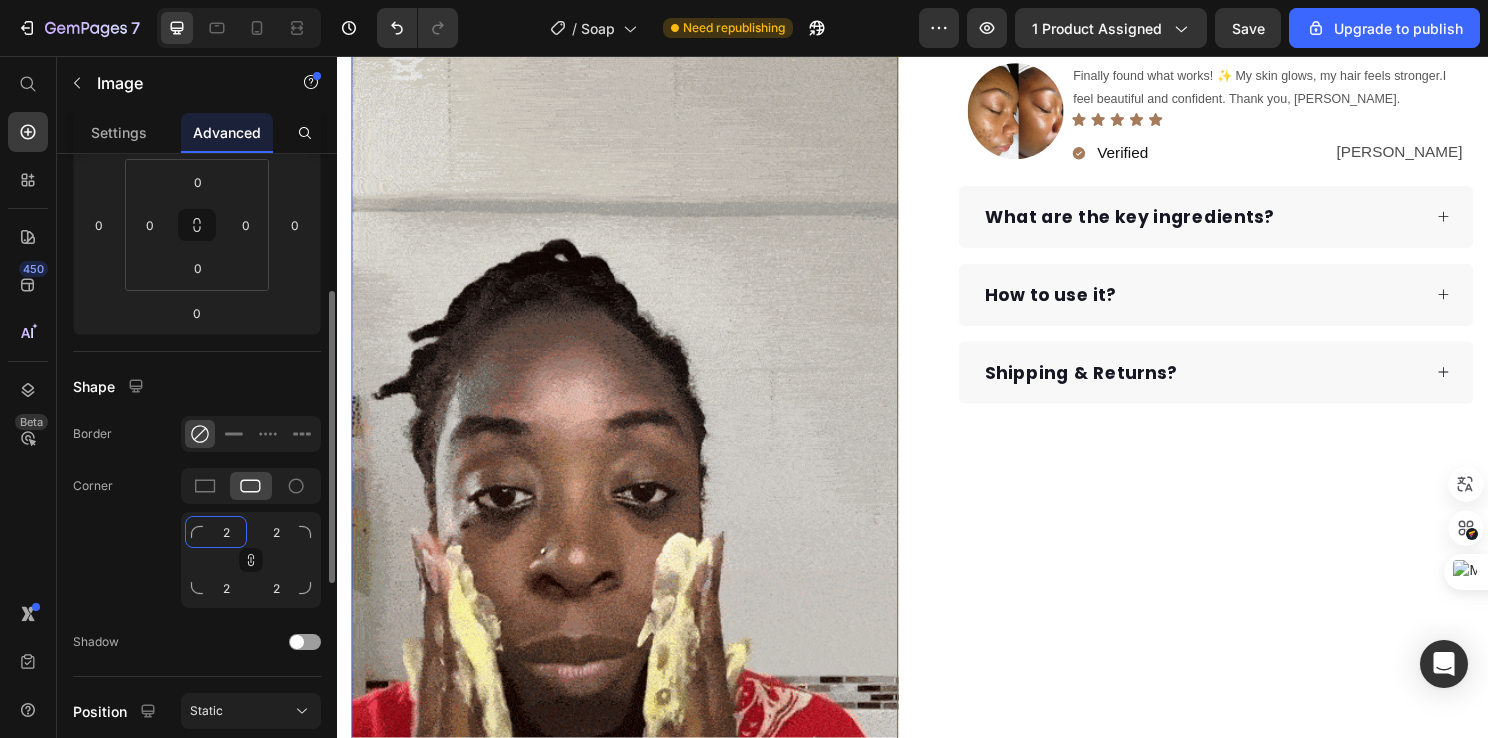 type on "25" 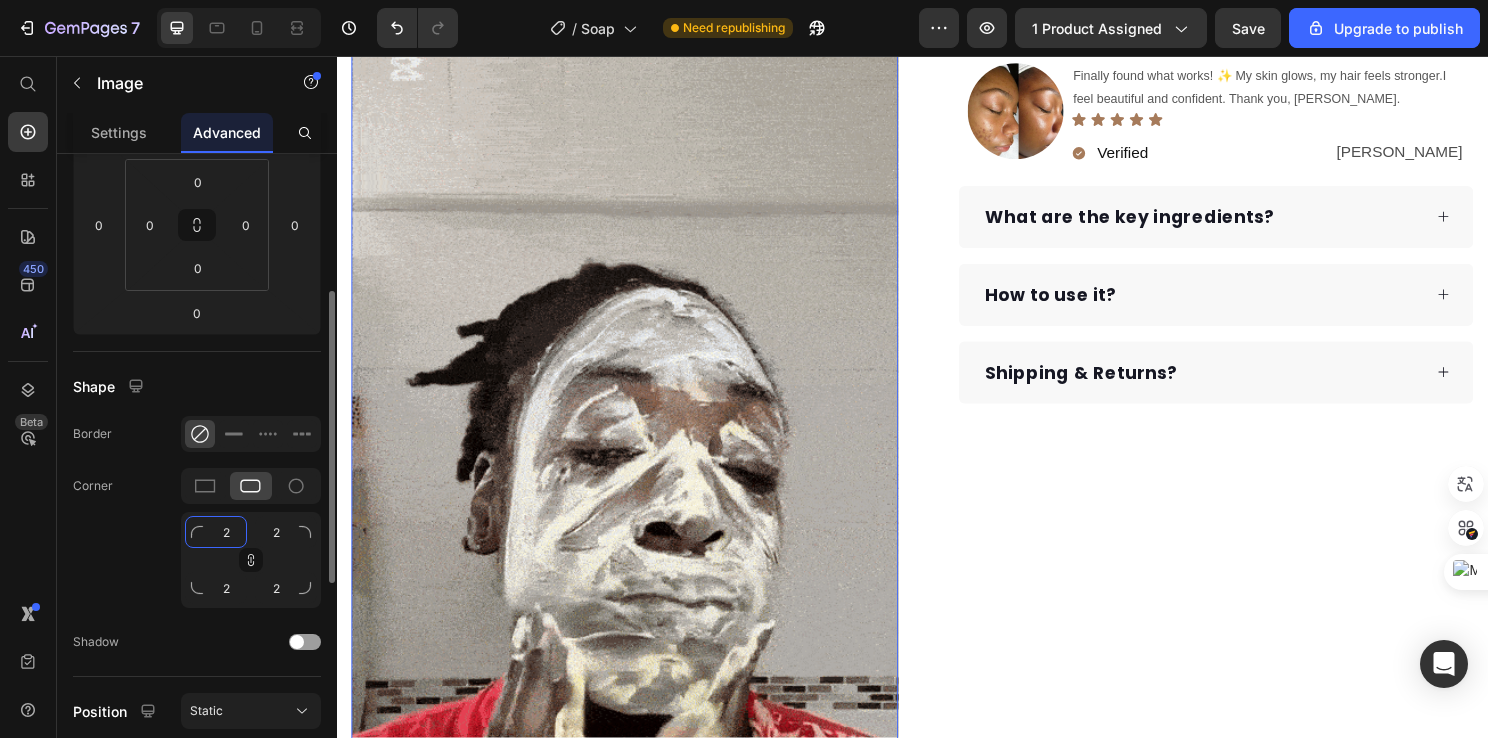type on "25" 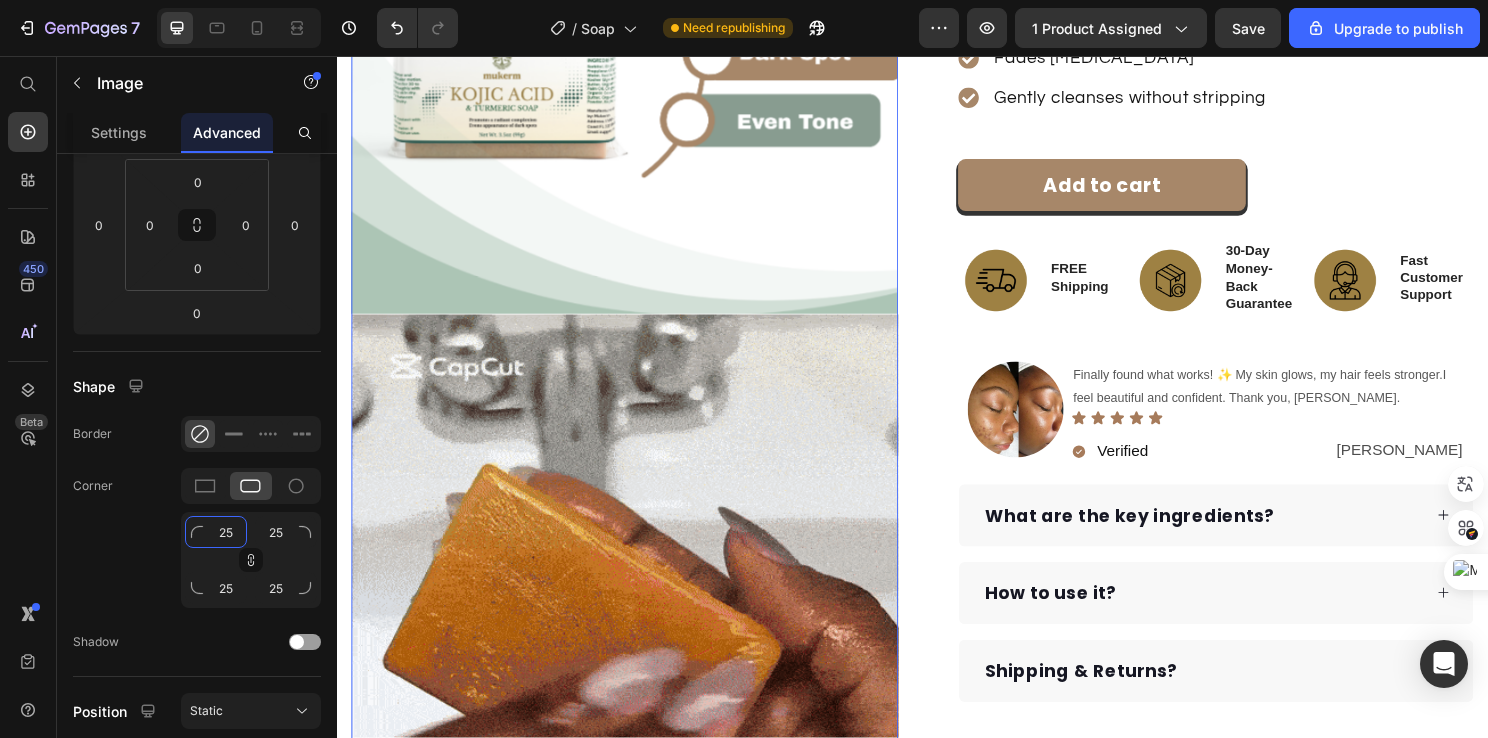 scroll, scrollTop: 600, scrollLeft: 0, axis: vertical 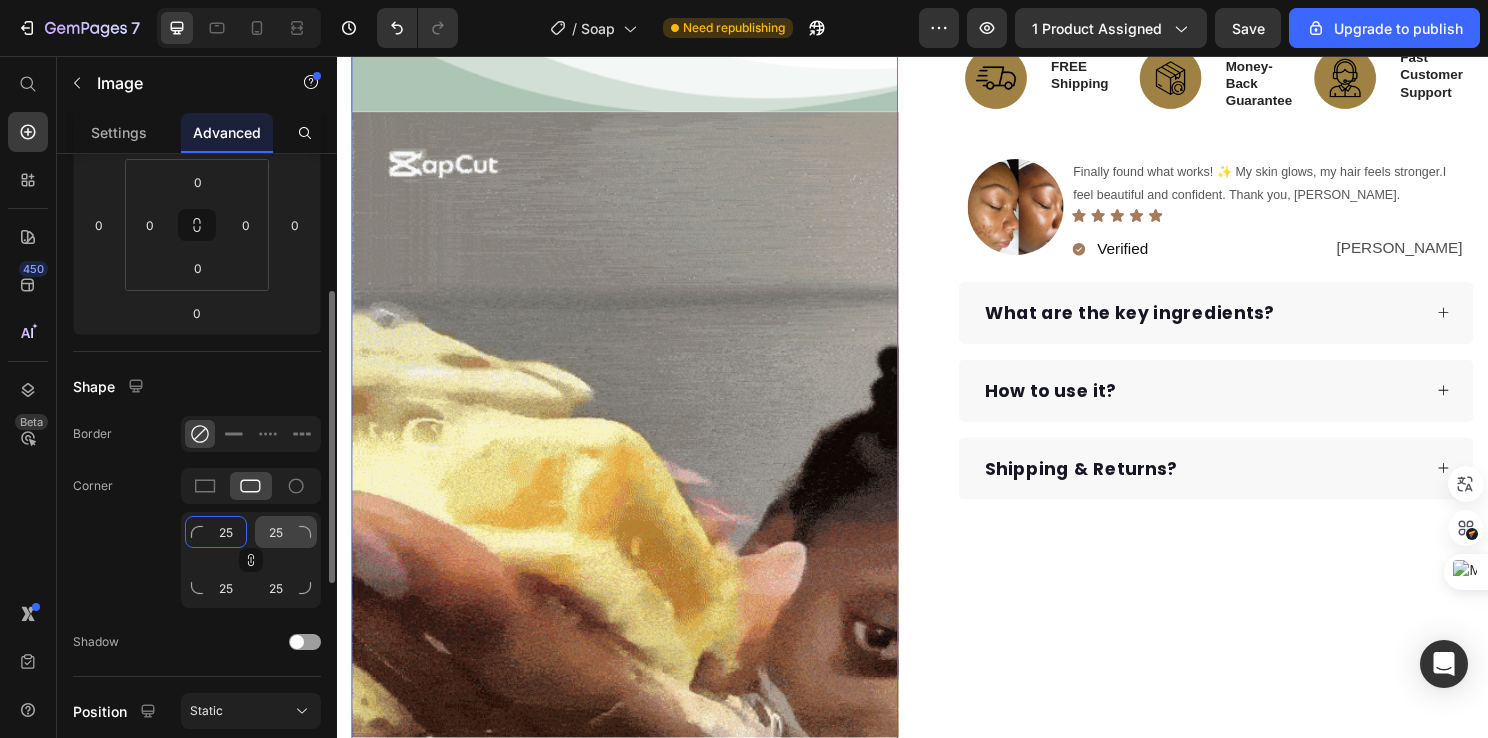 type on "2" 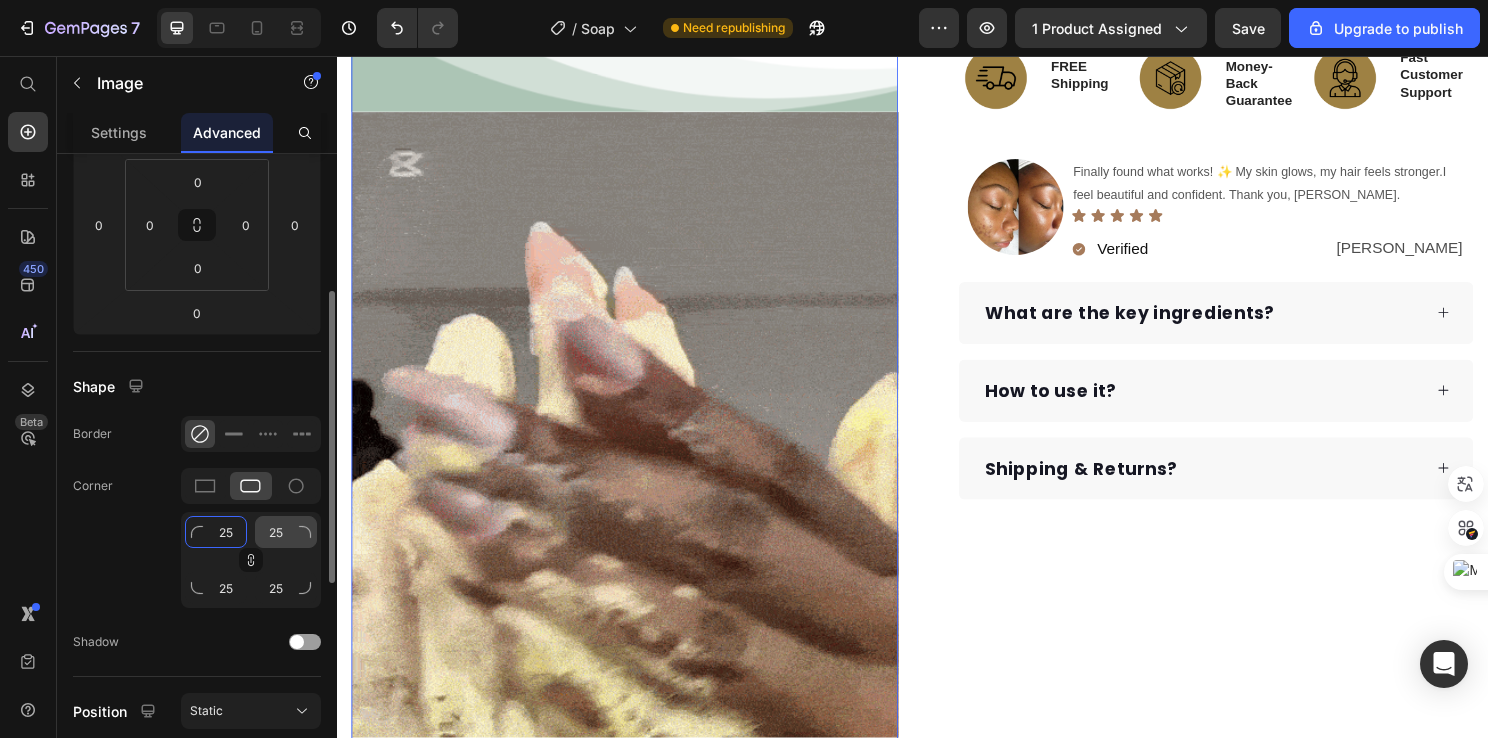 type on "2" 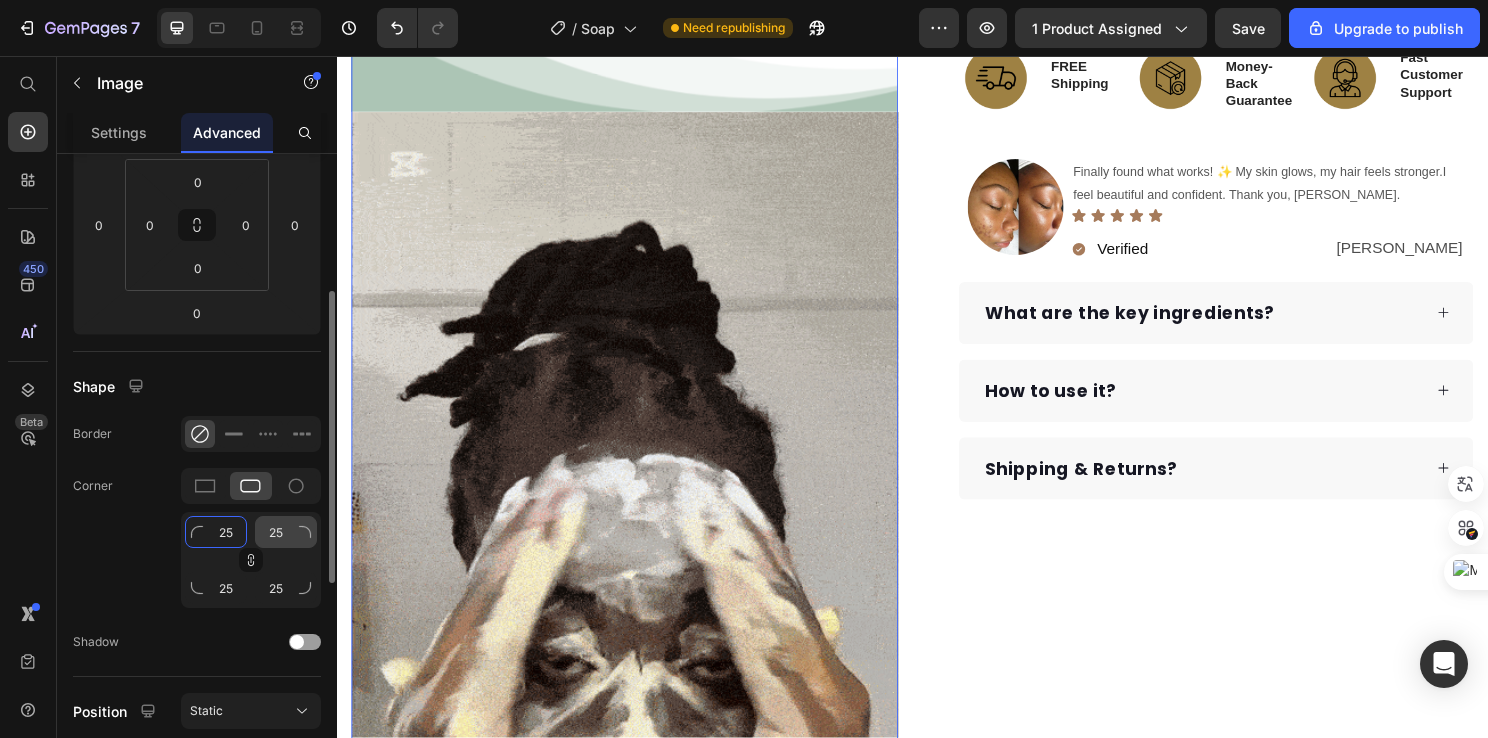 type on "2" 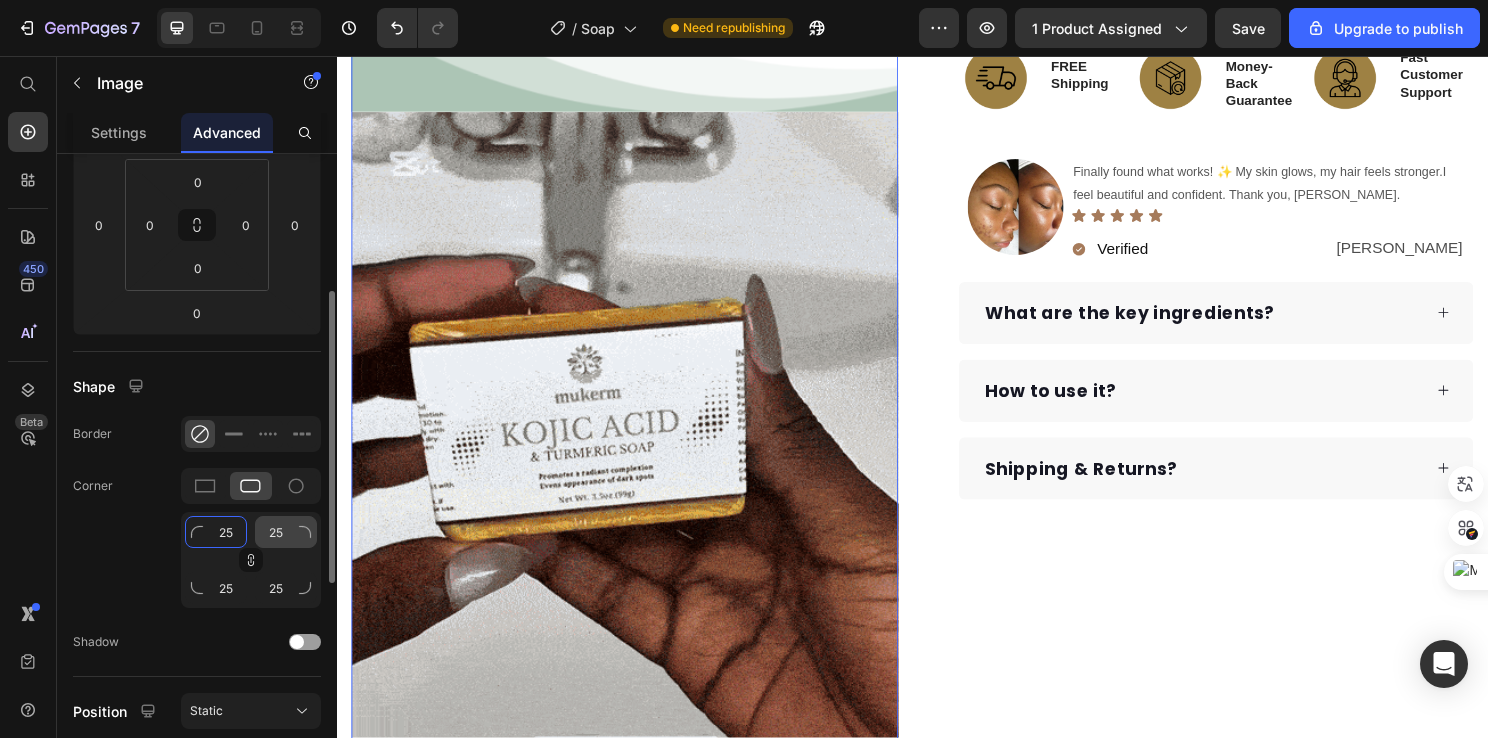 type on "2" 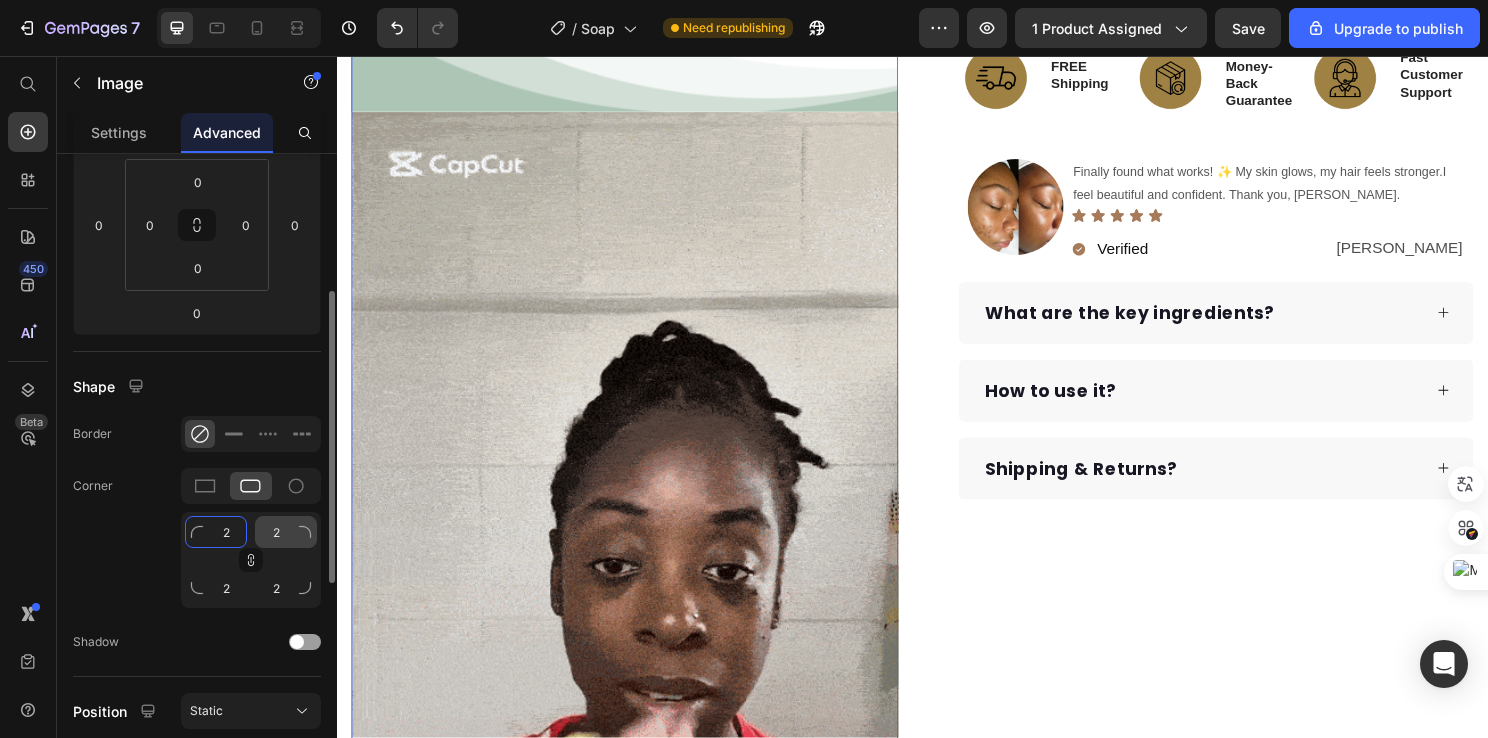 type 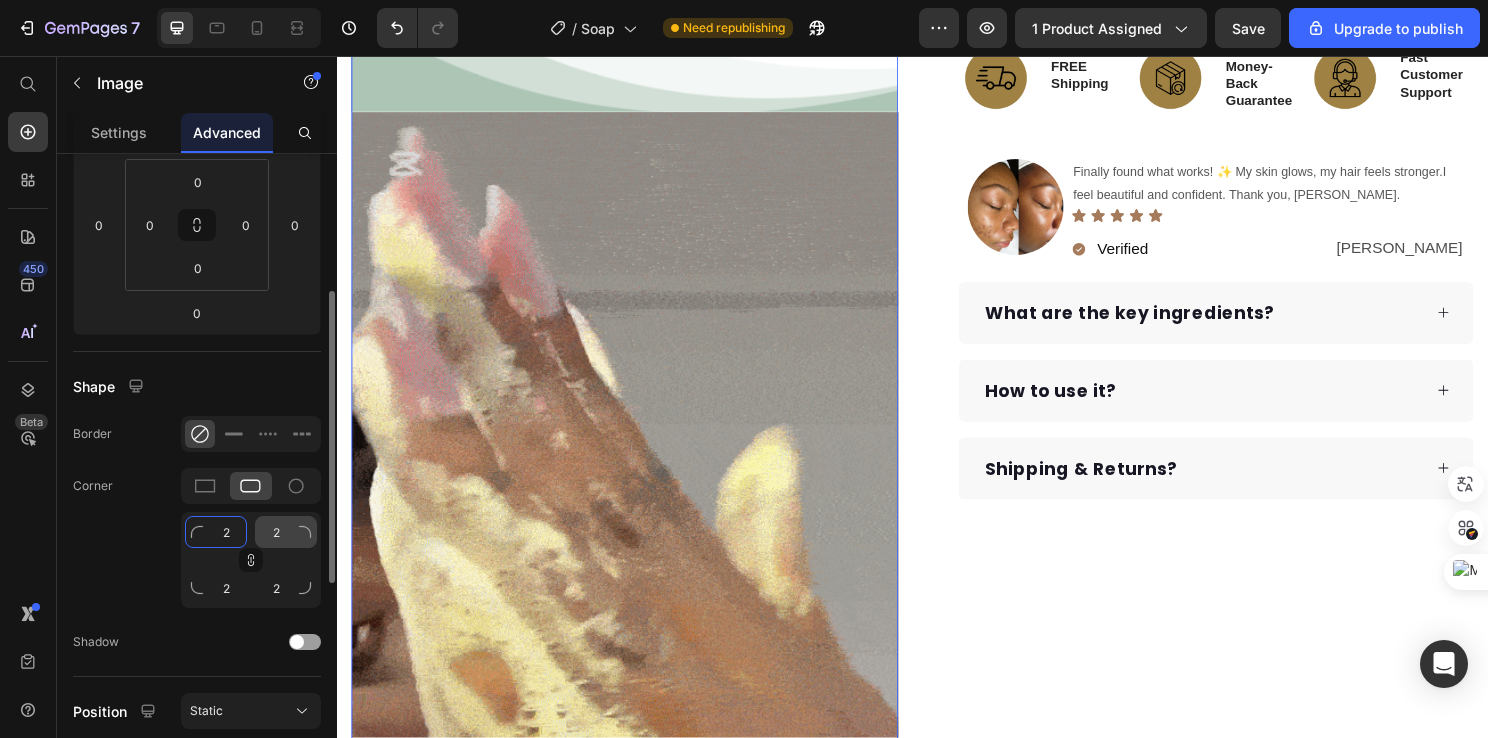 type 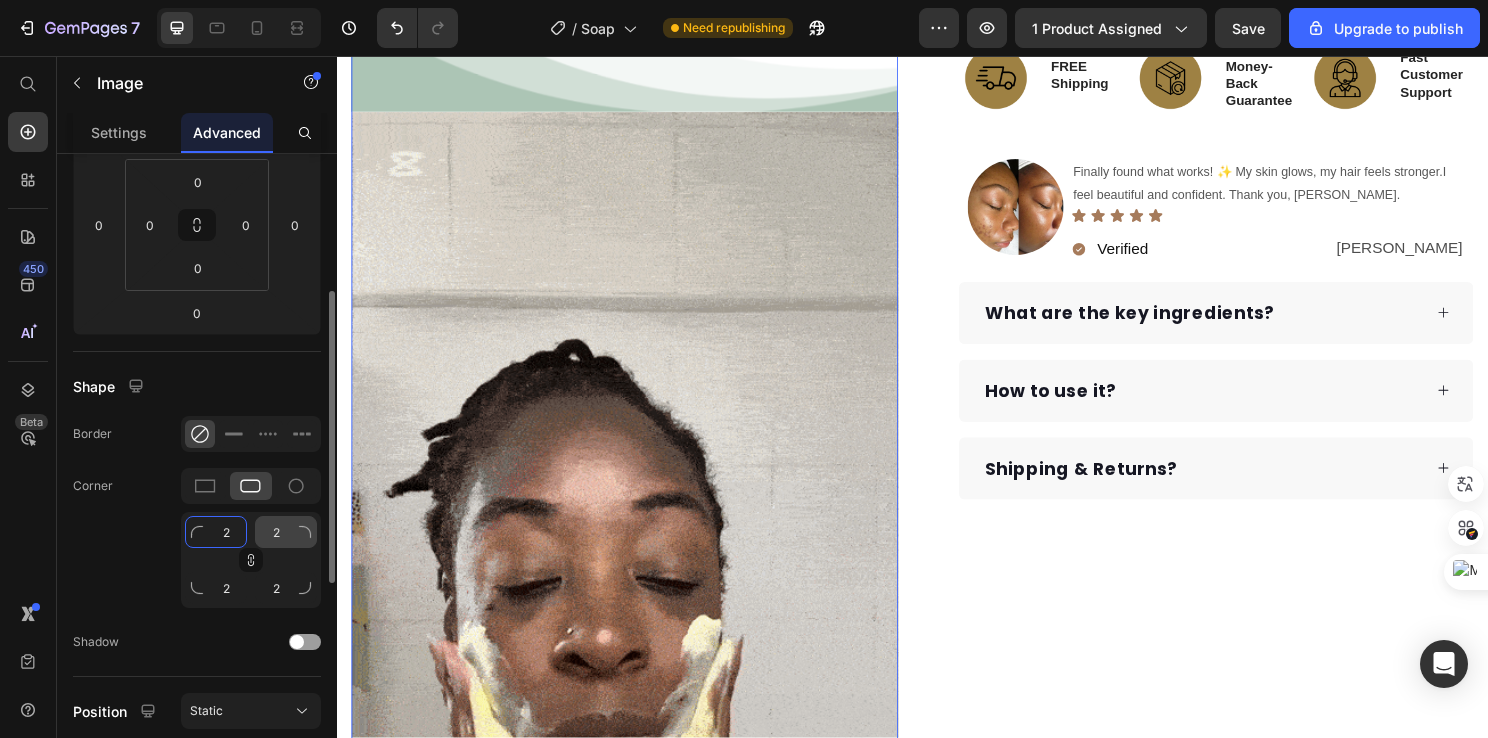 type 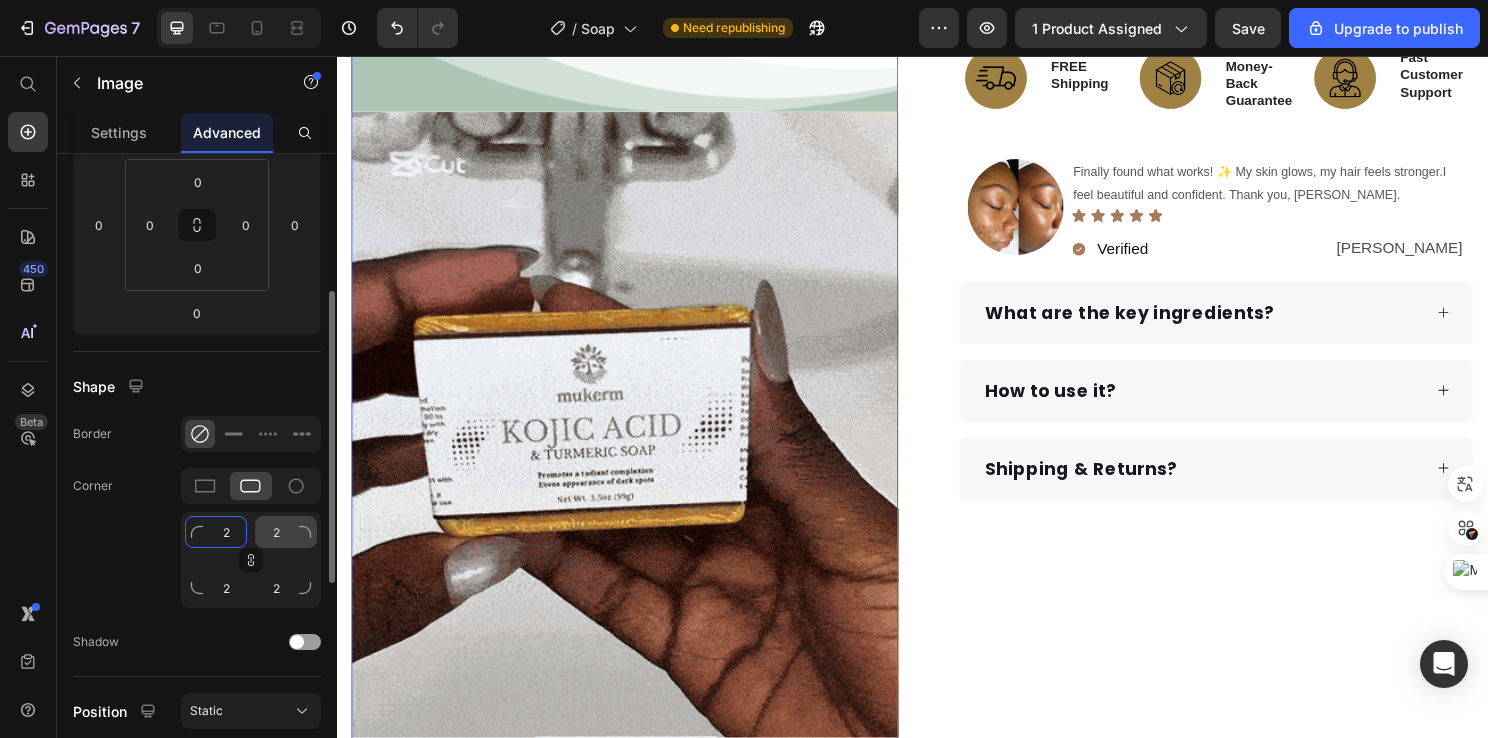 type 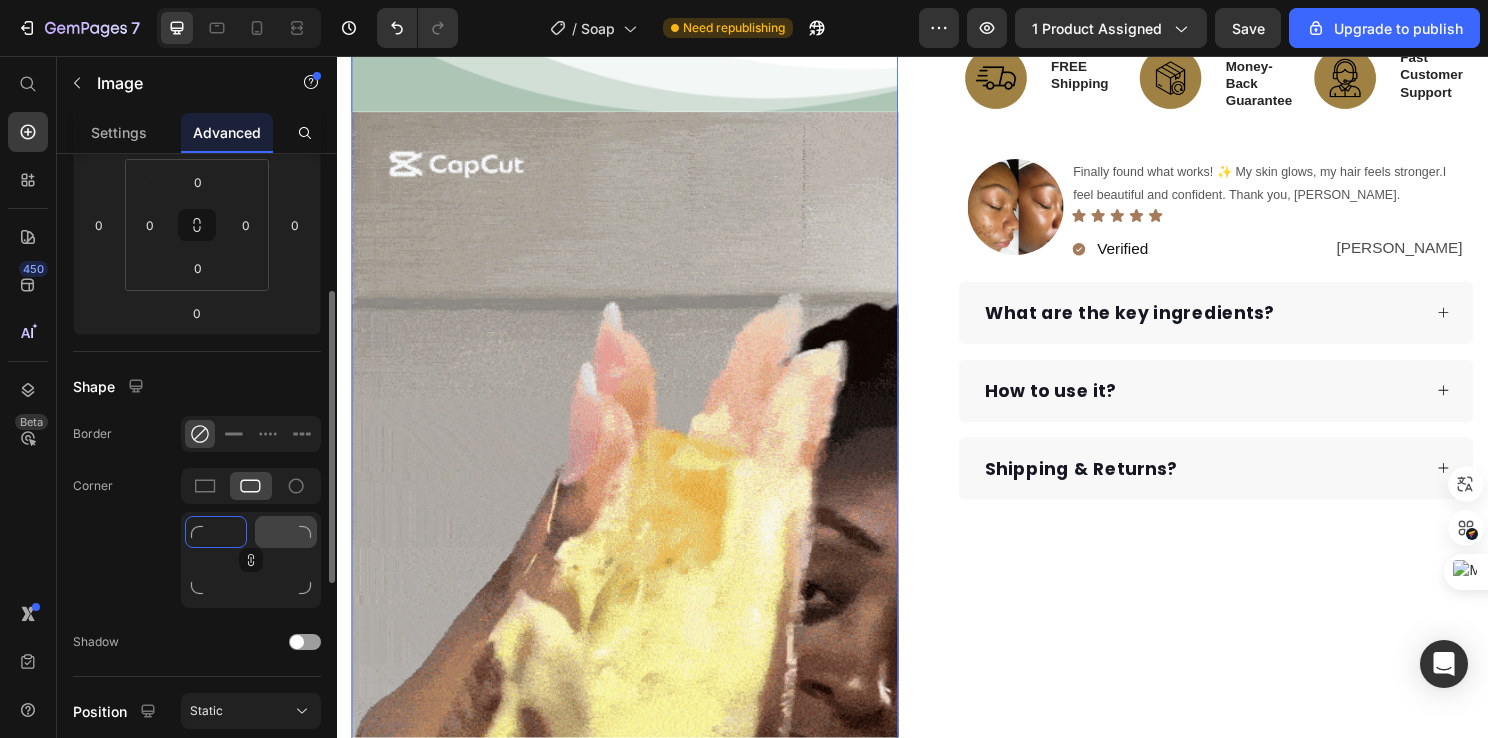 type on "8" 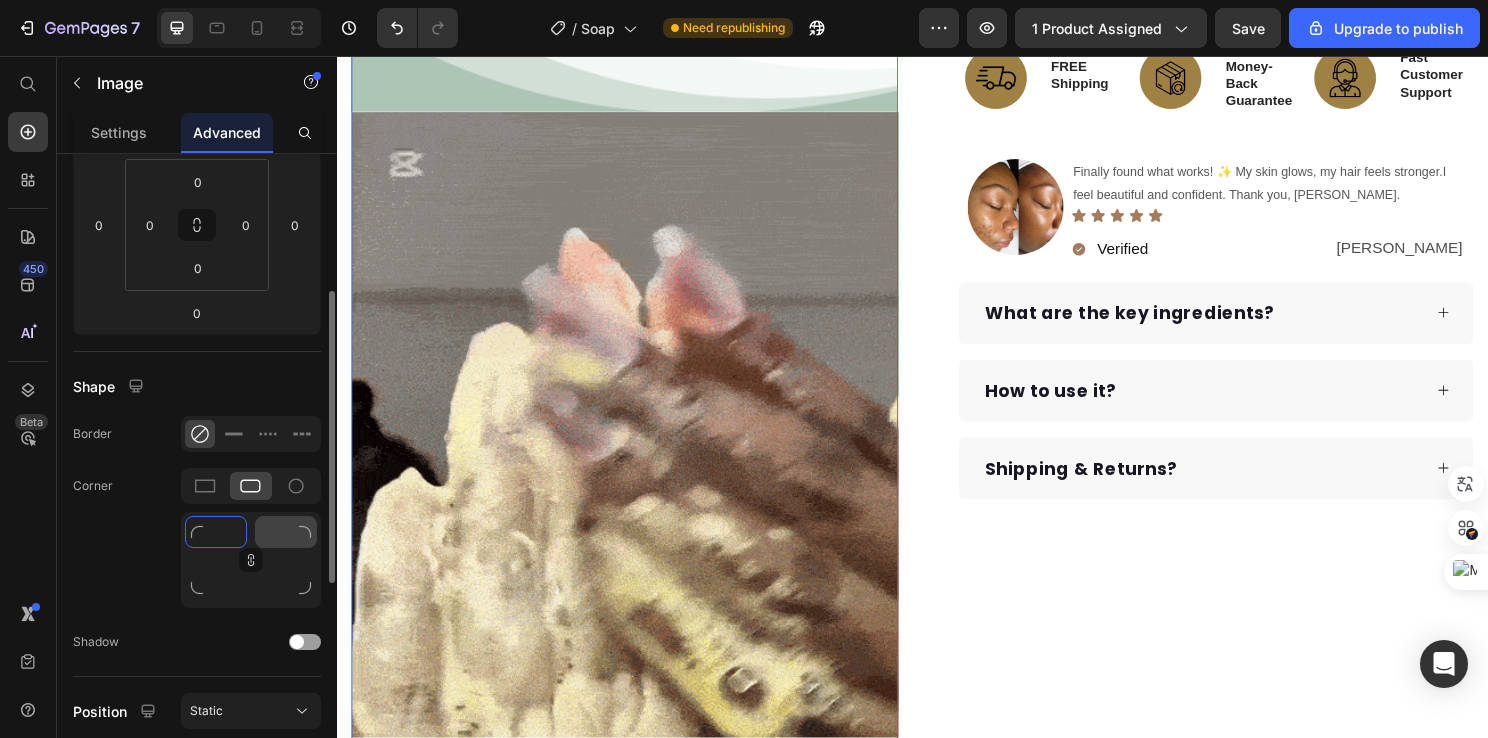 type on "8" 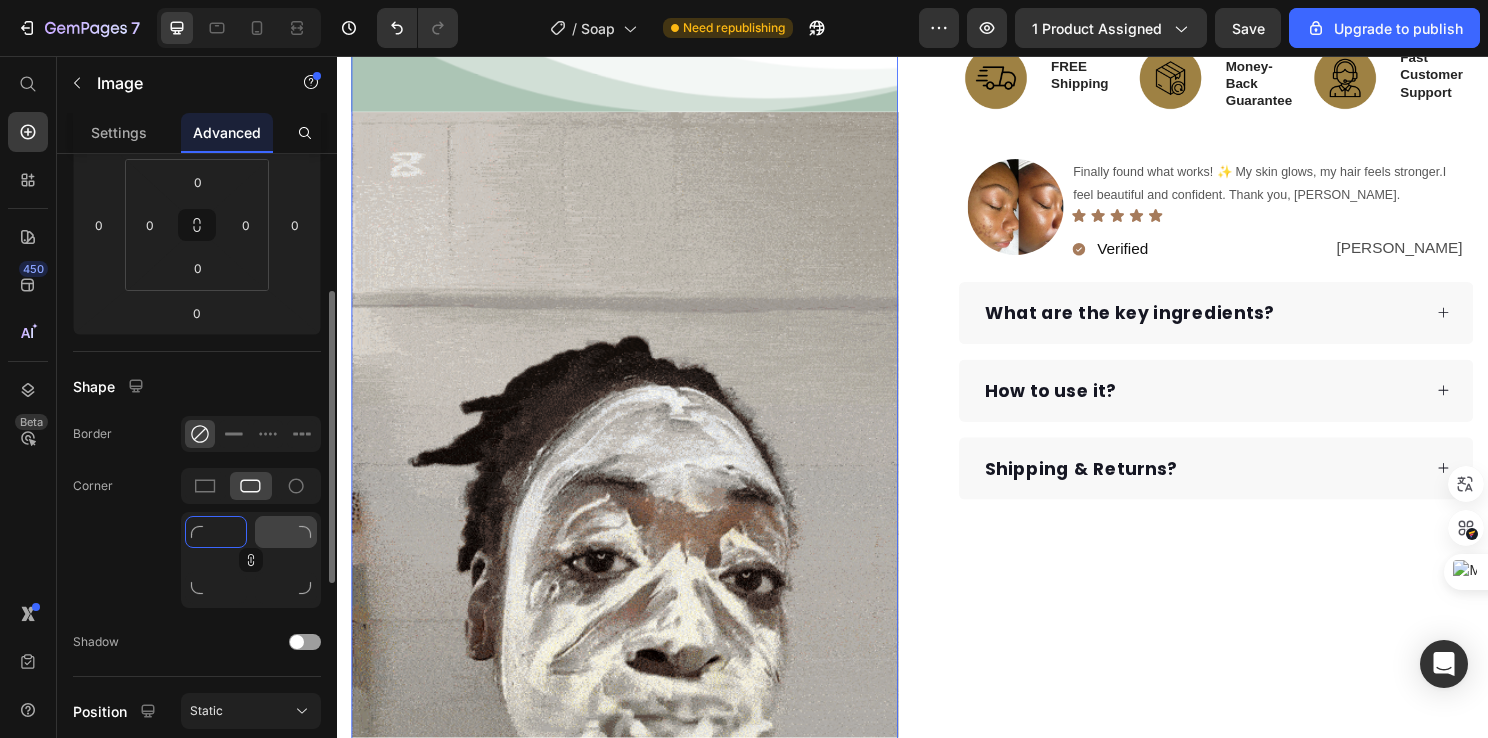 type on "8" 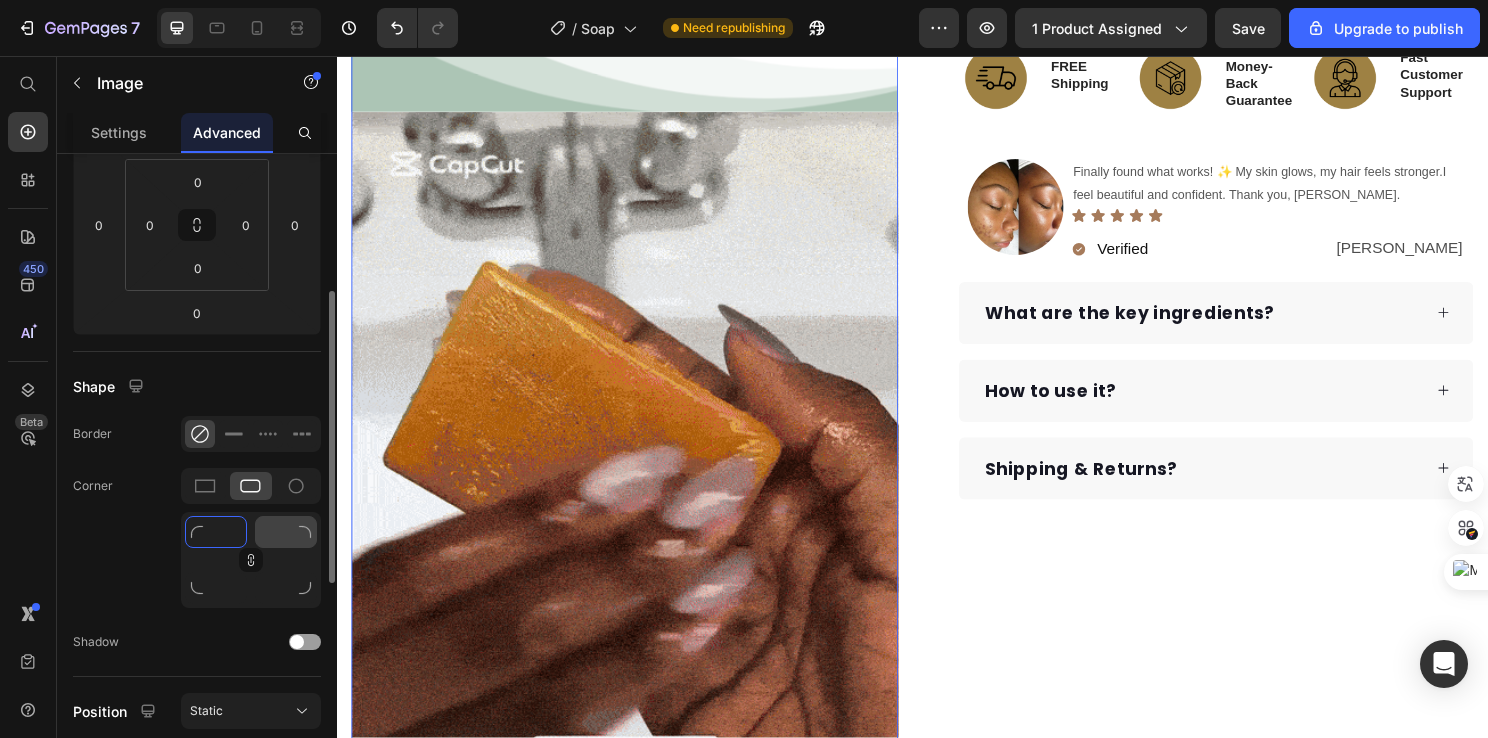 type on "8" 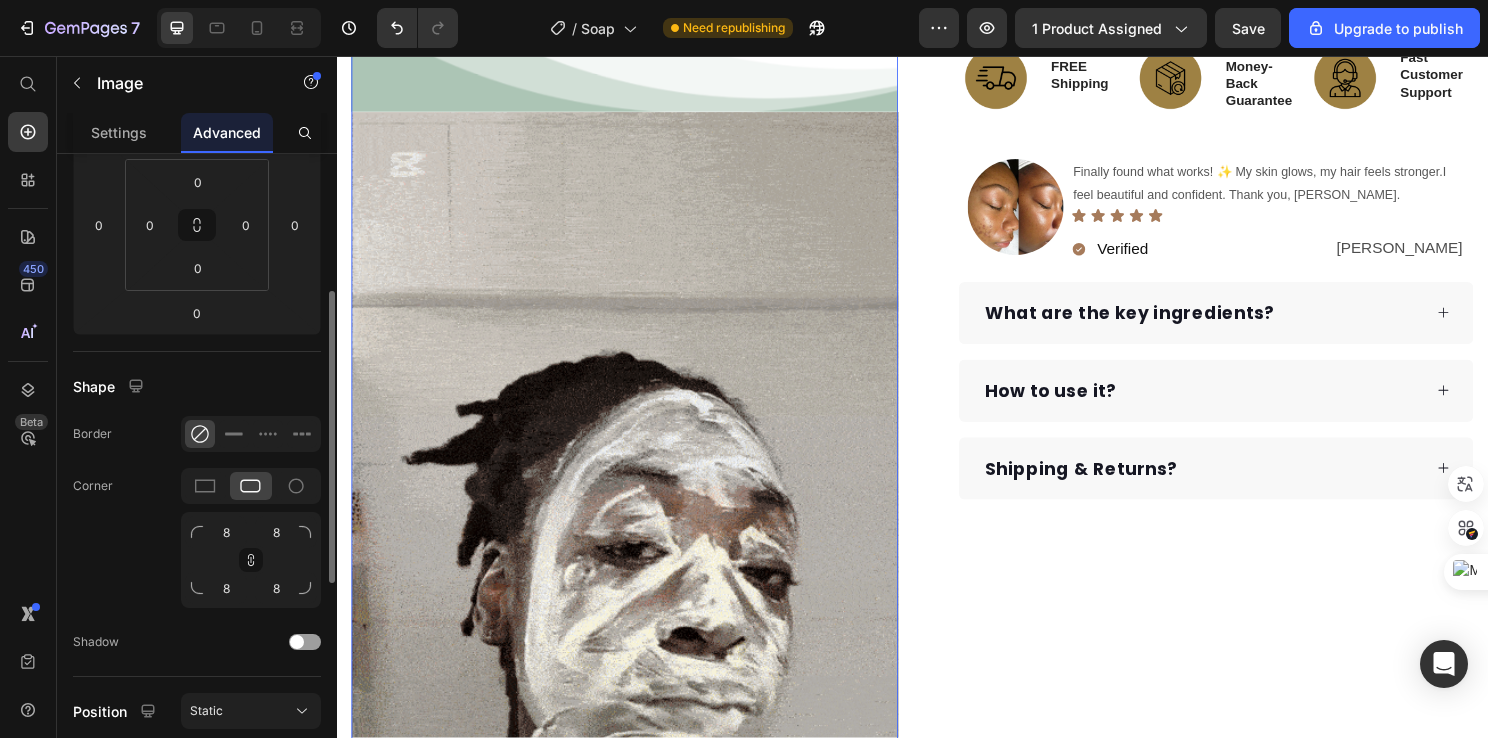 click on "Corner 8 8 8 8" 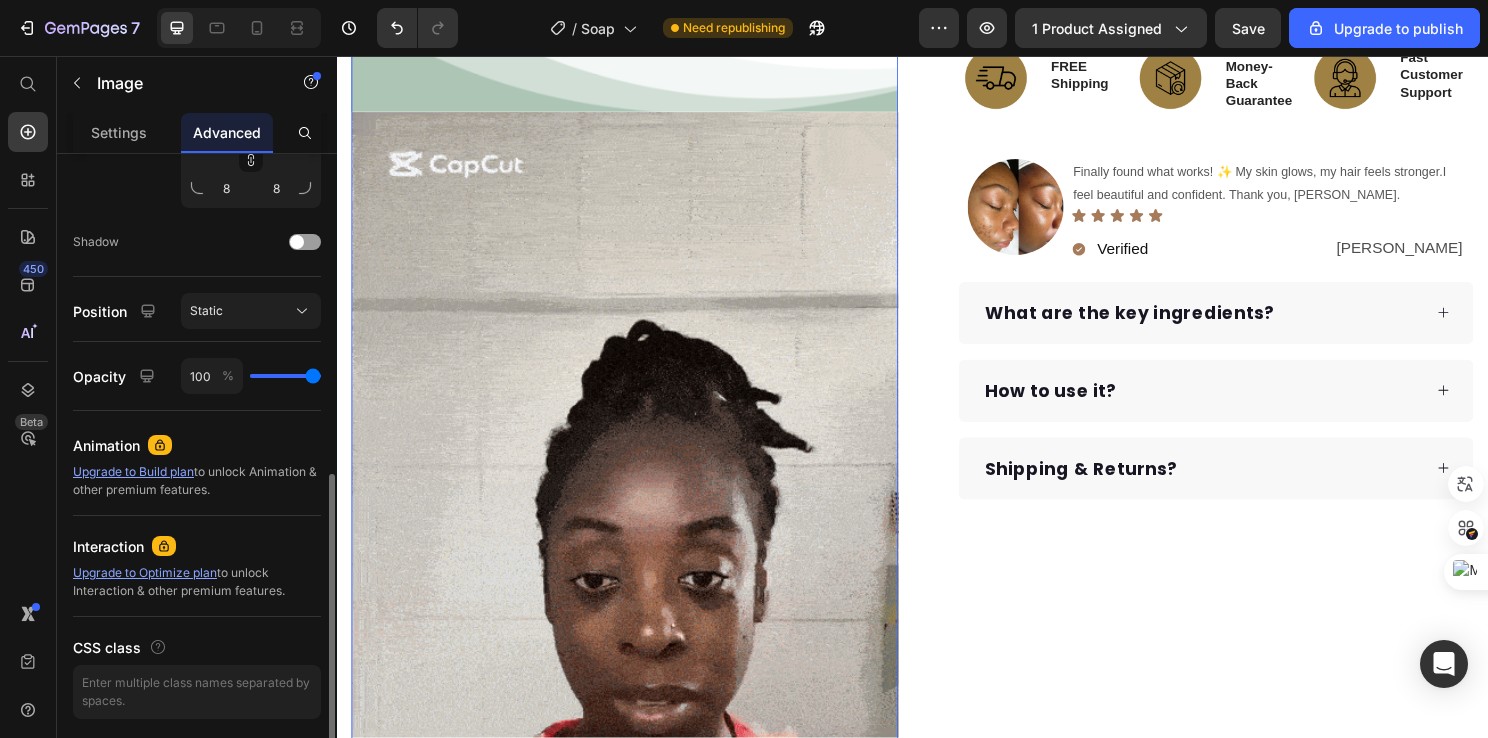 scroll, scrollTop: 400, scrollLeft: 0, axis: vertical 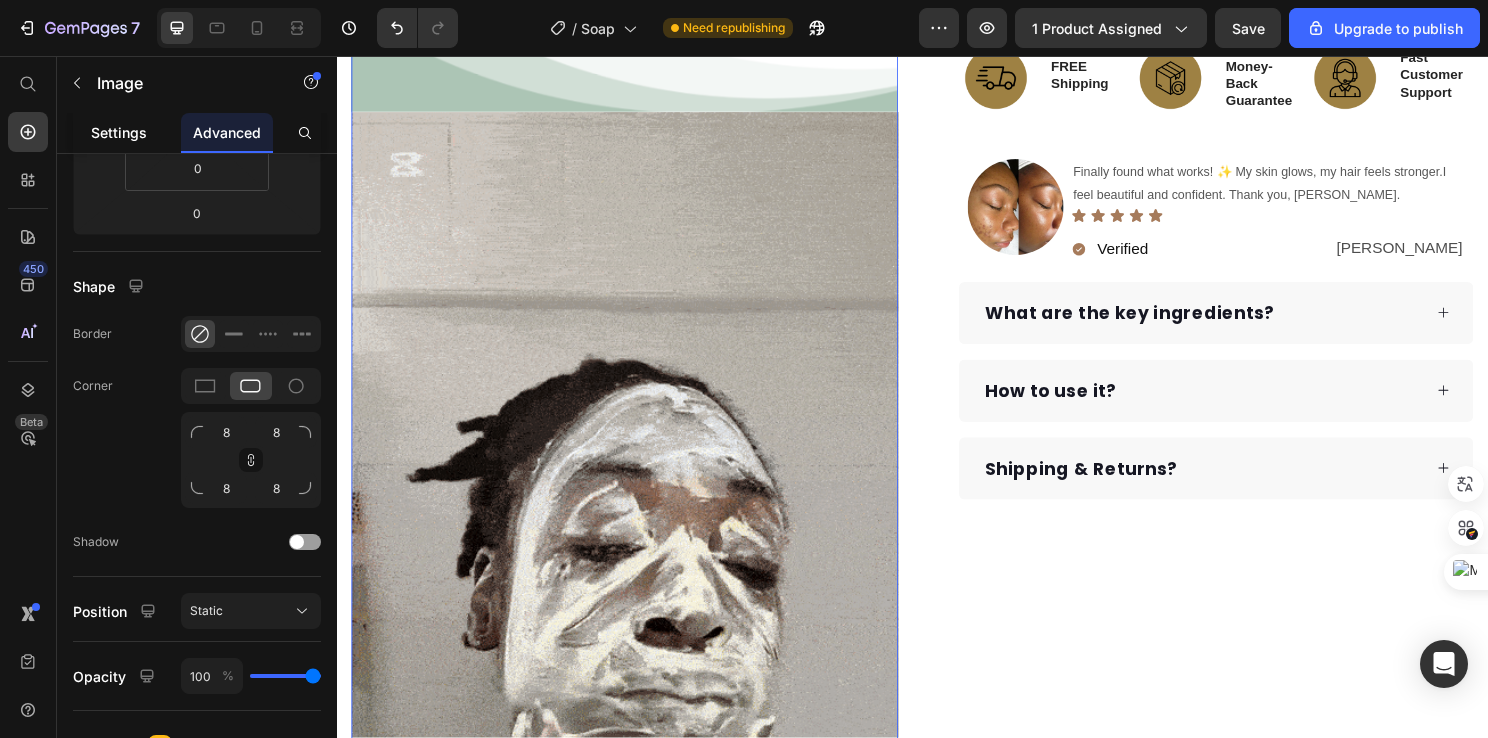 click on "Settings" 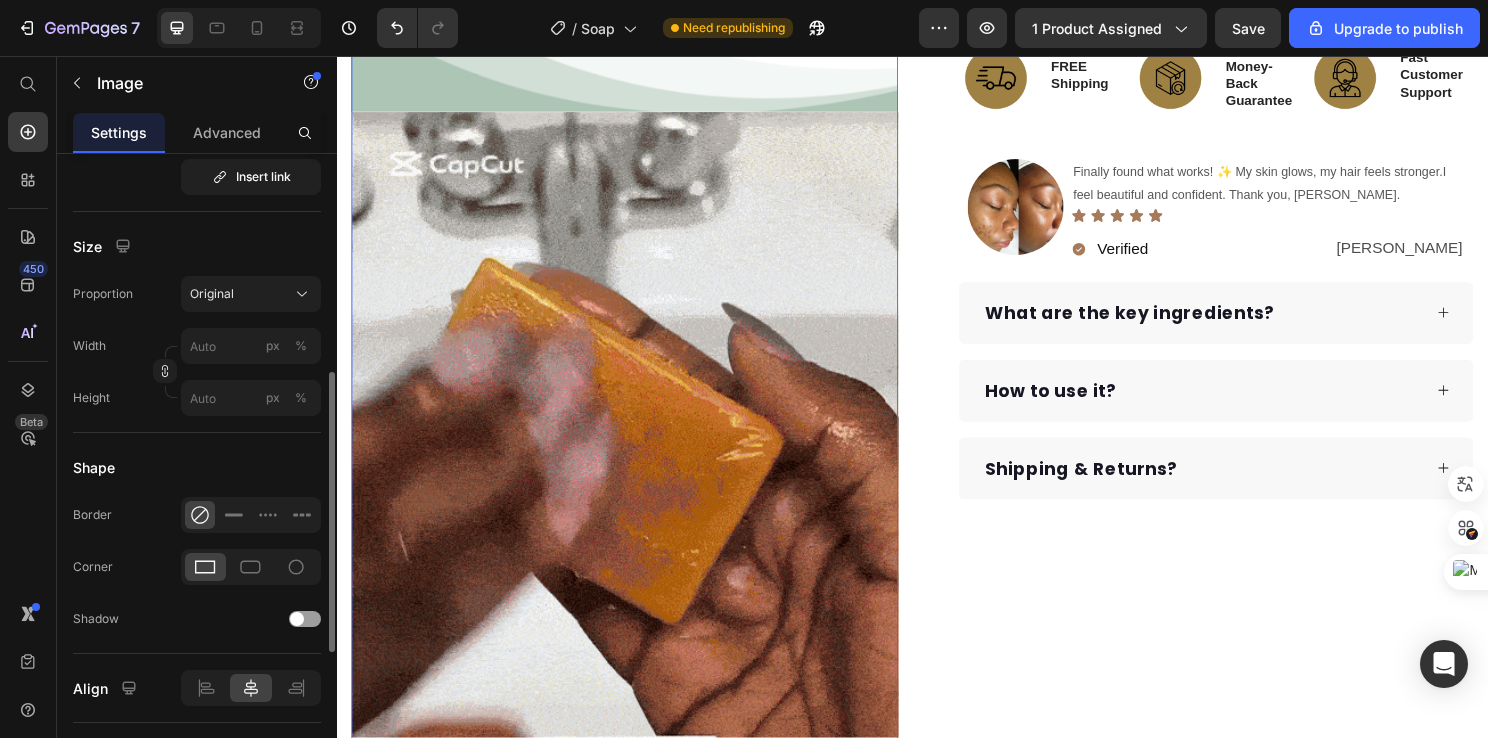 scroll, scrollTop: 600, scrollLeft: 0, axis: vertical 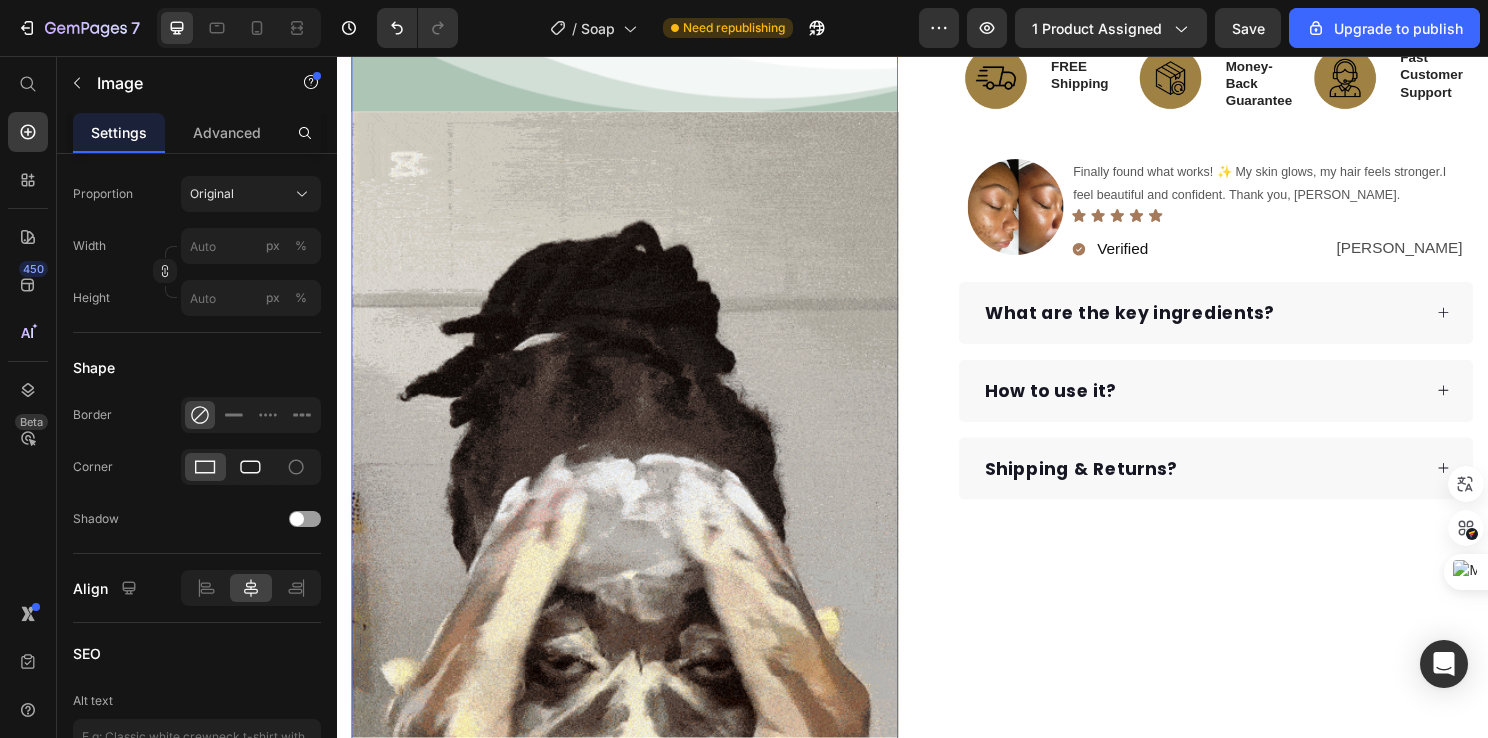 click 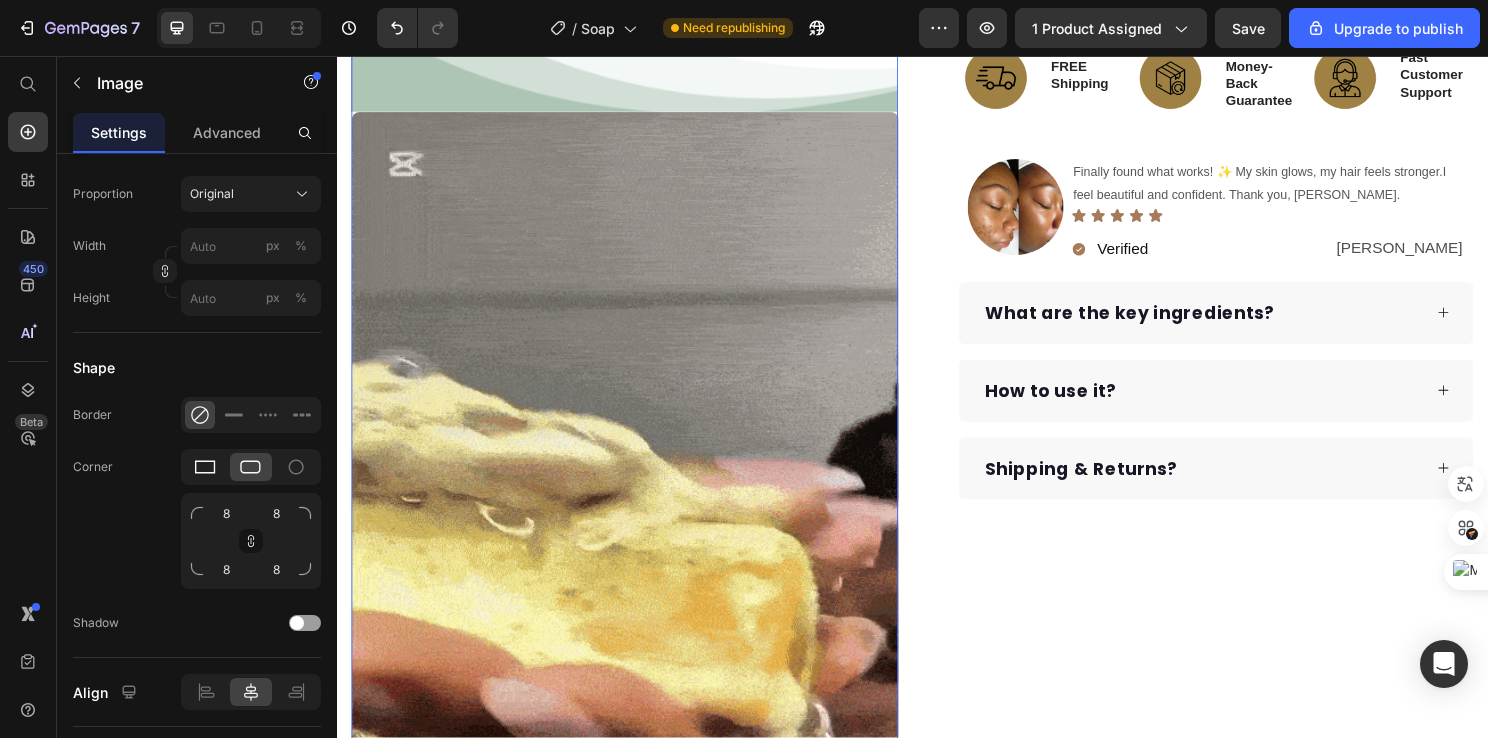 click 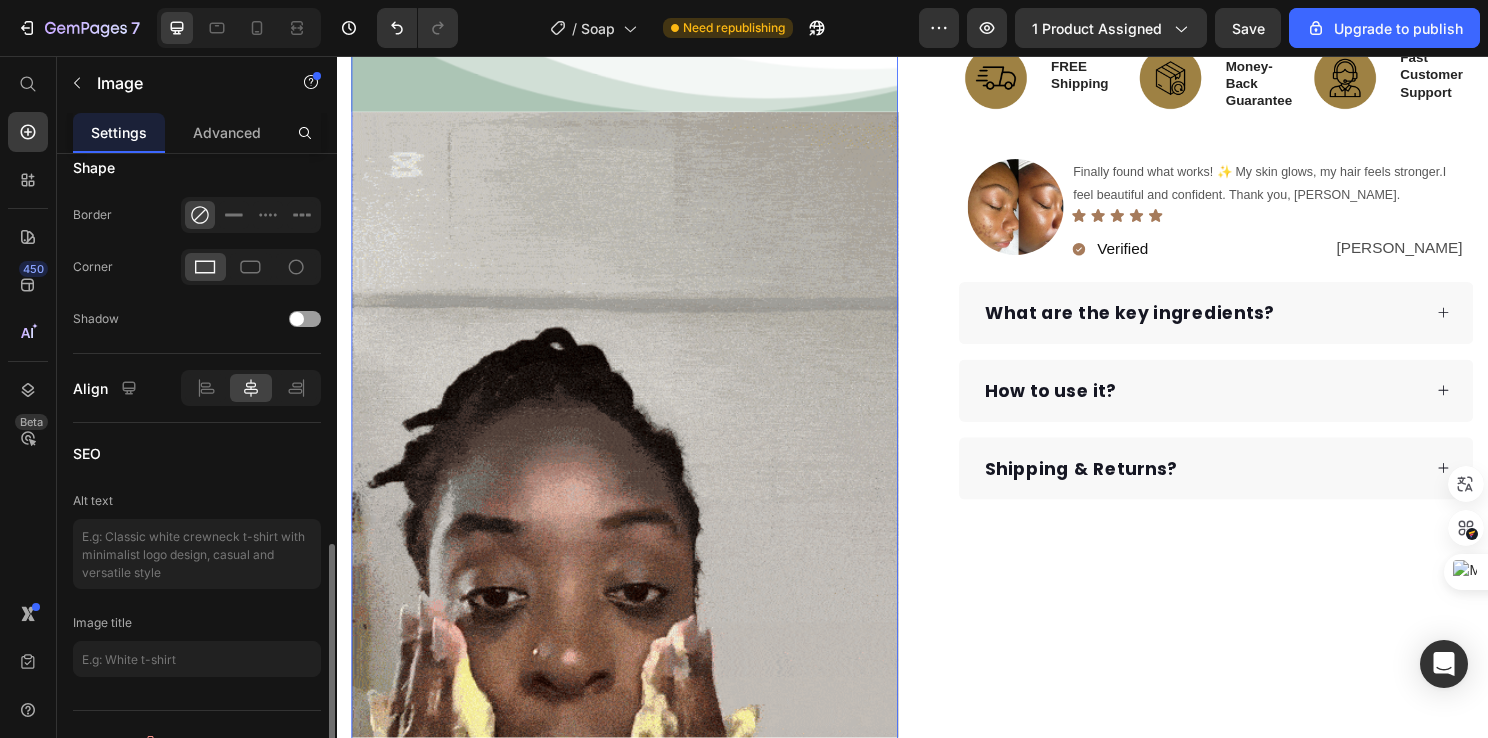 scroll, scrollTop: 828, scrollLeft: 0, axis: vertical 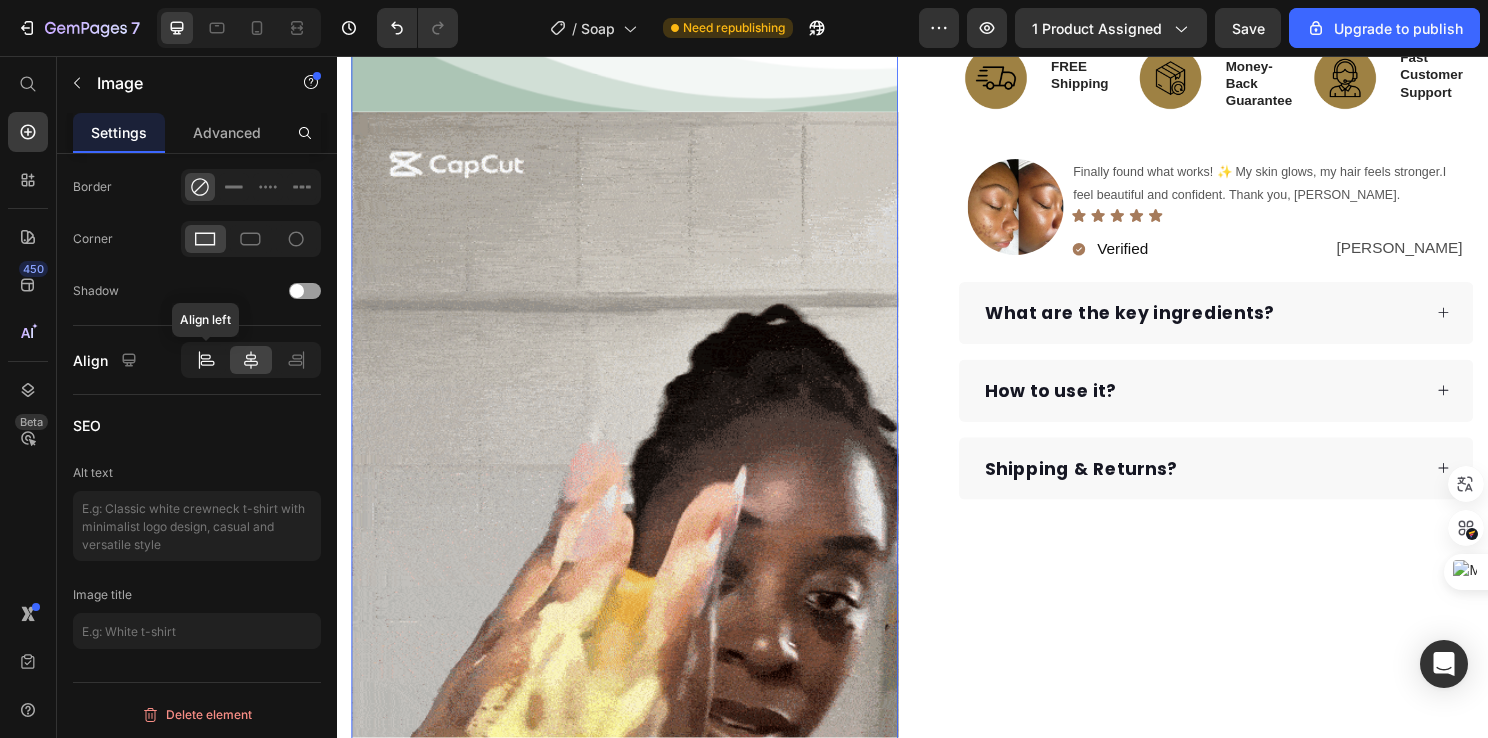 click 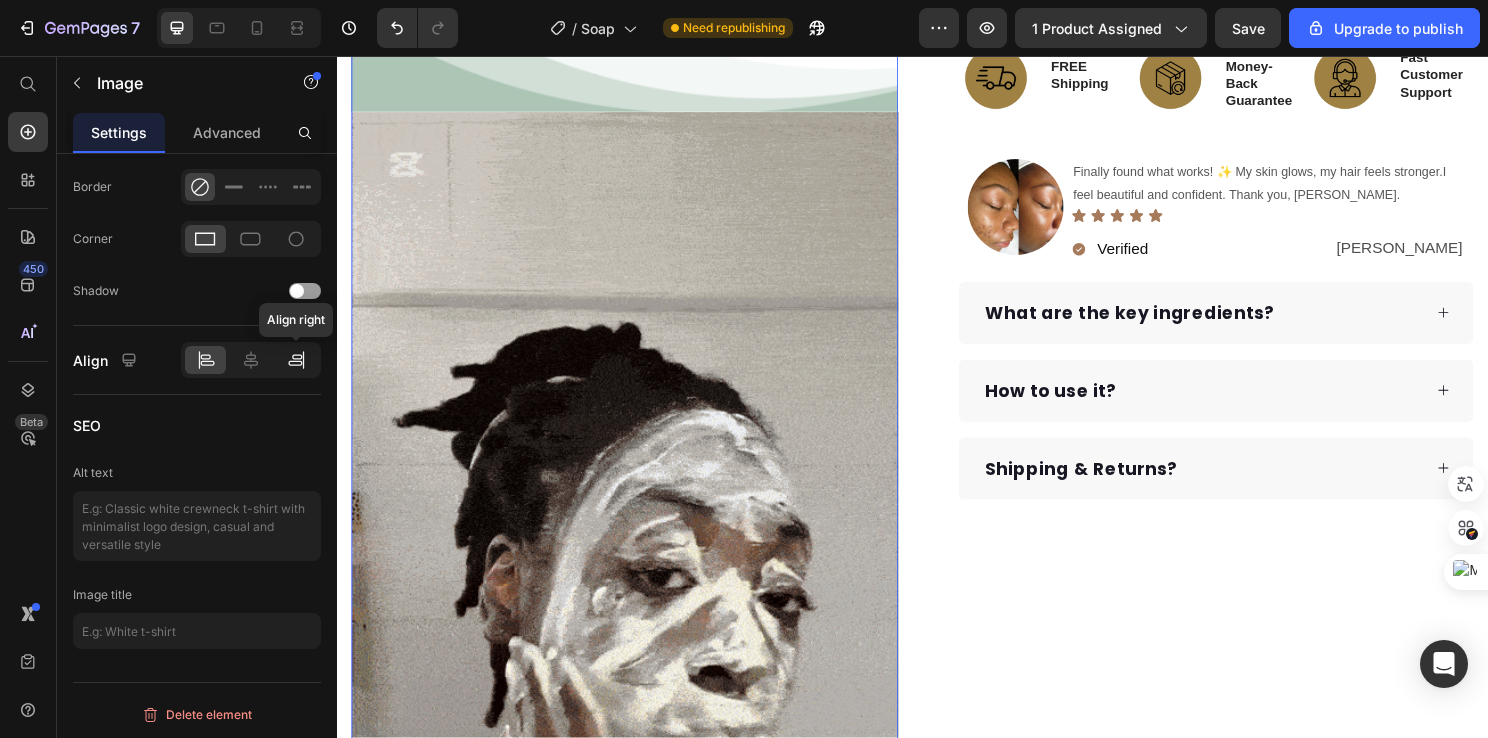 click 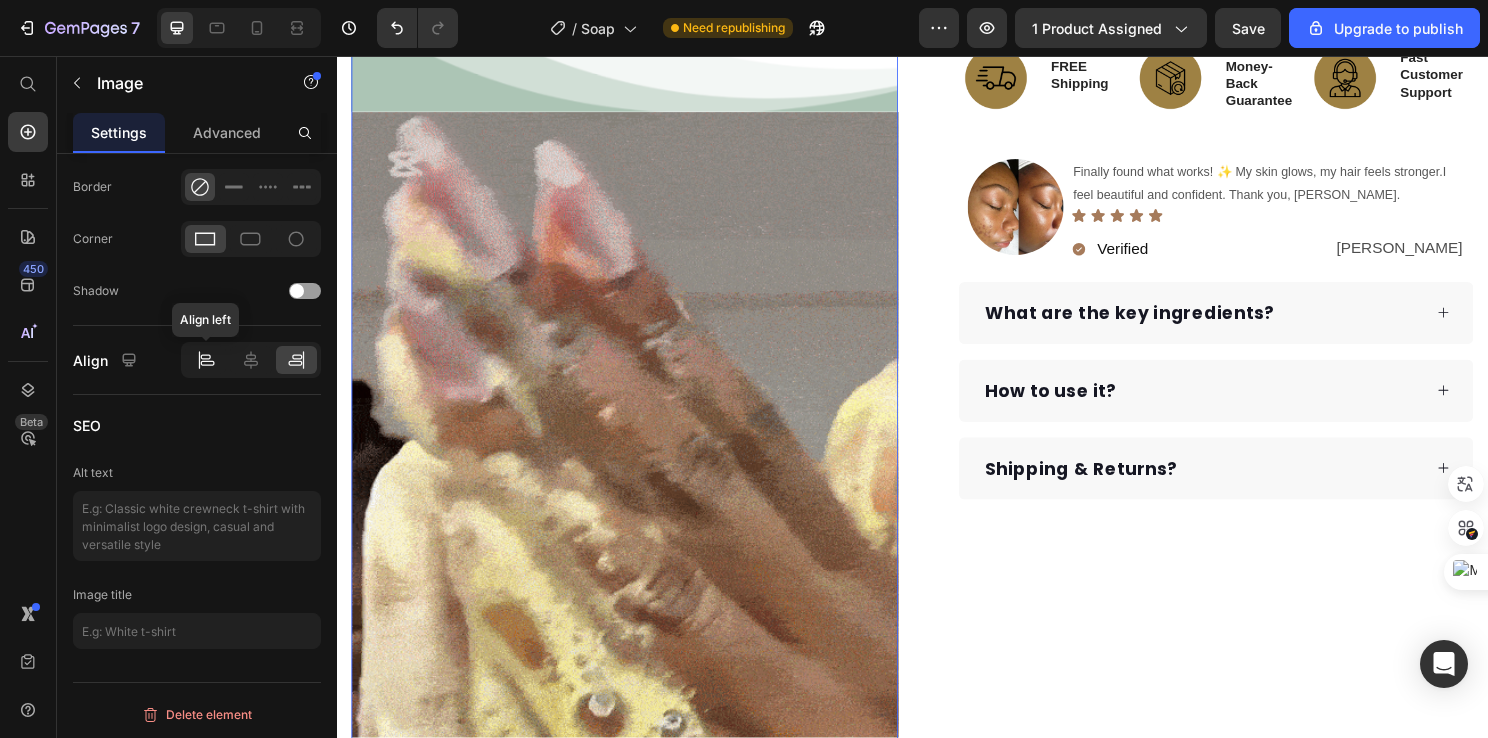 click 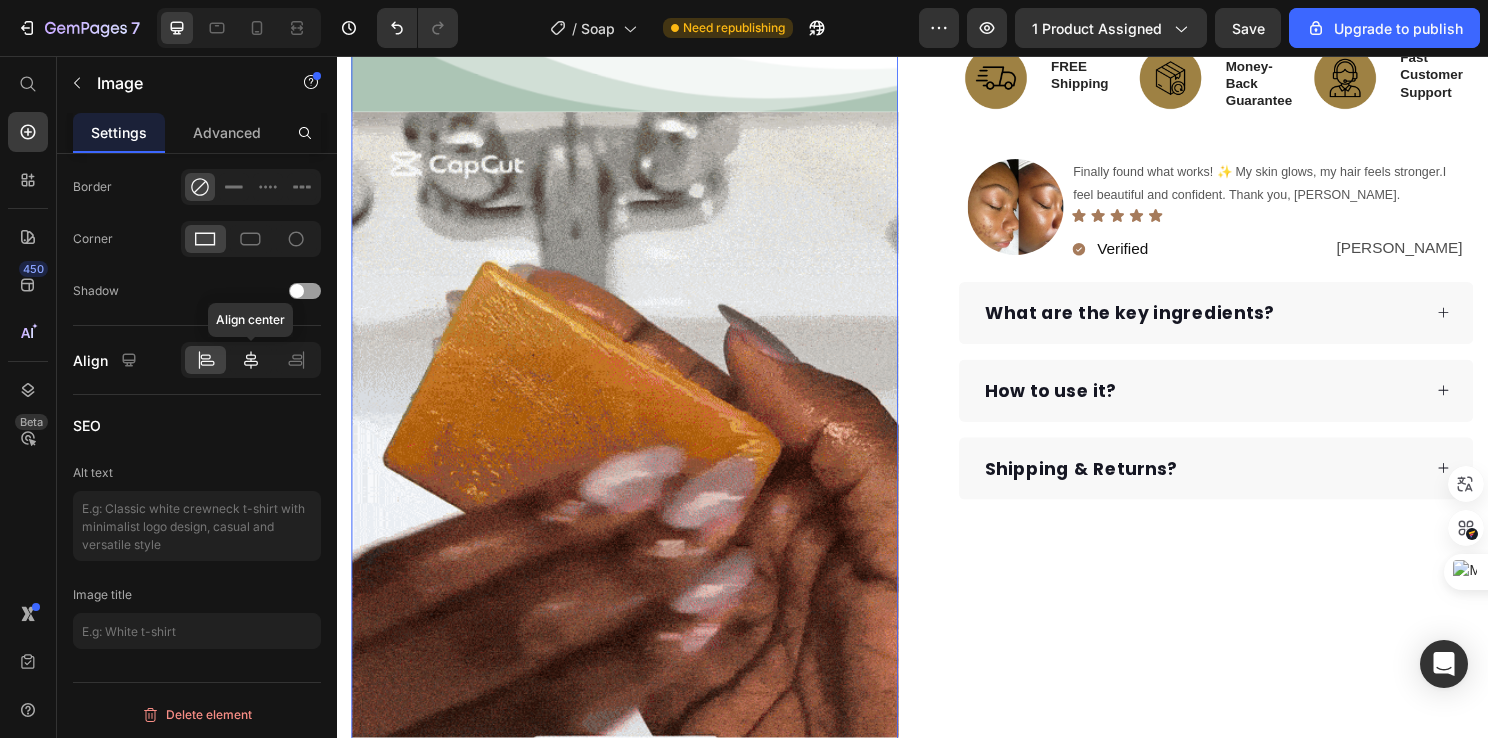click 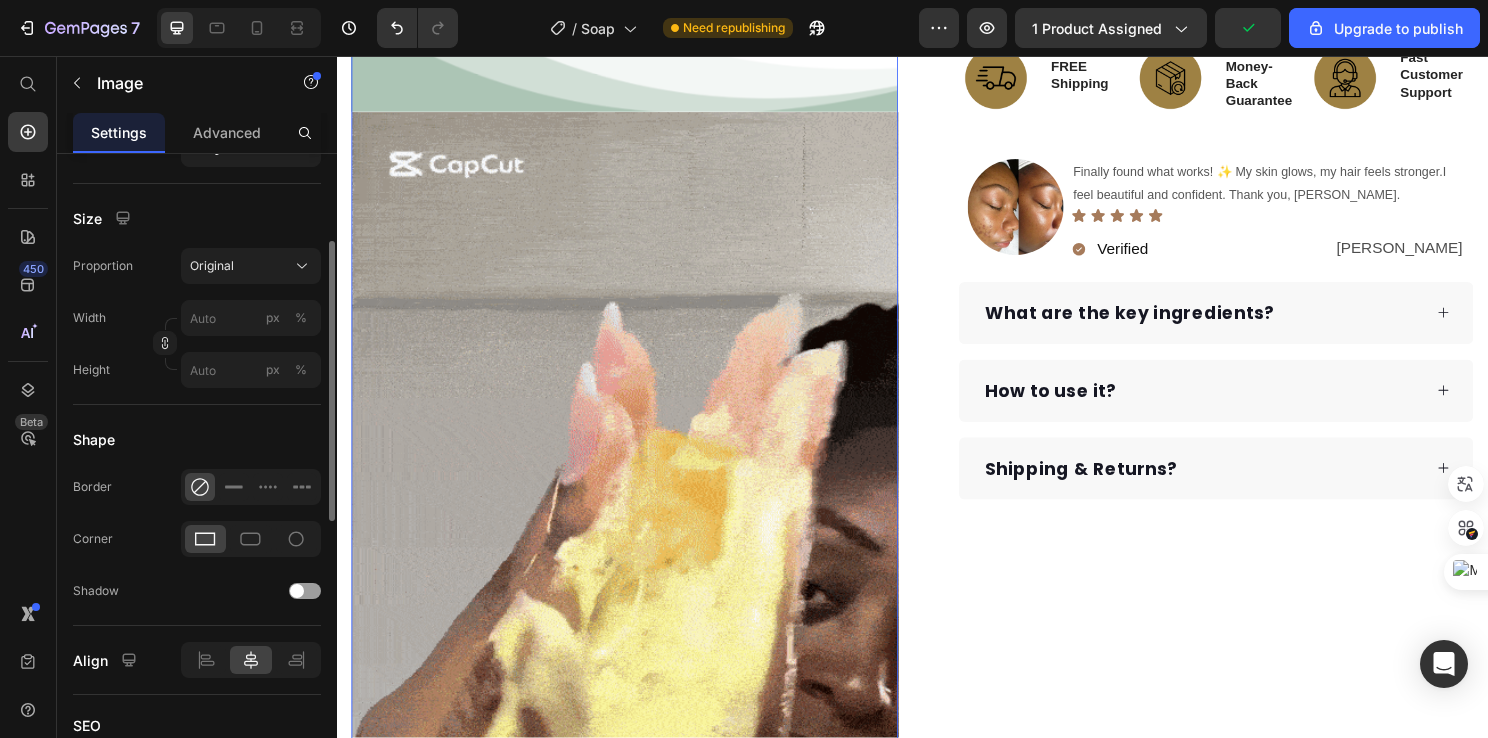 scroll, scrollTop: 428, scrollLeft: 0, axis: vertical 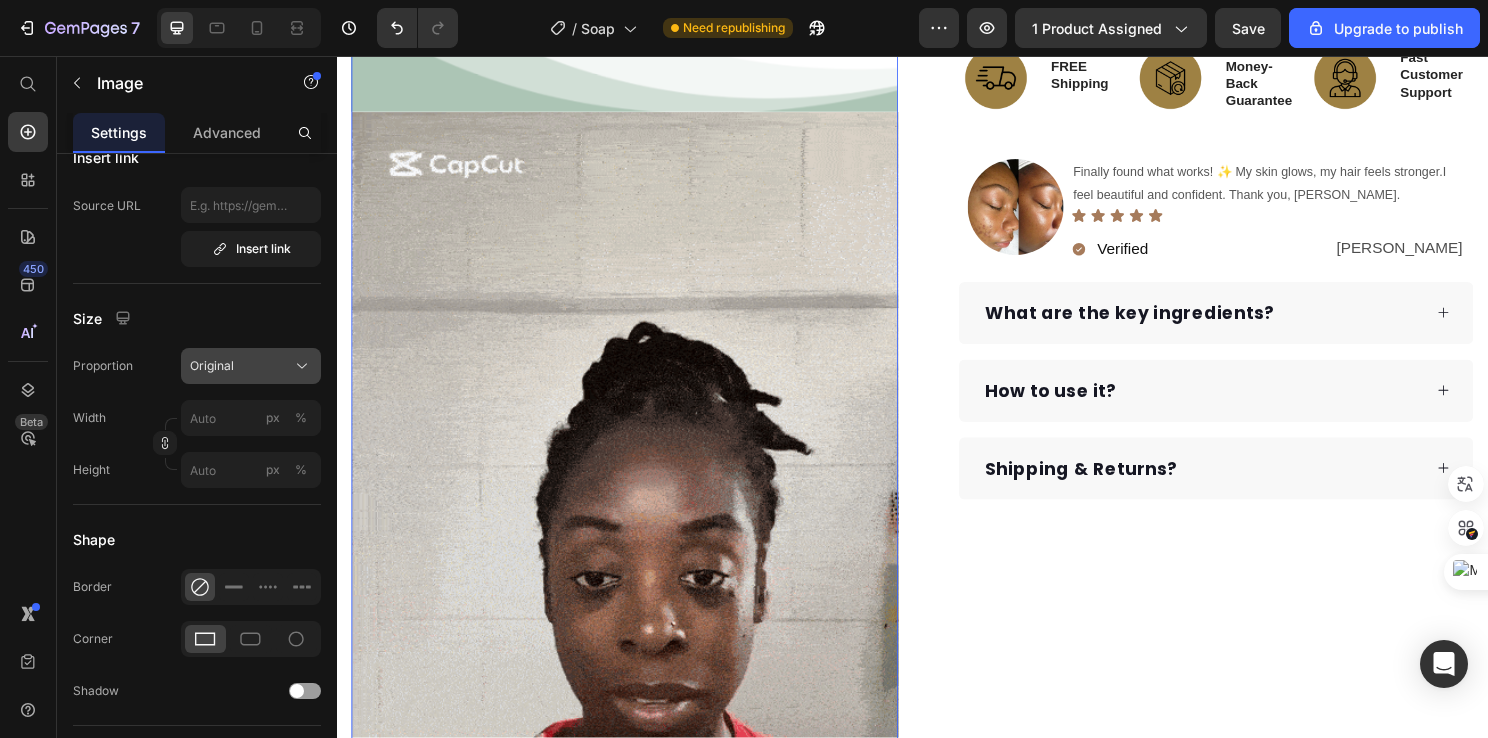 click on "Original" 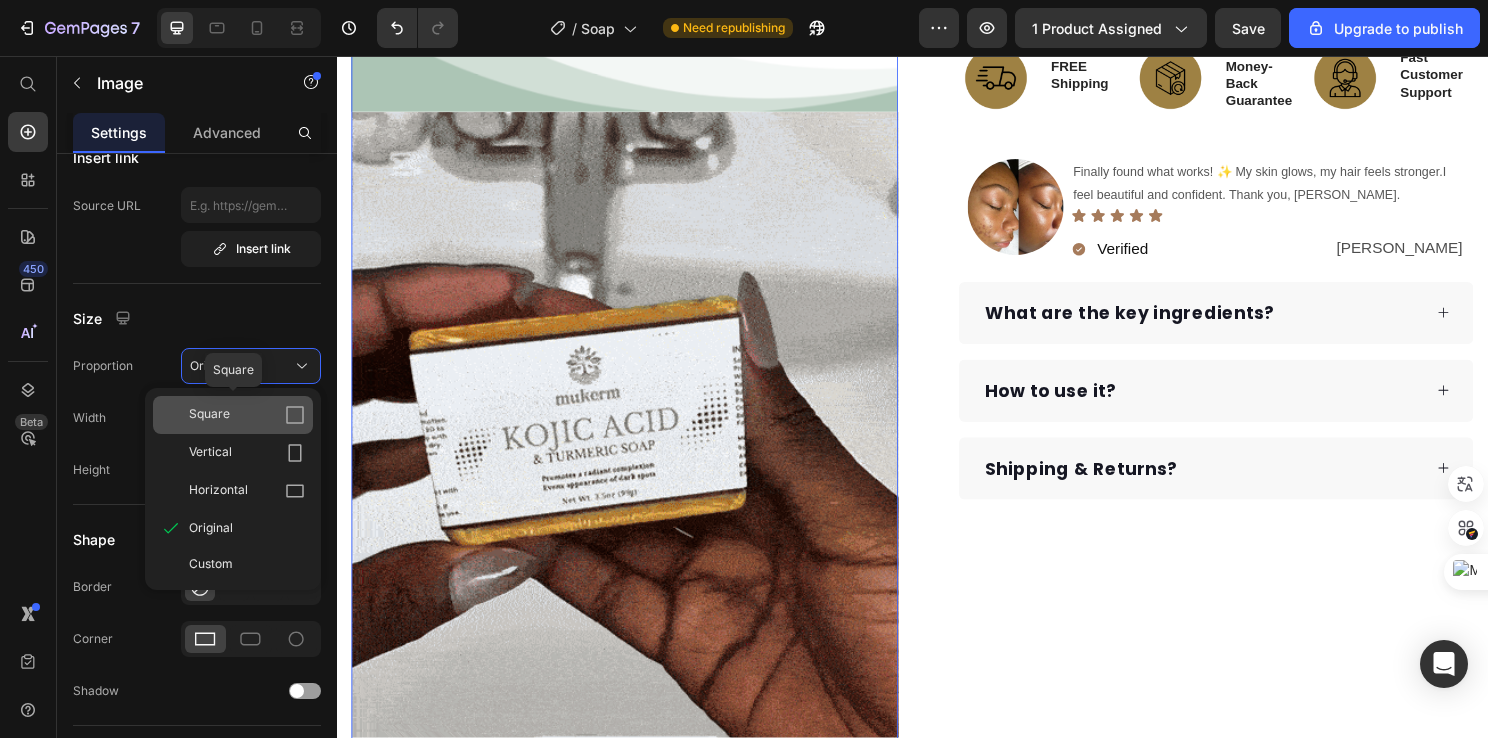 click on "Square" at bounding box center (247, 415) 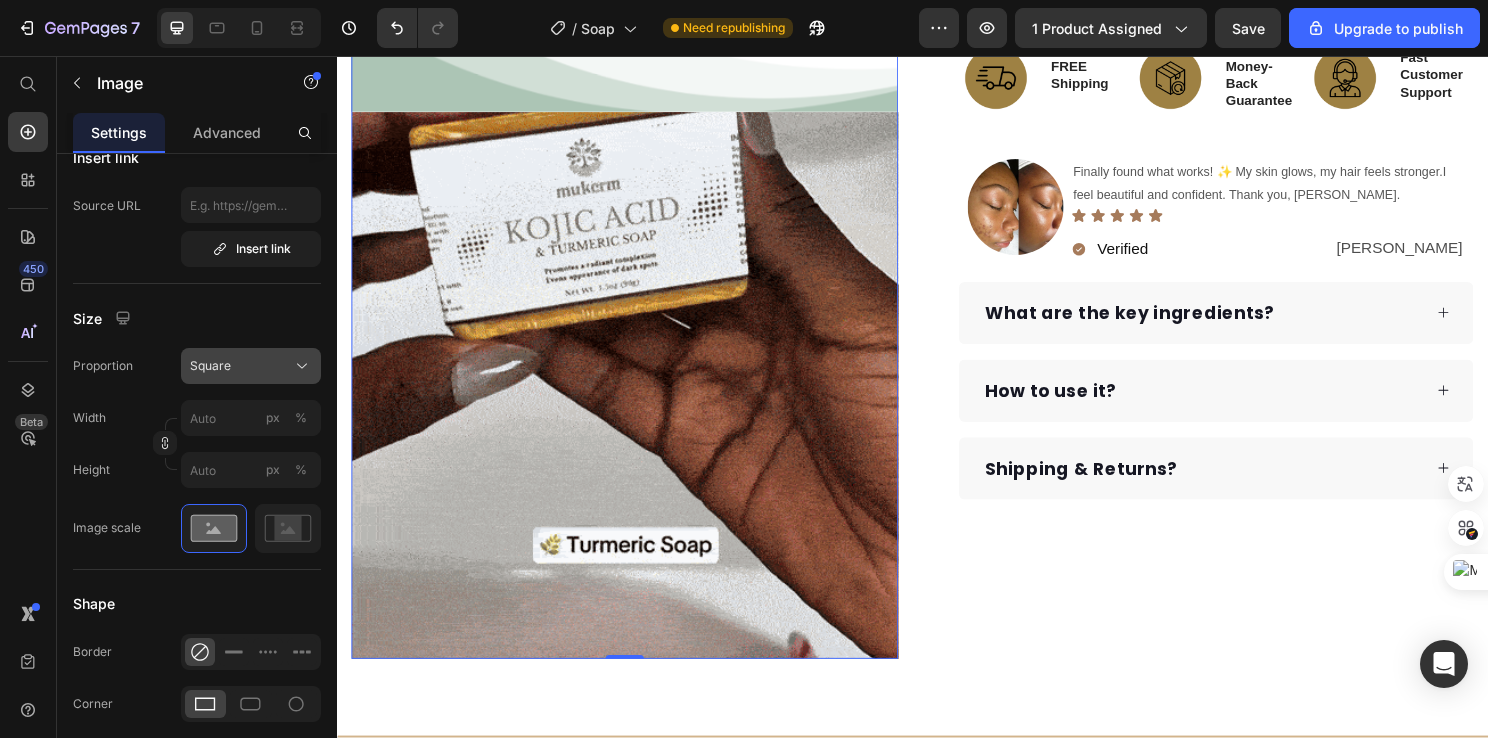 click on "Square" 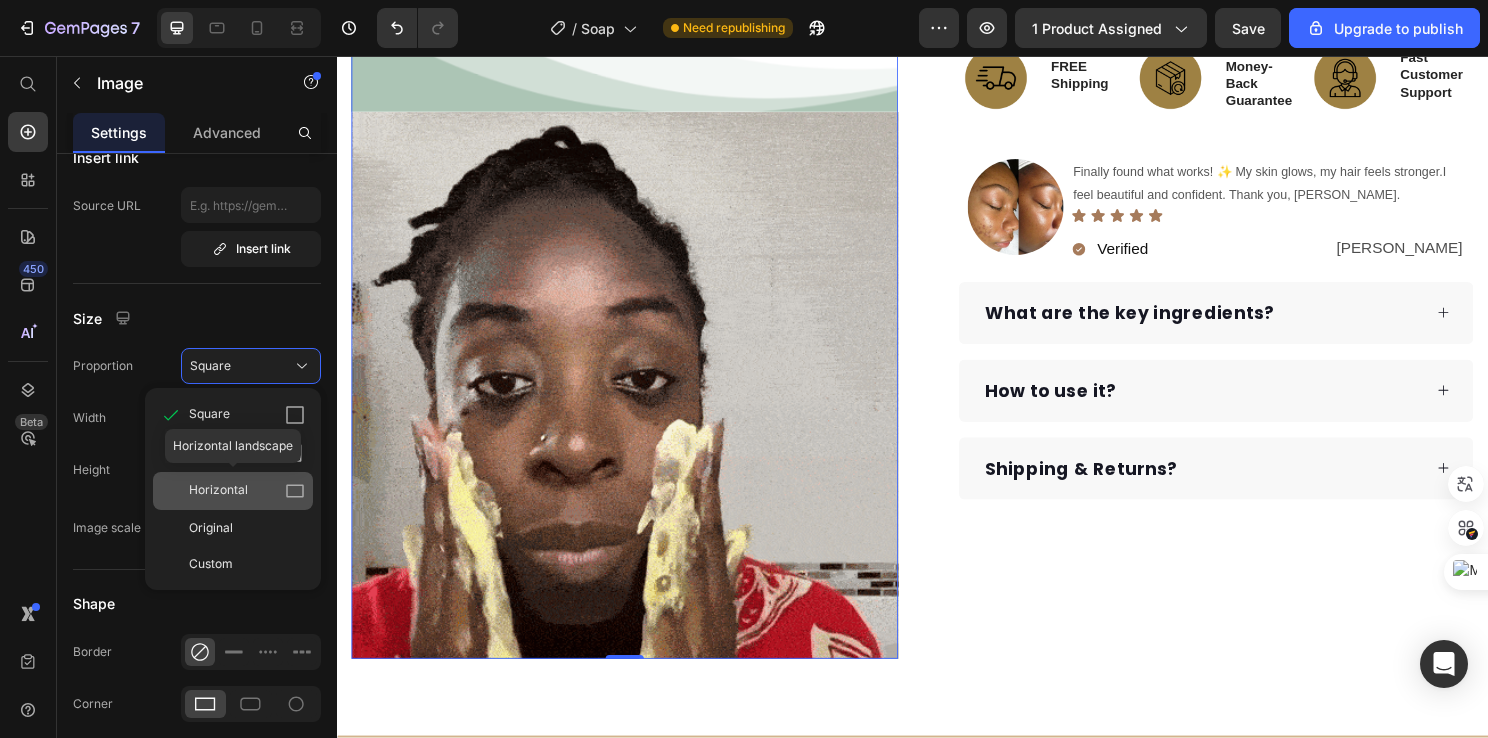 click on "Horizontal" 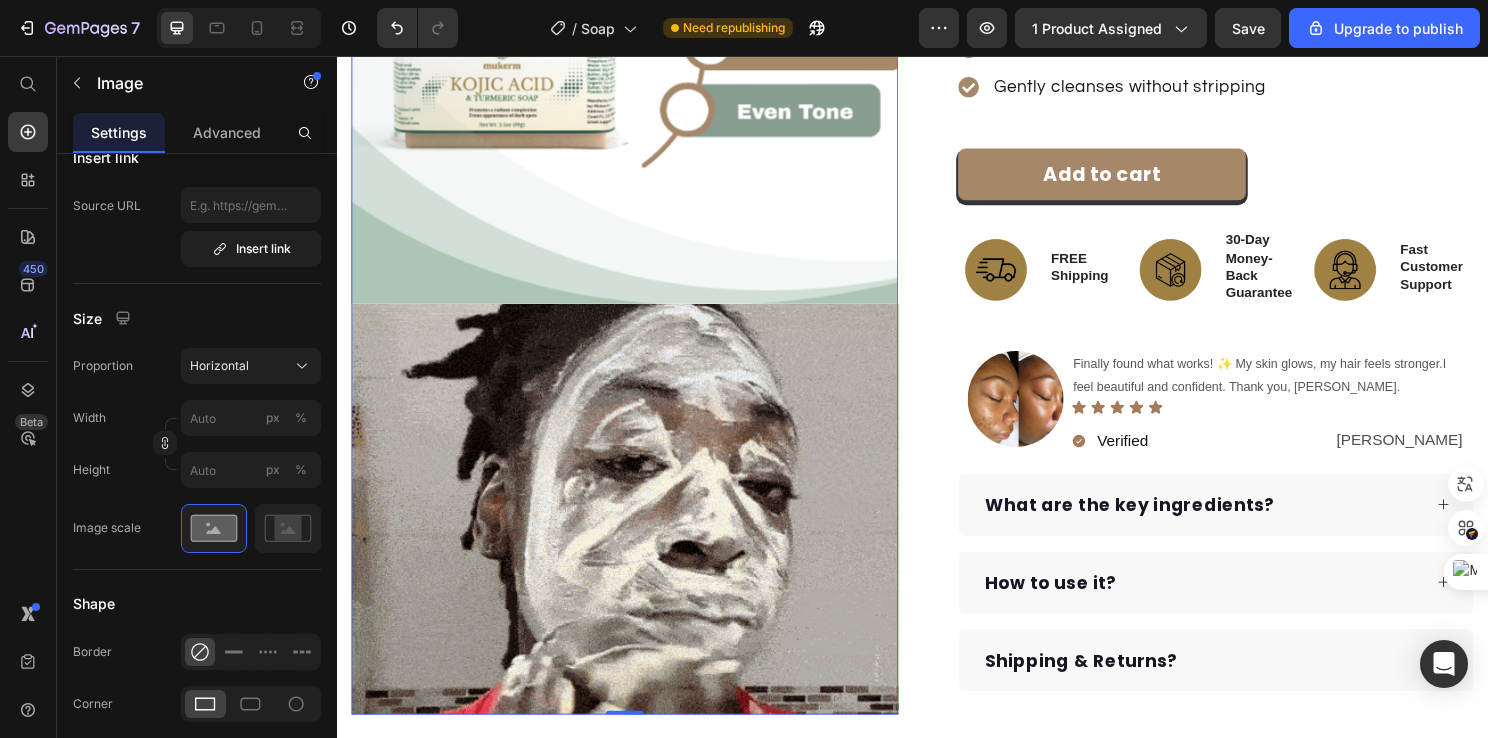 scroll, scrollTop: 500, scrollLeft: 0, axis: vertical 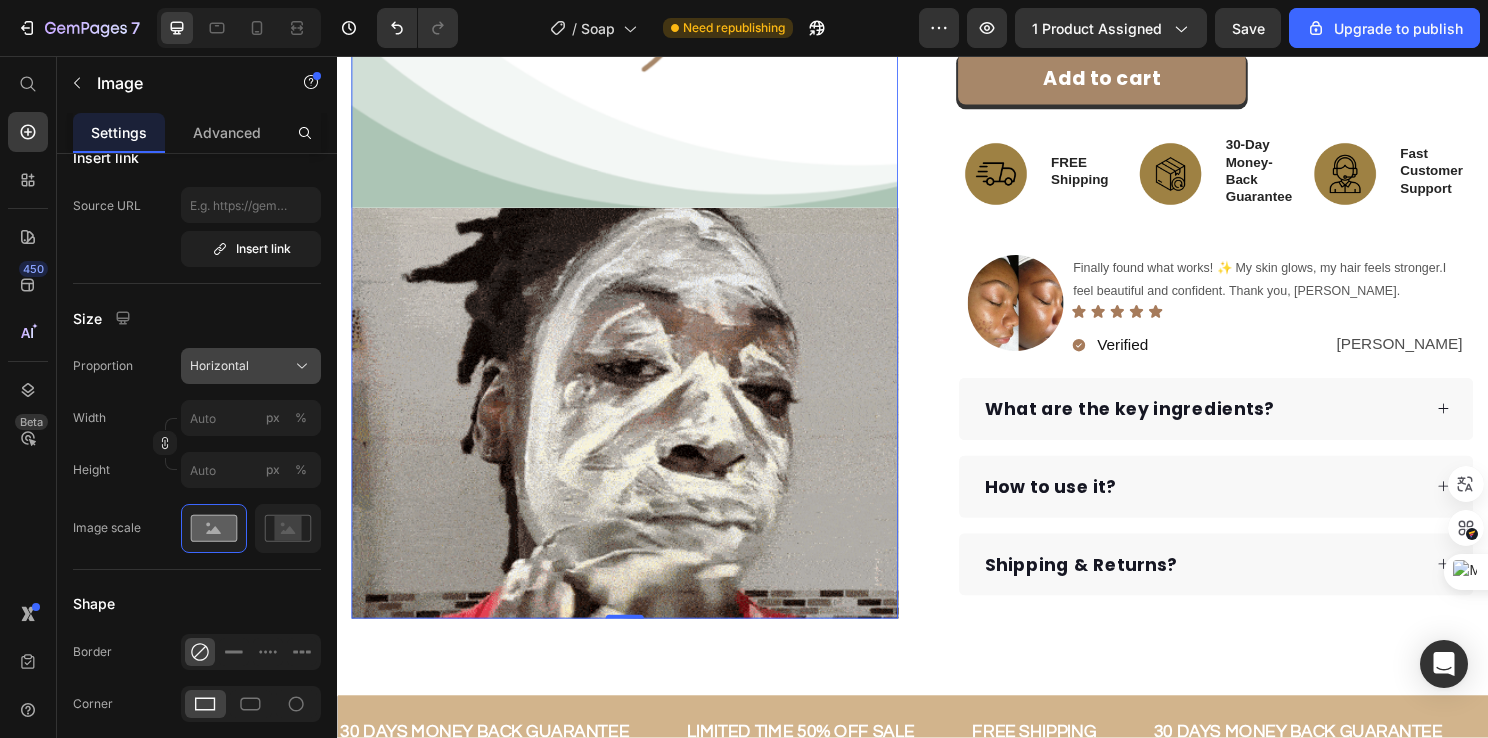 click on "Horizontal" 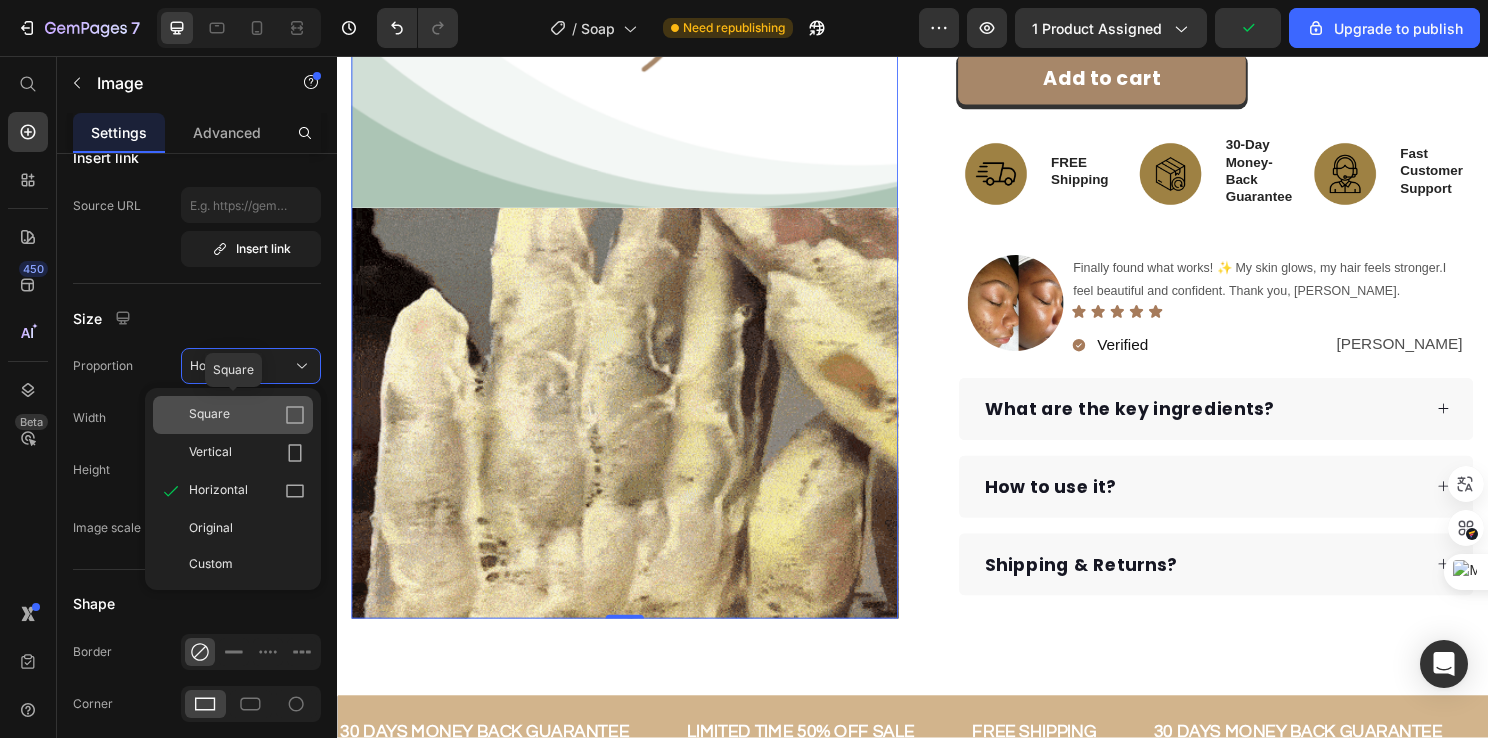 click on "Square" at bounding box center [247, 415] 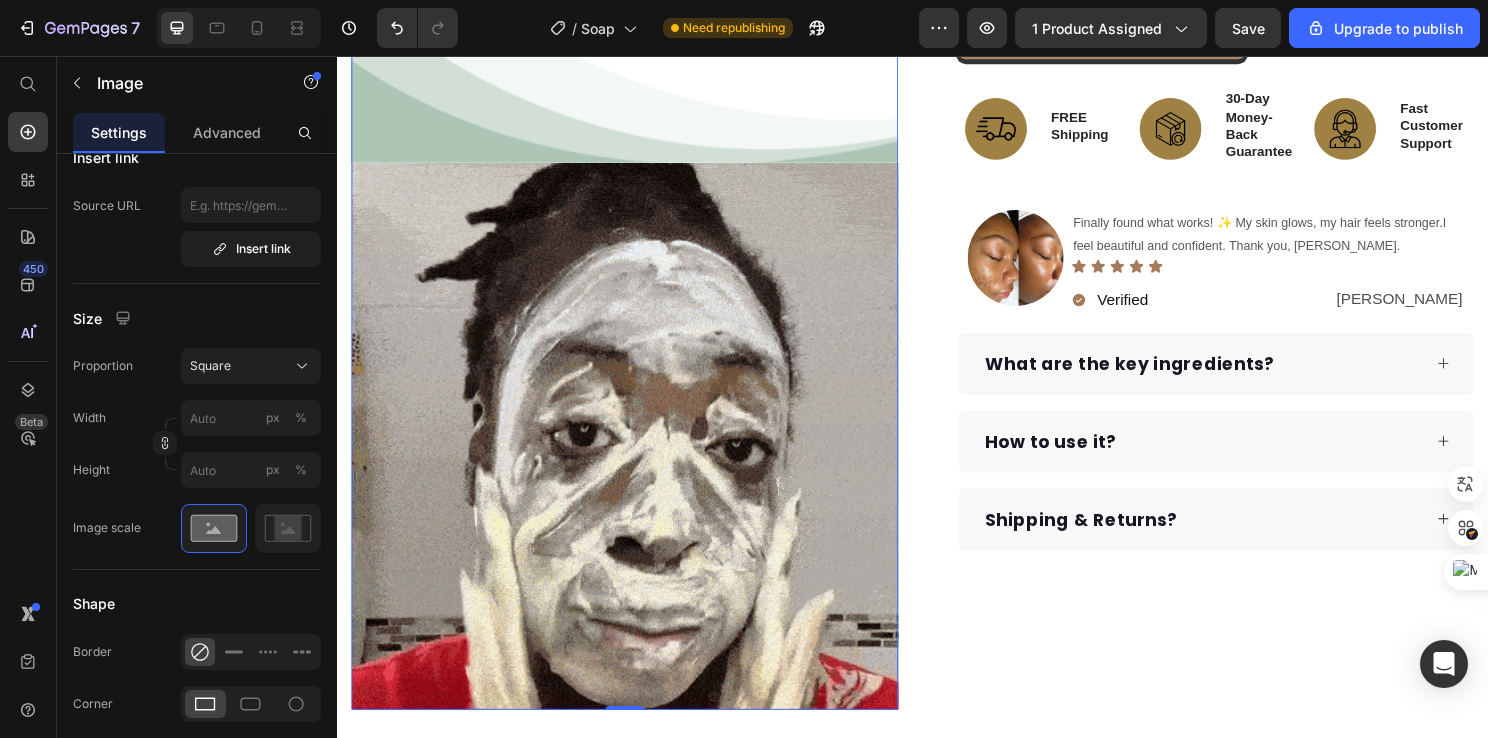 scroll, scrollTop: 500, scrollLeft: 0, axis: vertical 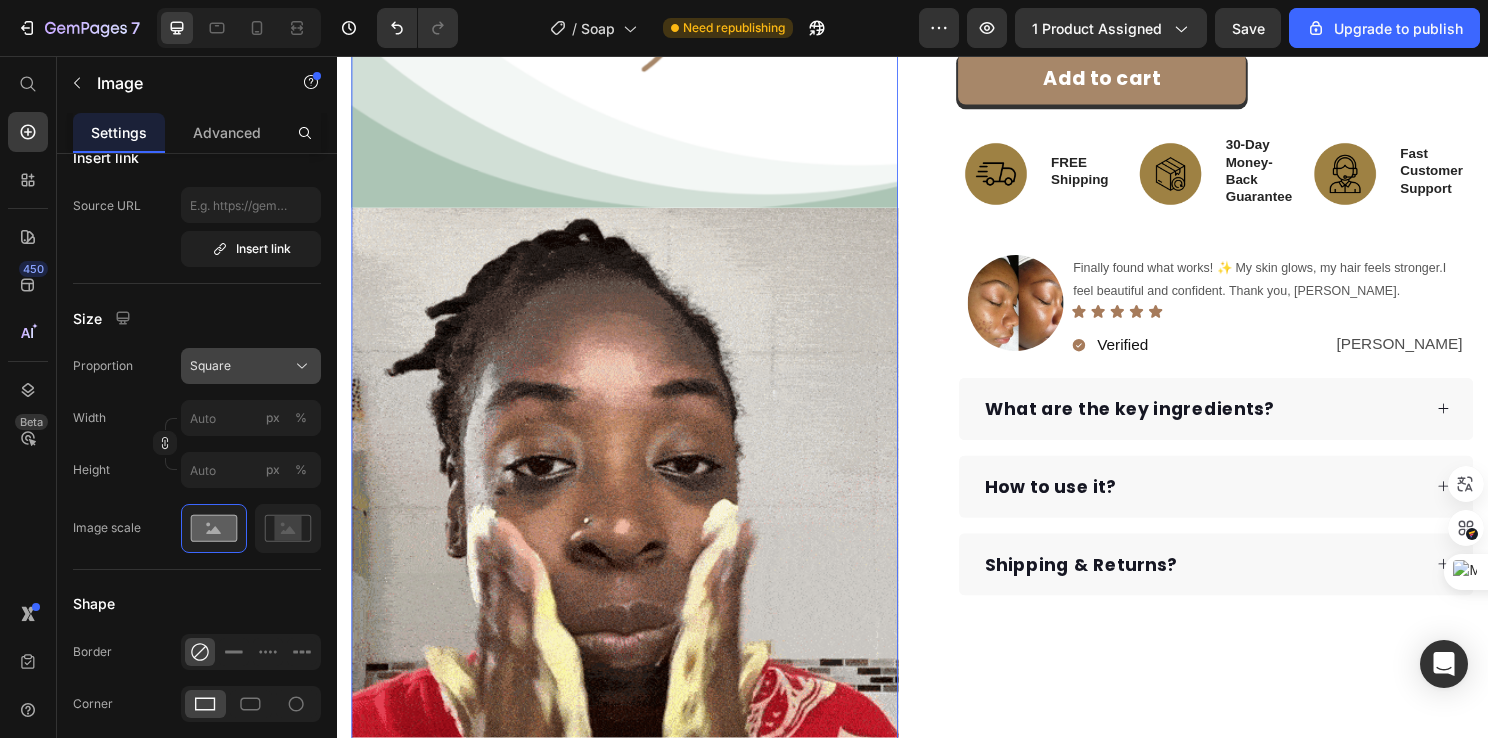 click on "Square" 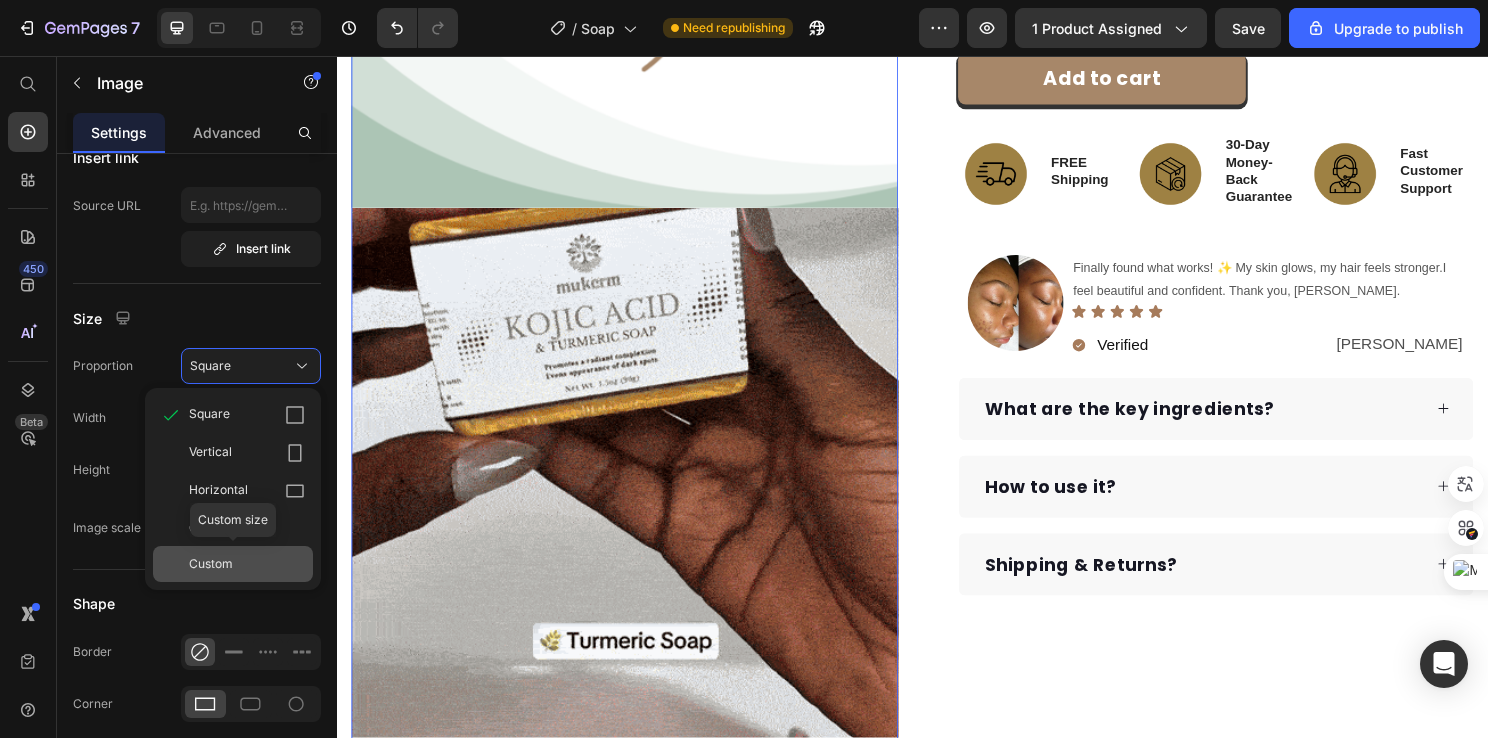 click on "Custom" at bounding box center [211, 564] 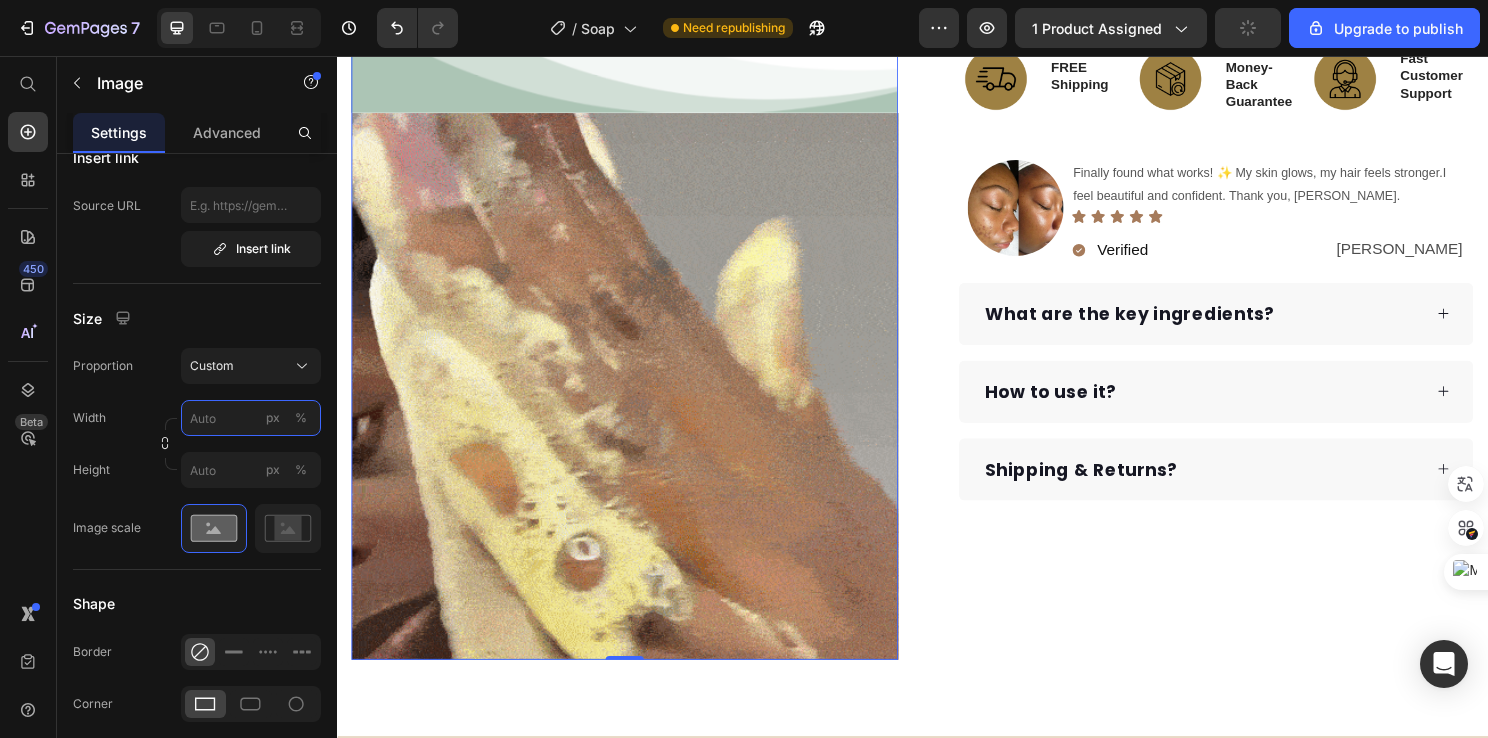 scroll, scrollTop: 600, scrollLeft: 0, axis: vertical 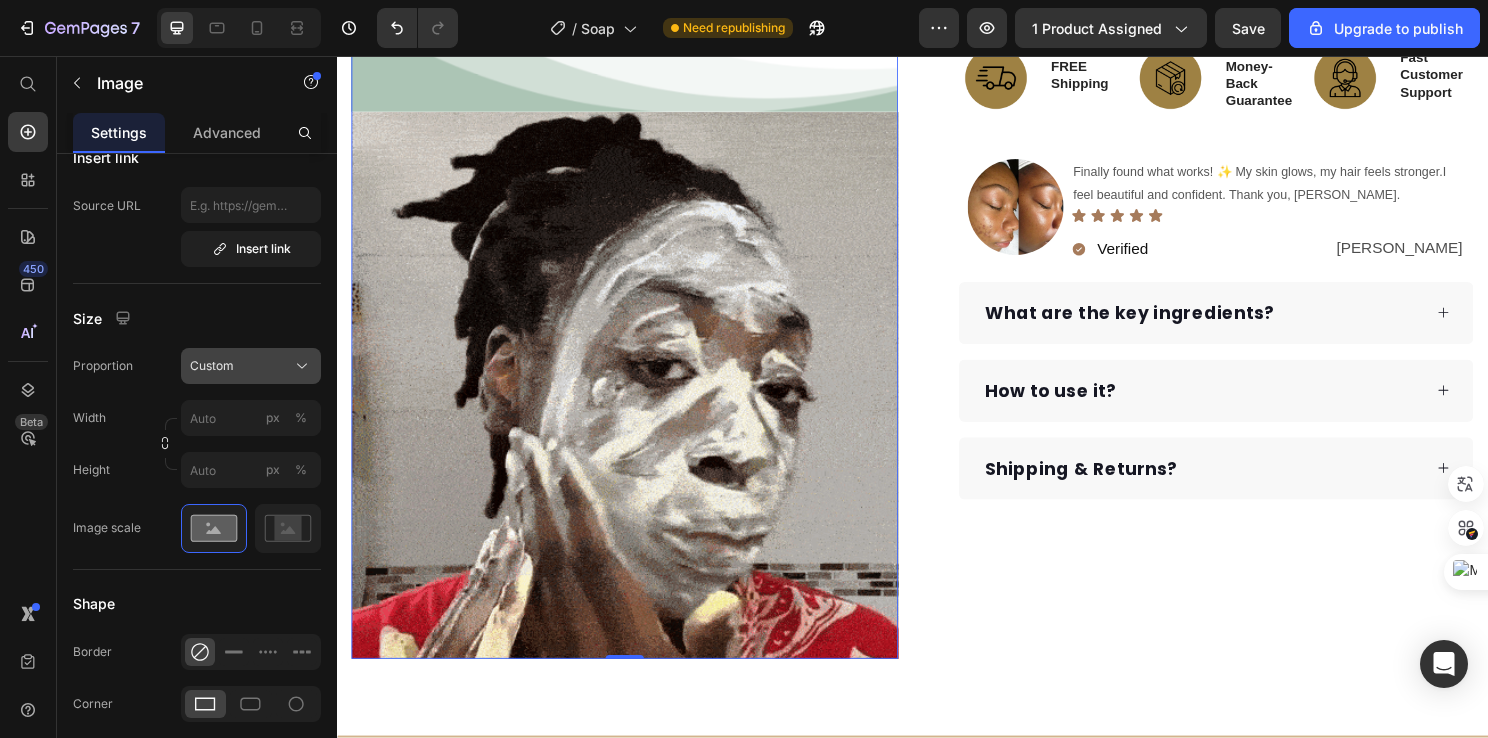 click on "Custom" 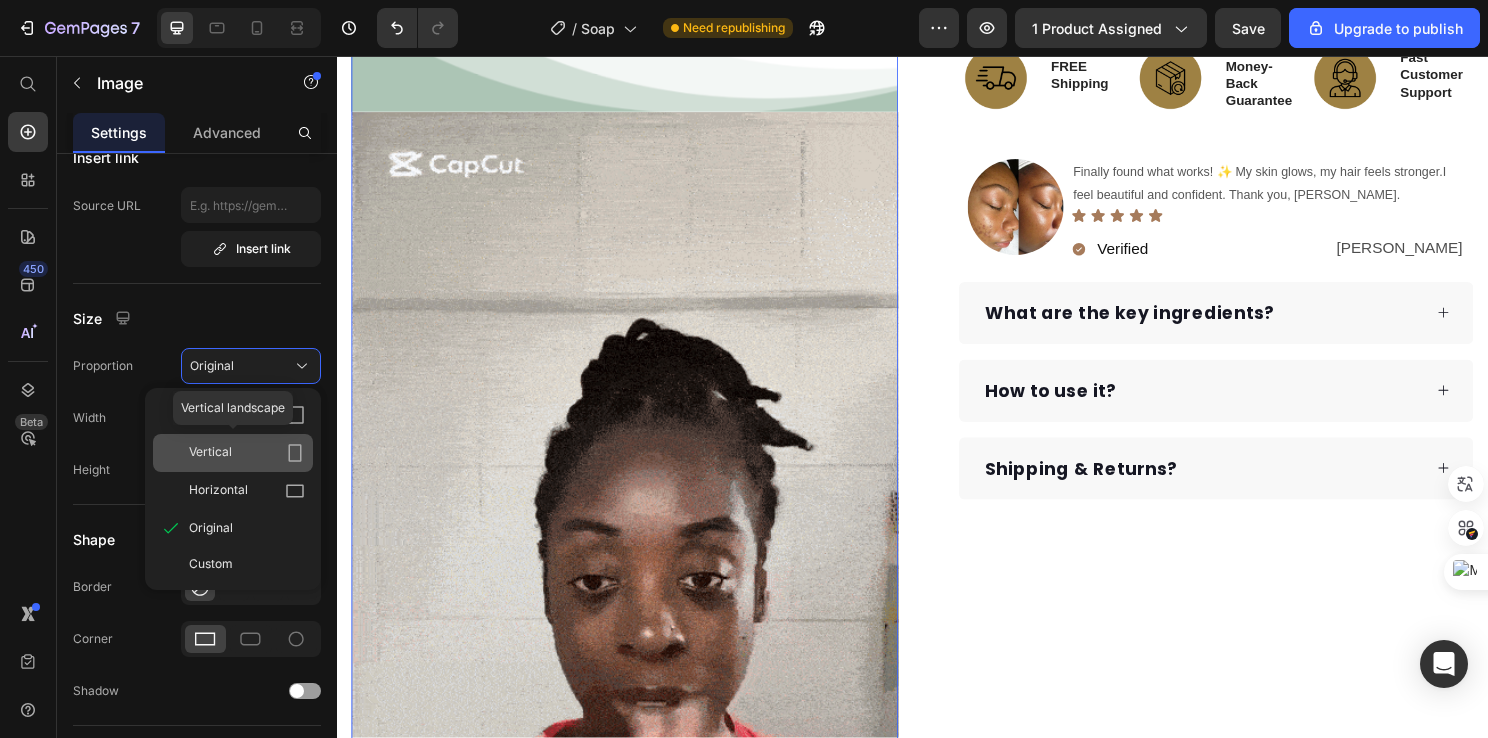 click on "Vertical" at bounding box center [247, 453] 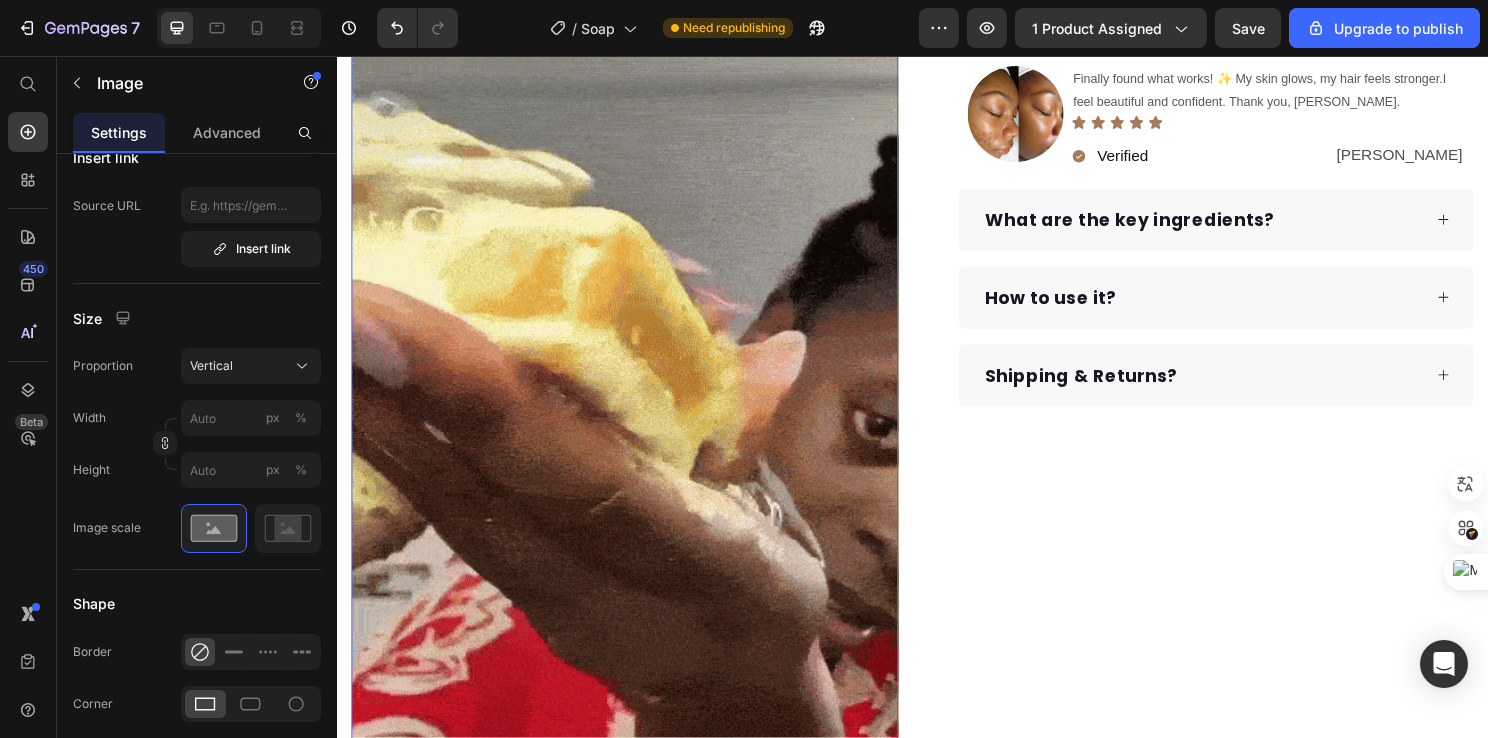 scroll, scrollTop: 700, scrollLeft: 0, axis: vertical 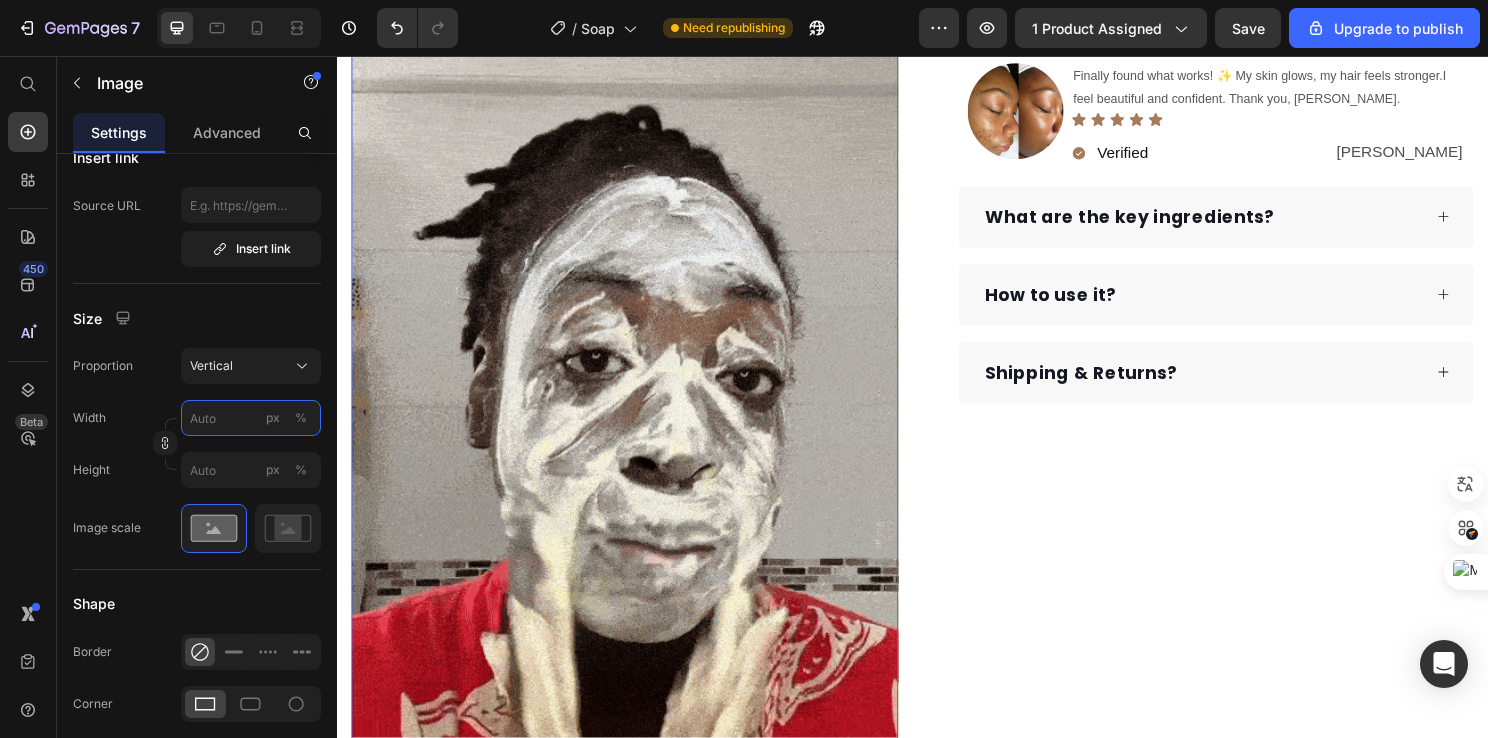 click on "px %" at bounding box center (251, 418) 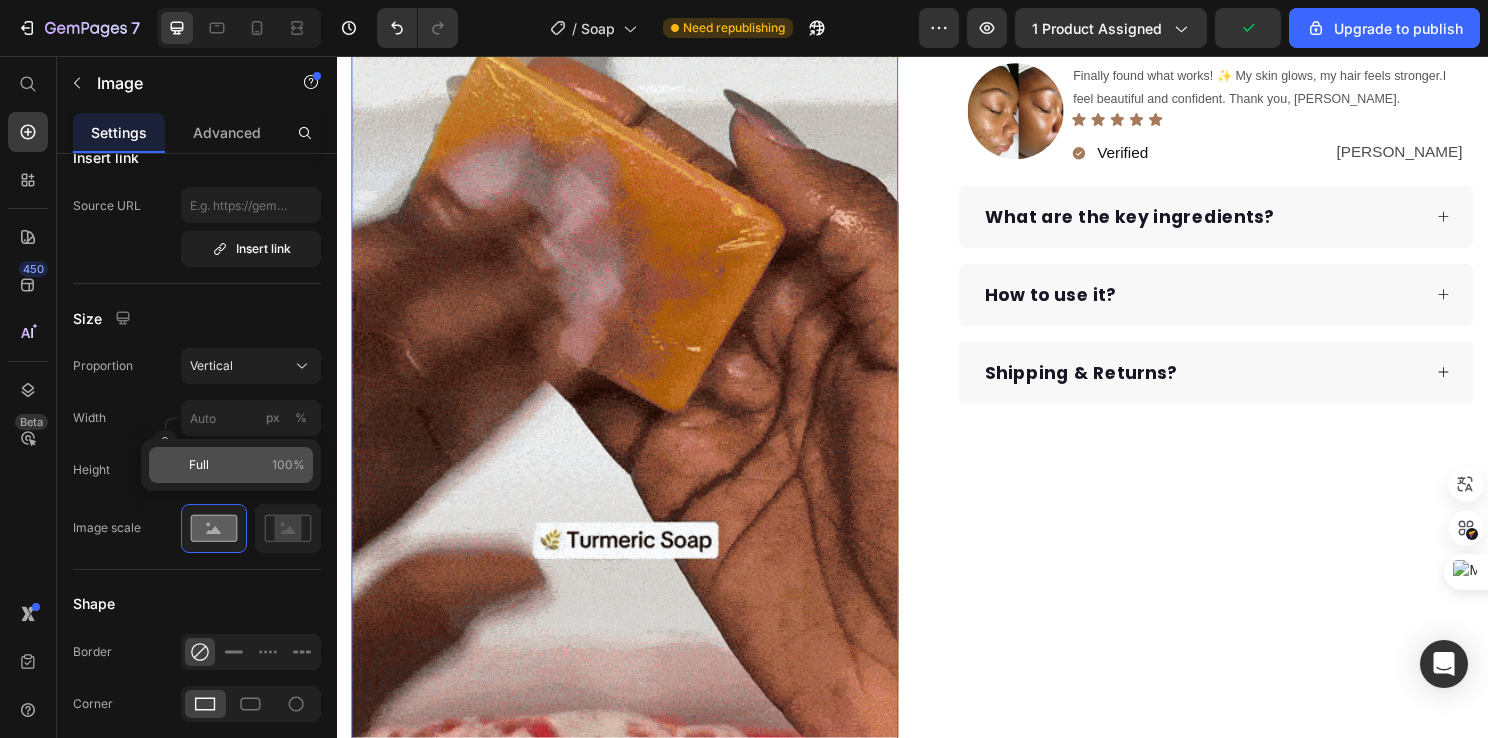 click on "100%" at bounding box center [288, 465] 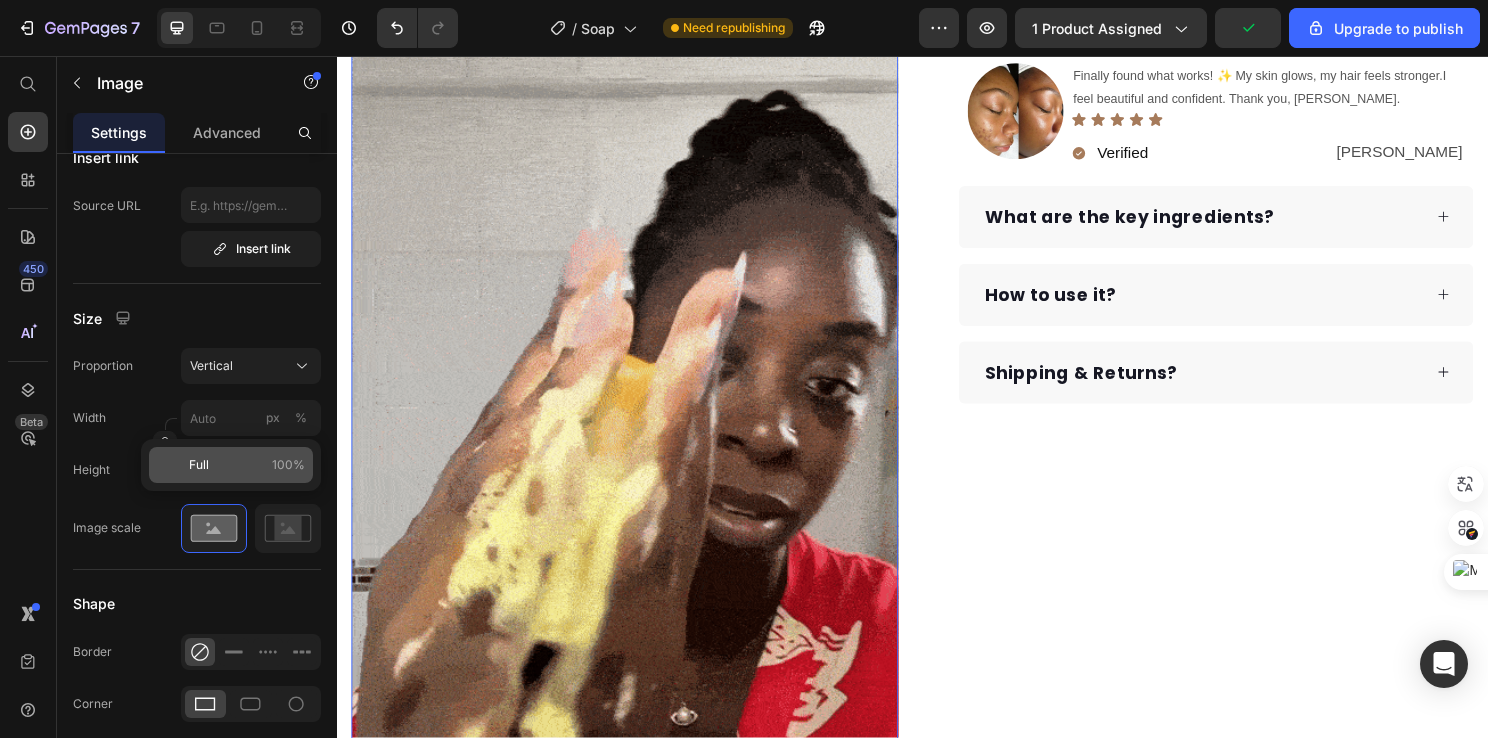 type on "100" 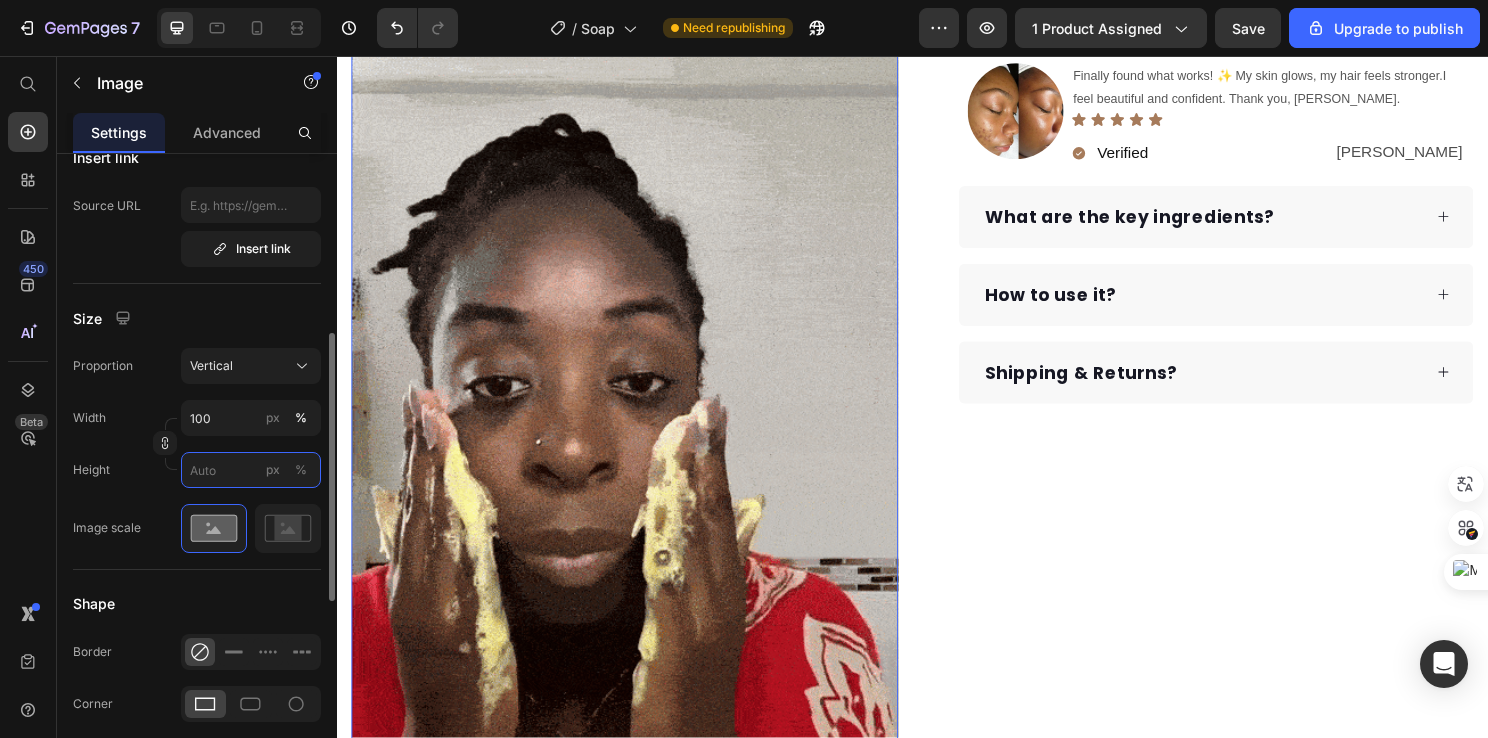 click on "px %" at bounding box center (251, 470) 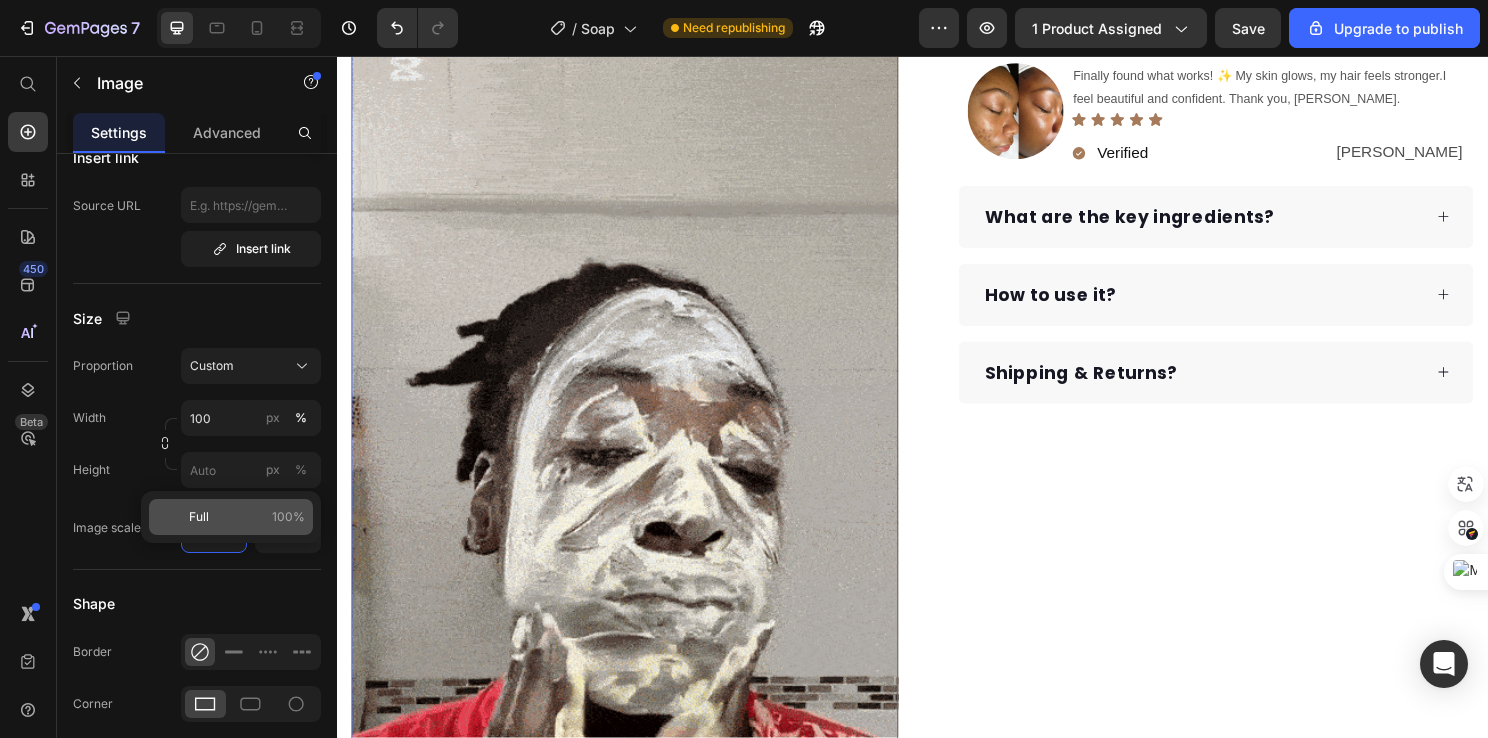 click on "Full 100%" at bounding box center [247, 517] 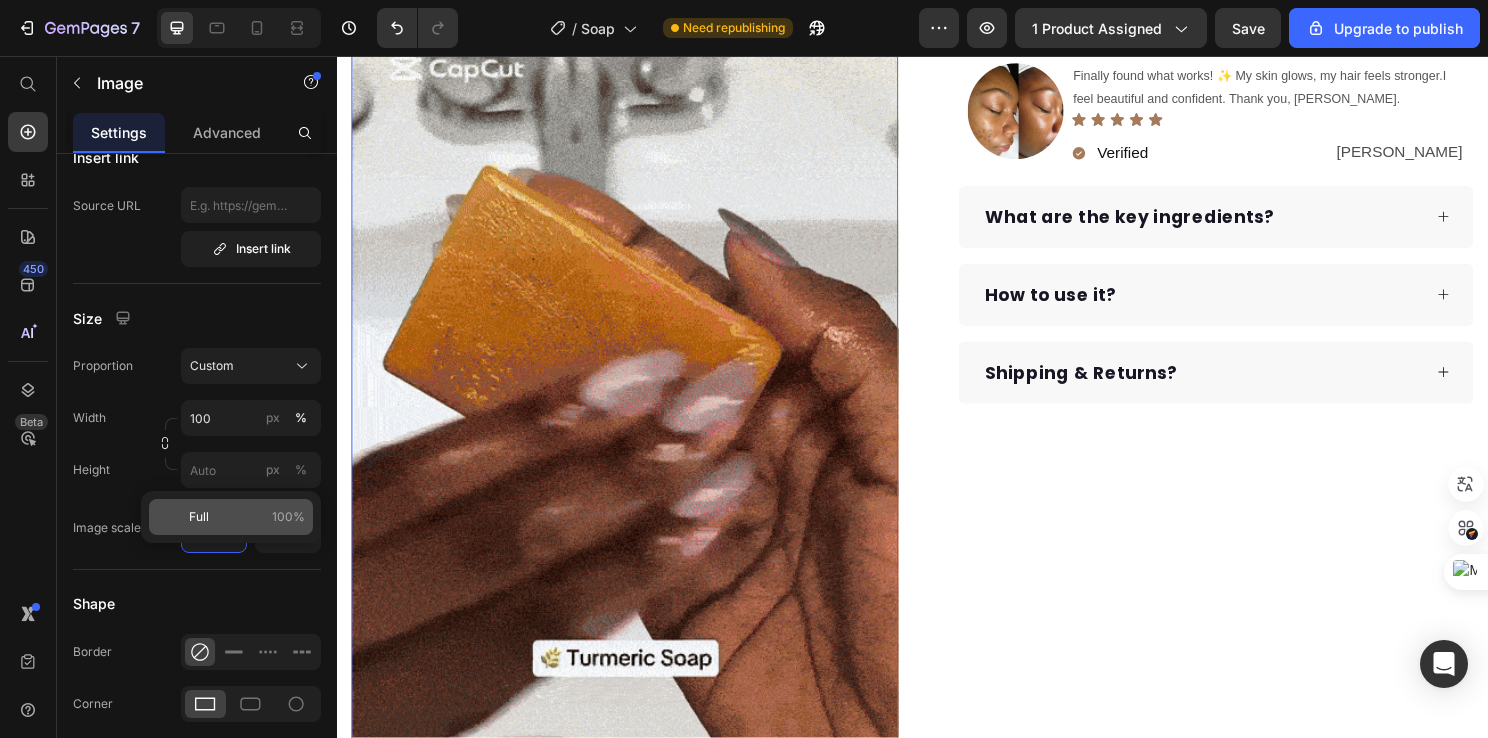 type on "100" 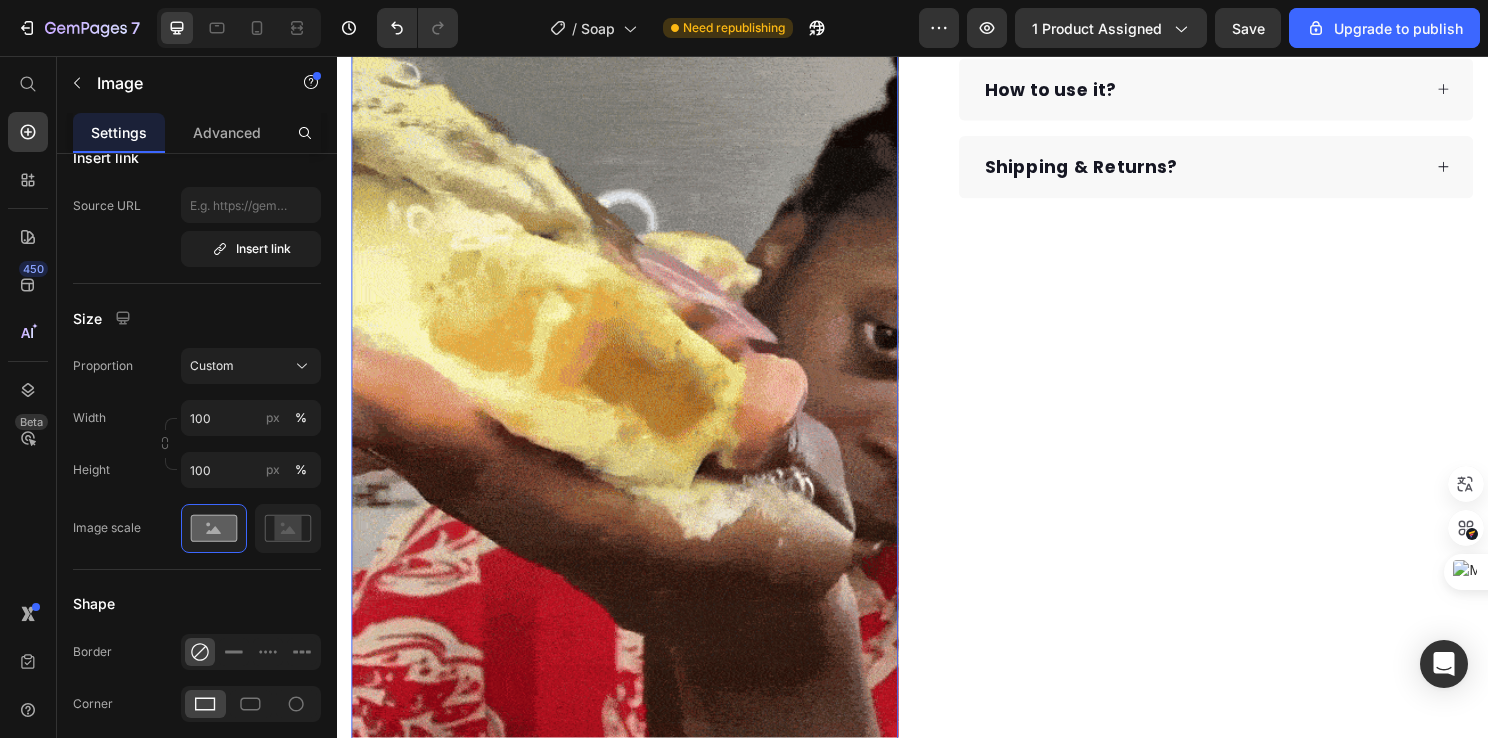 scroll, scrollTop: 800, scrollLeft: 0, axis: vertical 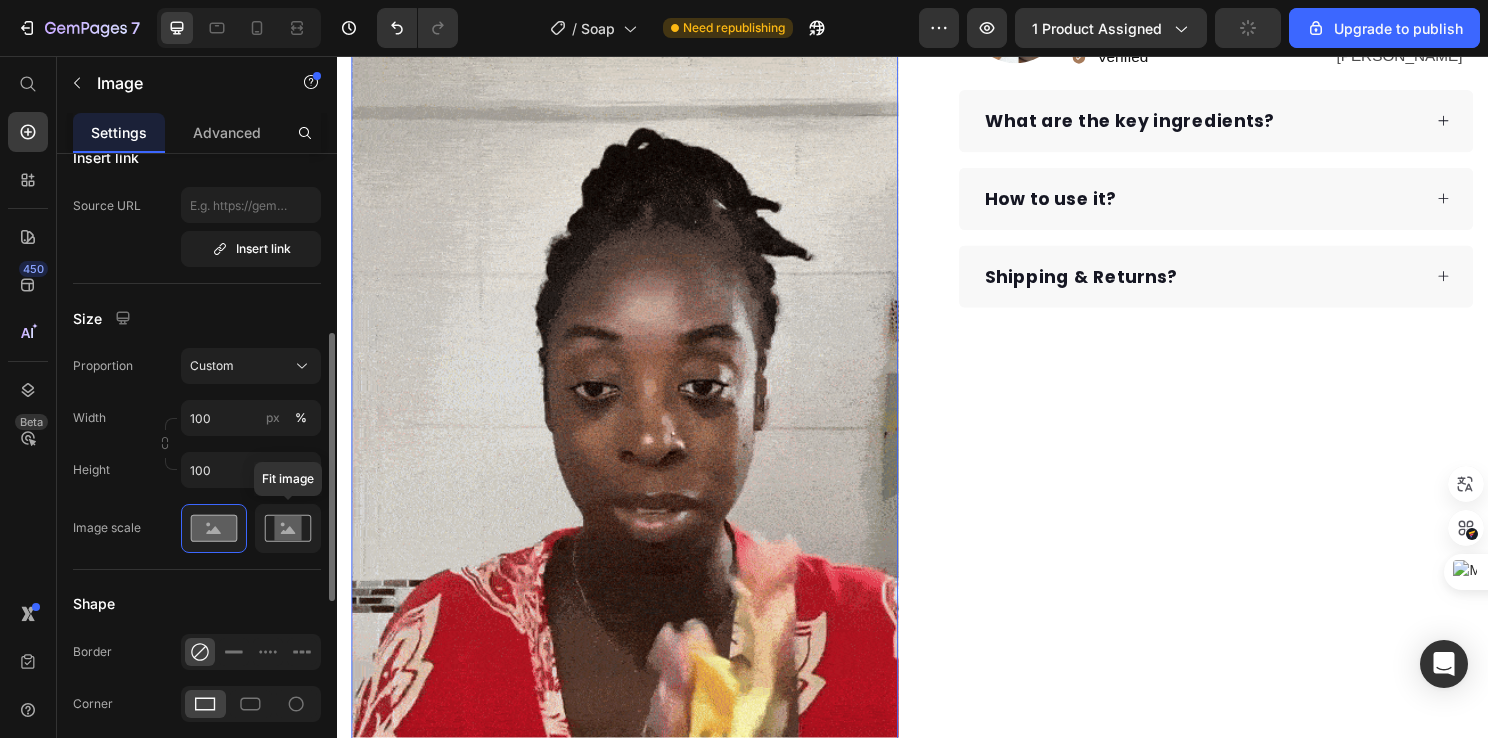 click 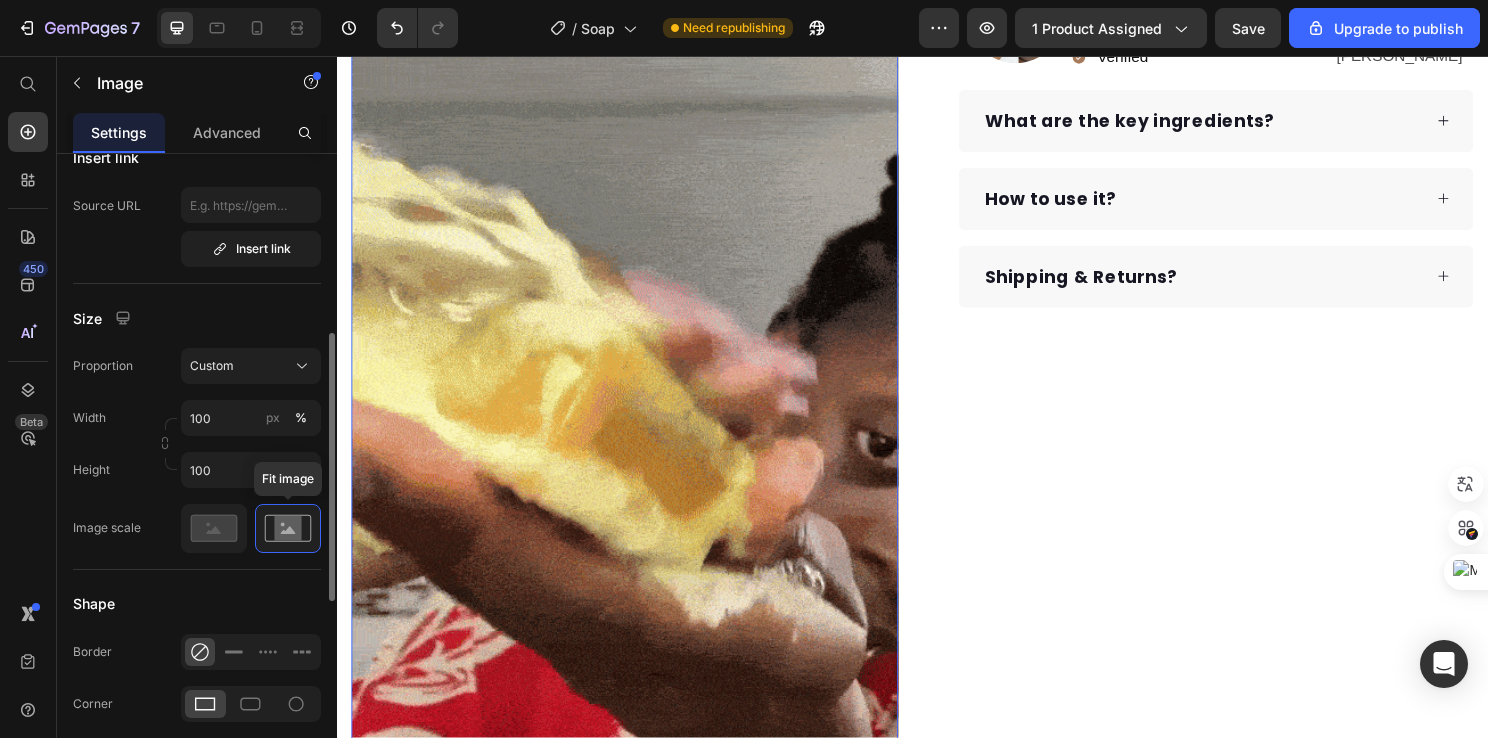 scroll, scrollTop: 528, scrollLeft: 0, axis: vertical 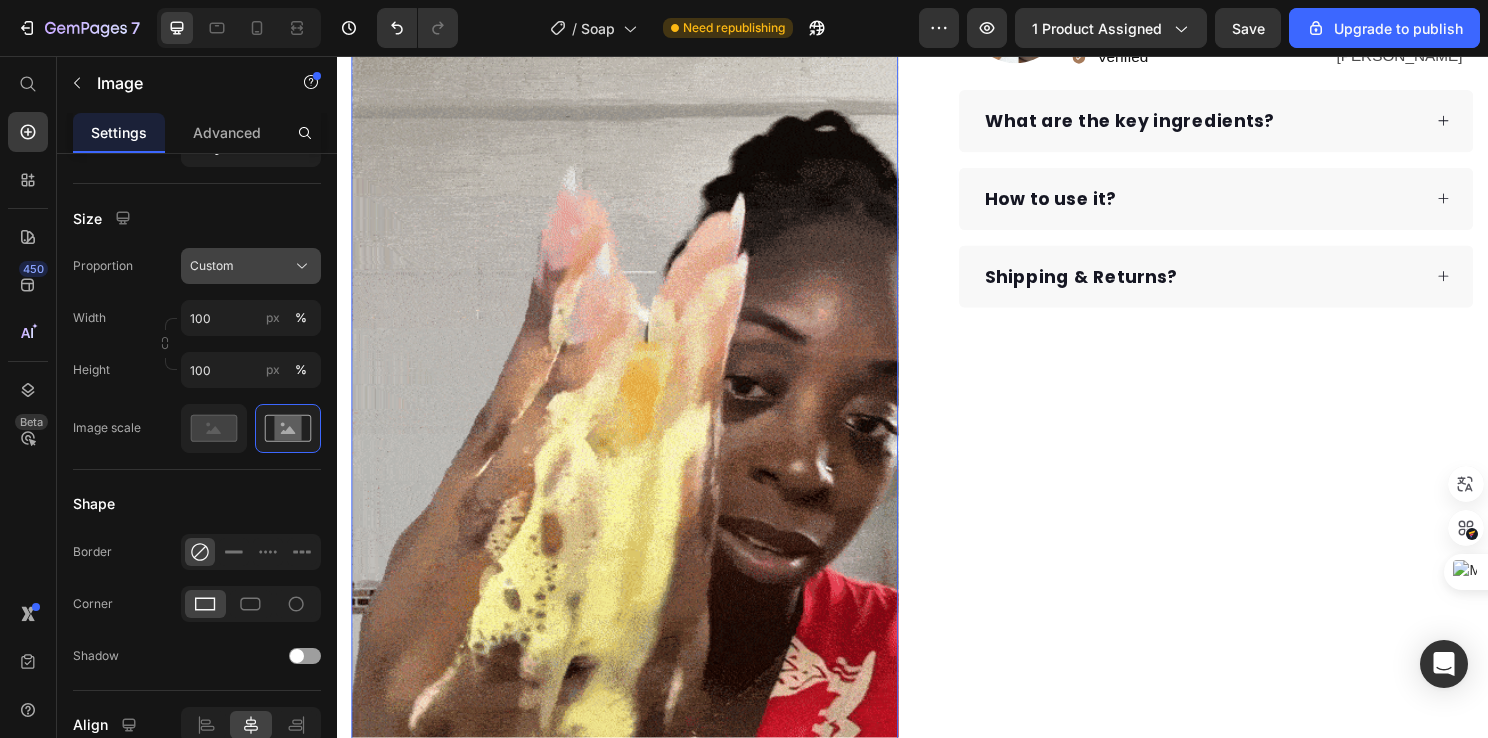 click on "Custom" 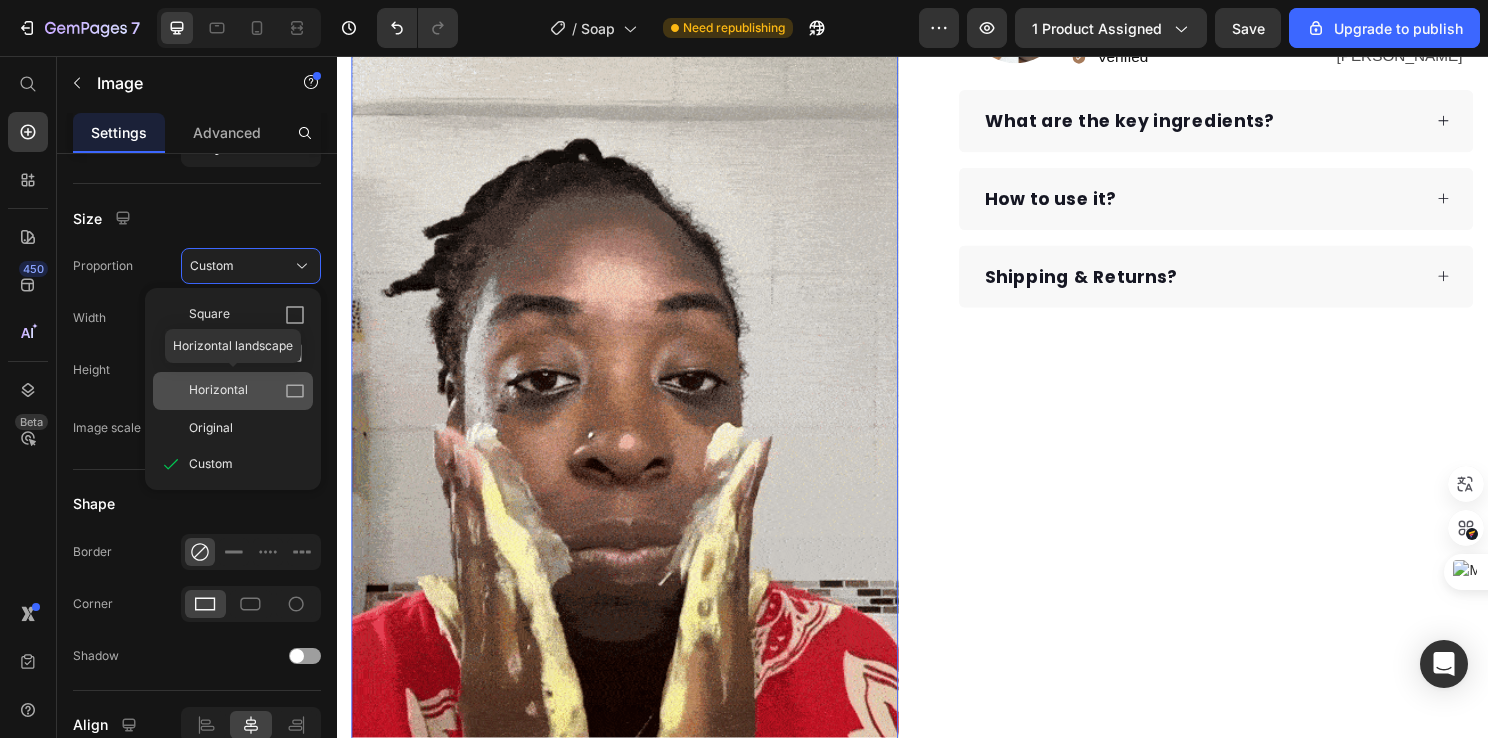 click on "Horizontal" at bounding box center [218, 391] 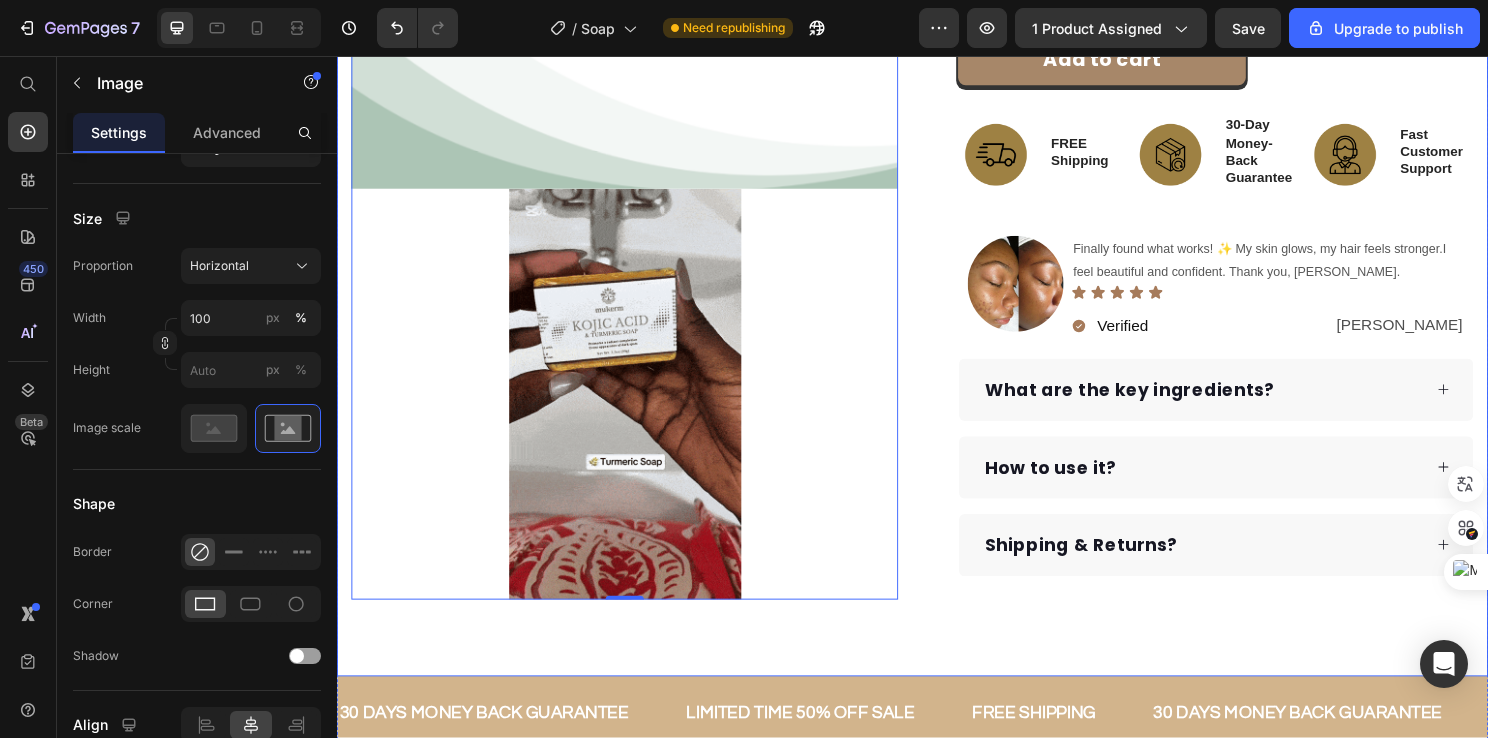 scroll, scrollTop: 500, scrollLeft: 0, axis: vertical 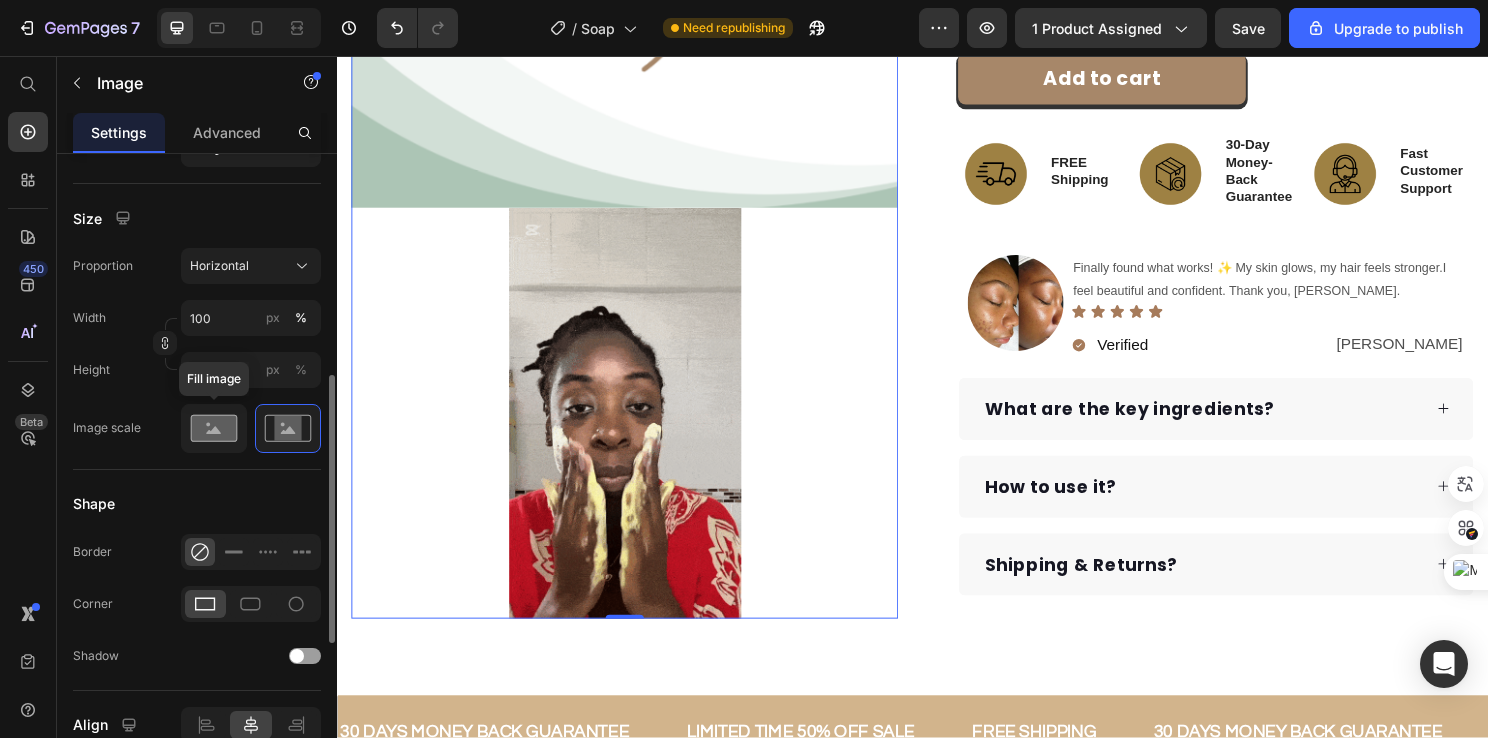 click 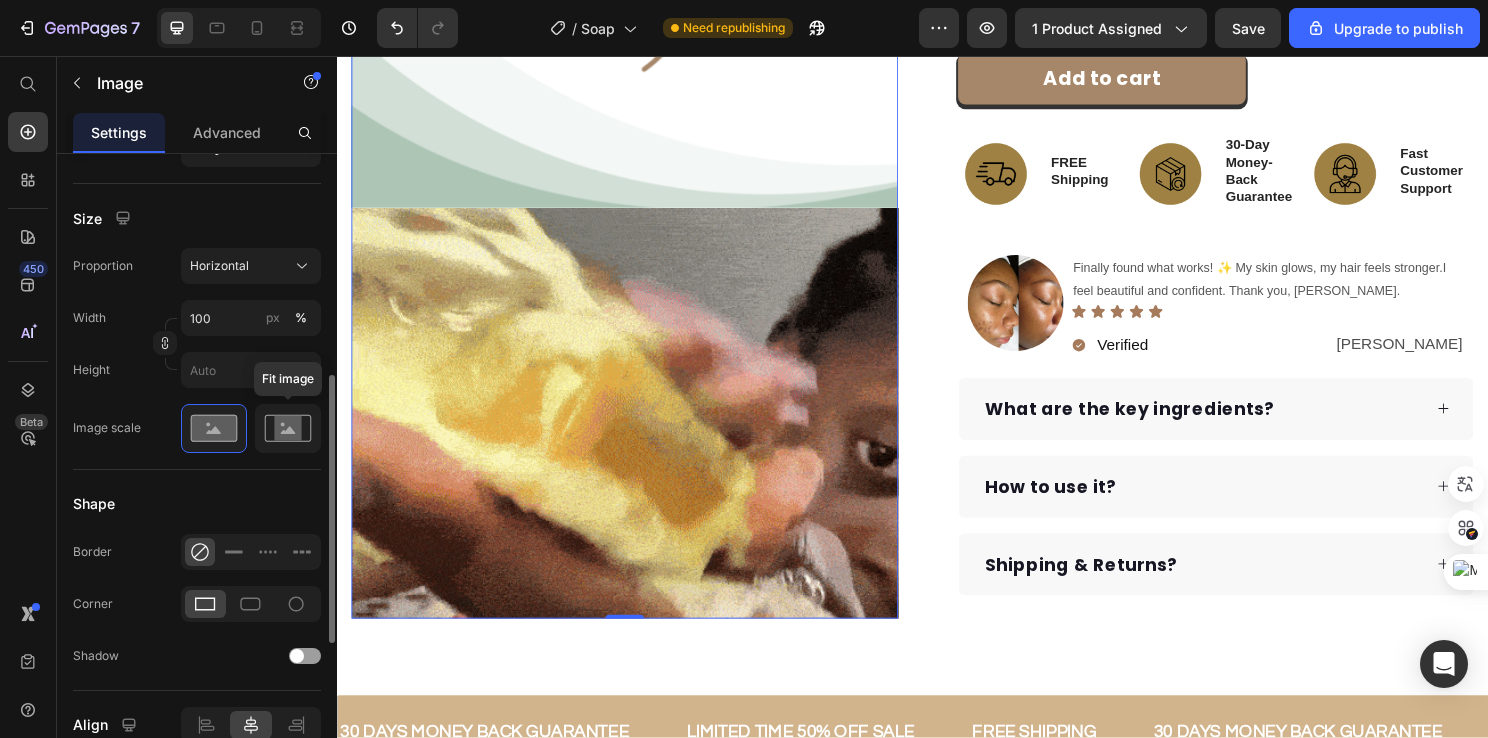 click 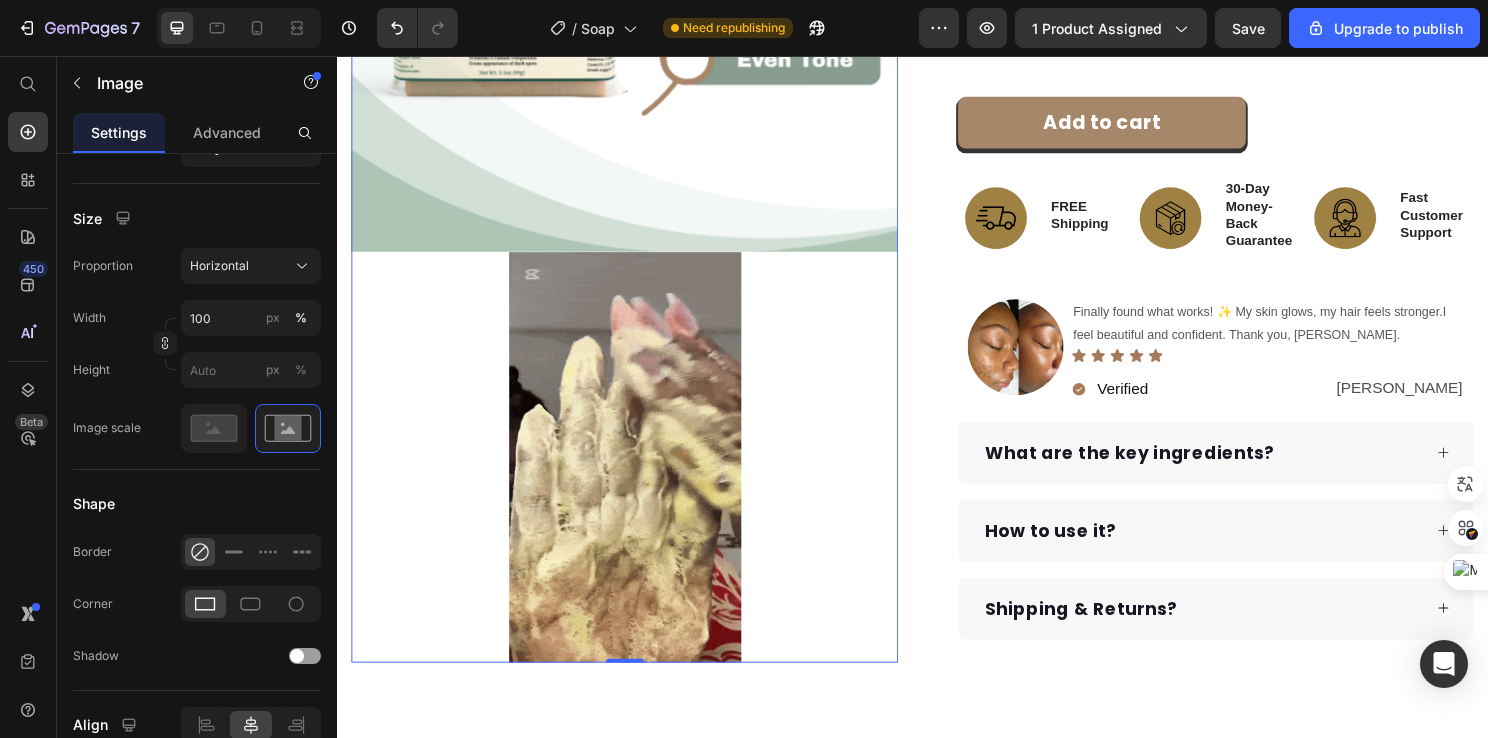 scroll, scrollTop: 500, scrollLeft: 0, axis: vertical 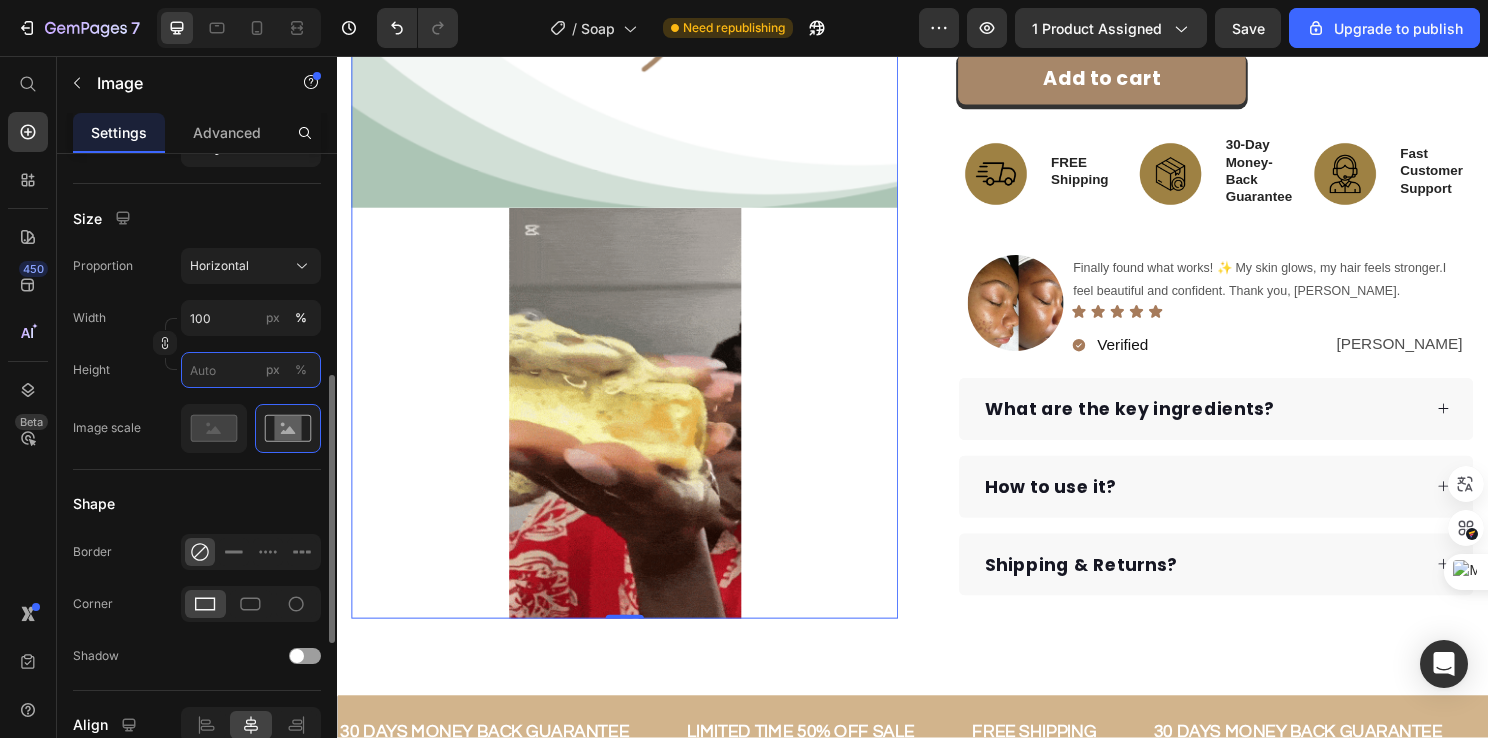 click on "px %" at bounding box center [251, 370] 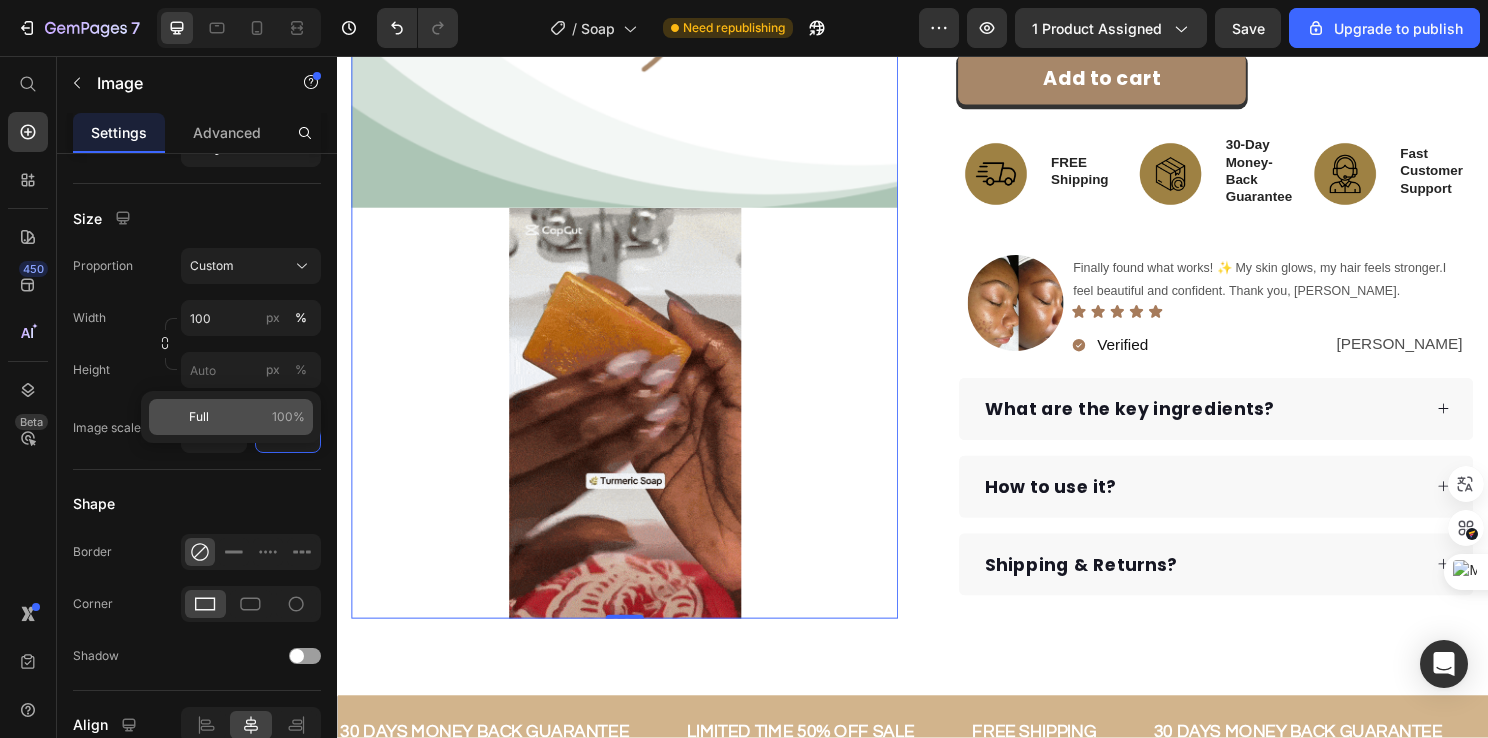 click on "Full 100%" 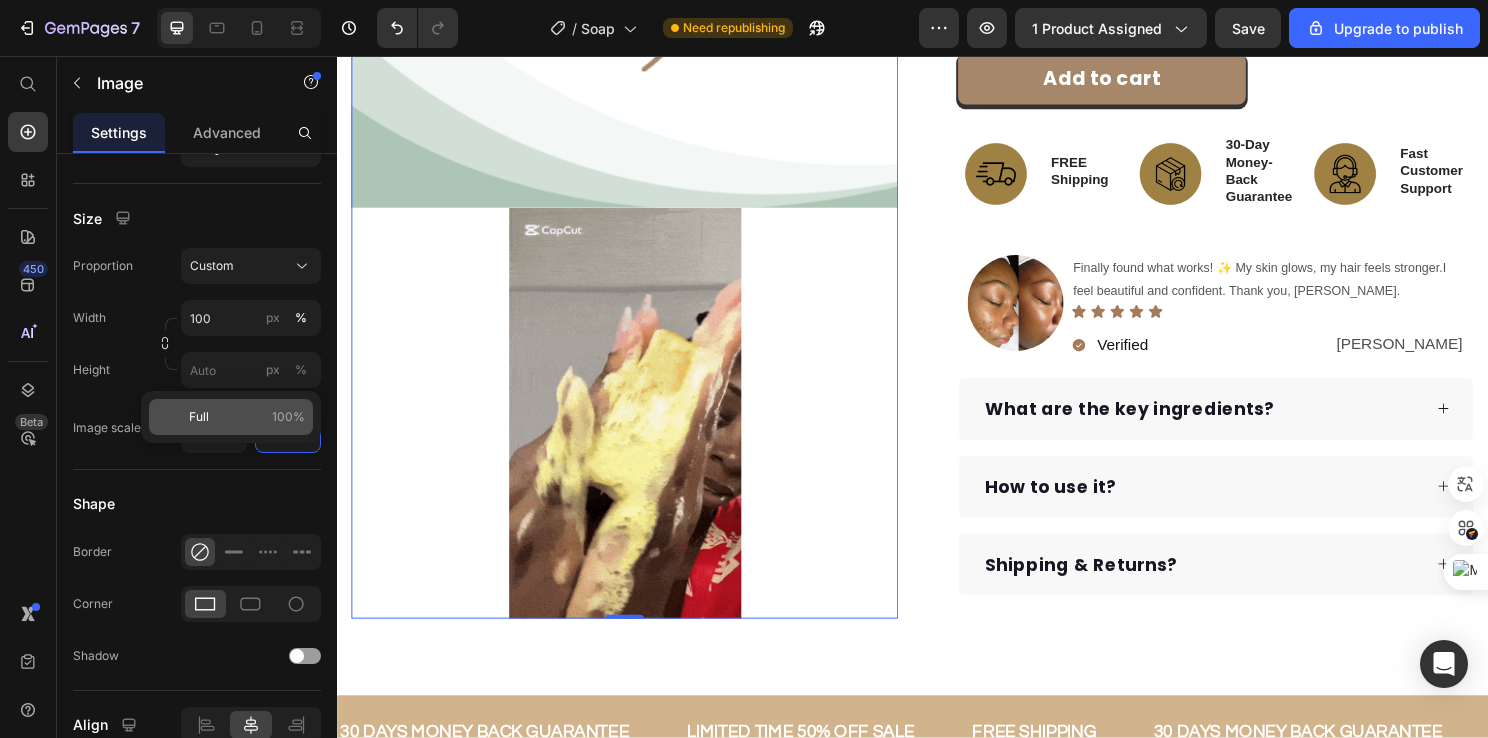 type on "100" 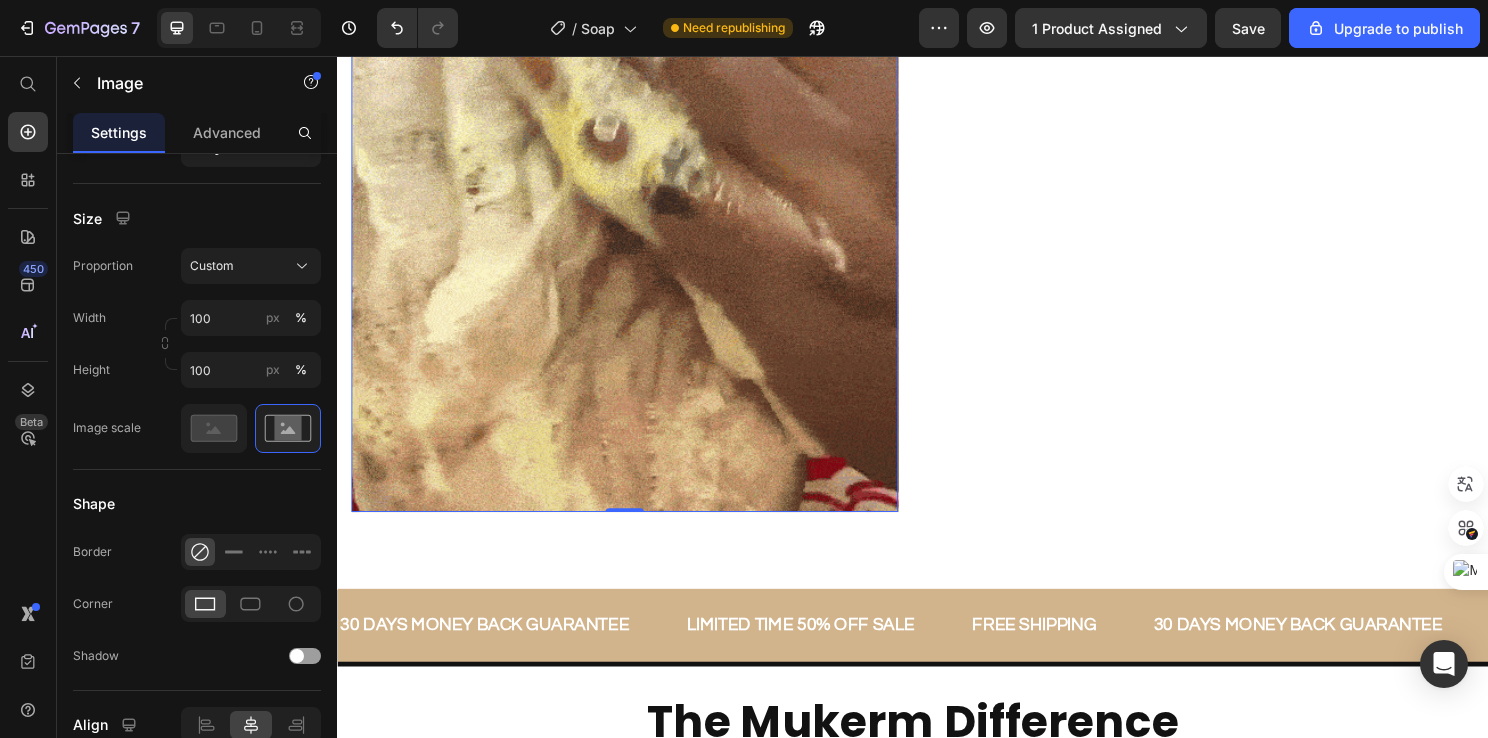 scroll, scrollTop: 1200, scrollLeft: 0, axis: vertical 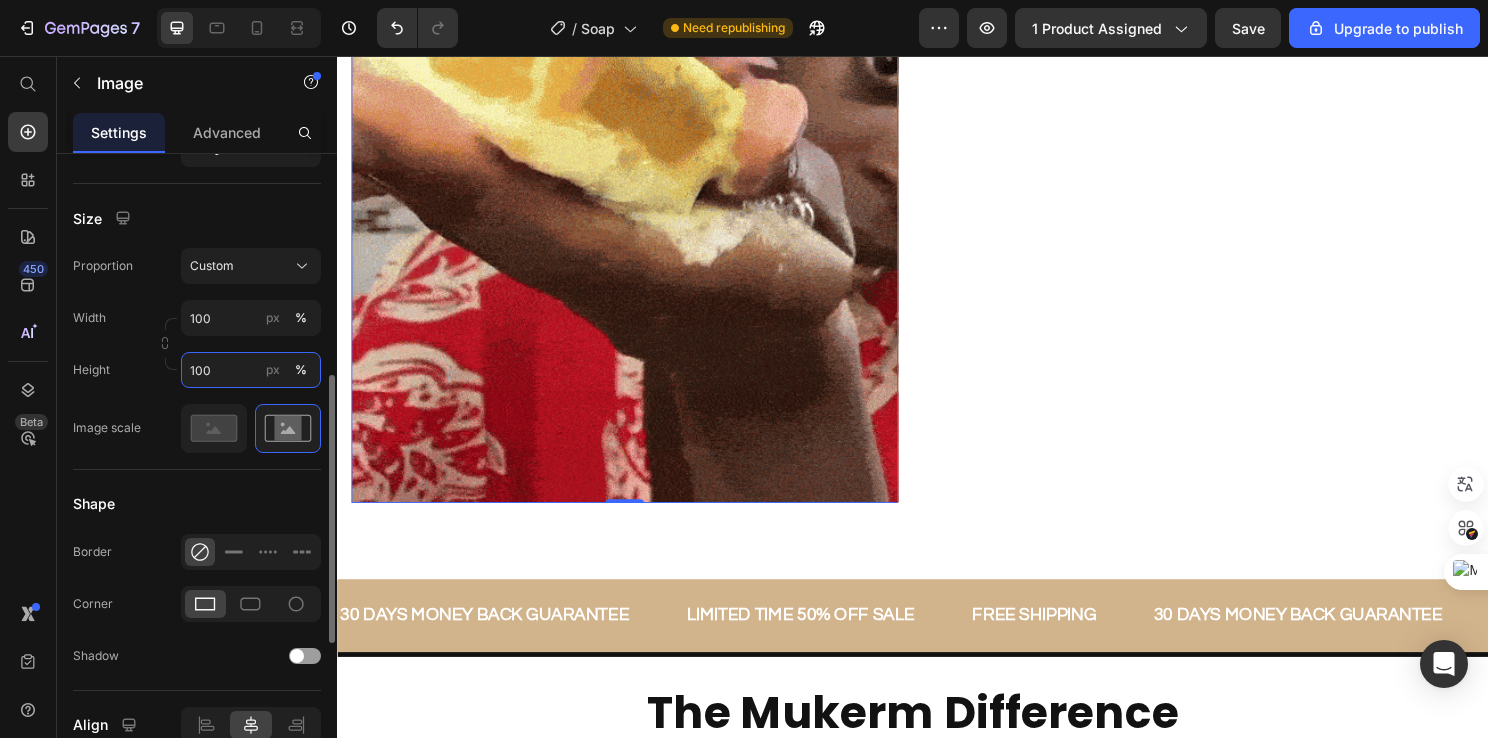 click on "100" at bounding box center [251, 370] 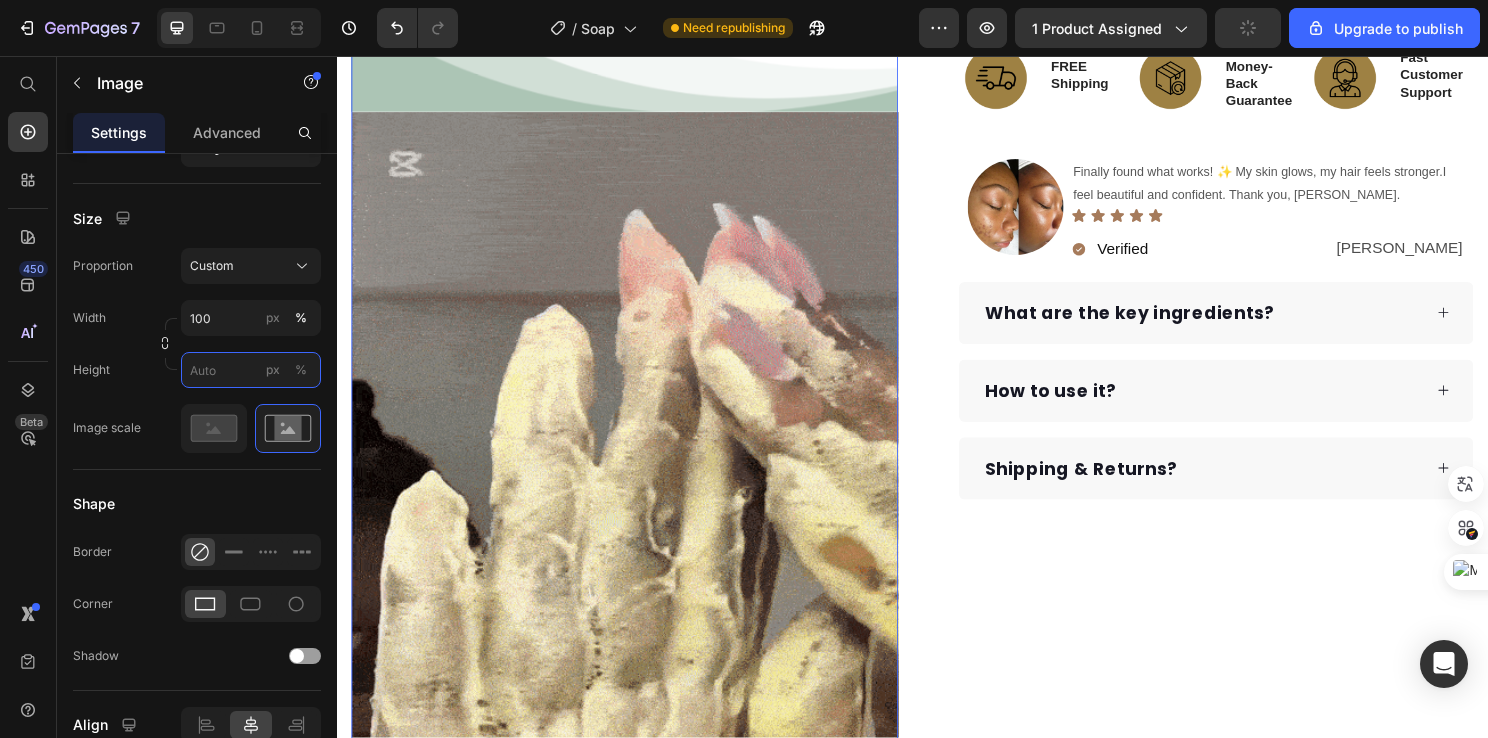 scroll, scrollTop: 500, scrollLeft: 0, axis: vertical 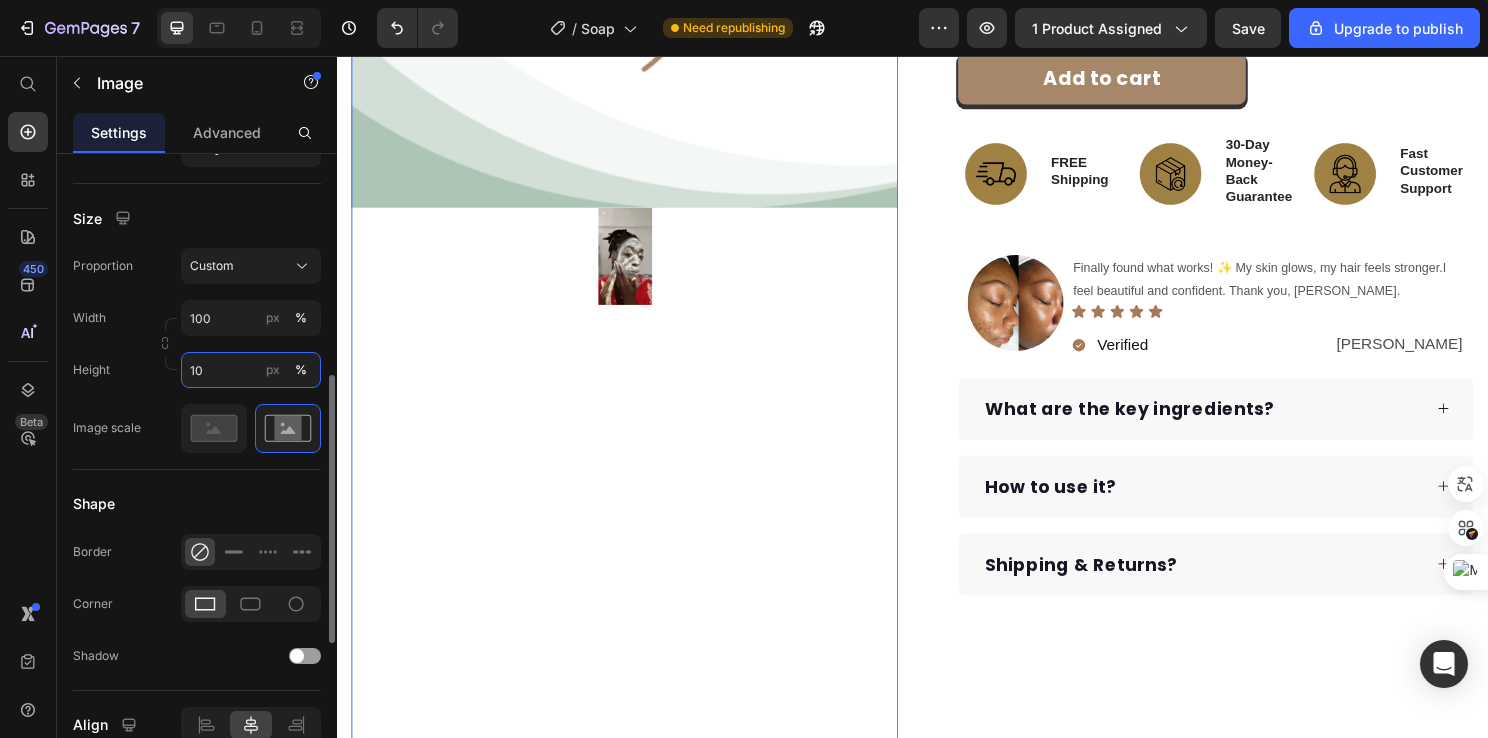 type on "1" 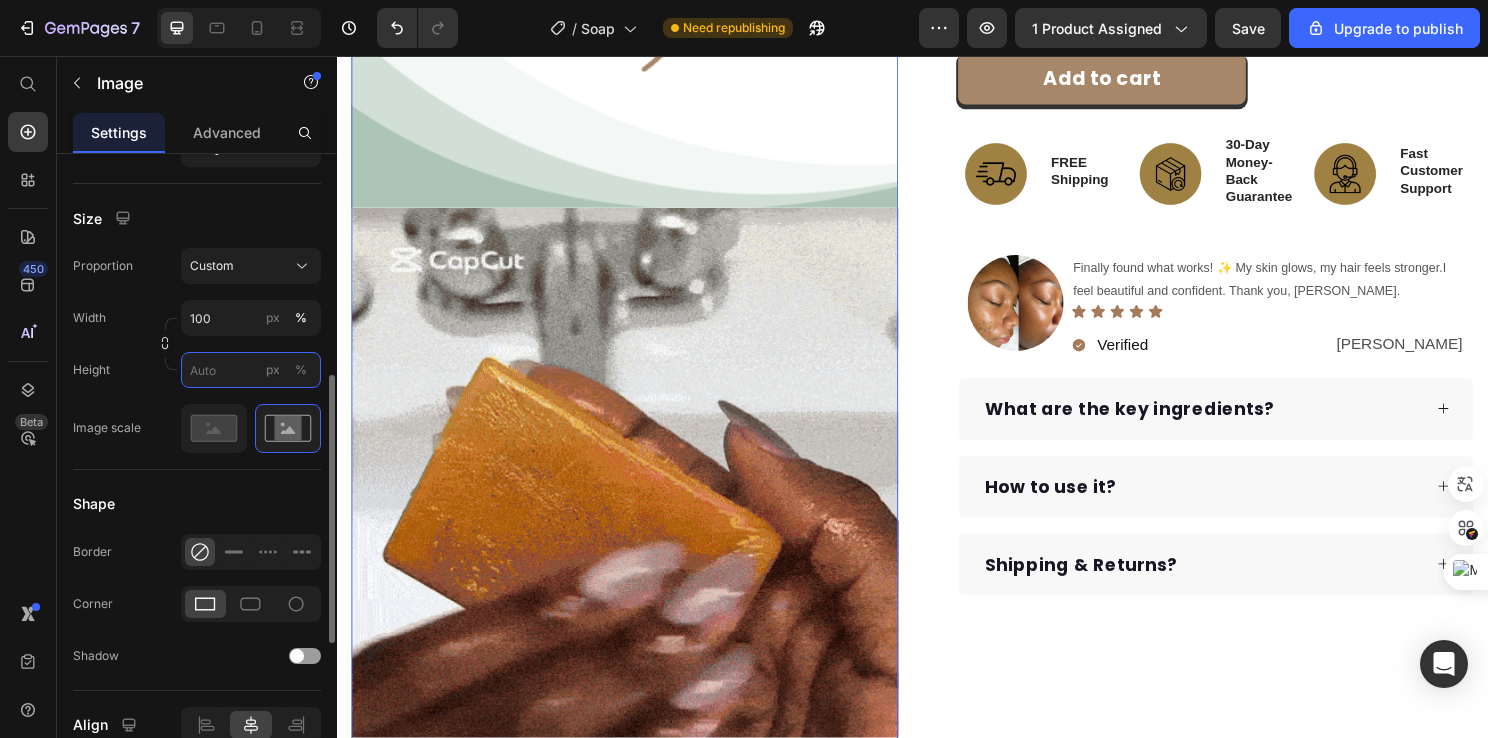 type on "0" 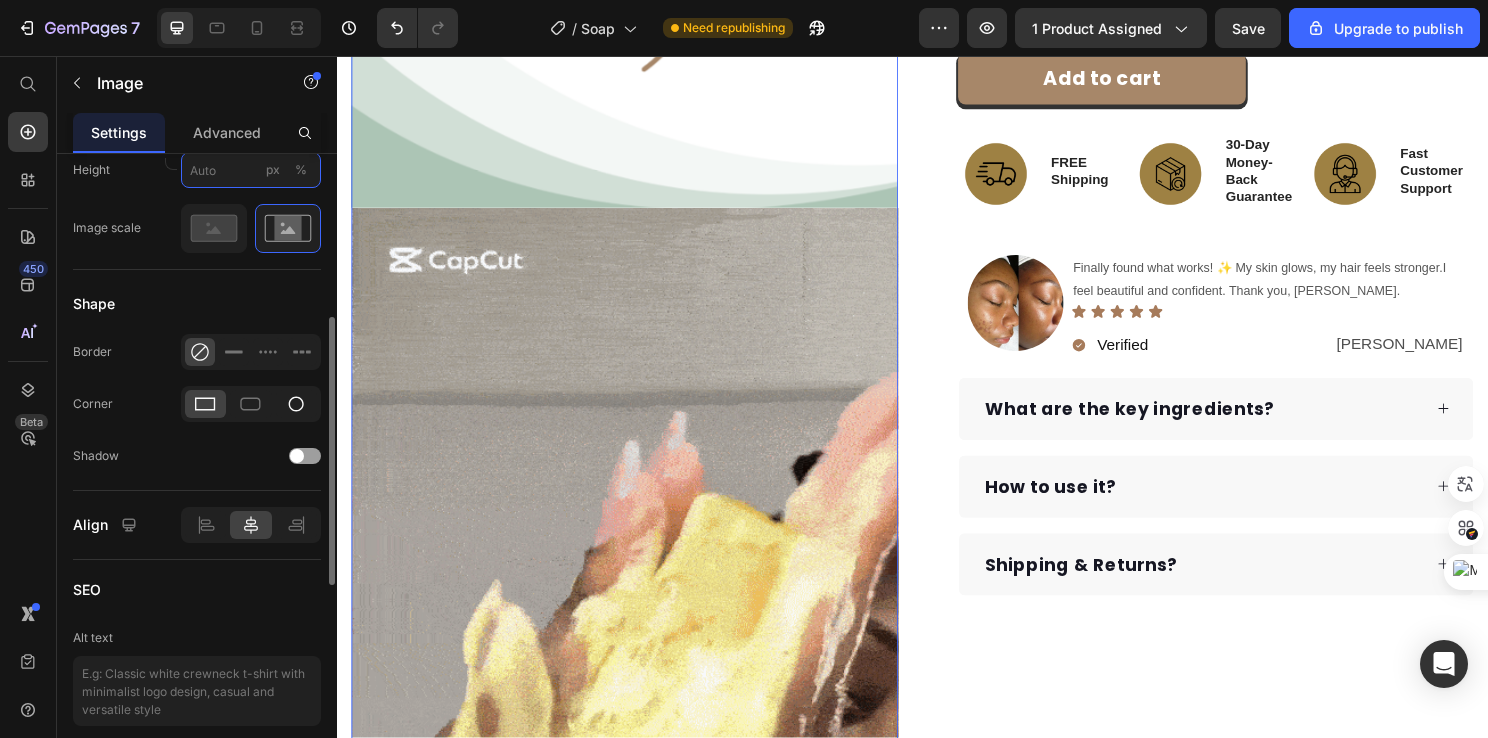 scroll, scrollTop: 628, scrollLeft: 0, axis: vertical 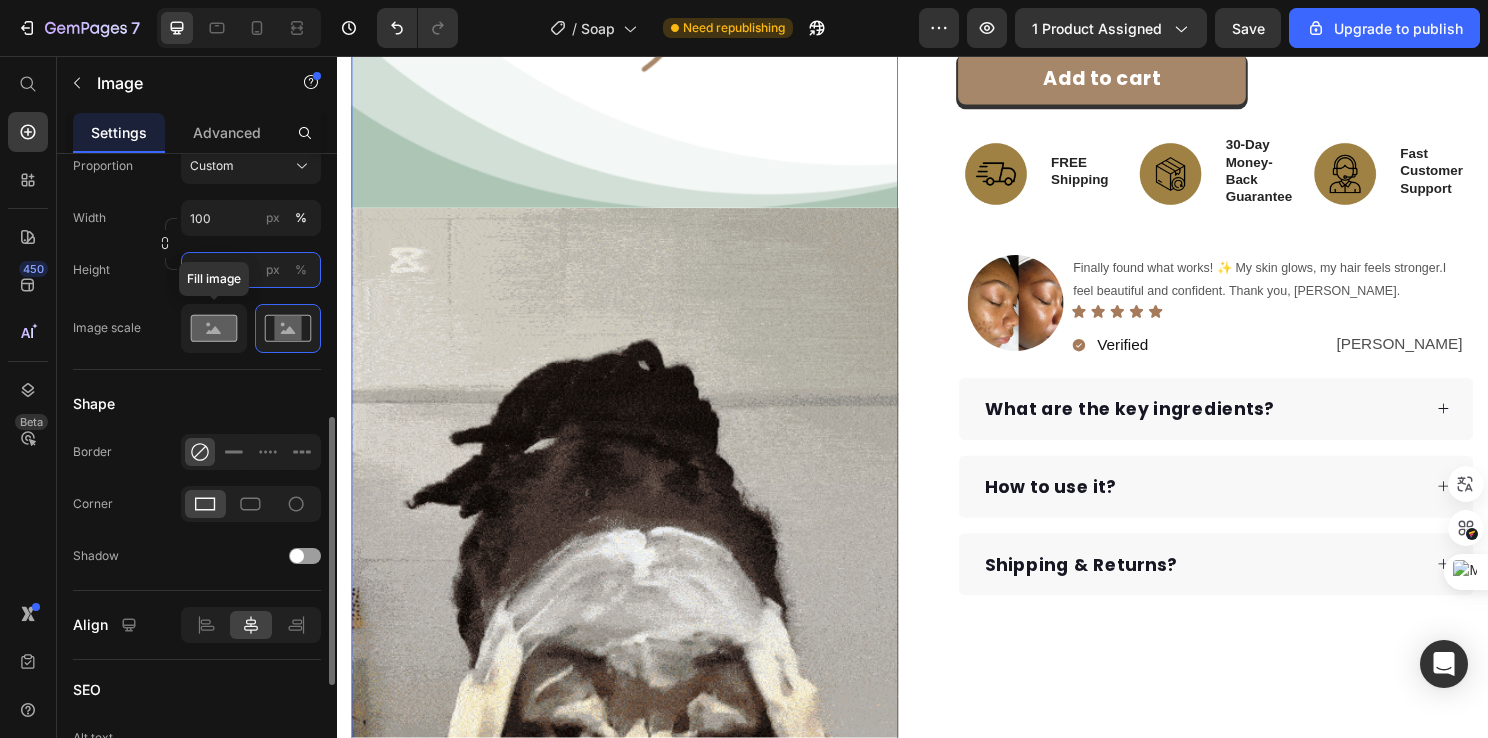 type 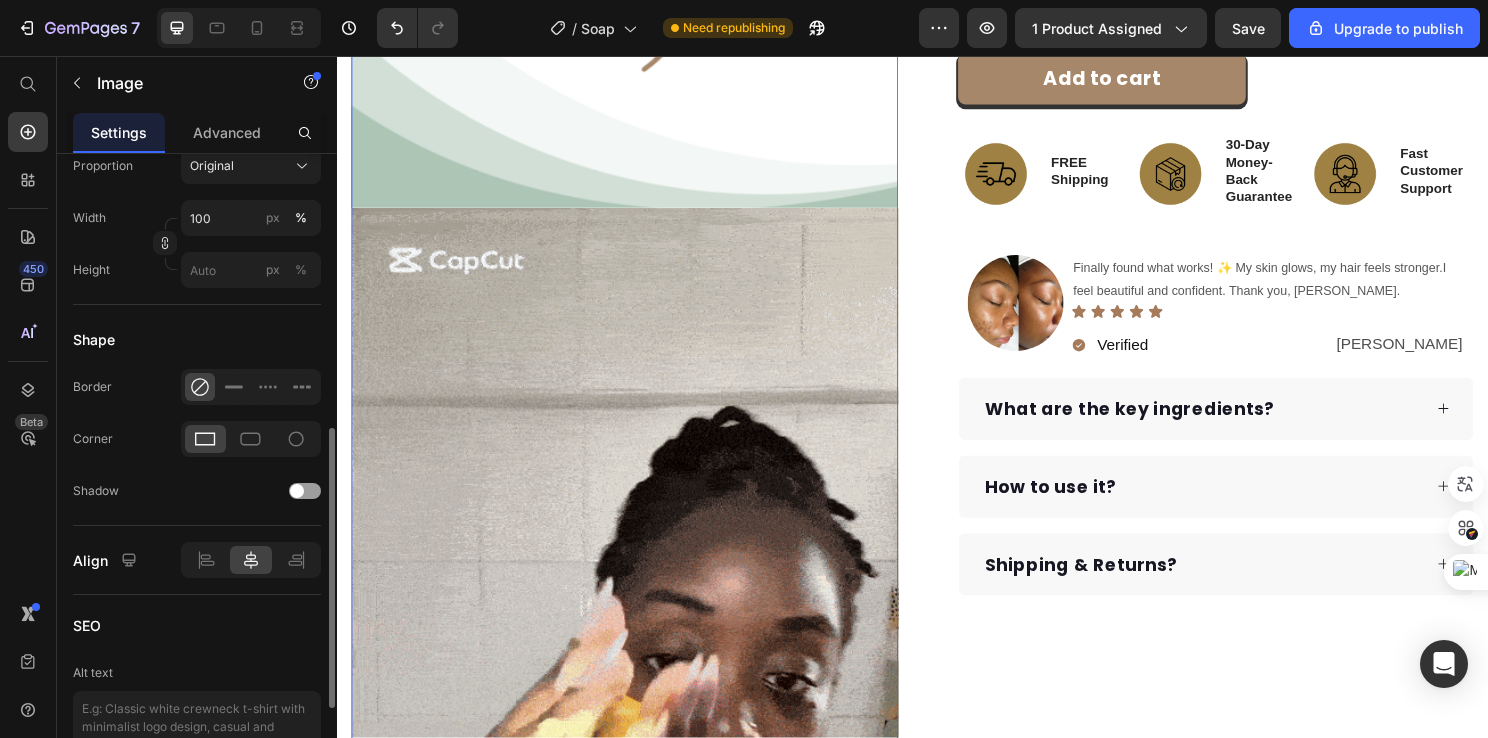 scroll, scrollTop: 428, scrollLeft: 0, axis: vertical 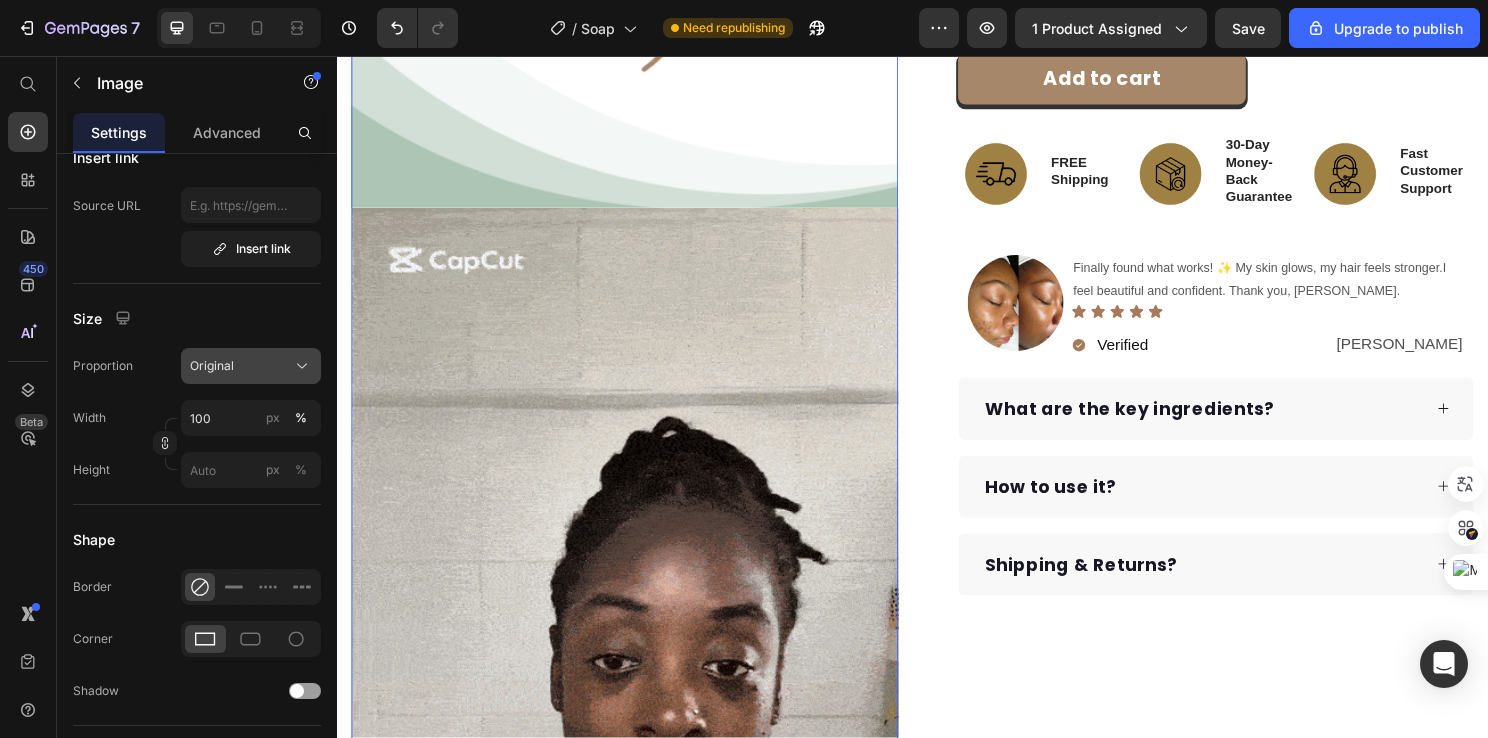 click on "Original" at bounding box center (251, 366) 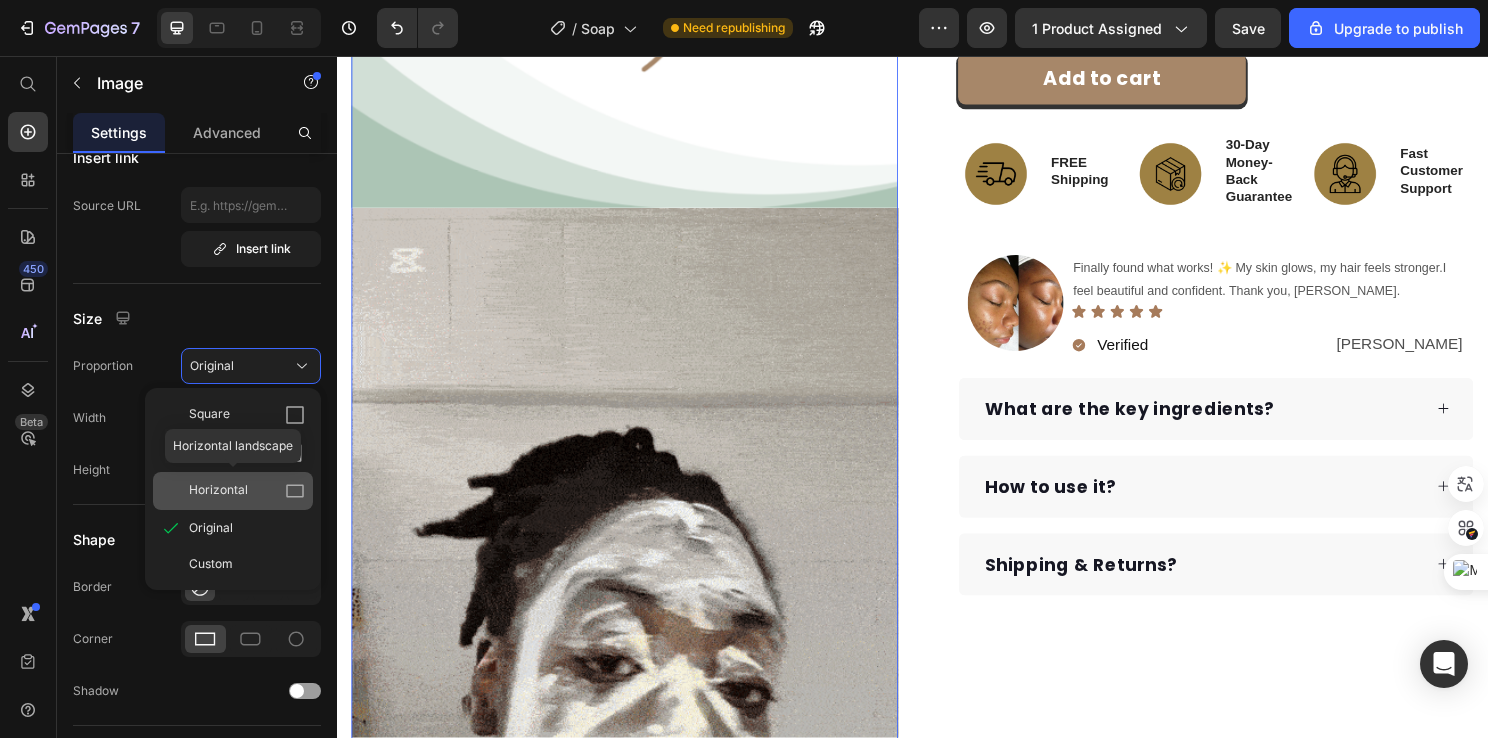 click on "Horizontal" at bounding box center (247, 491) 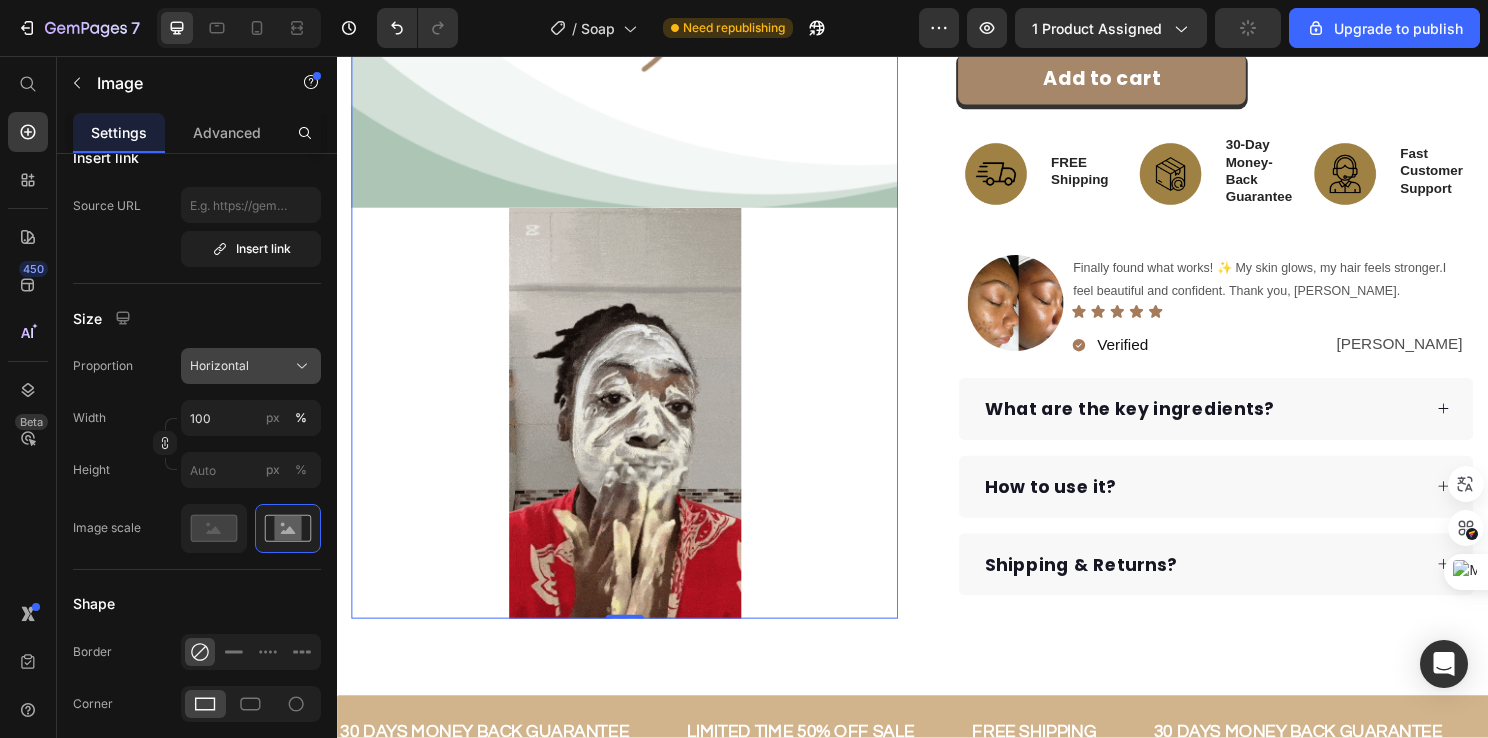 click on "Horizontal" 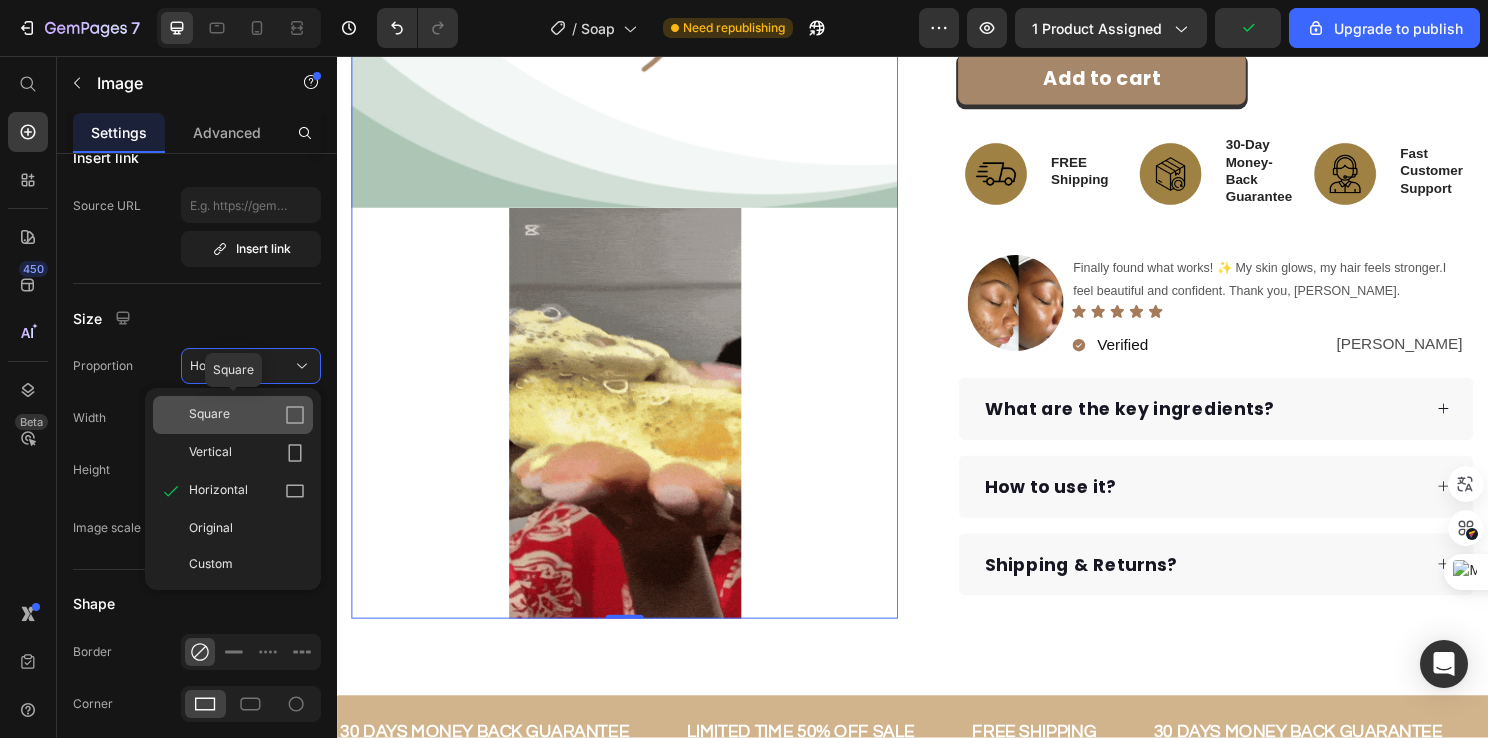 click on "Square" at bounding box center (247, 415) 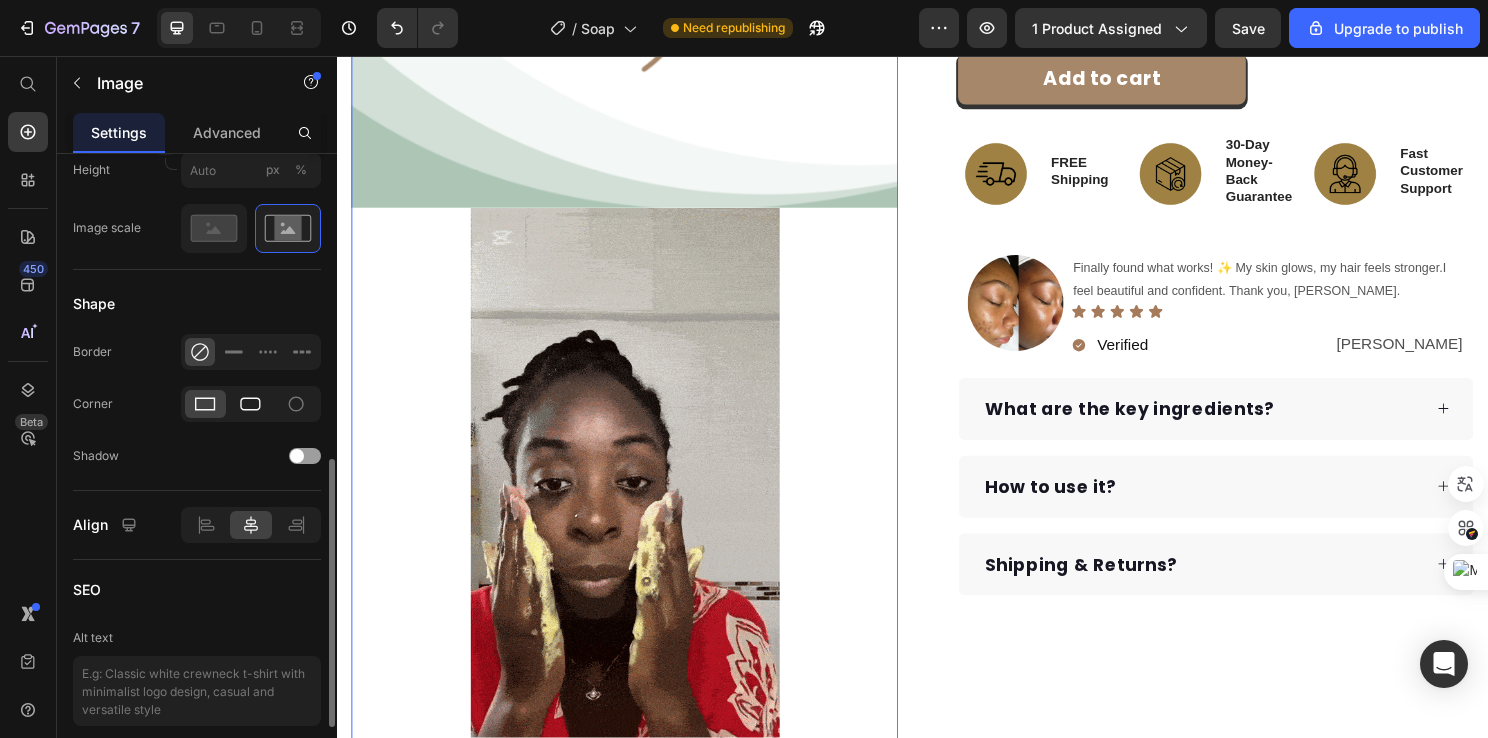 scroll, scrollTop: 628, scrollLeft: 0, axis: vertical 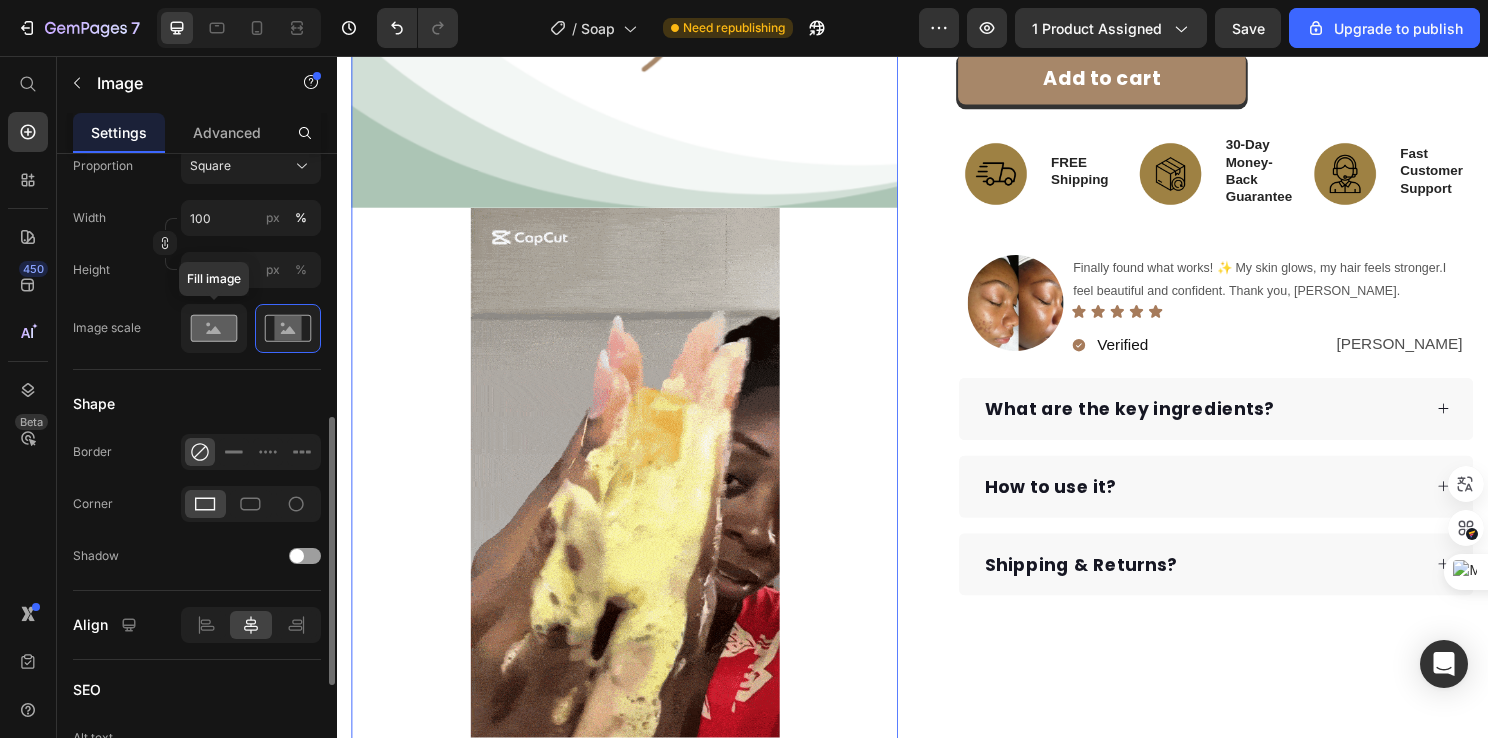 click 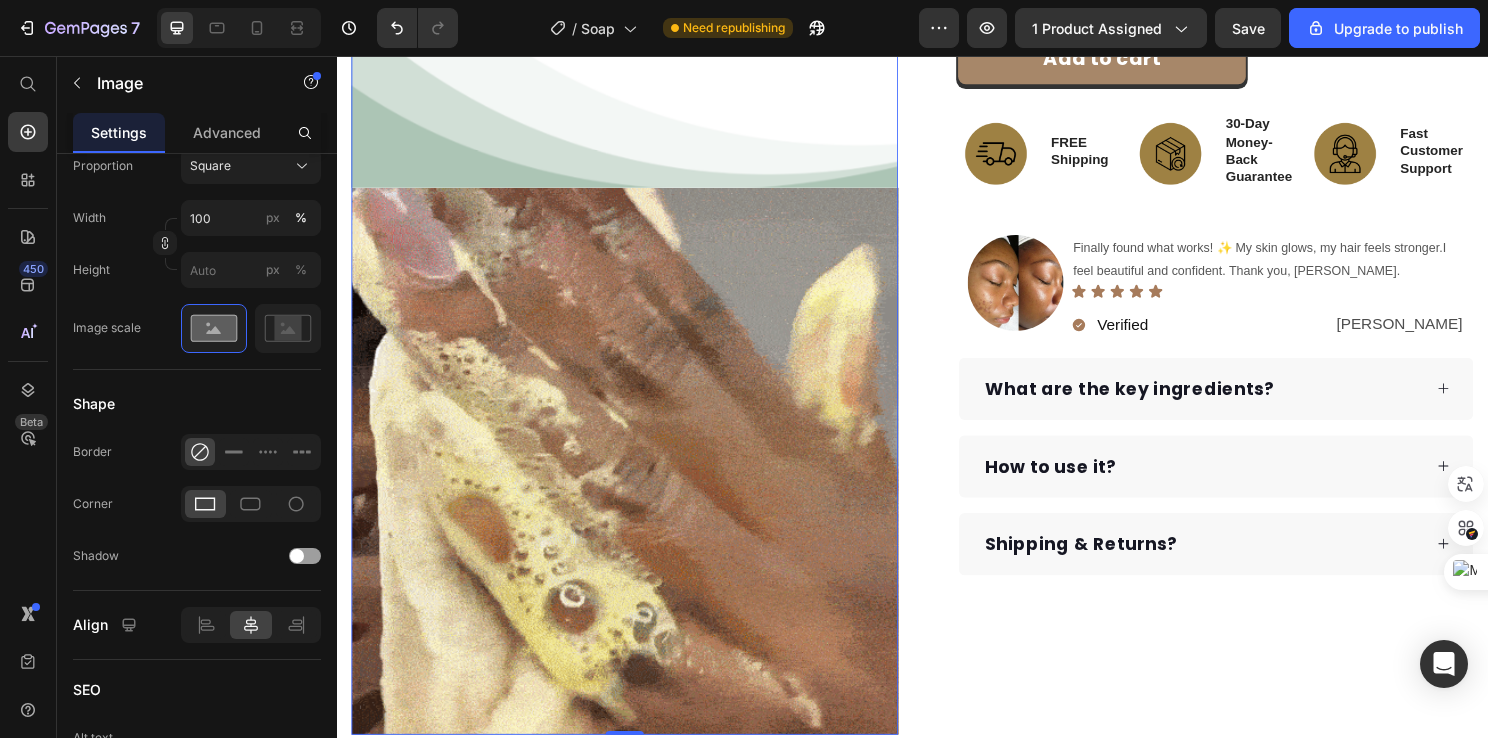 scroll, scrollTop: 500, scrollLeft: 0, axis: vertical 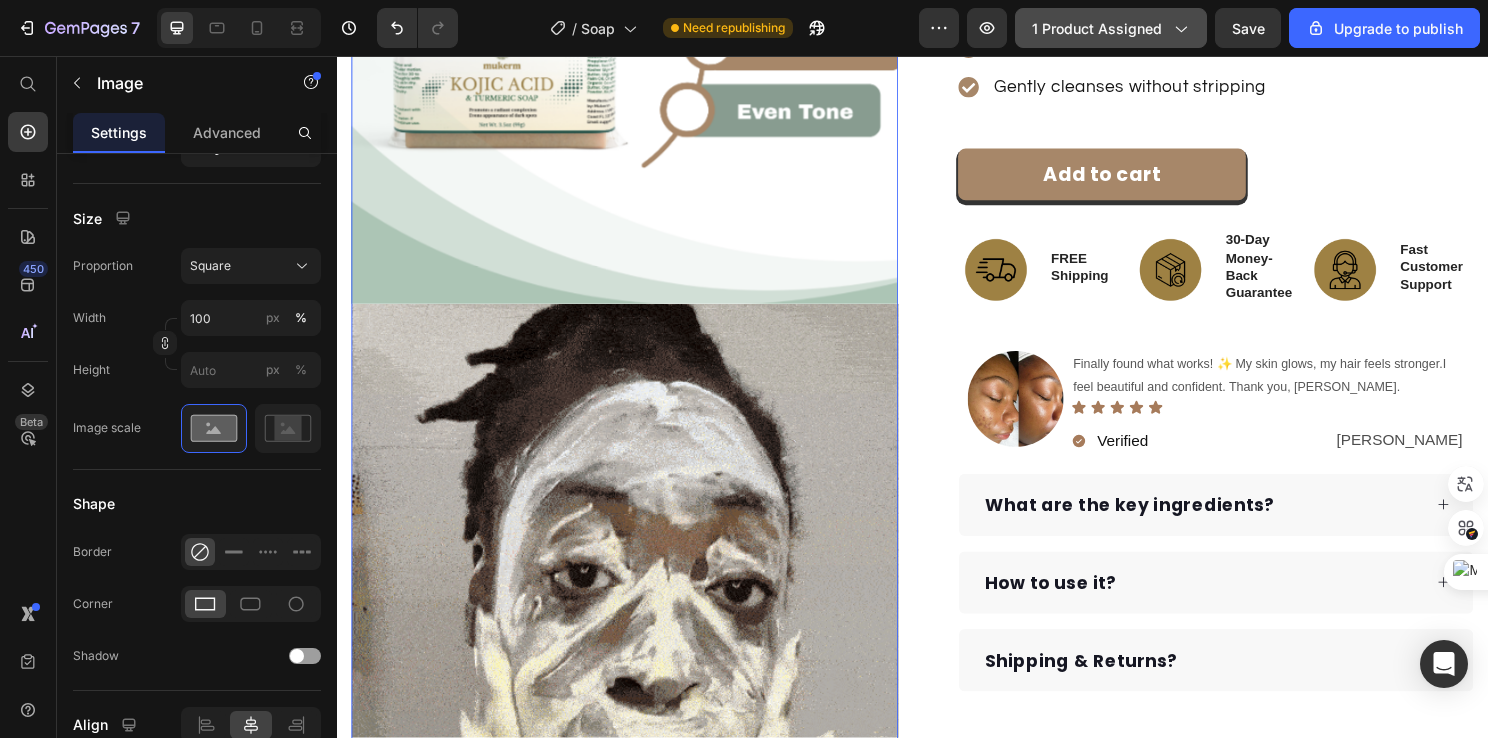 click 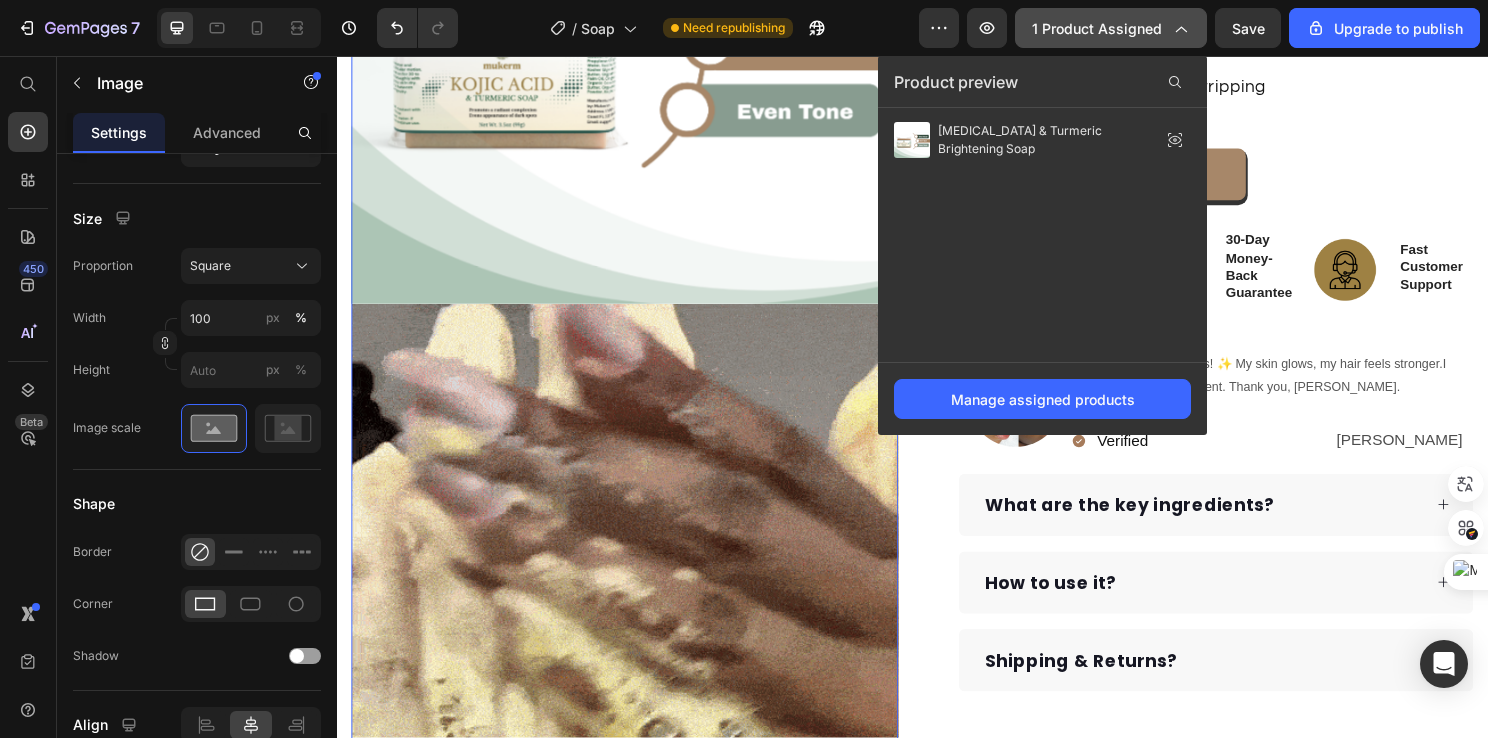 click 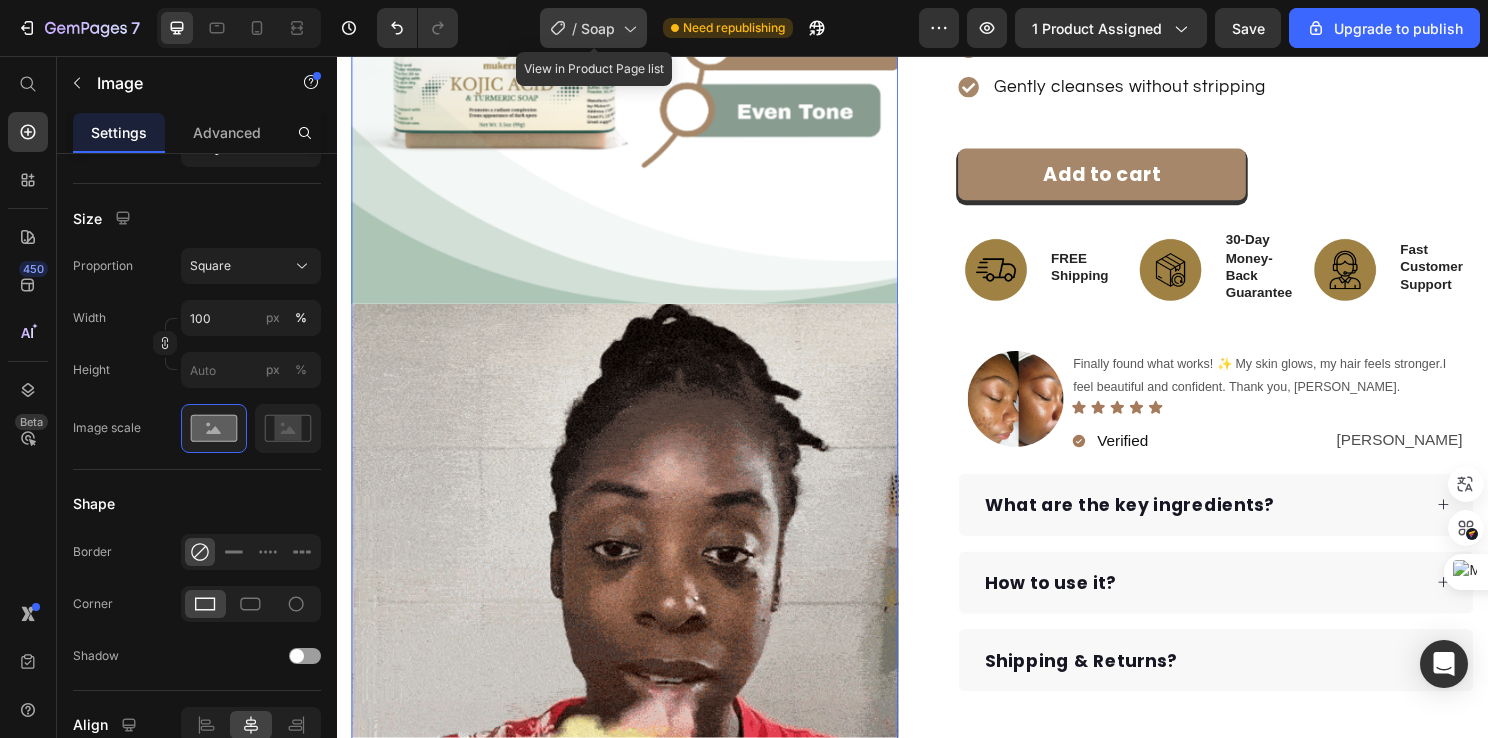 click 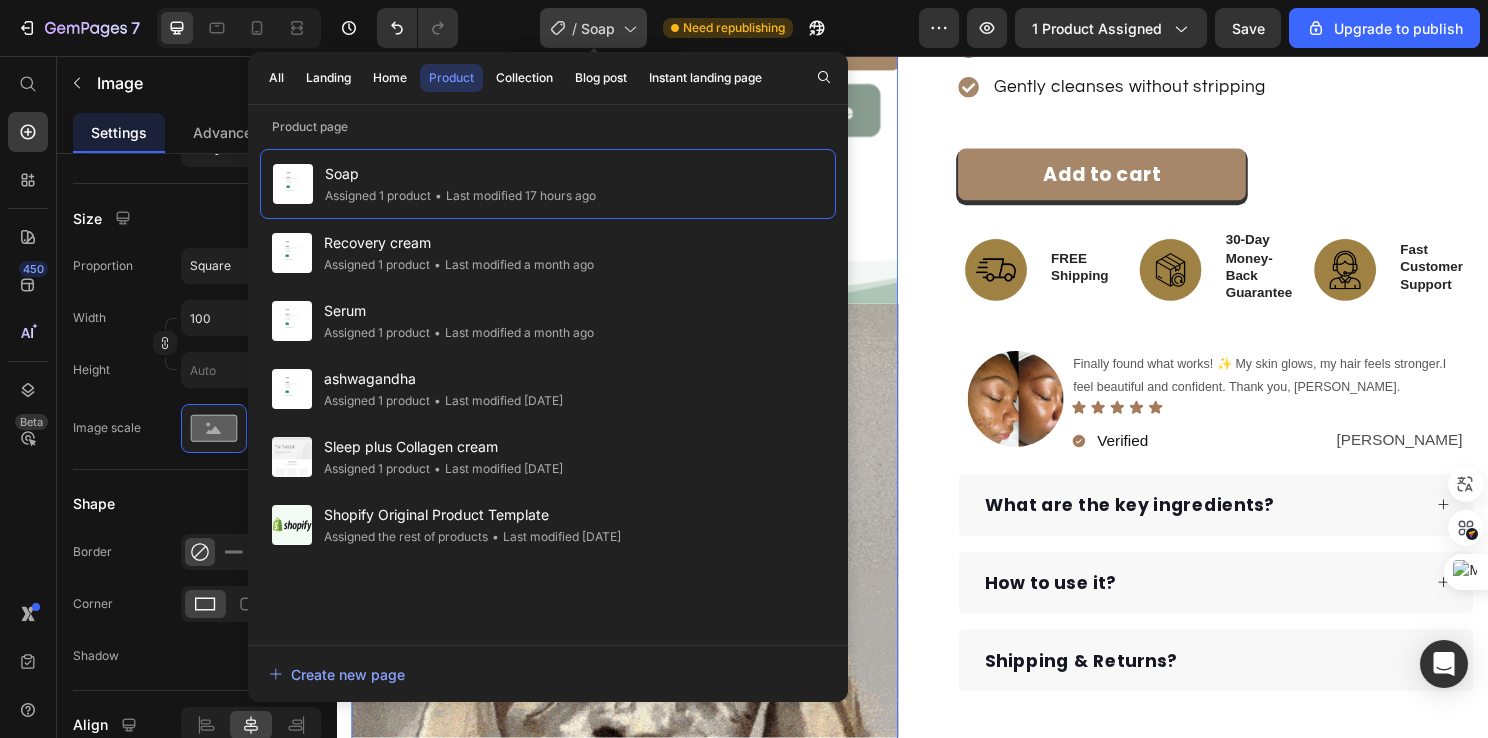 click 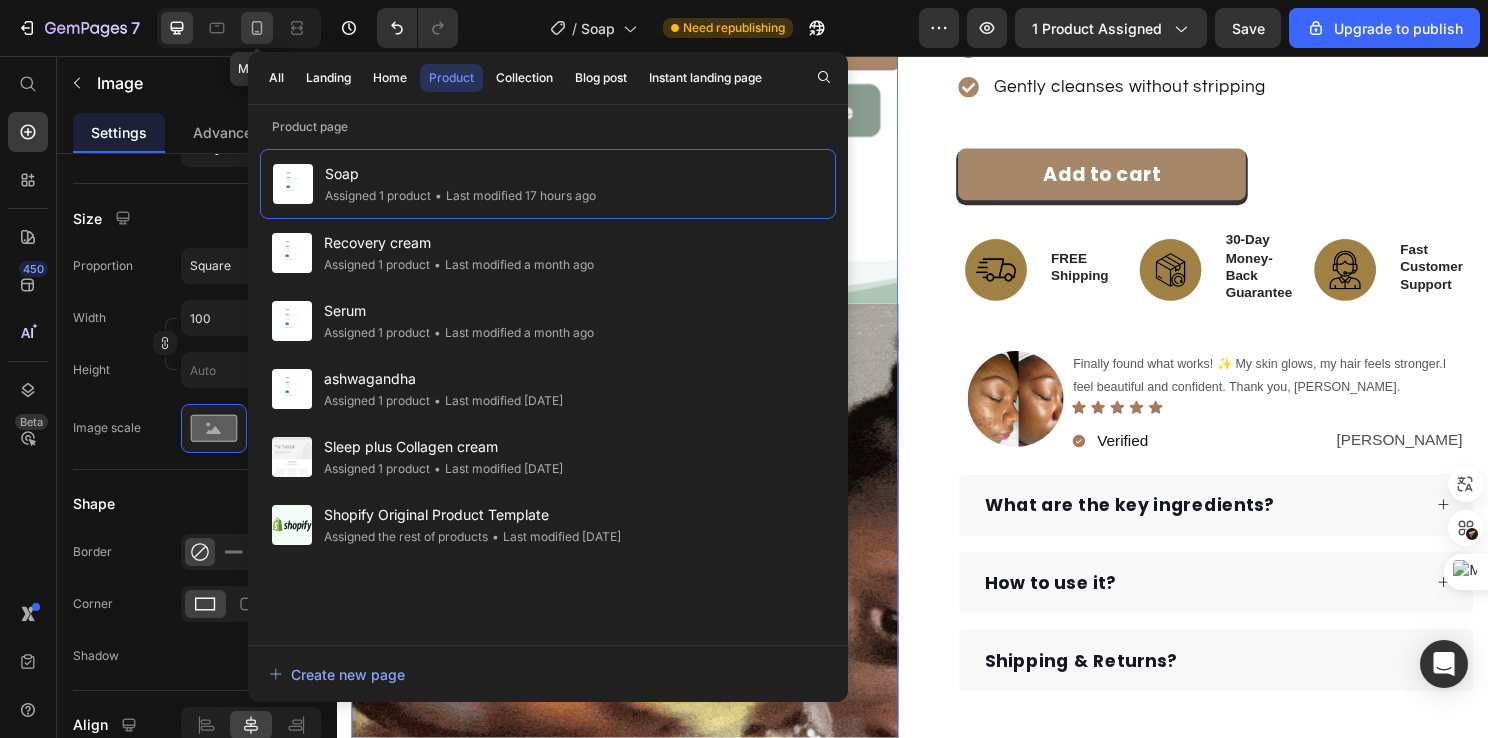 click 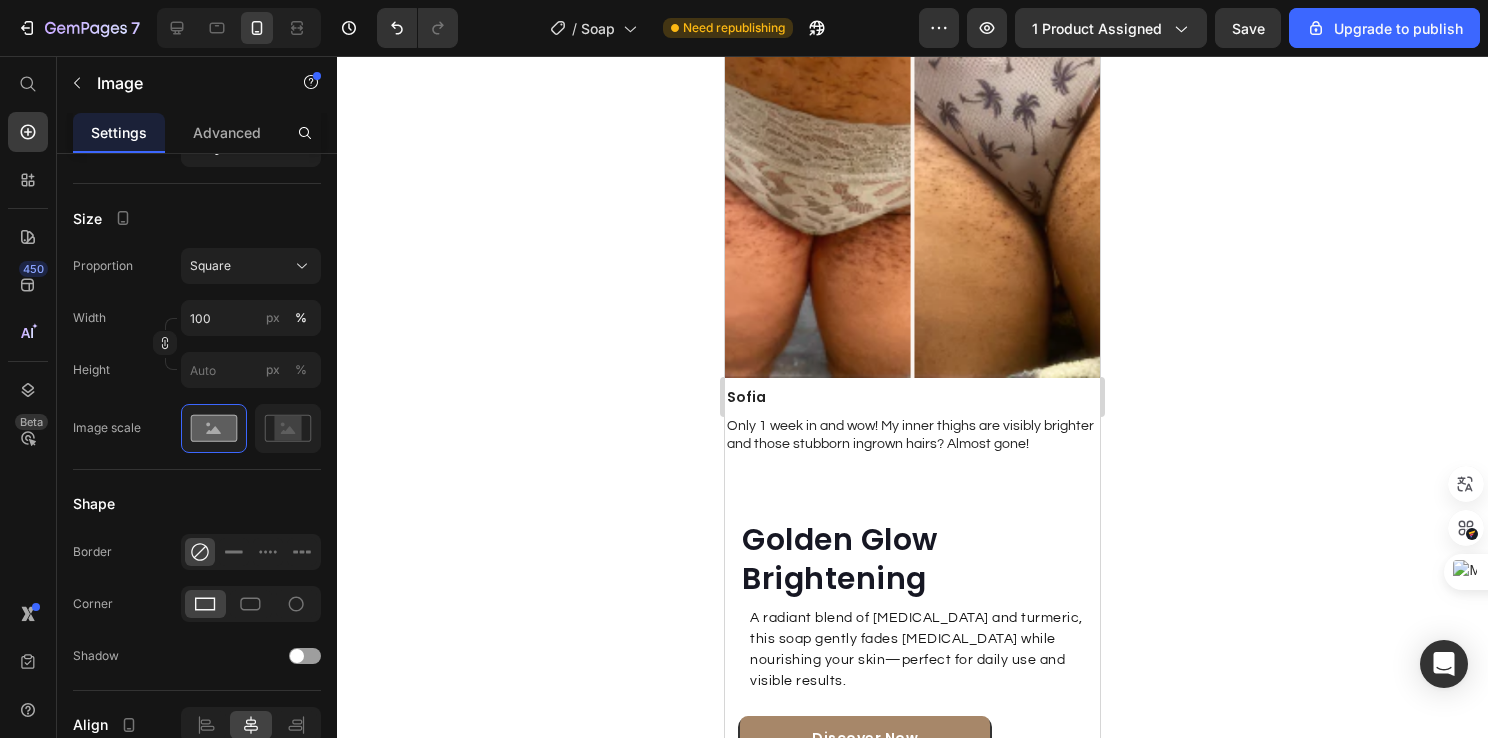scroll, scrollTop: 3500, scrollLeft: 0, axis: vertical 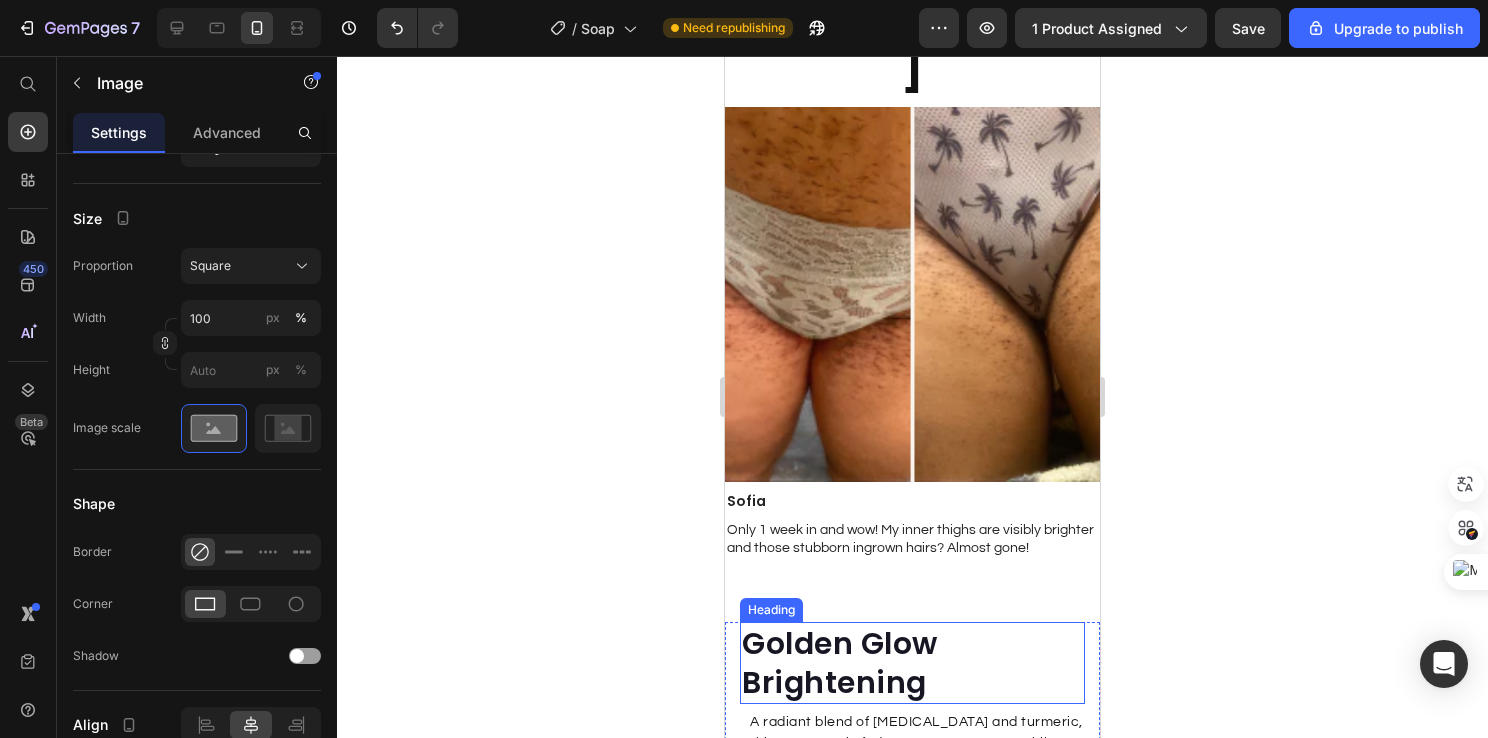 click on "Golden Glow Brightening" at bounding box center (912, 663) 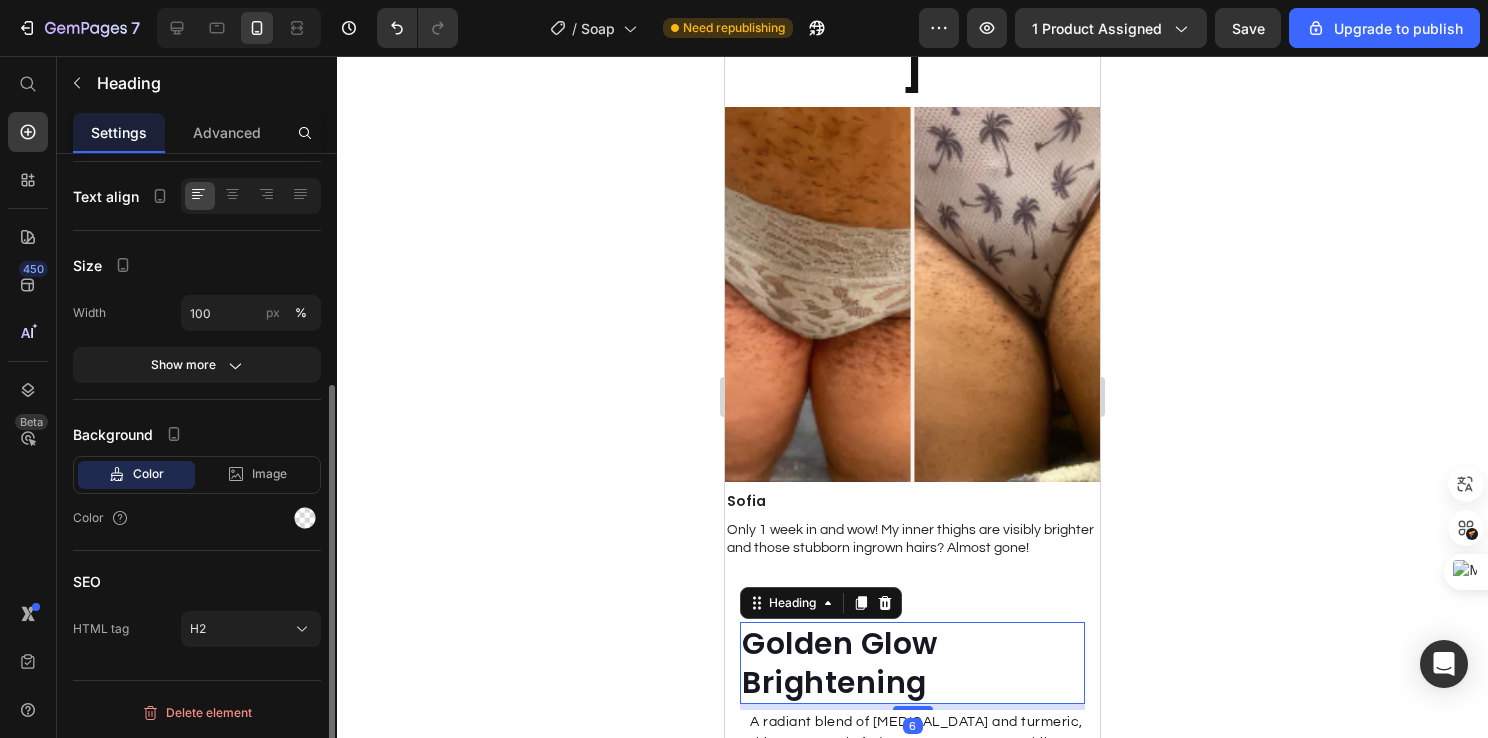 scroll, scrollTop: 0, scrollLeft: 0, axis: both 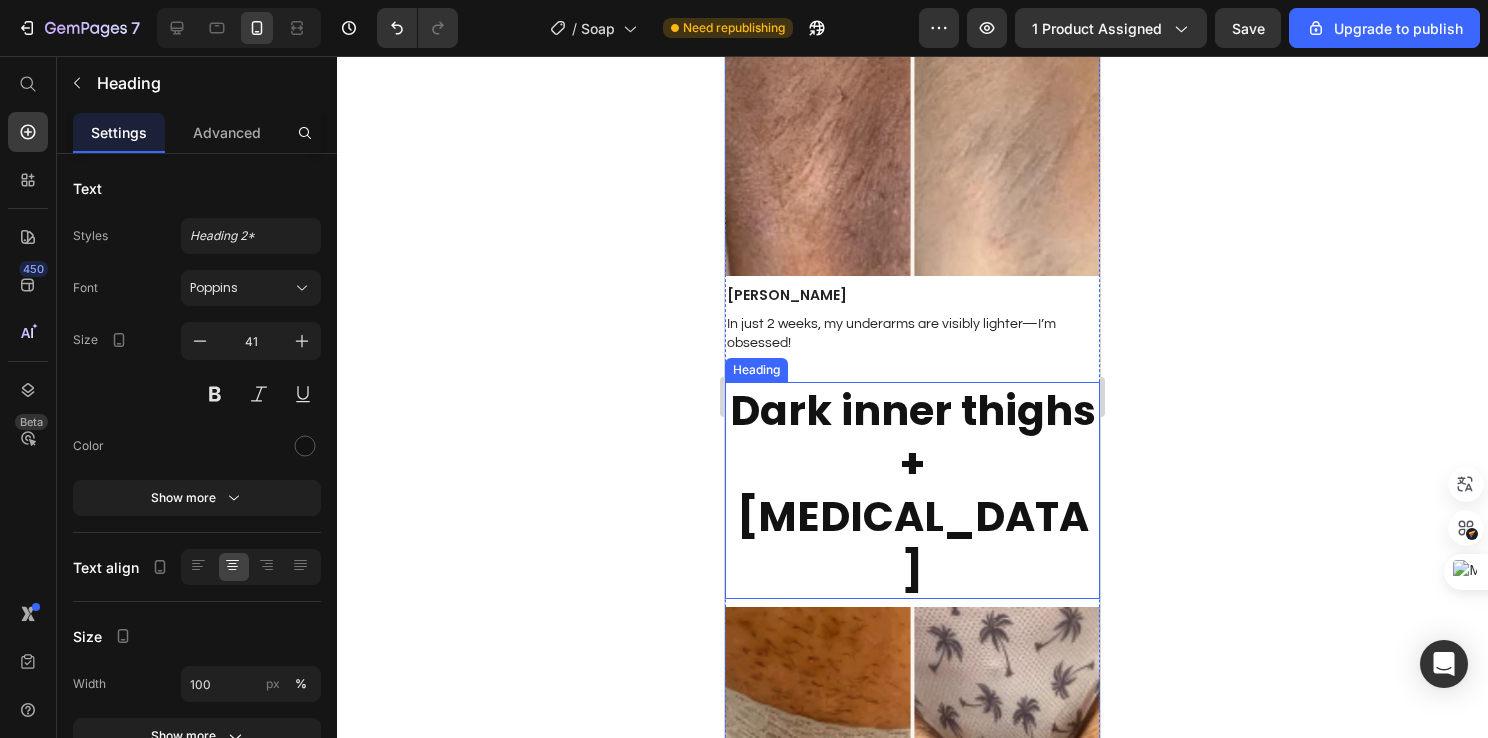 click on "Dark inner thighs + [MEDICAL_DATA]" at bounding box center [913, 490] 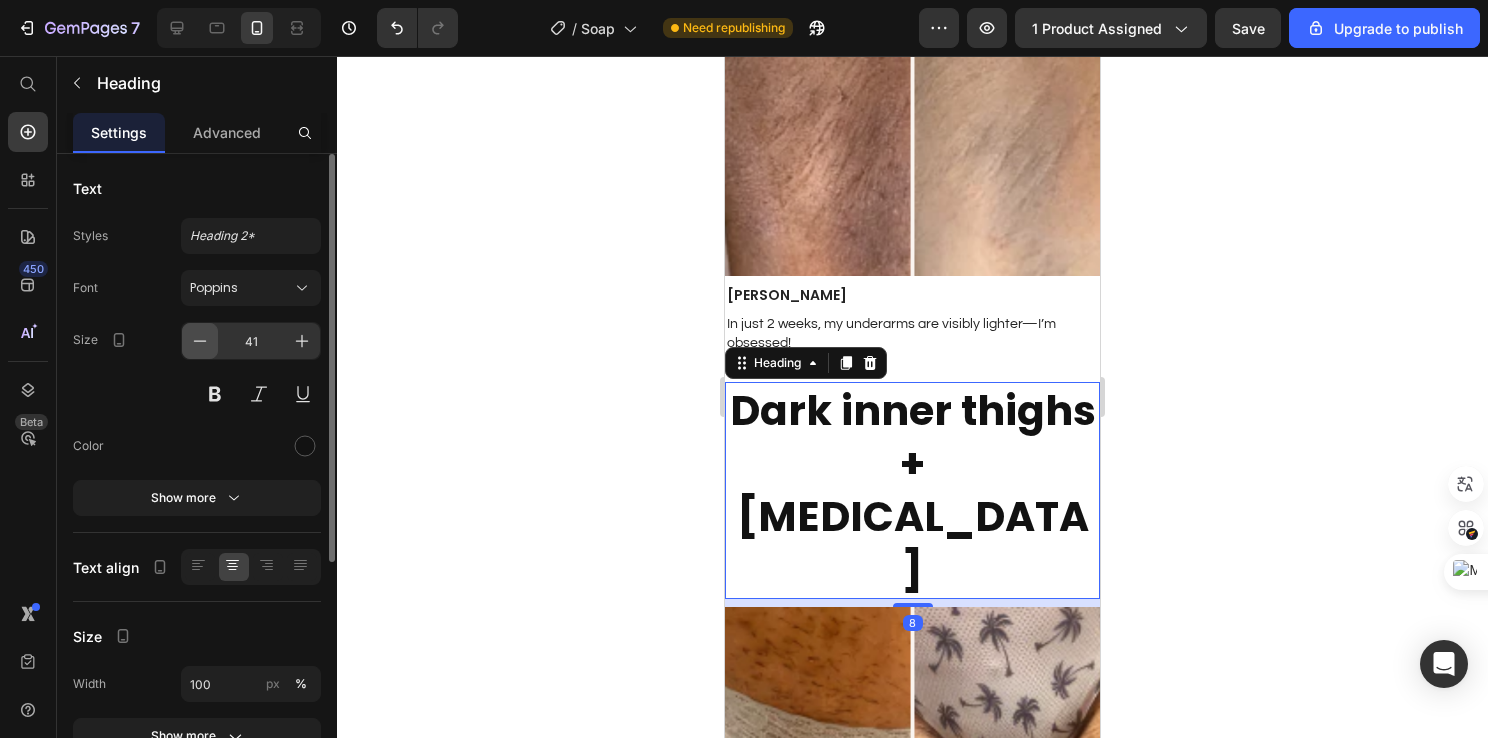 click 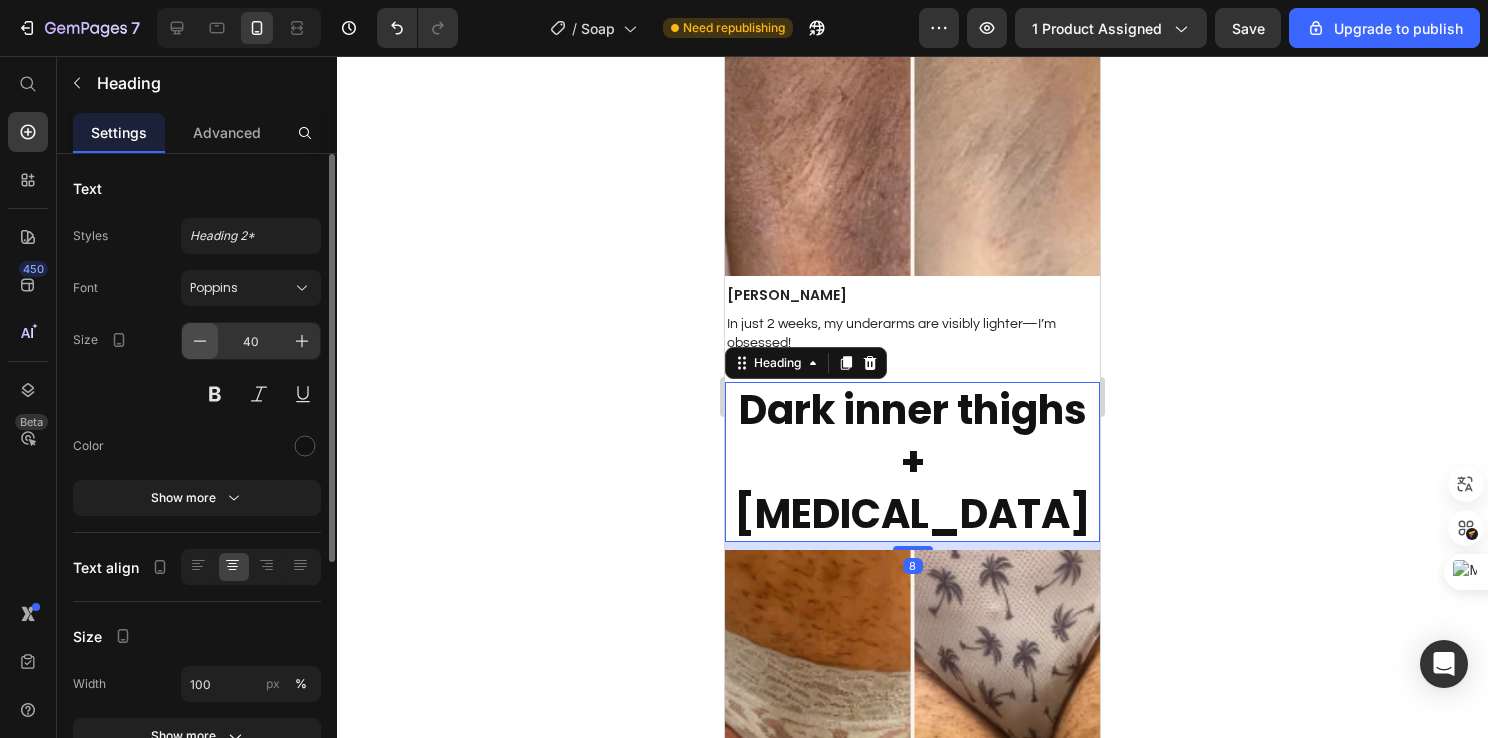 click 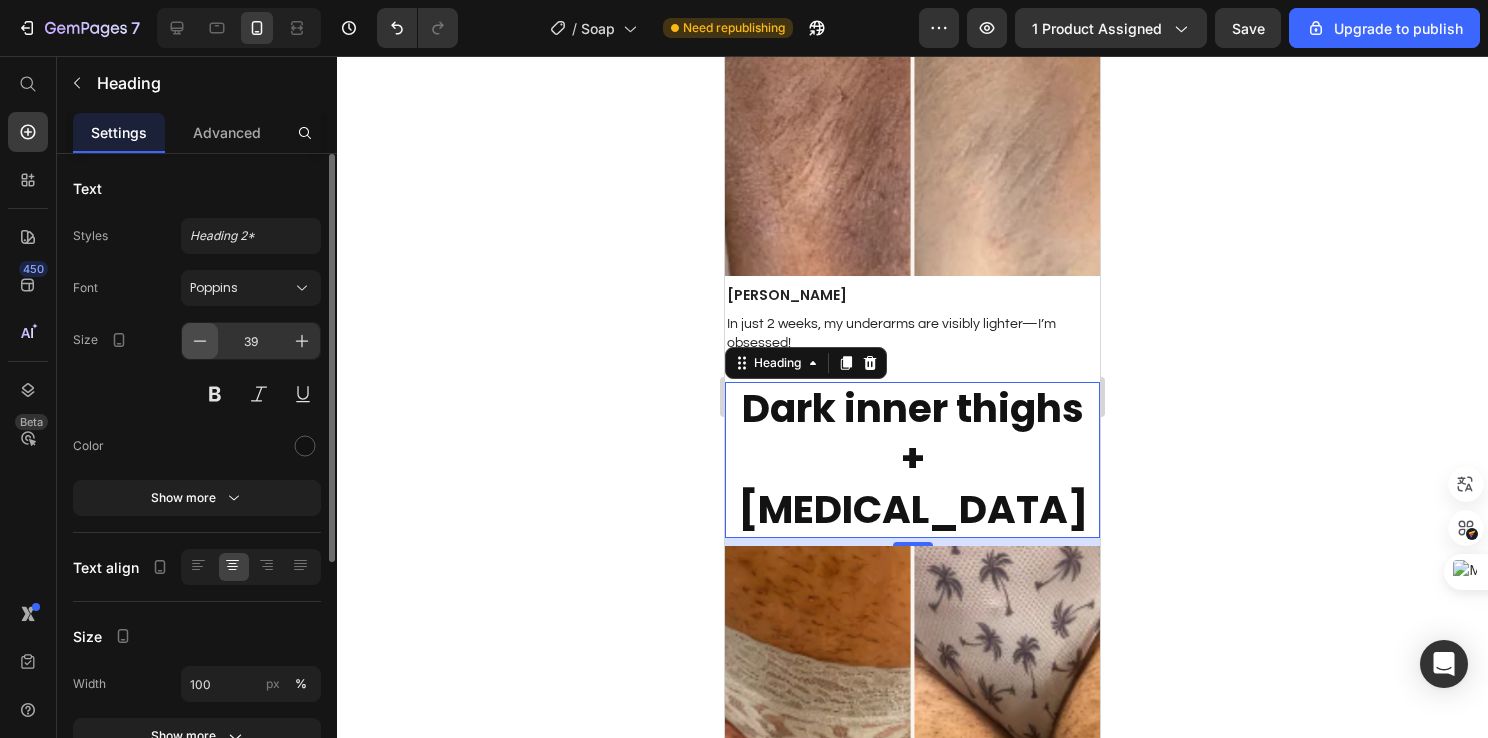 click 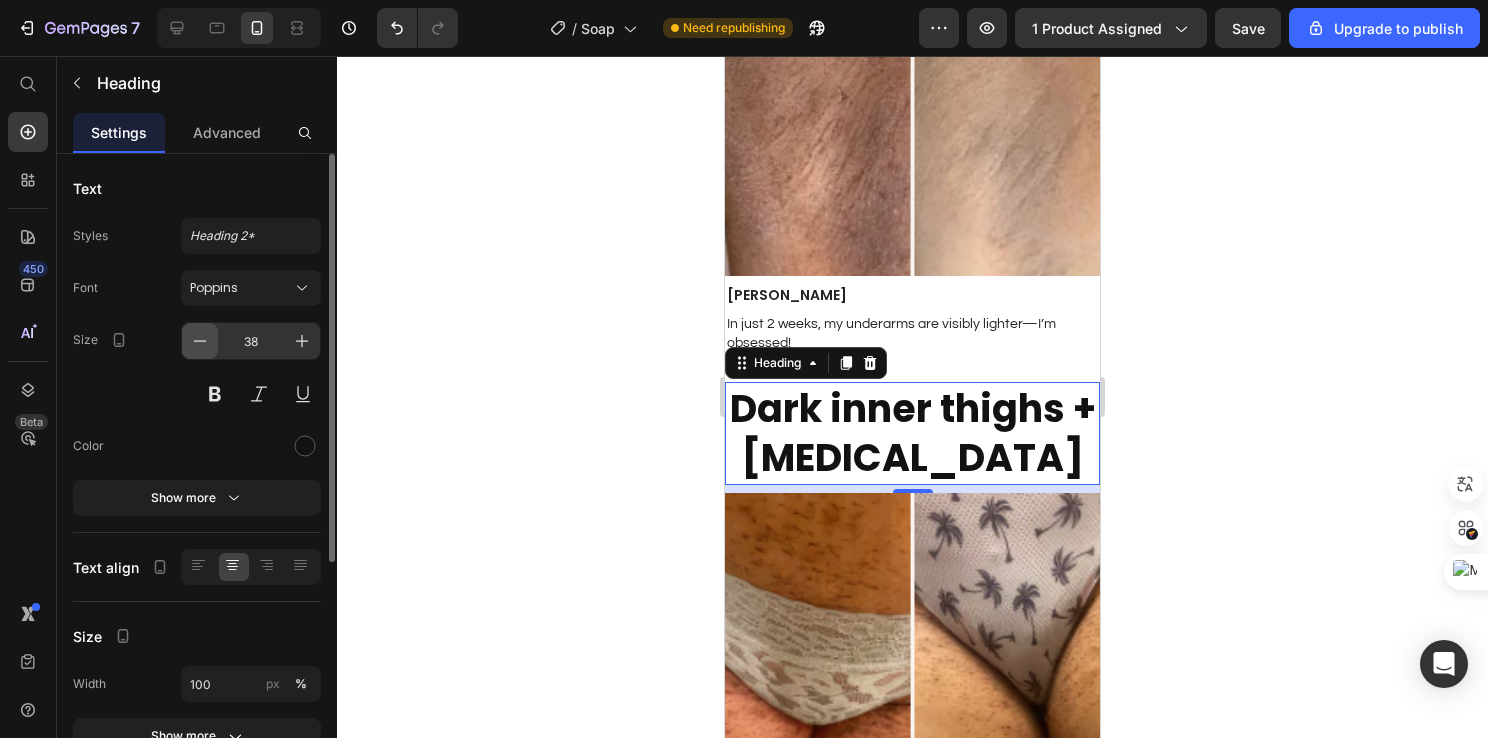 click 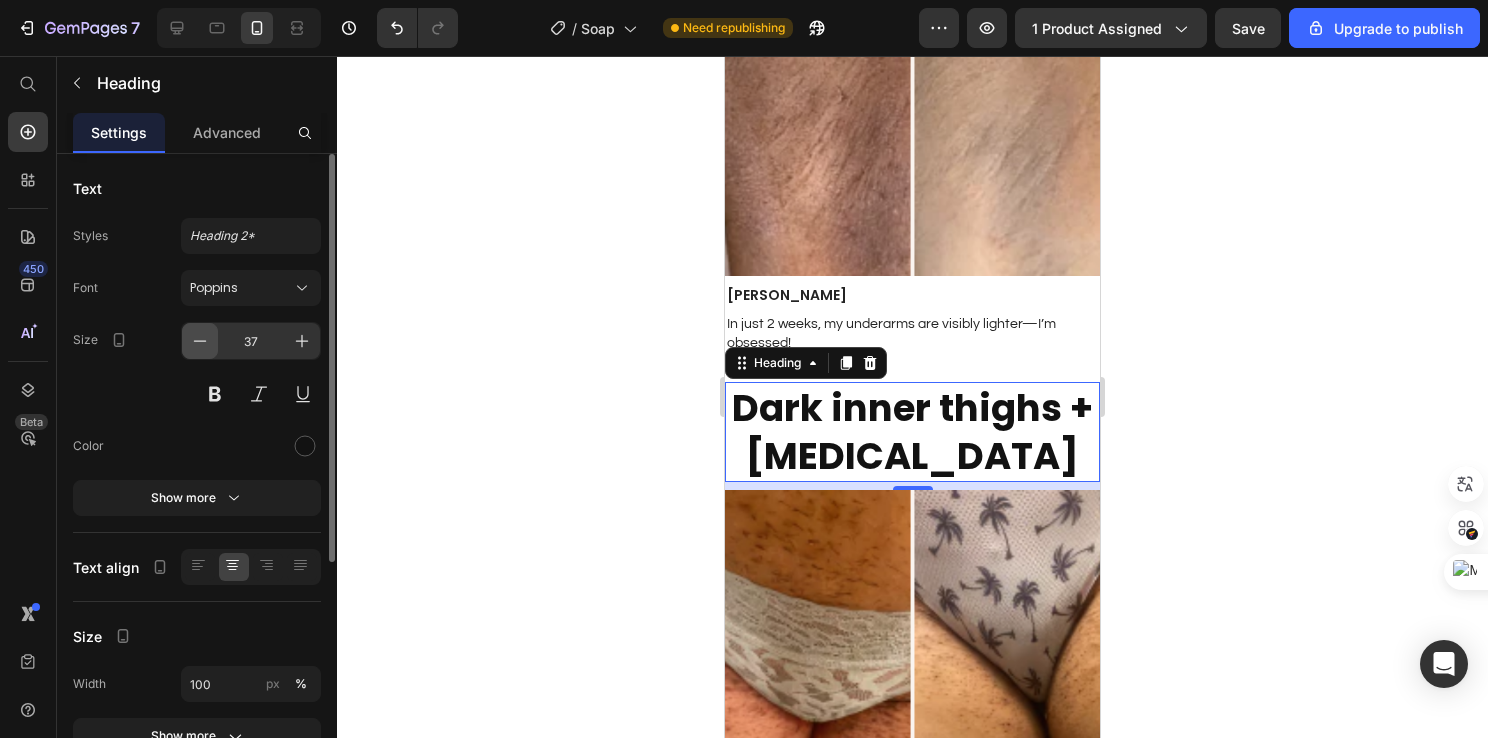 click 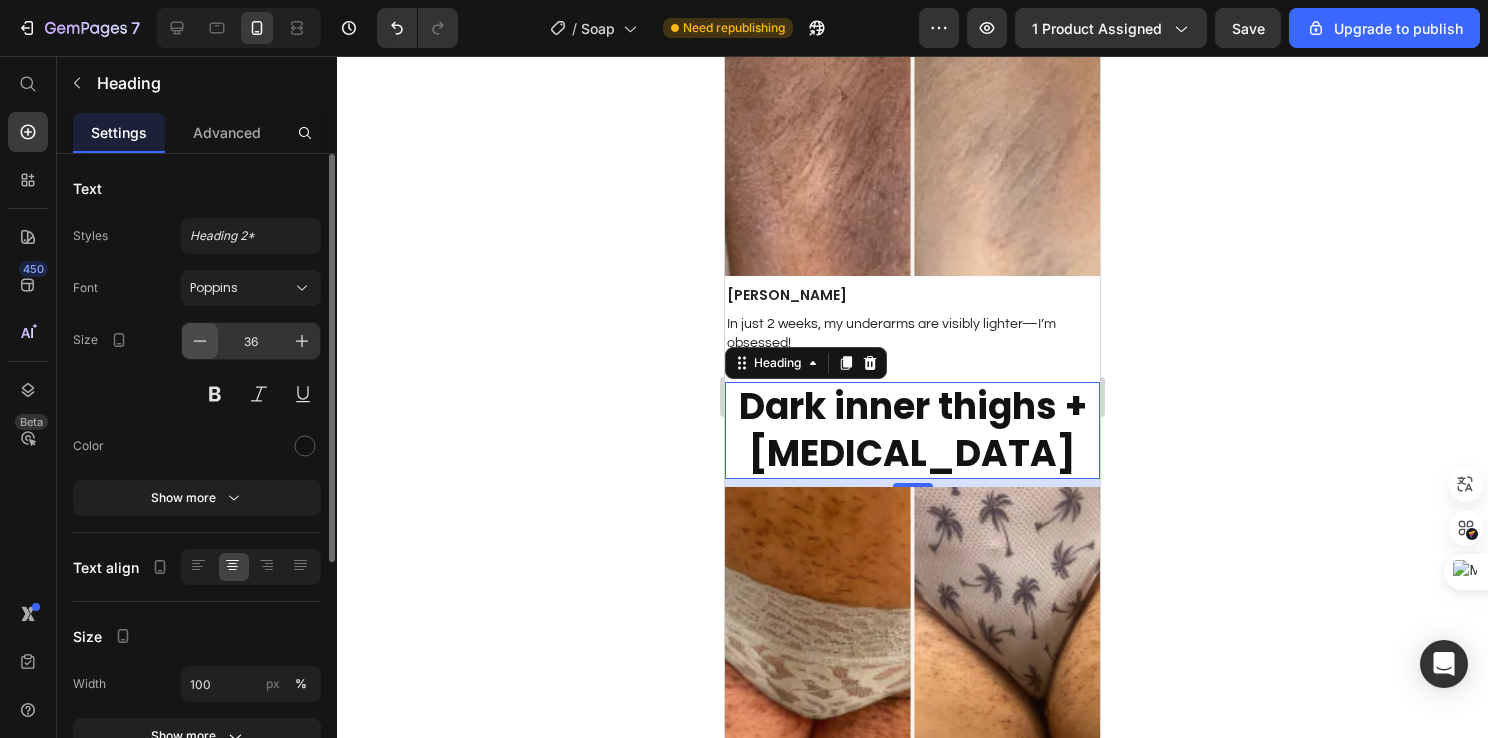 click 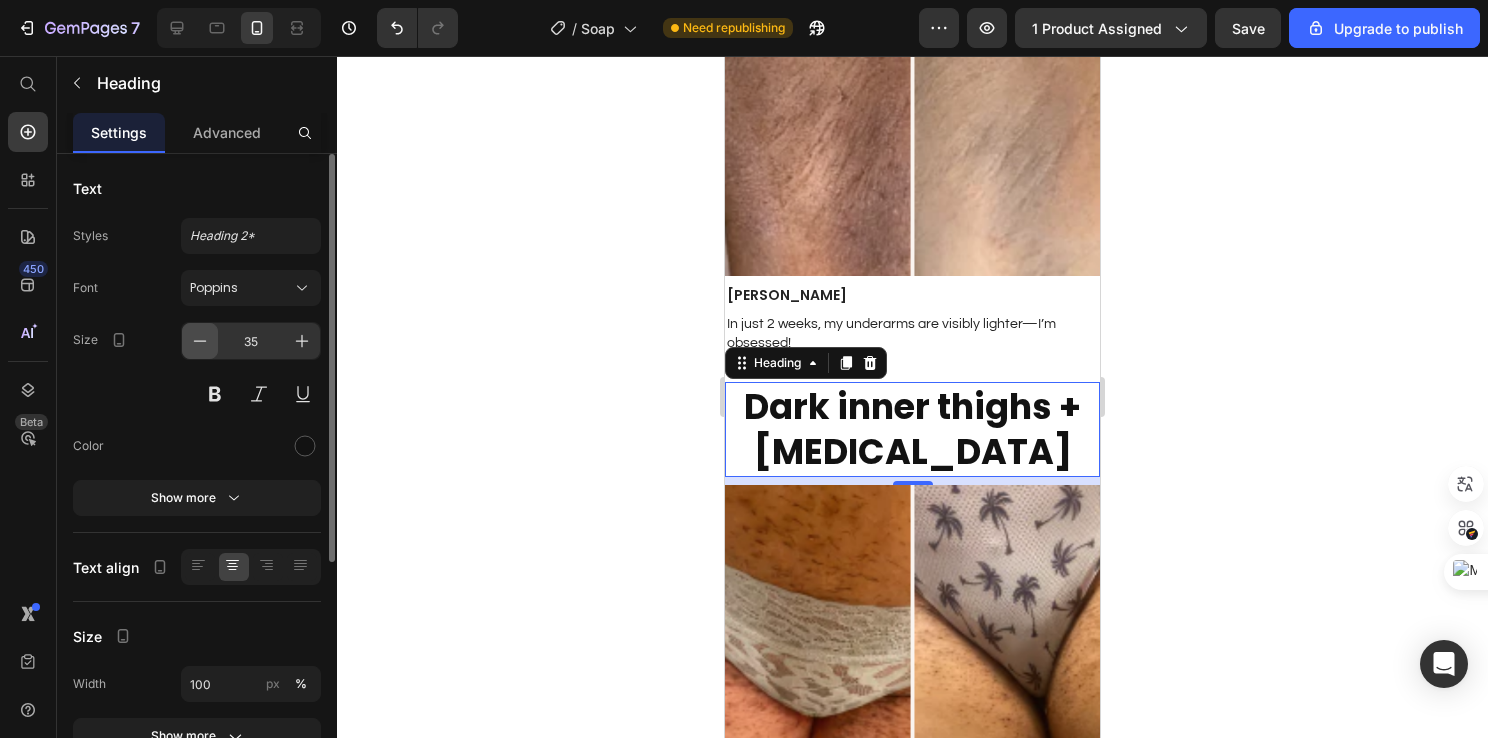 click 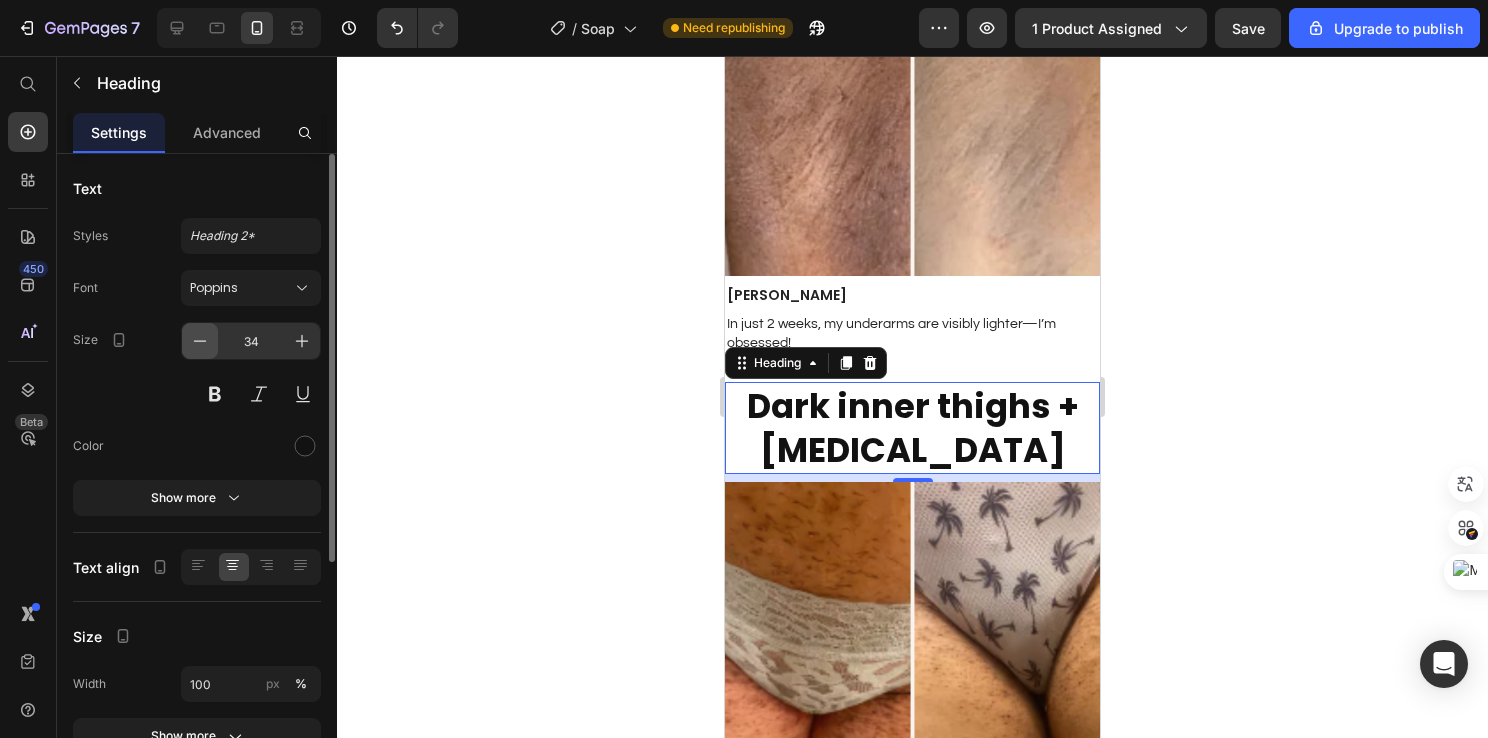 click 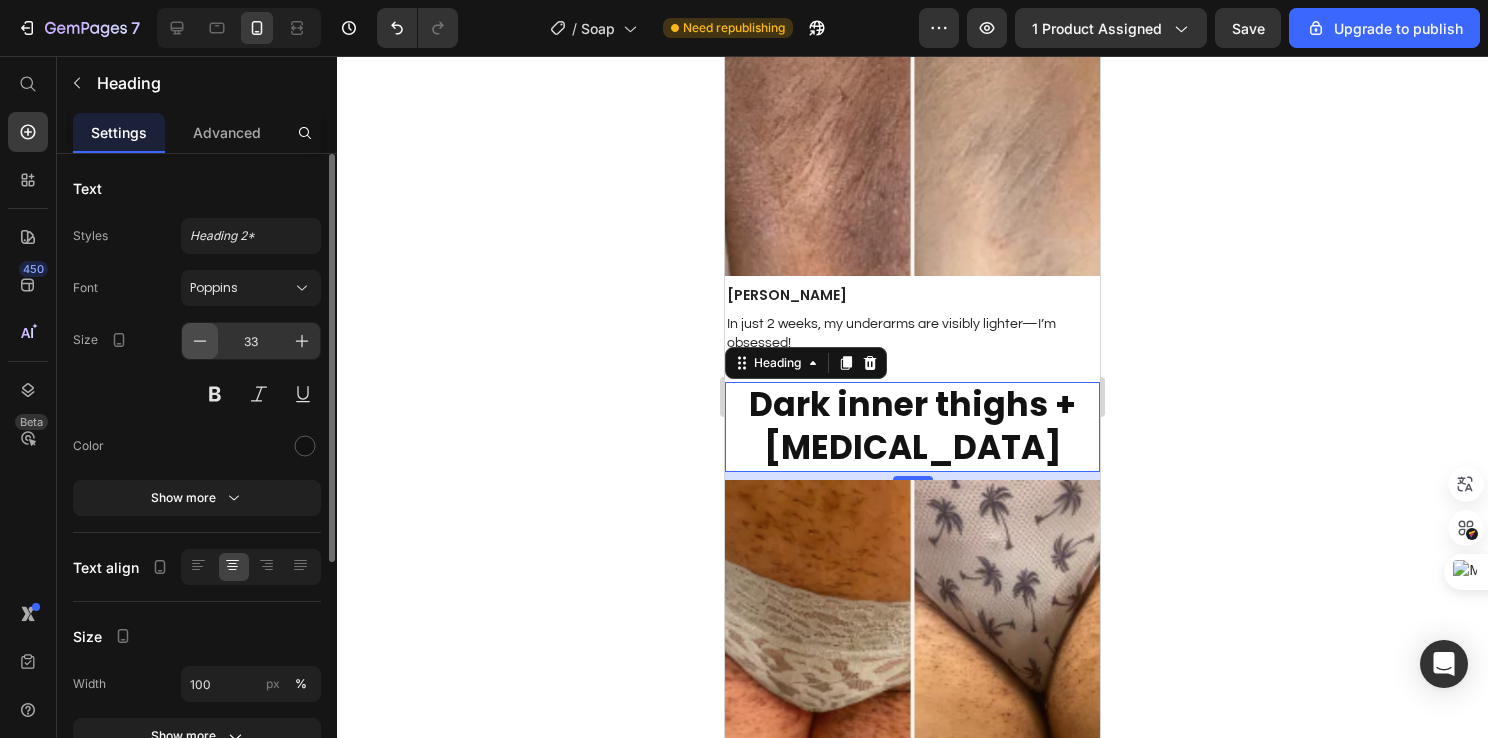 click 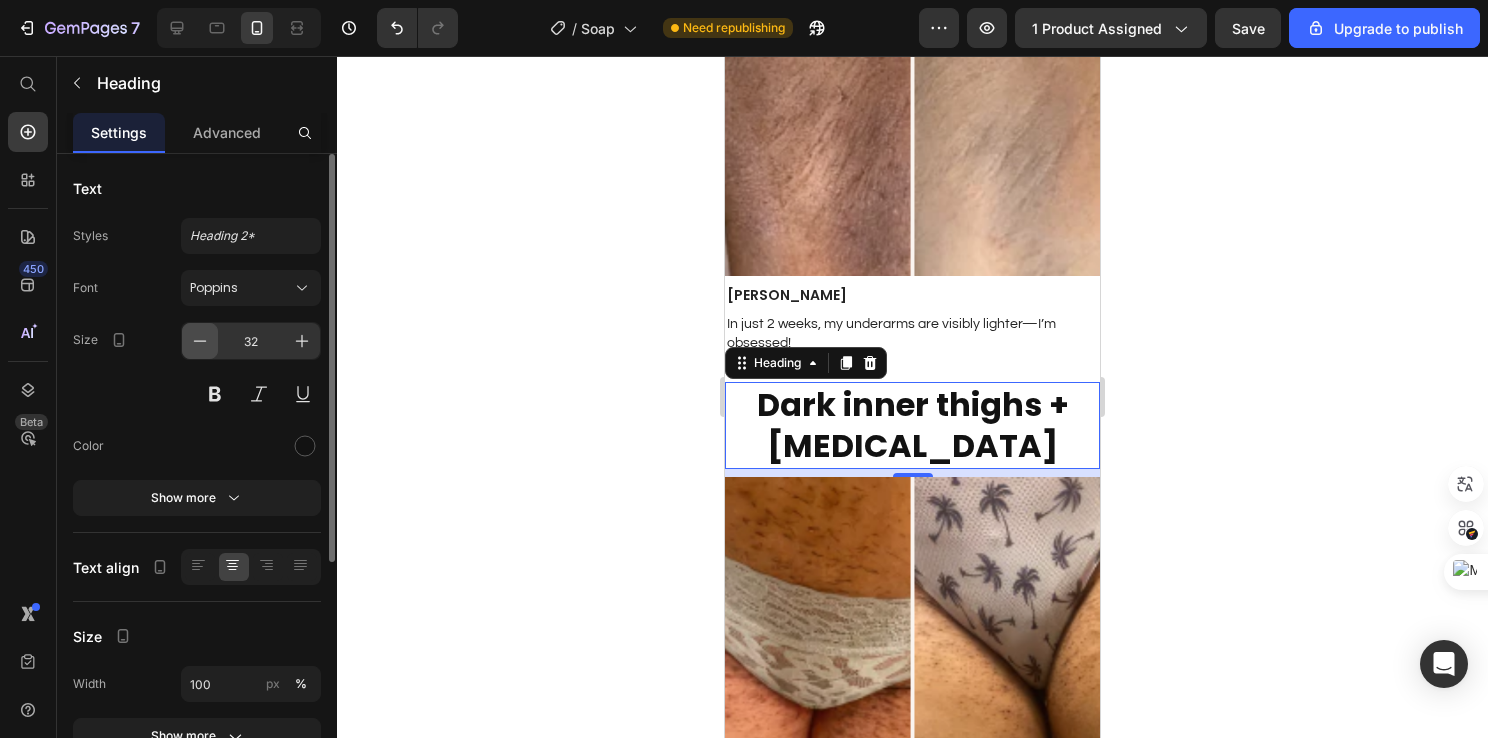 click 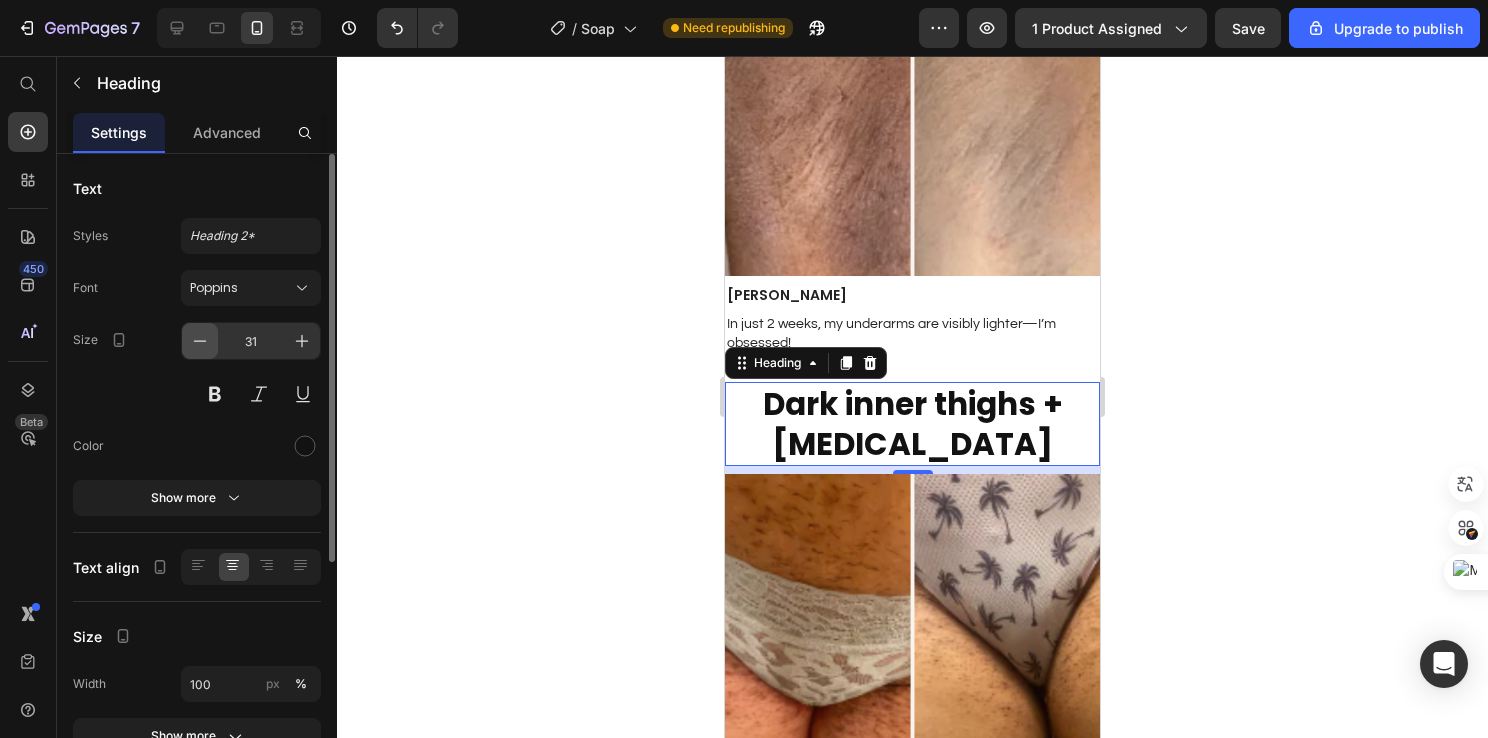 click 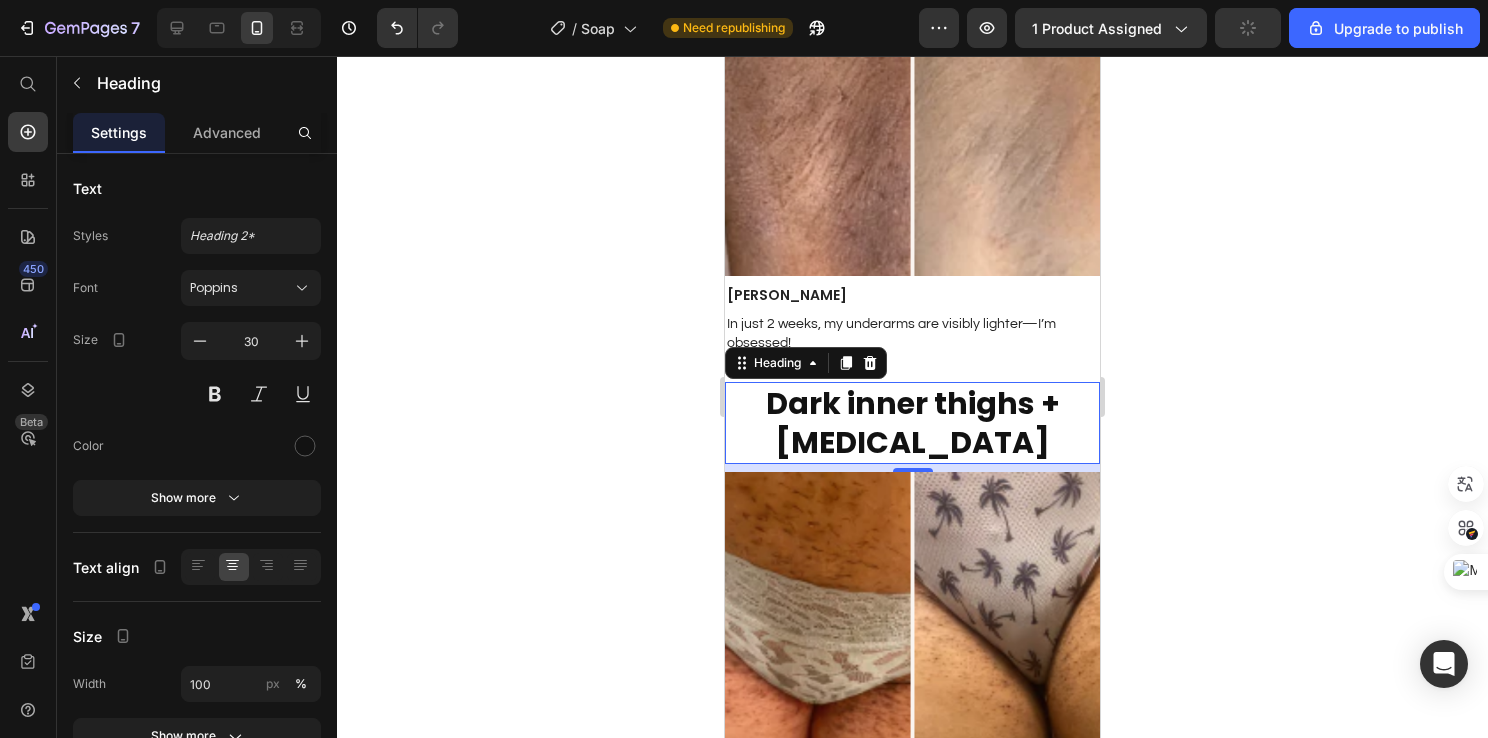 click 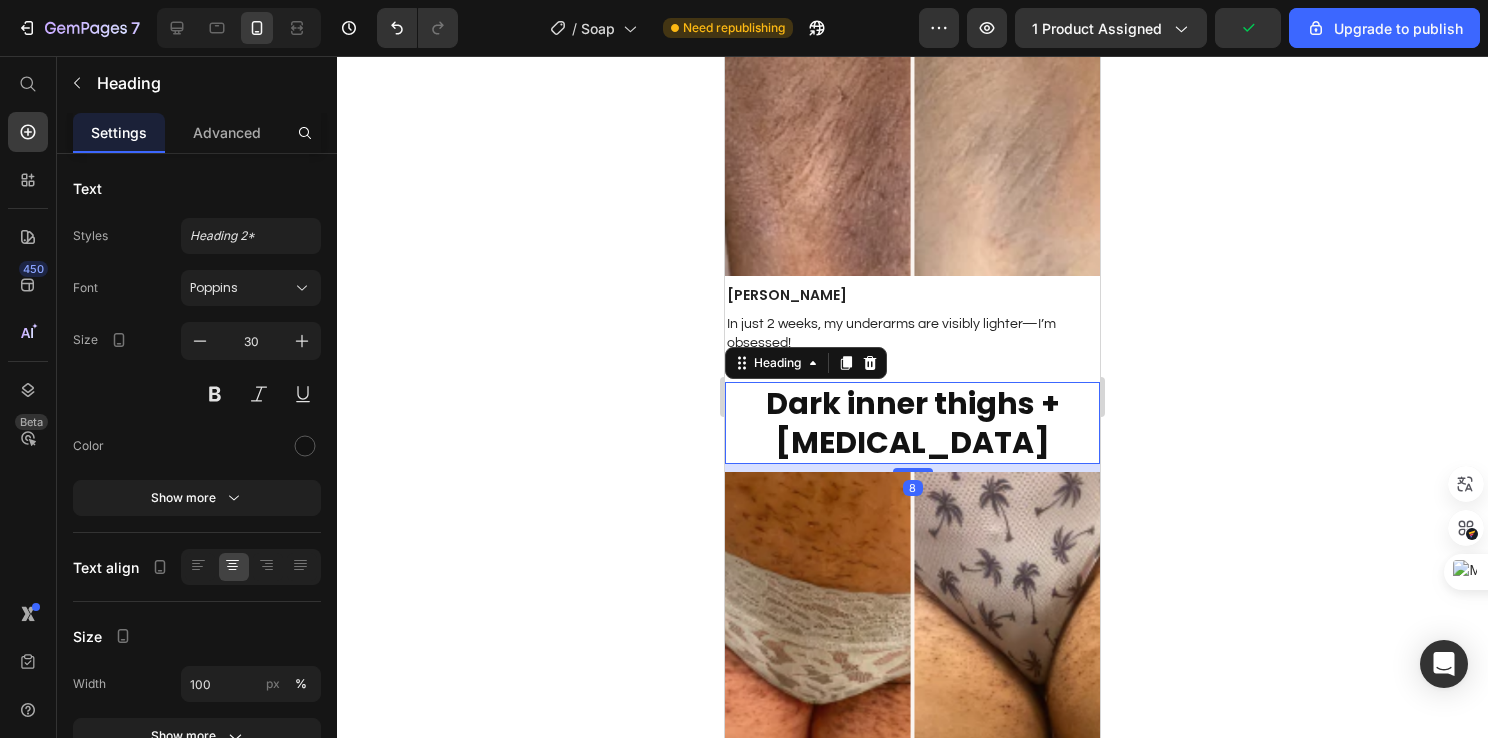 click on "Dark inner thighs + [MEDICAL_DATA]" at bounding box center (913, 423) 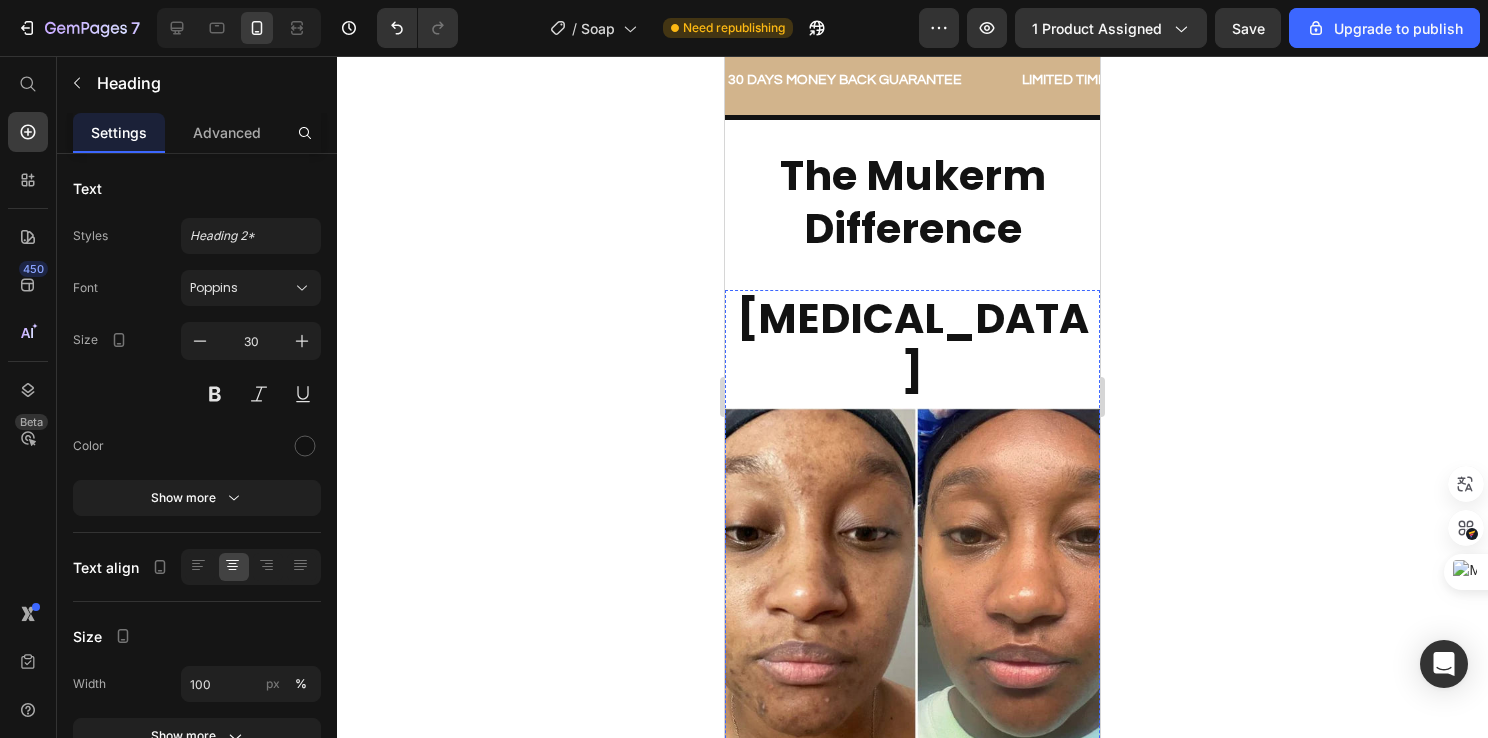 scroll, scrollTop: 2000, scrollLeft: 0, axis: vertical 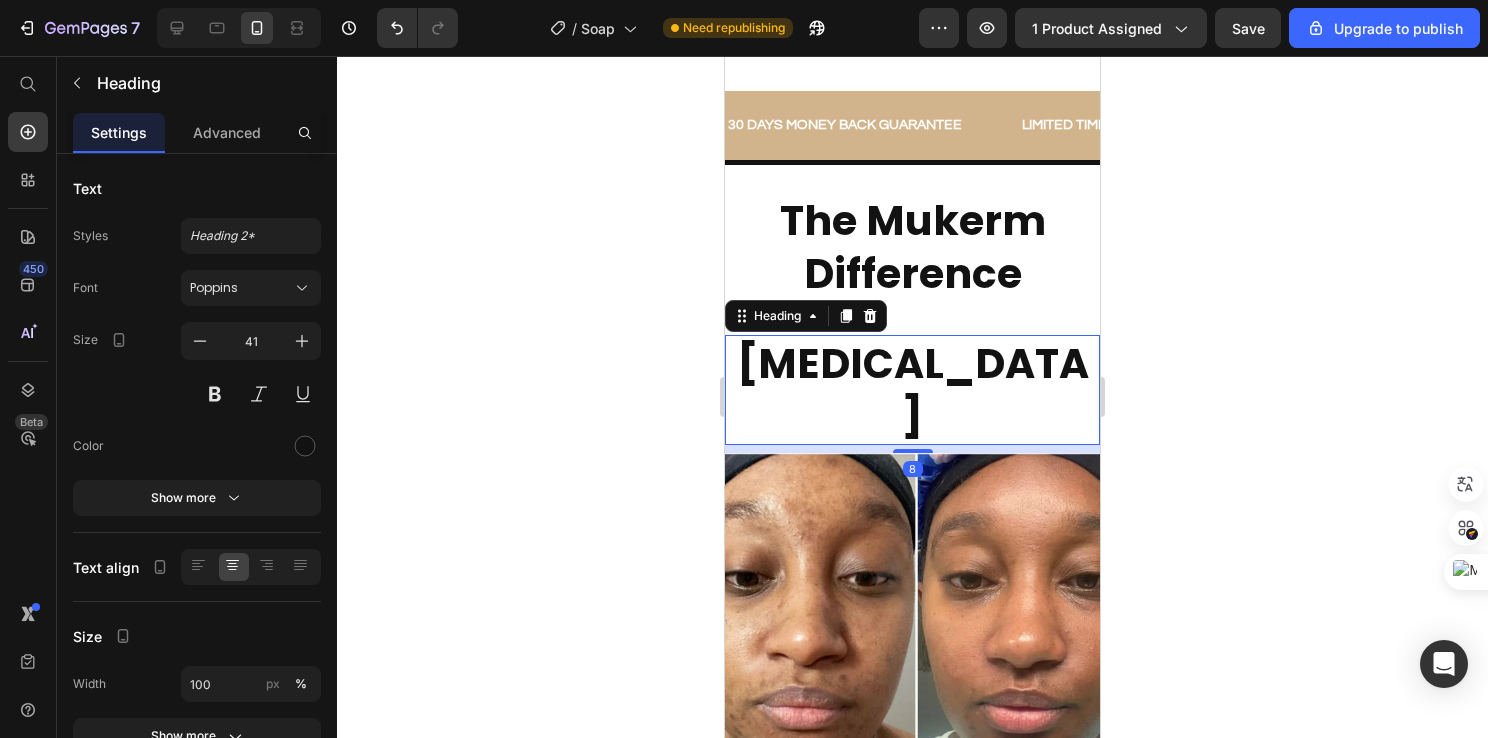 click on "[MEDICAL_DATA]" at bounding box center (913, 390) 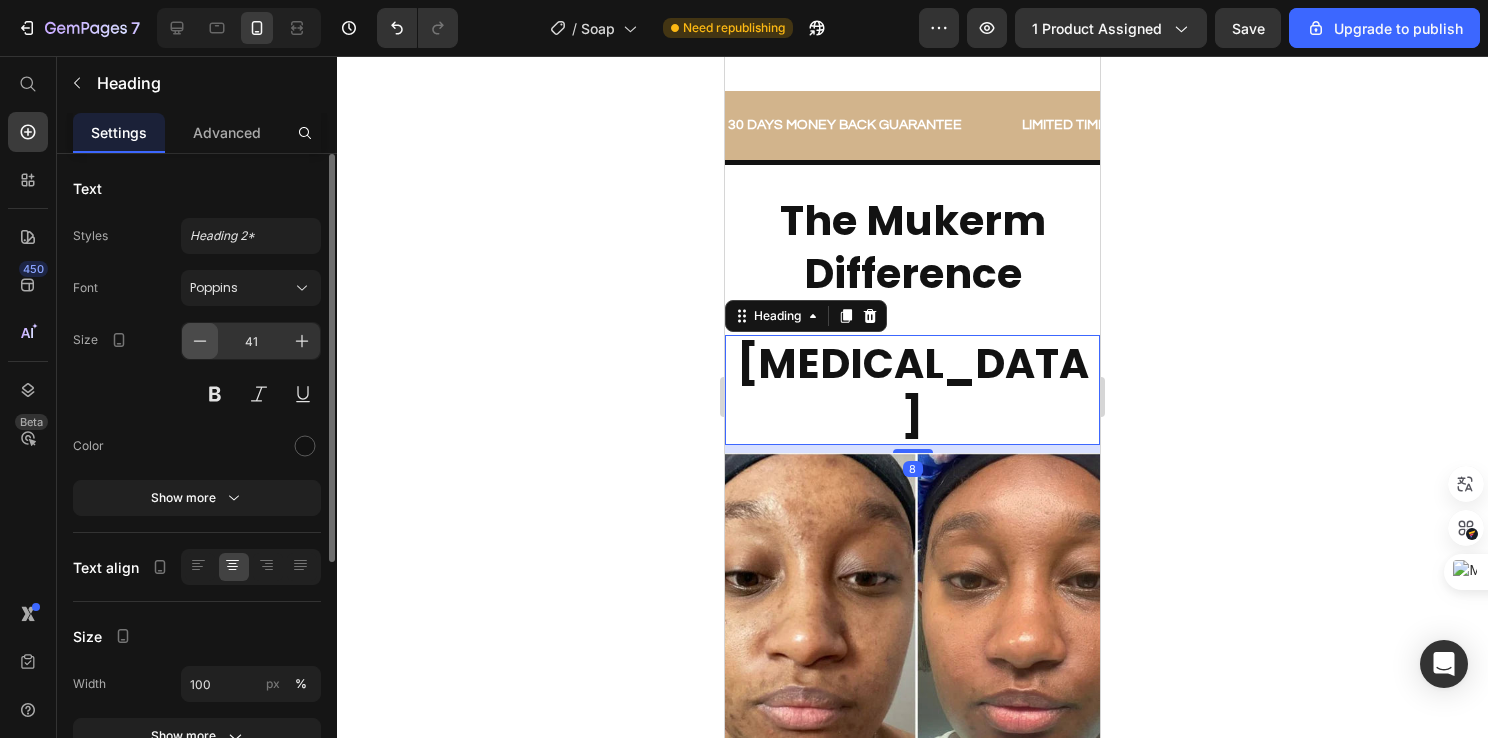 click 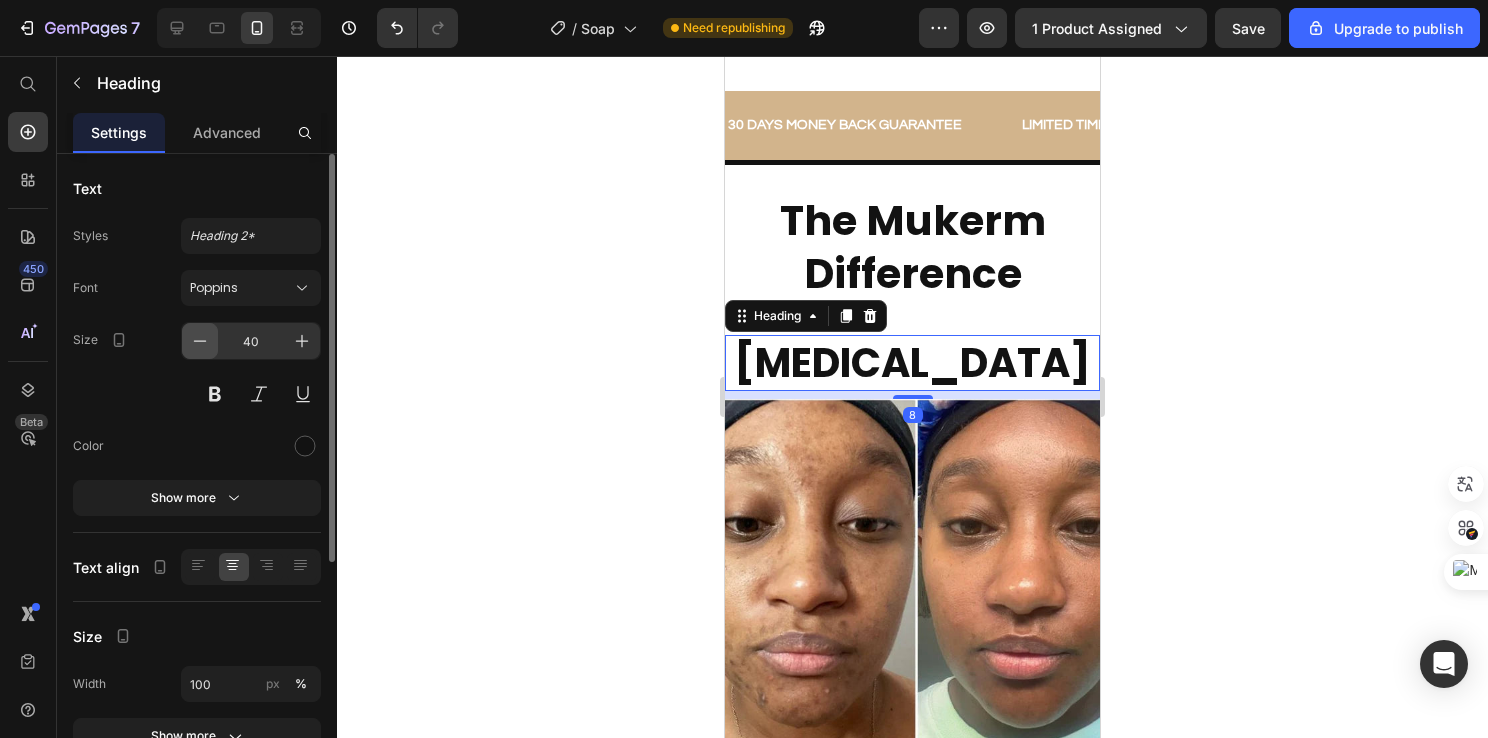 click 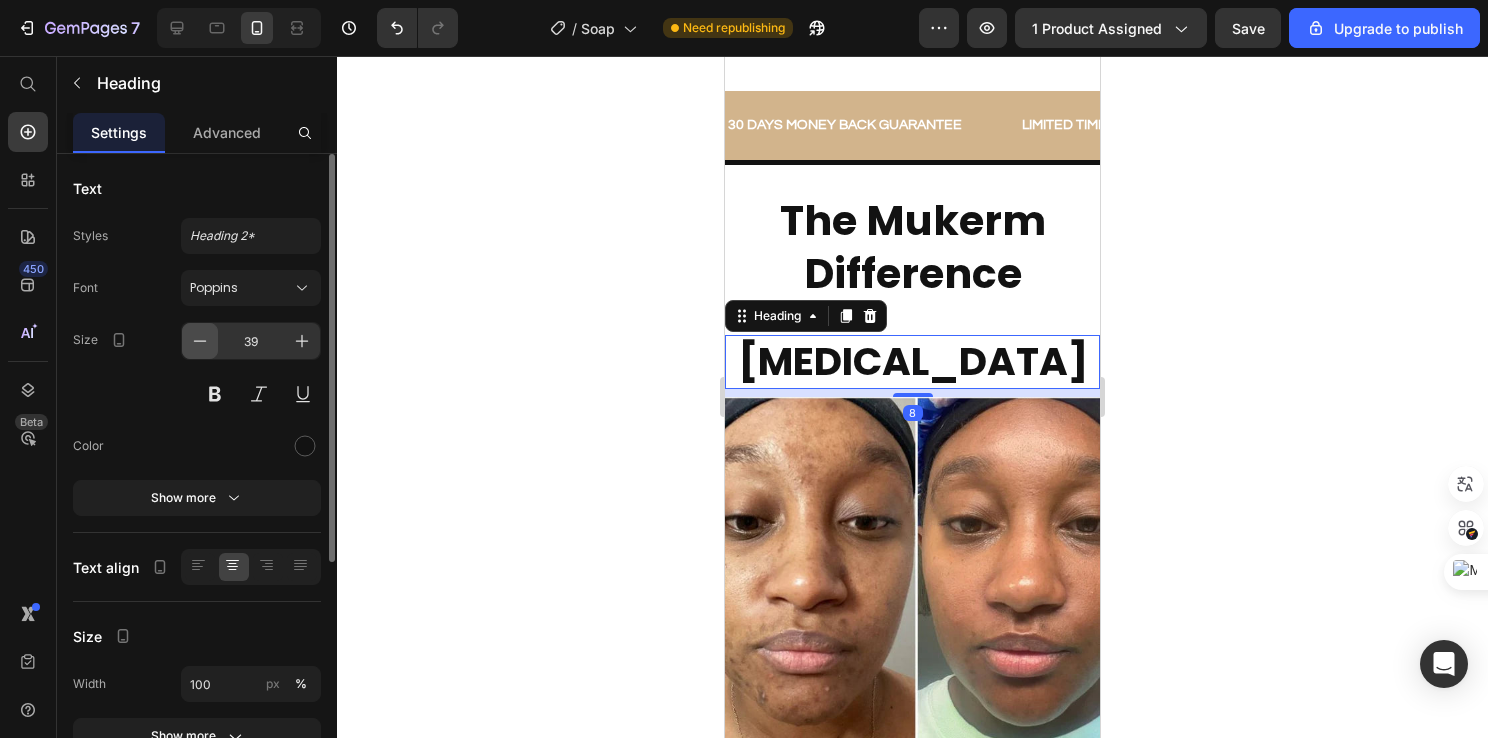 click 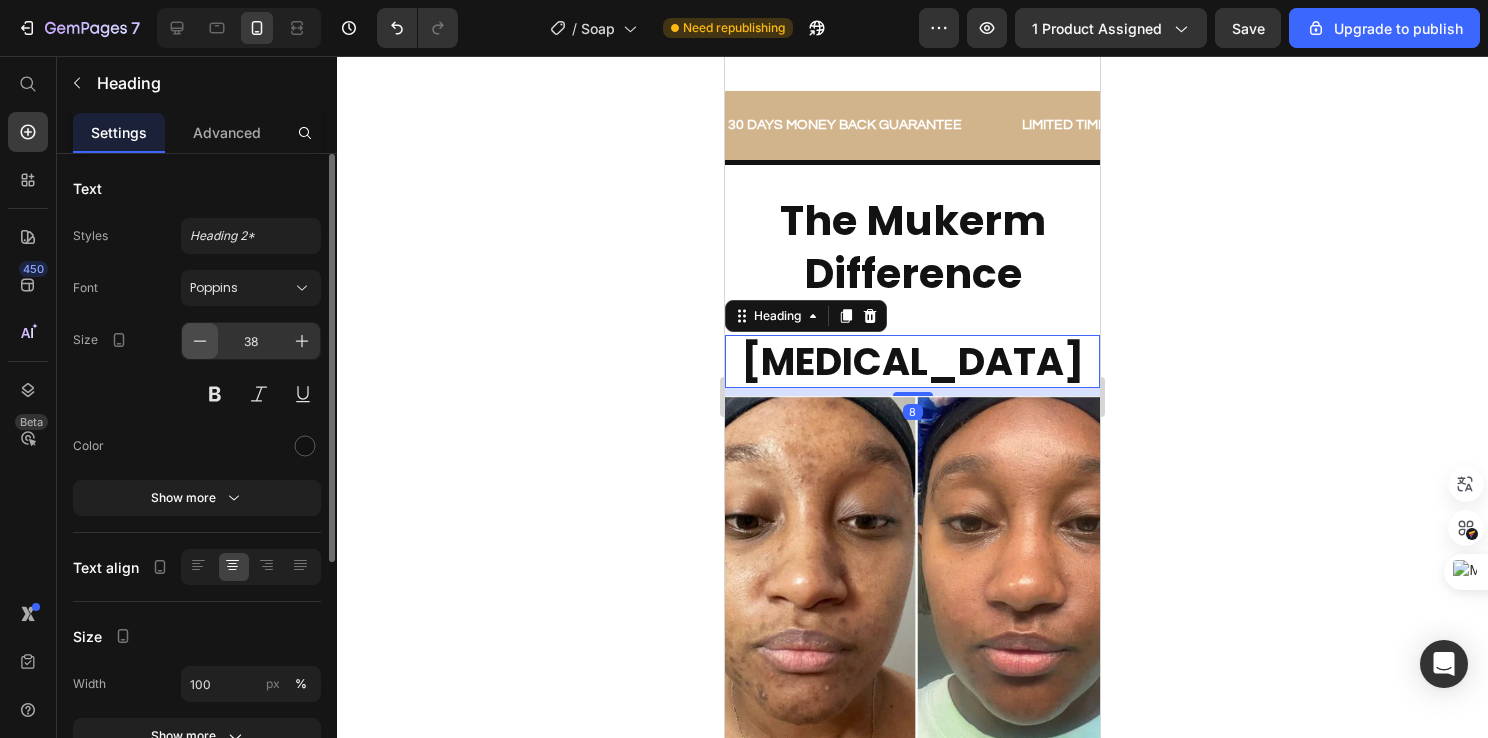 click 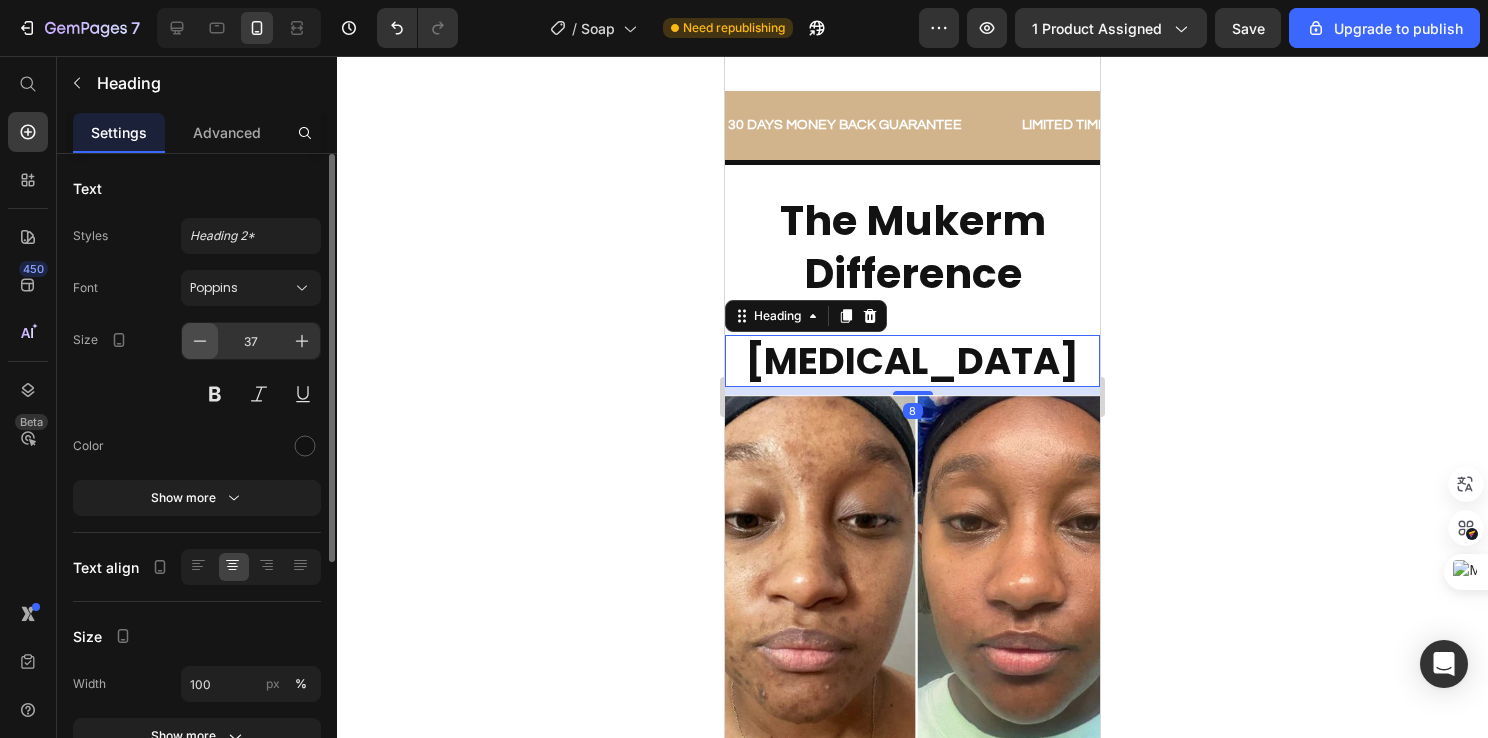 click 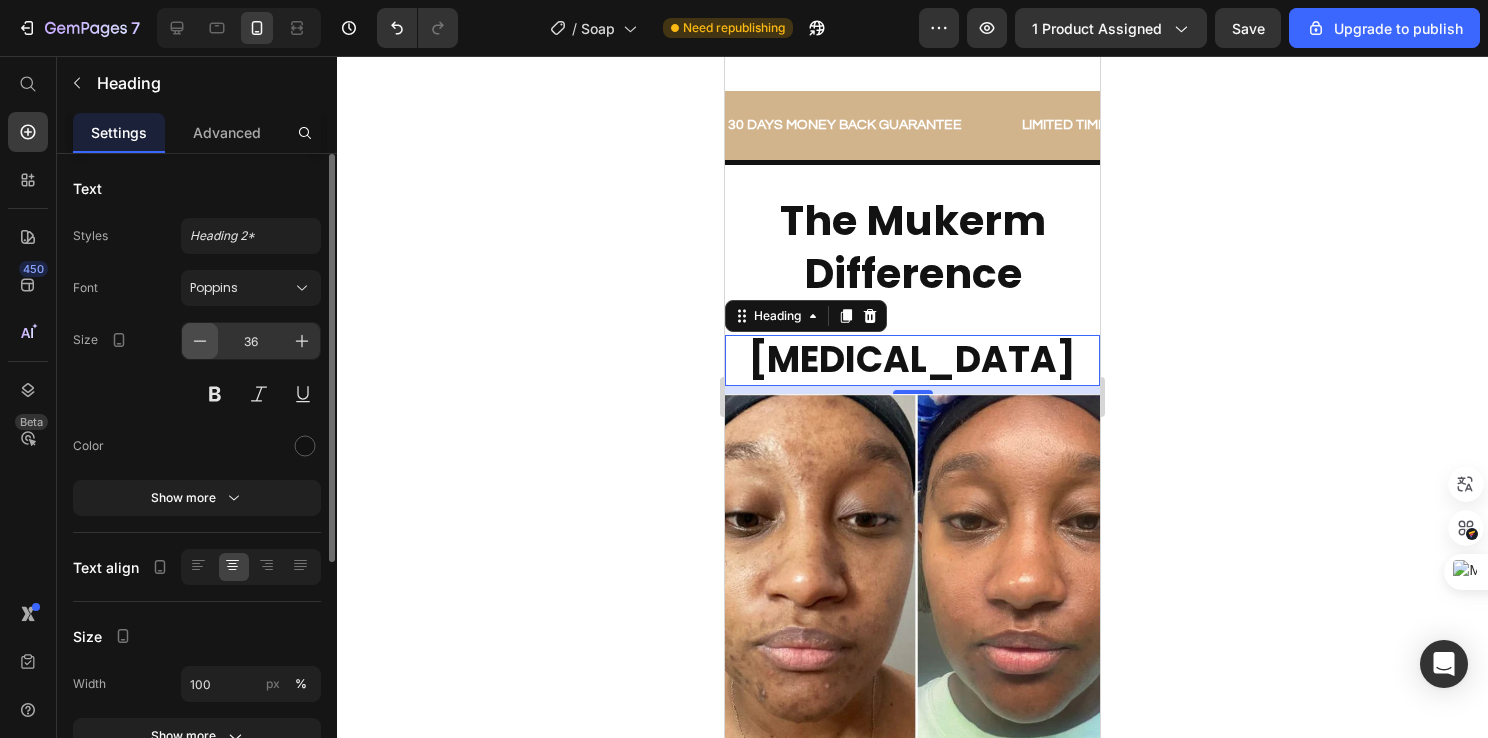 click 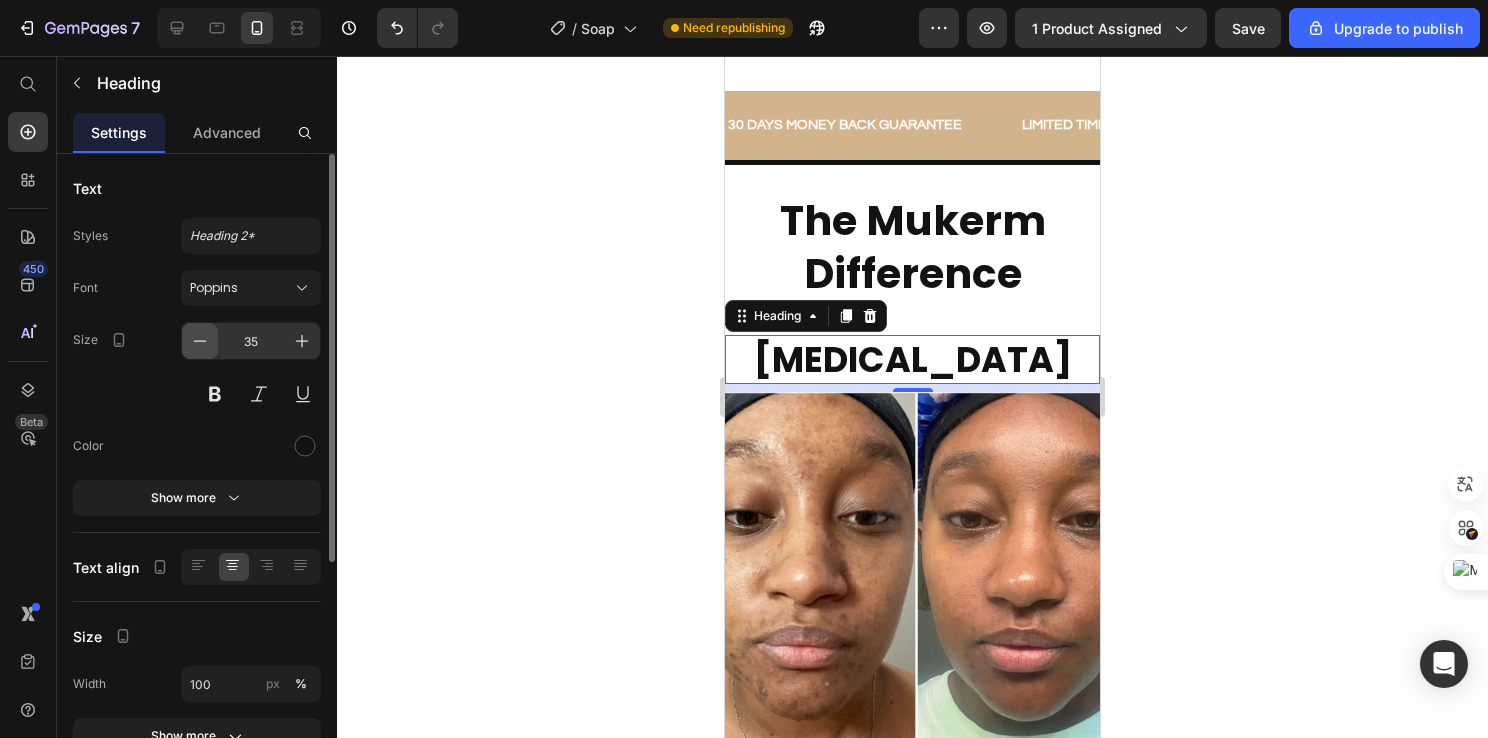 click 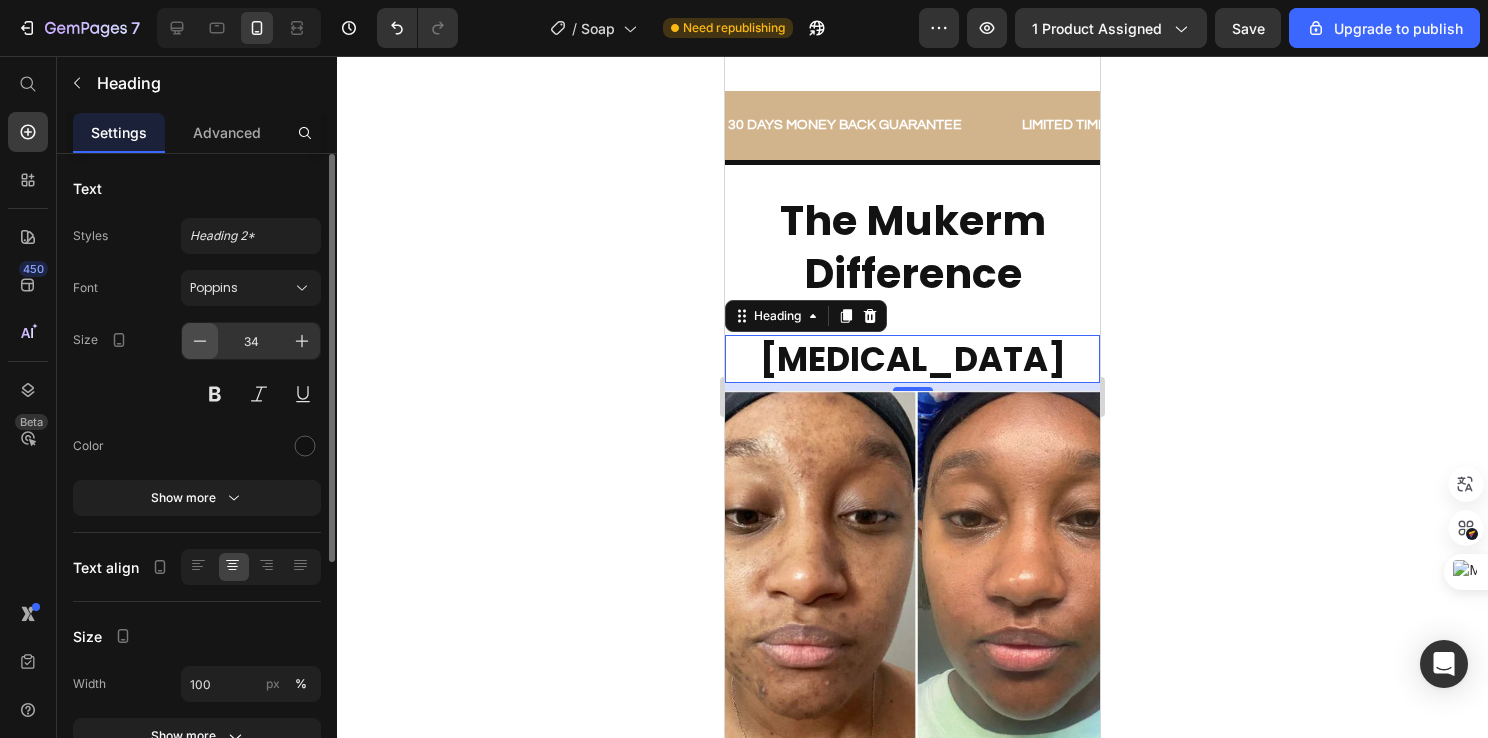 click 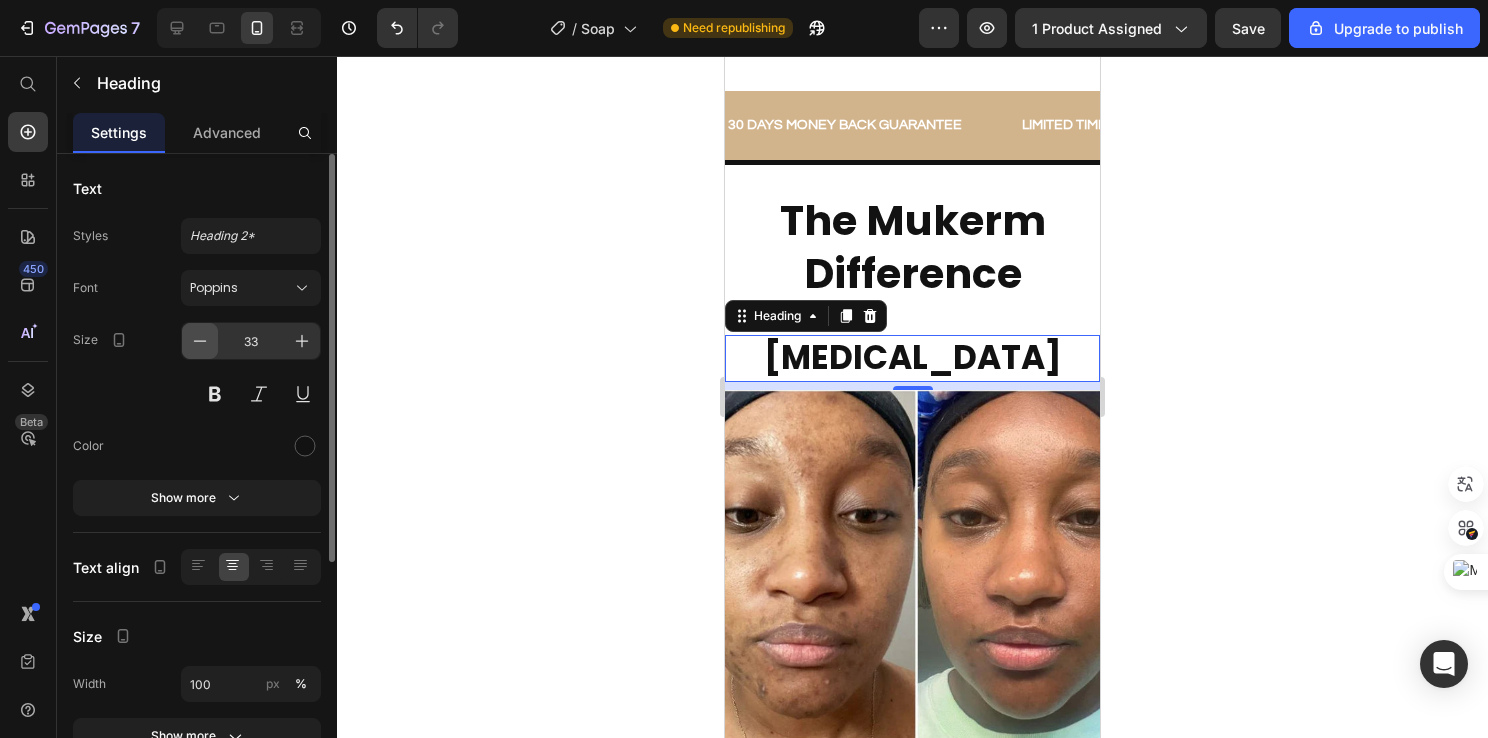 click 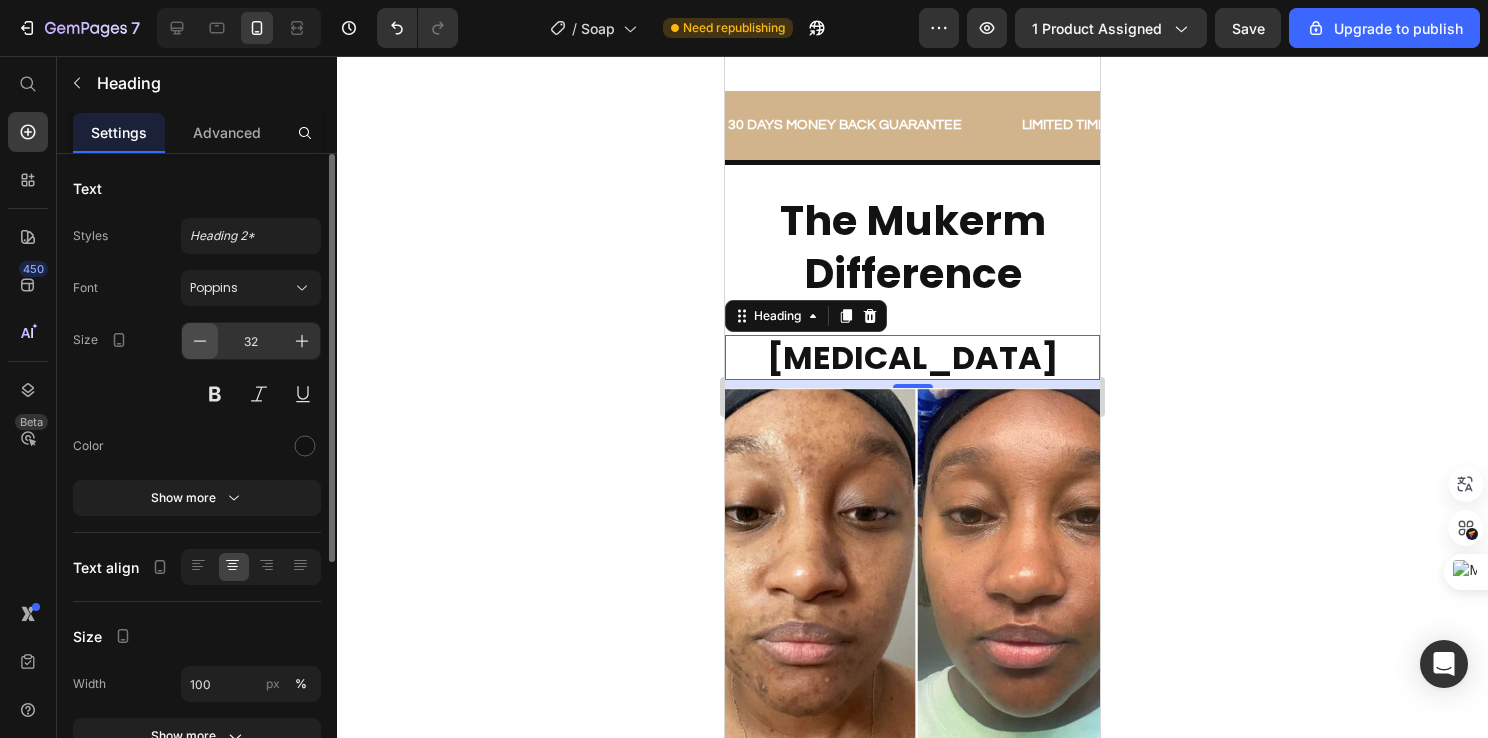click 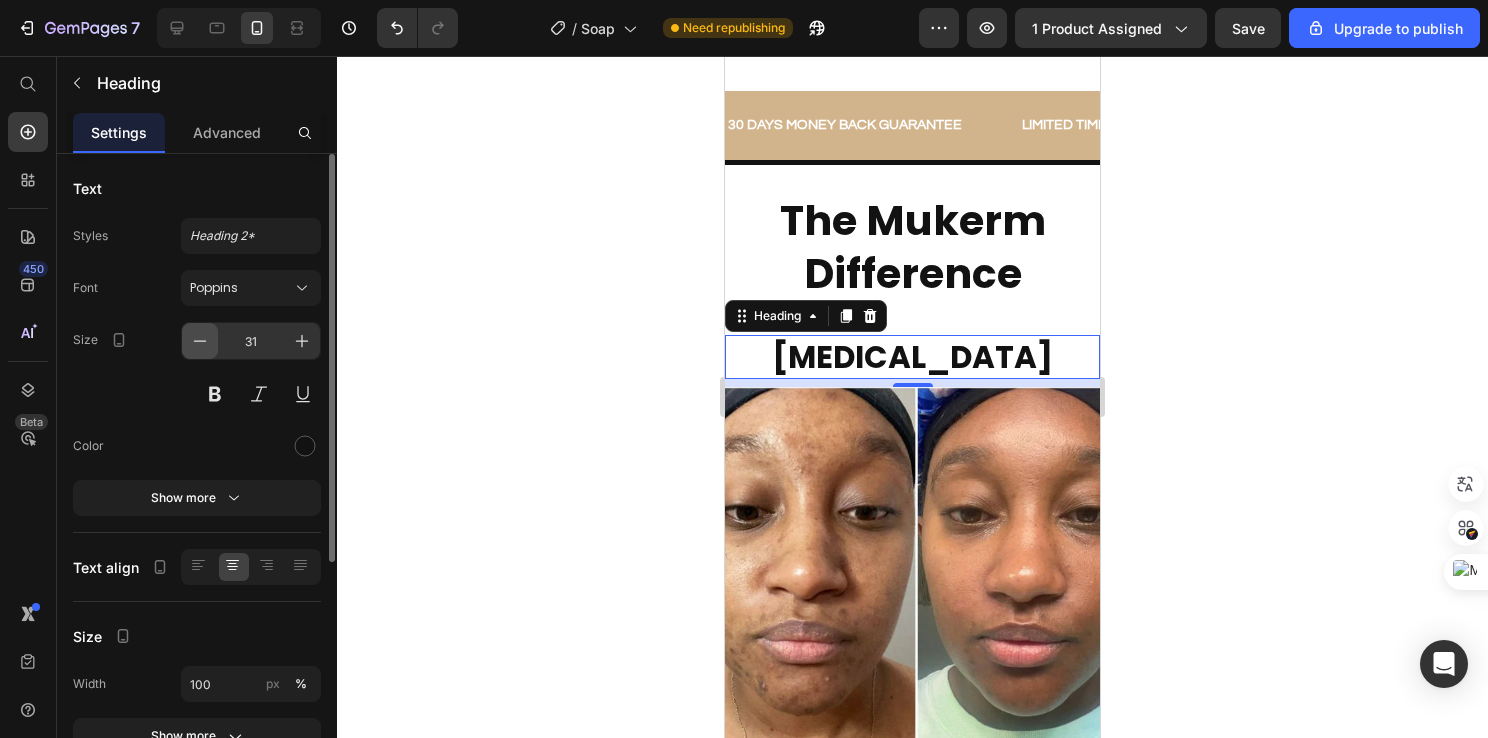 click 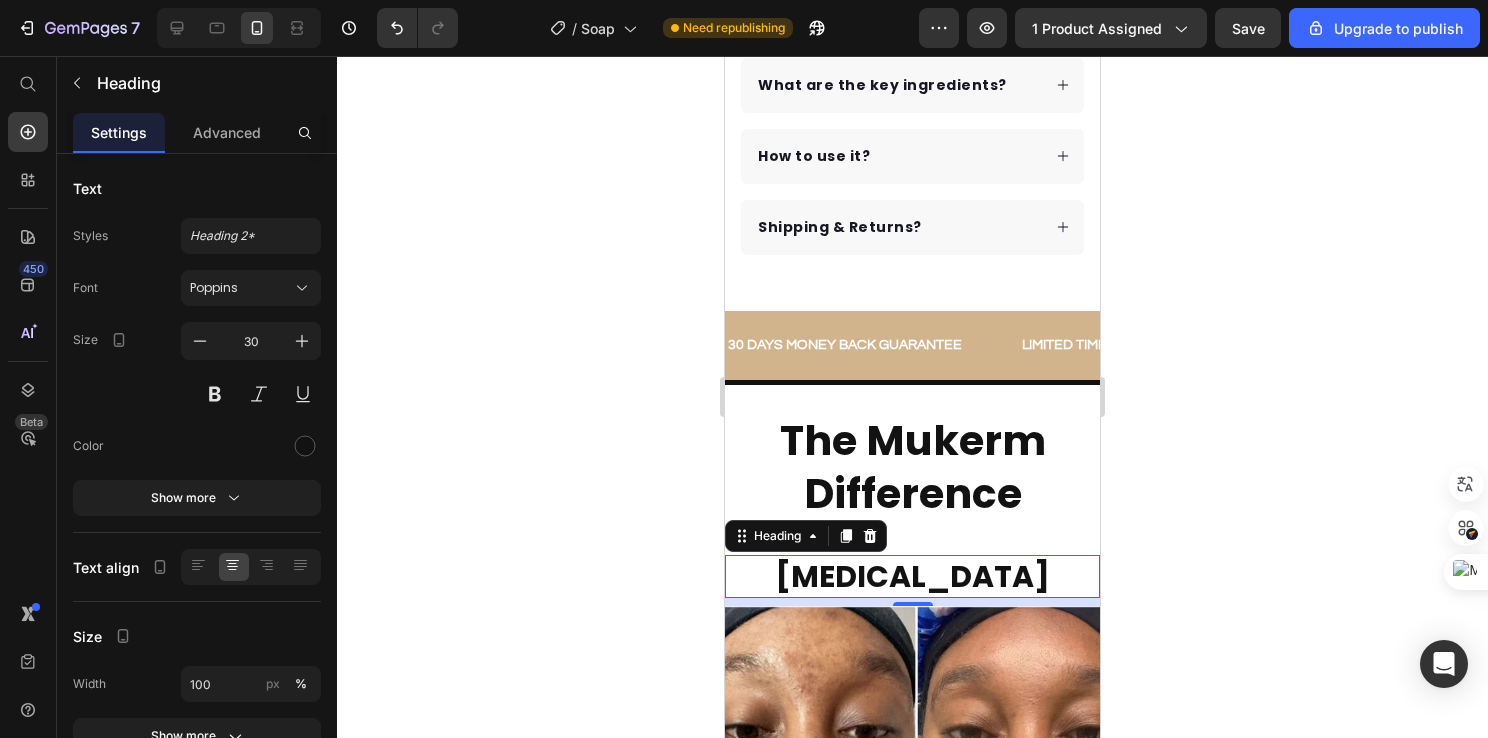 scroll, scrollTop: 1700, scrollLeft: 0, axis: vertical 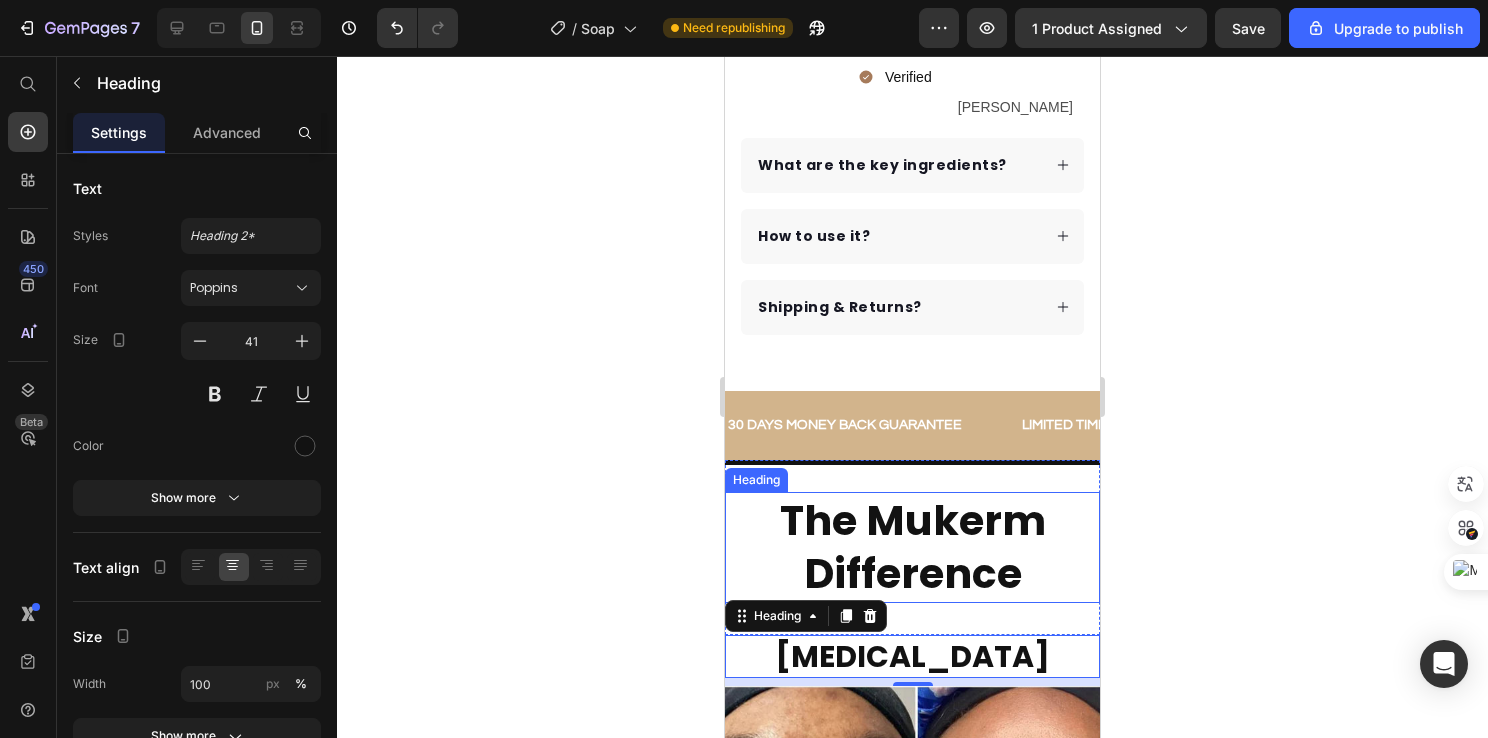 click on "The Mukerm Difference" at bounding box center (913, 547) 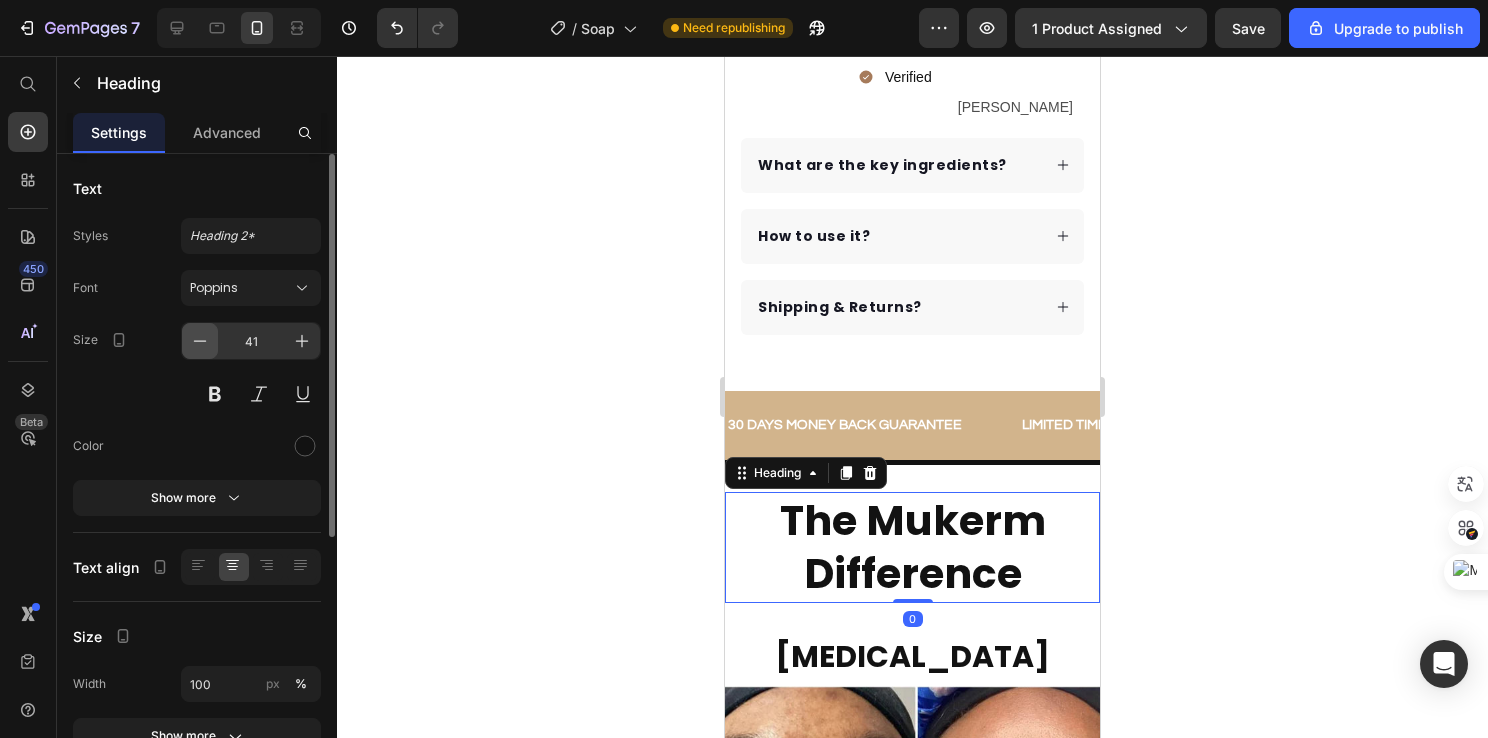 click 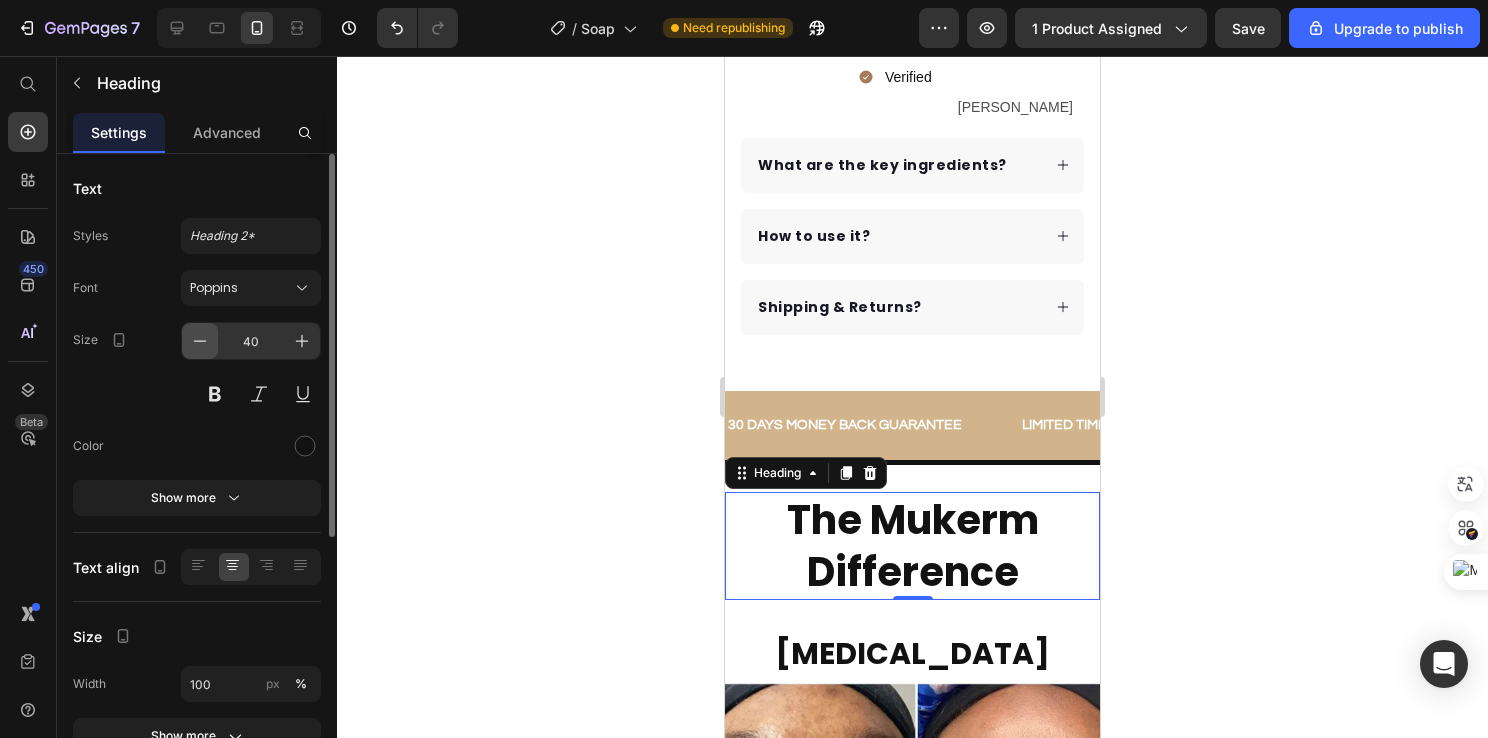 click 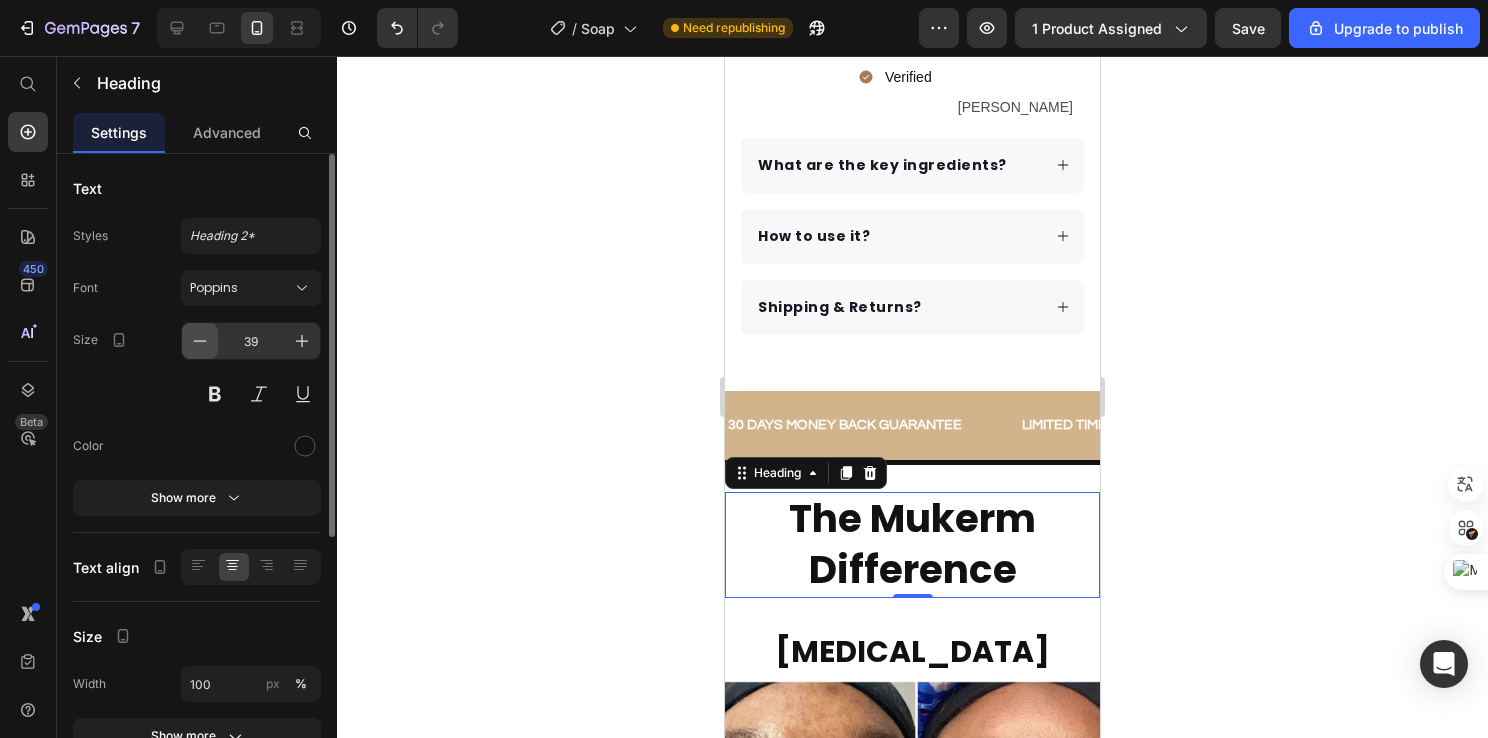 click 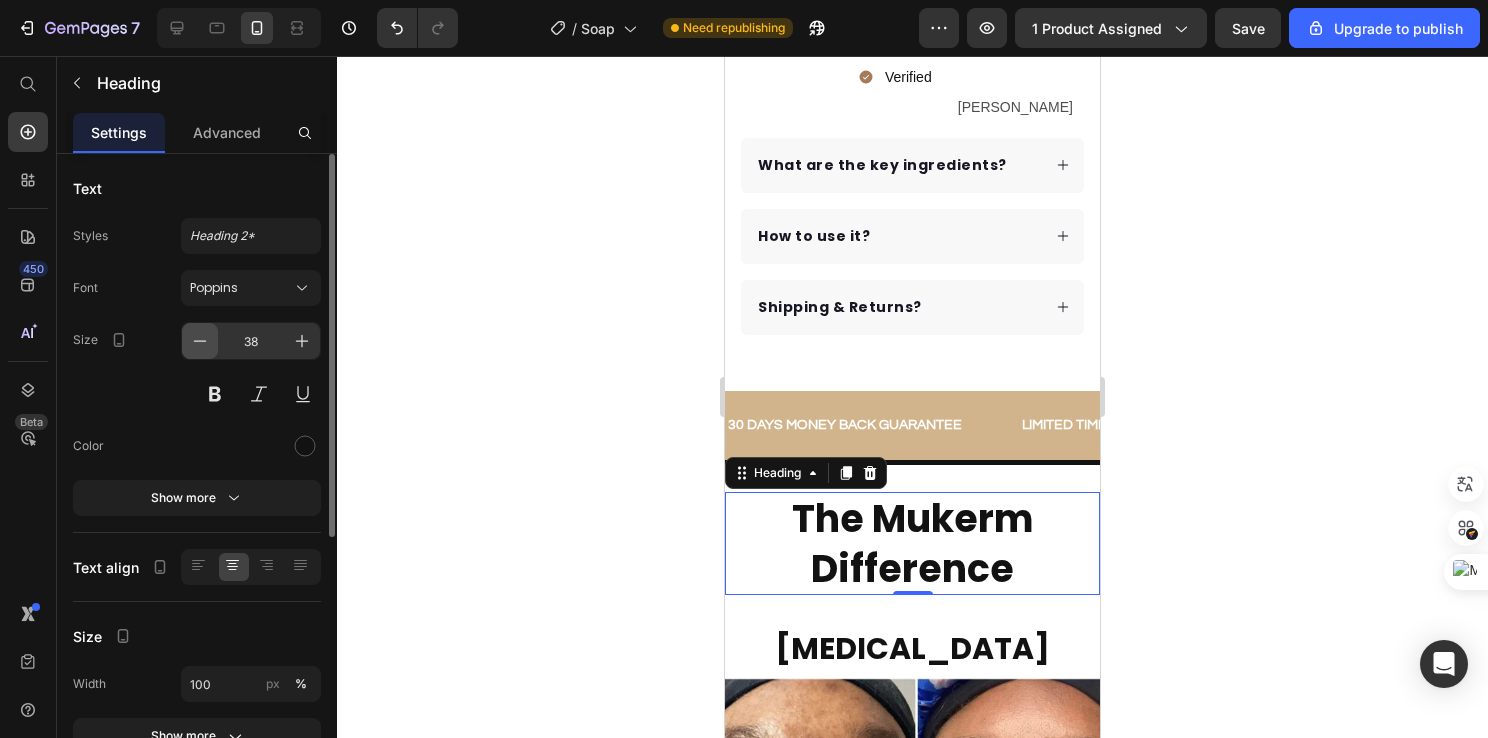 click 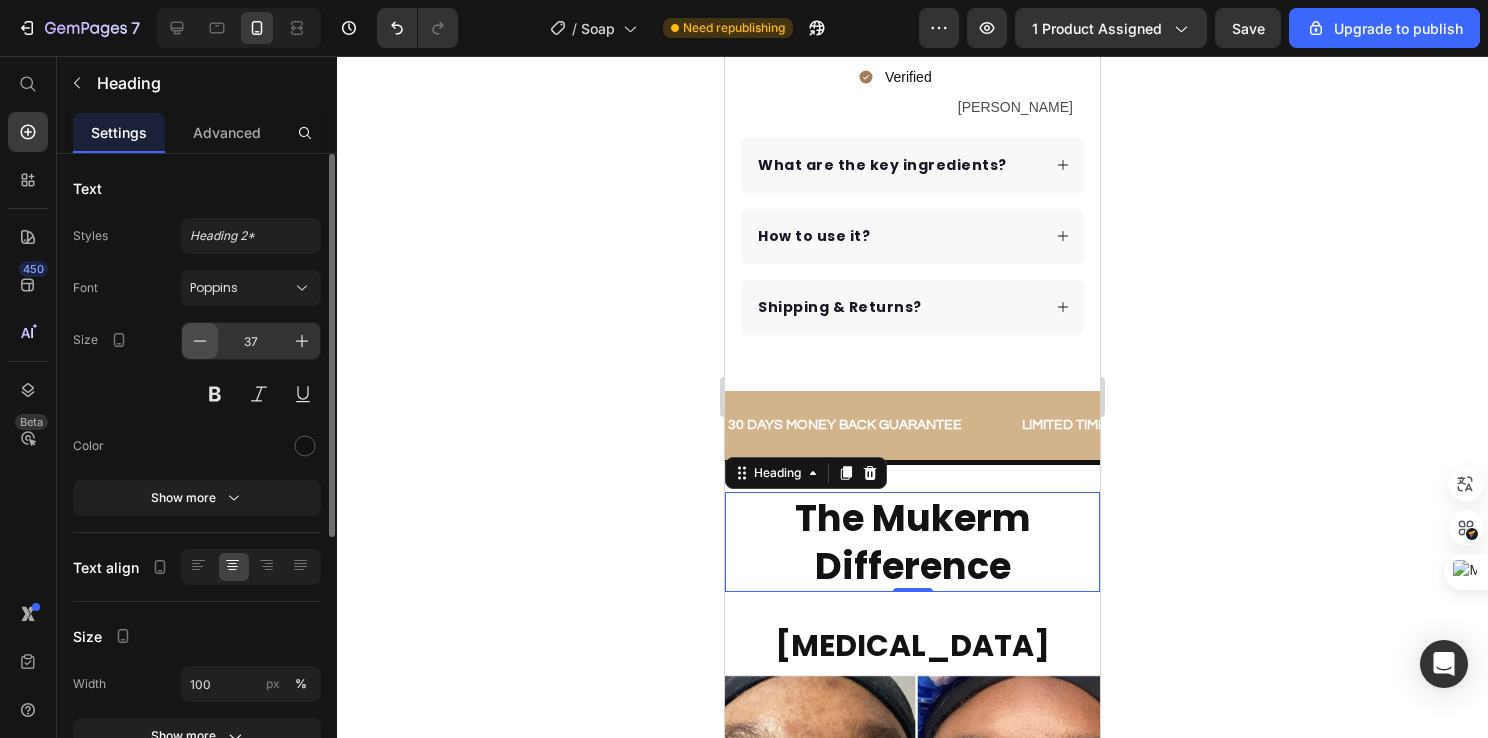 click 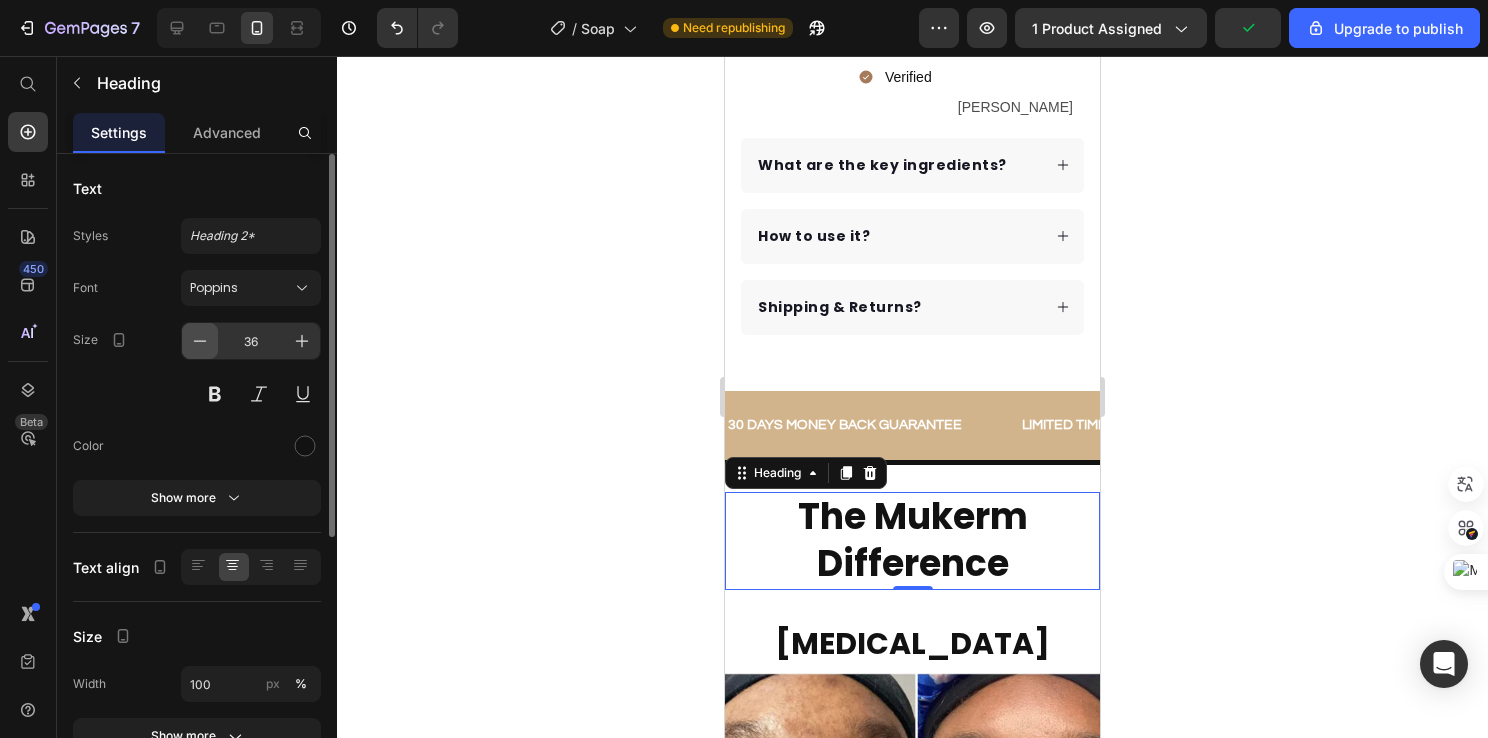 click 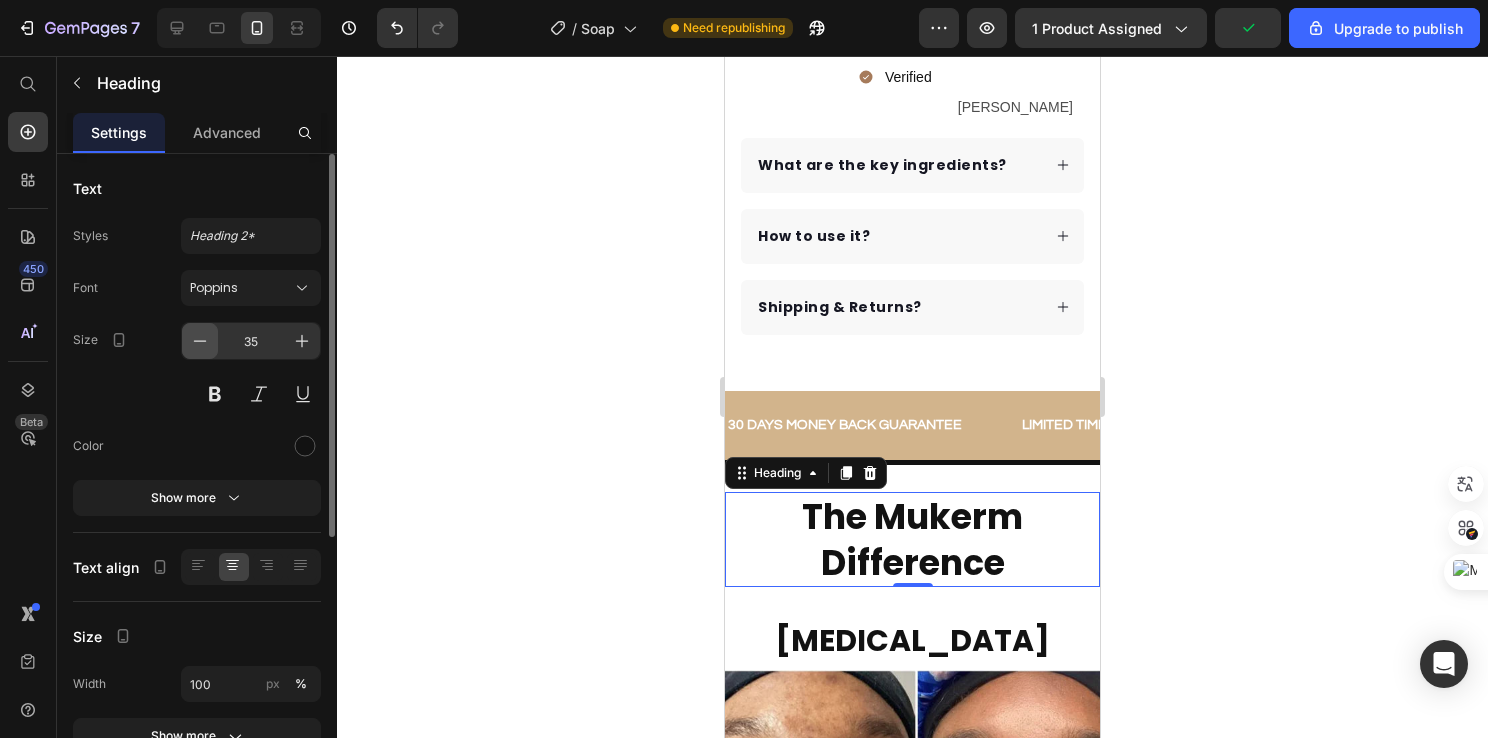 click 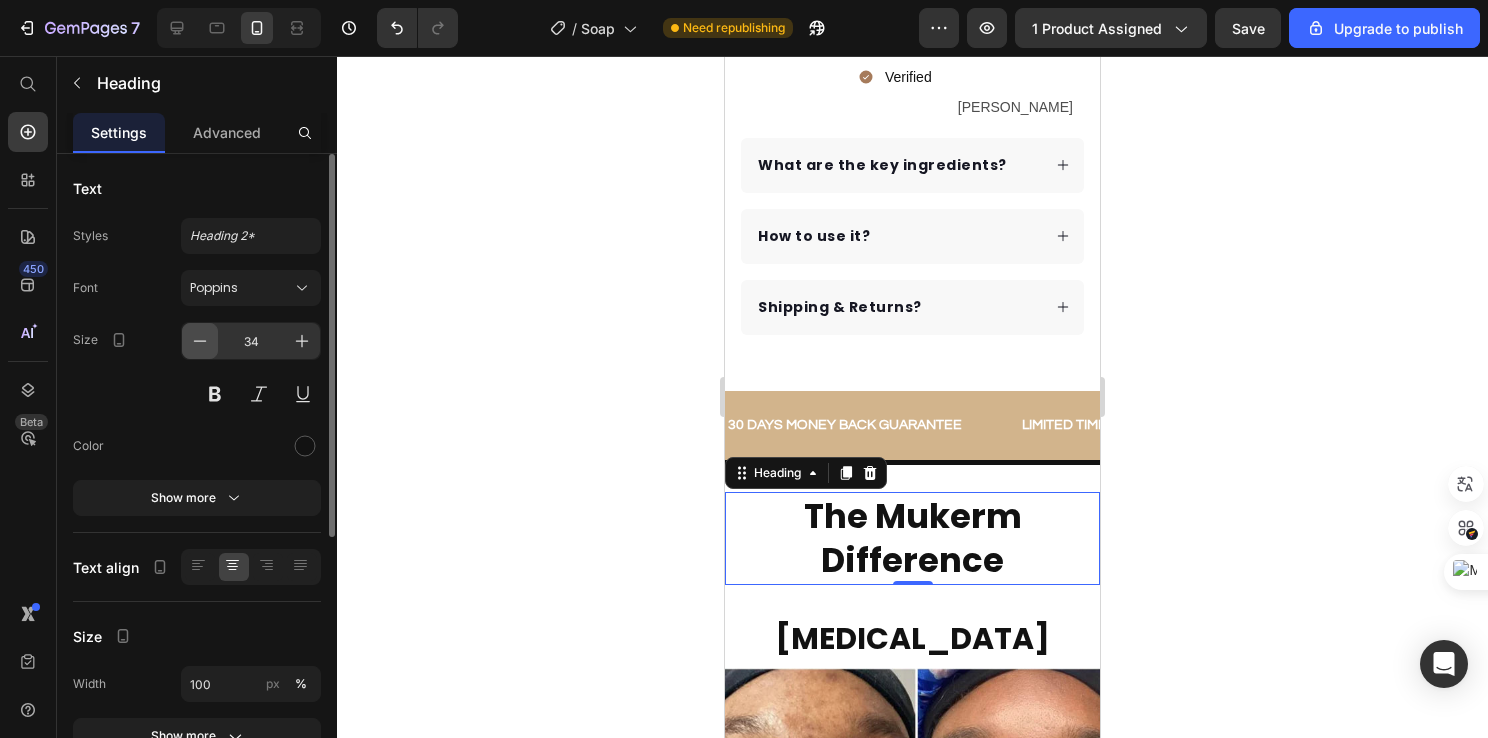click 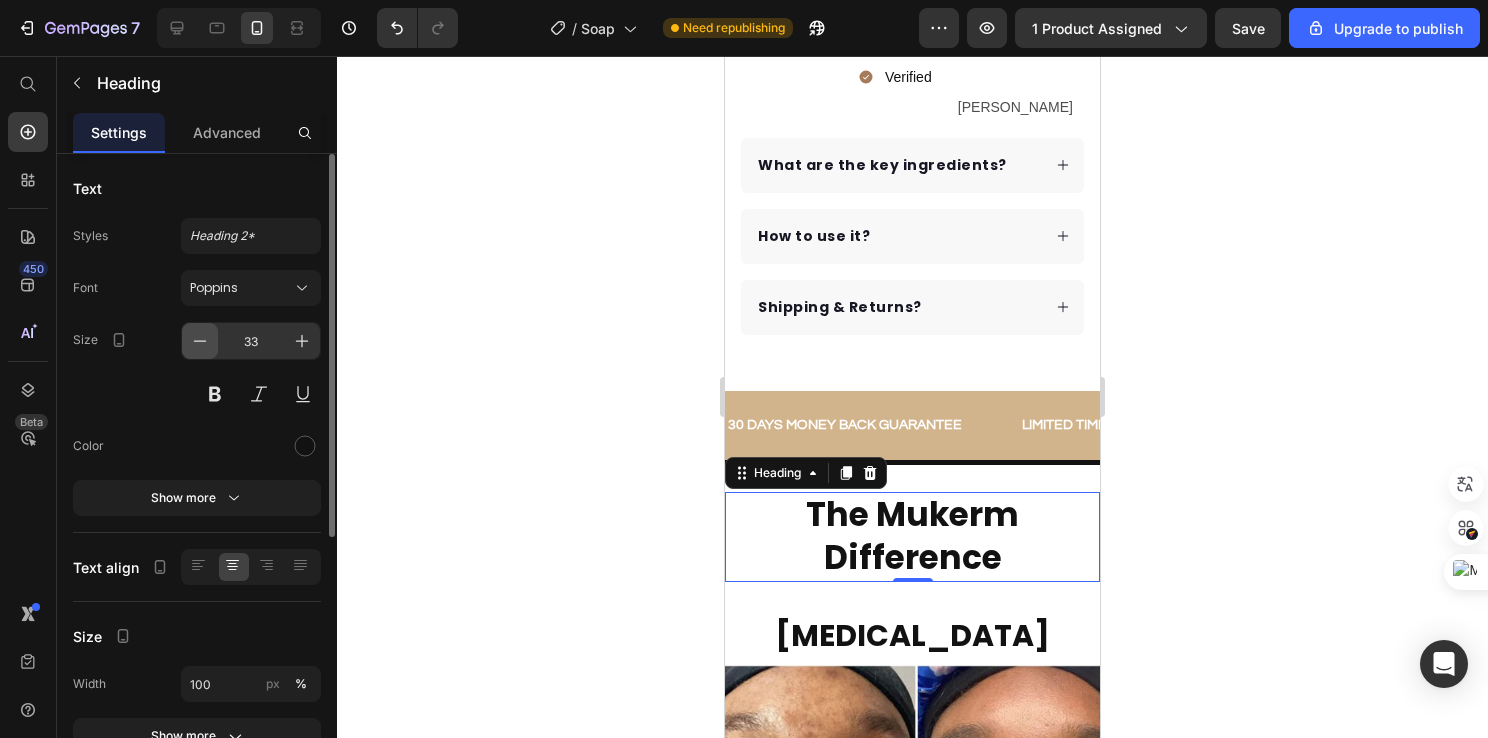 click 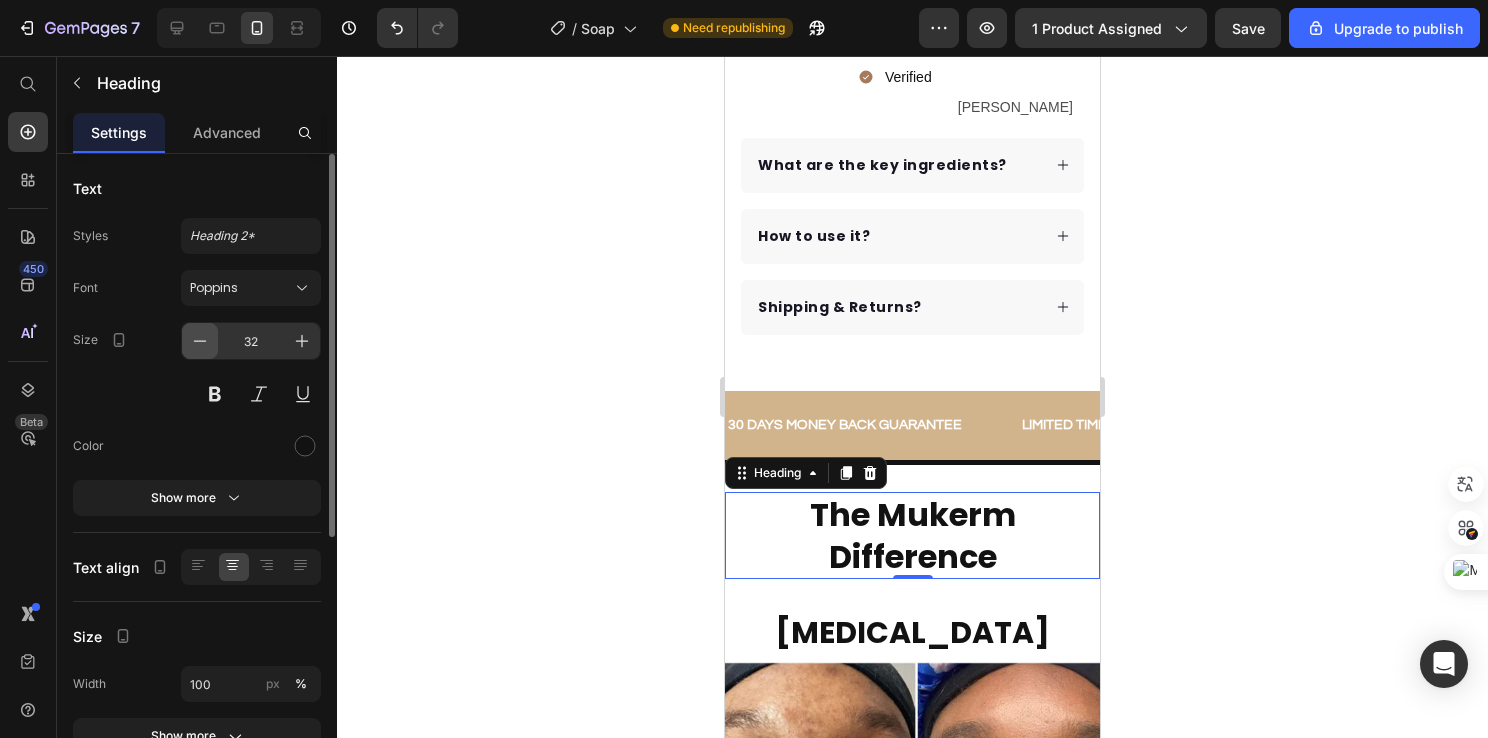 click 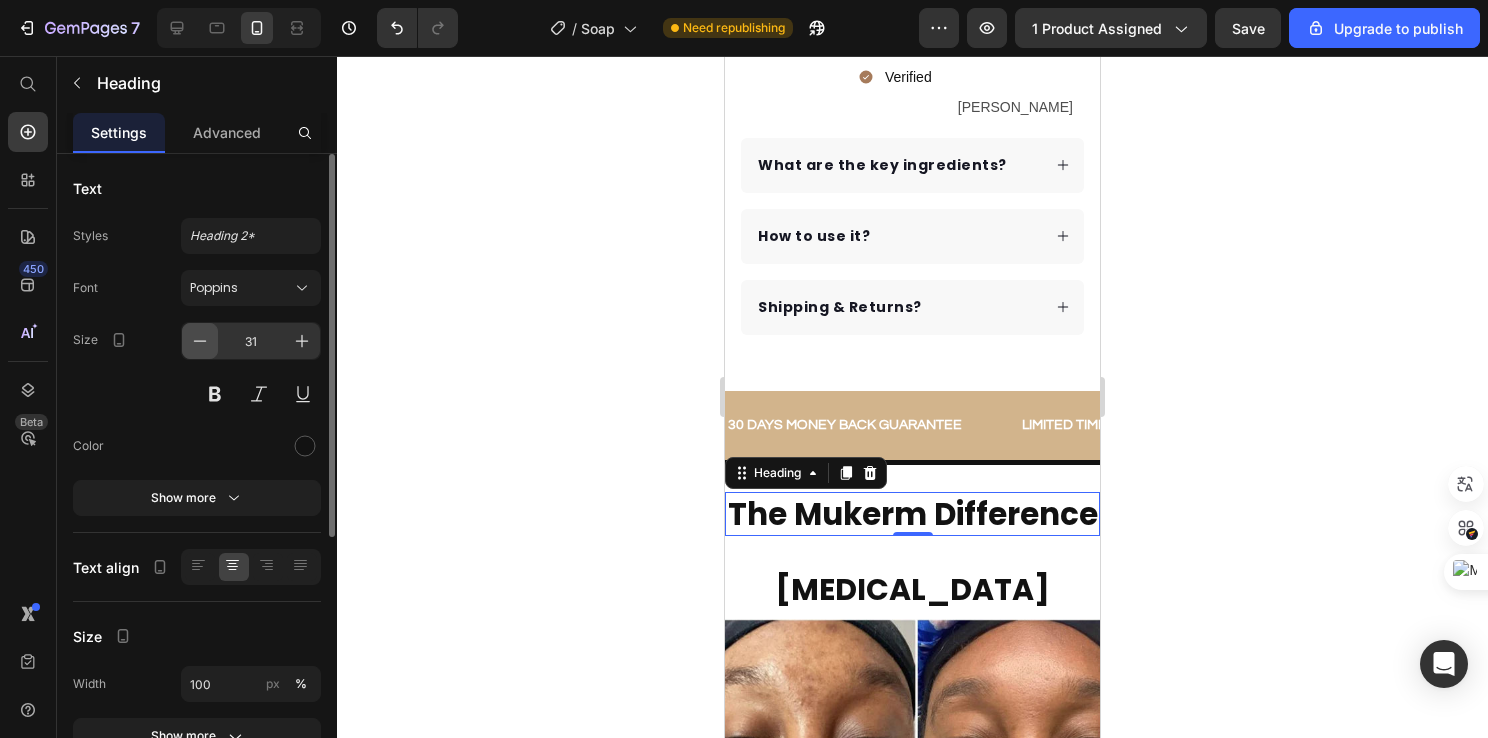click 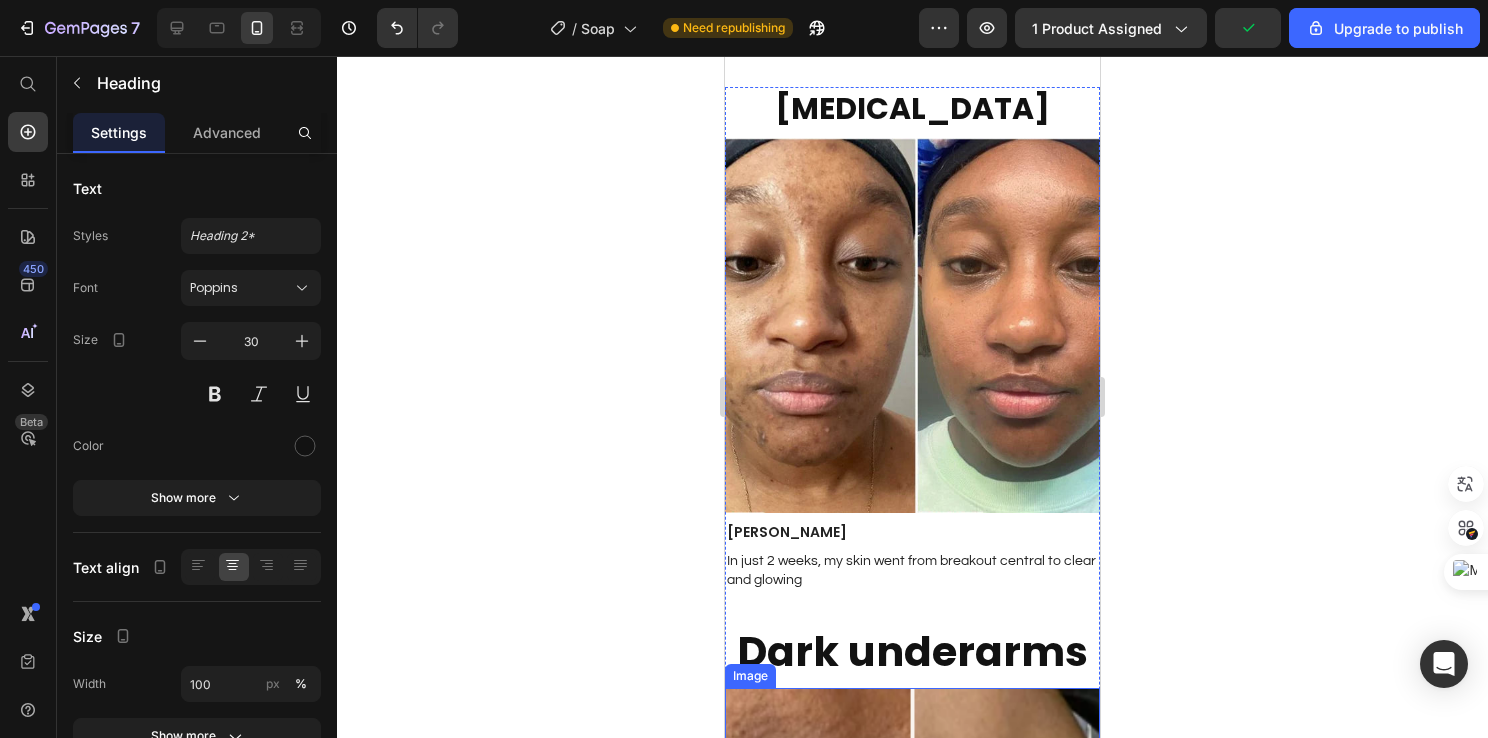 scroll, scrollTop: 2200, scrollLeft: 0, axis: vertical 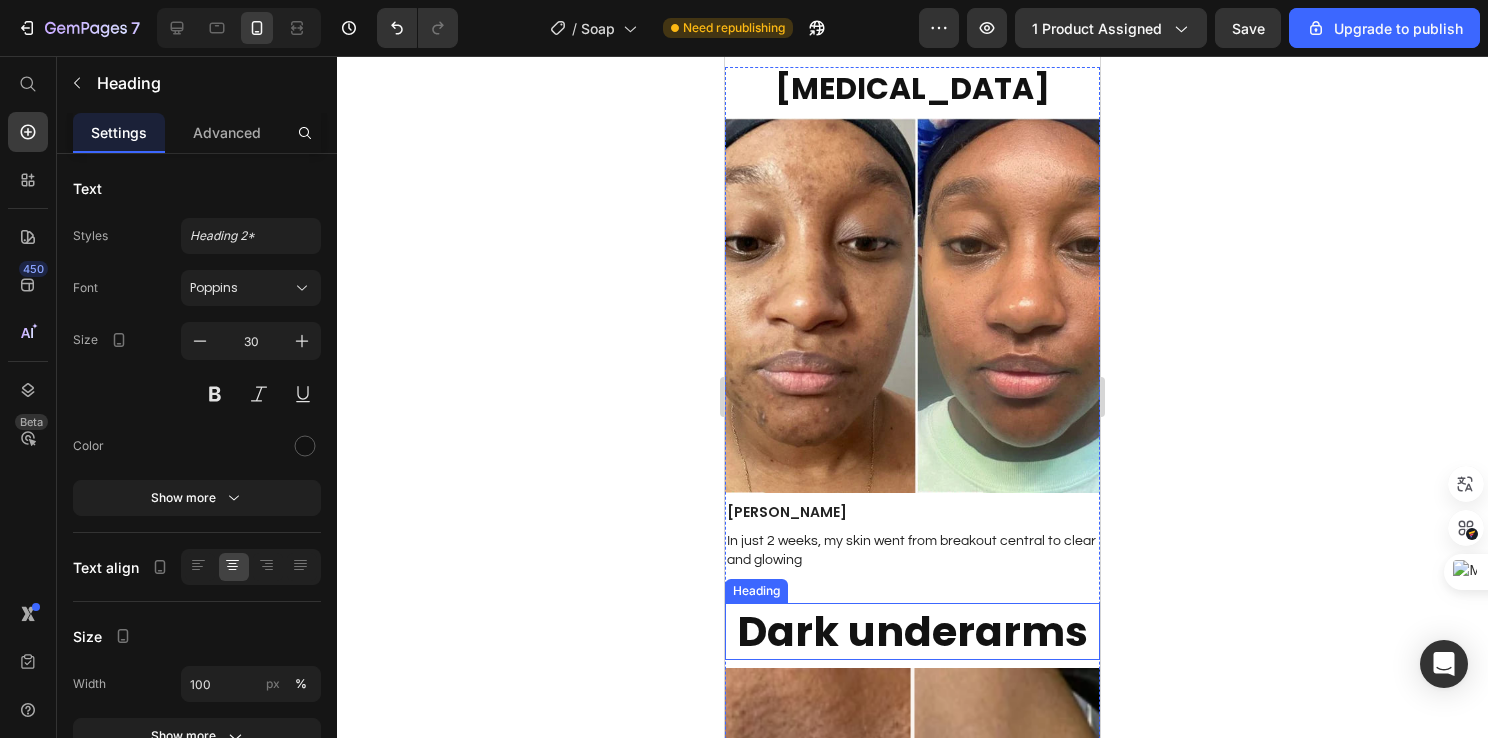 click on "Dark underarms" at bounding box center (912, 631) 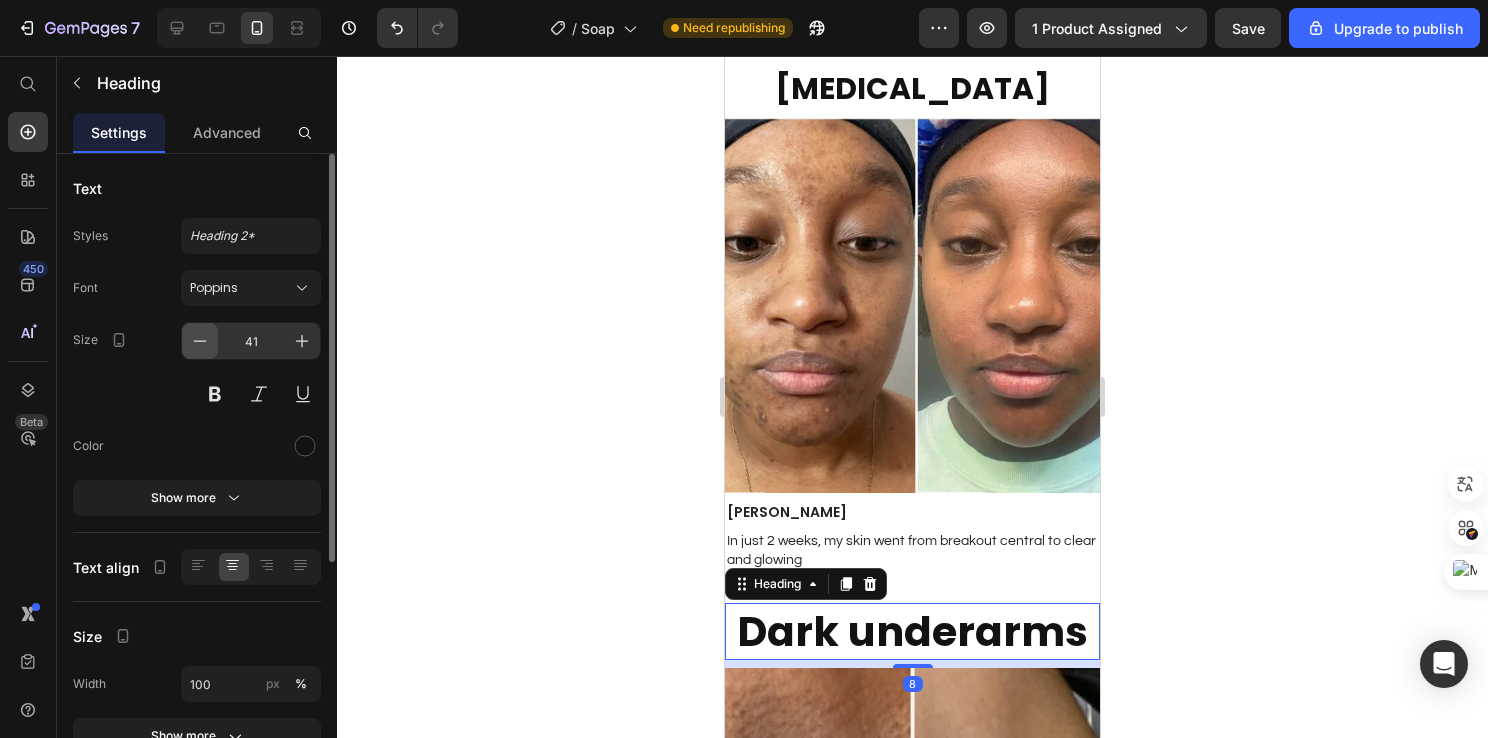 click 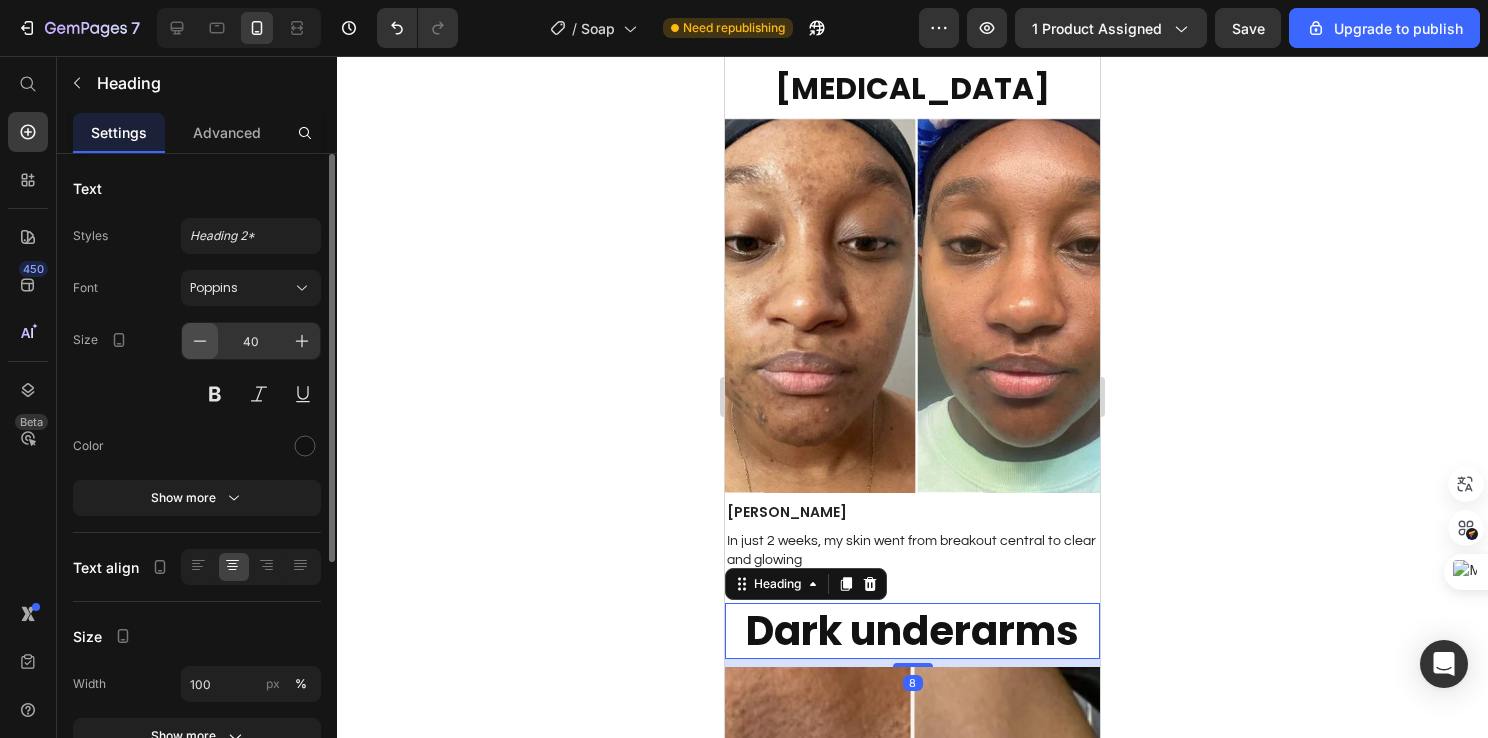 click 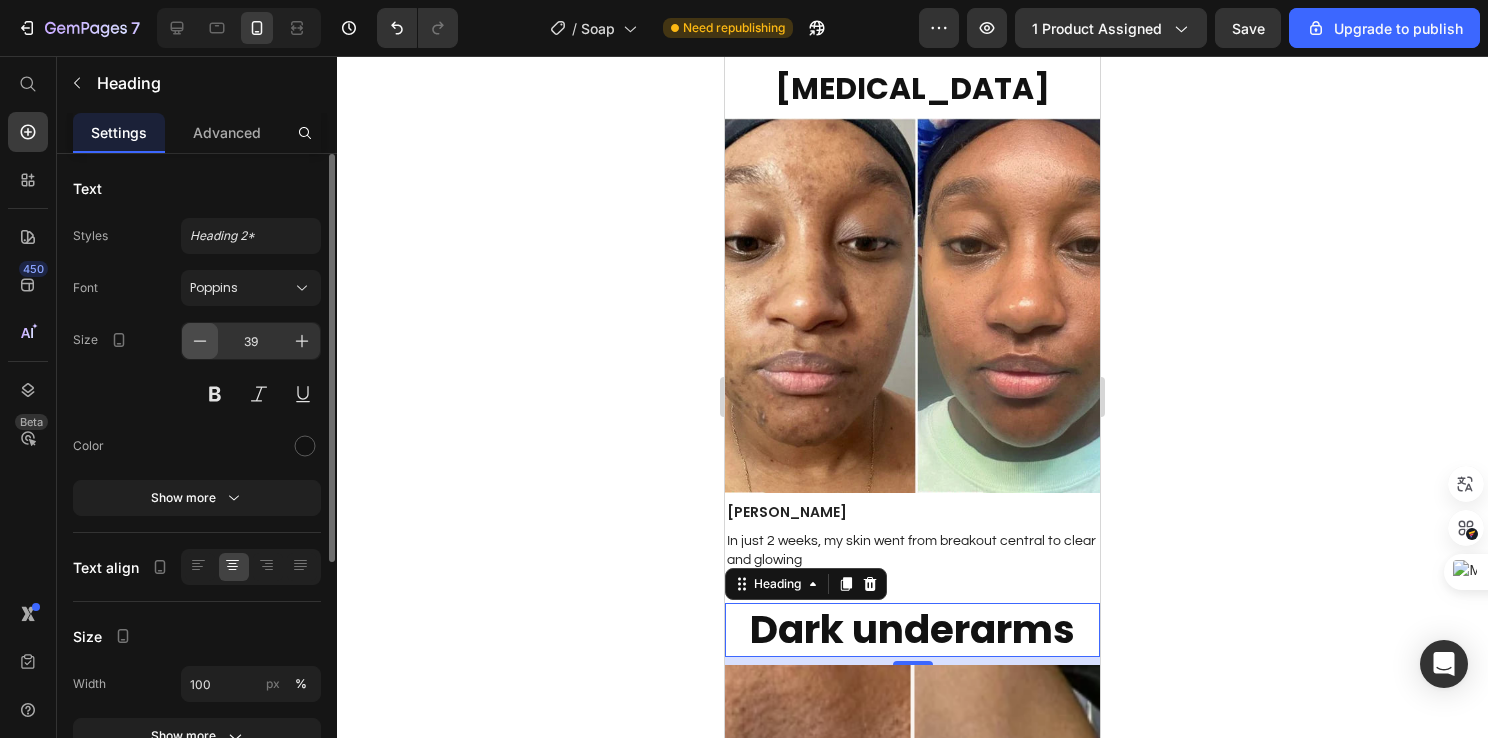 click 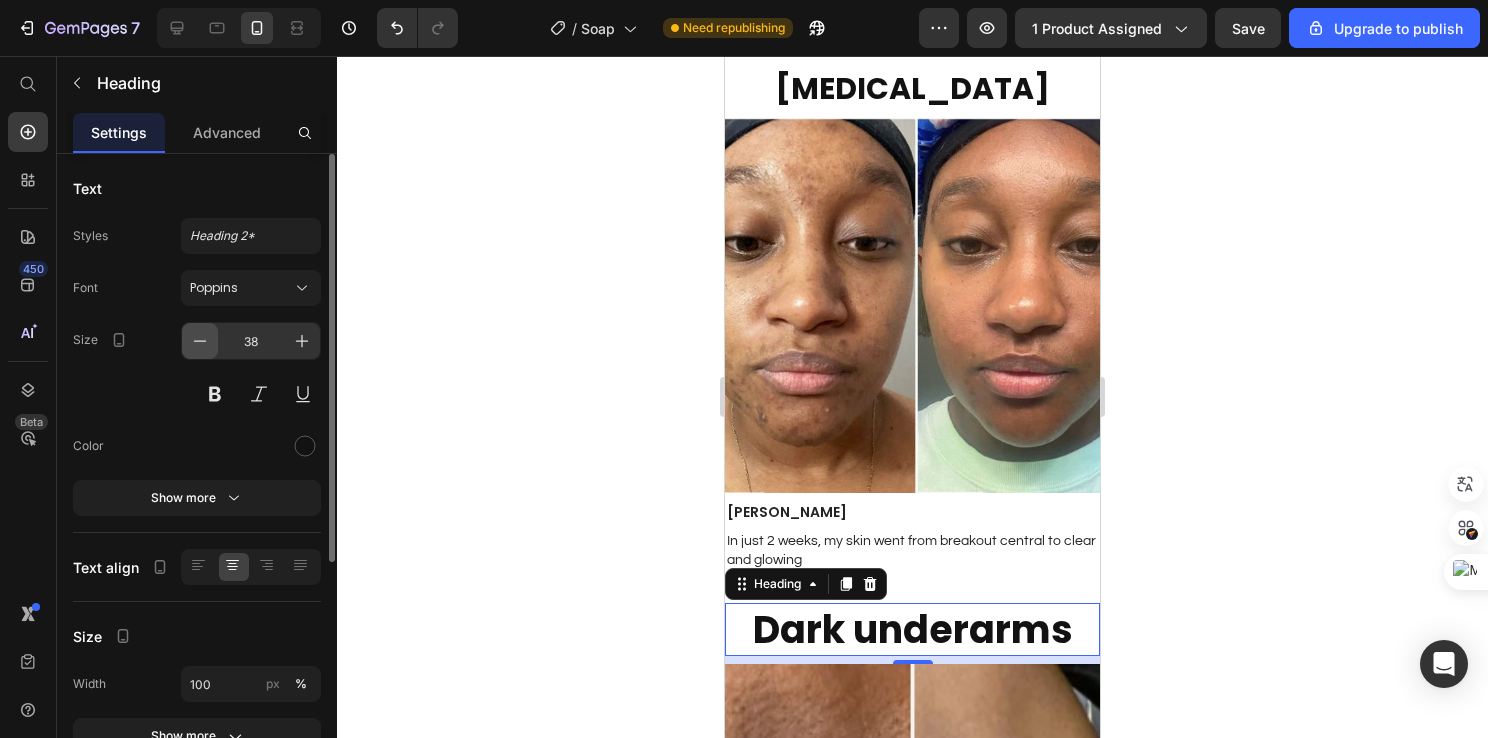 click 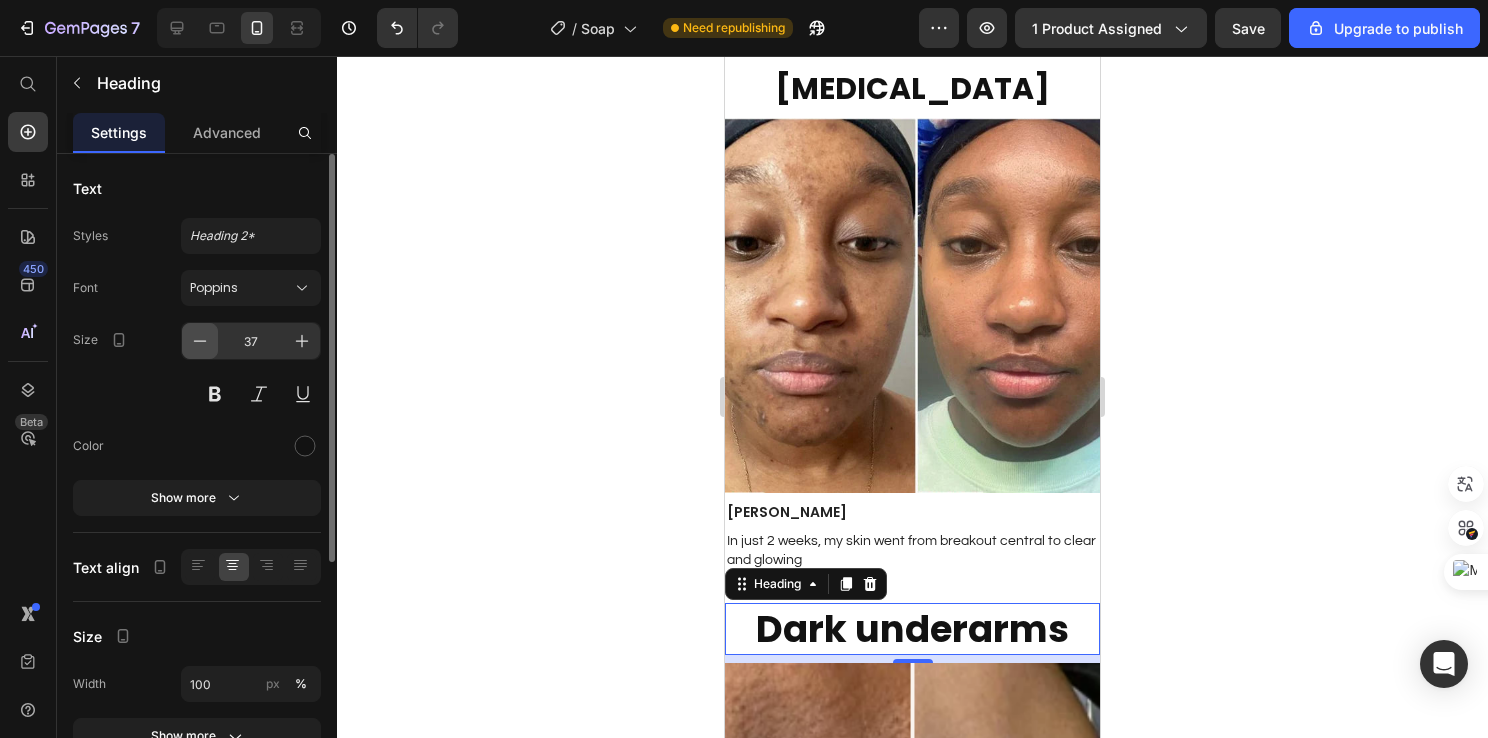 click 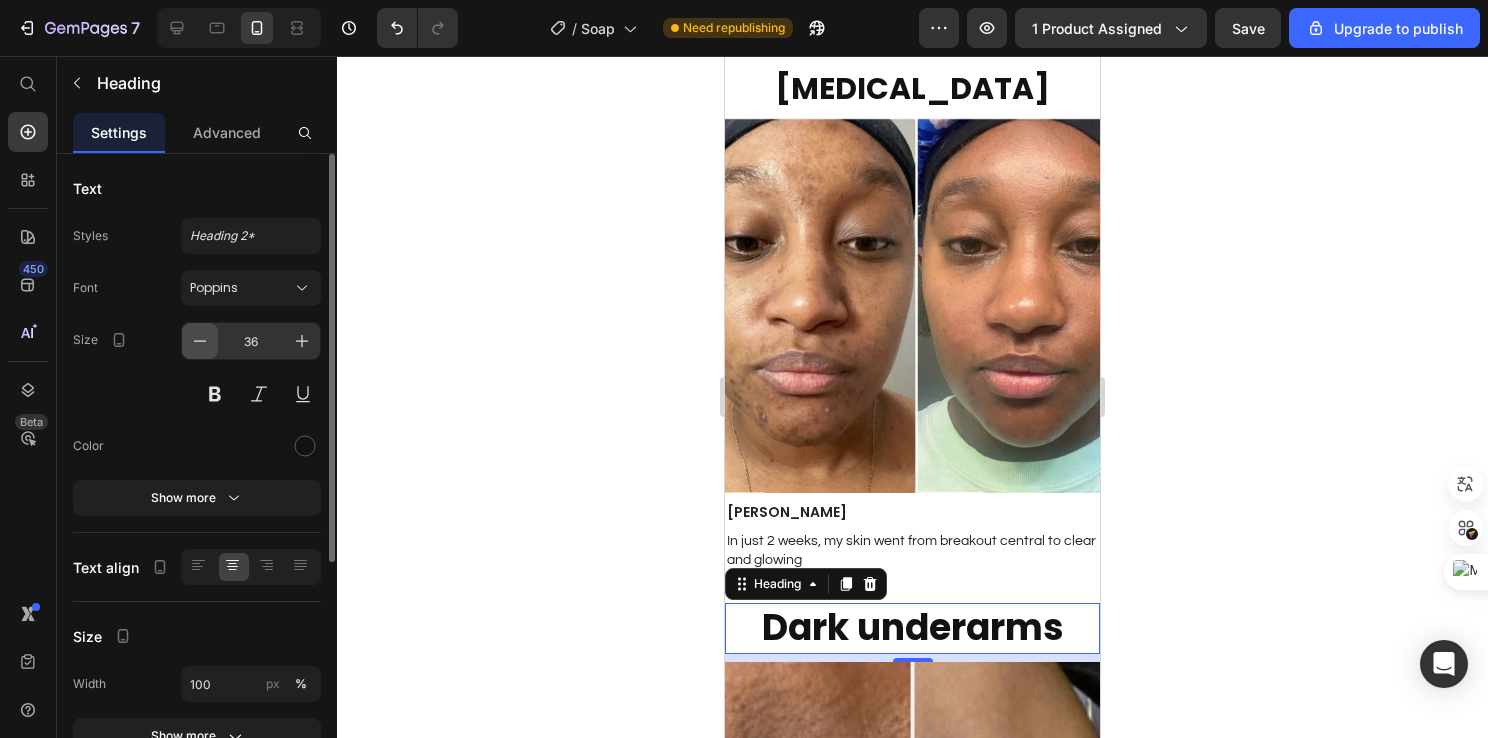 click 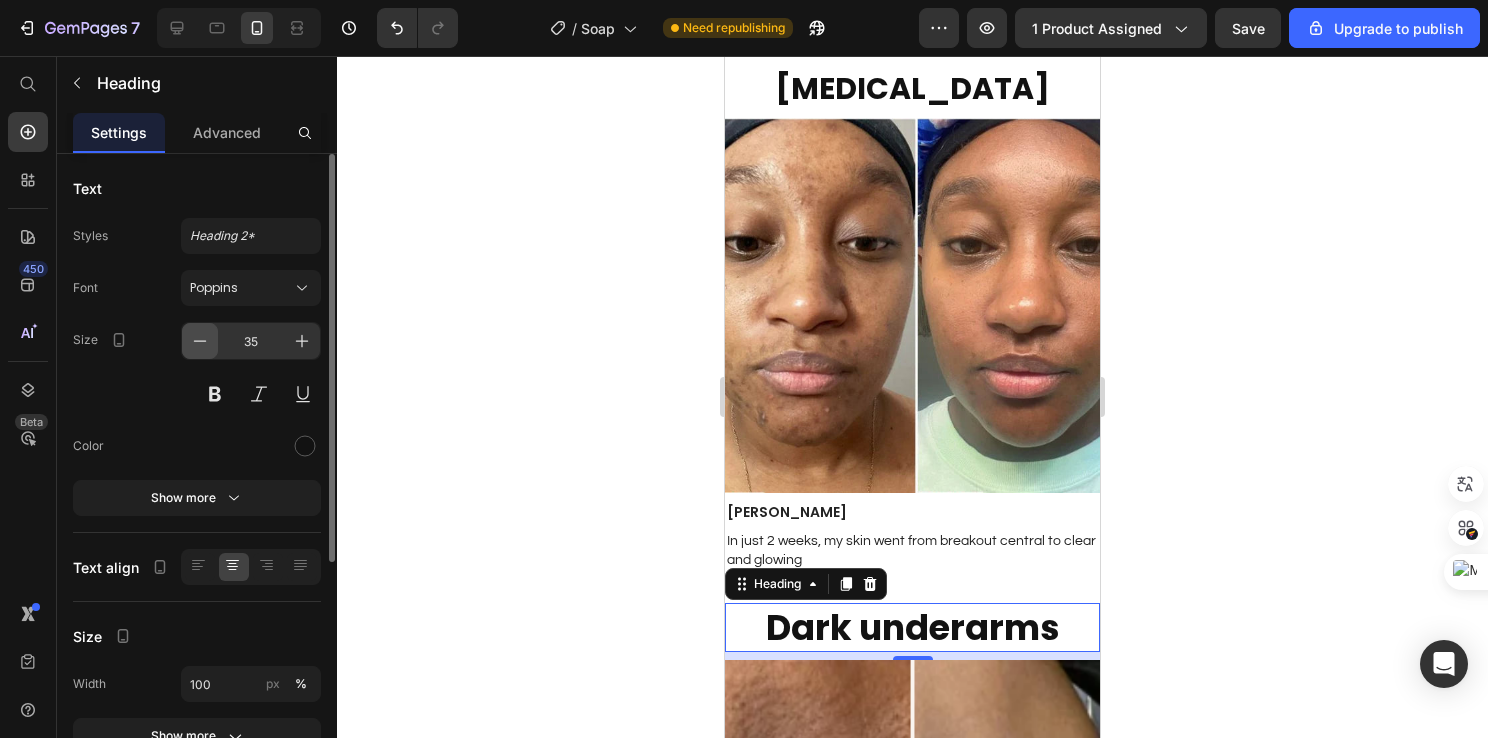 click 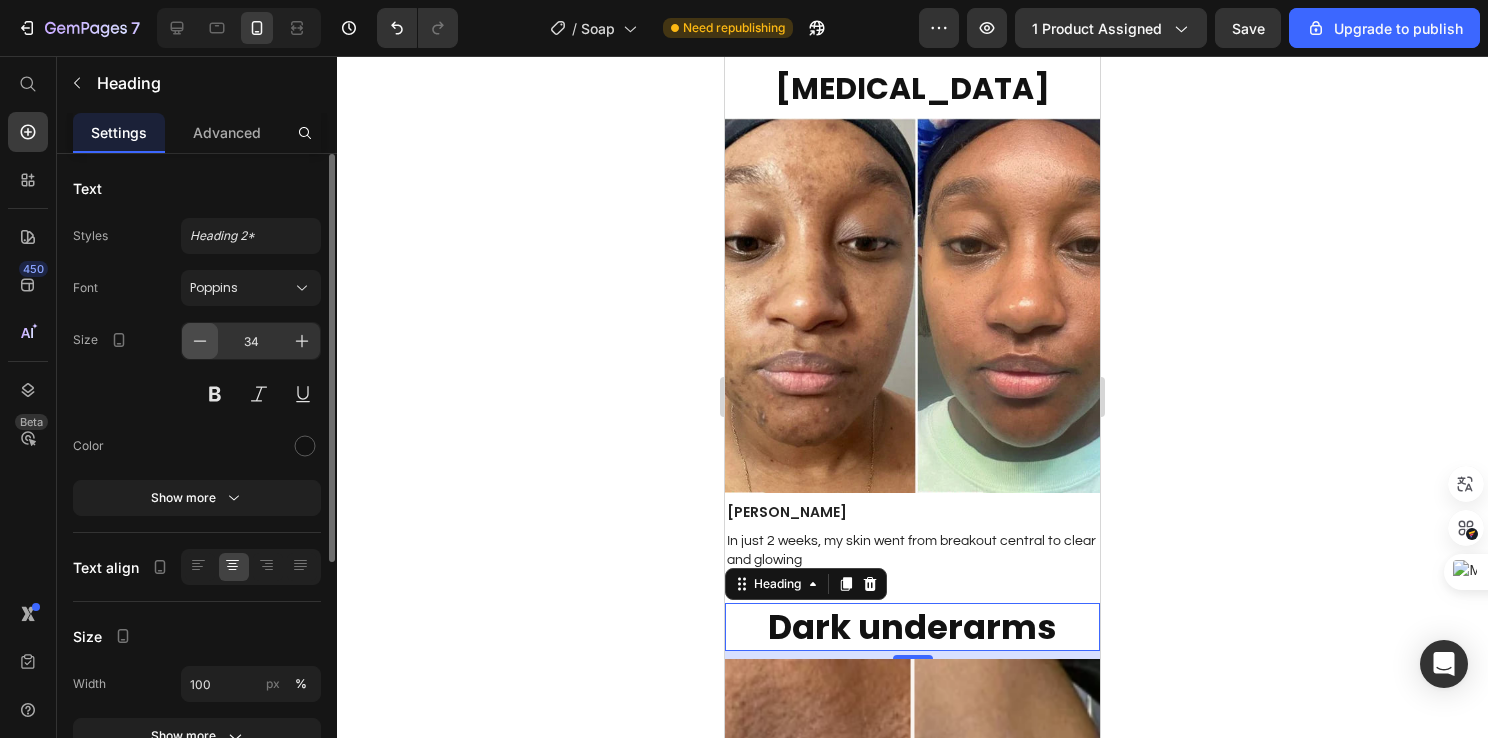 click 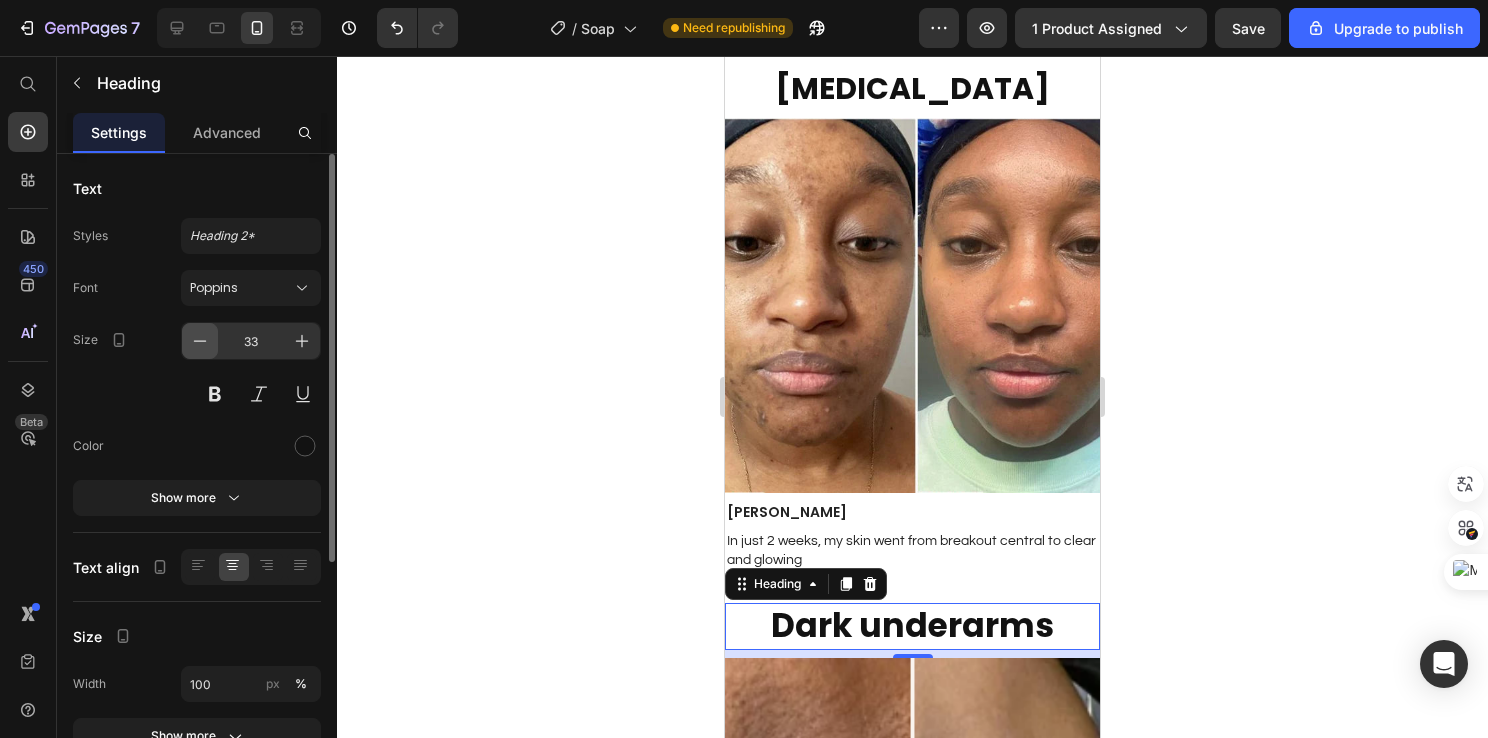 click 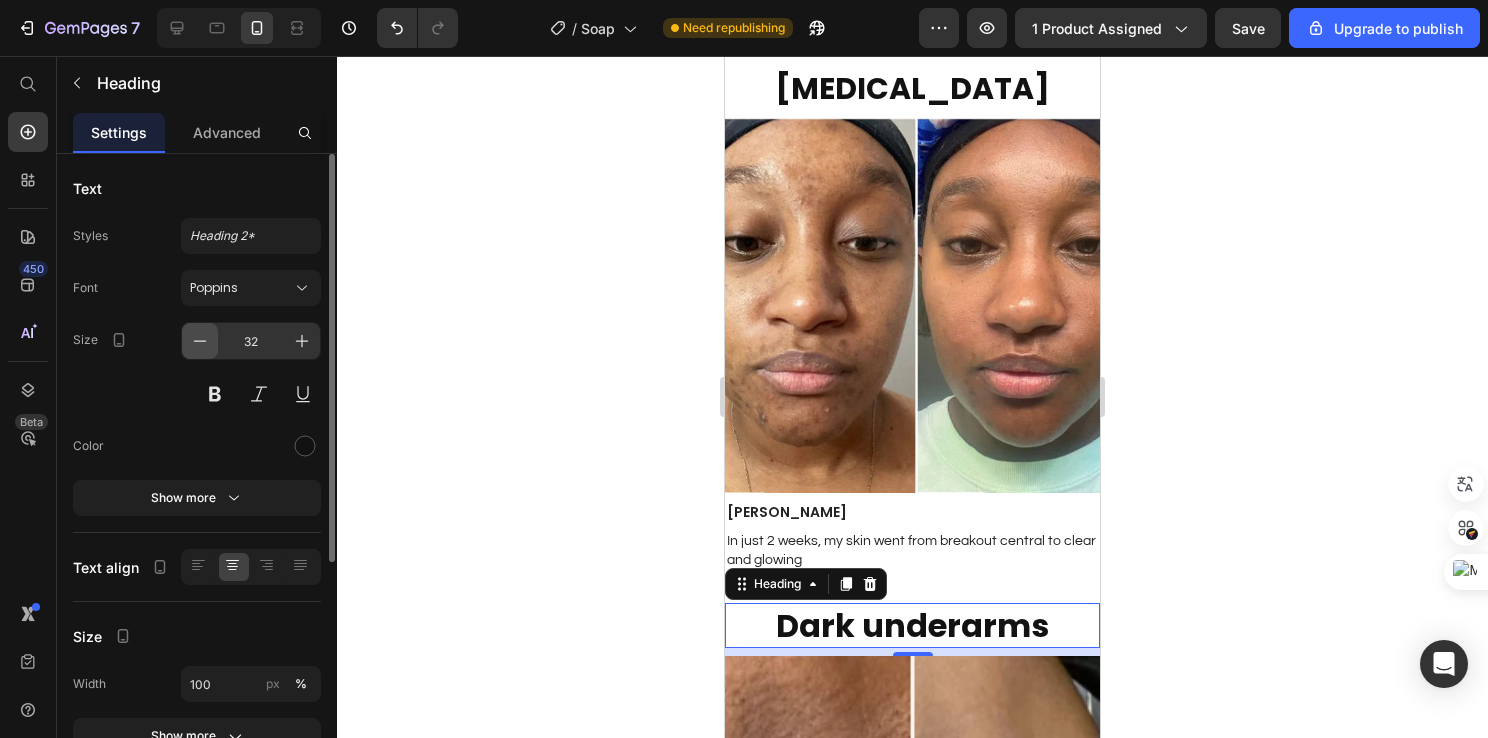 click 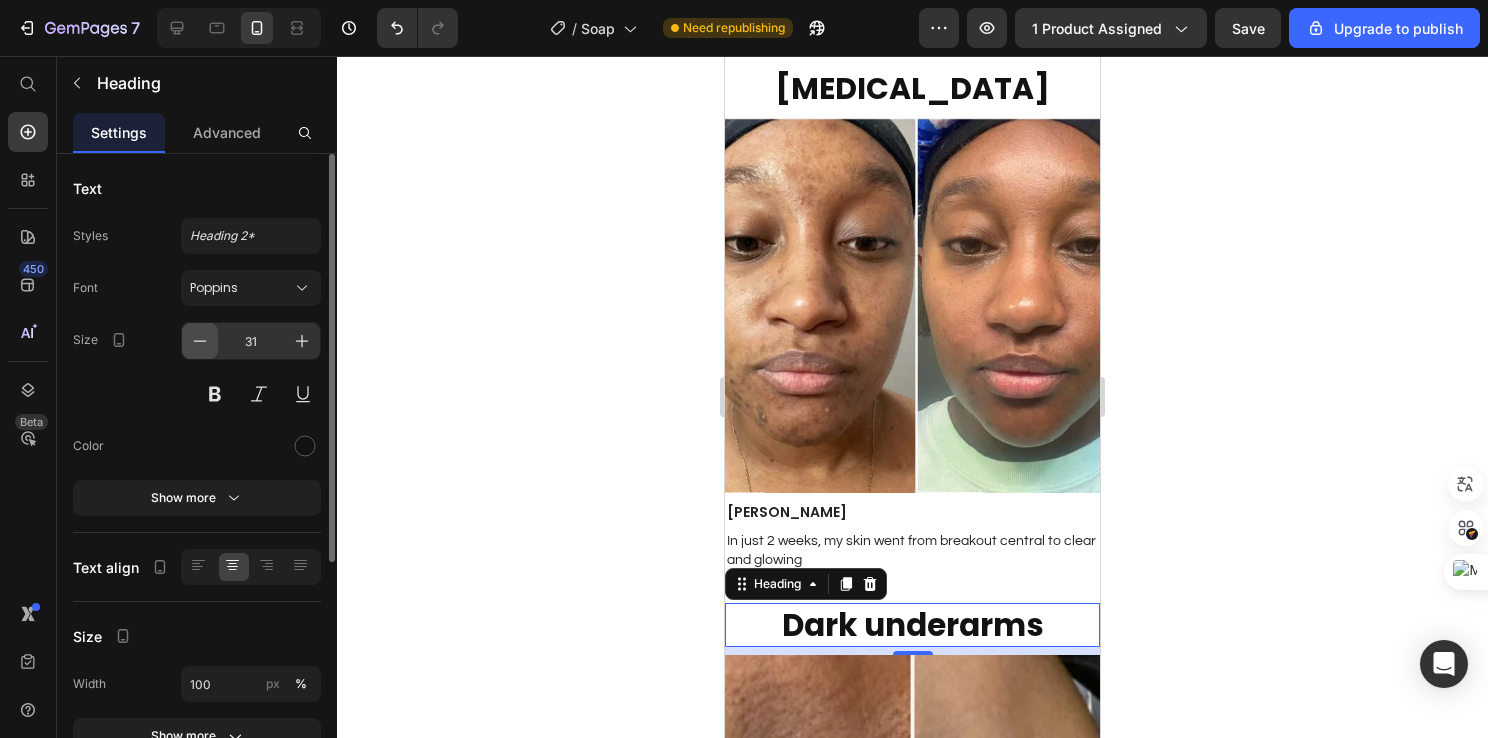 click 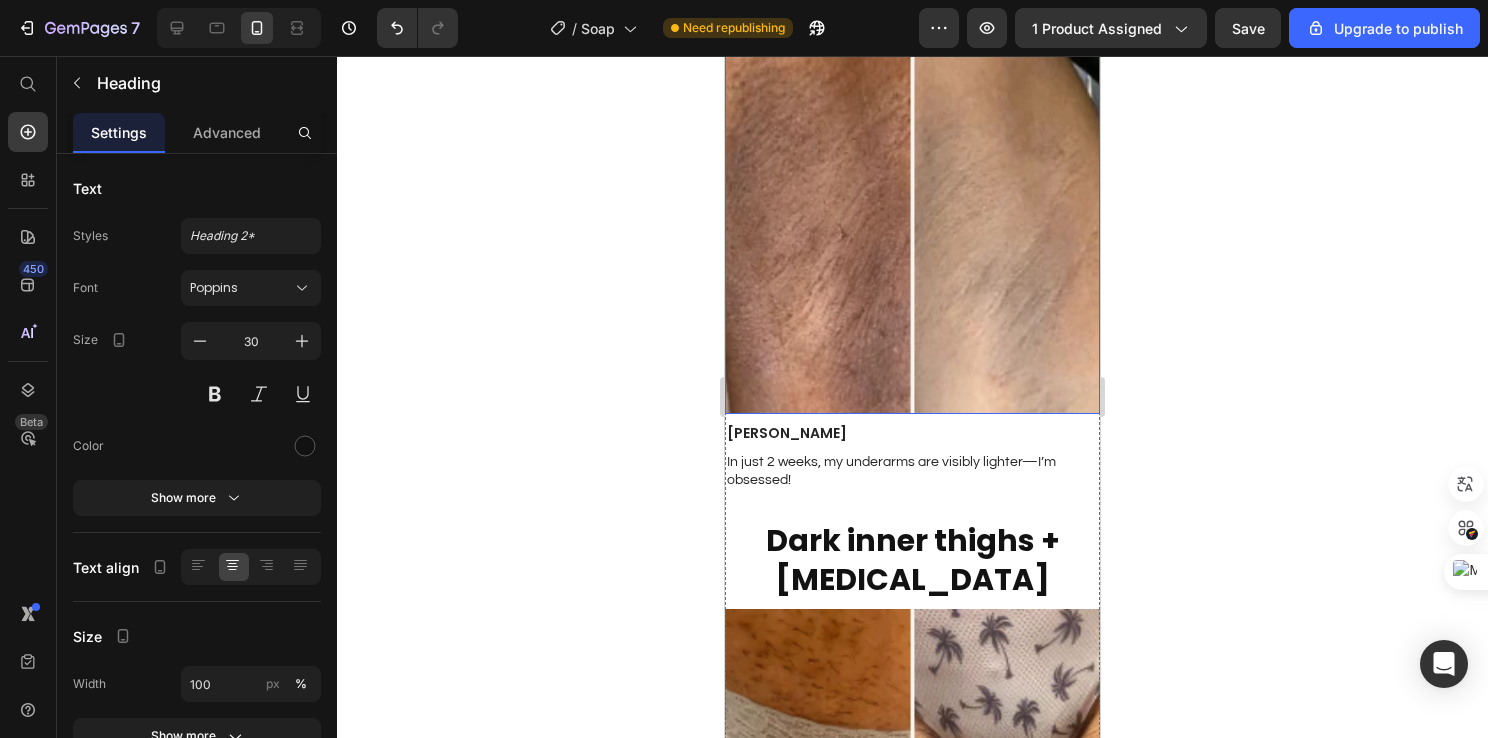 scroll, scrollTop: 2800, scrollLeft: 0, axis: vertical 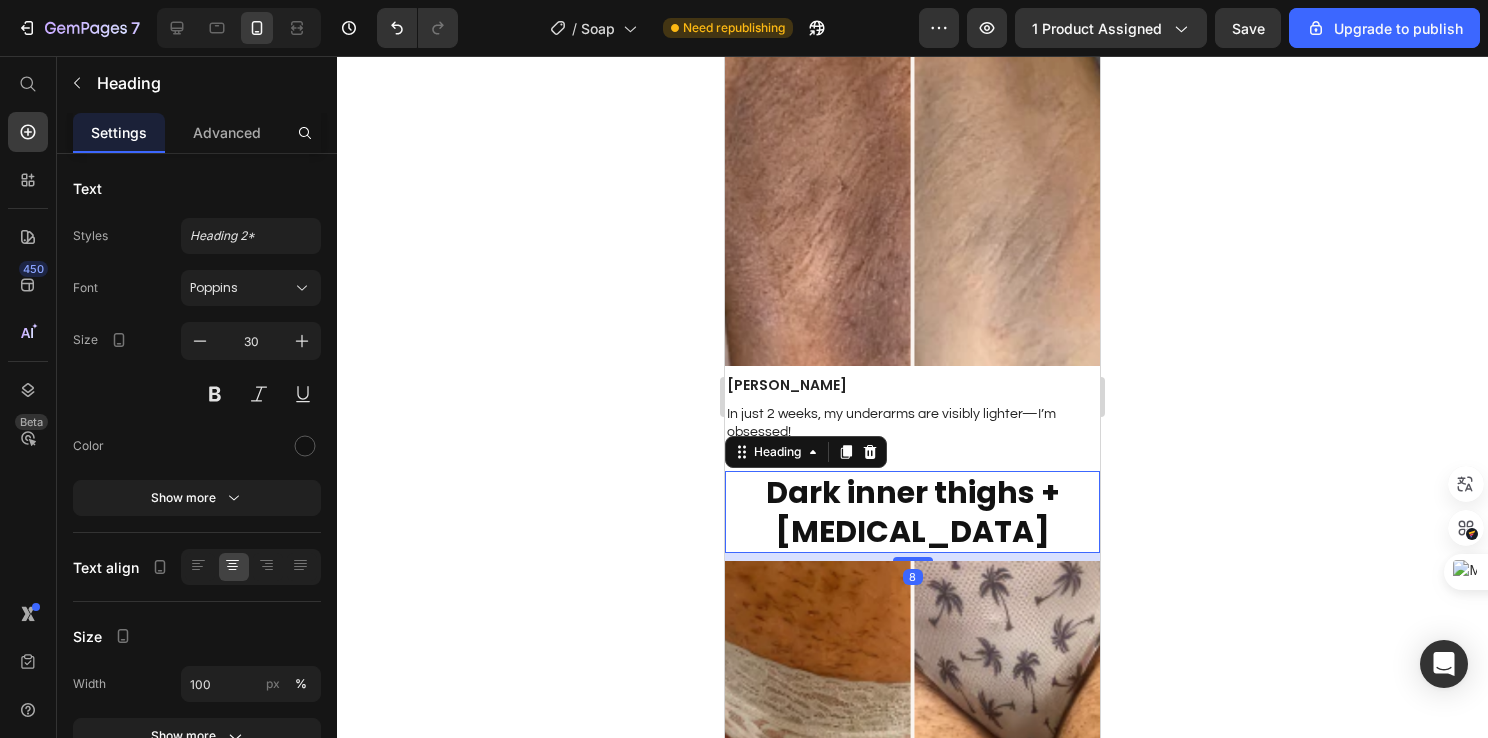 click on "Dark inner thighs + [MEDICAL_DATA]" at bounding box center [913, 512] 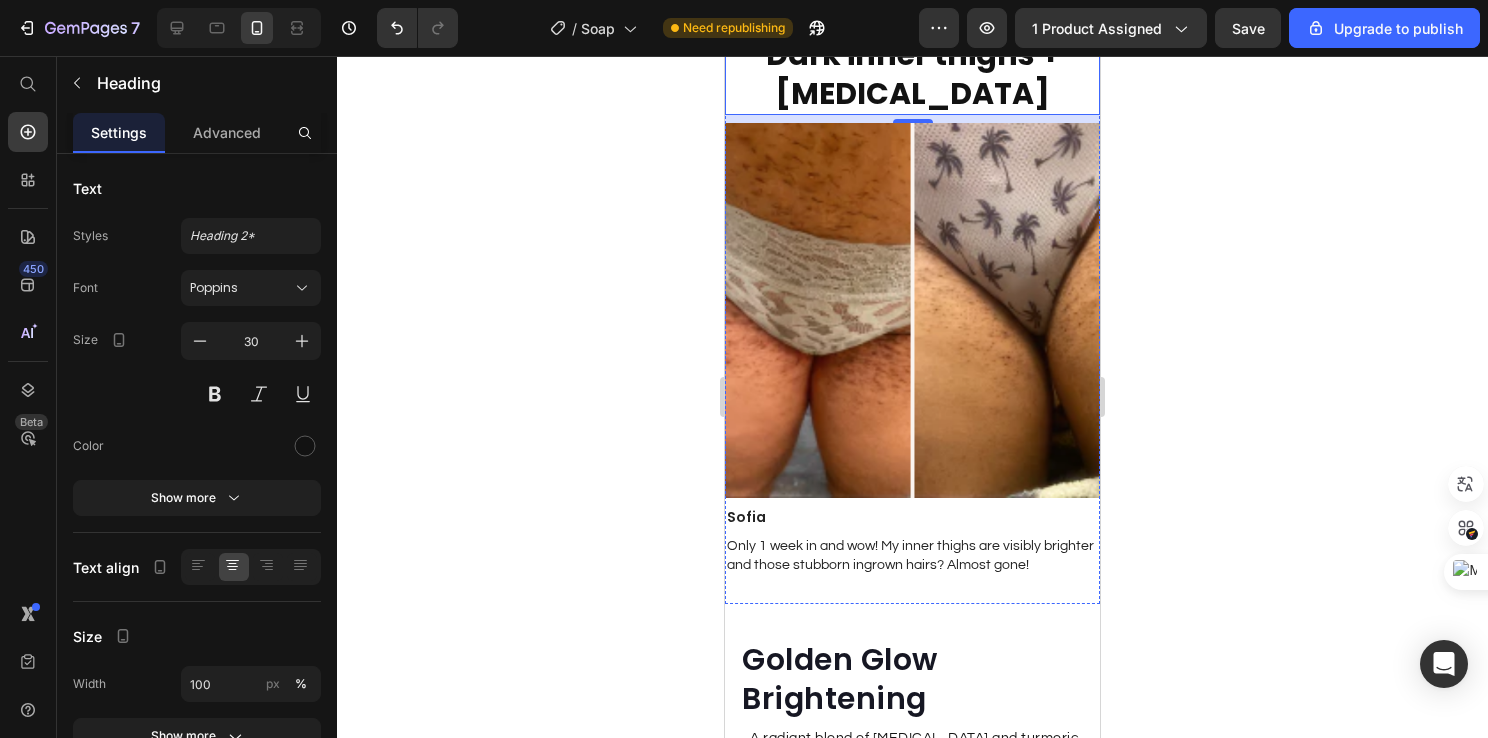 scroll, scrollTop: 3500, scrollLeft: 0, axis: vertical 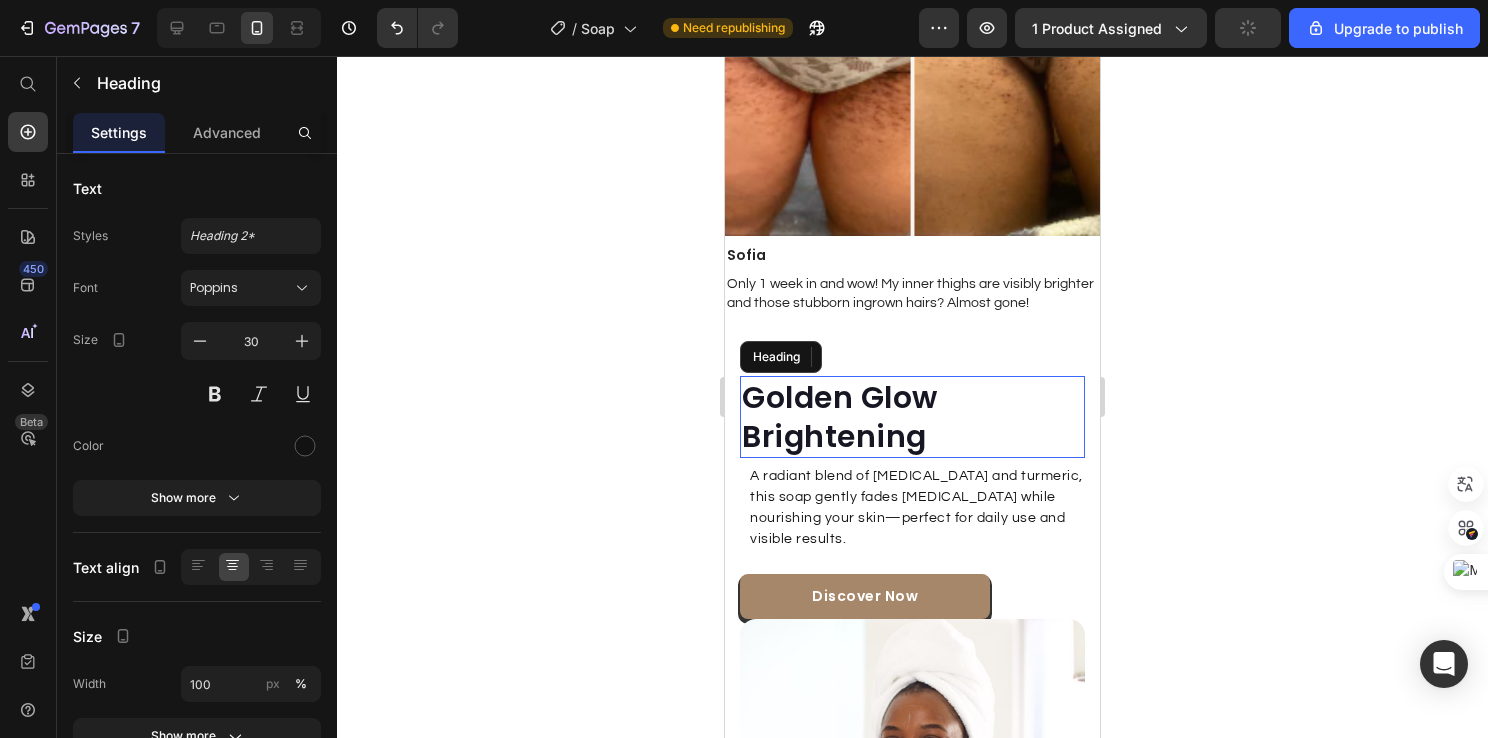 click on "Golden Glow Brightening" at bounding box center (912, 417) 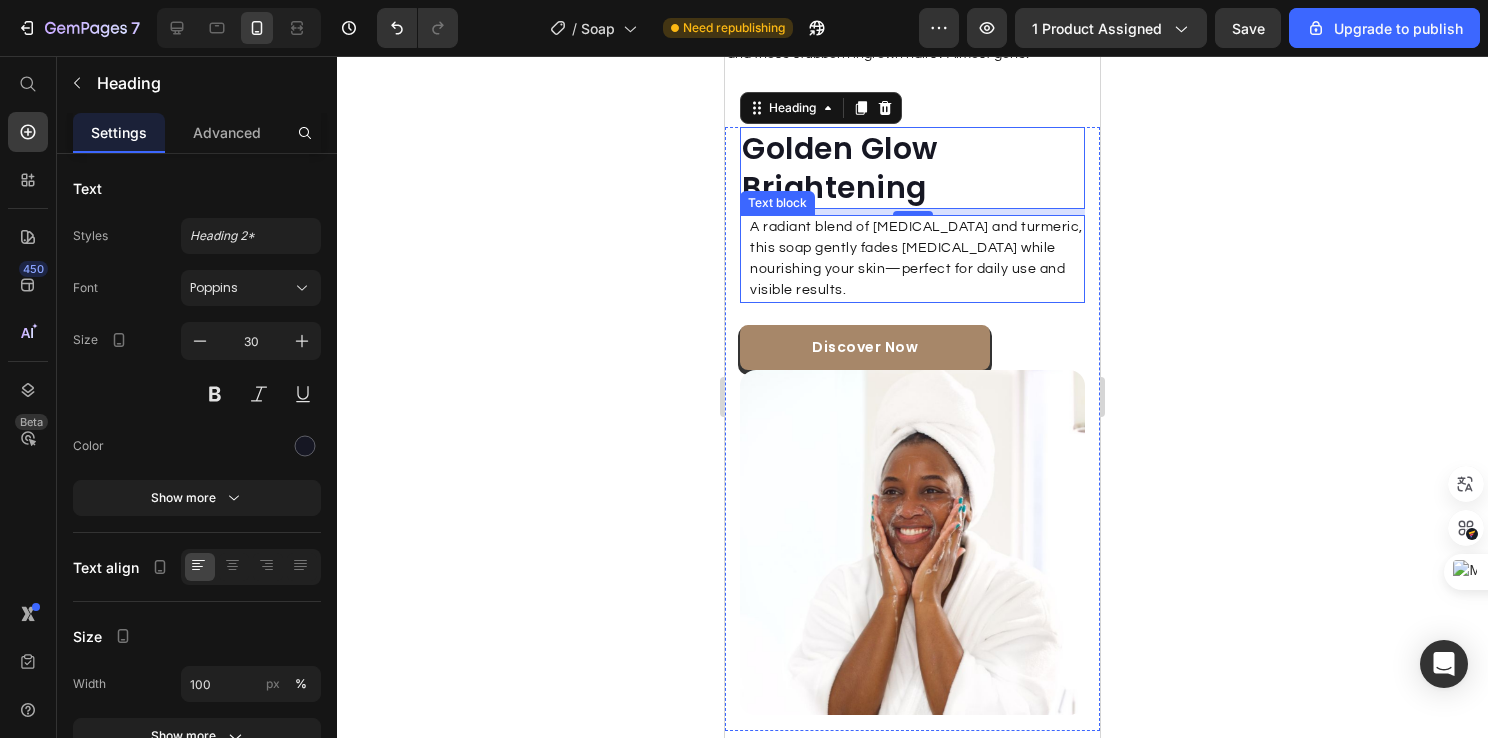 scroll, scrollTop: 3700, scrollLeft: 0, axis: vertical 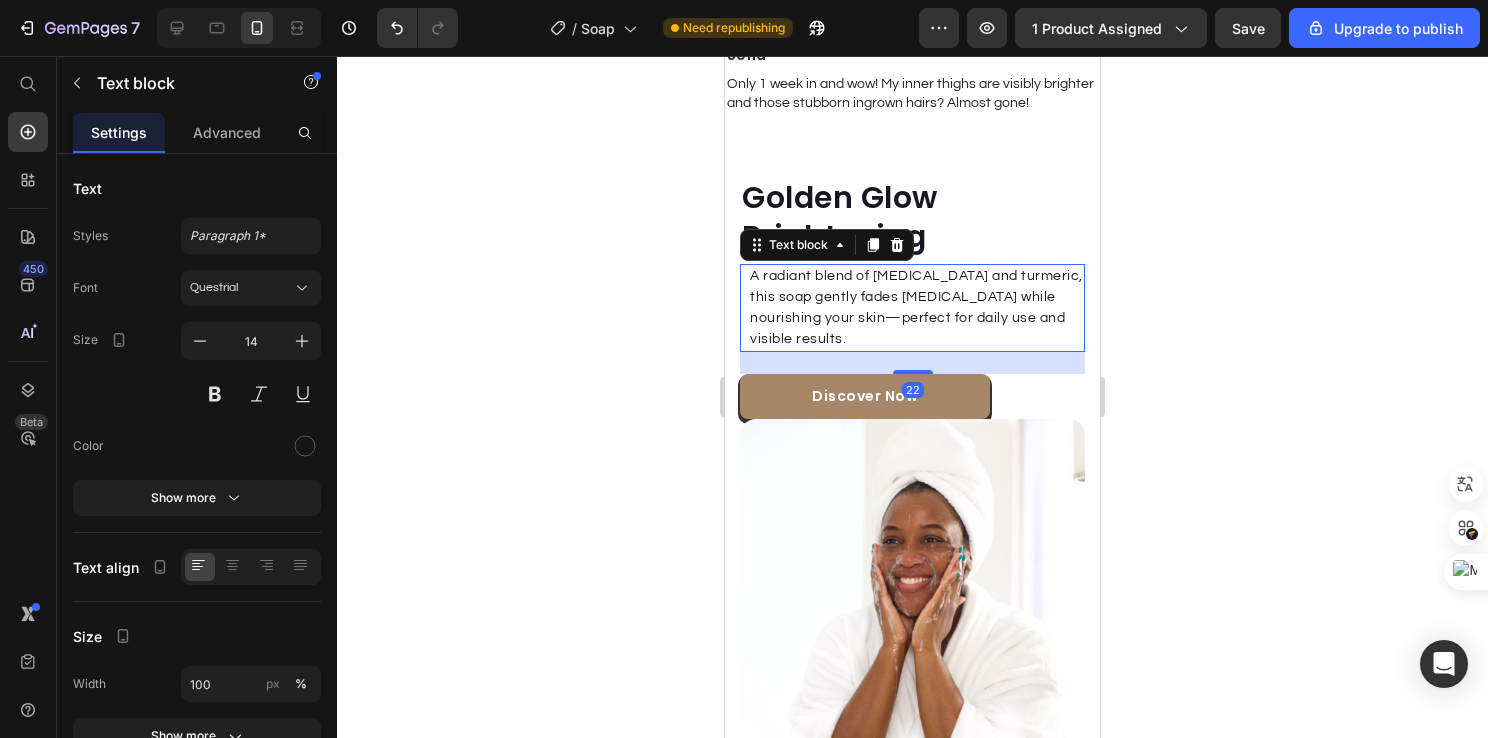 click on "A radiant blend of [MEDICAL_DATA] and turmeric, this soap gently fades [MEDICAL_DATA] while nourishing your skin—perfect for daily use and visible results." at bounding box center [916, 308] 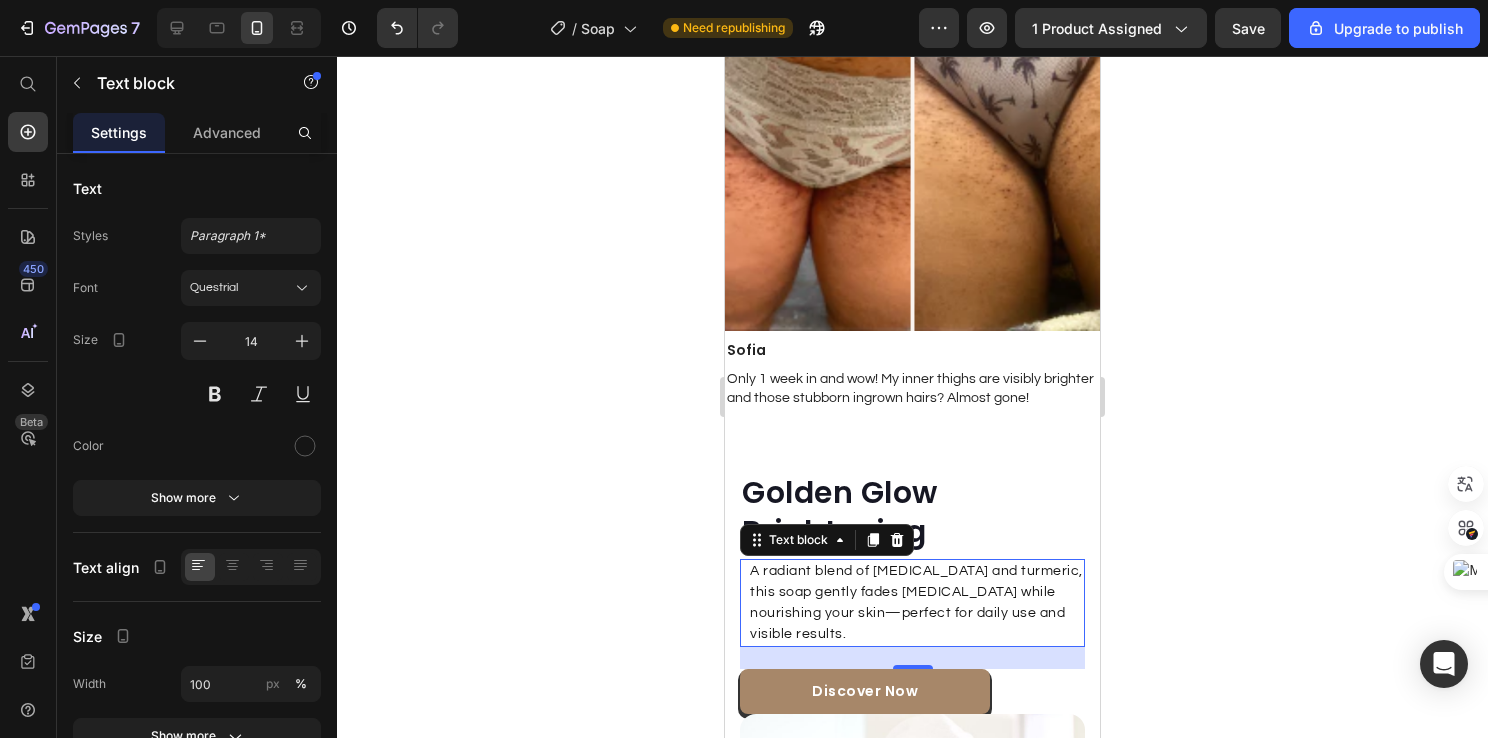scroll, scrollTop: 3400, scrollLeft: 0, axis: vertical 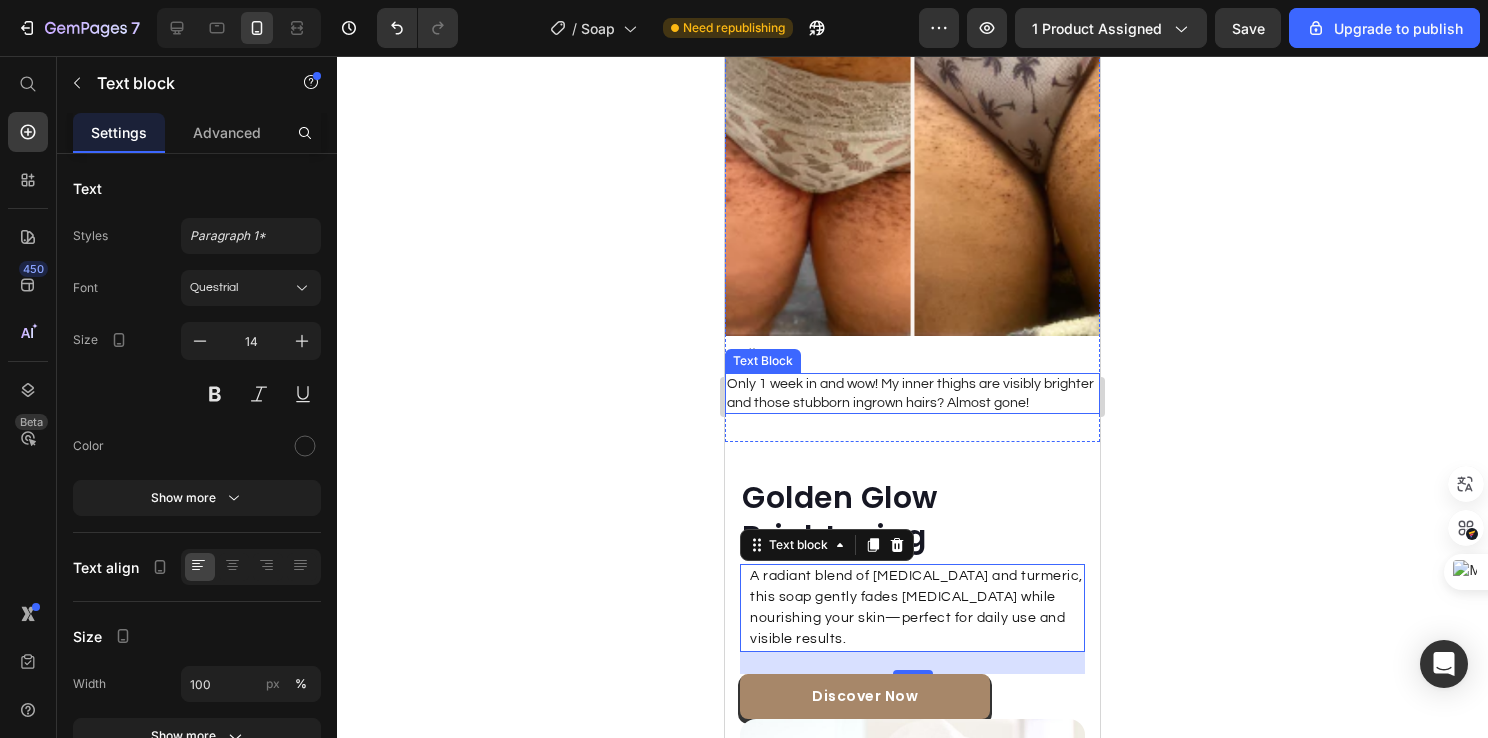 click on "Only 1 week in and wow! My inner thighs are visibly brighter and those stubborn ingrown hairs? Almost gone!" at bounding box center [912, 393] 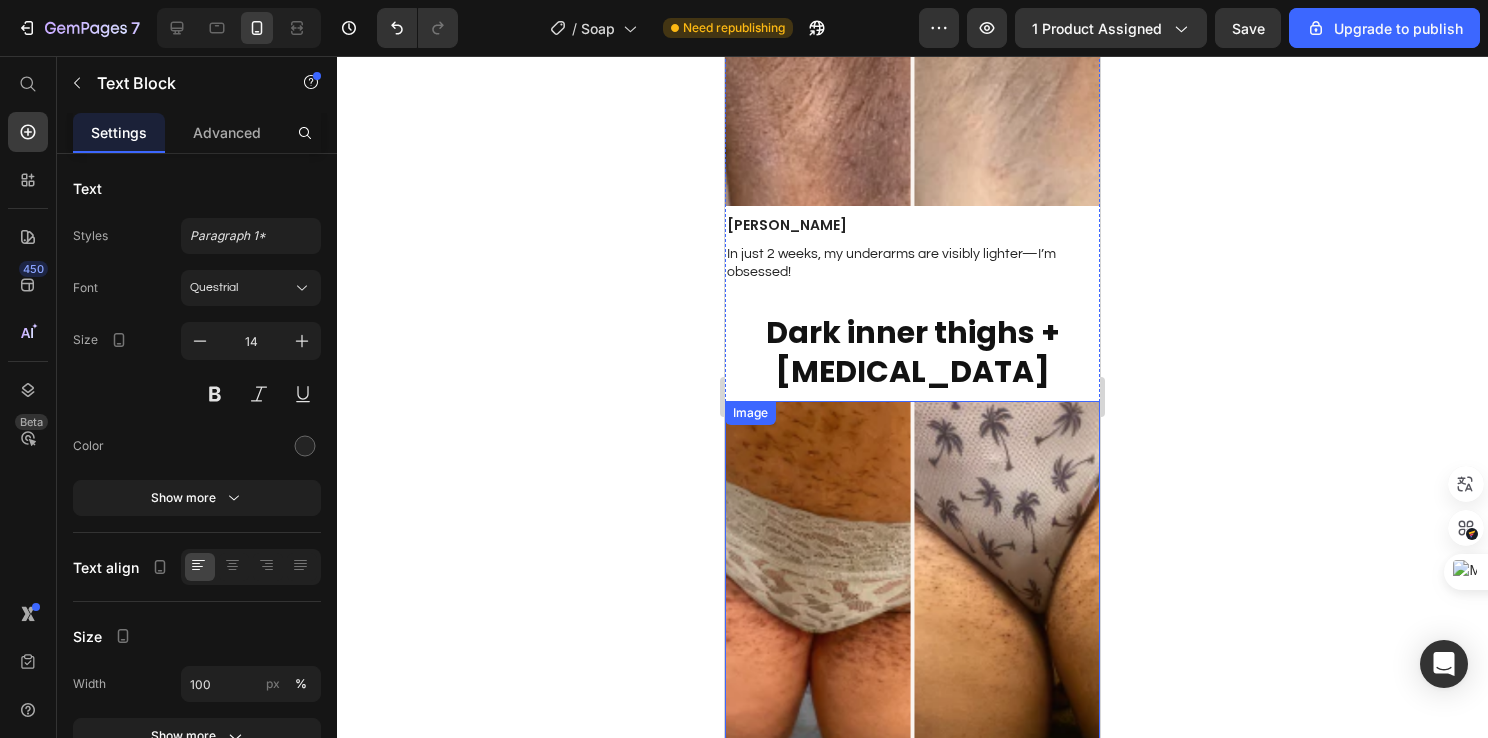 scroll, scrollTop: 2900, scrollLeft: 0, axis: vertical 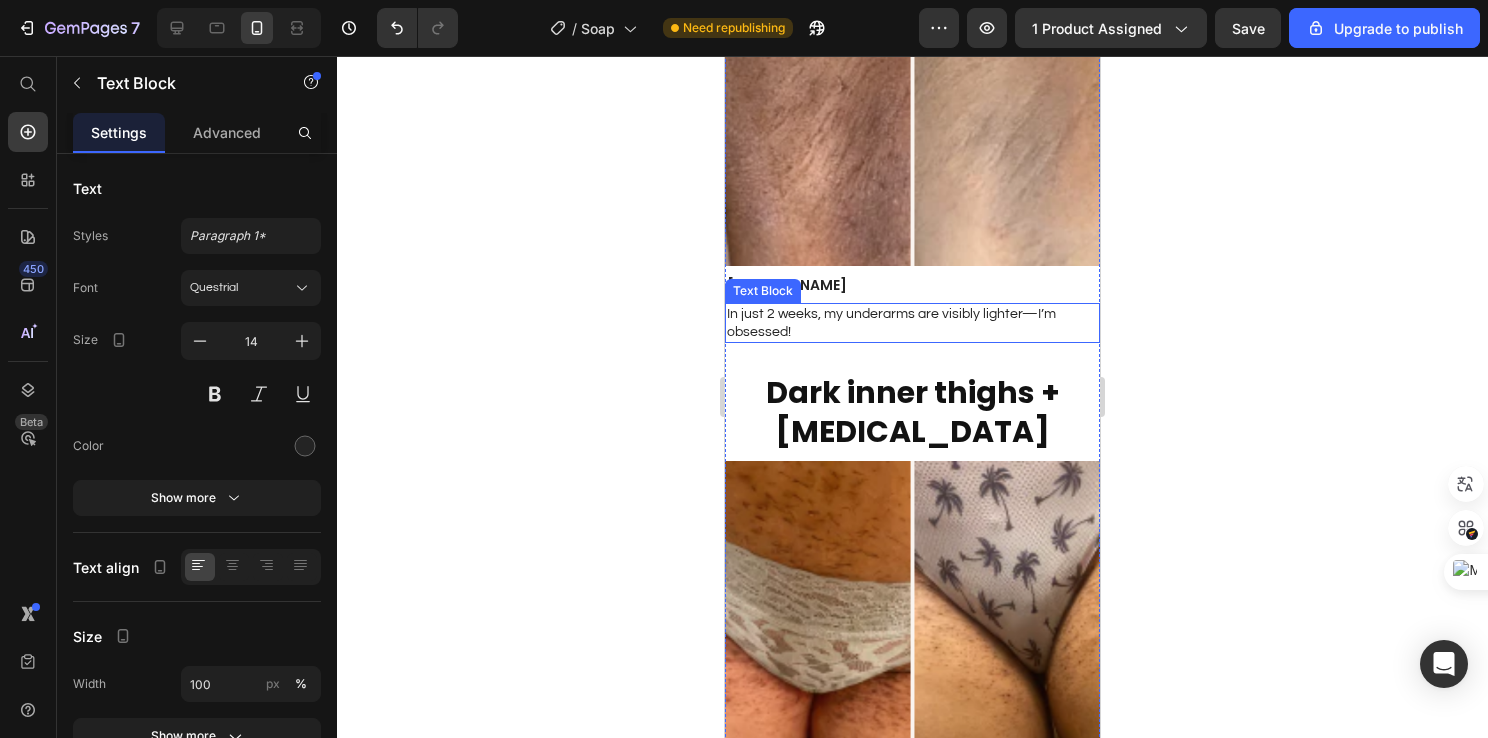 click on "In just 2 weeks, my underarms are visibly lighter—I’m obsessed!" at bounding box center [912, 323] 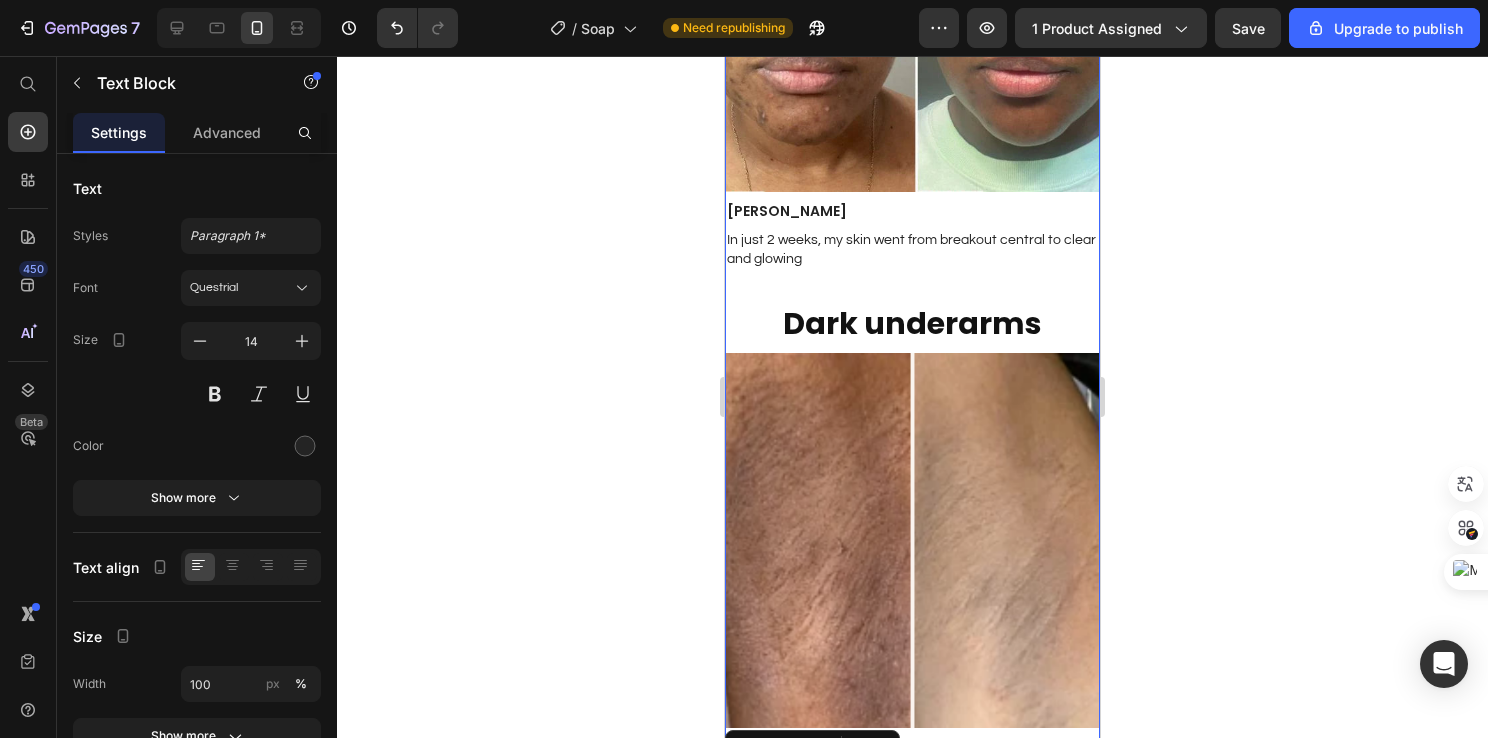 scroll, scrollTop: 2300, scrollLeft: 0, axis: vertical 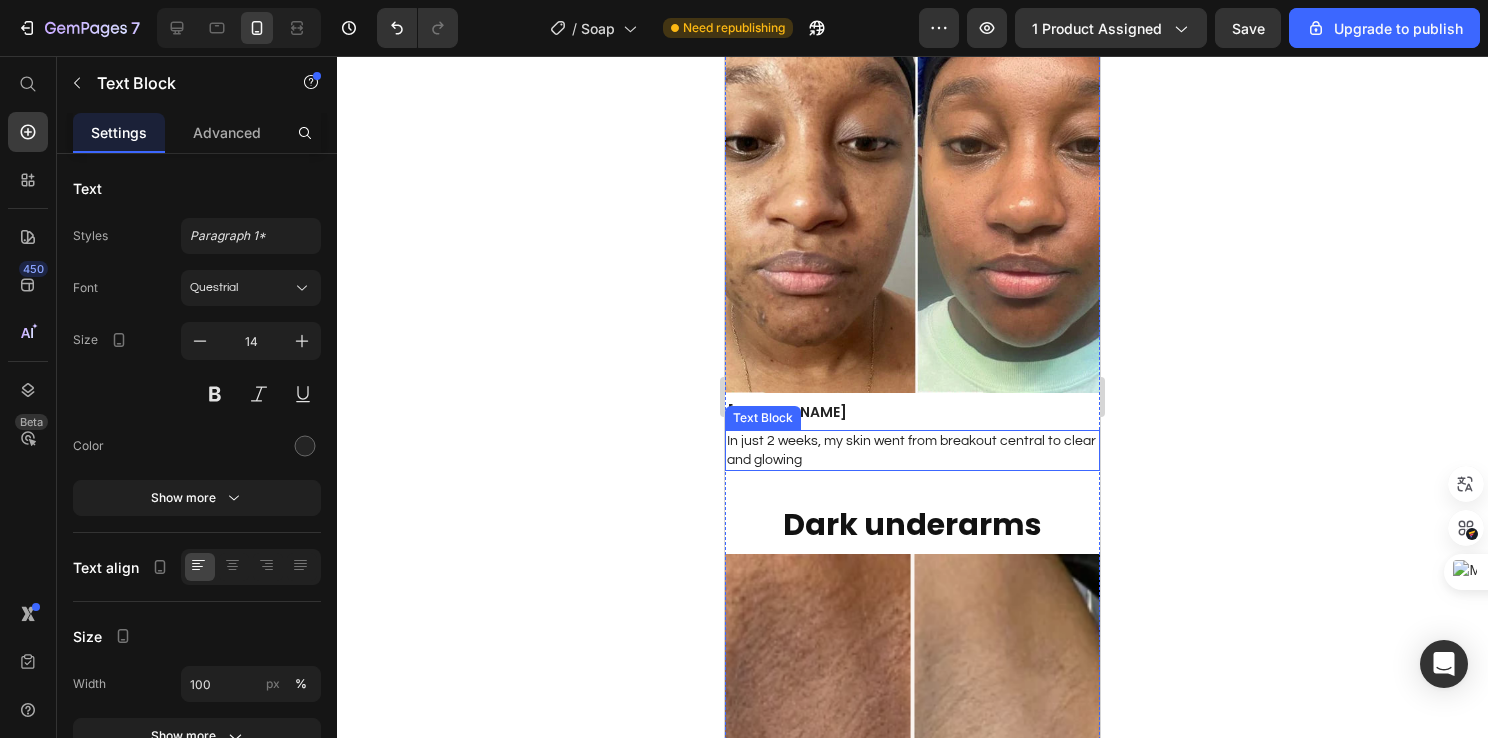 click on "In just 2 weeks, my skin went from breakout central to clear and glowing" at bounding box center [912, 450] 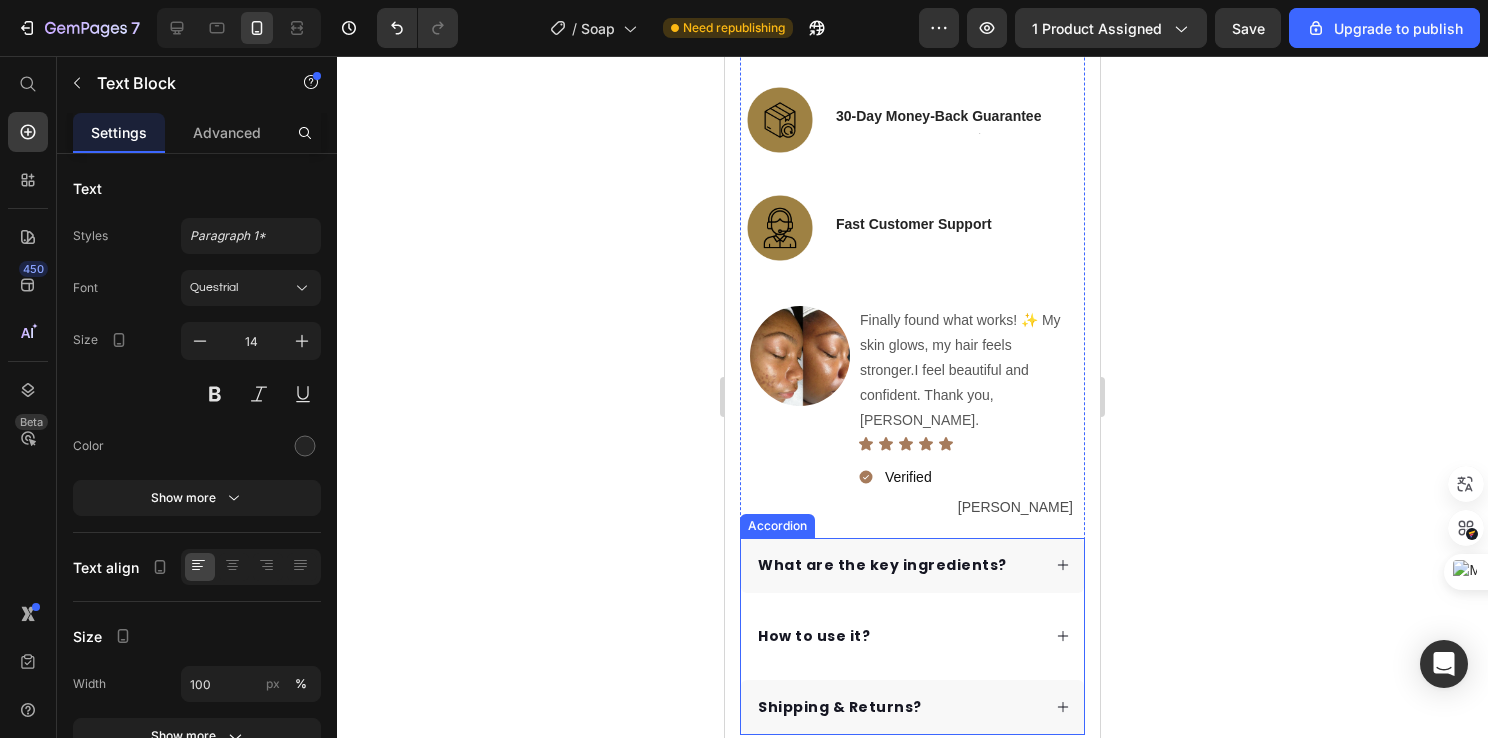 scroll, scrollTop: 1200, scrollLeft: 0, axis: vertical 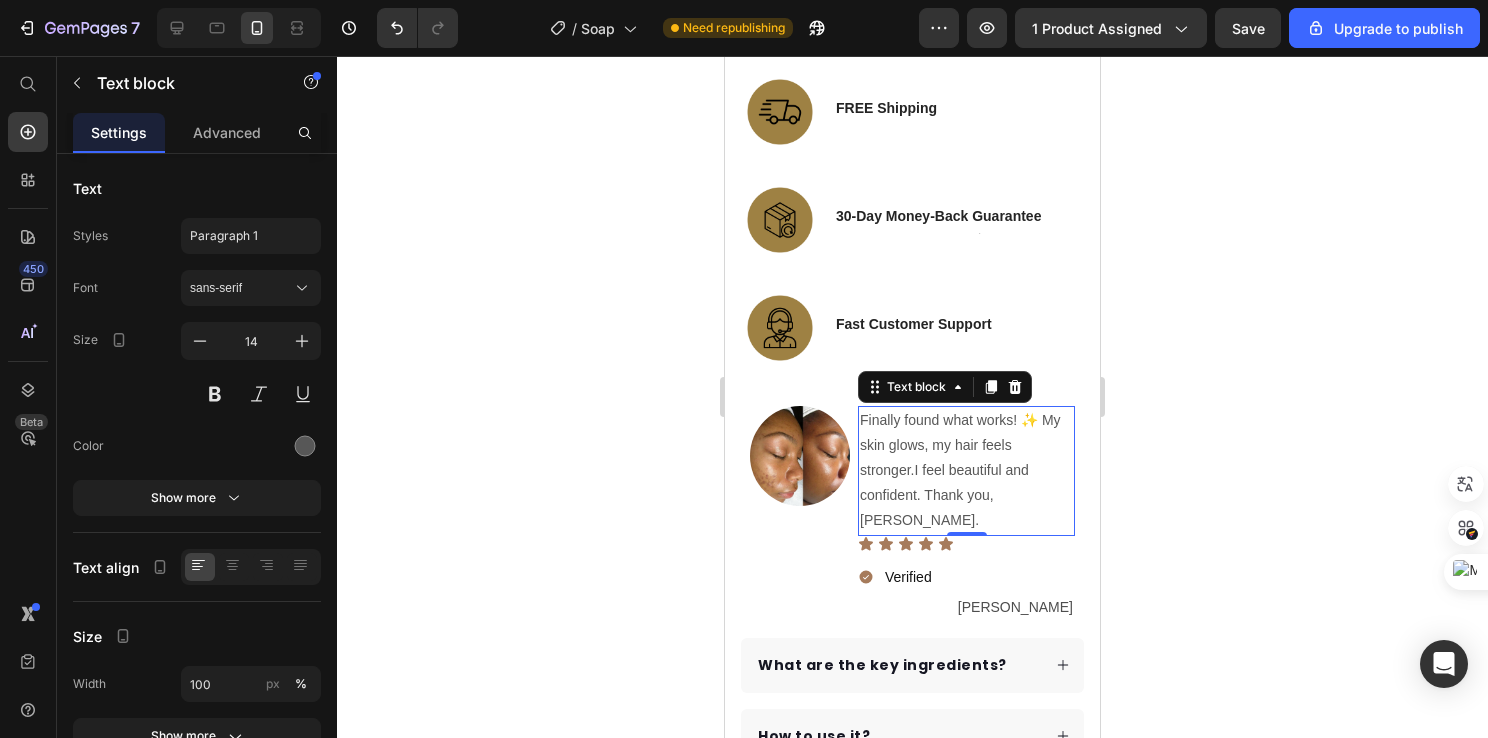 click on "Finally found what works! ✨ My skin glows, my hair feels stronger.I feel beautiful and confident. Thank you, [PERSON_NAME]." at bounding box center (966, 471) 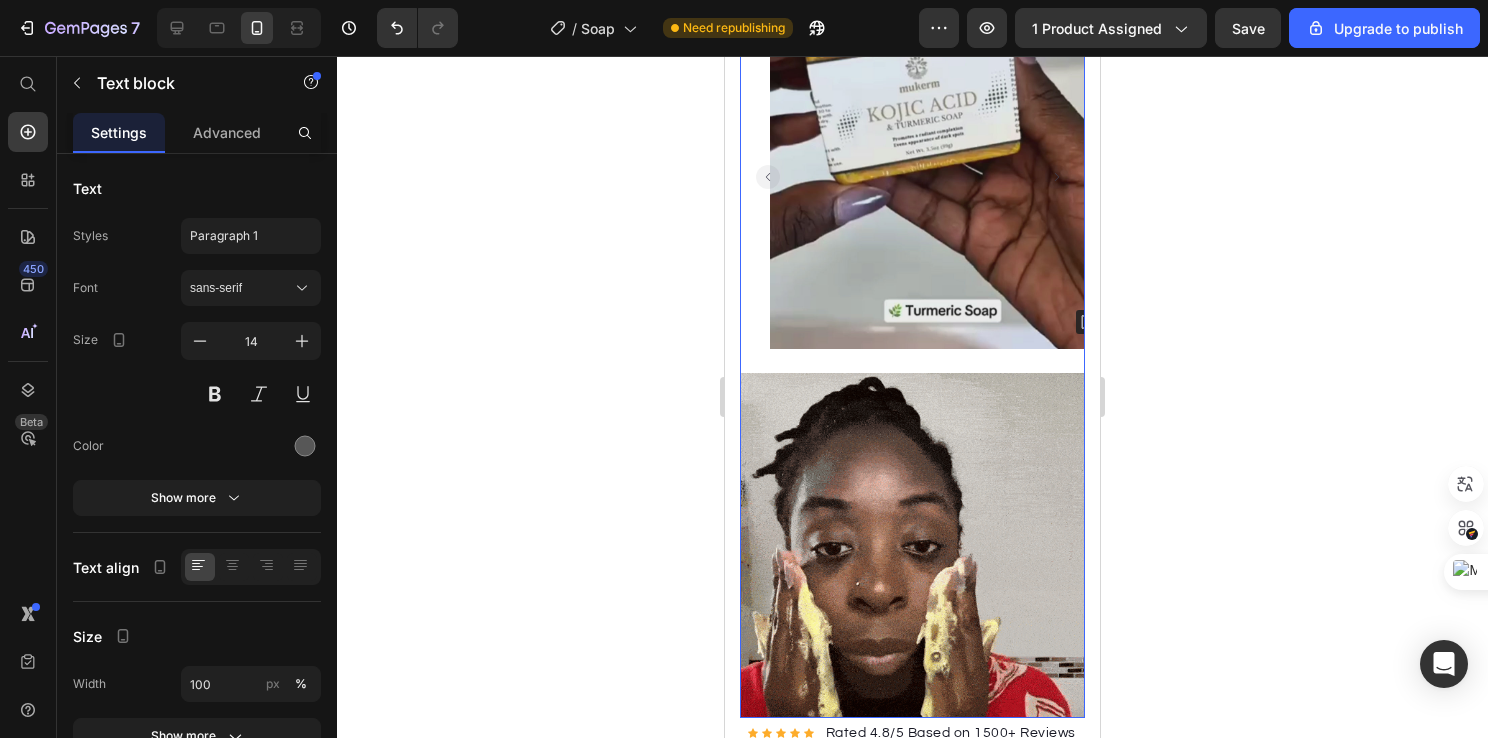 scroll, scrollTop: 0, scrollLeft: 0, axis: both 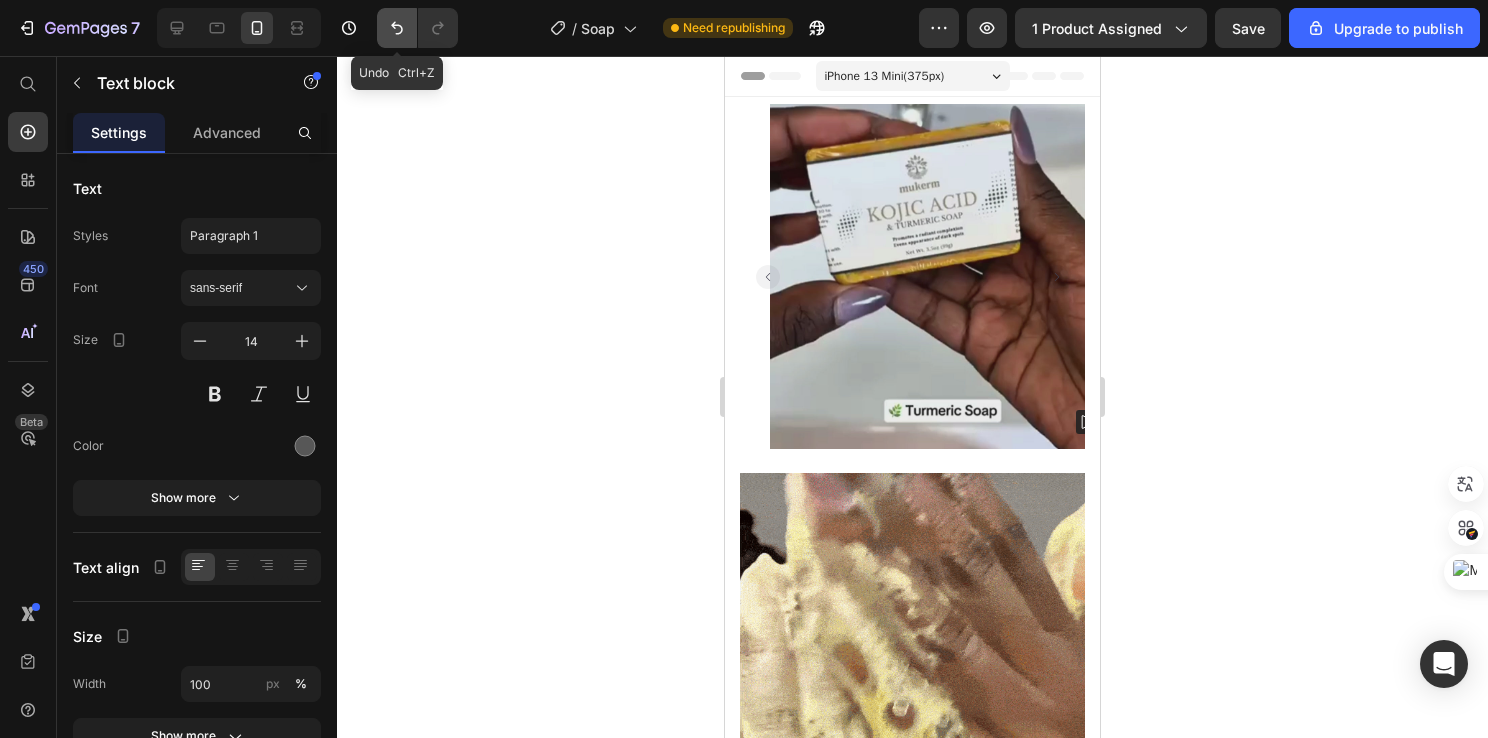 click 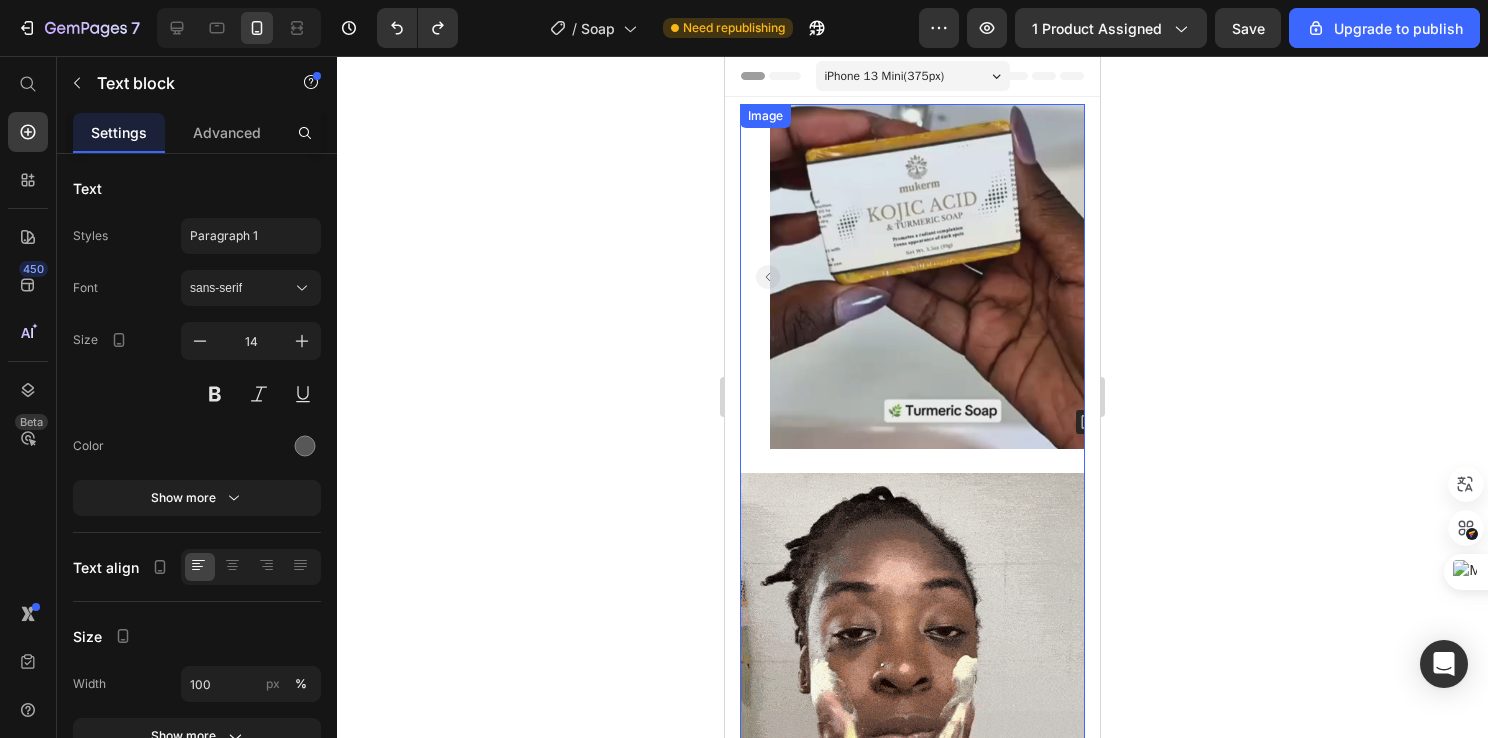 scroll, scrollTop: 0, scrollLeft: 0, axis: both 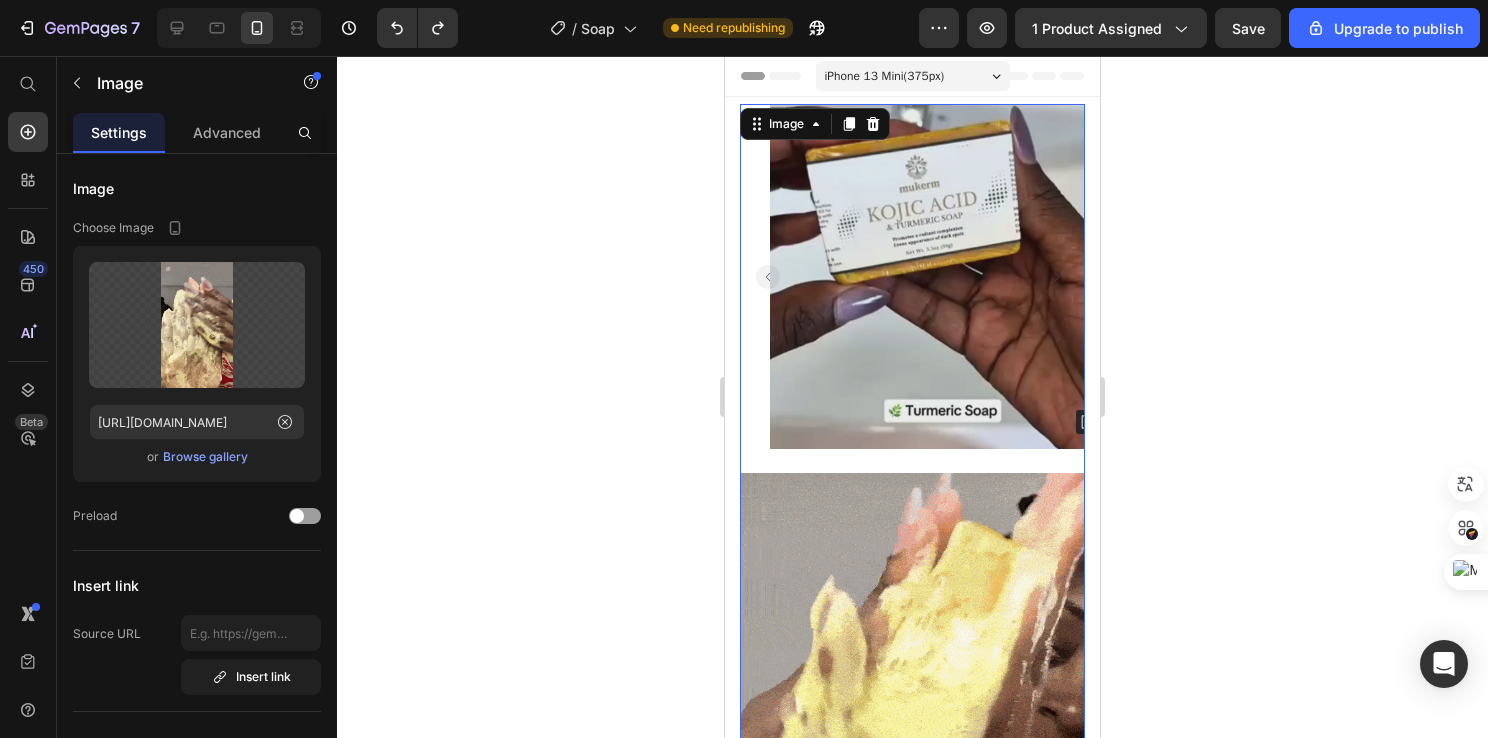 click at bounding box center [912, 461] 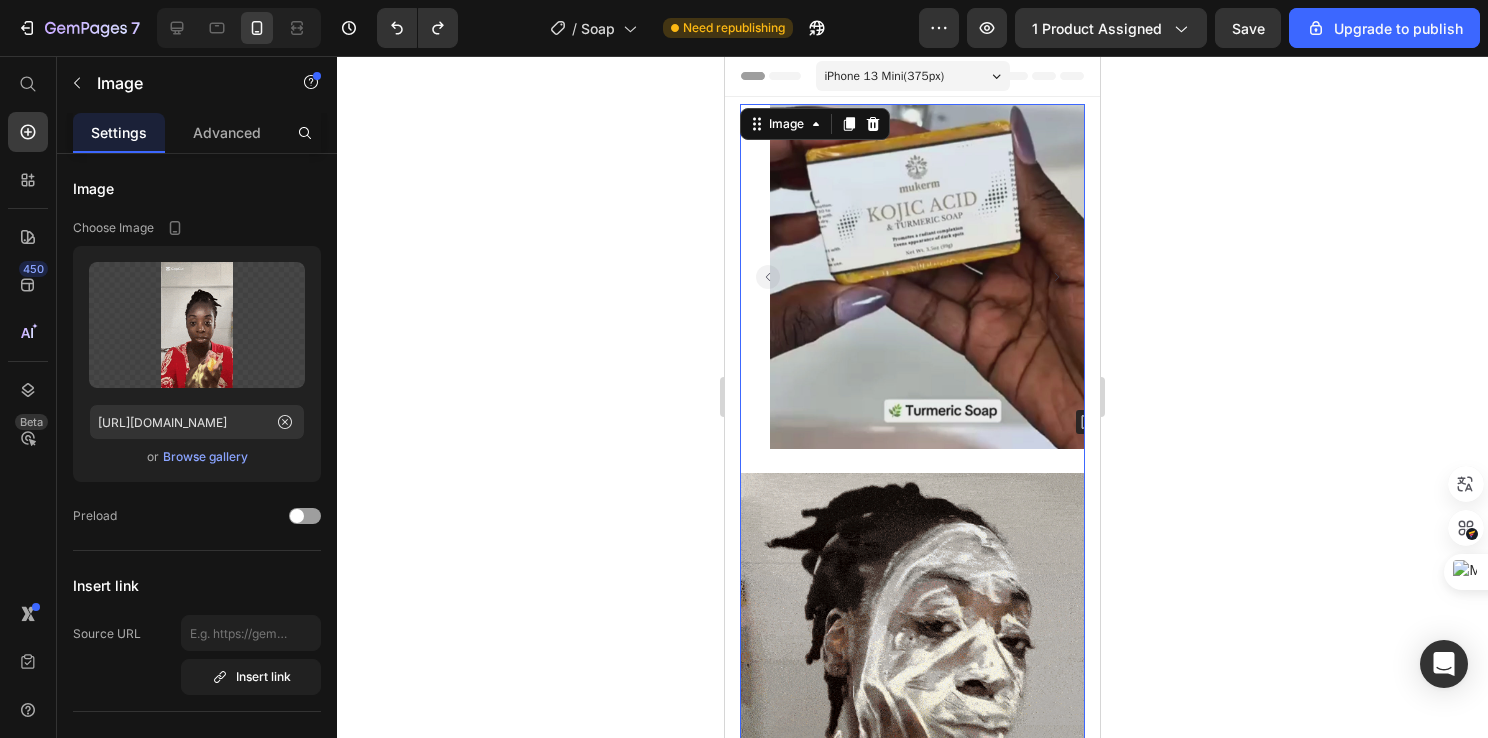 click at bounding box center [912, 461] 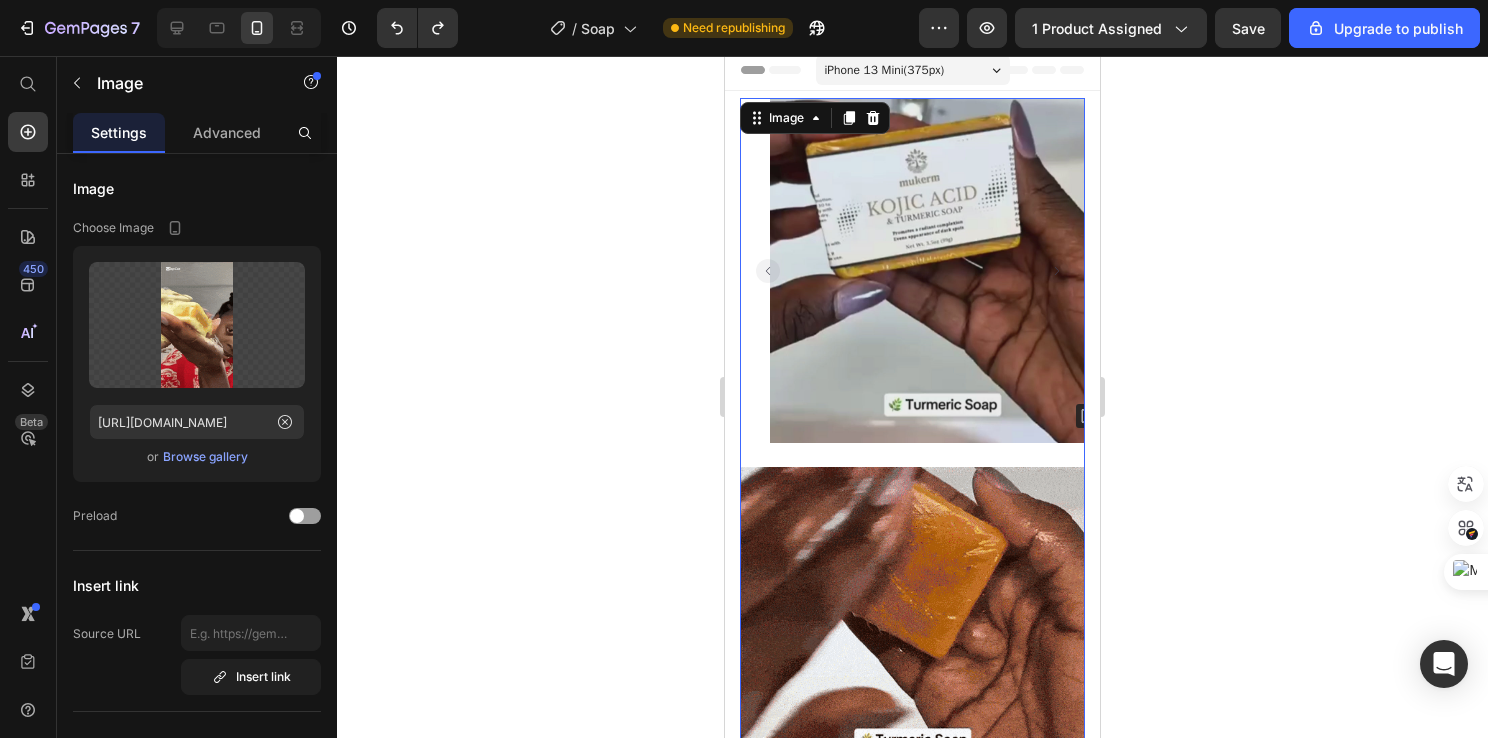 scroll, scrollTop: 0, scrollLeft: 0, axis: both 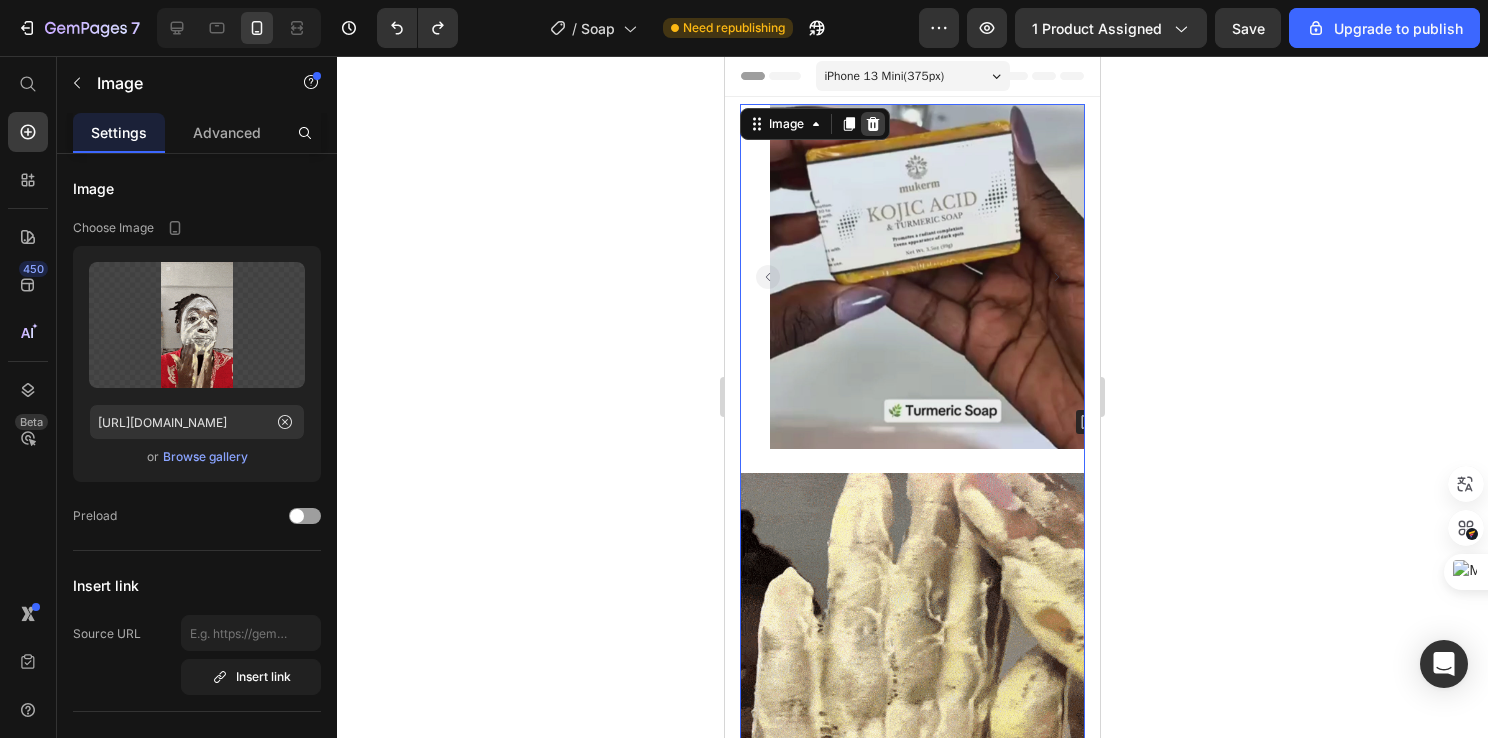 click 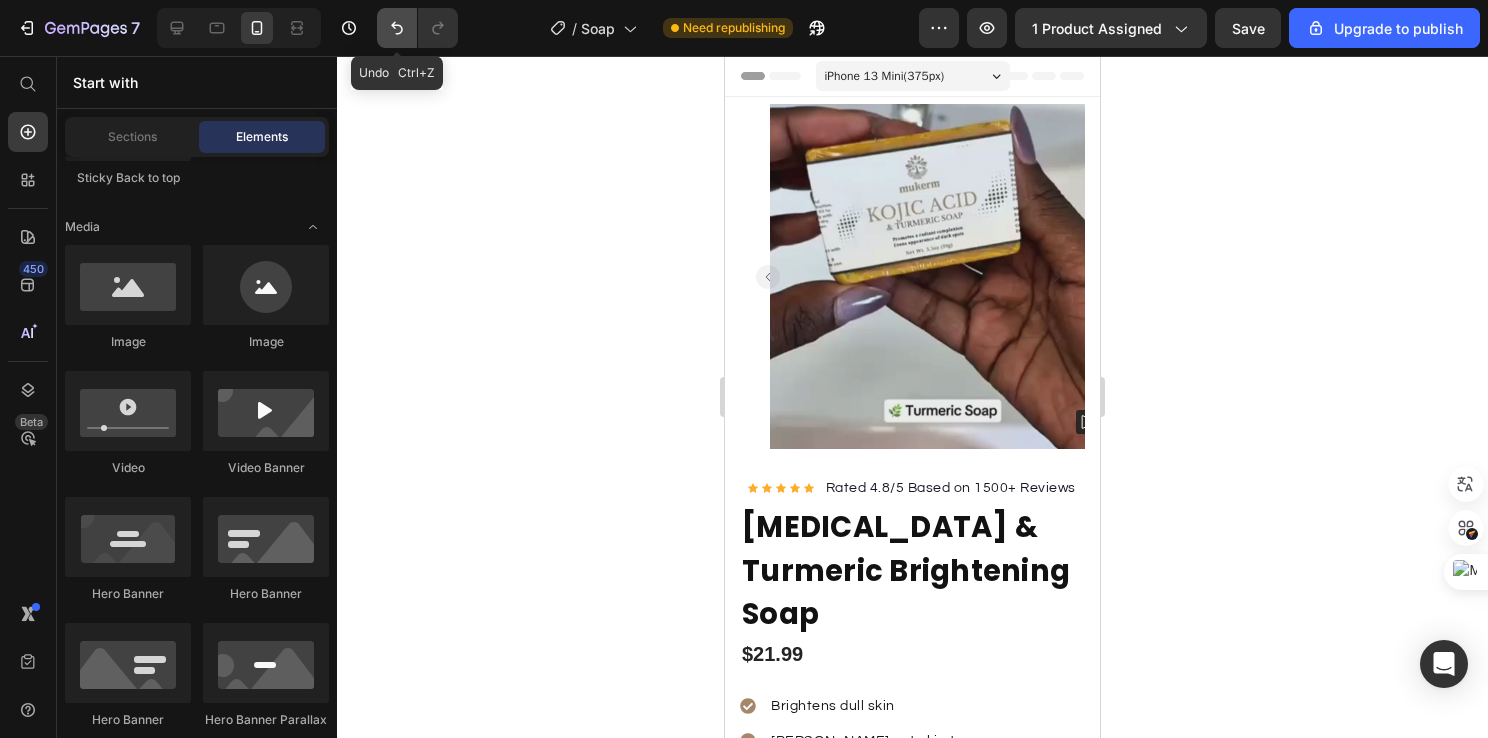 click 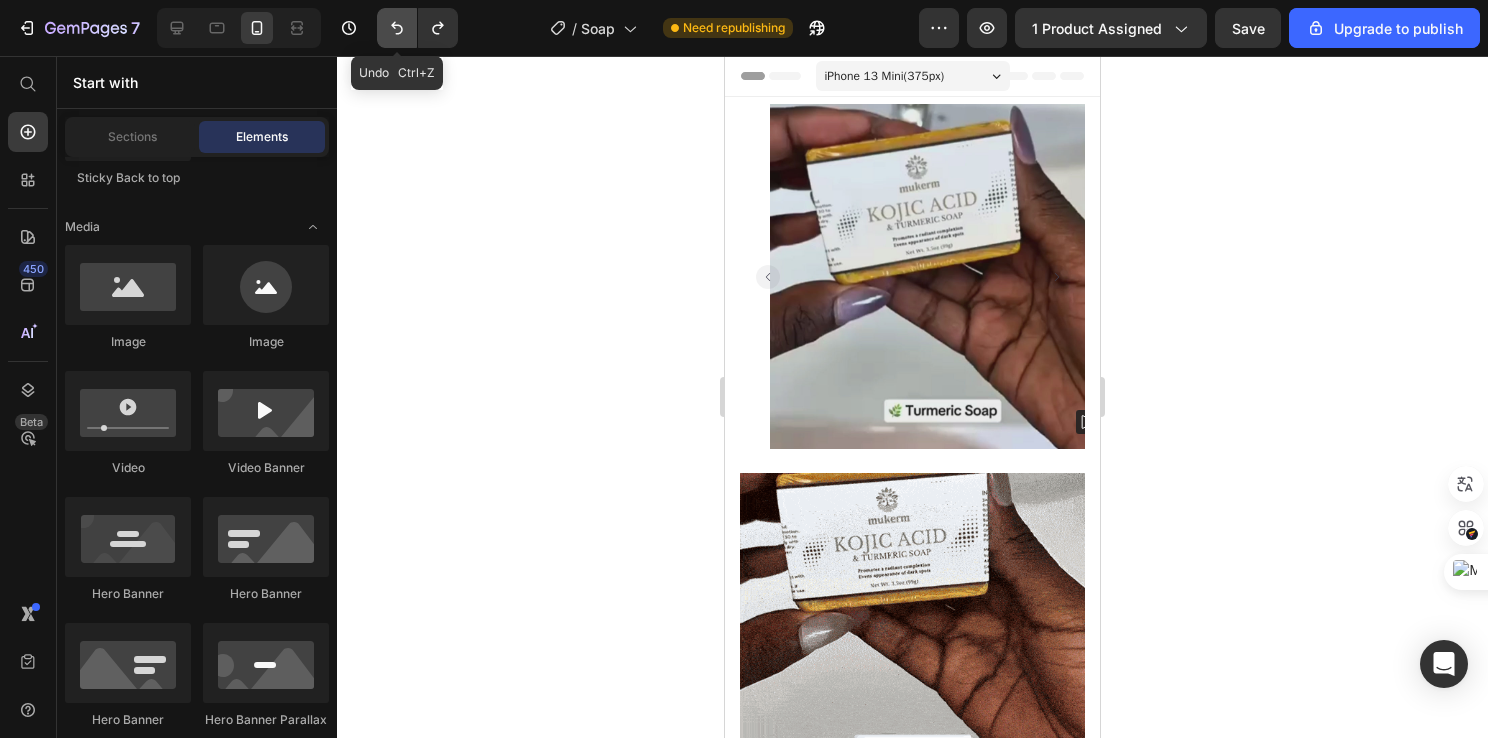 click 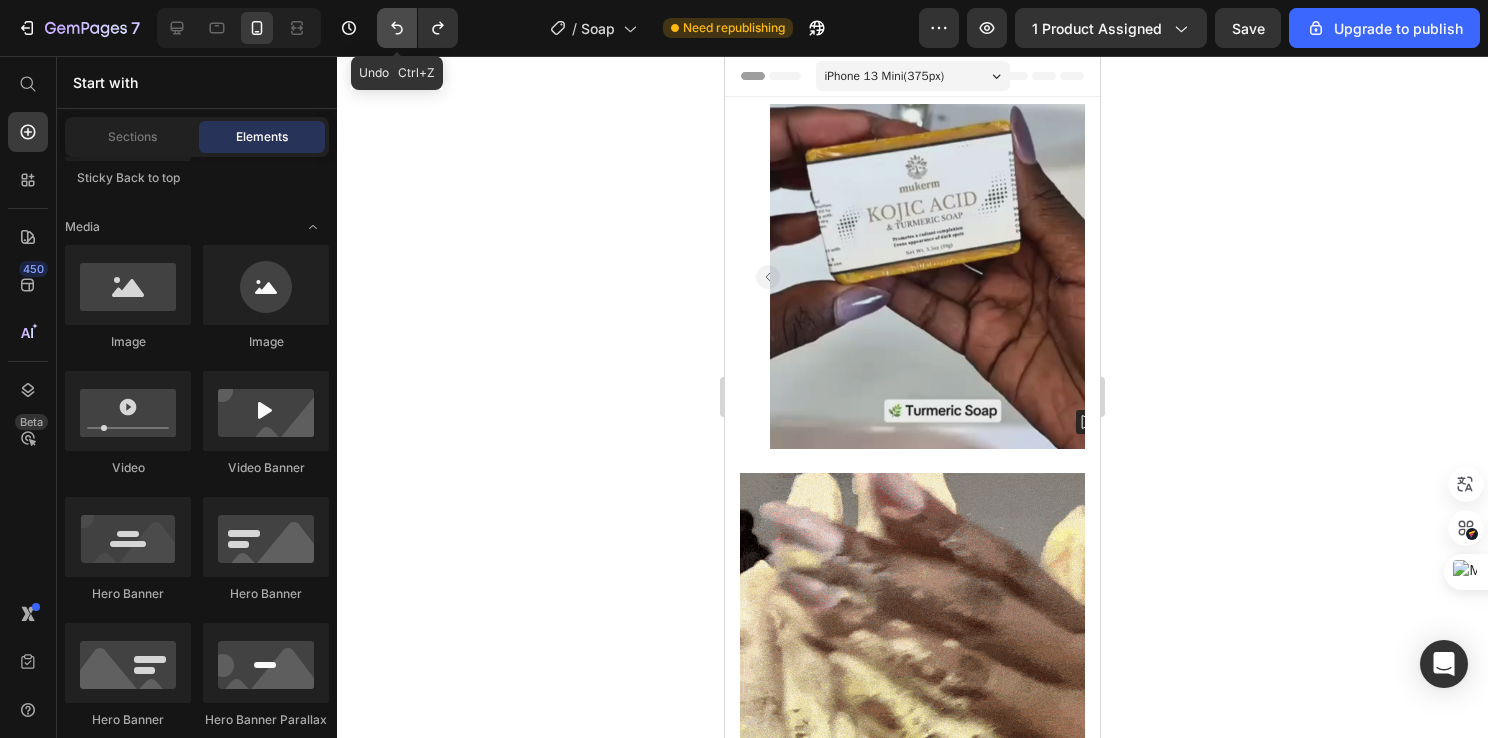 click 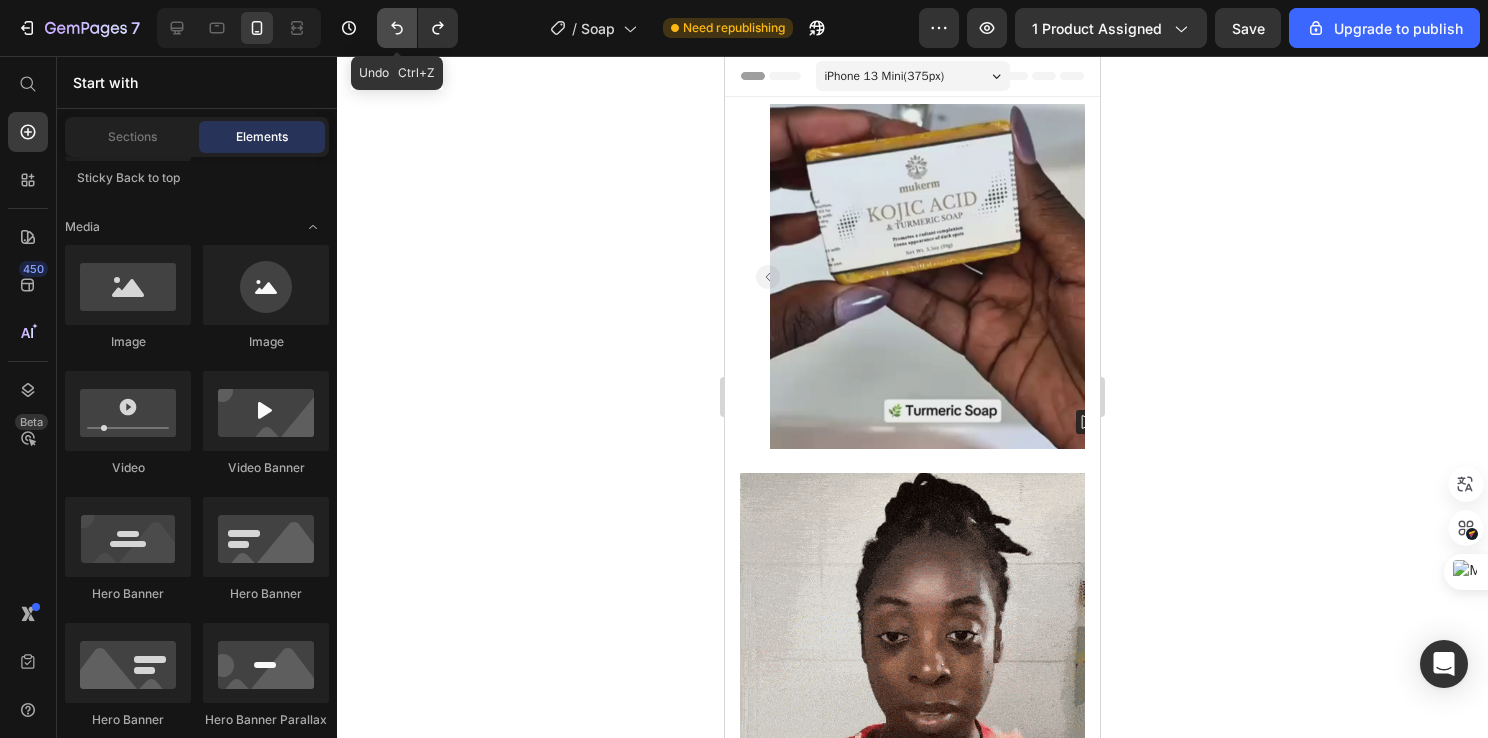 click 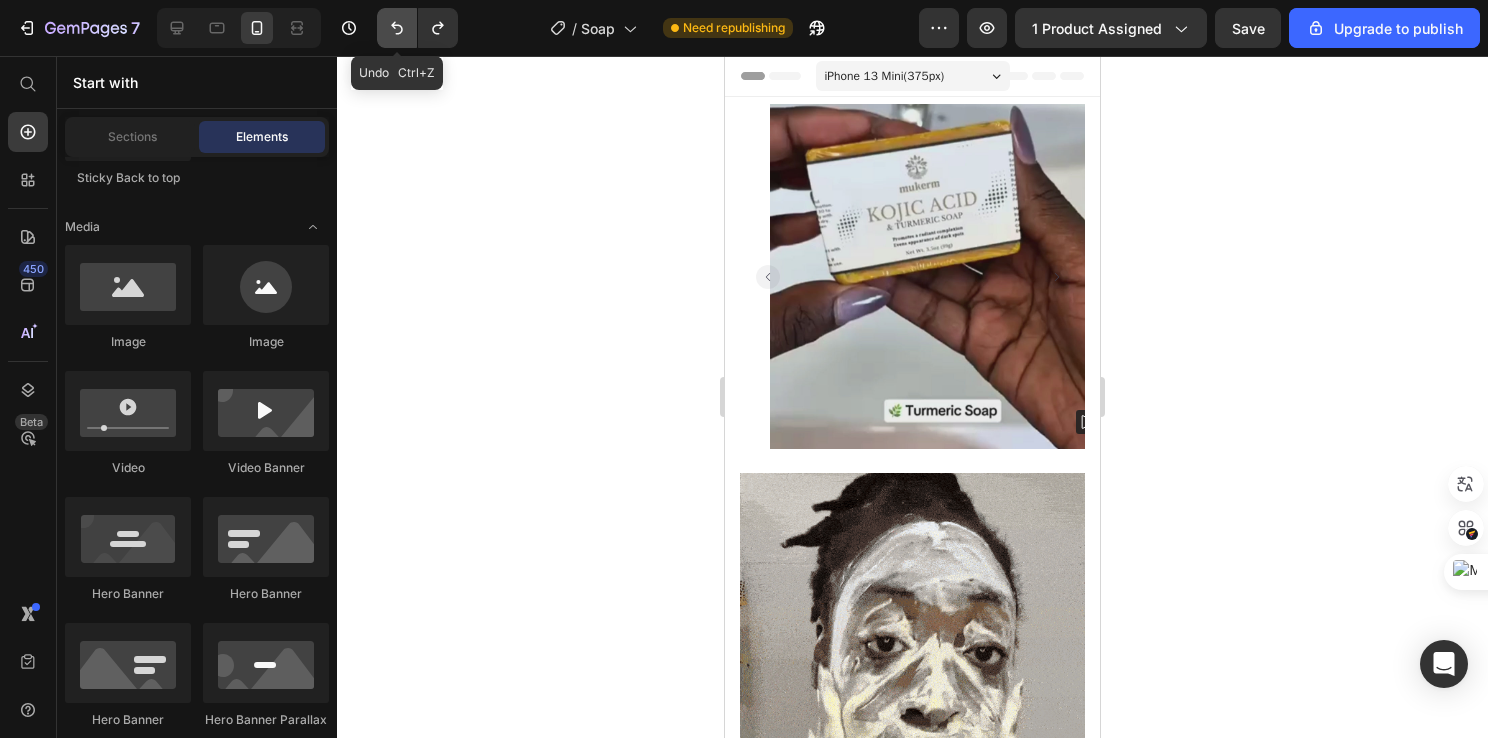 click 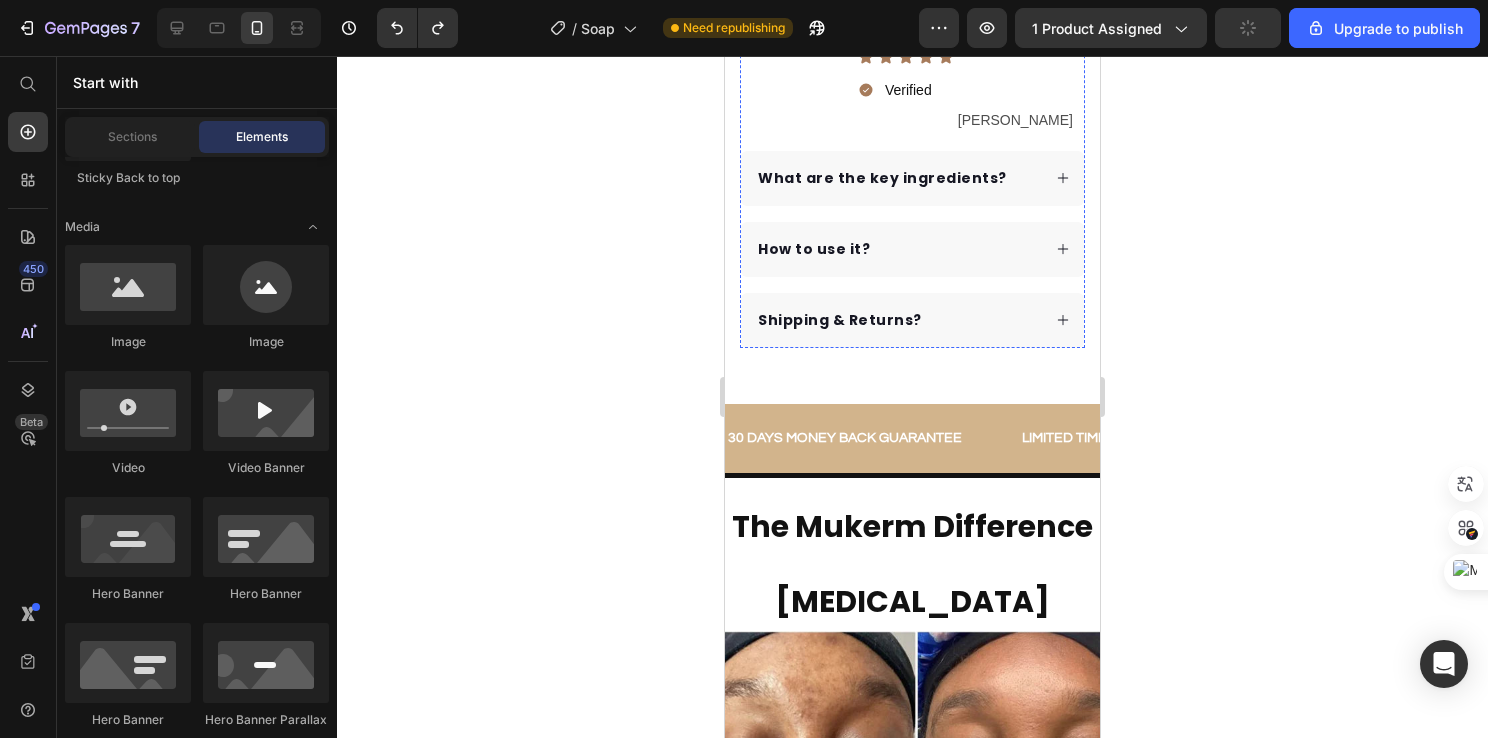 scroll, scrollTop: 1700, scrollLeft: 0, axis: vertical 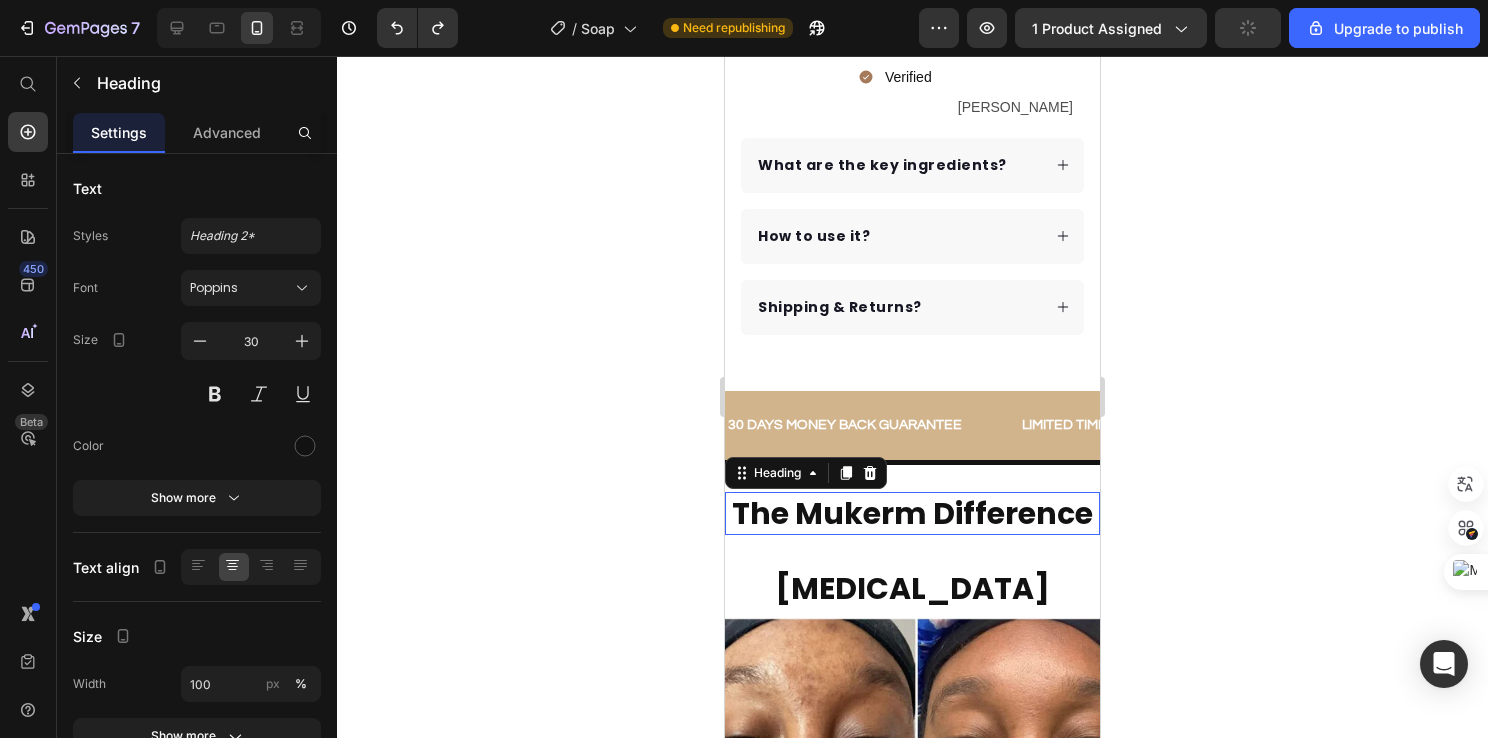 click on "The Mukerm Difference" at bounding box center [912, 513] 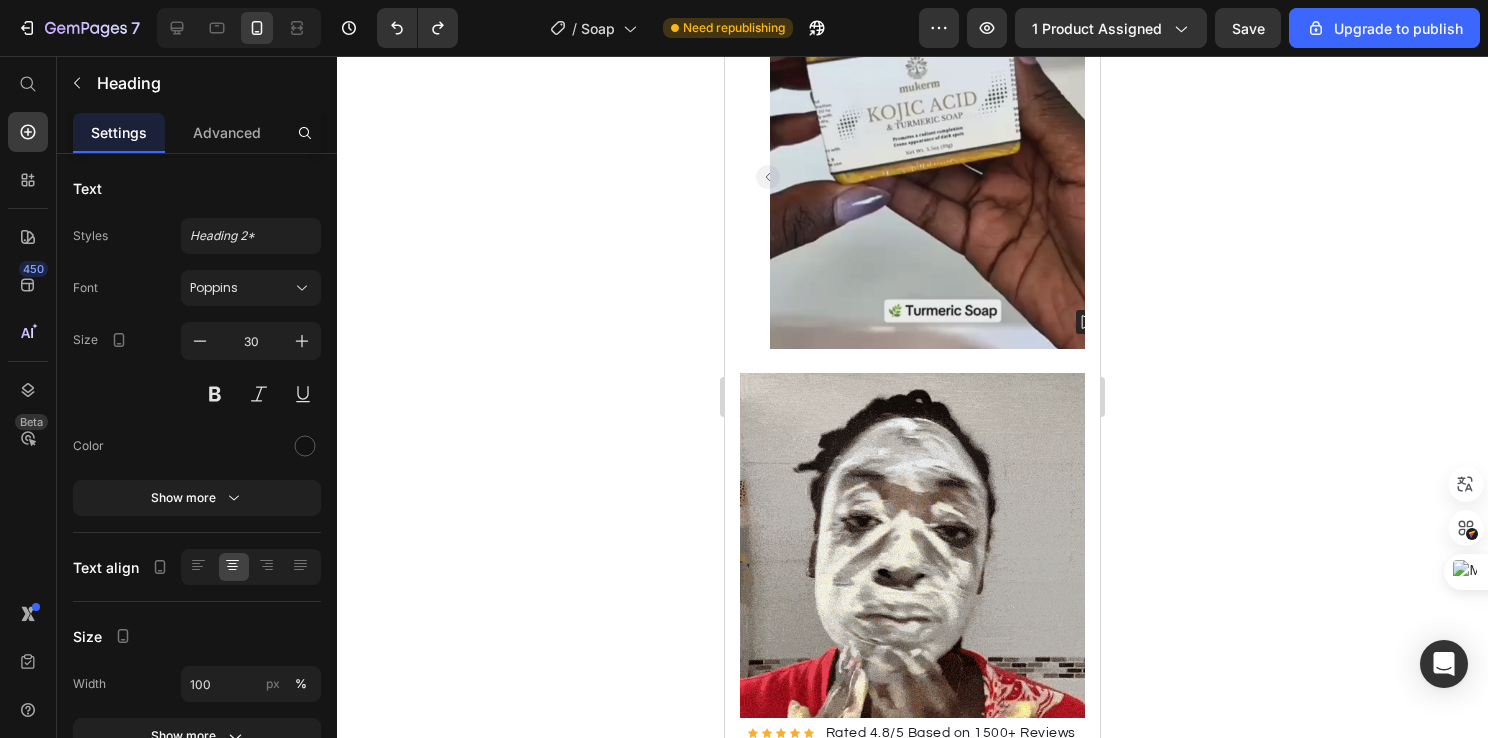 scroll, scrollTop: 0, scrollLeft: 0, axis: both 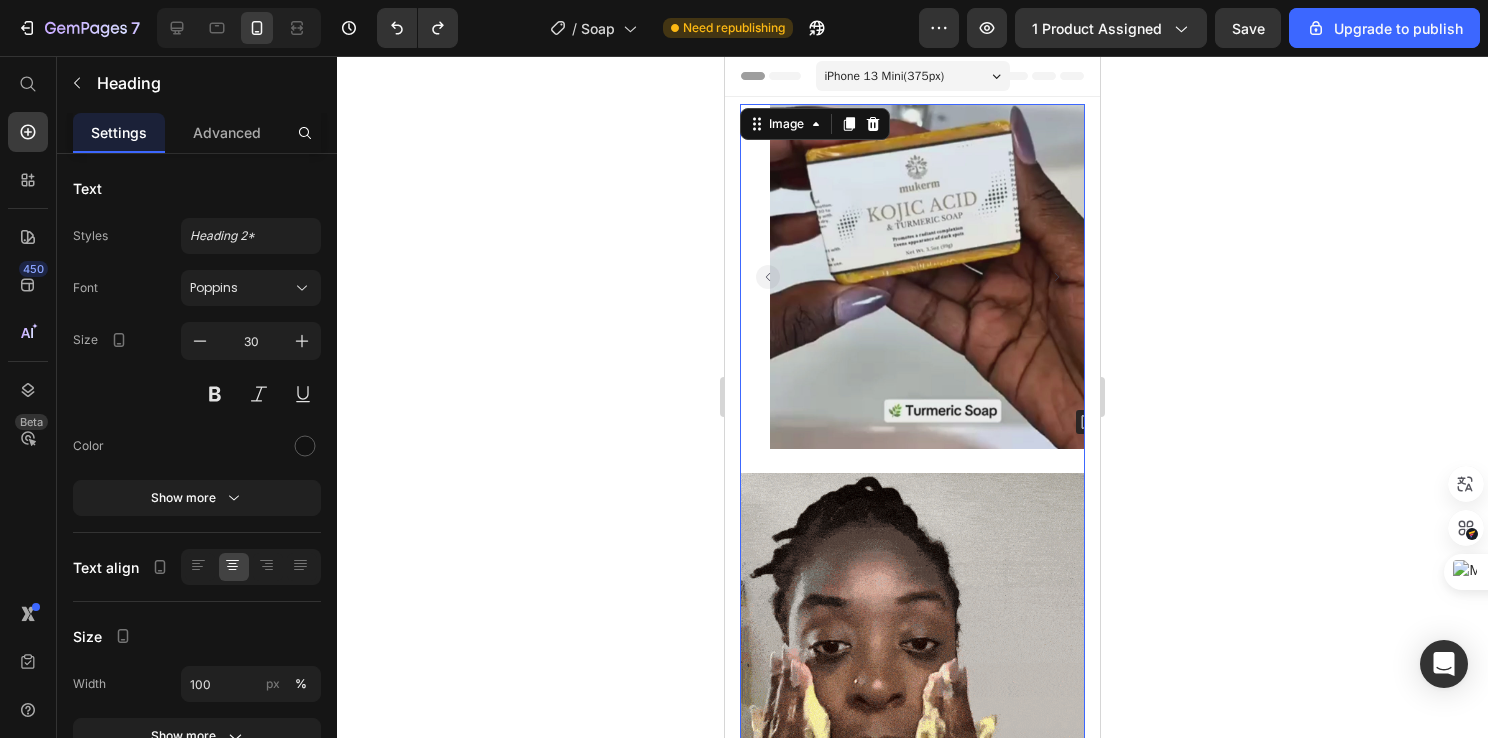click at bounding box center [912, 461] 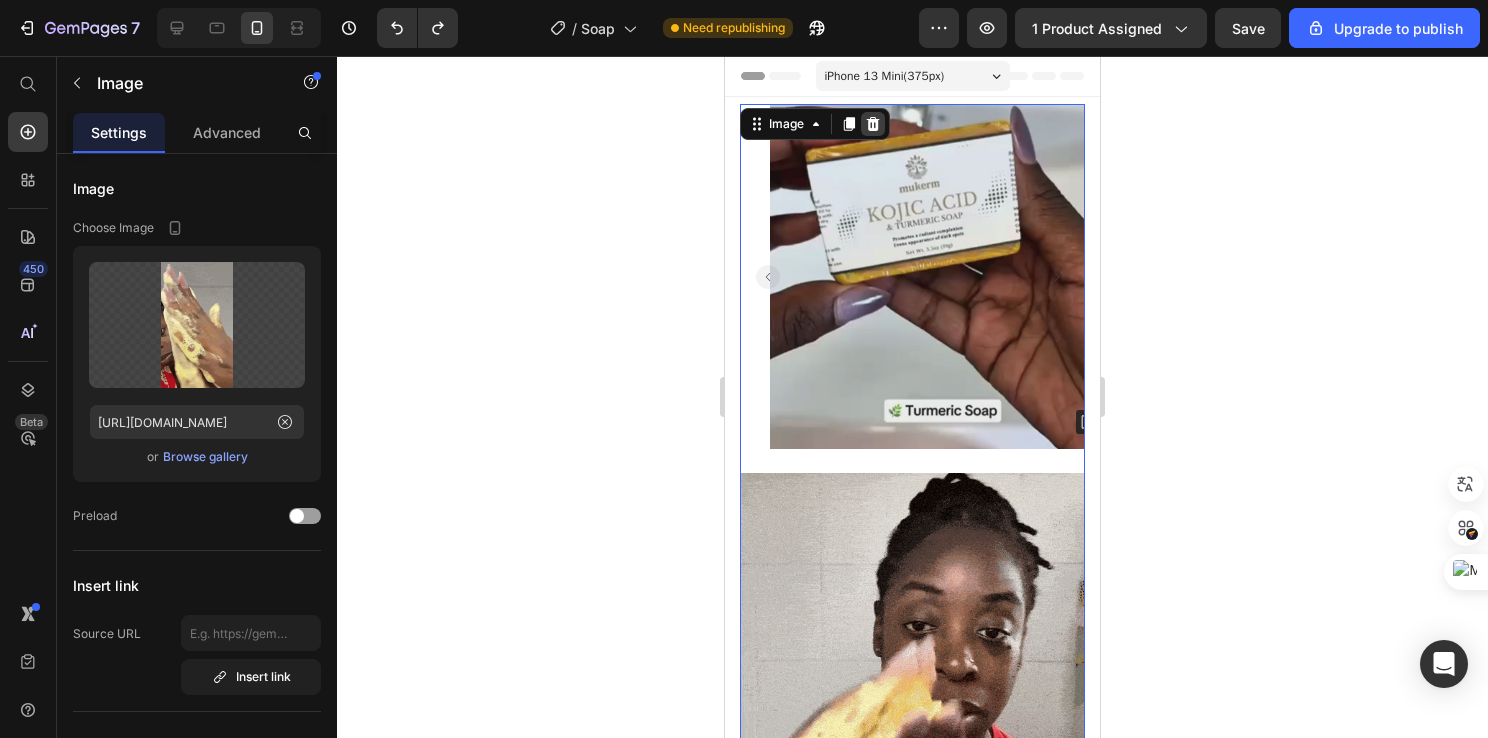 click 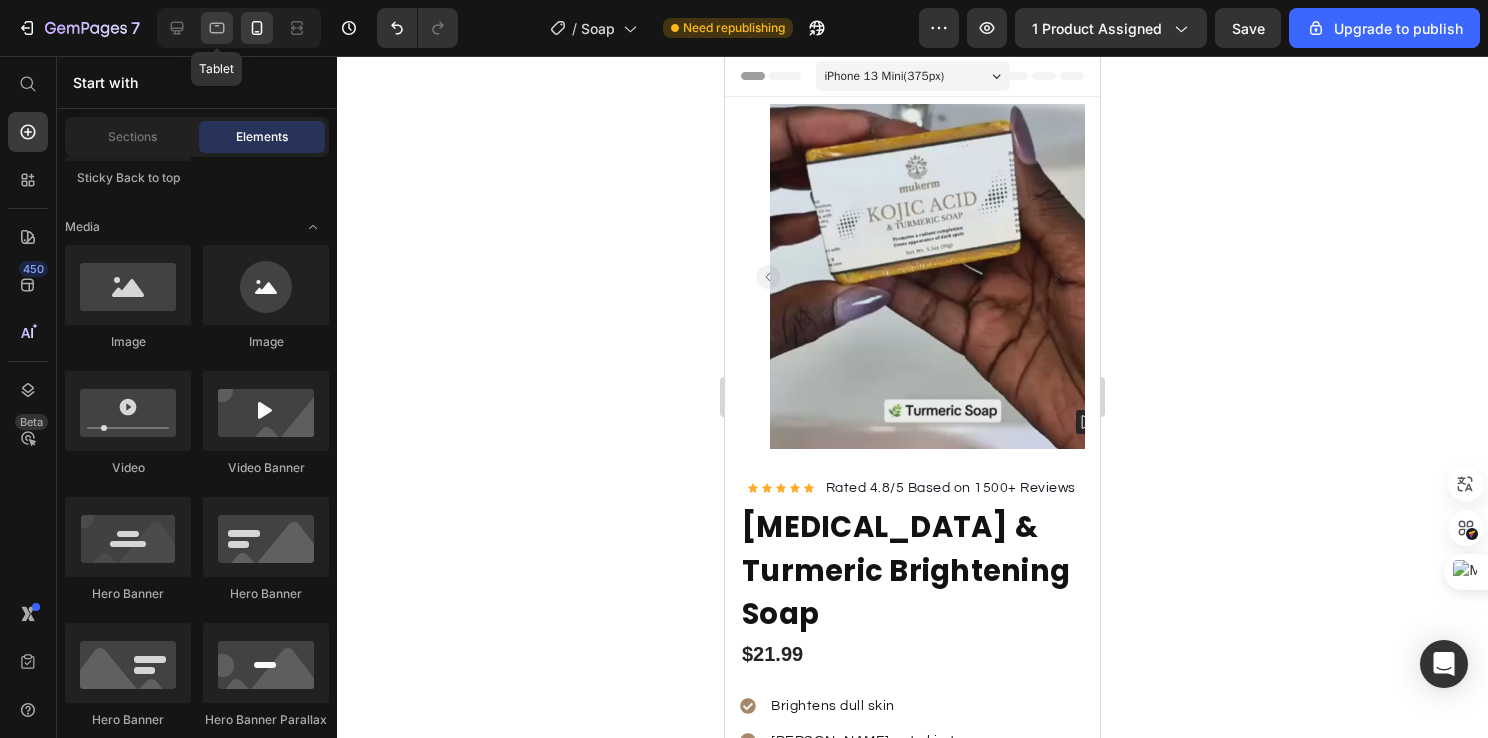 click 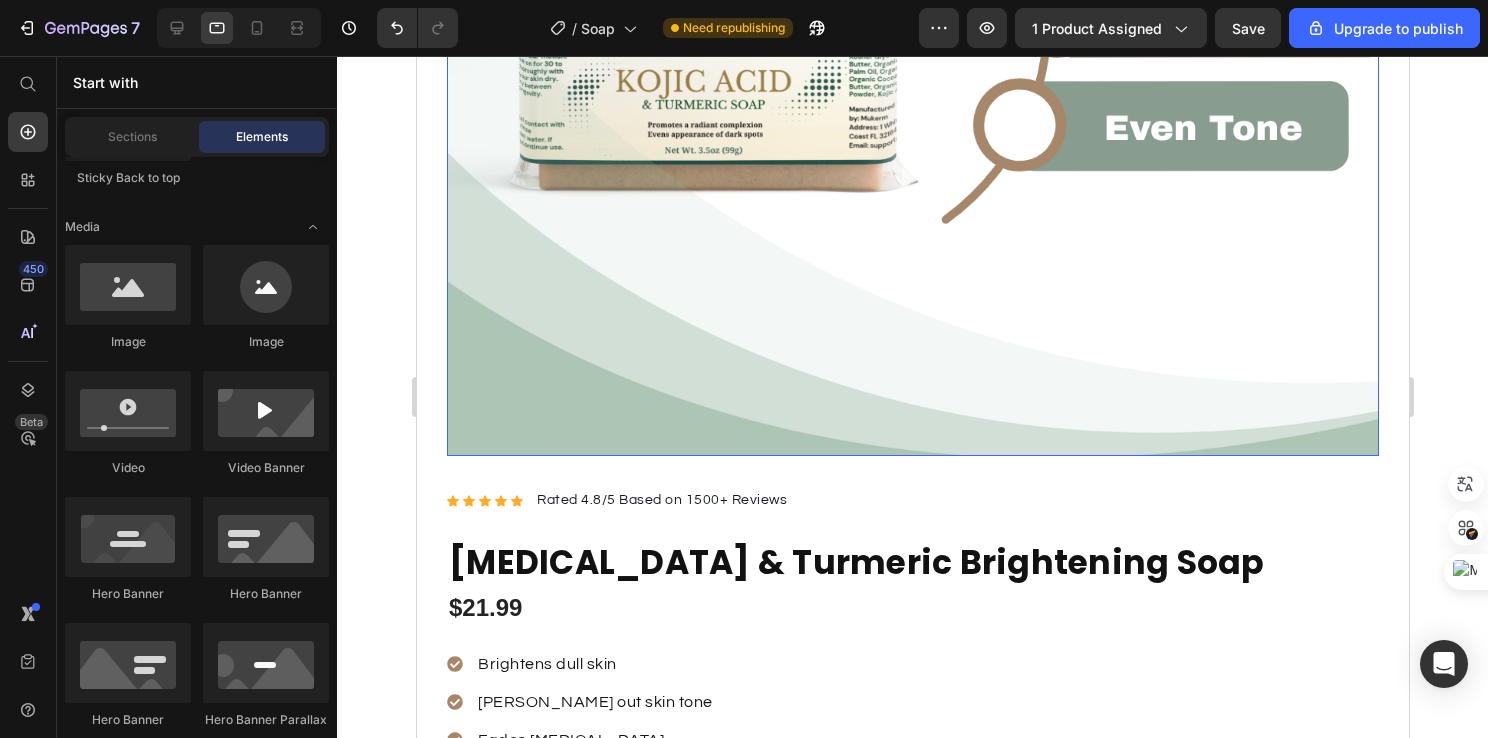 scroll, scrollTop: 500, scrollLeft: 0, axis: vertical 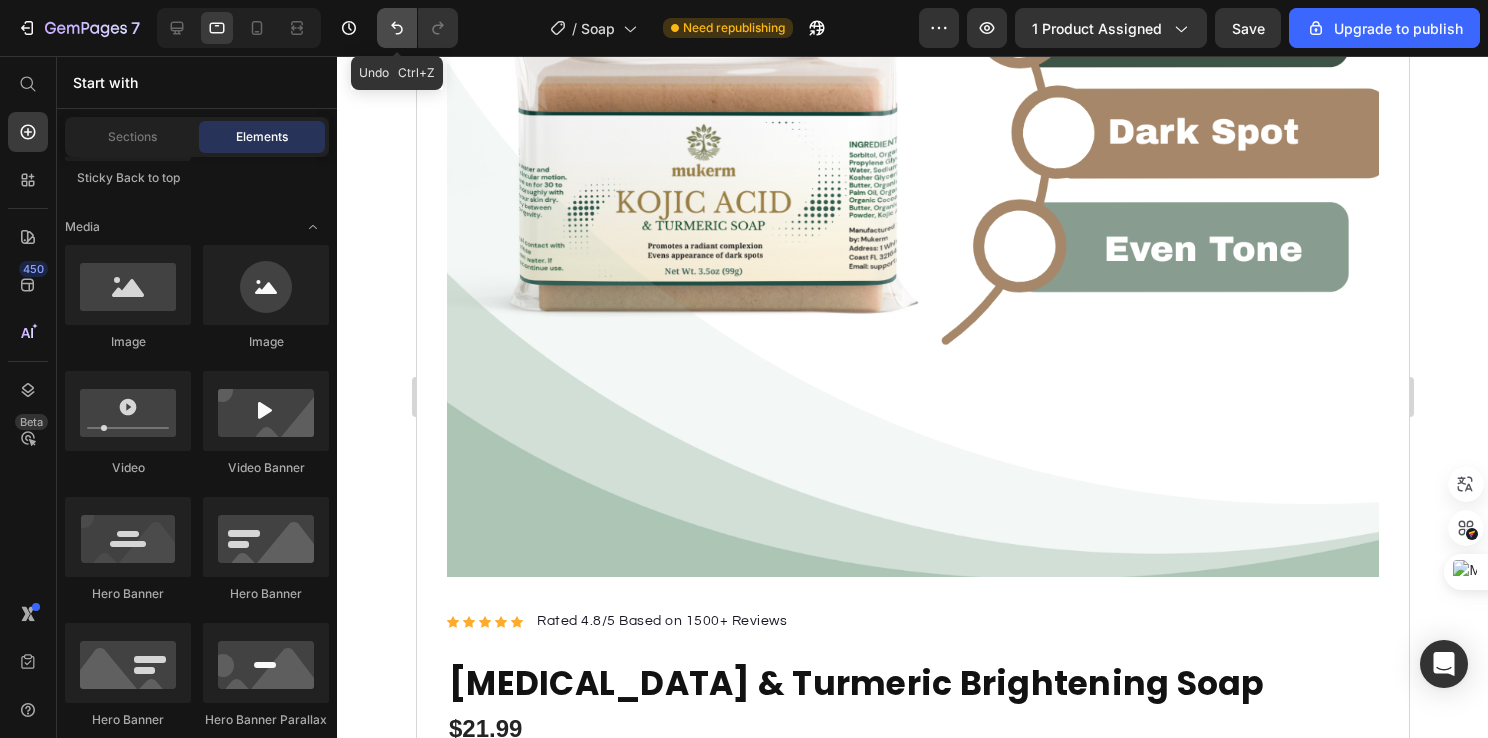 click 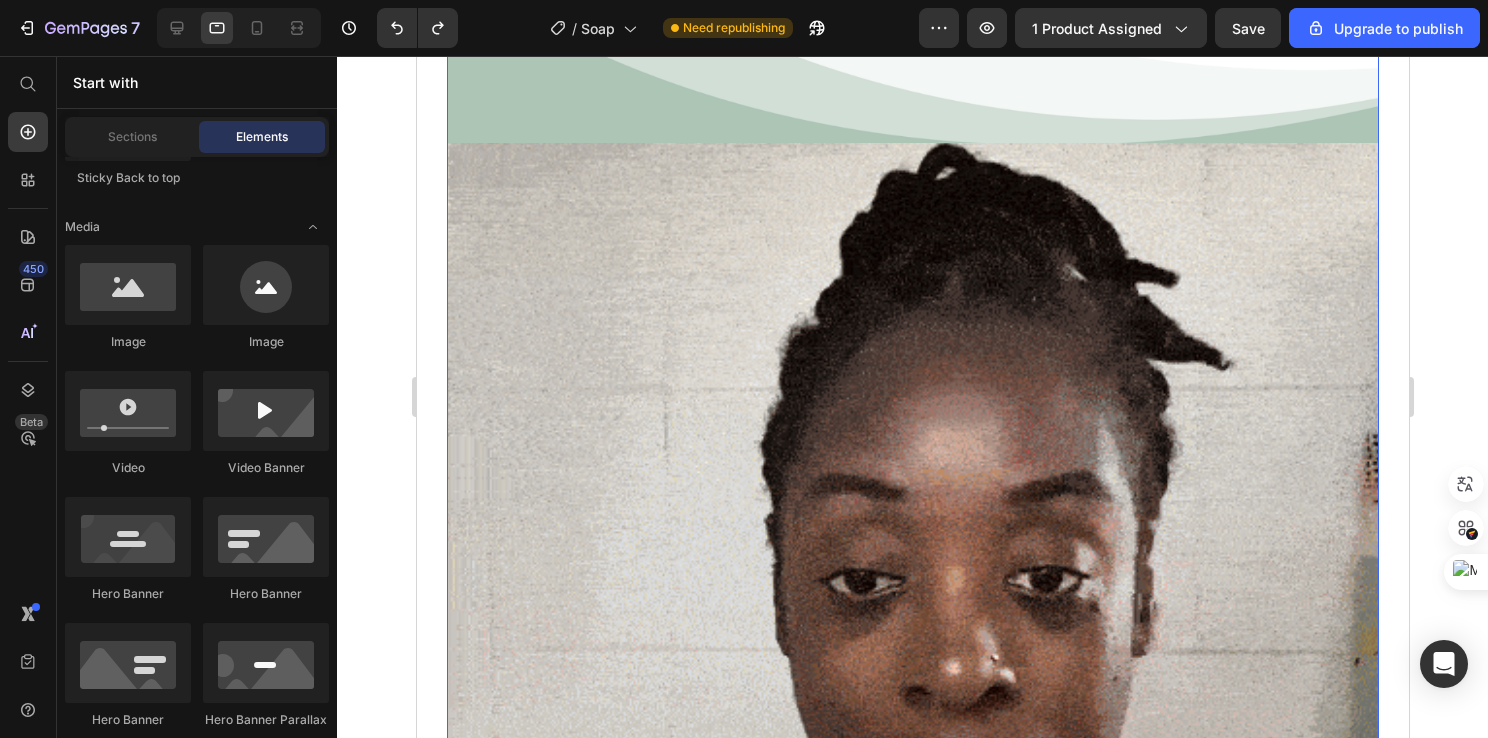 scroll, scrollTop: 800, scrollLeft: 0, axis: vertical 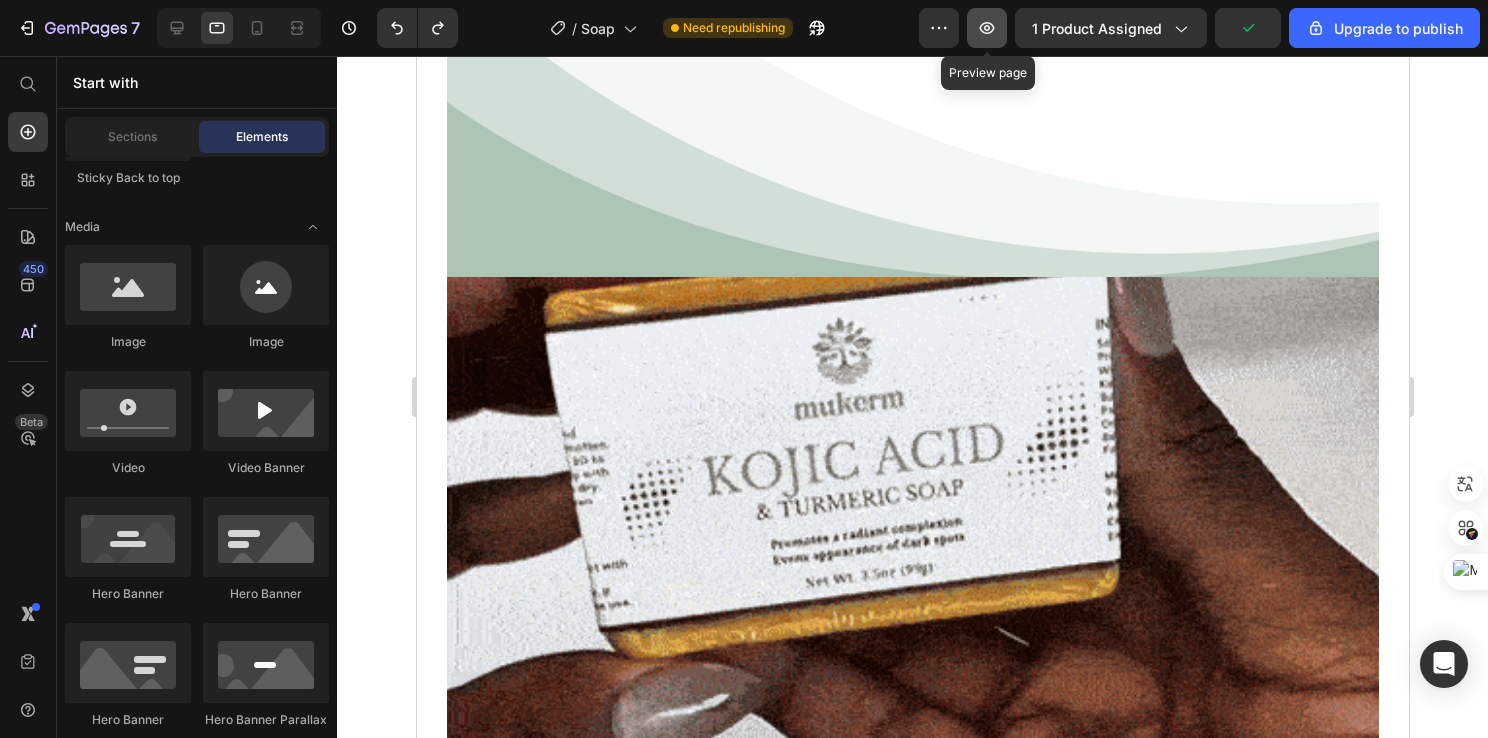 click 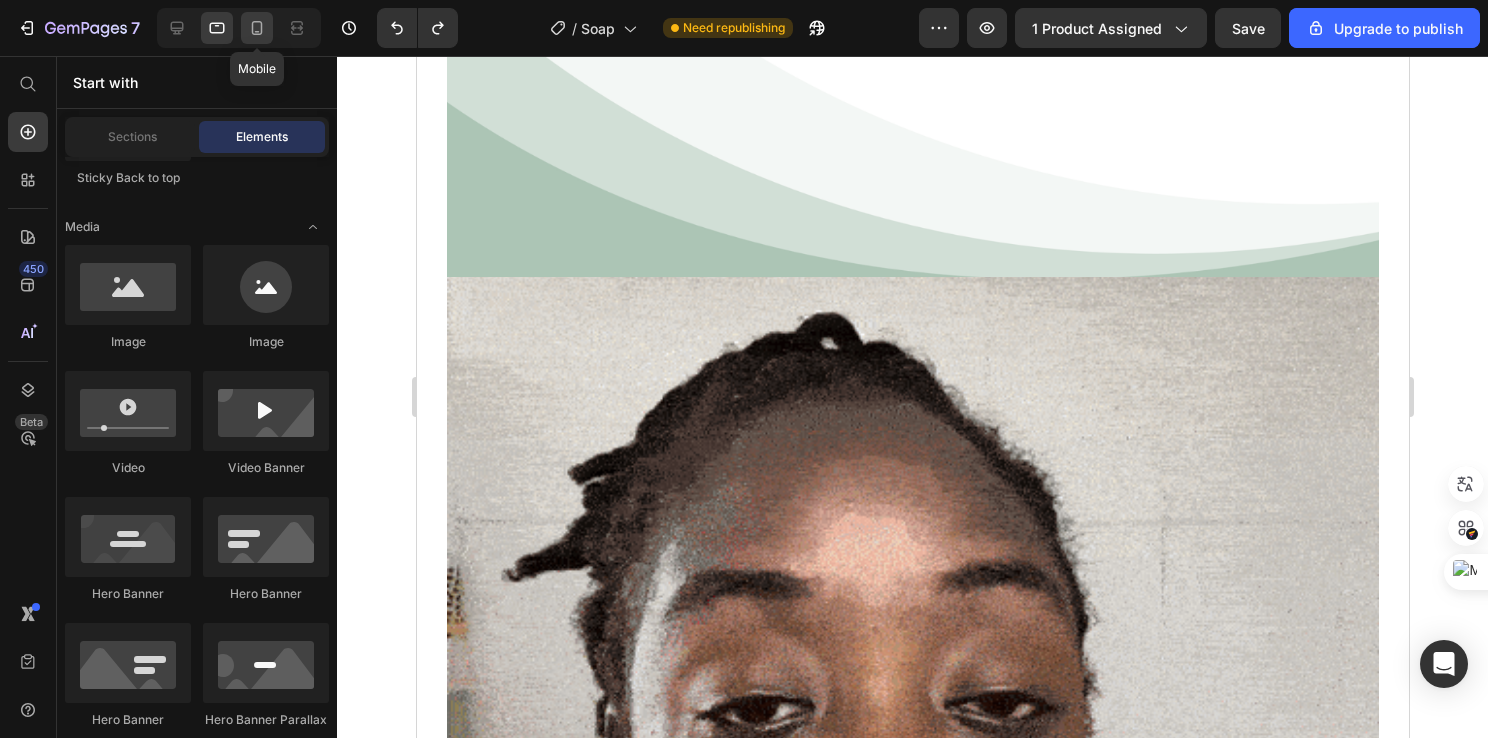 click 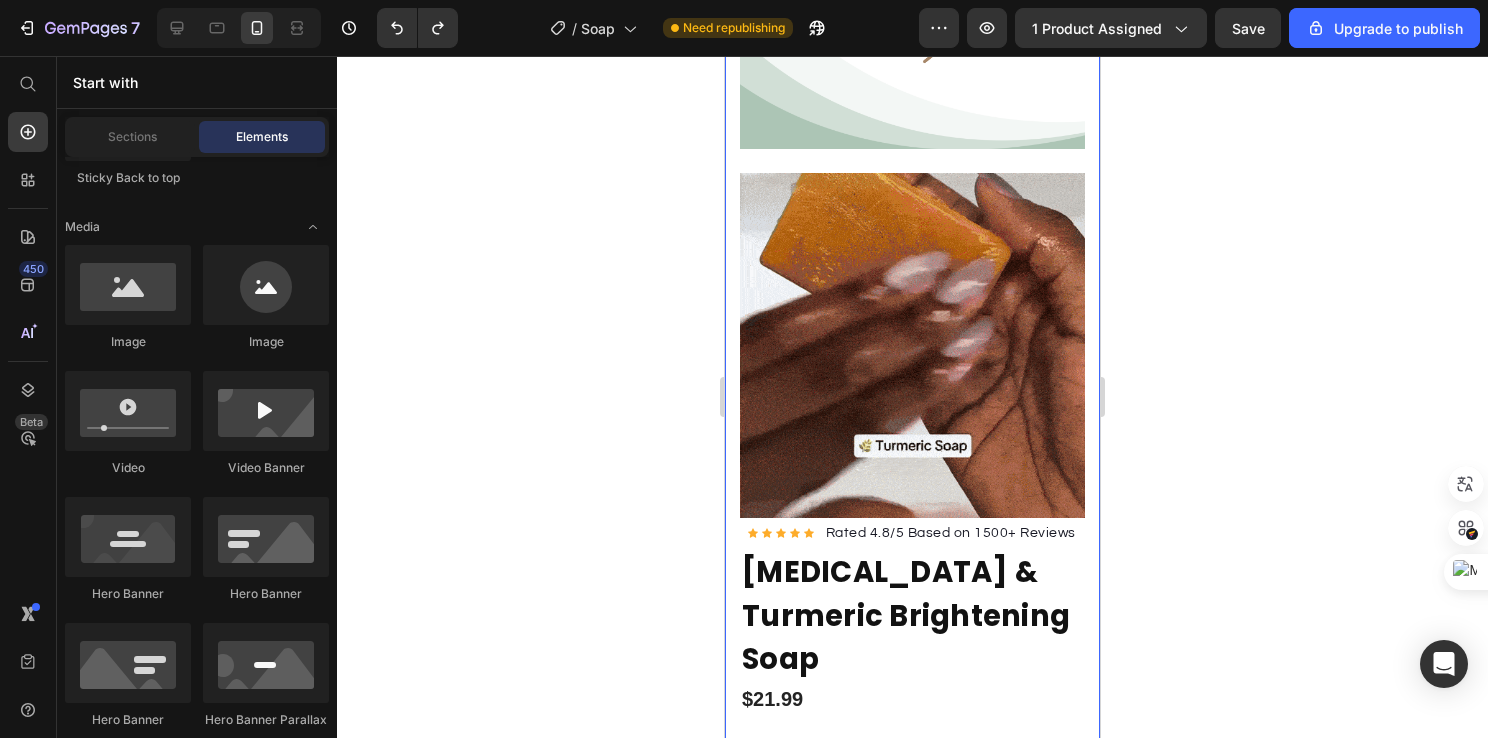 scroll, scrollTop: 400, scrollLeft: 0, axis: vertical 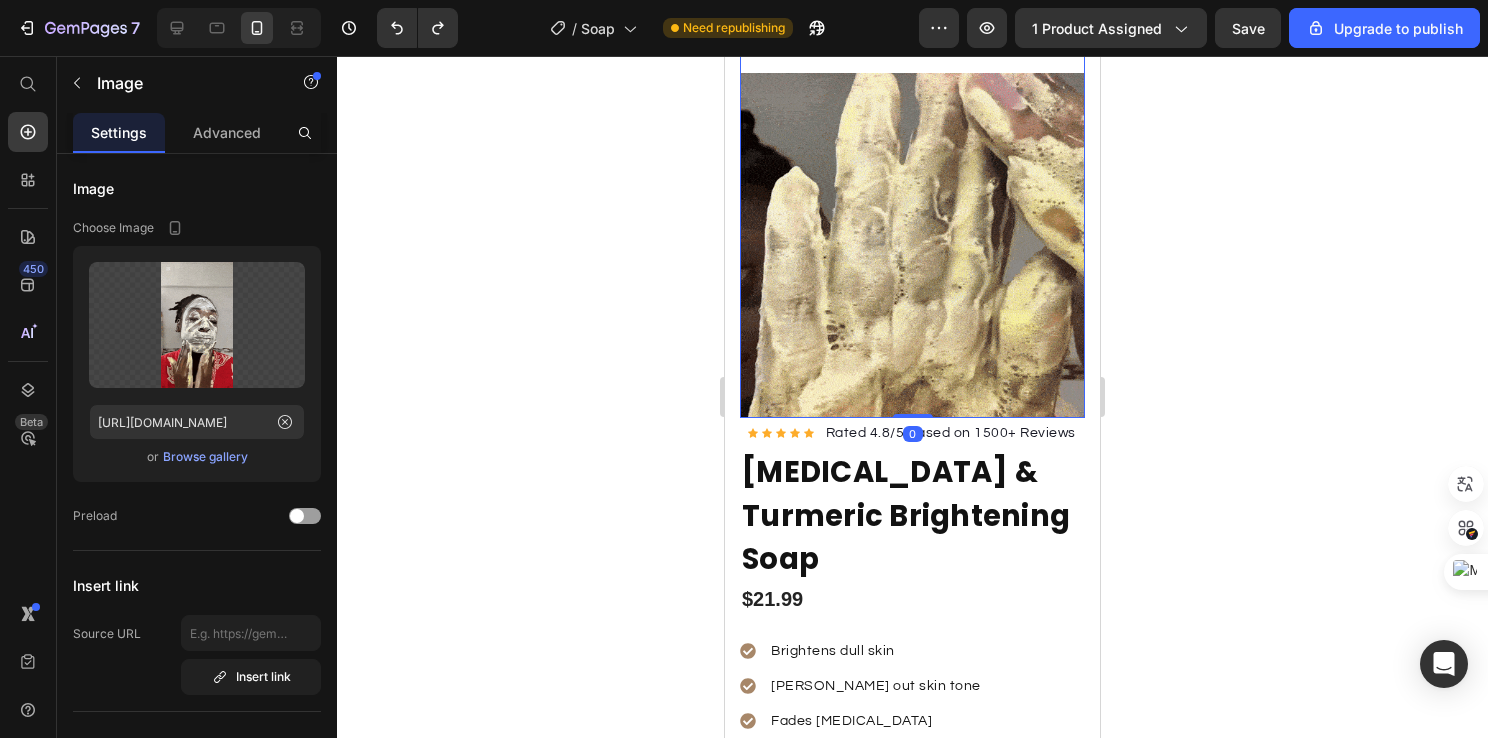 click at bounding box center [912, 61] 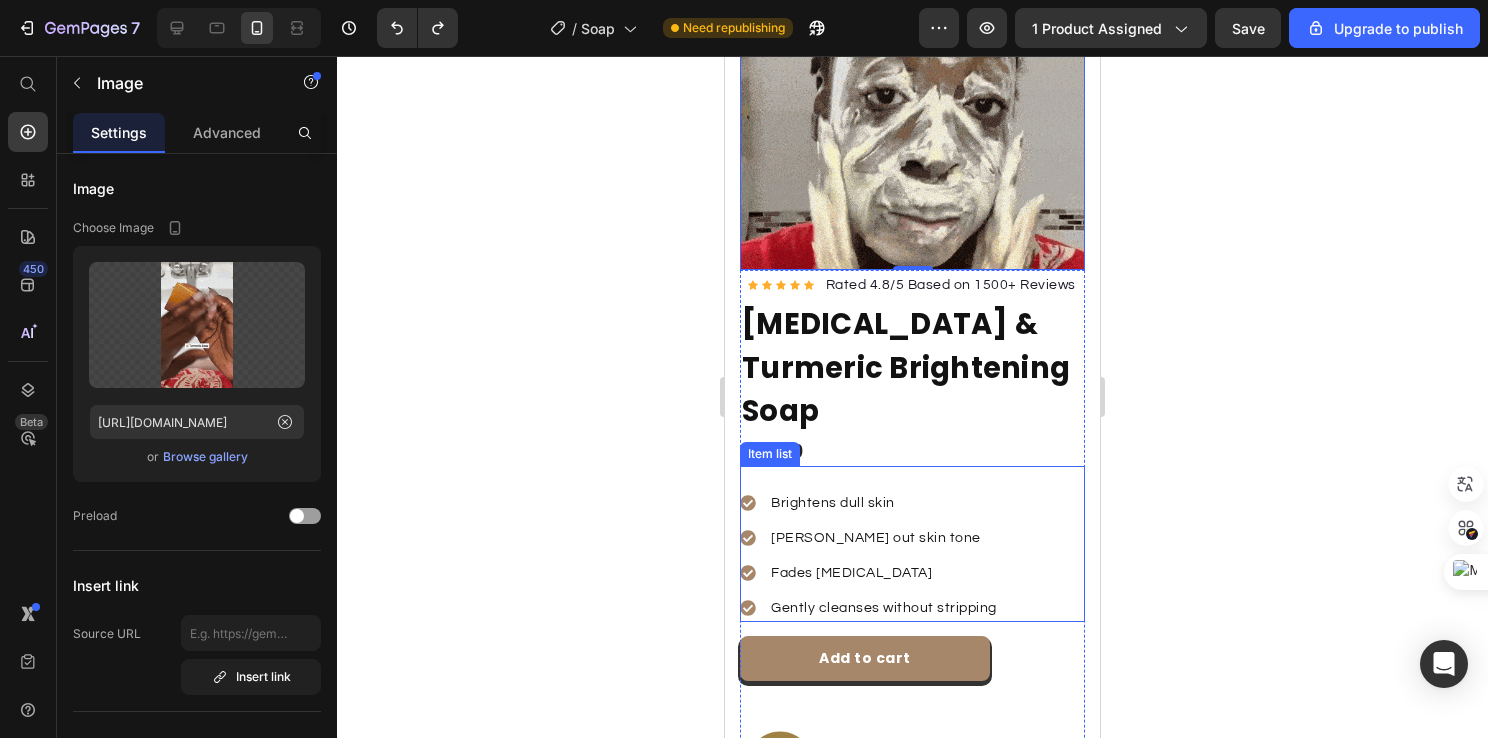 scroll, scrollTop: 500, scrollLeft: 0, axis: vertical 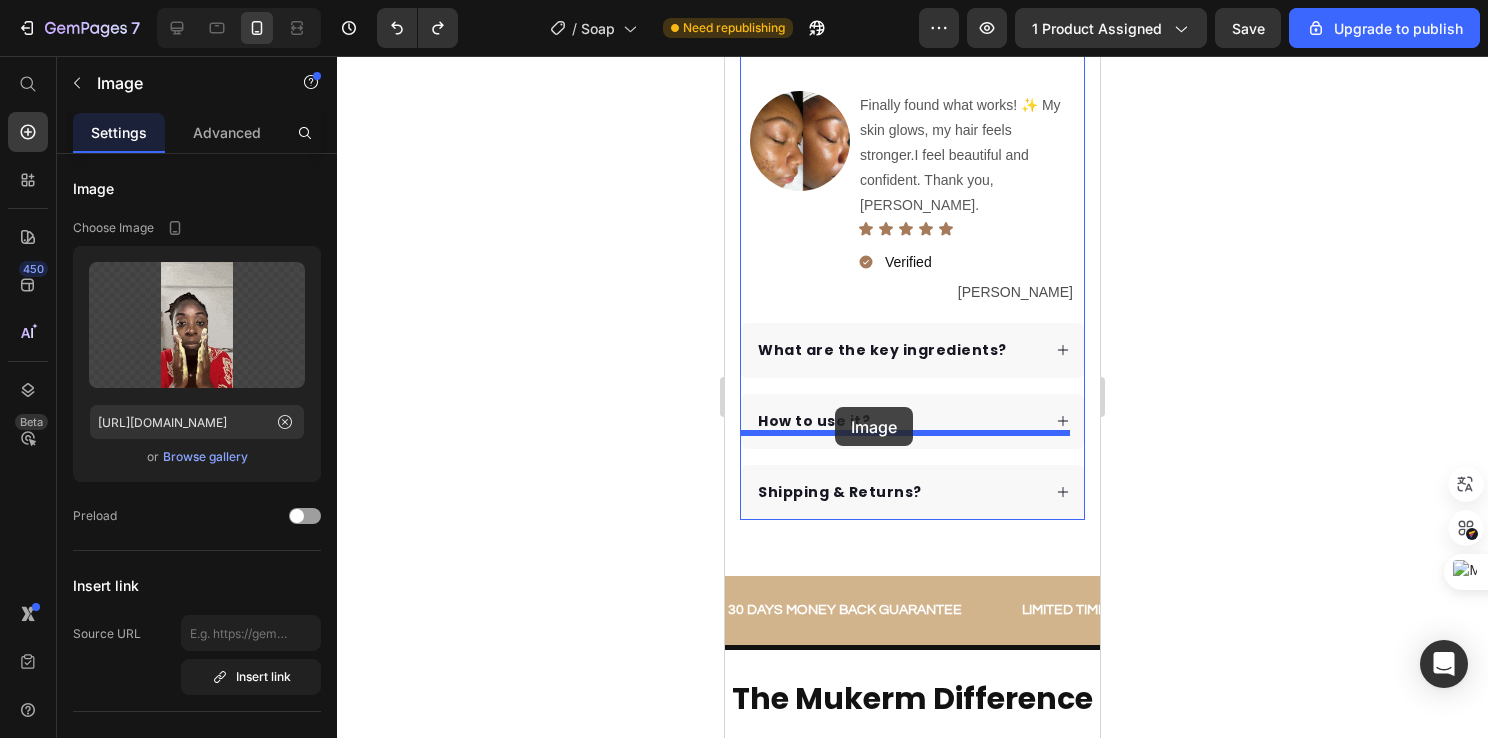 drag, startPoint x: 829, startPoint y: 203, endPoint x: 835, endPoint y: 407, distance: 204.08821 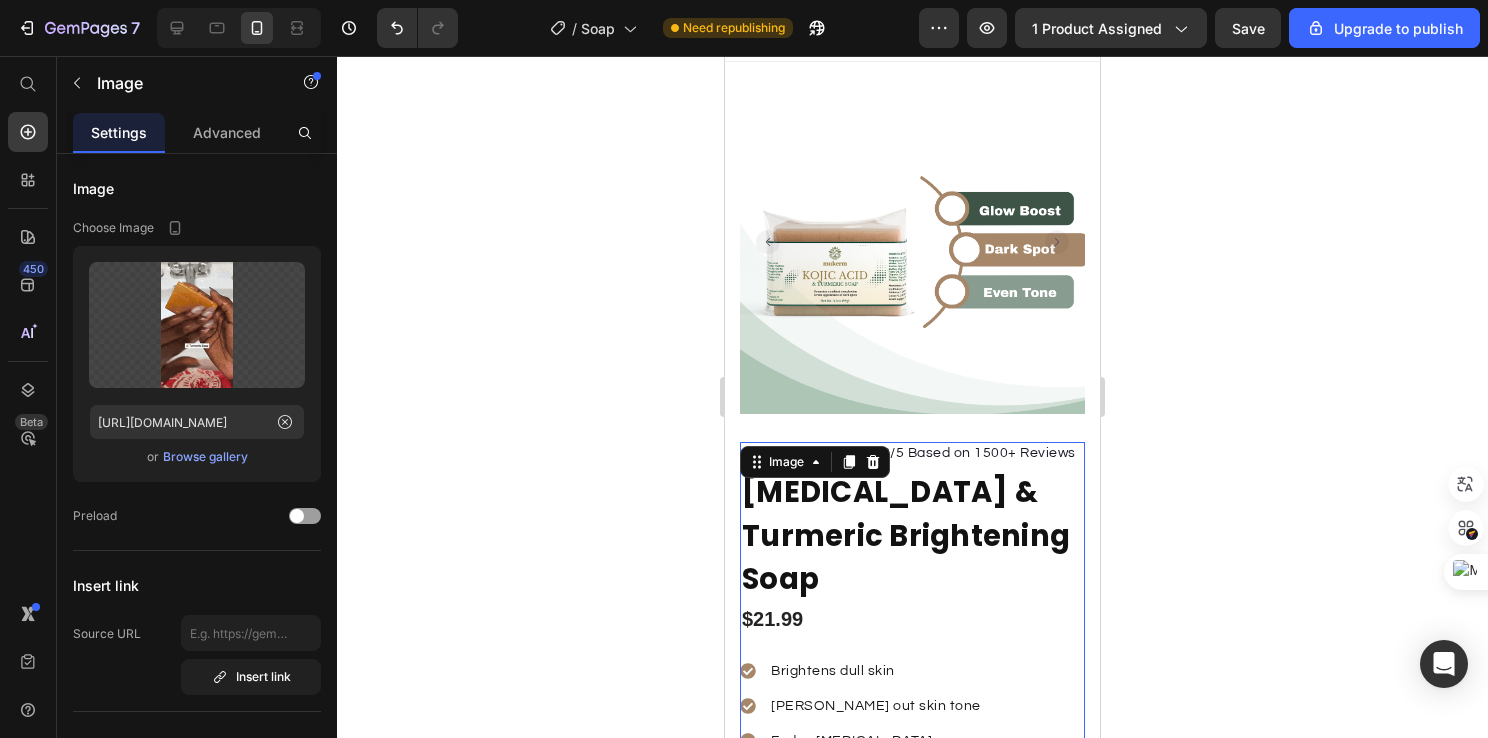 scroll, scrollTop: 0, scrollLeft: 0, axis: both 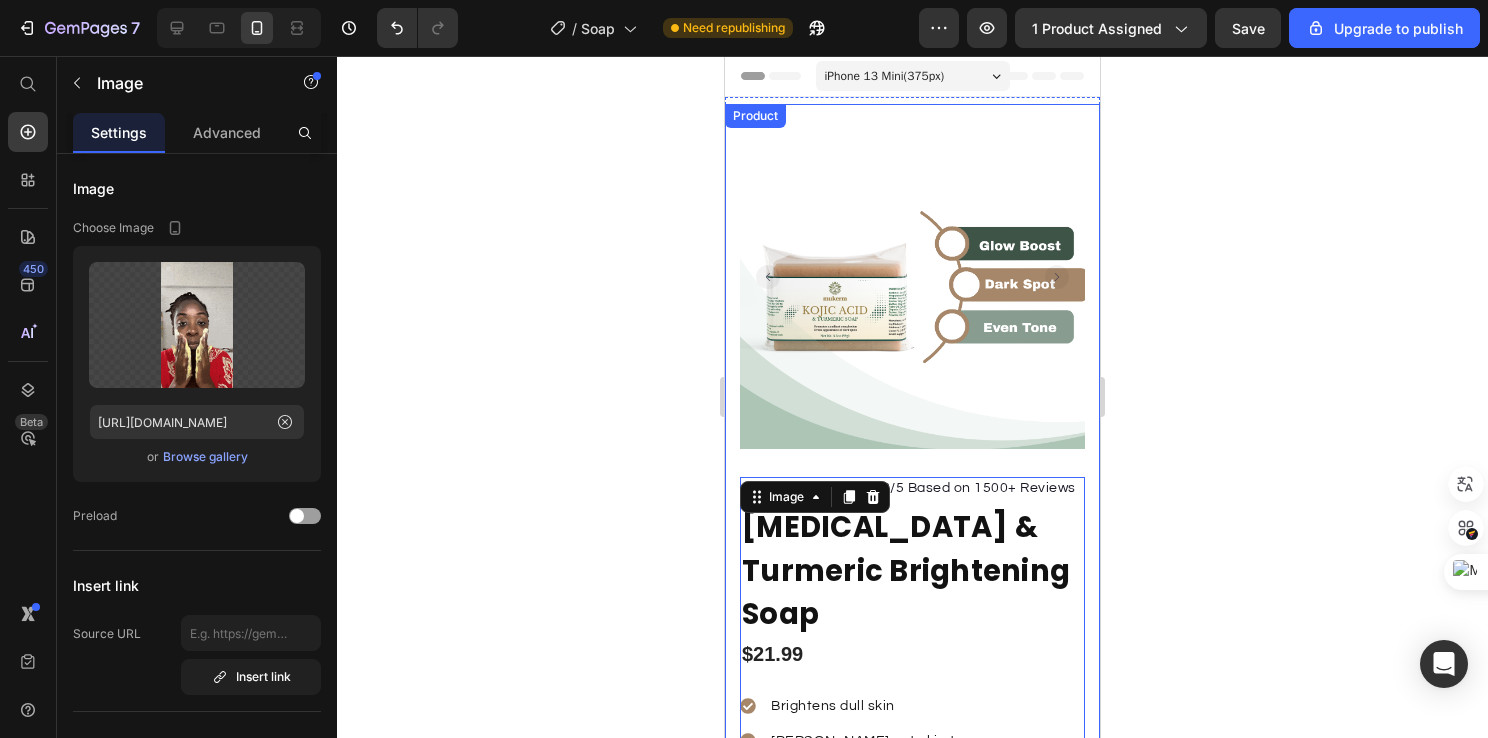 click 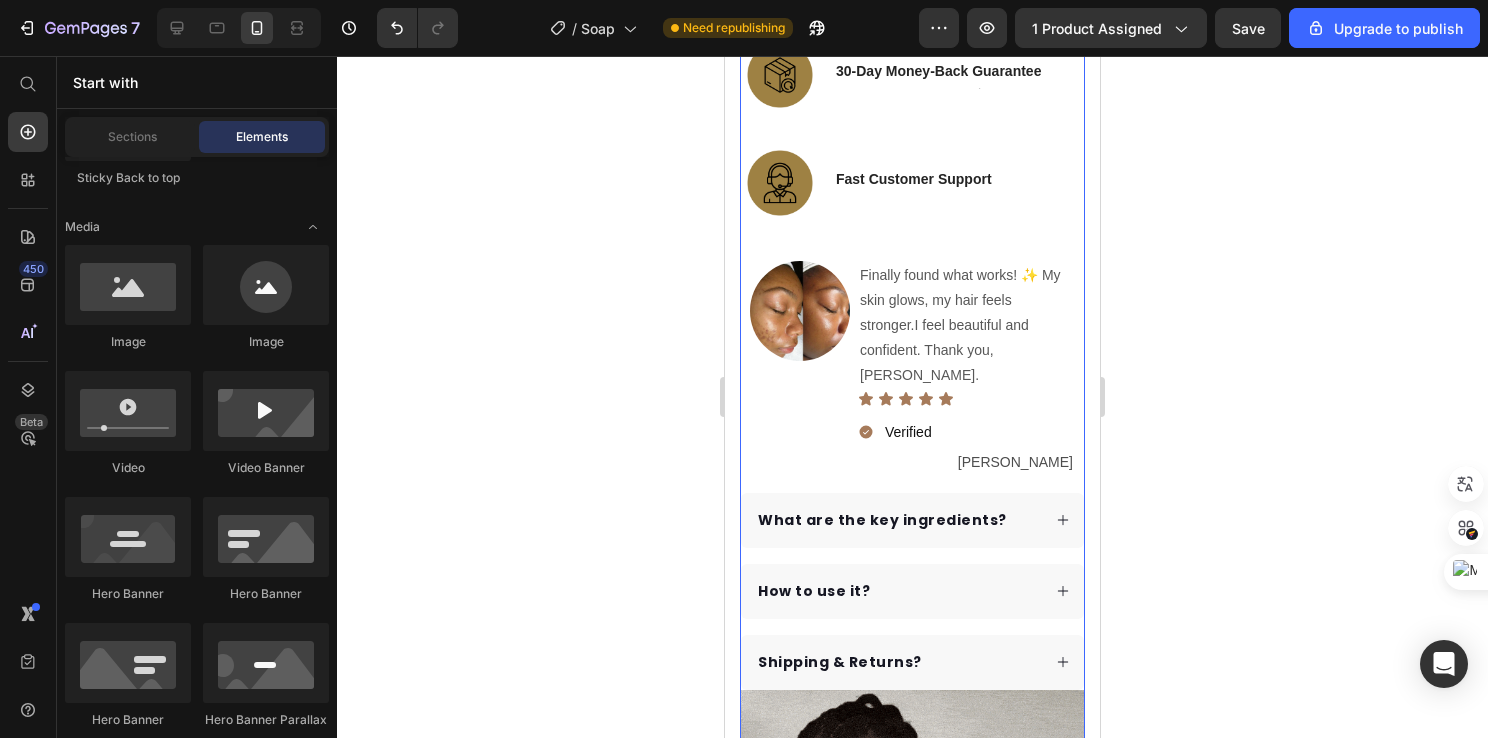 scroll, scrollTop: 1200, scrollLeft: 0, axis: vertical 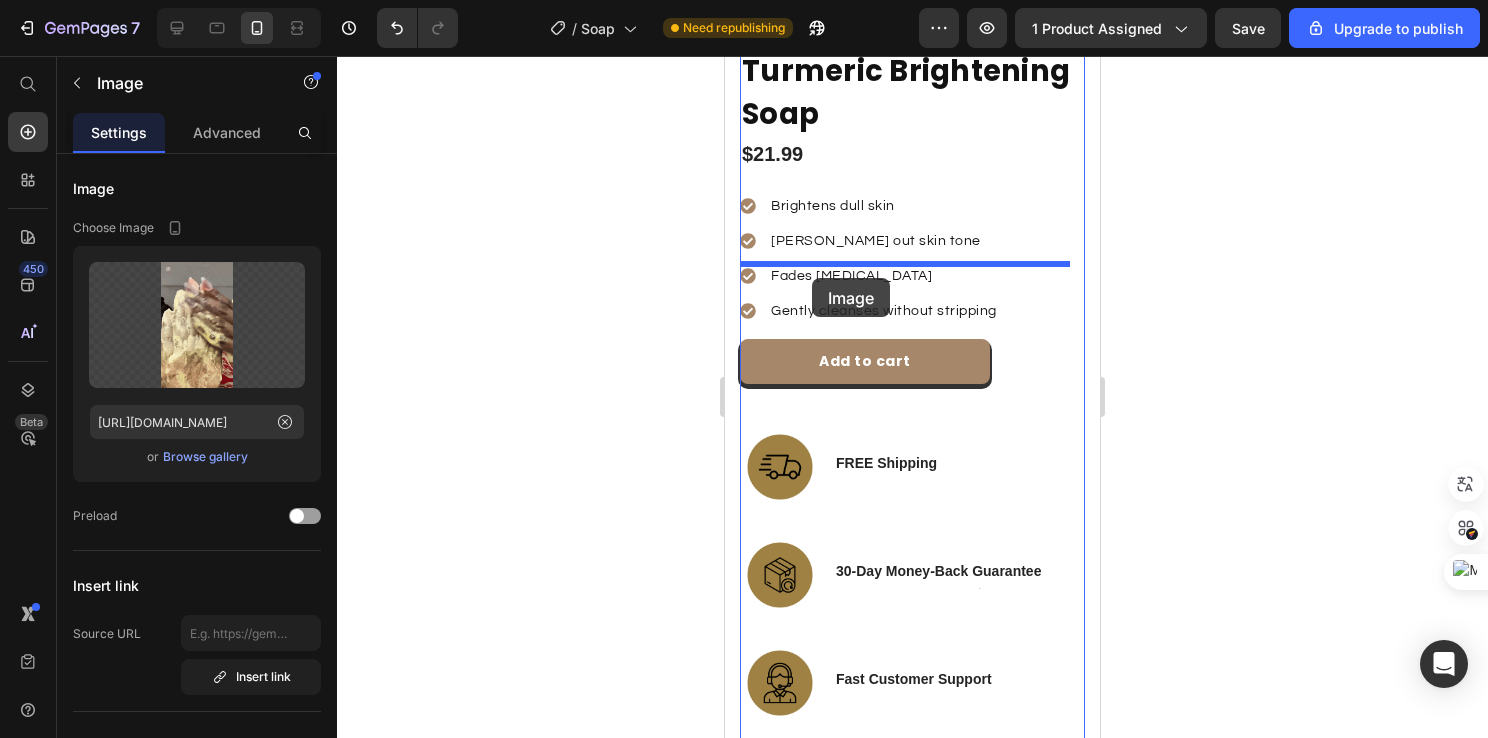 drag, startPoint x: 838, startPoint y: 486, endPoint x: 812, endPoint y: 278, distance: 209.6187 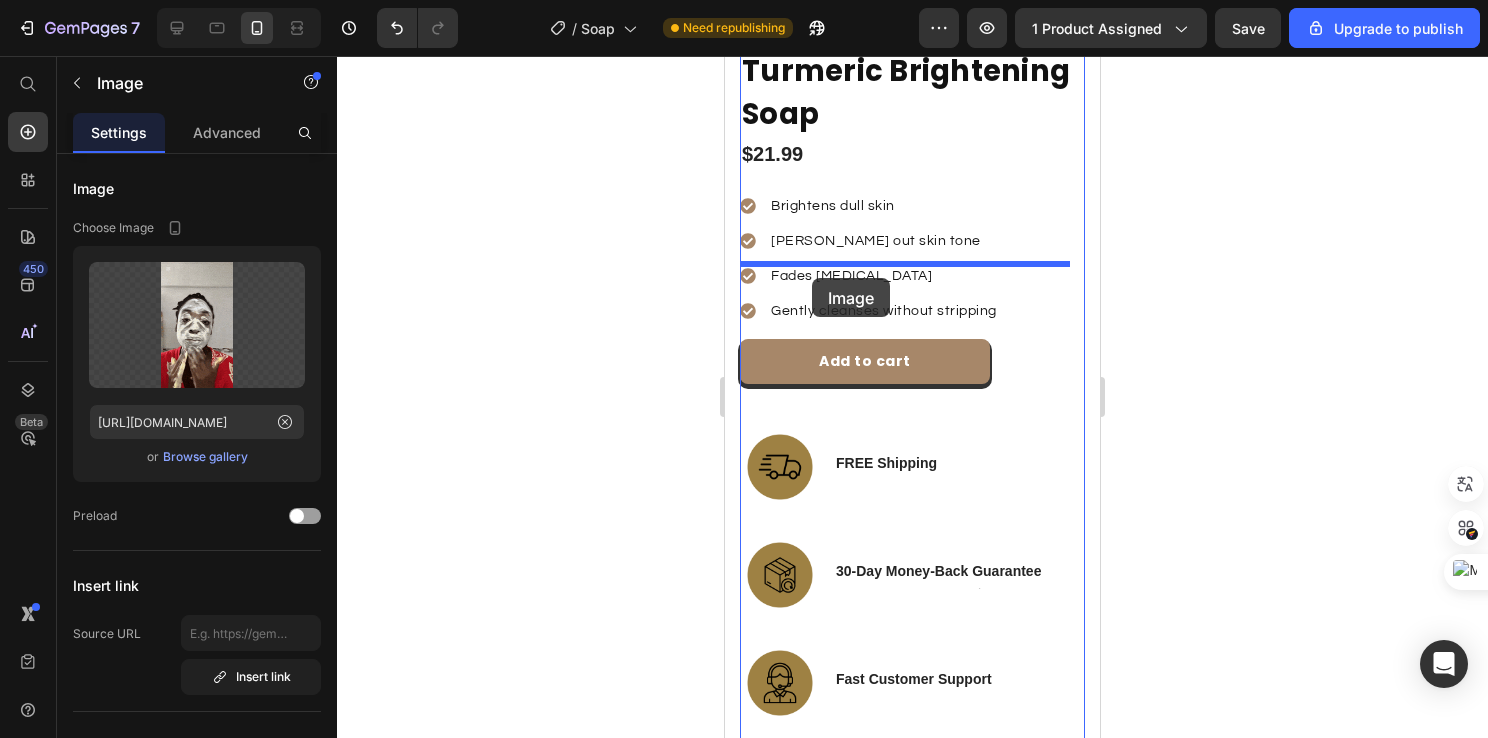 click on "iPhone 13 Mini  ( 375 px) iPhone 13 Mini iPhone 13 Pro iPhone 11 Pro Max iPhone 15 Pro Max Pixel 7 Galaxy S8+ Galaxy S20 Ultra iPad Mini iPad Air iPad Pro Header
Product Images Row Icon Icon Icon Icon Icon Icon List Hoz Rated 4.8/5 Based on 1500+ Reviews Text block Row [MEDICAL_DATA] & Turmeric Brightening Soap Product Title $21.99 Product Price Brightens dull skin [PERSON_NAME] out skin tone Fades [MEDICAL_DATA] Gently cleanses without stripping Item list Add to cart Product Cart Button Image FREE Shipping  Text Block Text Block Row Image 30-Day Money-Back Guarantee Text Block Text Block Row Image Fast Customer Support Text Block Text Block Row Row Image Finally found what works! ✨ My skin glows, my hair feels stronger.I feel beautiful and confident. Thank you, [PERSON_NAME]. Text block Icon Icon Icon Icon
Icon Icon List Verified Item List [PERSON_NAME] Text Block Row Row
What are the key ingredients?
How to use it?
Shipping & Returns? Accordion Image   0" at bounding box center (912, 3291) 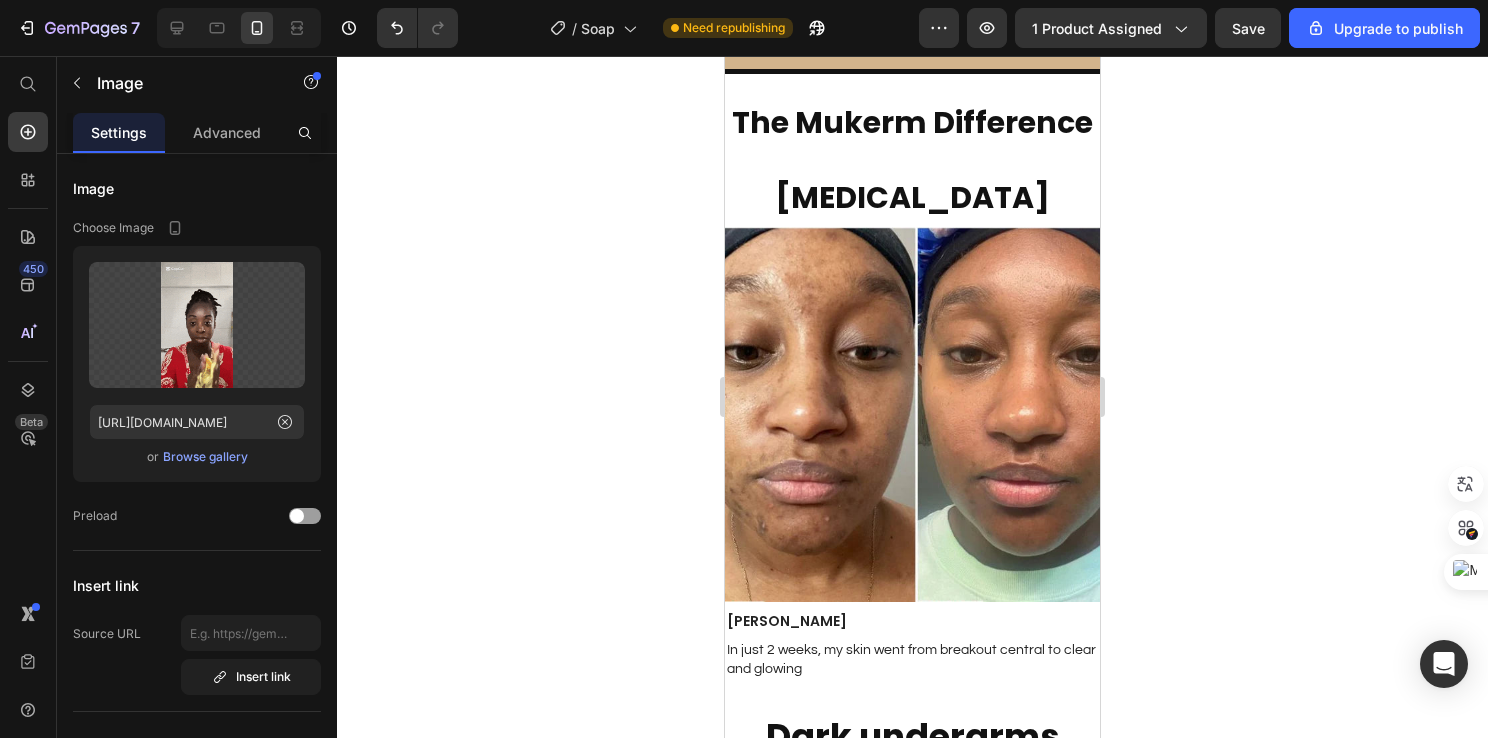 scroll, scrollTop: 1900, scrollLeft: 0, axis: vertical 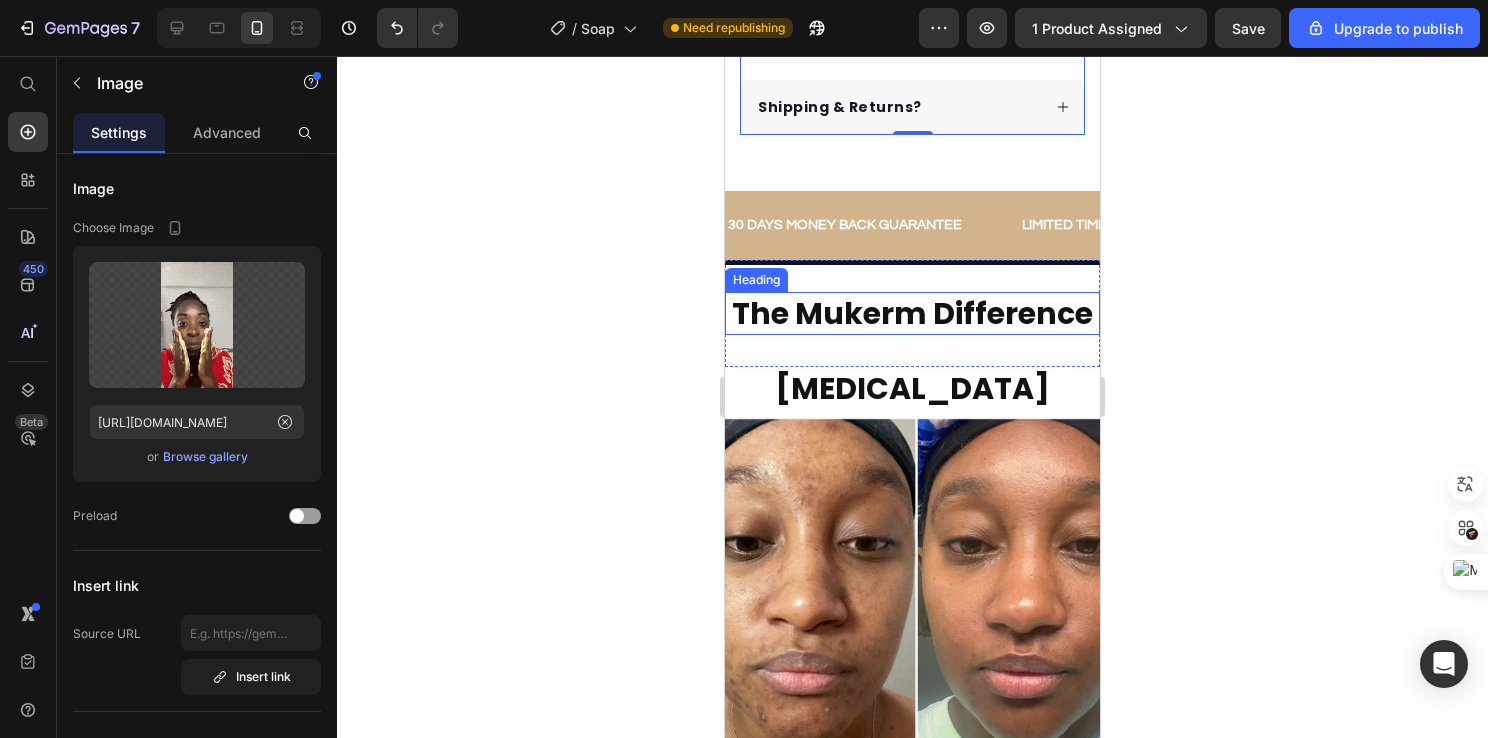 click on "The Mukerm Difference" at bounding box center [912, 313] 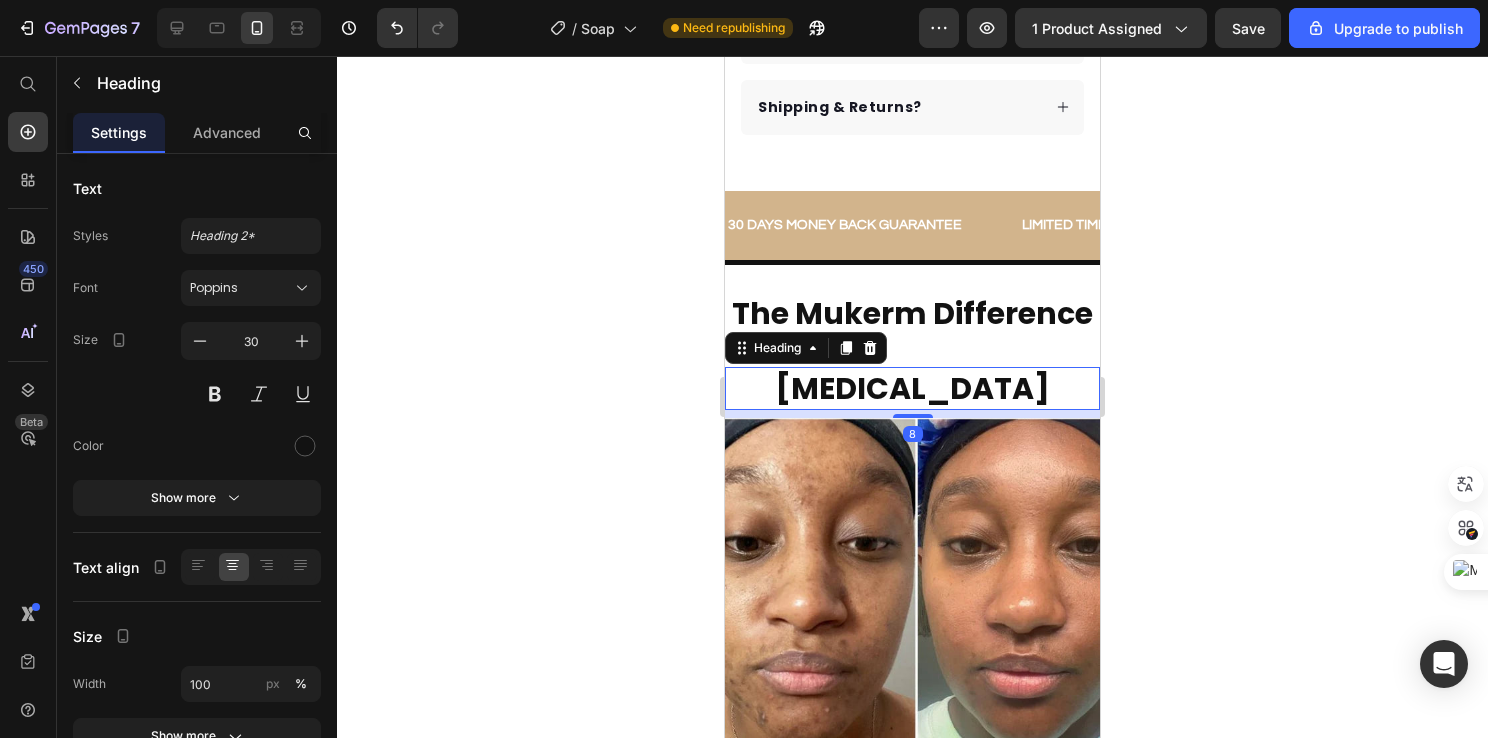 click on "[MEDICAL_DATA]" at bounding box center (912, 388) 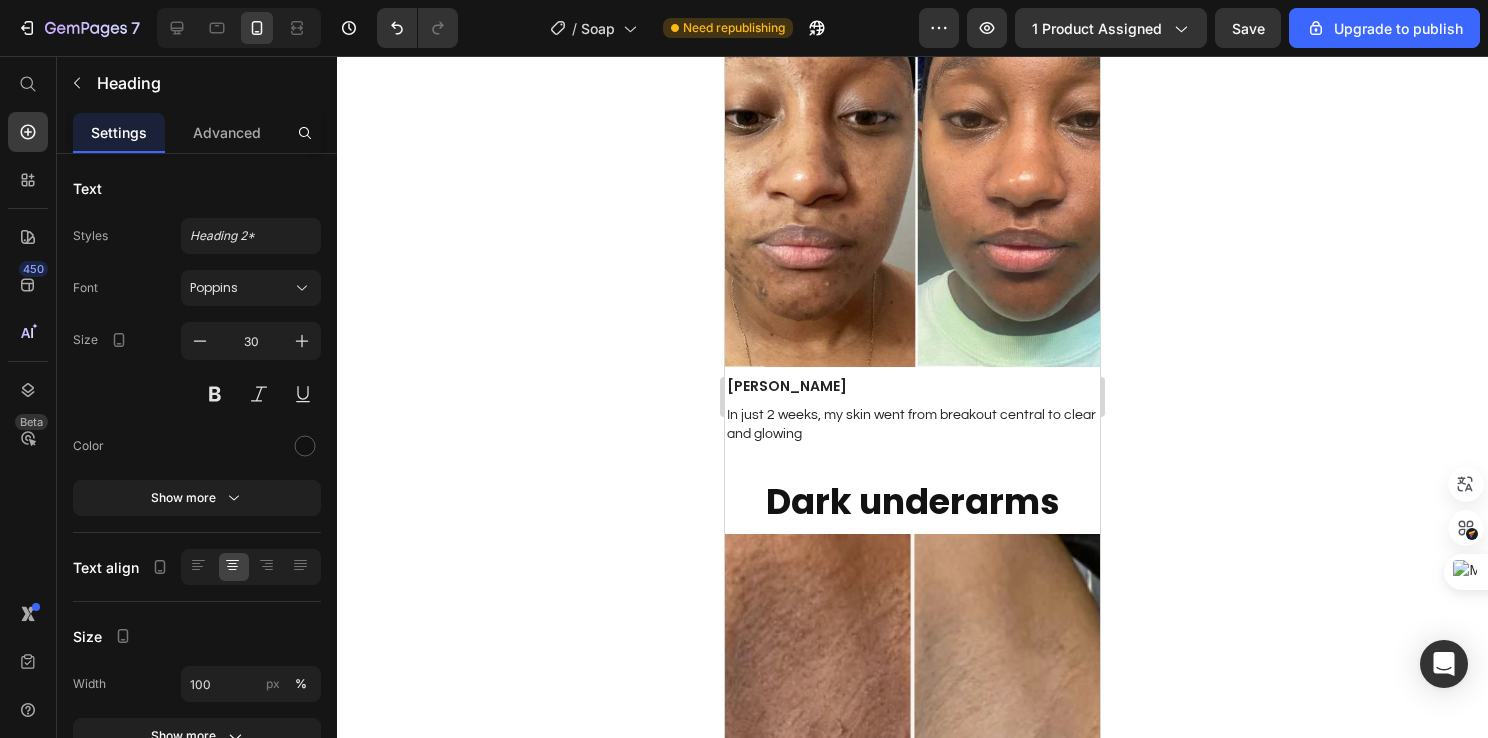 scroll, scrollTop: 2400, scrollLeft: 0, axis: vertical 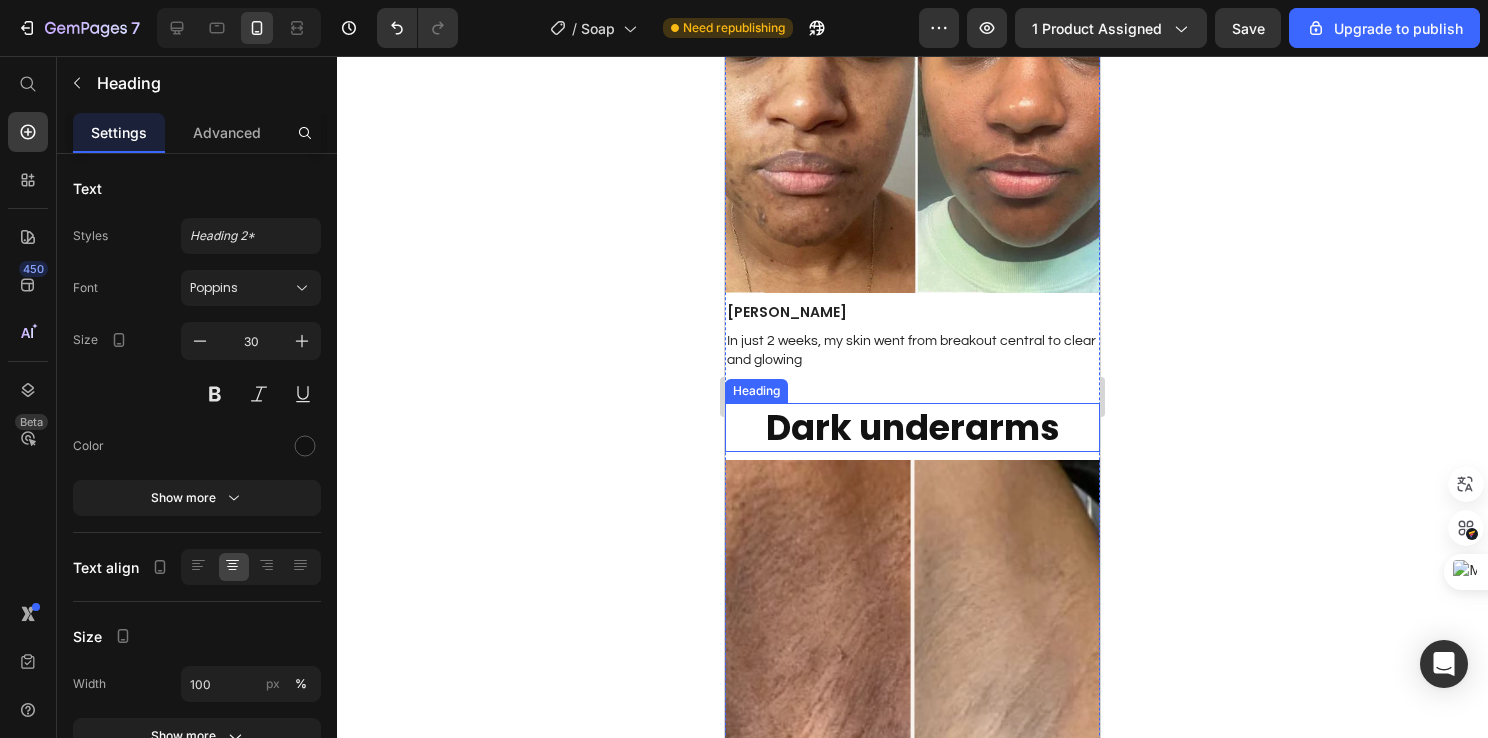 click on "Dark underarms" at bounding box center [913, 427] 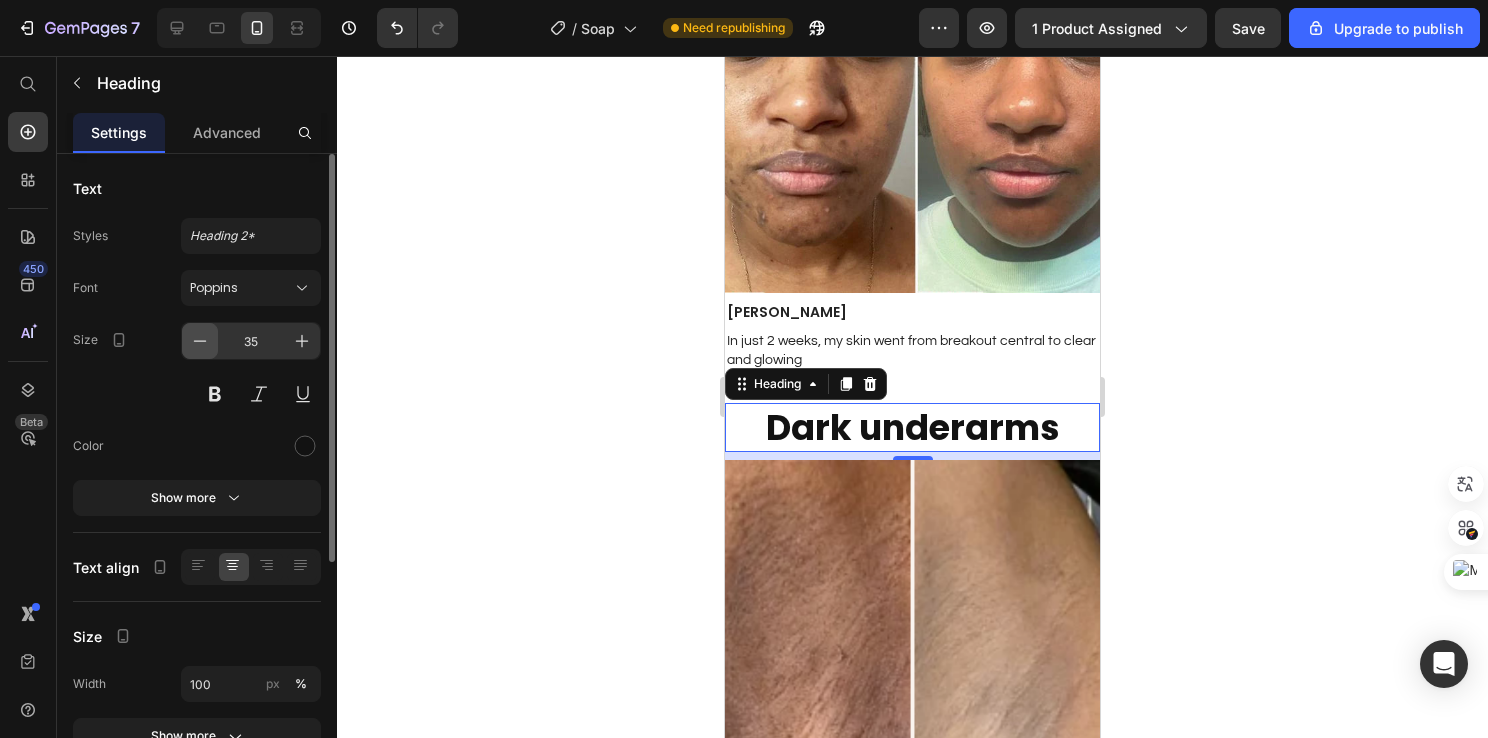 click 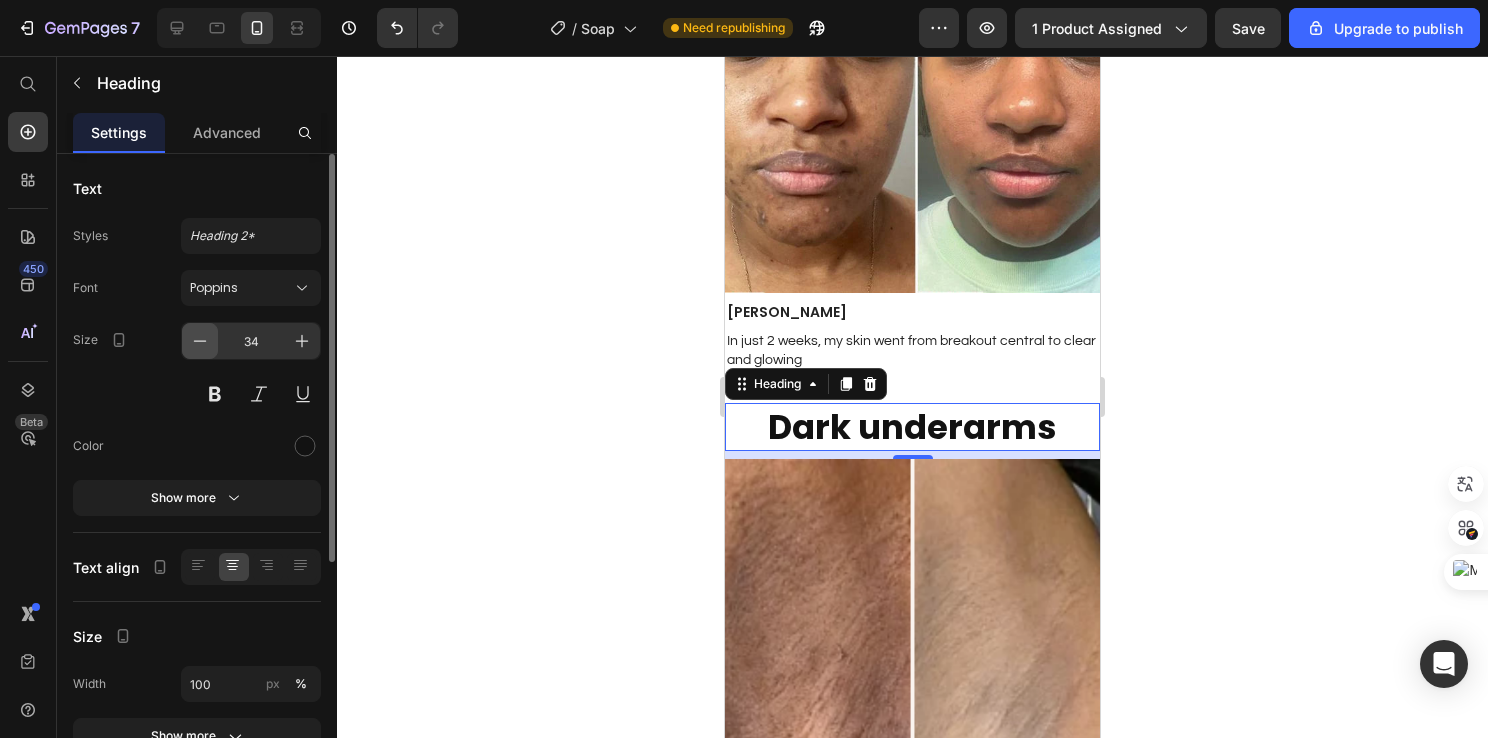 click 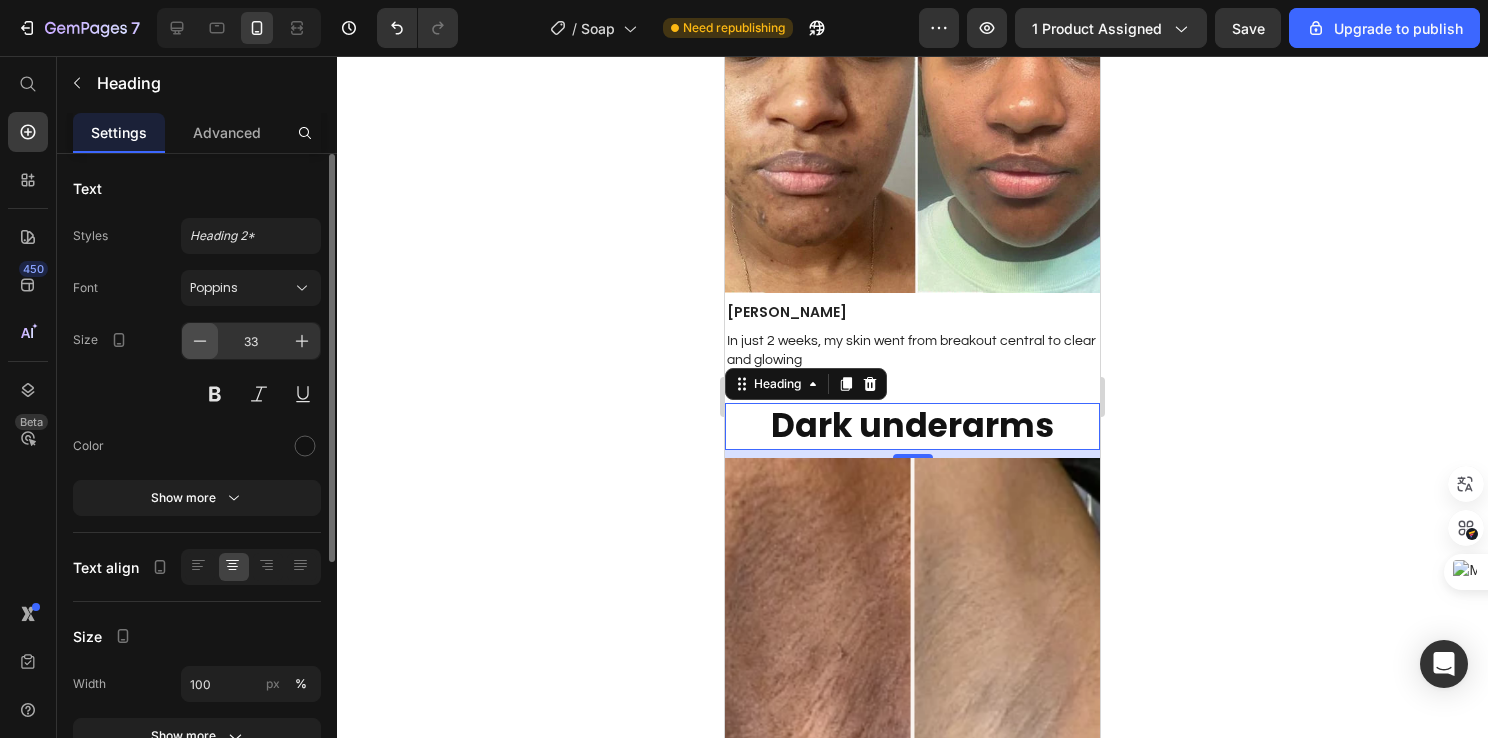 click 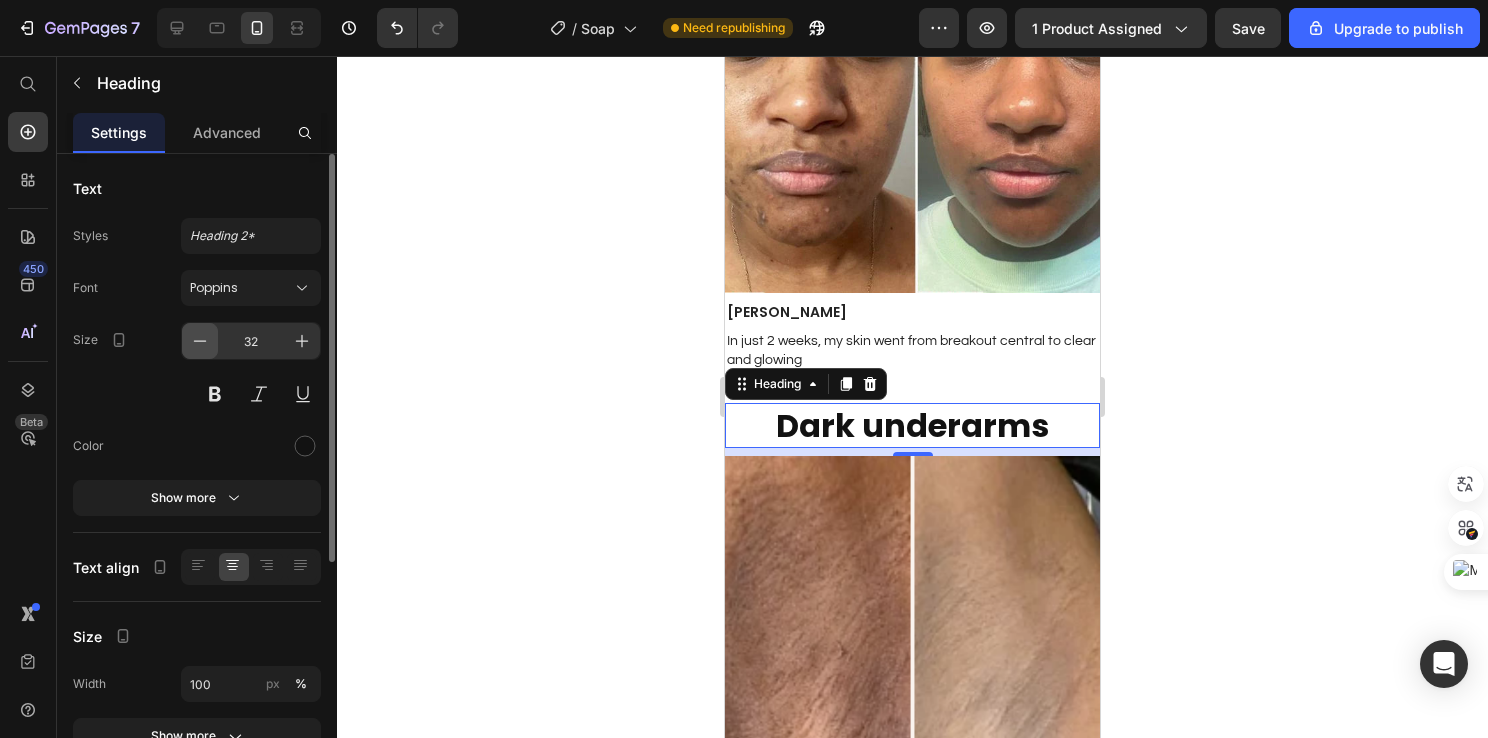 click 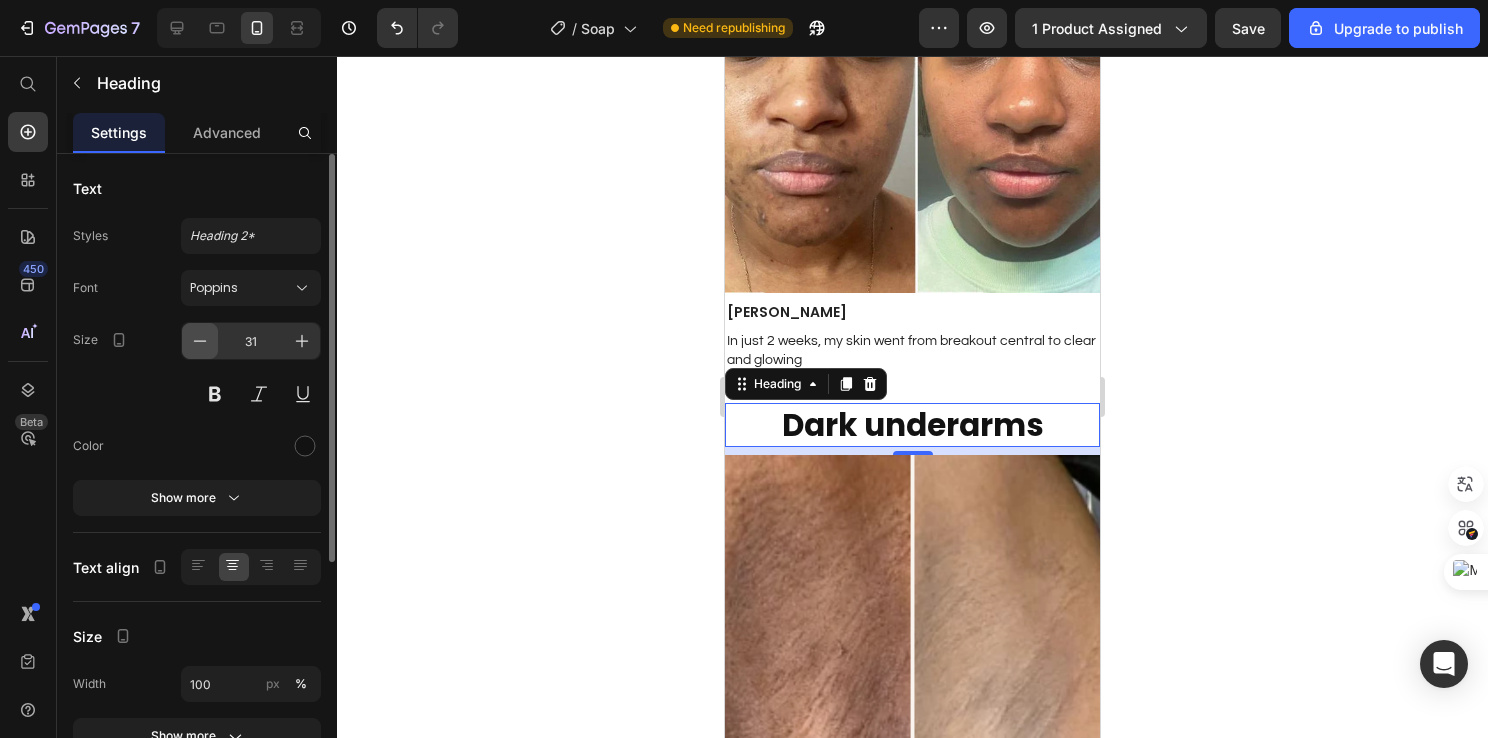 click 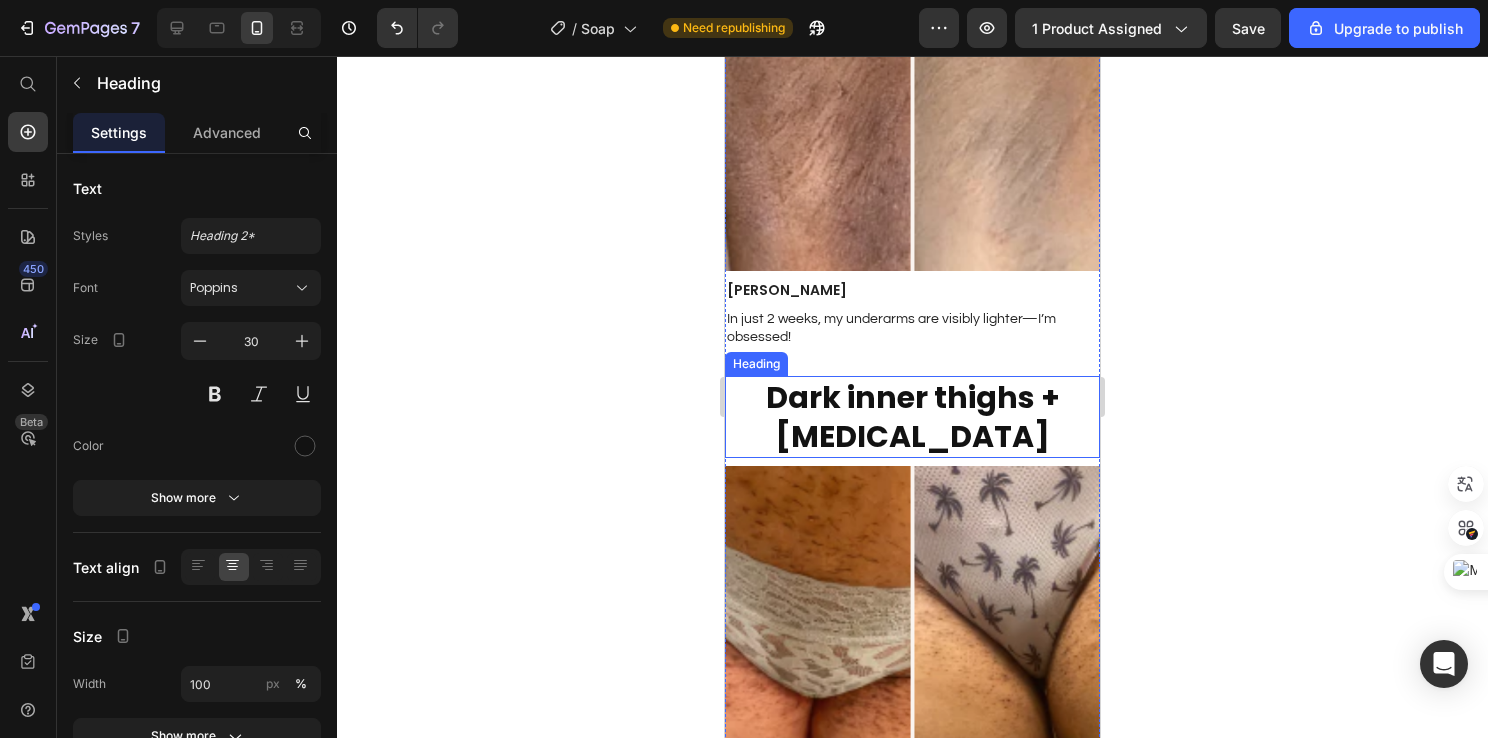 scroll, scrollTop: 2900, scrollLeft: 0, axis: vertical 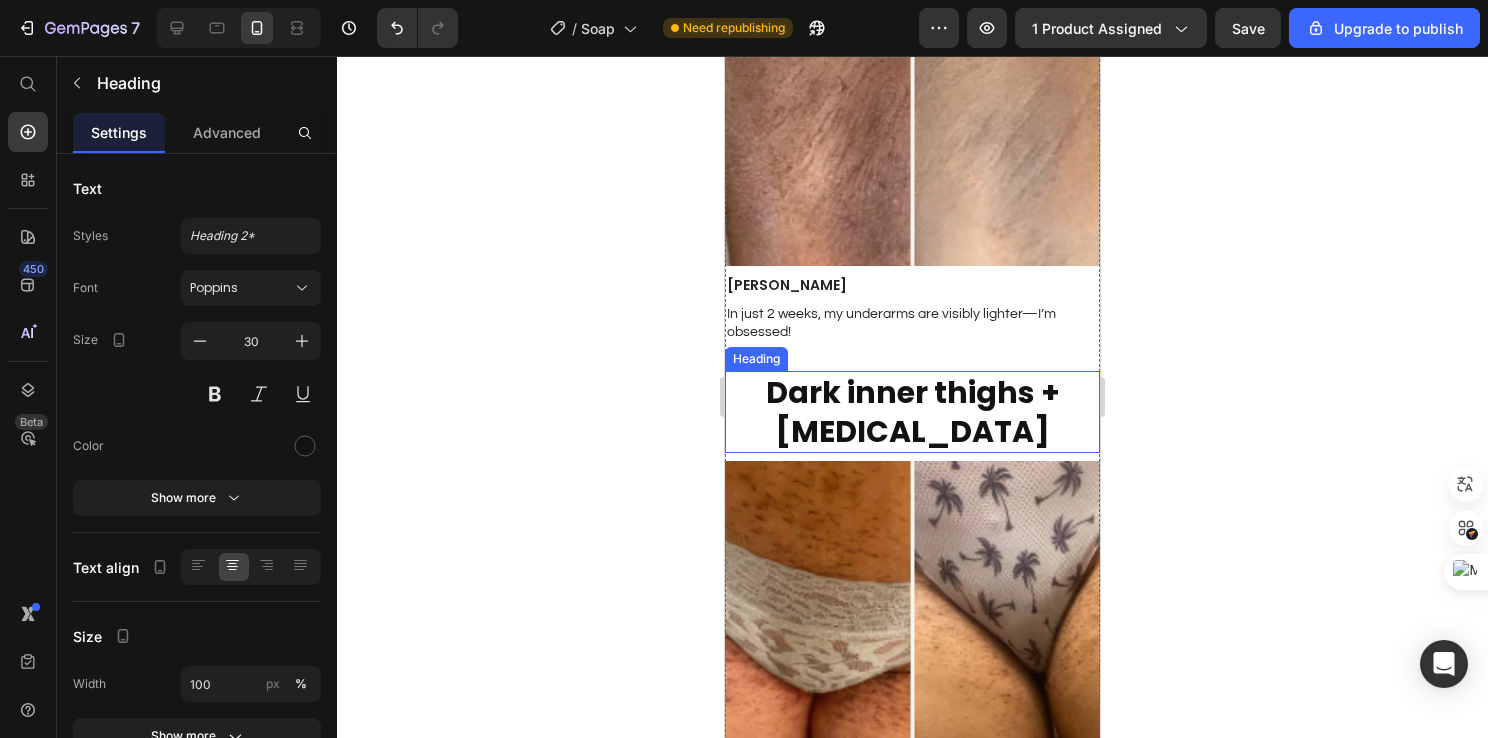 click on "Dark inner thighs + [MEDICAL_DATA]" at bounding box center (913, 412) 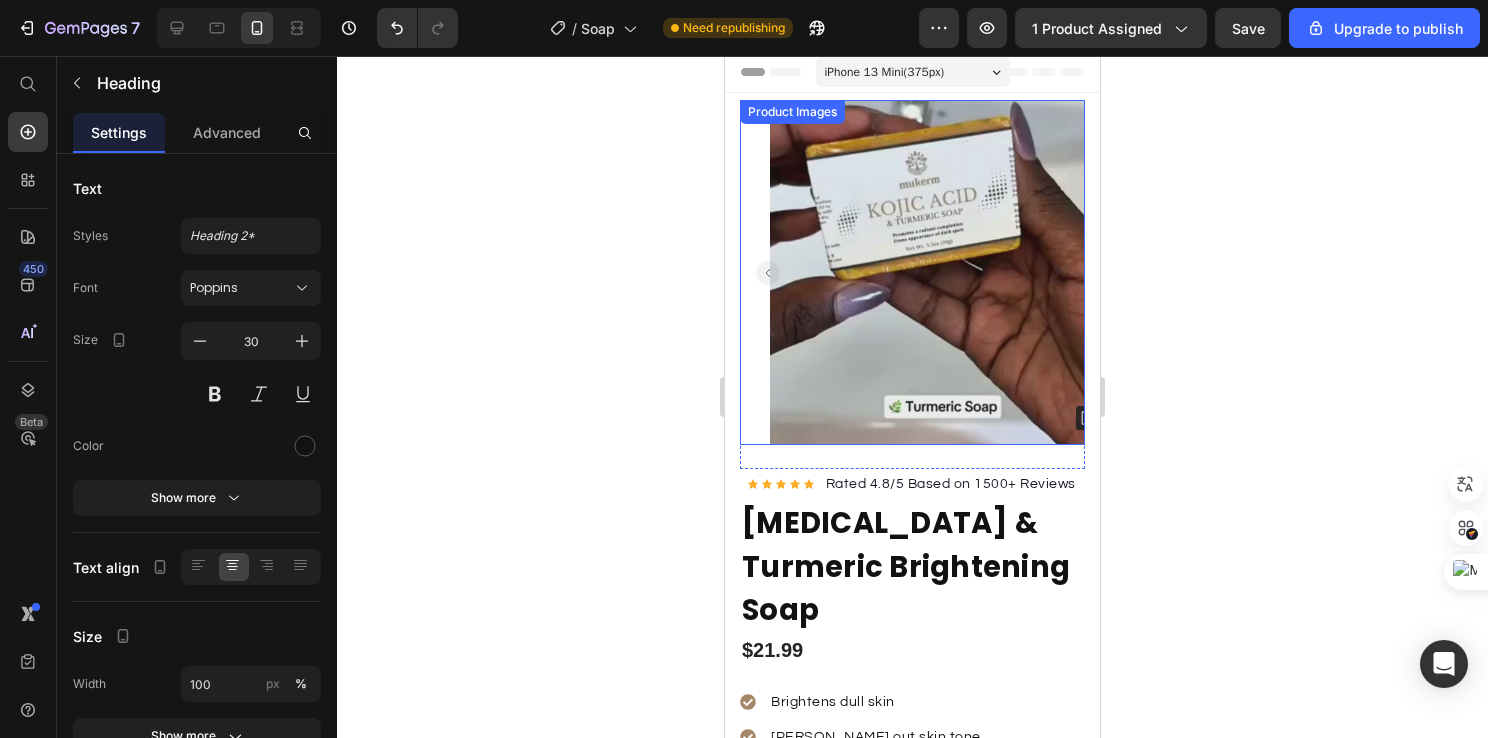scroll, scrollTop: 0, scrollLeft: 0, axis: both 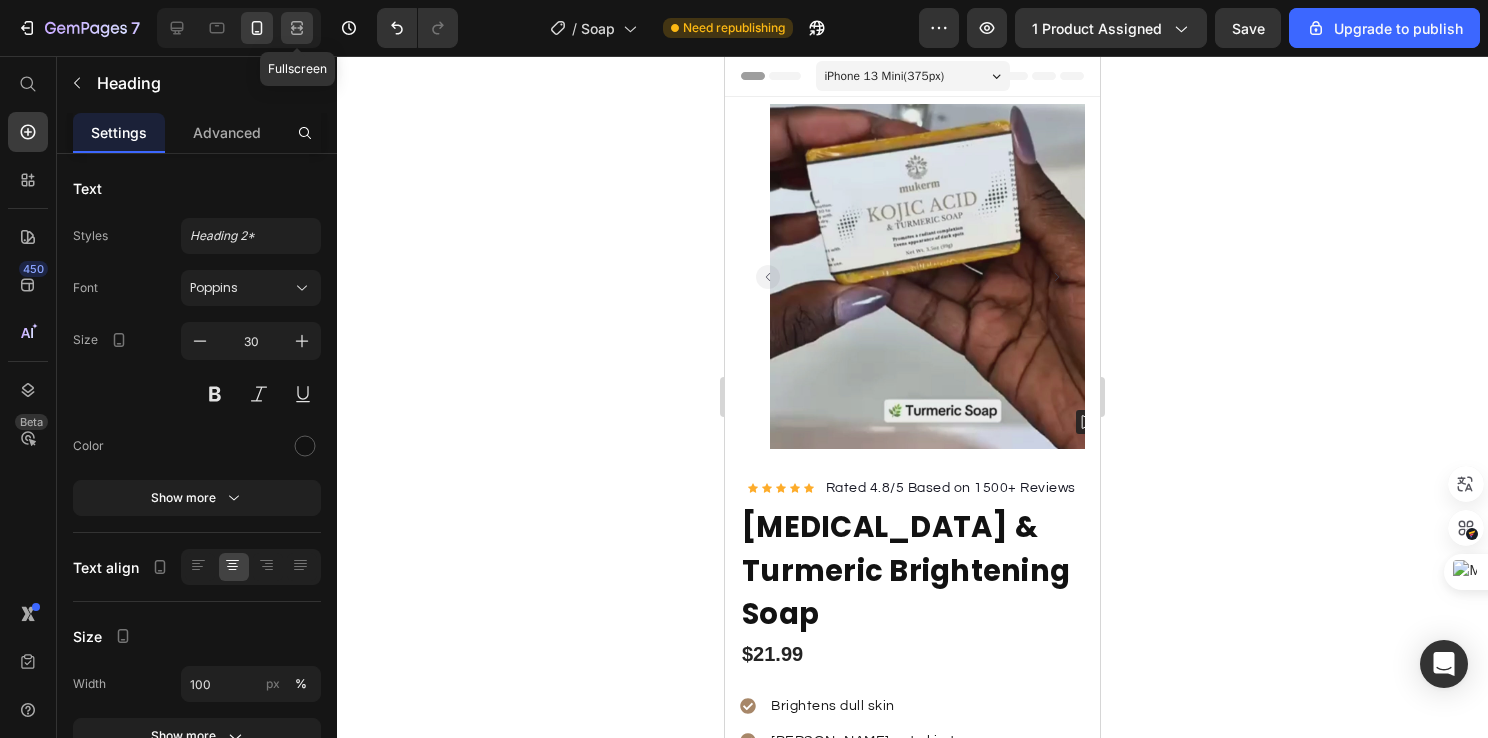 click 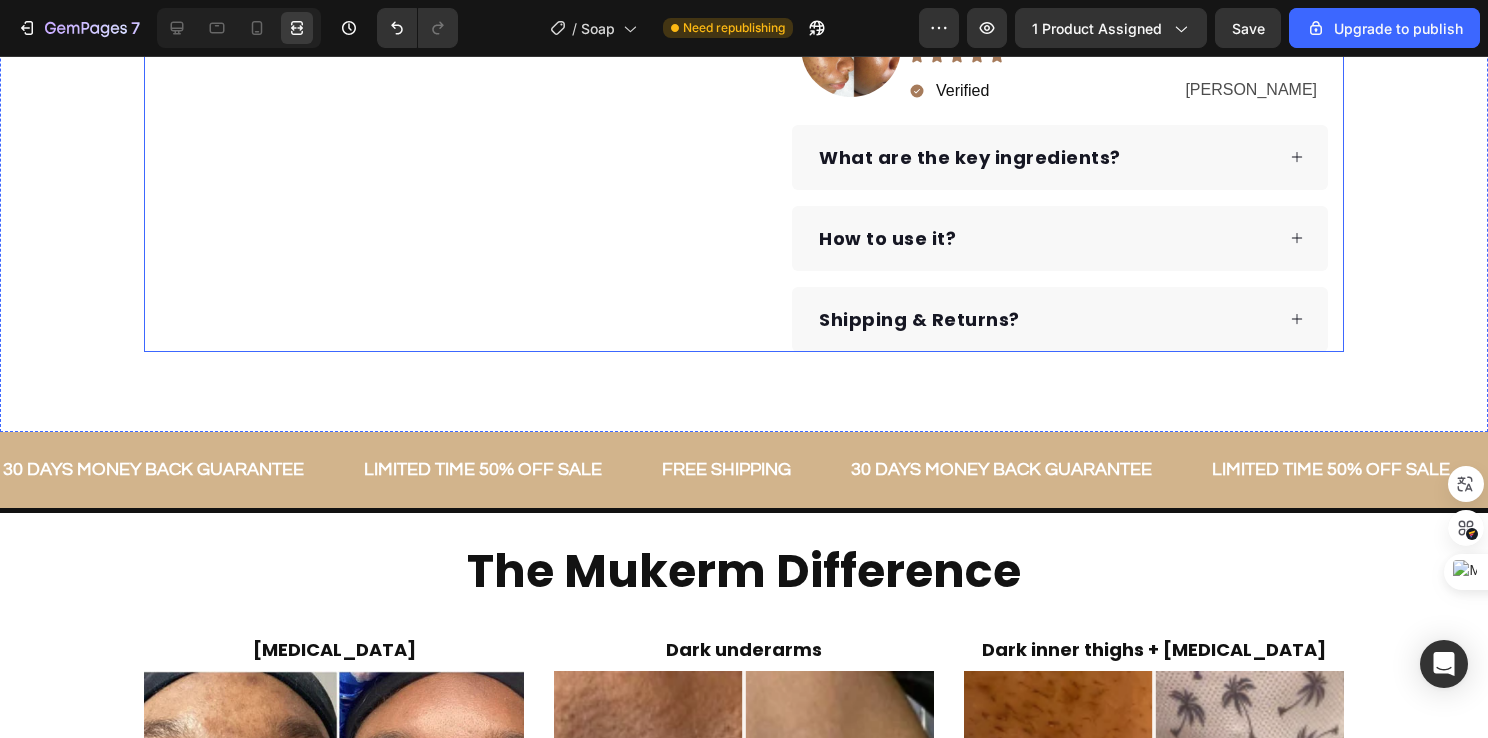 scroll, scrollTop: 1200, scrollLeft: 0, axis: vertical 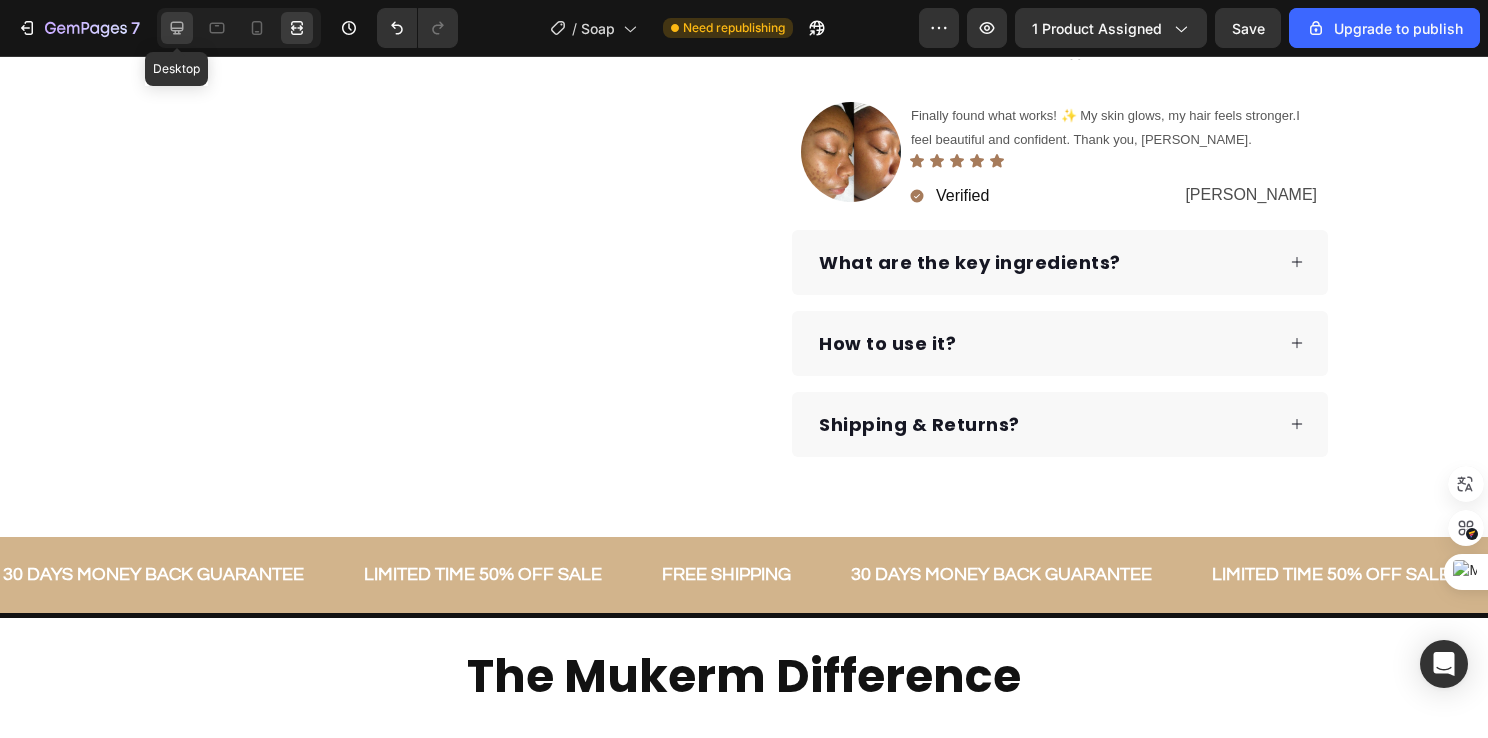 click 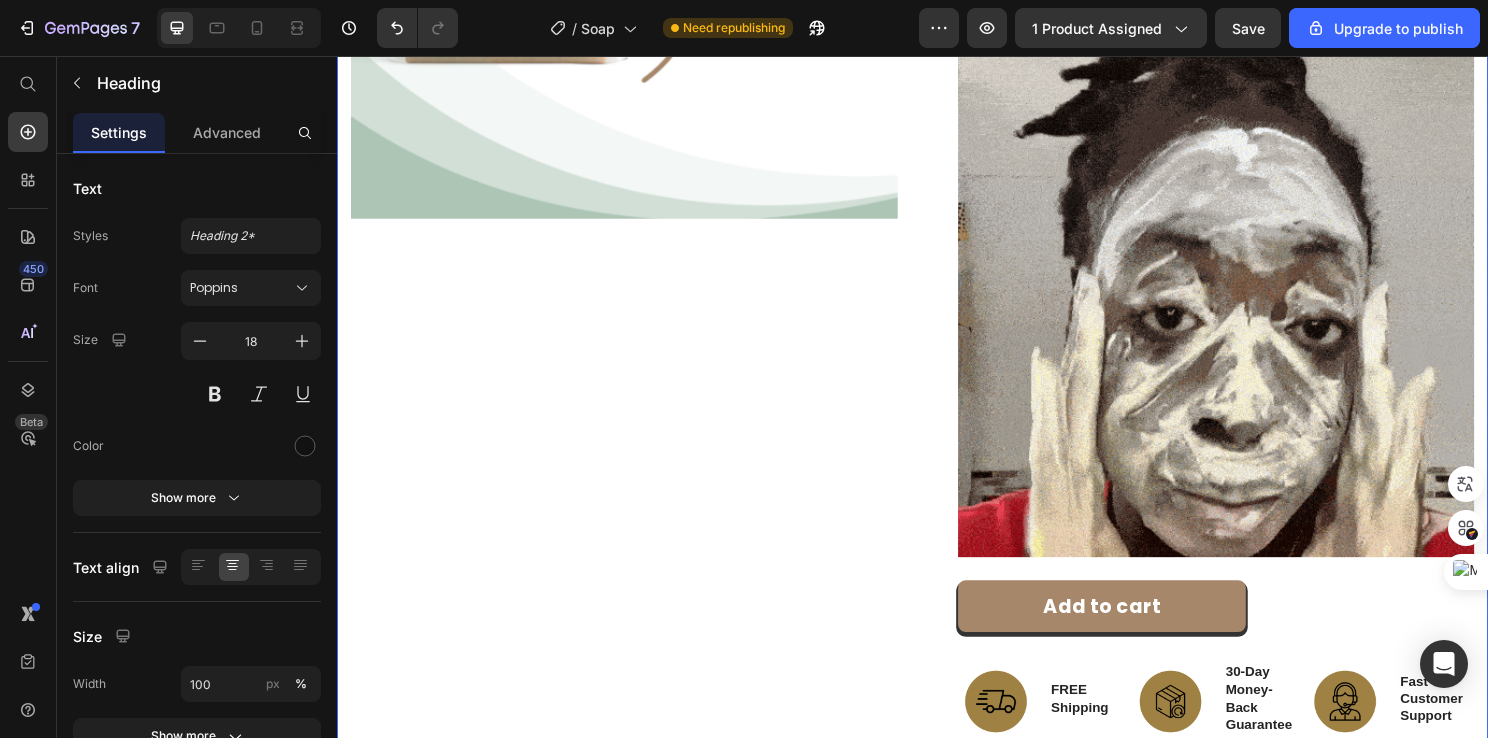 scroll, scrollTop: 800, scrollLeft: 0, axis: vertical 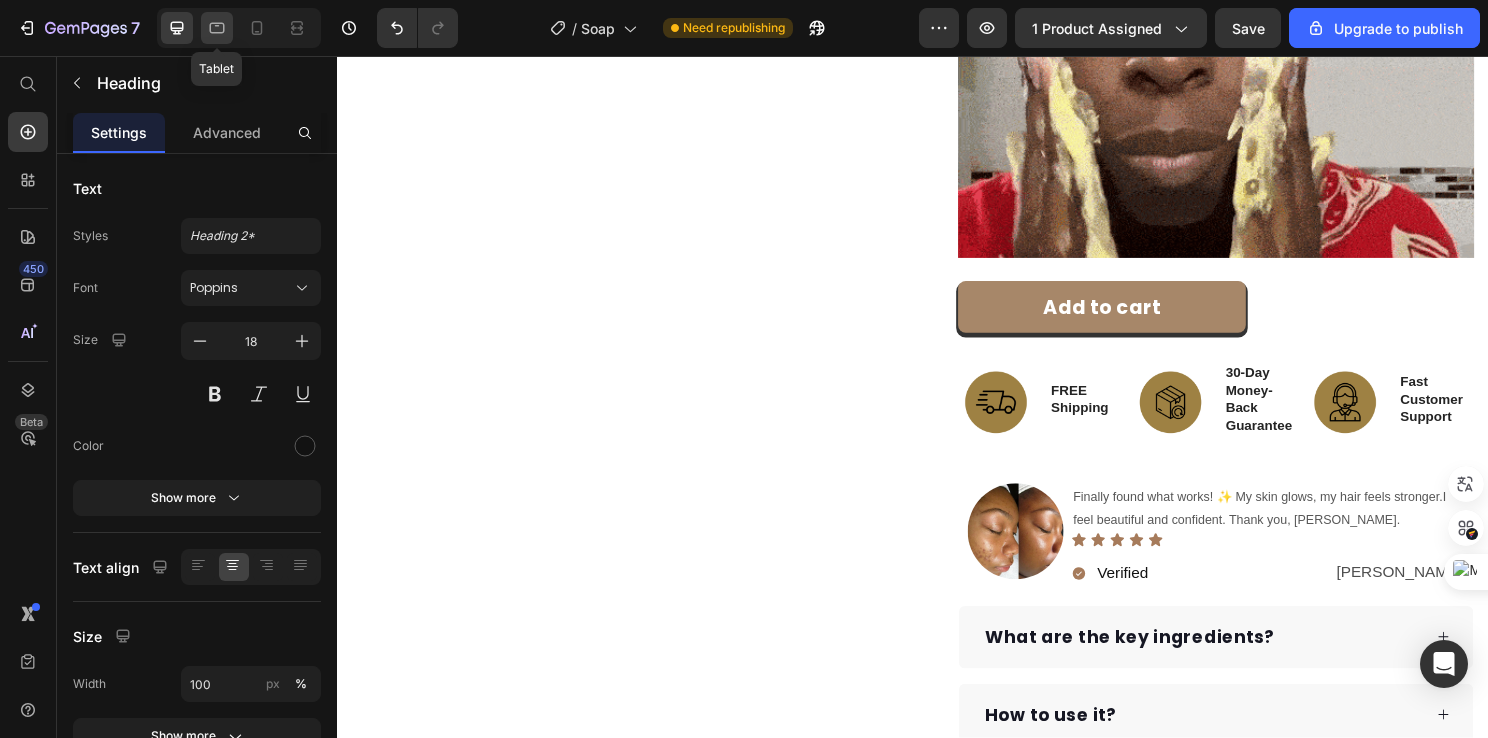 click 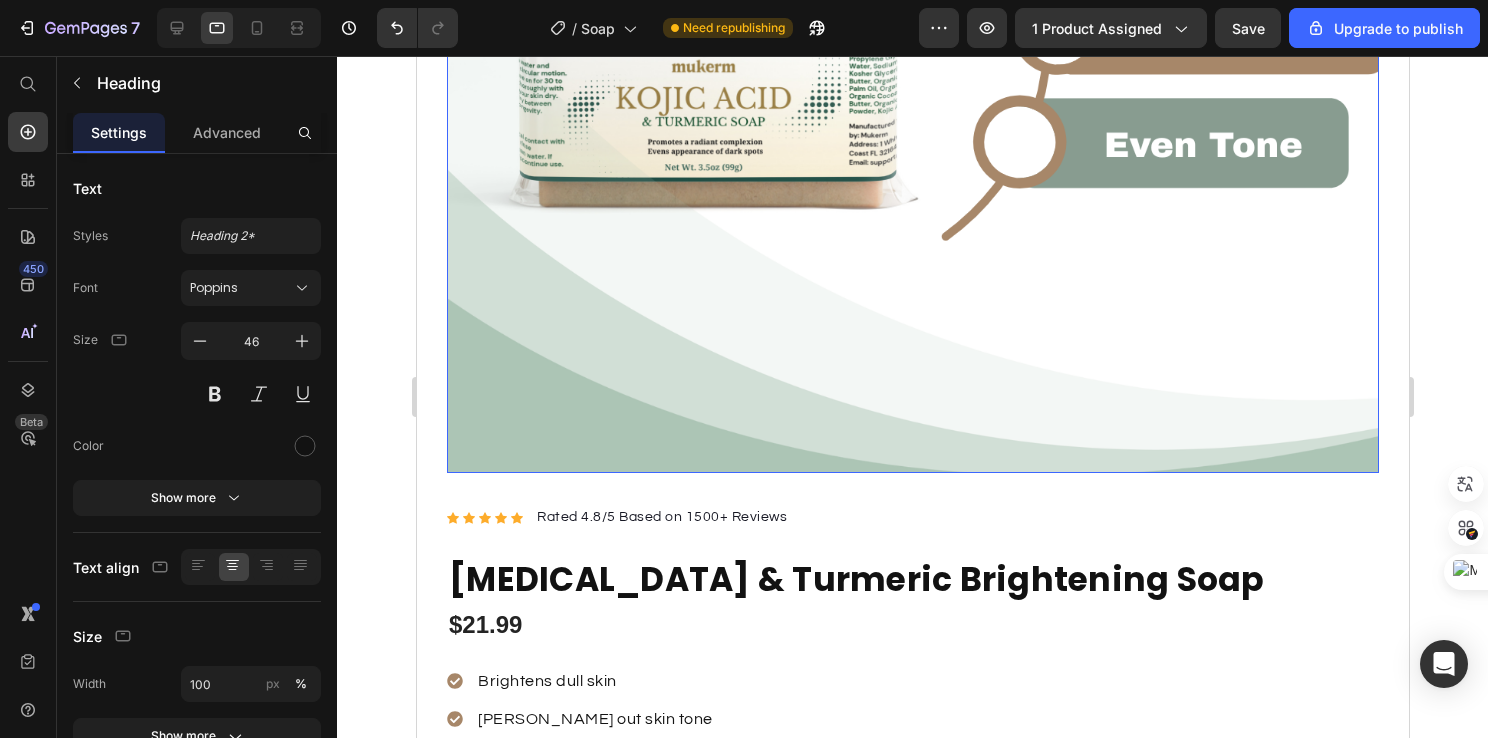 scroll, scrollTop: 600, scrollLeft: 0, axis: vertical 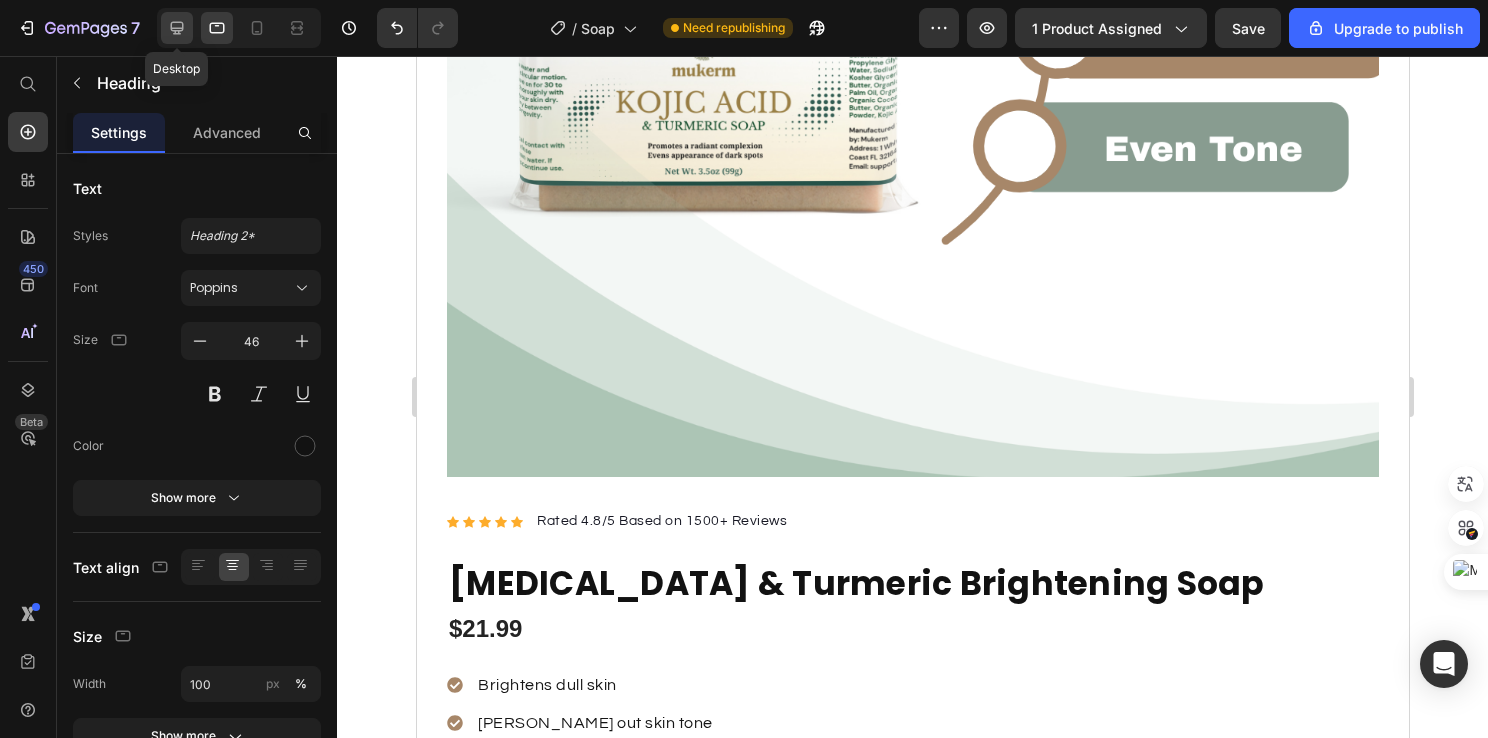 click 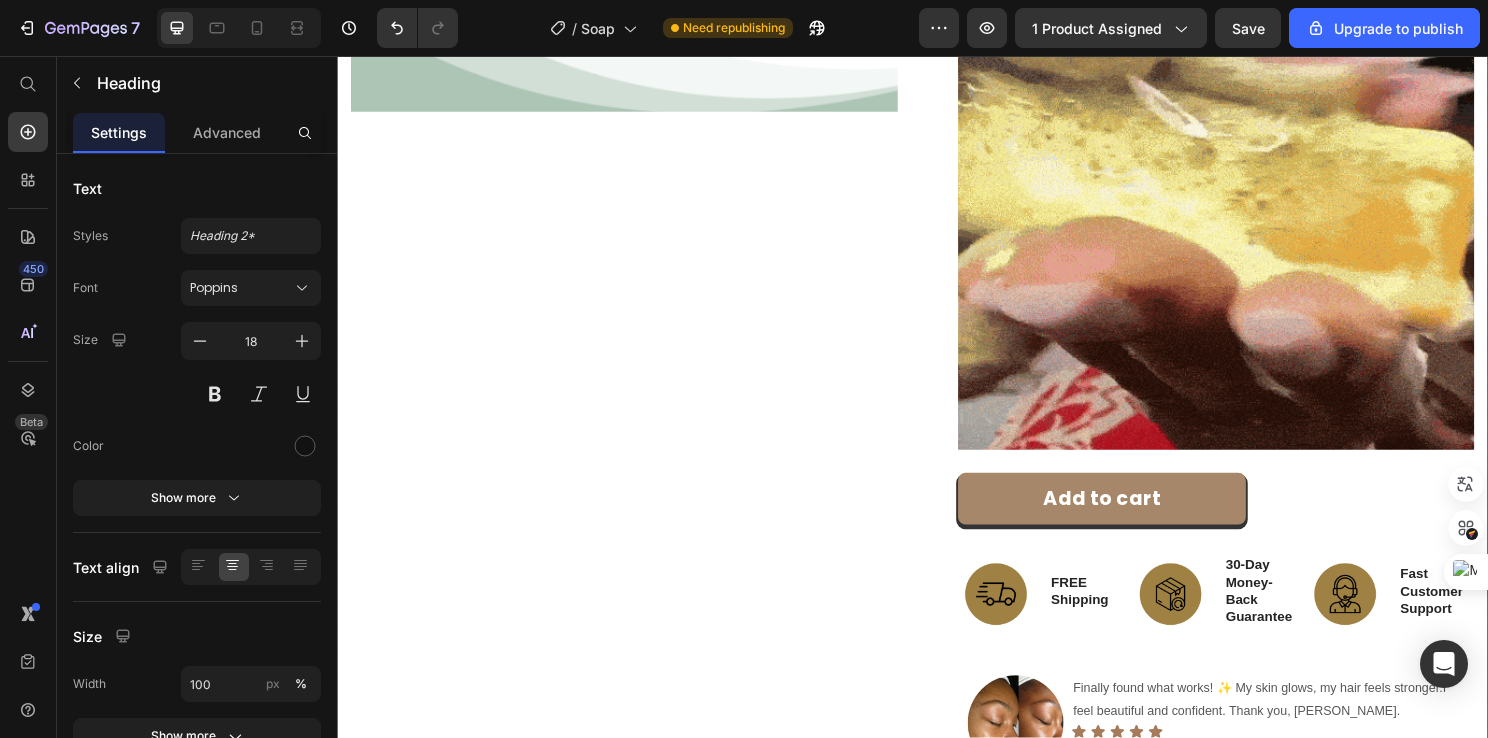 scroll, scrollTop: 300, scrollLeft: 0, axis: vertical 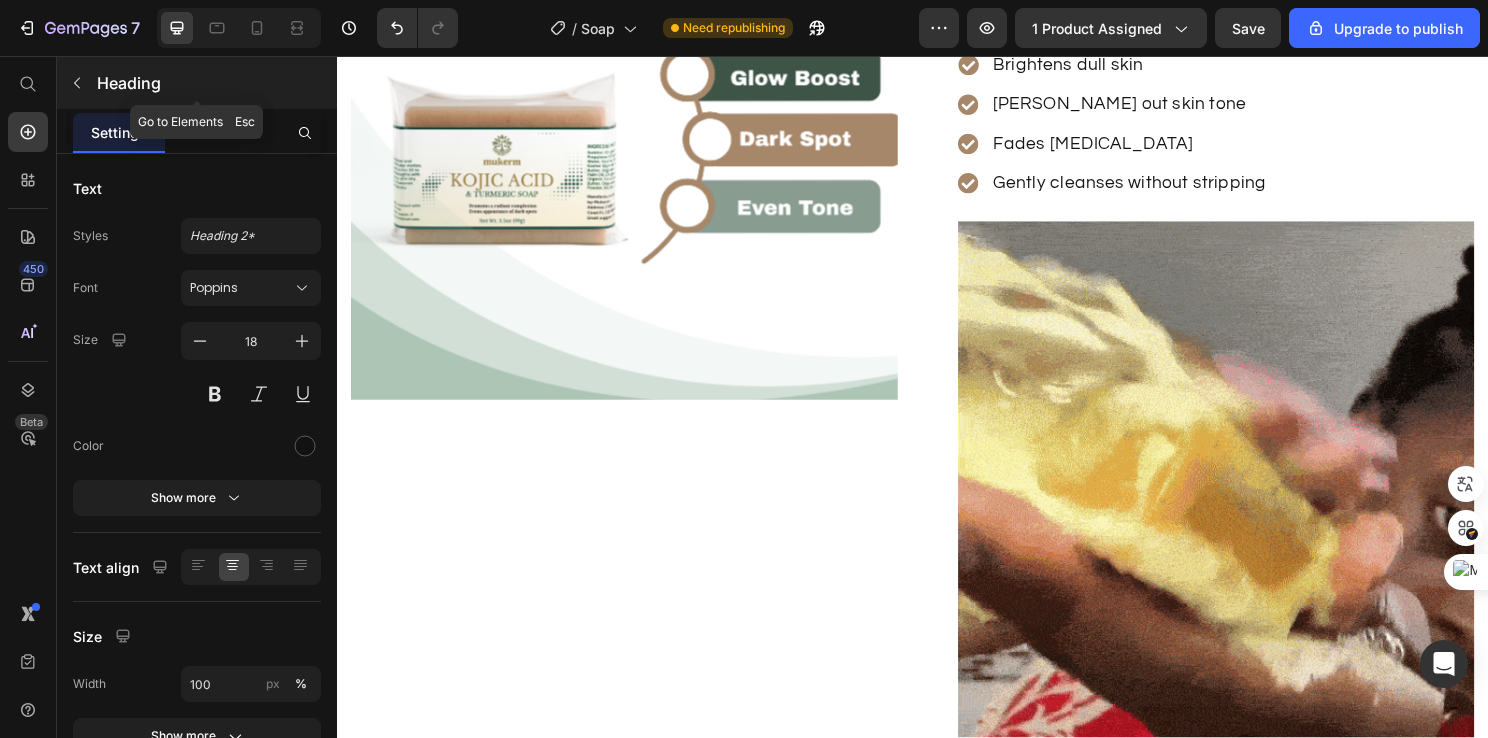 click at bounding box center [77, 83] 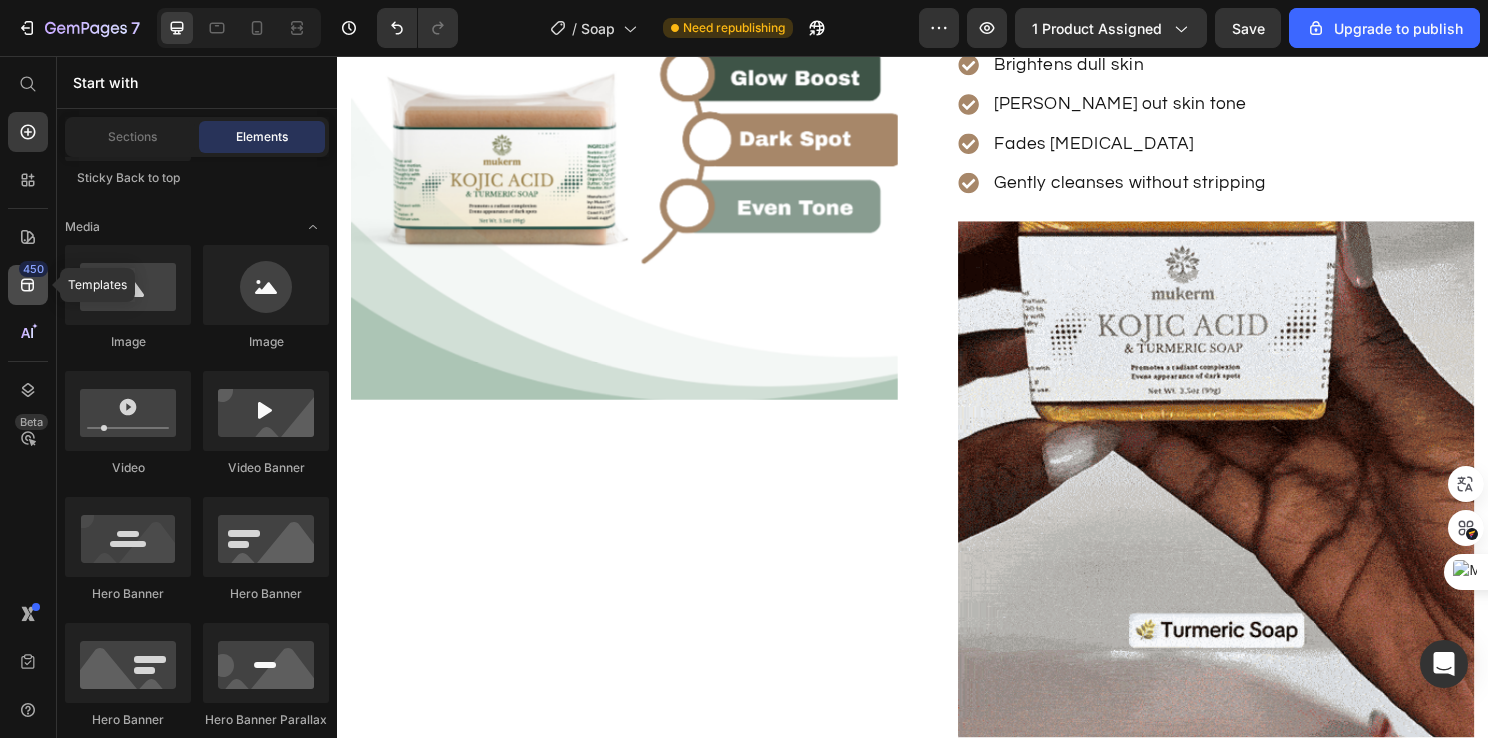 click 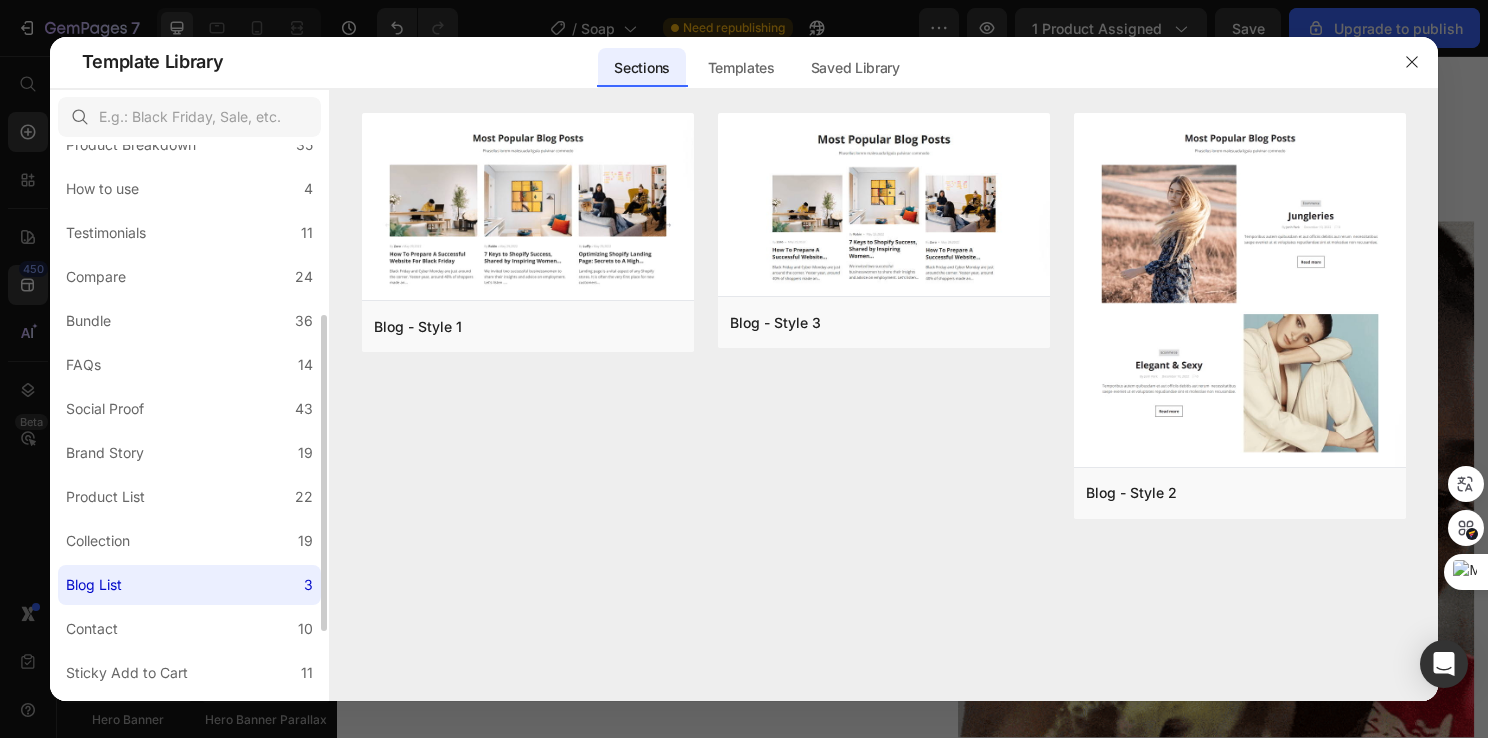 scroll, scrollTop: 423, scrollLeft: 0, axis: vertical 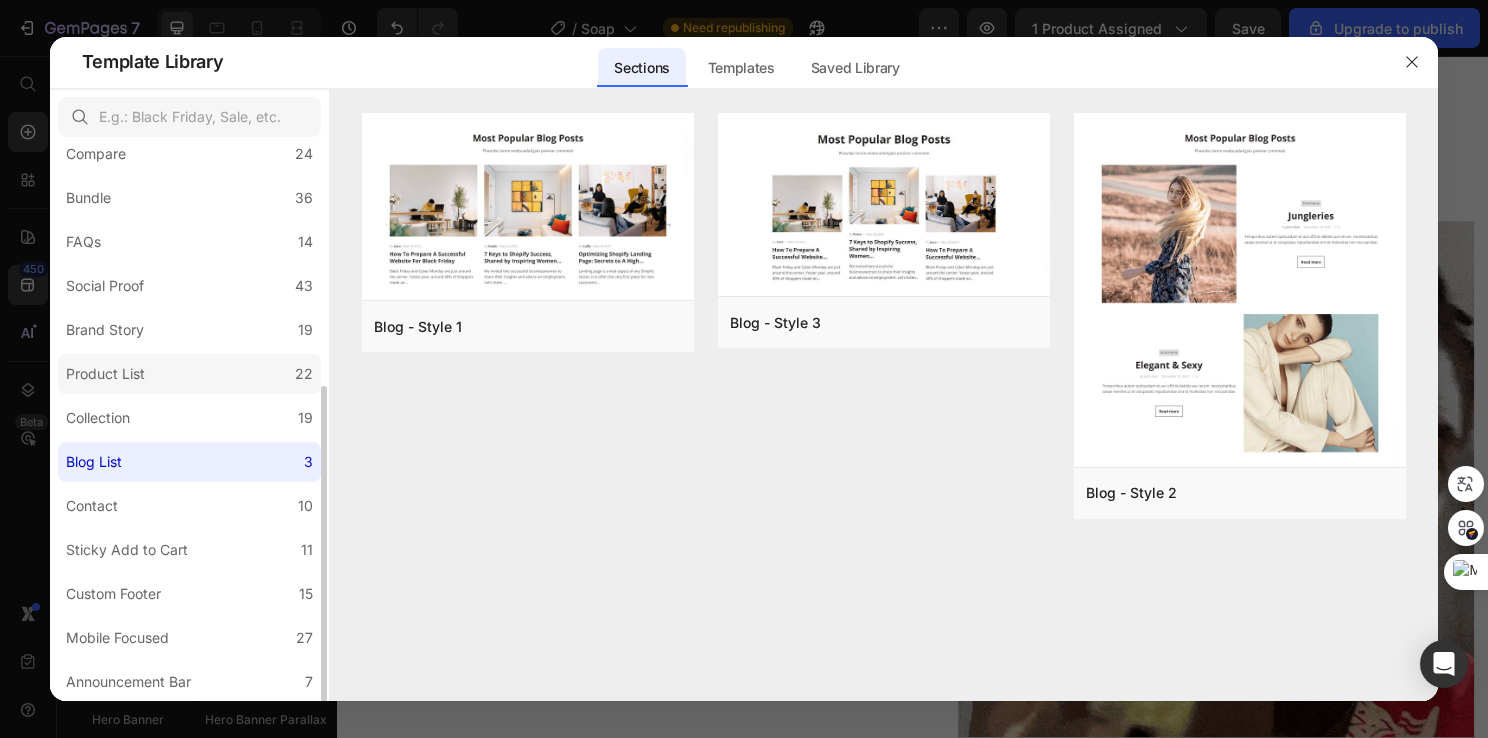 click on "Product List 22" 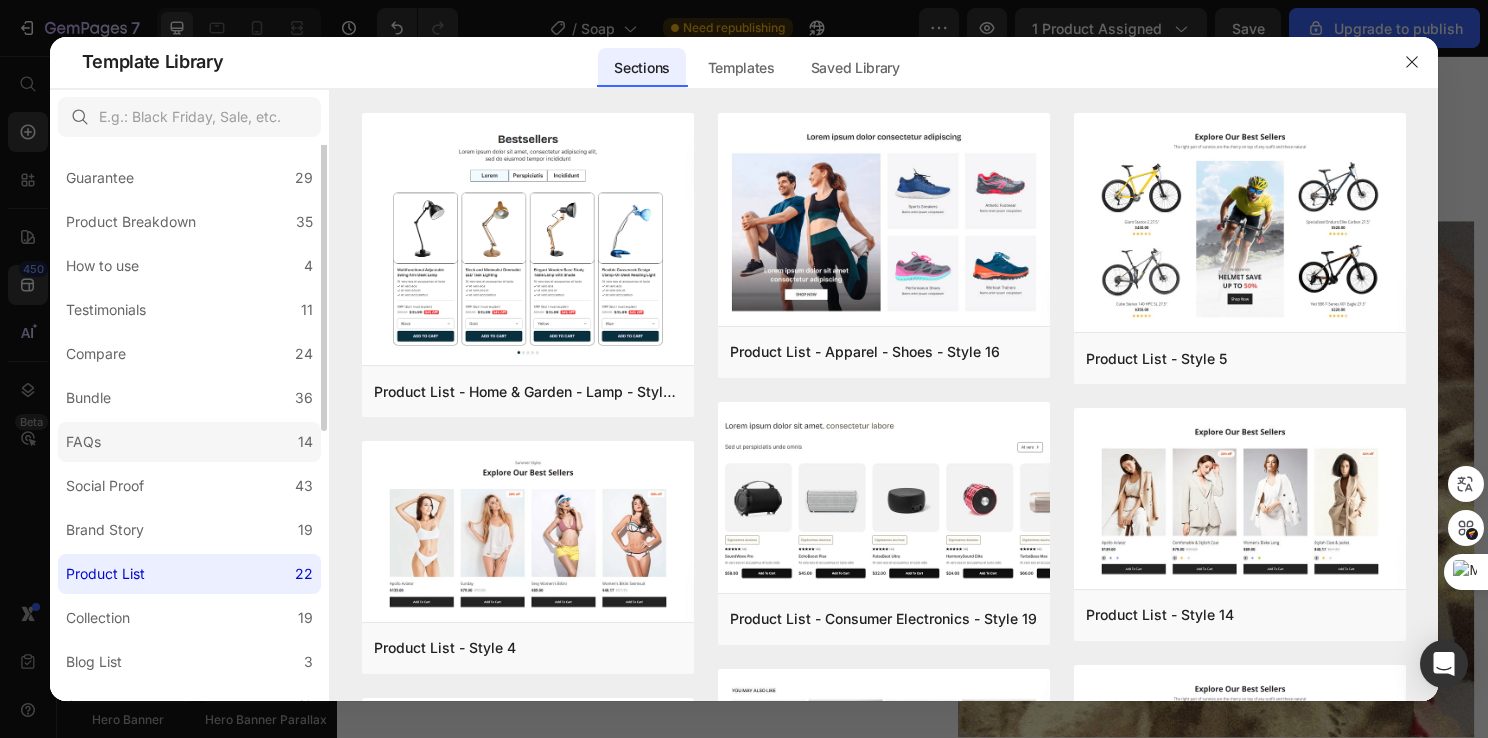 scroll, scrollTop: 0, scrollLeft: 0, axis: both 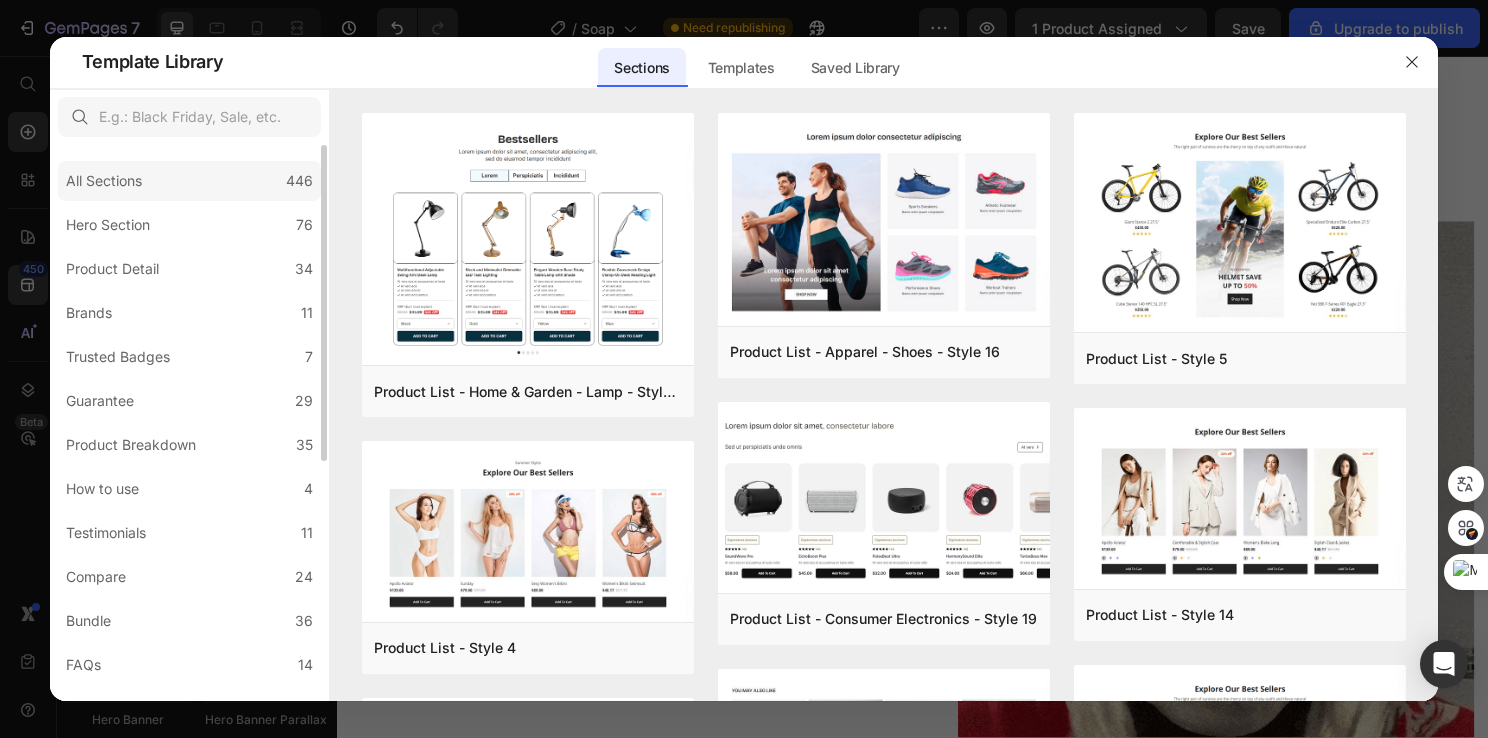 click on "All Sections 446" 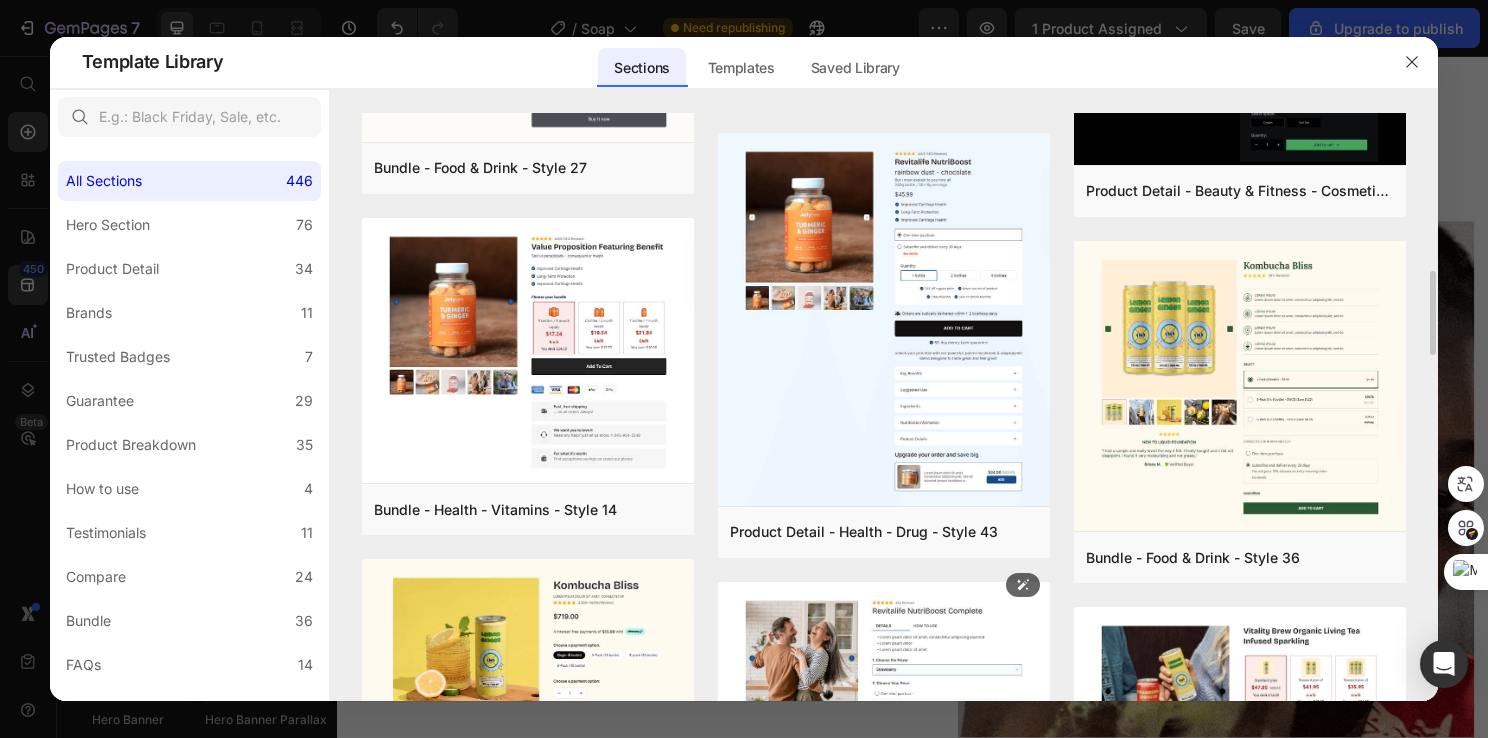 scroll, scrollTop: 1212, scrollLeft: 0, axis: vertical 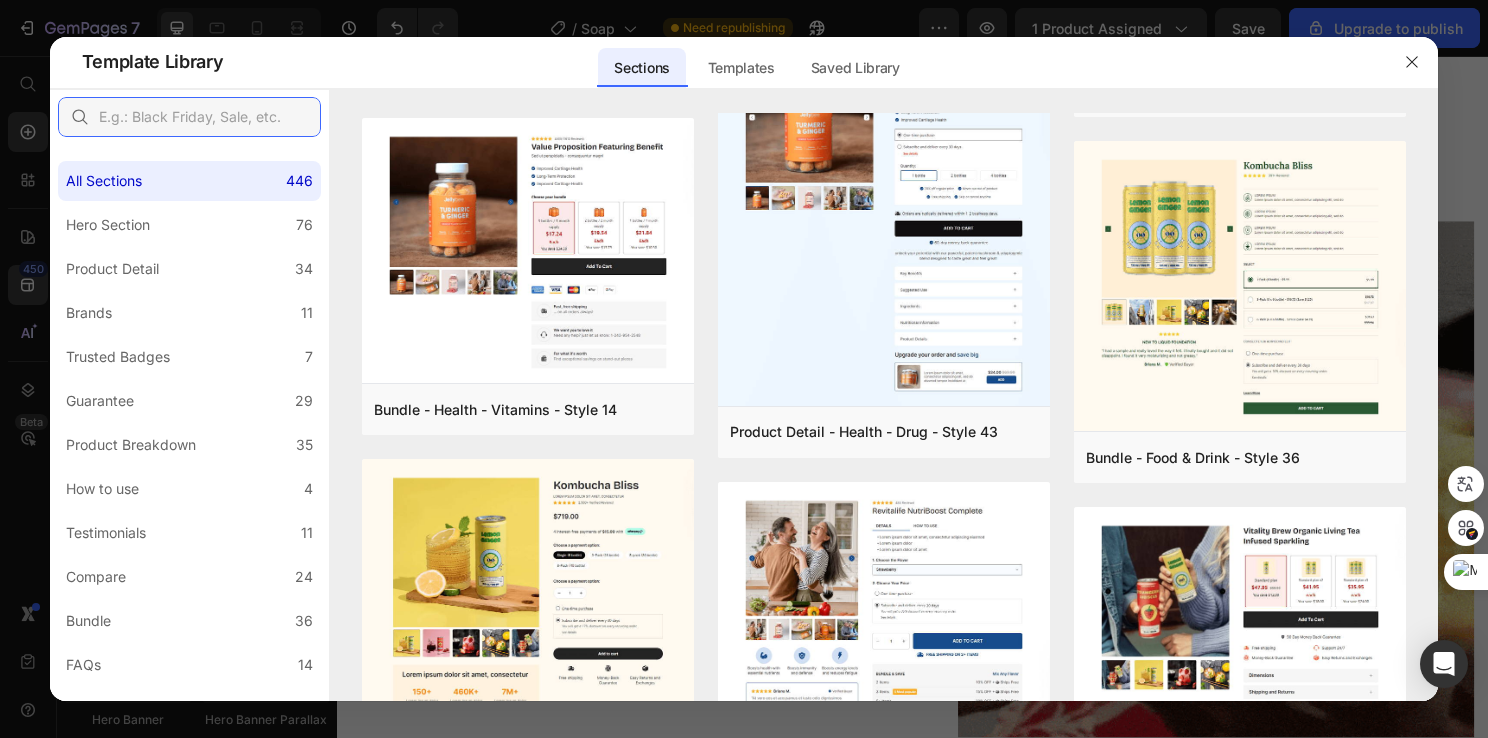 click at bounding box center (189, 117) 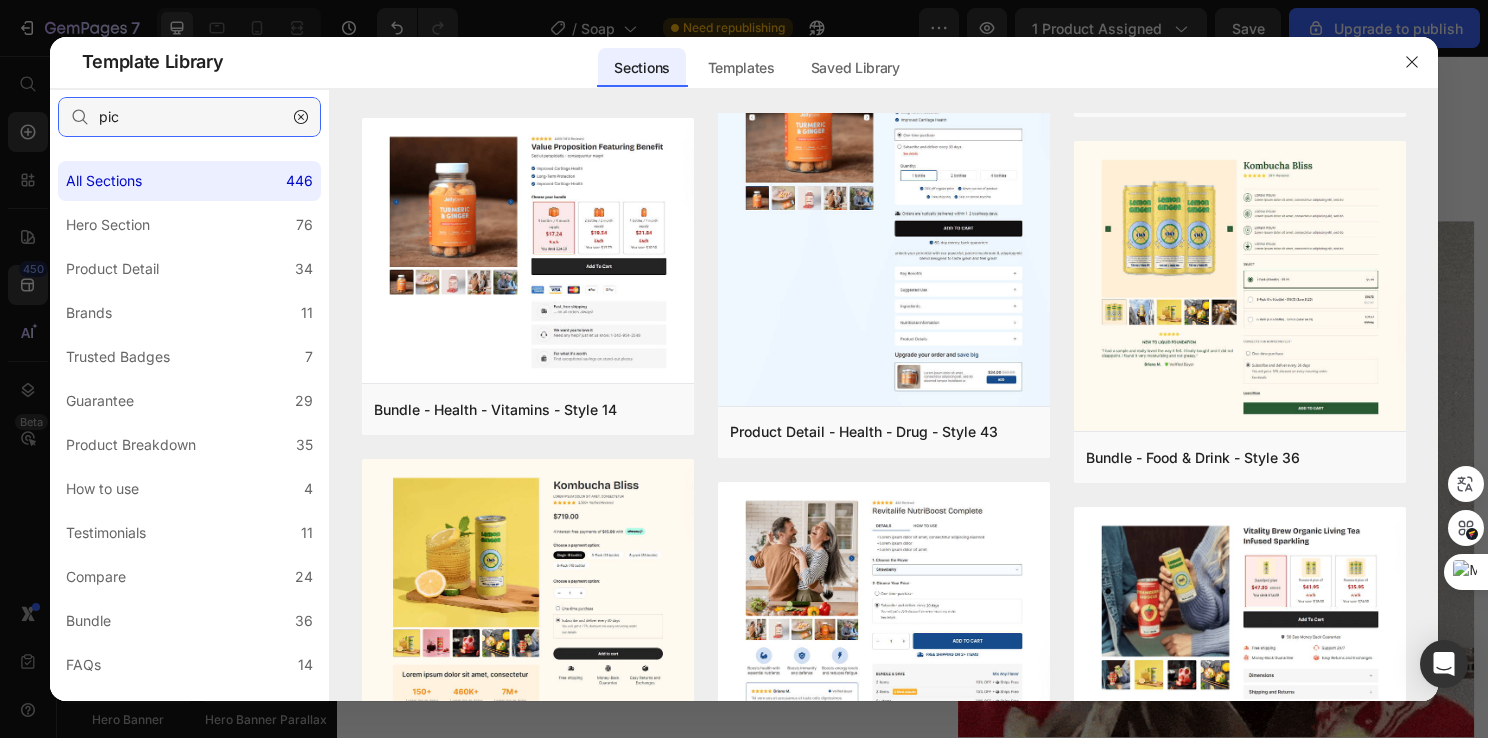scroll, scrollTop: 0, scrollLeft: 0, axis: both 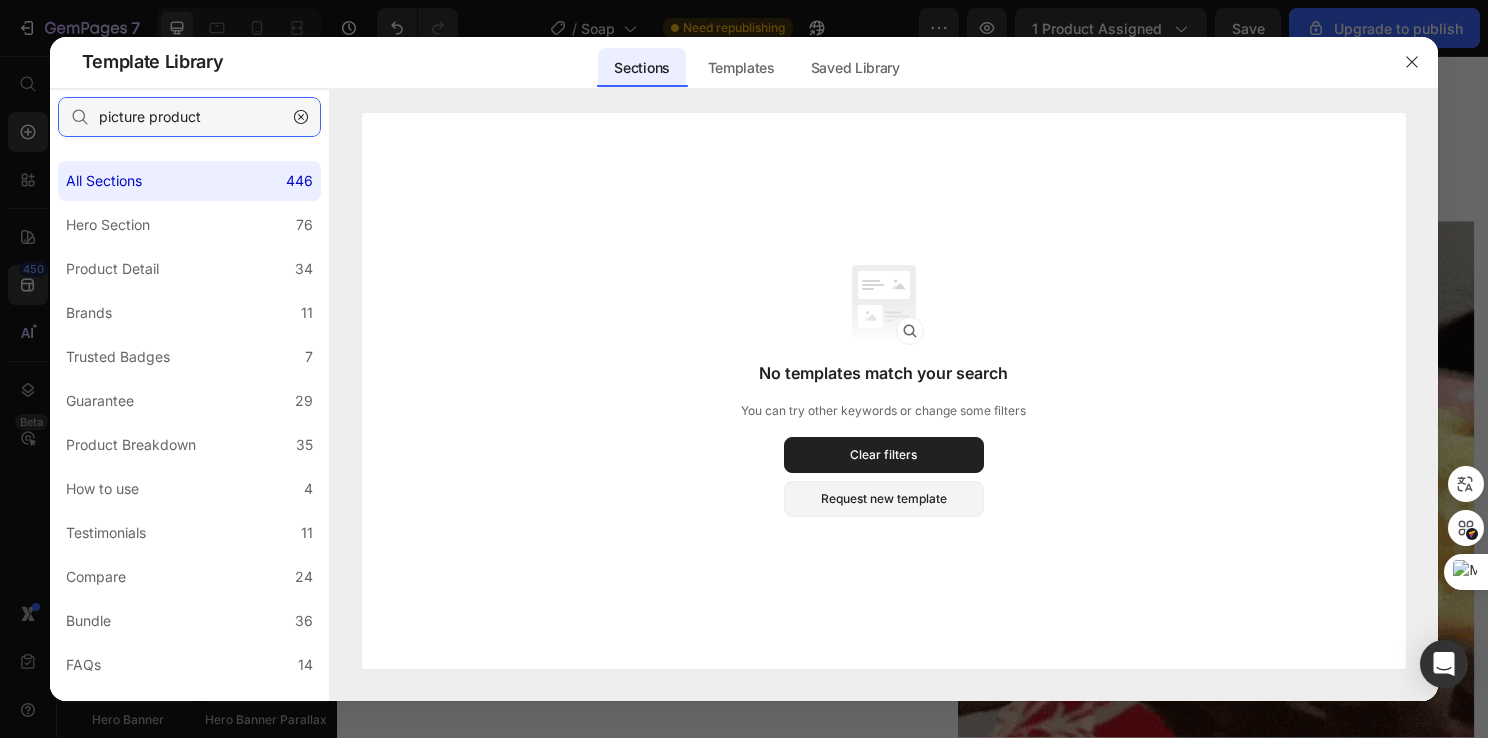 type on "picture product" 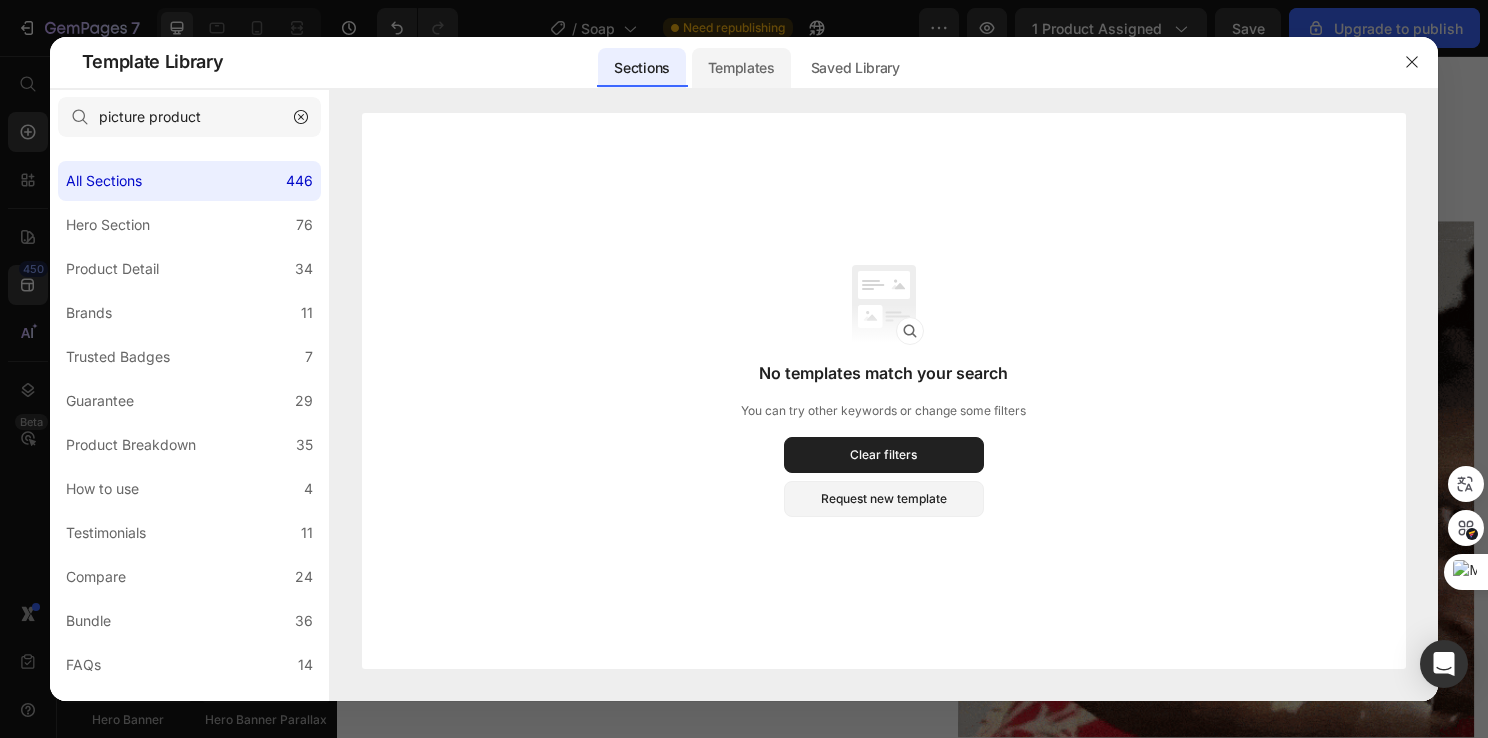 click on "Templates" 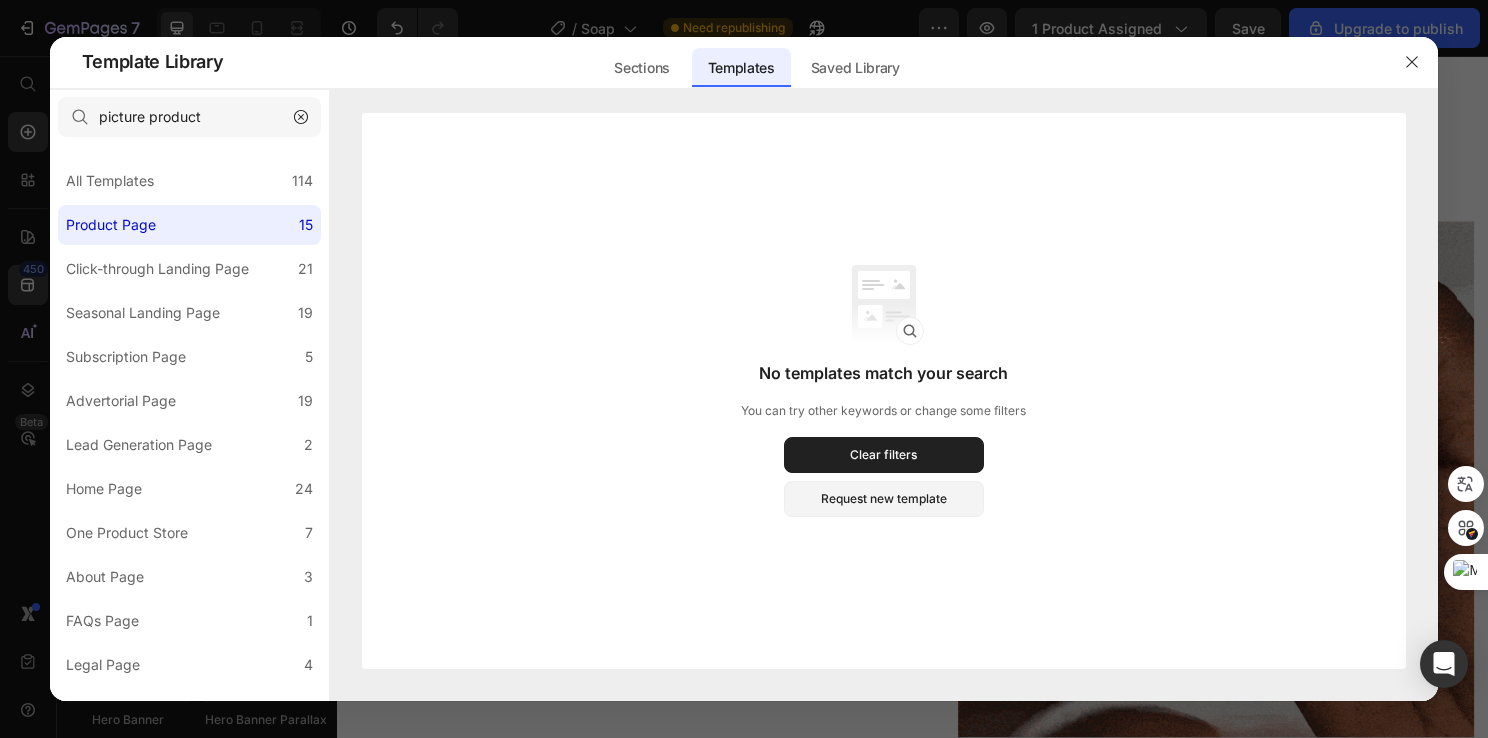 click on "Templates" 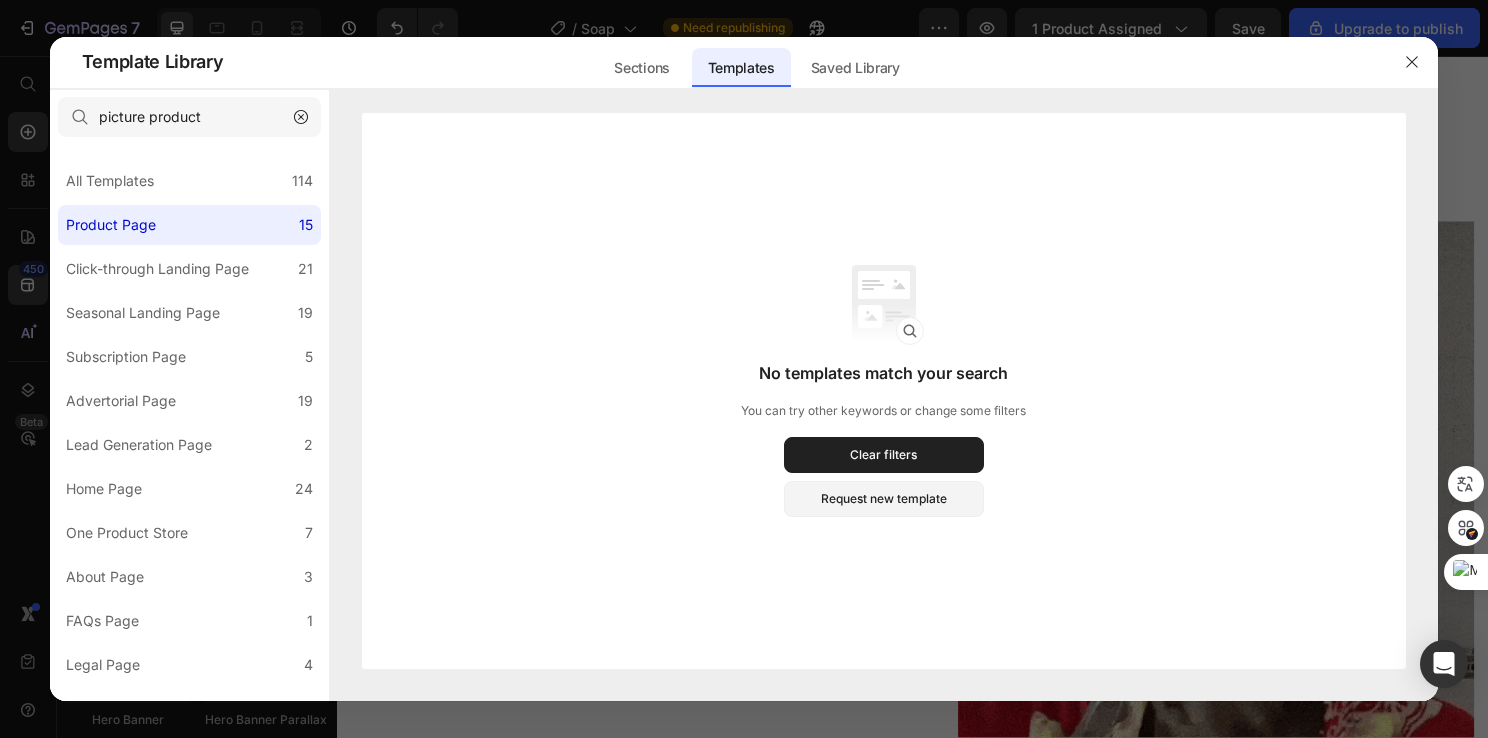 click 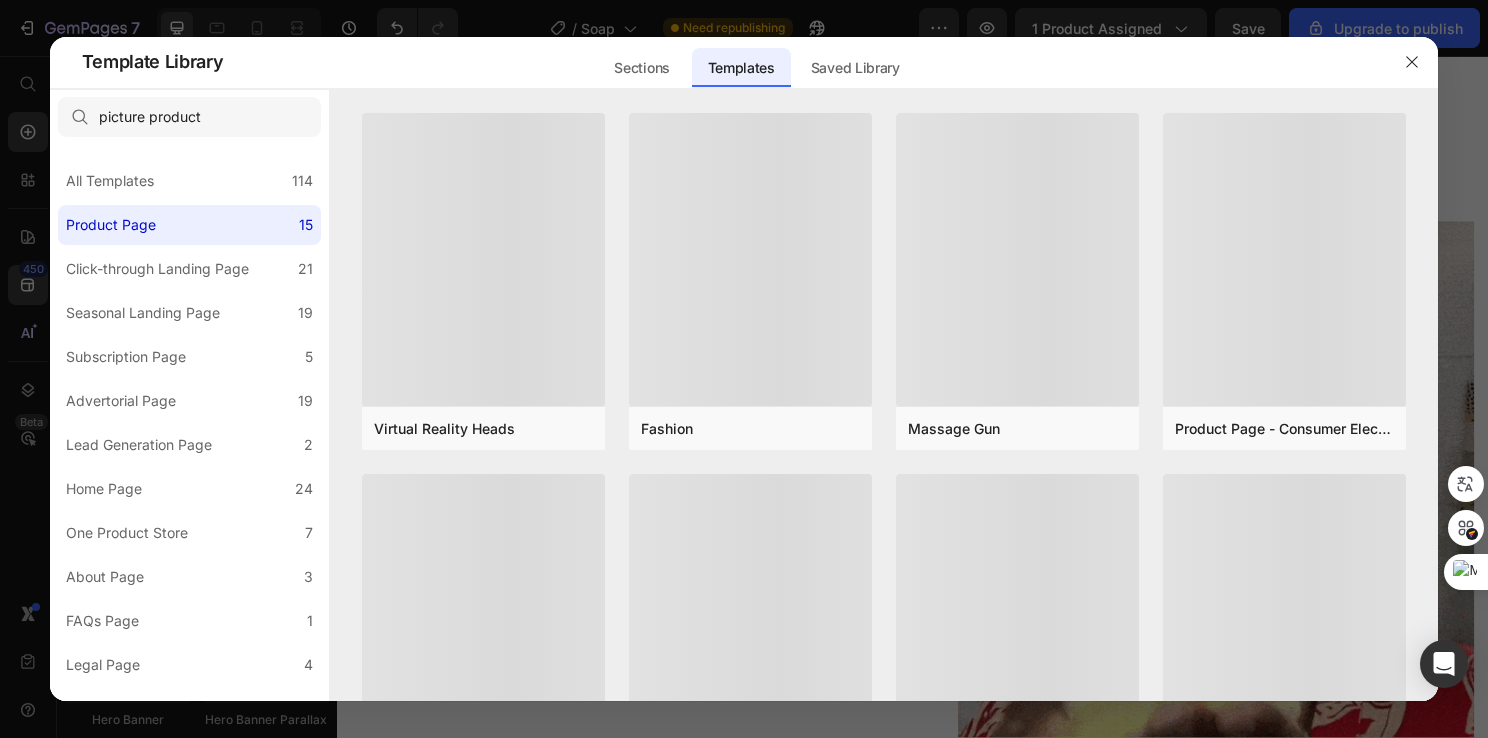 type 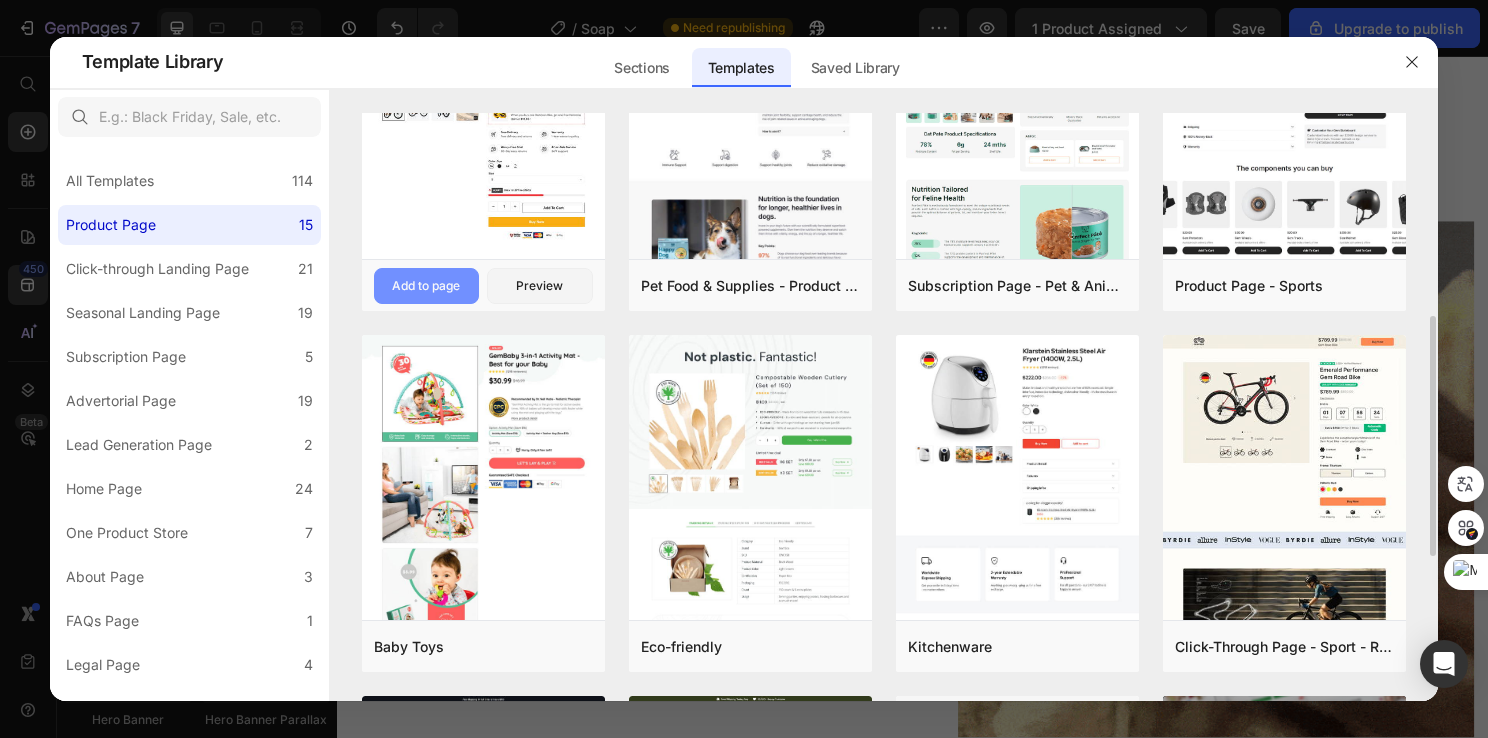 scroll, scrollTop: 300, scrollLeft: 0, axis: vertical 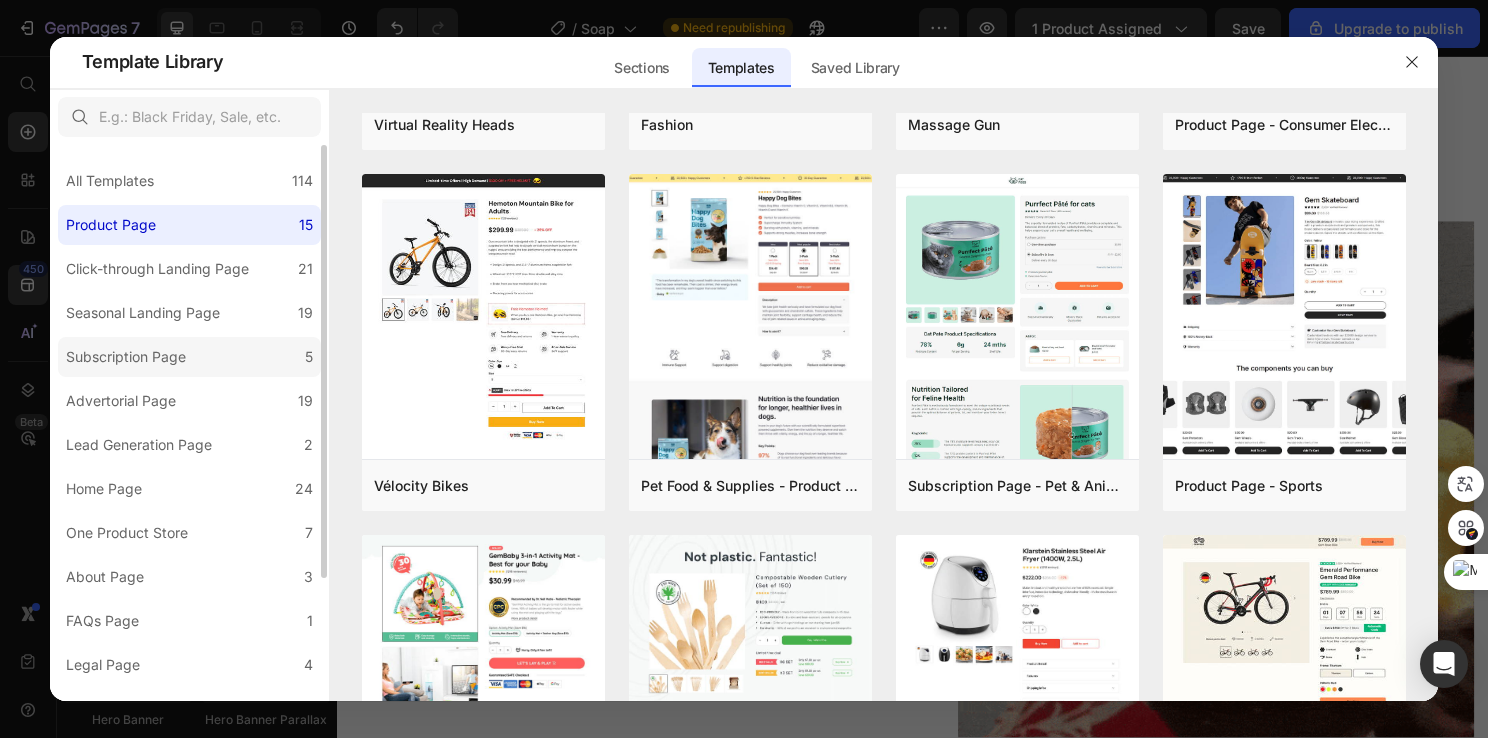 click on "Subscription Page 5" 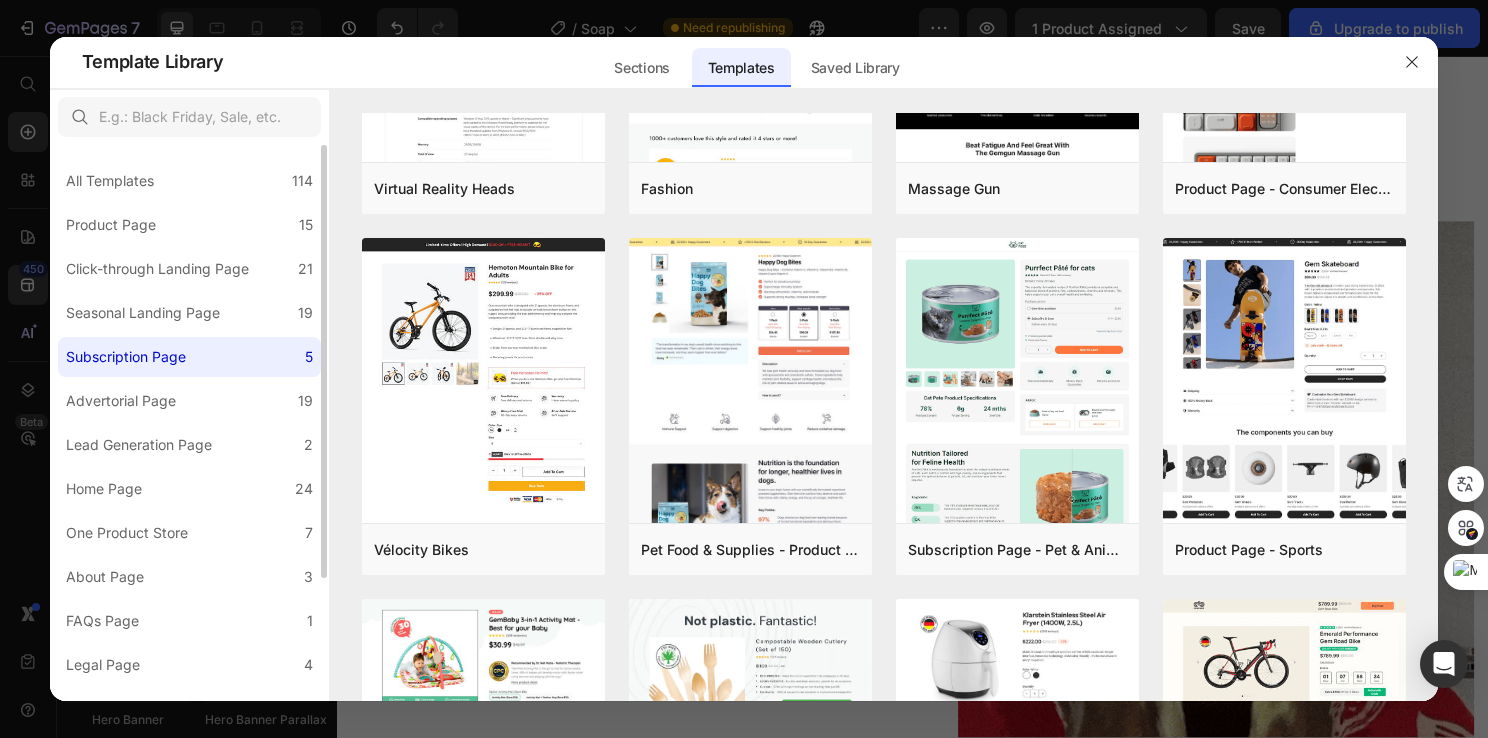 scroll, scrollTop: 0, scrollLeft: 0, axis: both 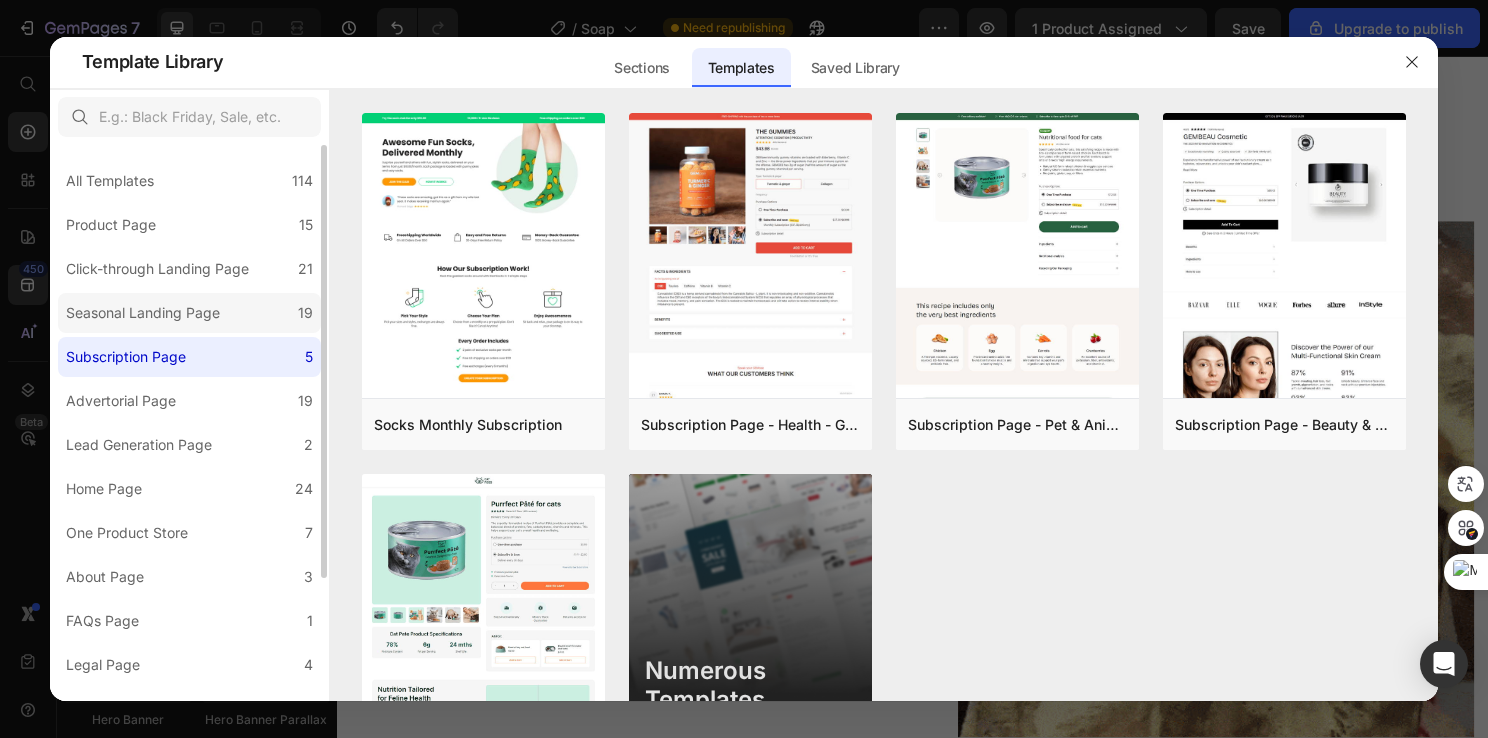 click on "Seasonal Landing Page" at bounding box center (143, 313) 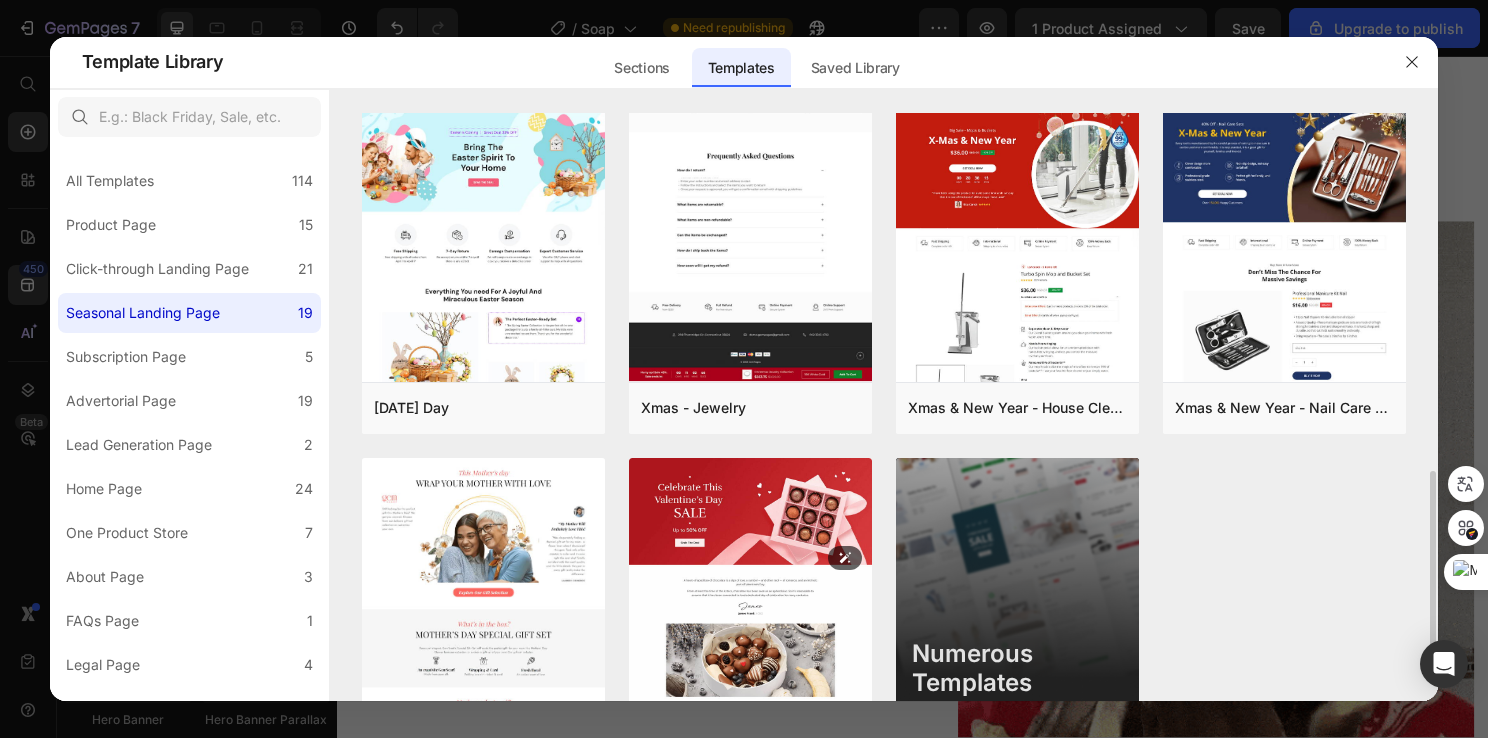 scroll, scrollTop: 1217, scrollLeft: 0, axis: vertical 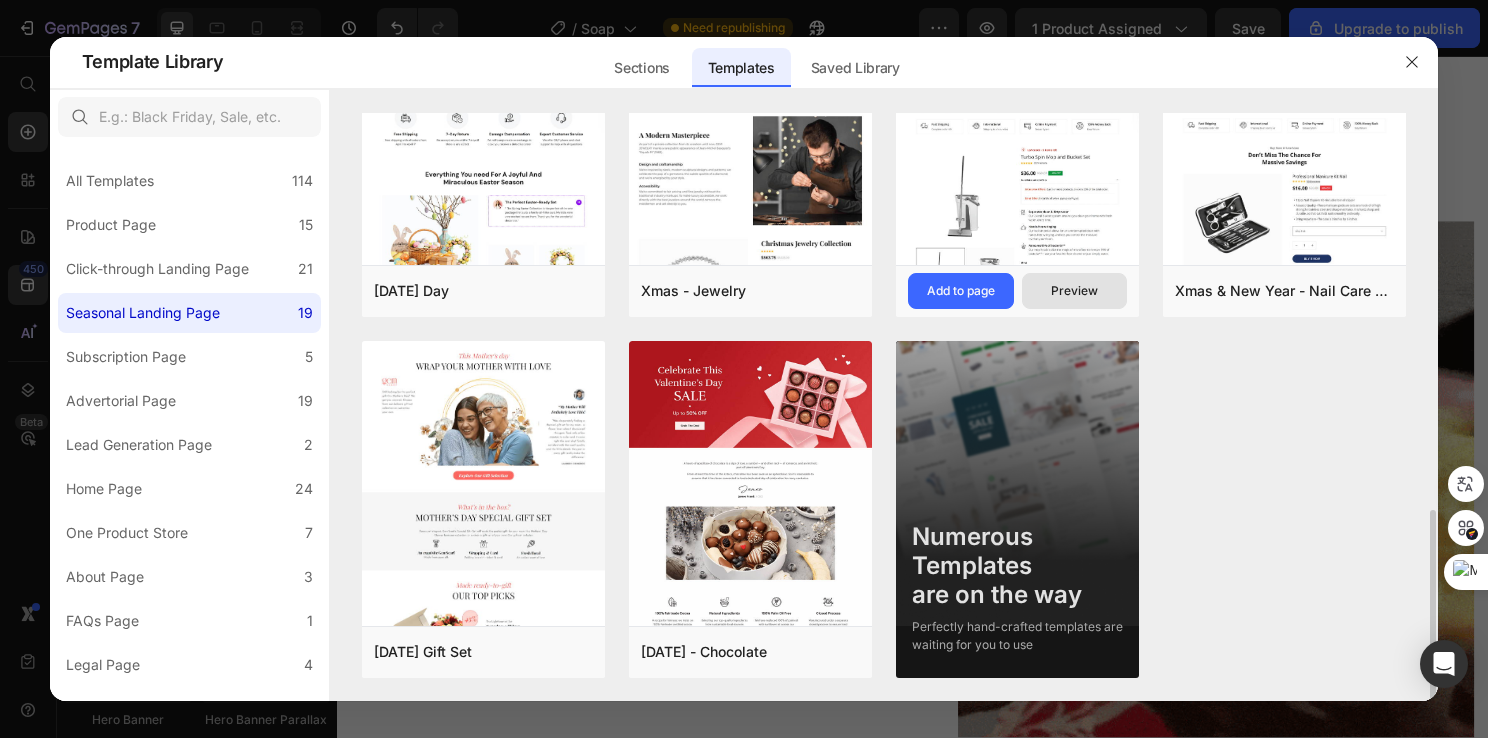 click on "Preview" at bounding box center (1075, 291) 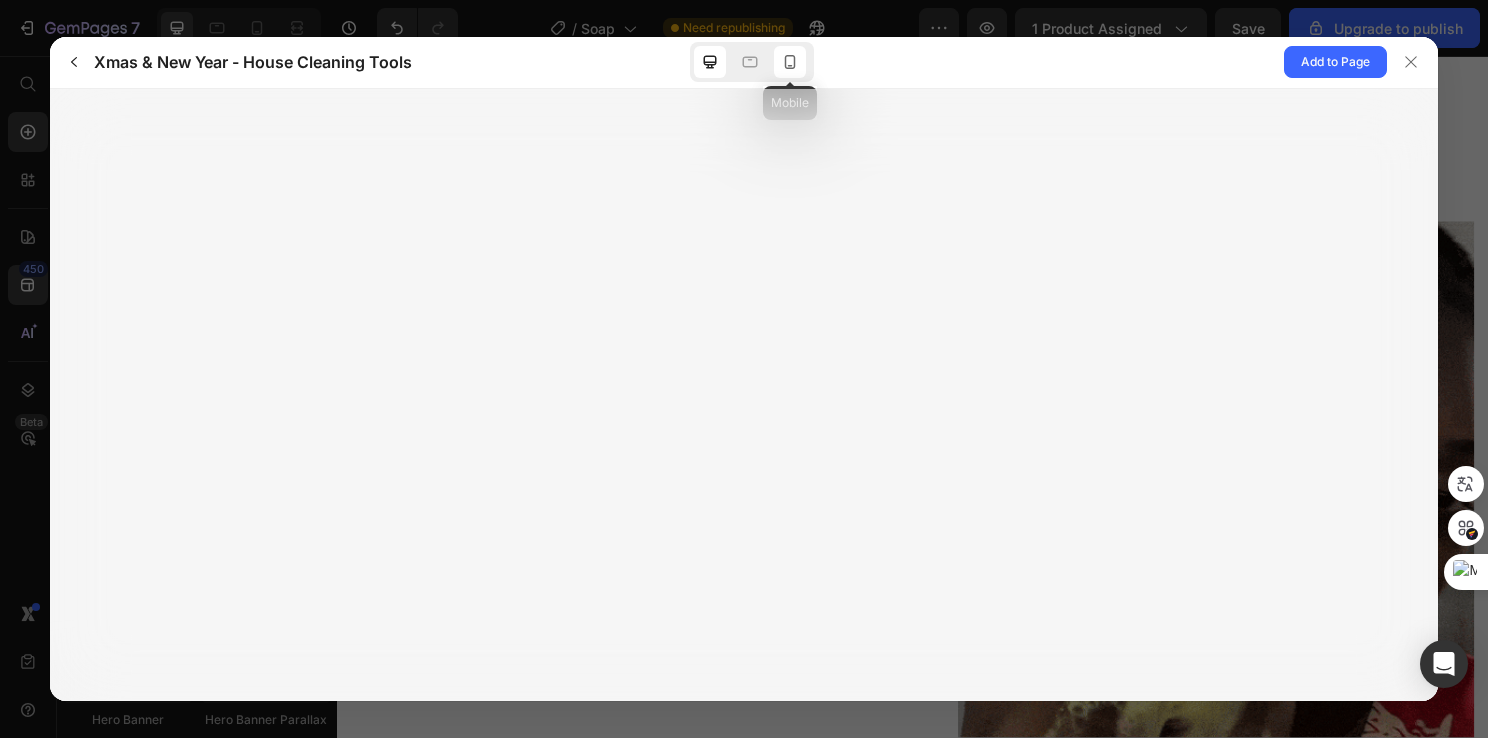 click 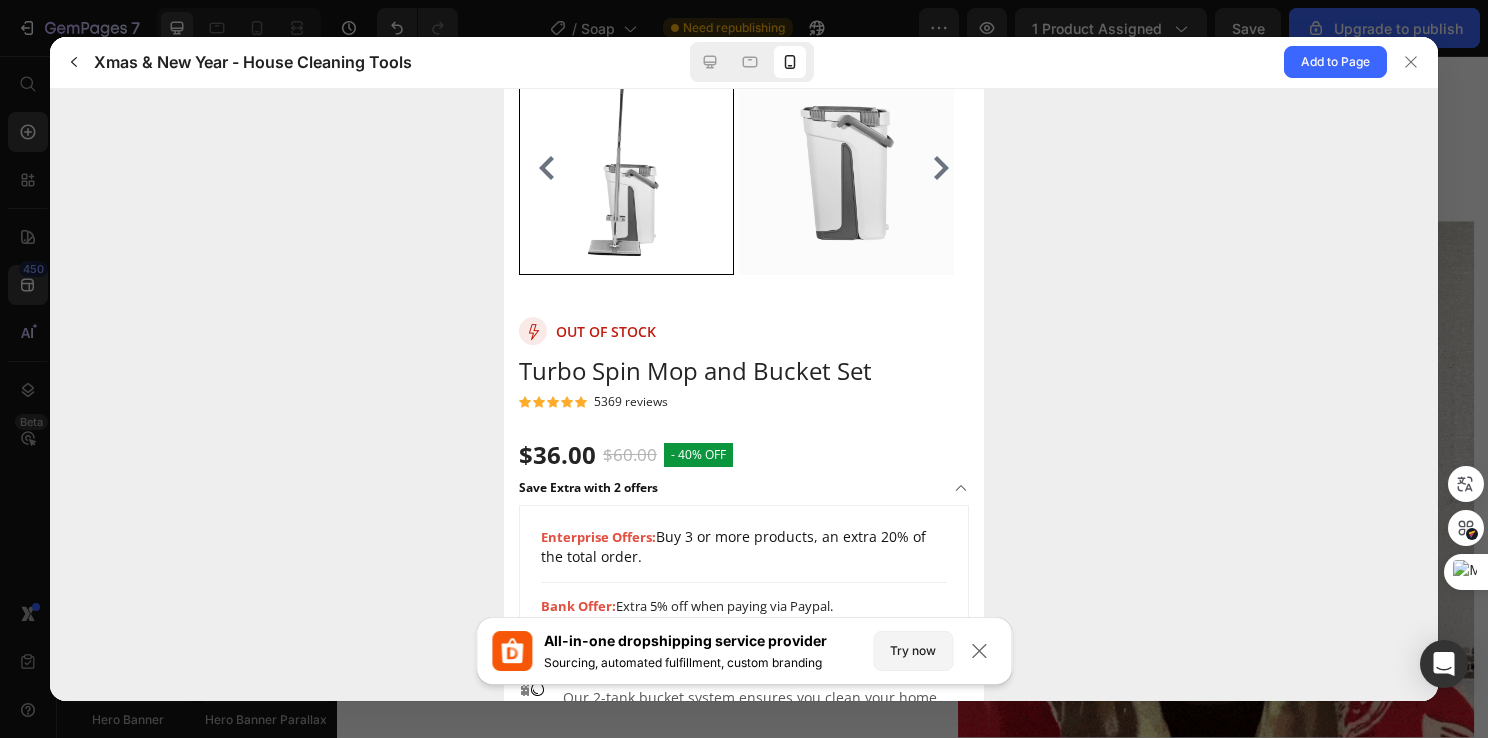 scroll, scrollTop: 2000, scrollLeft: 0, axis: vertical 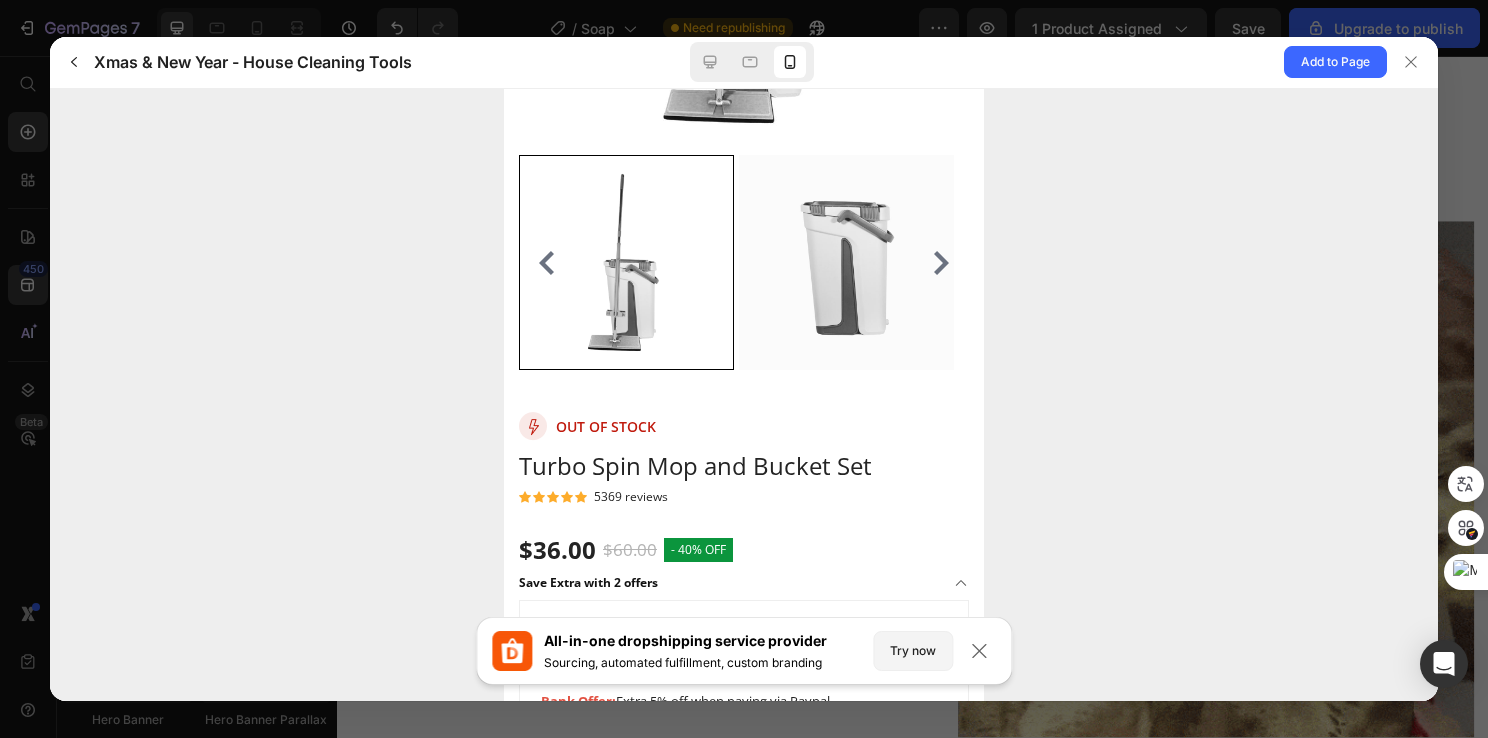 click at bounding box center (625, 261) 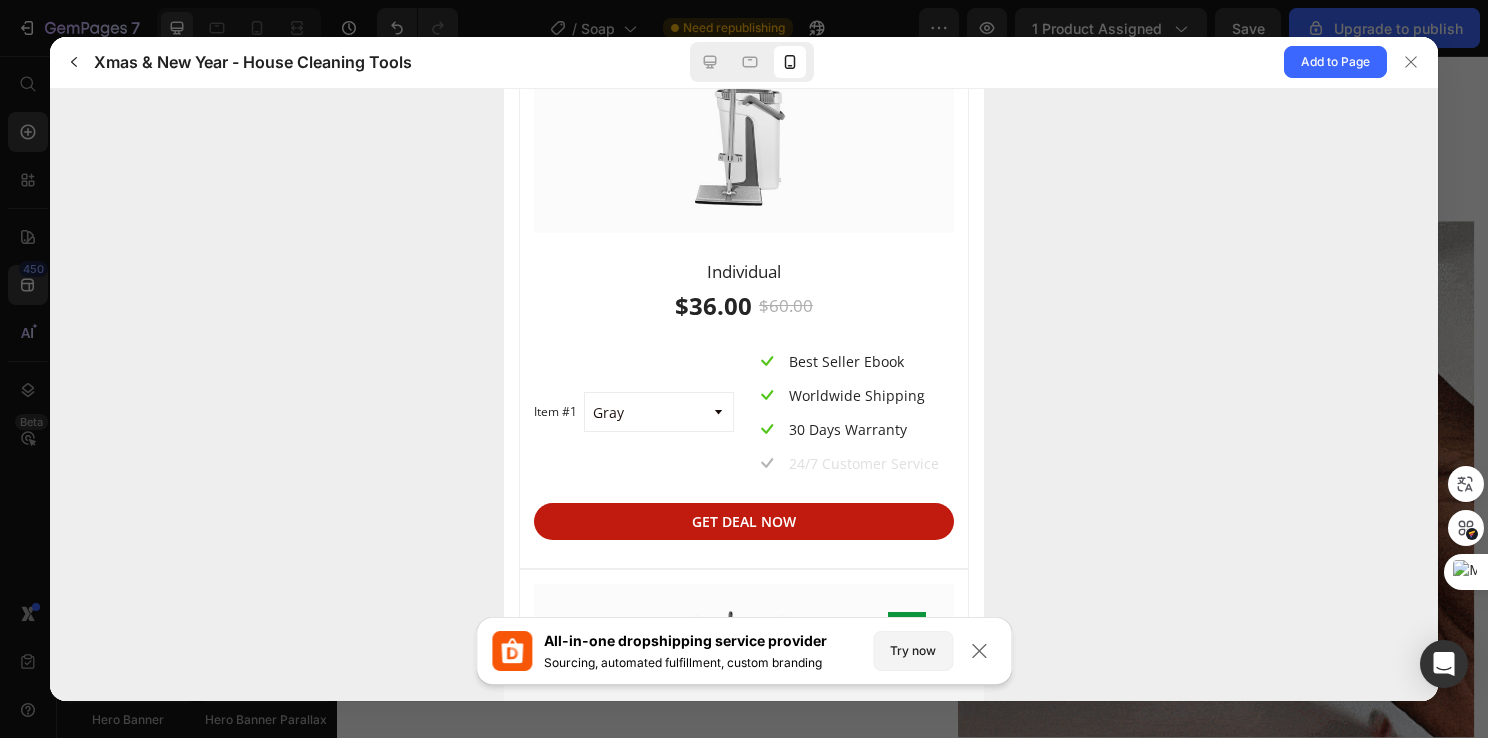 scroll, scrollTop: 5600, scrollLeft: 0, axis: vertical 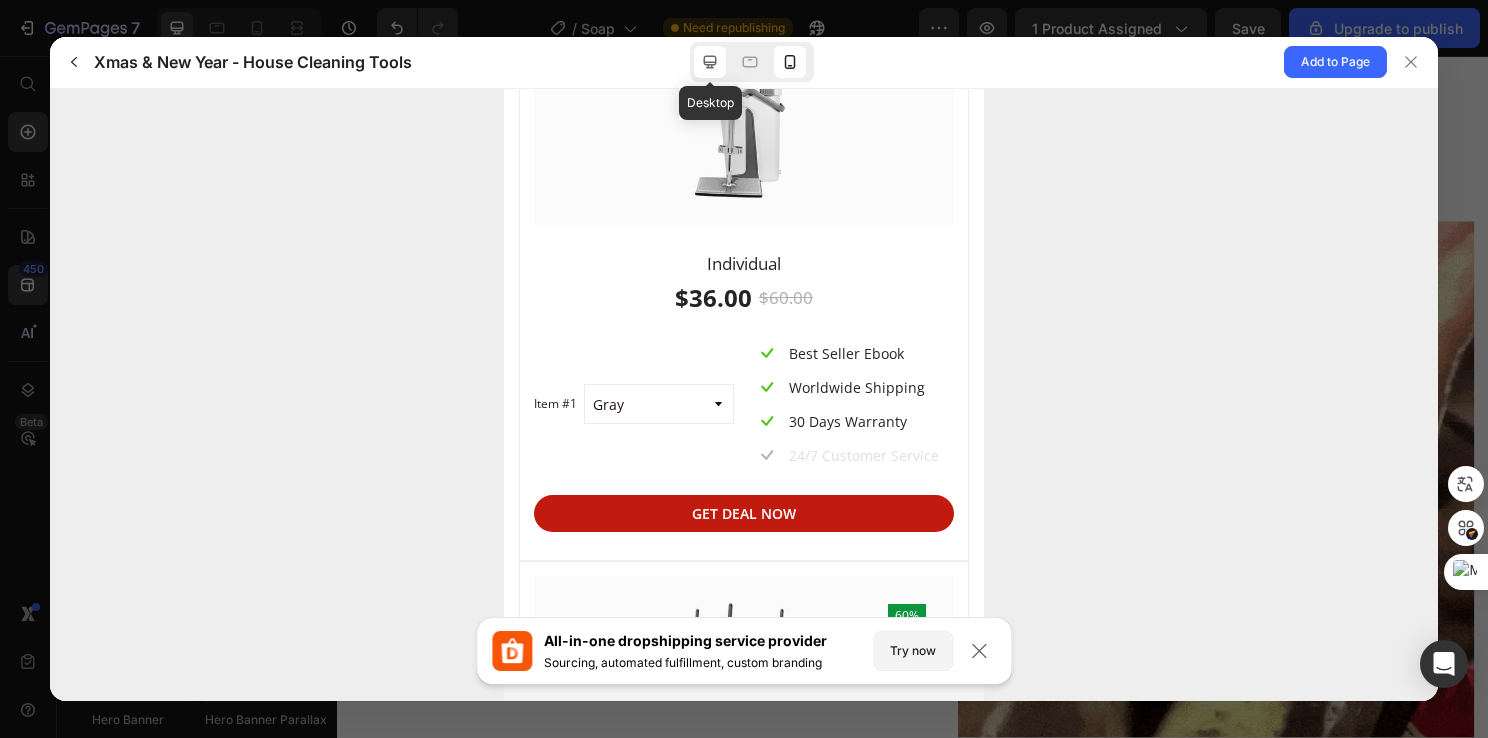 click 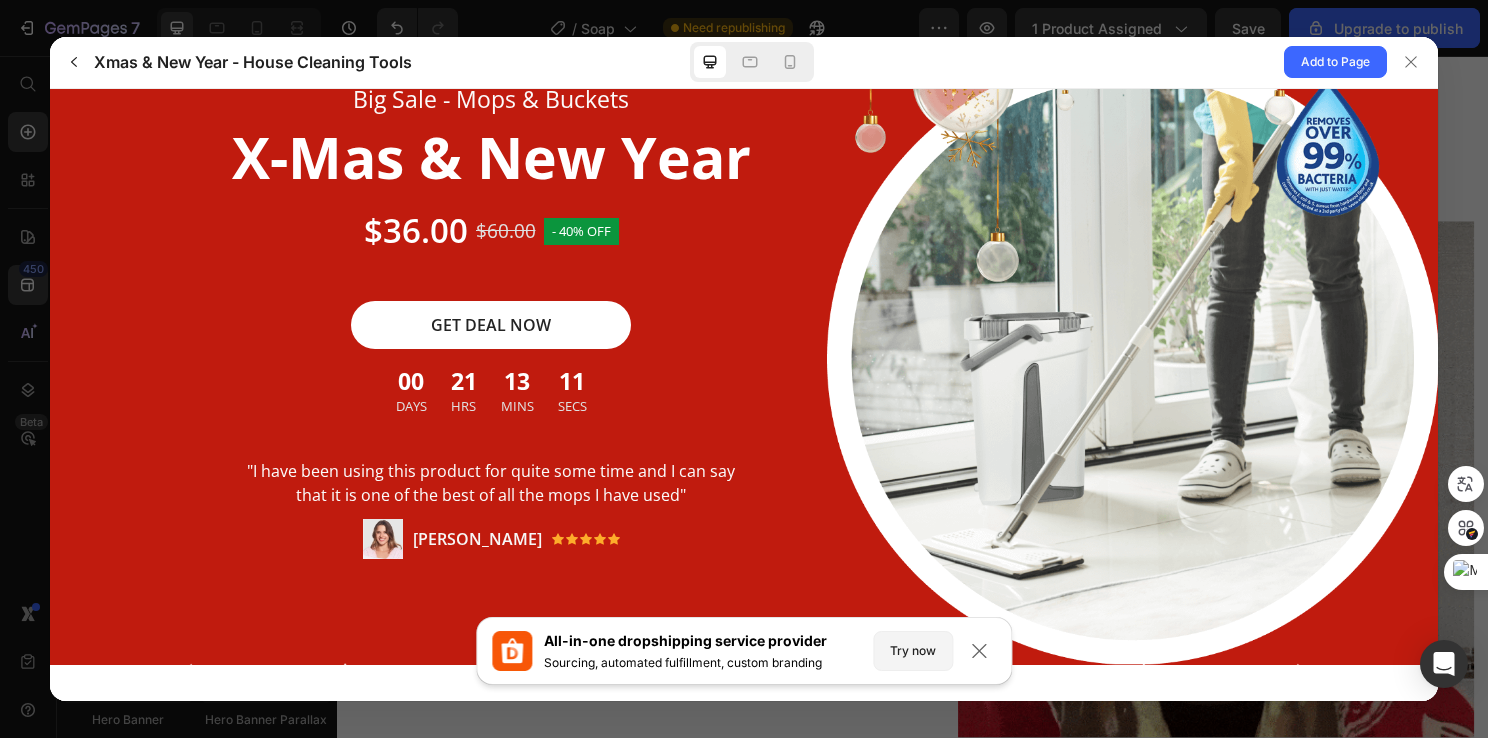 scroll, scrollTop: 169, scrollLeft: 0, axis: vertical 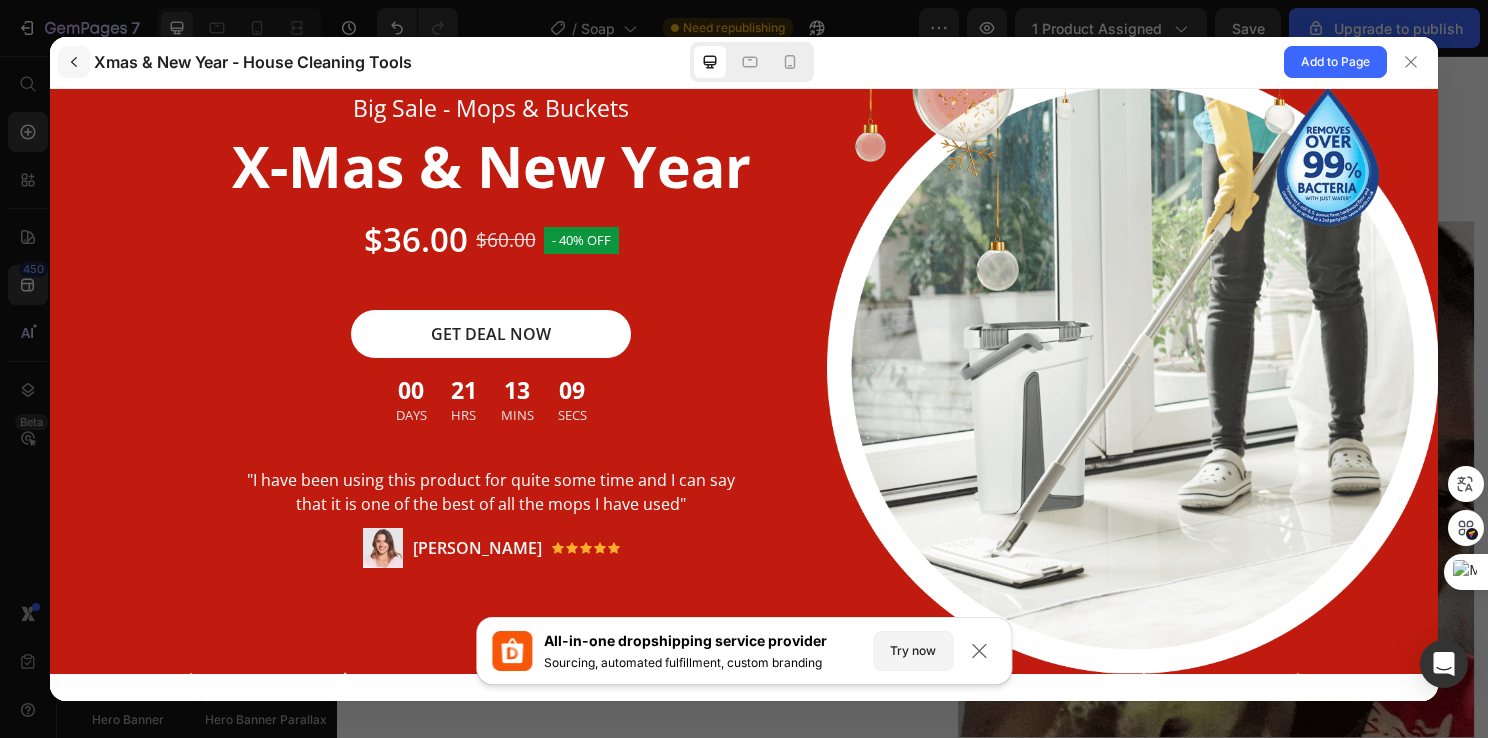 click 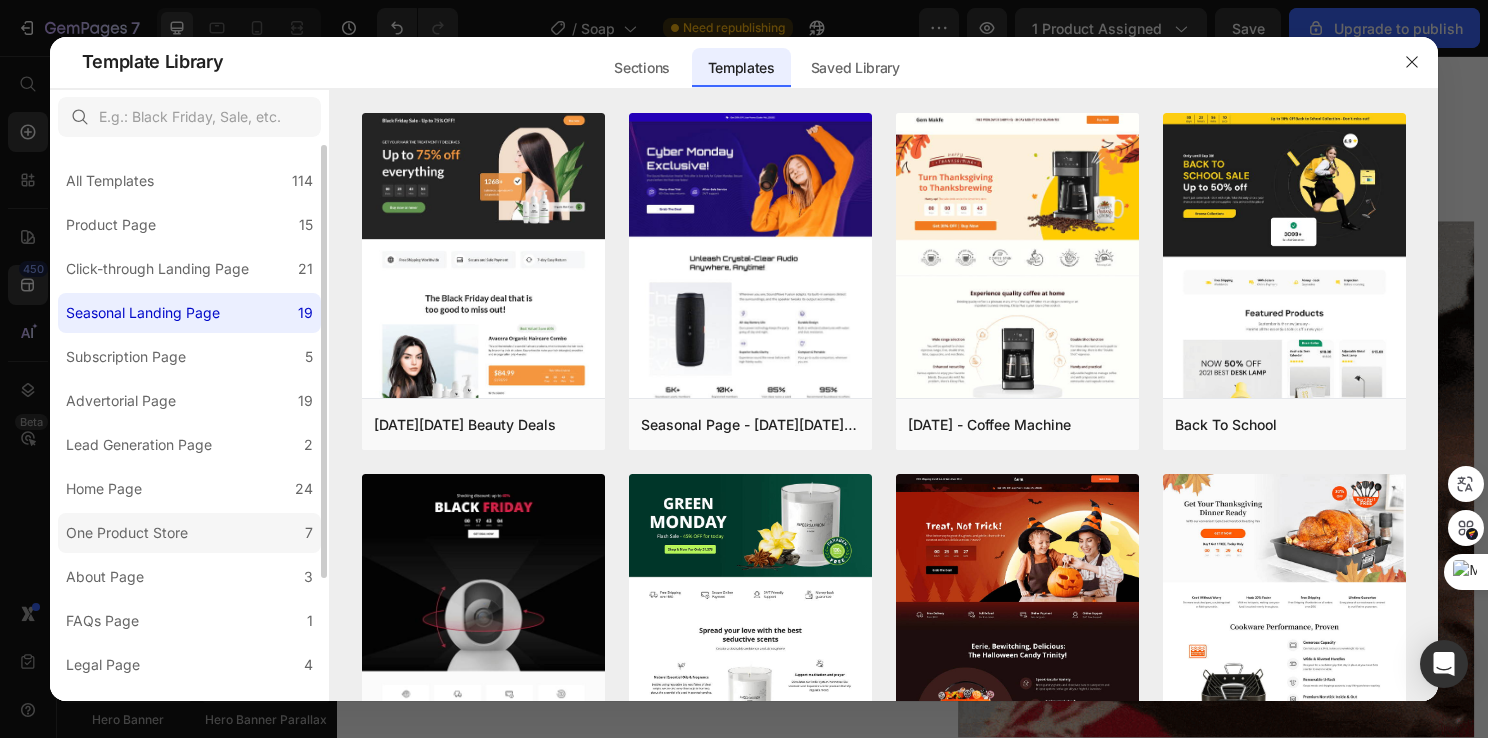 click on "One Product Store" at bounding box center [127, 533] 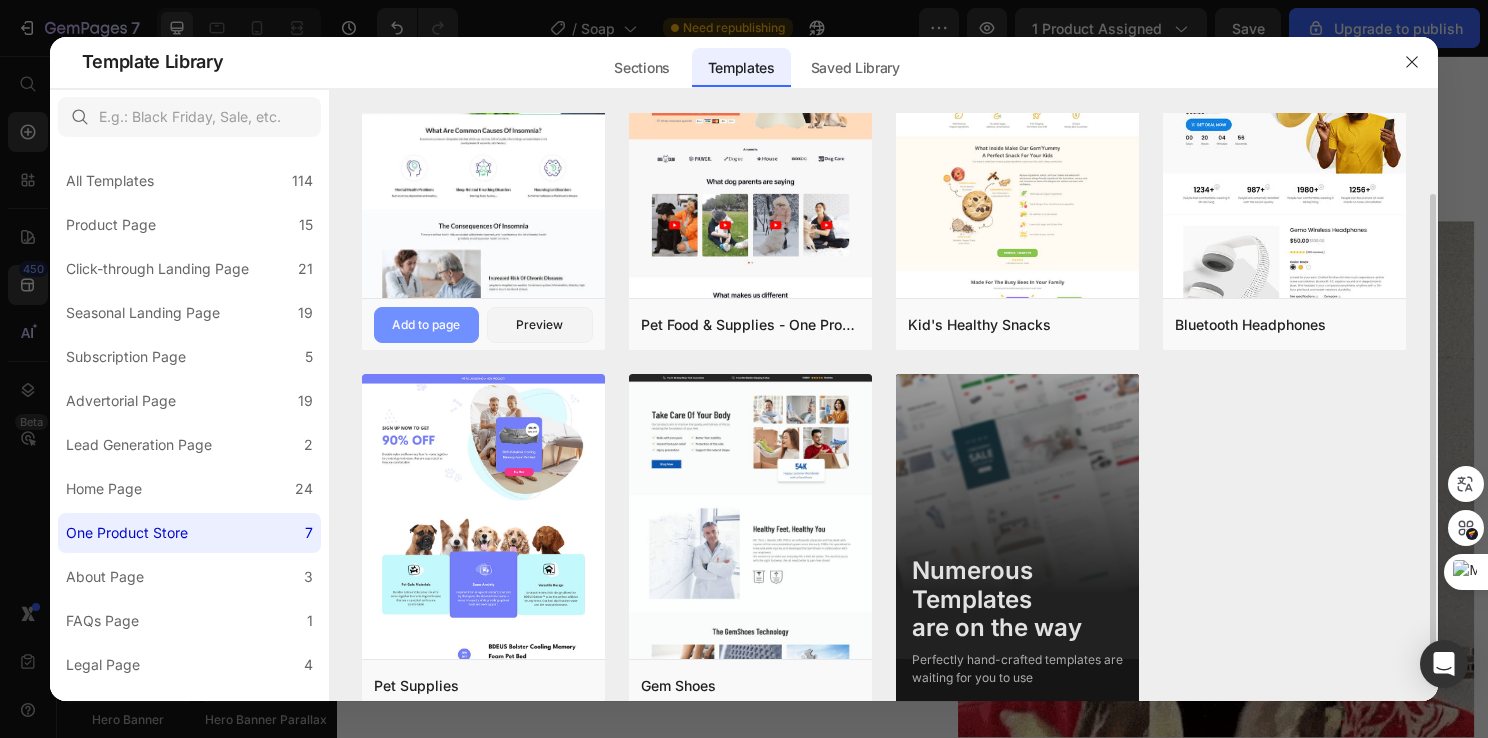 scroll, scrollTop: 133, scrollLeft: 0, axis: vertical 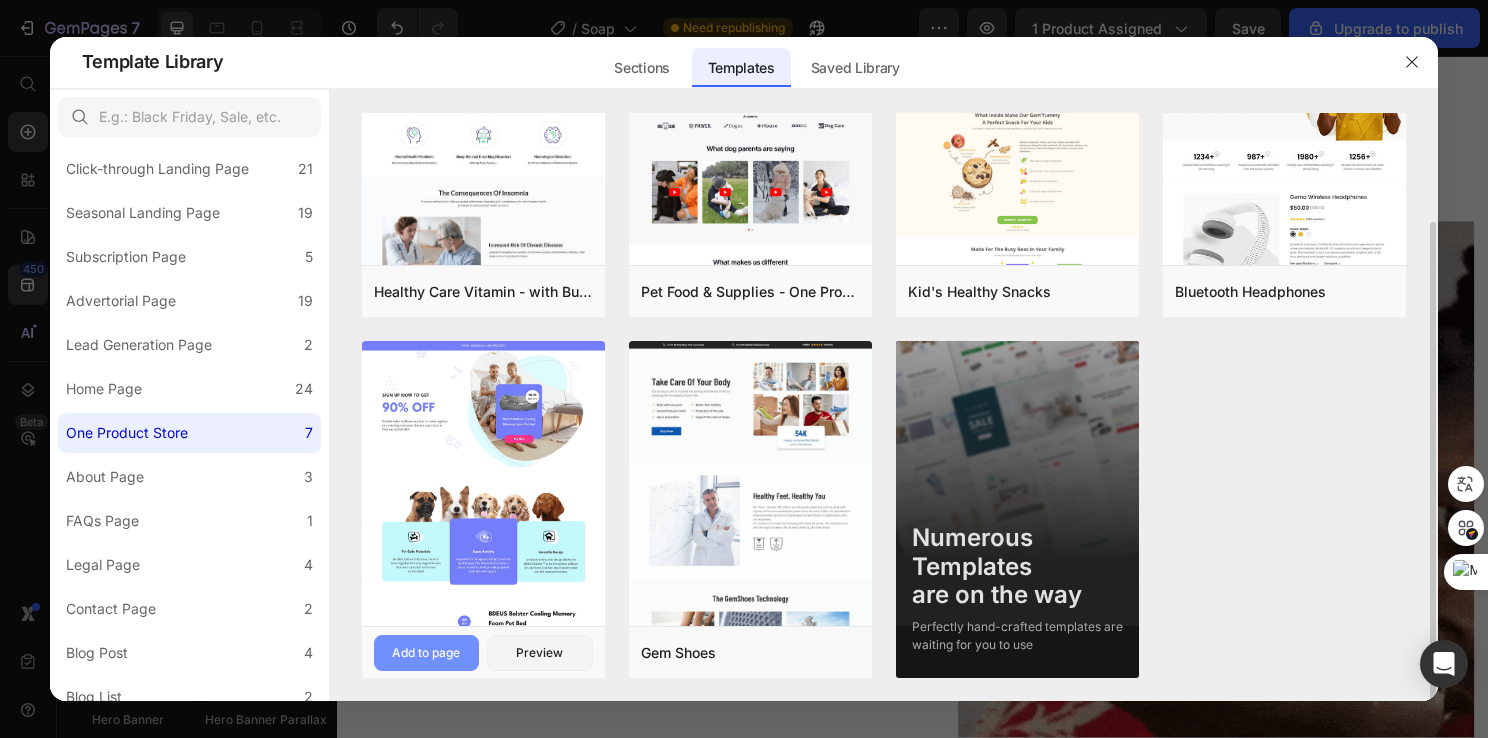 click on "Add to page" at bounding box center (426, 653) 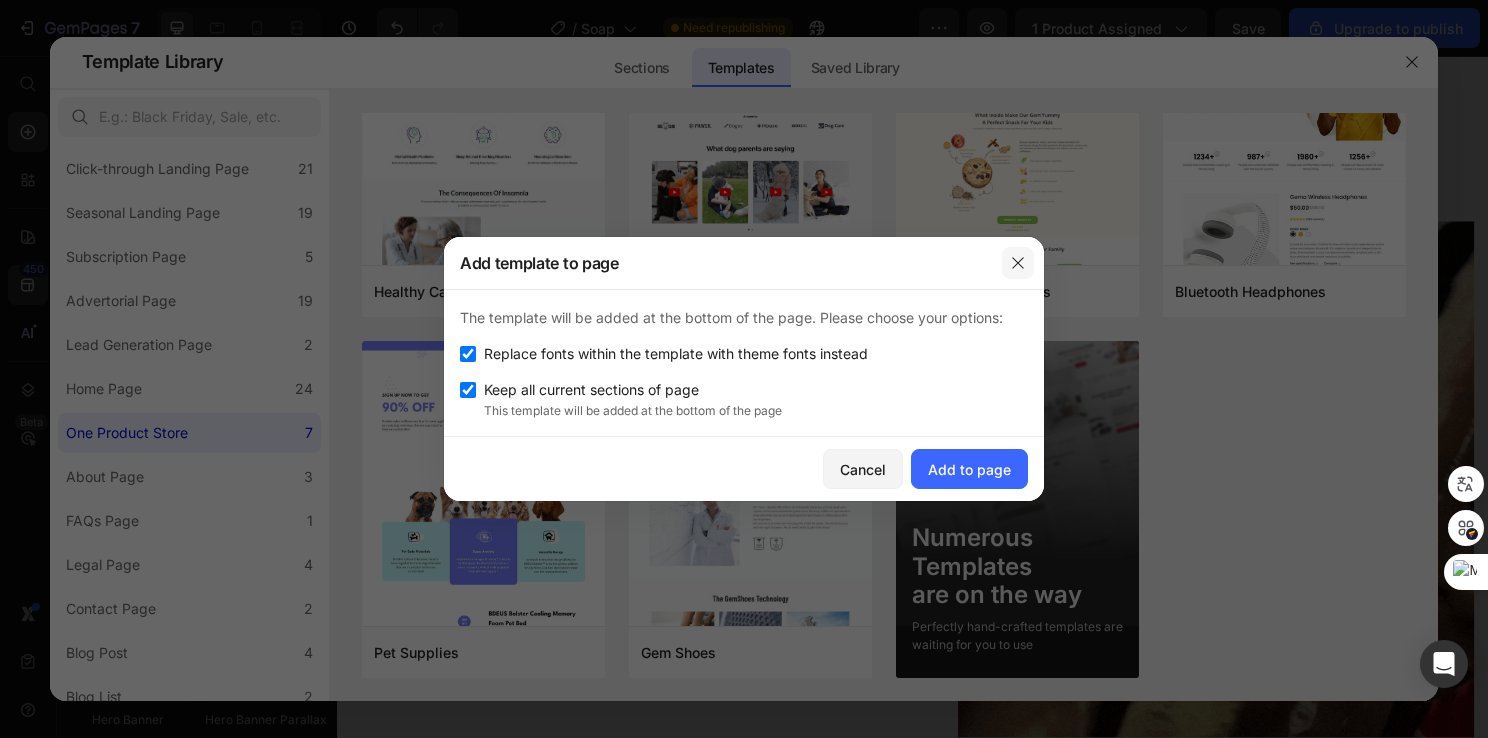 click at bounding box center [1018, 263] 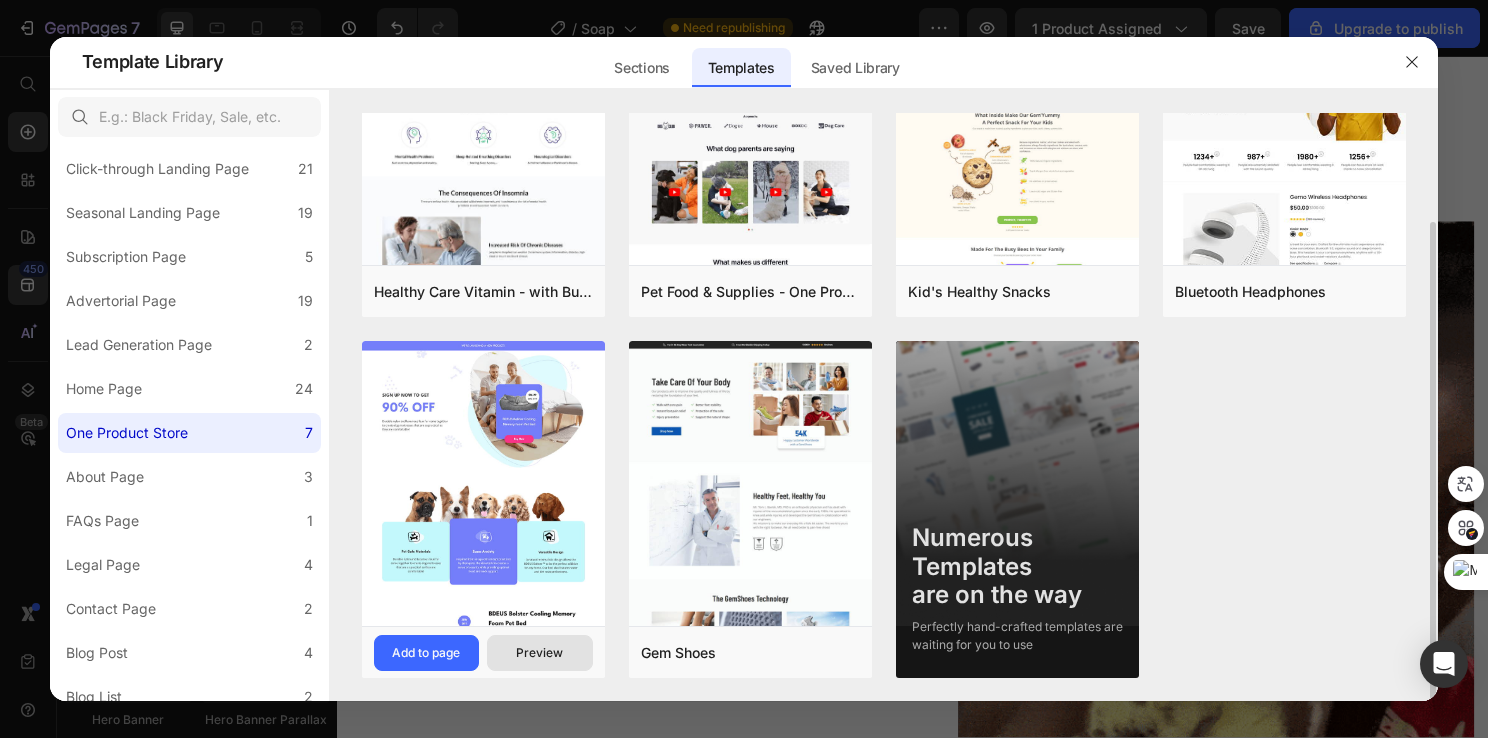 click on "Preview" at bounding box center [539, 653] 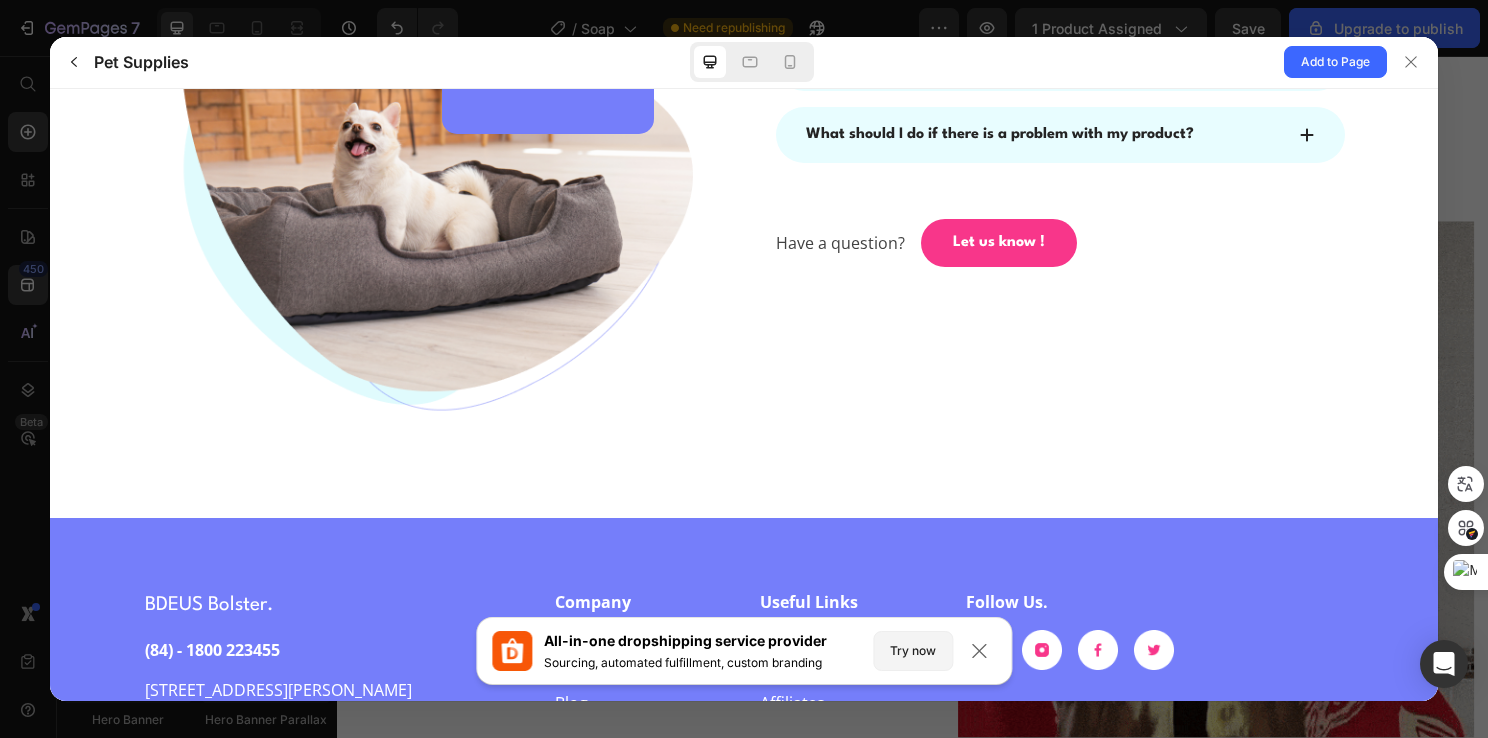 scroll, scrollTop: 5014, scrollLeft: 0, axis: vertical 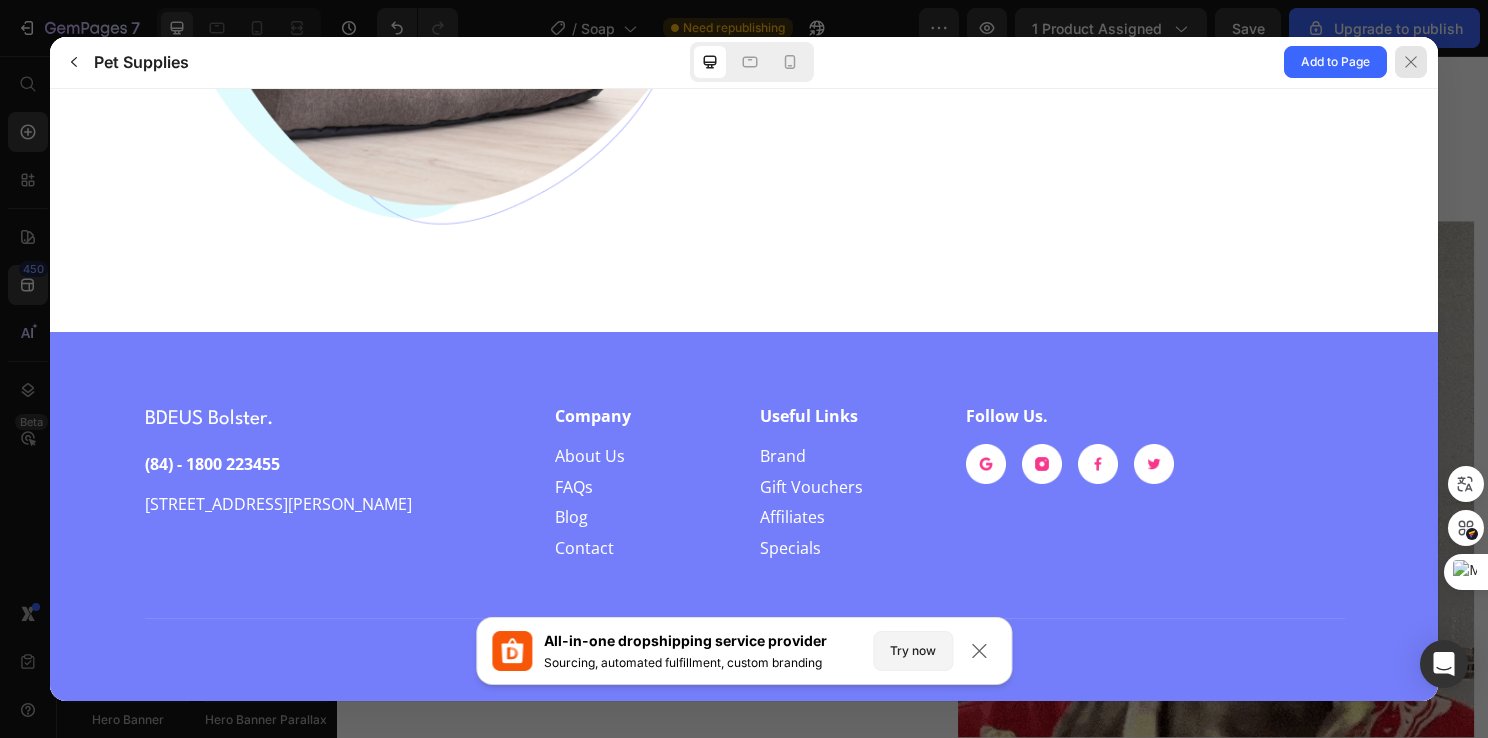 click 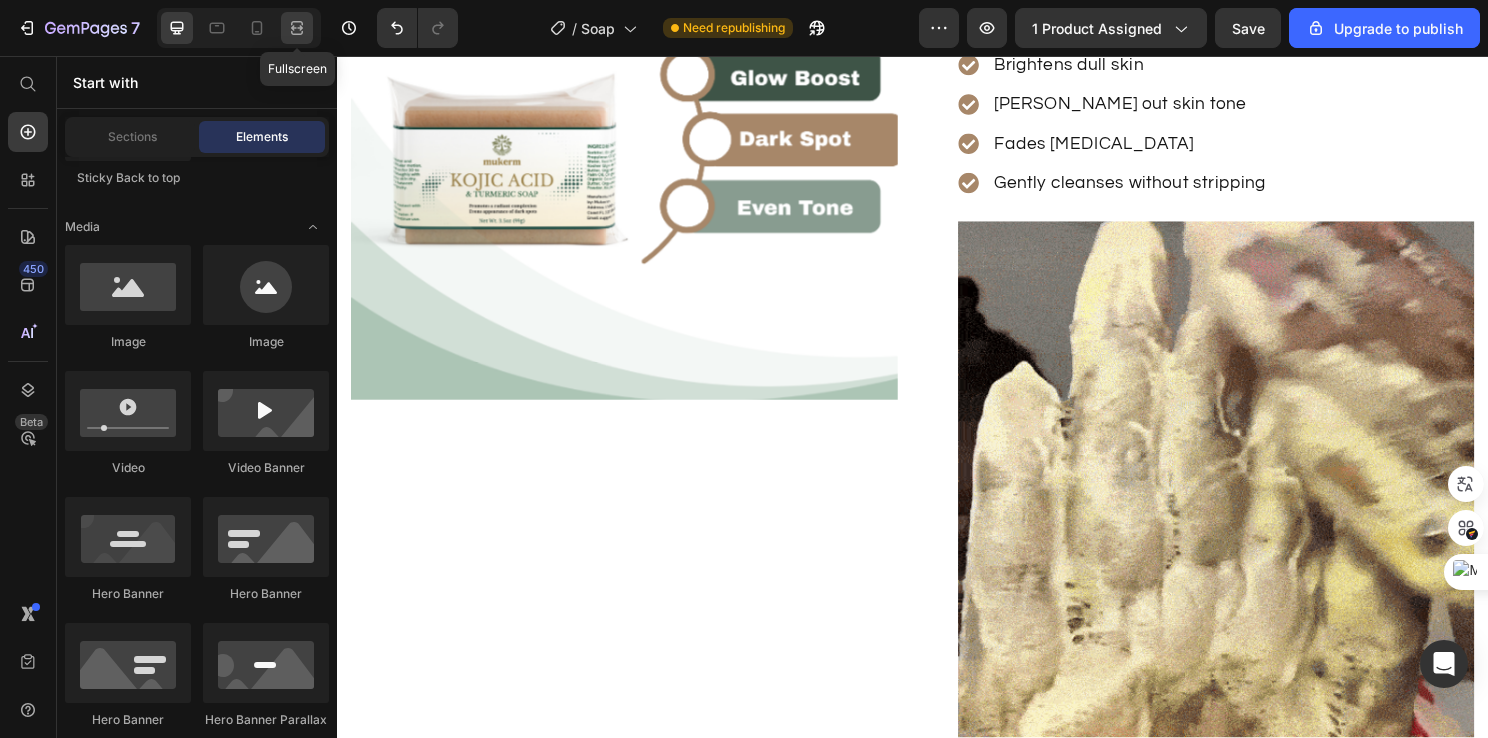 click 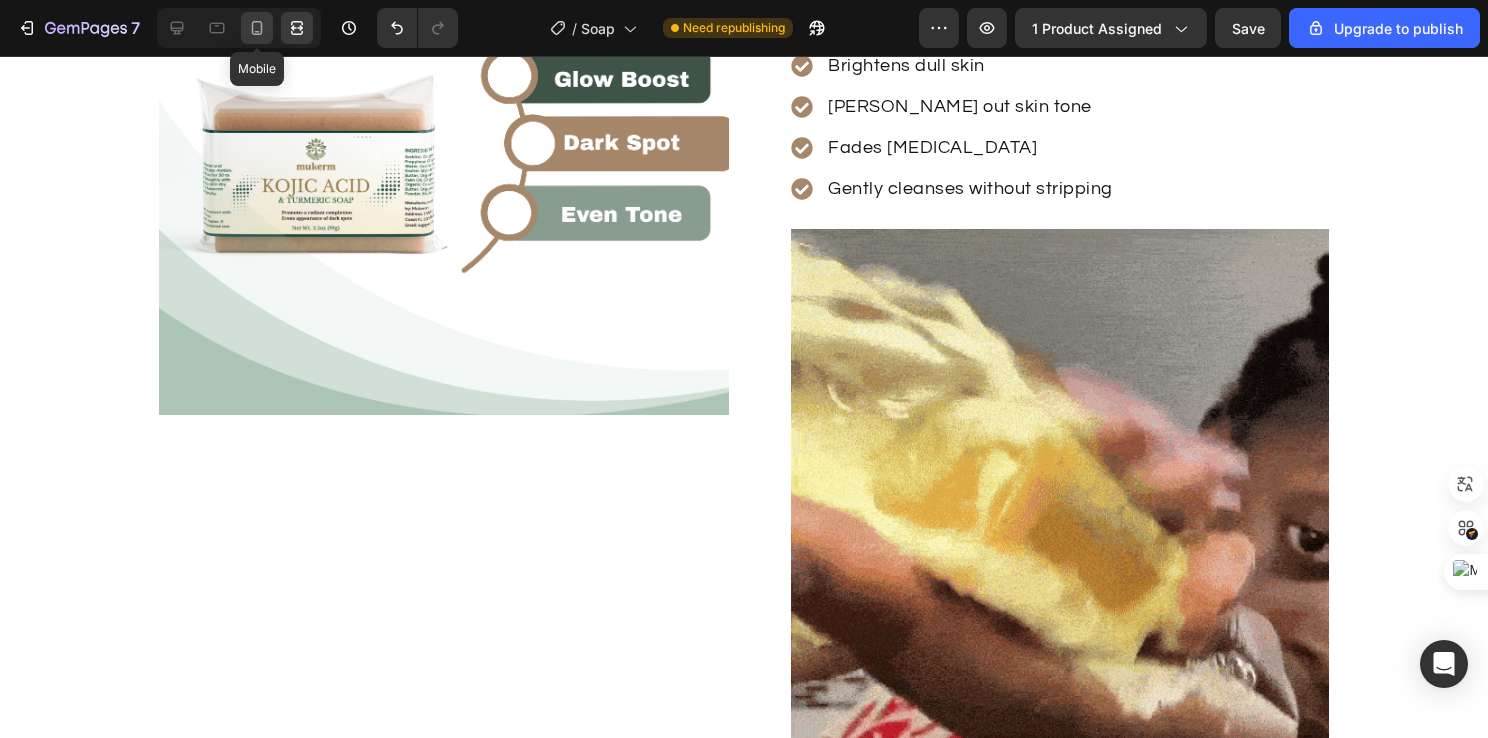 click 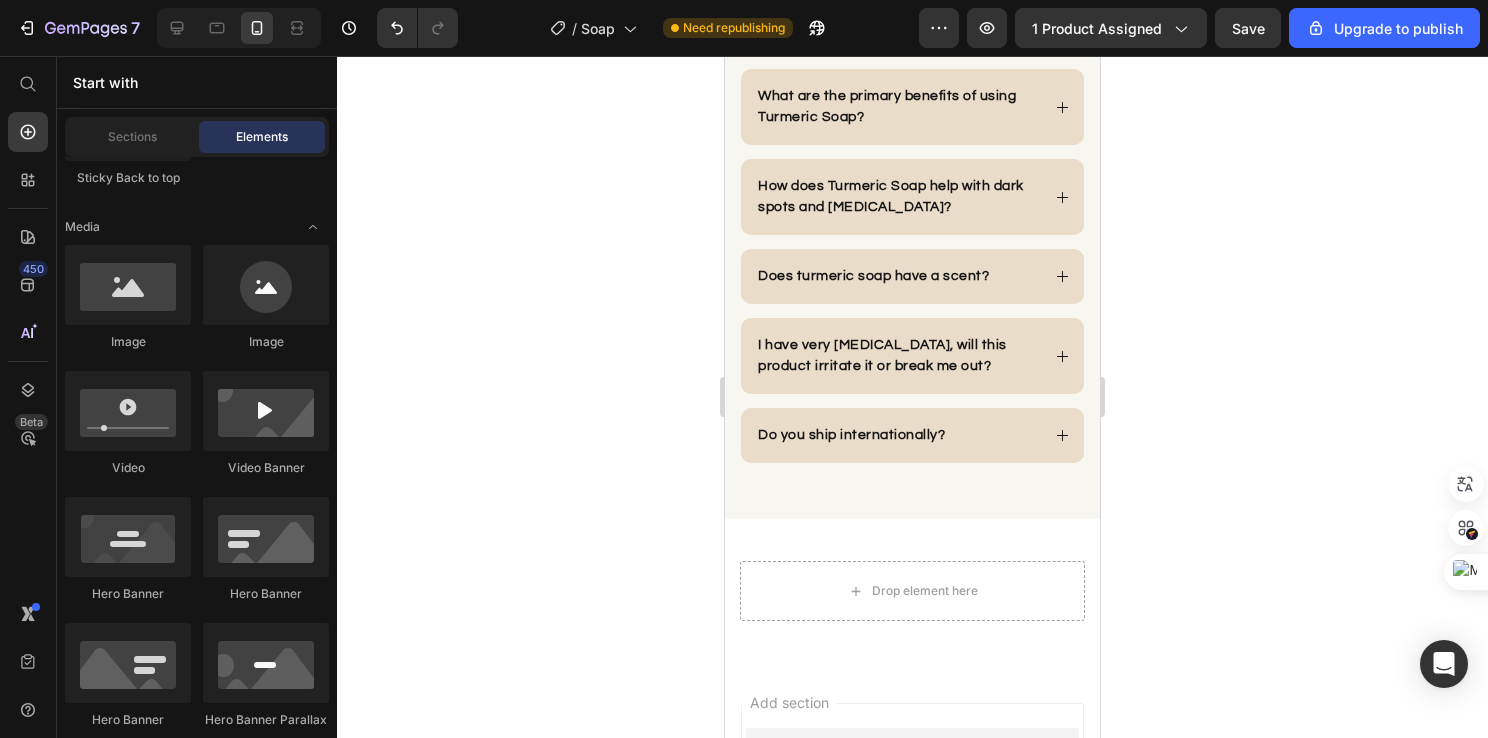 scroll, scrollTop: 6086, scrollLeft: 0, axis: vertical 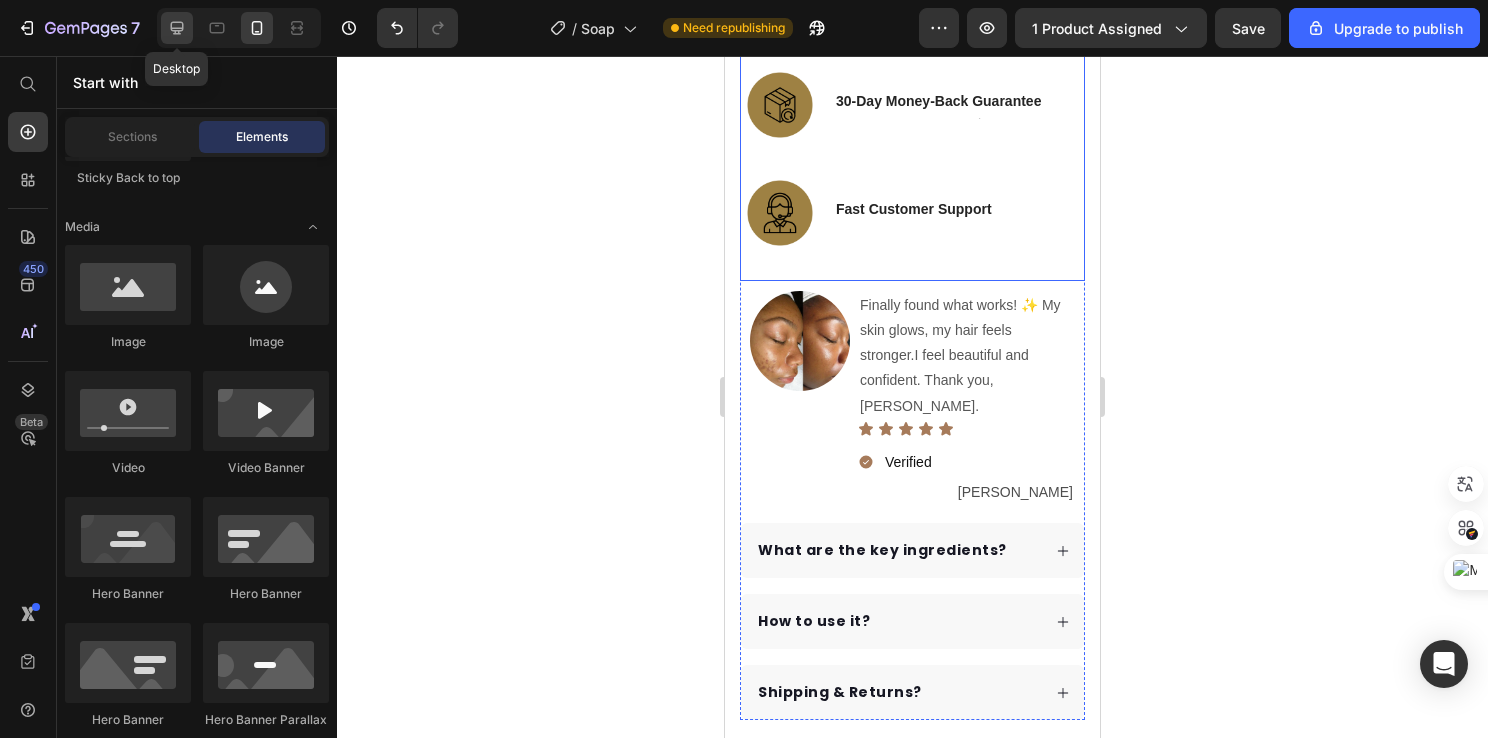 click 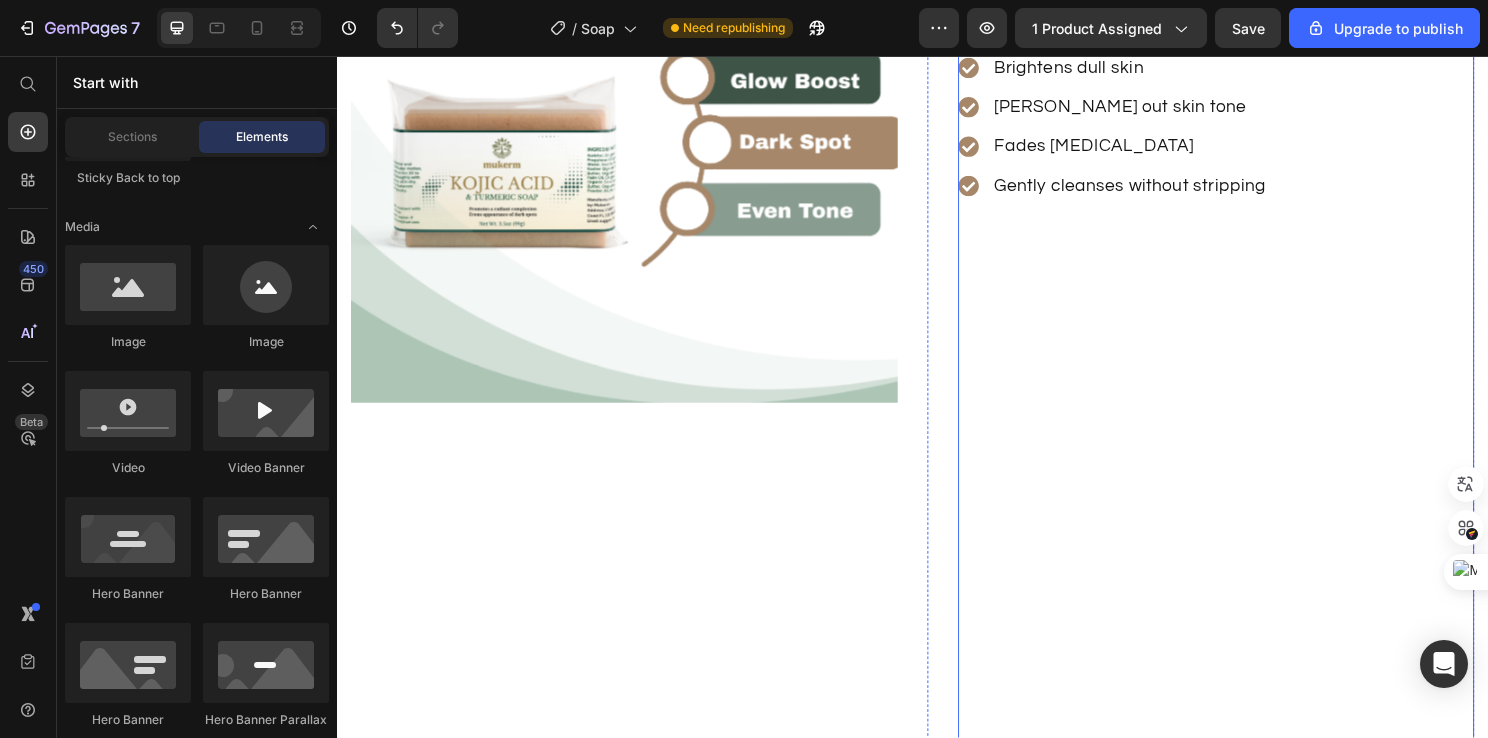scroll, scrollTop: 0, scrollLeft: 0, axis: both 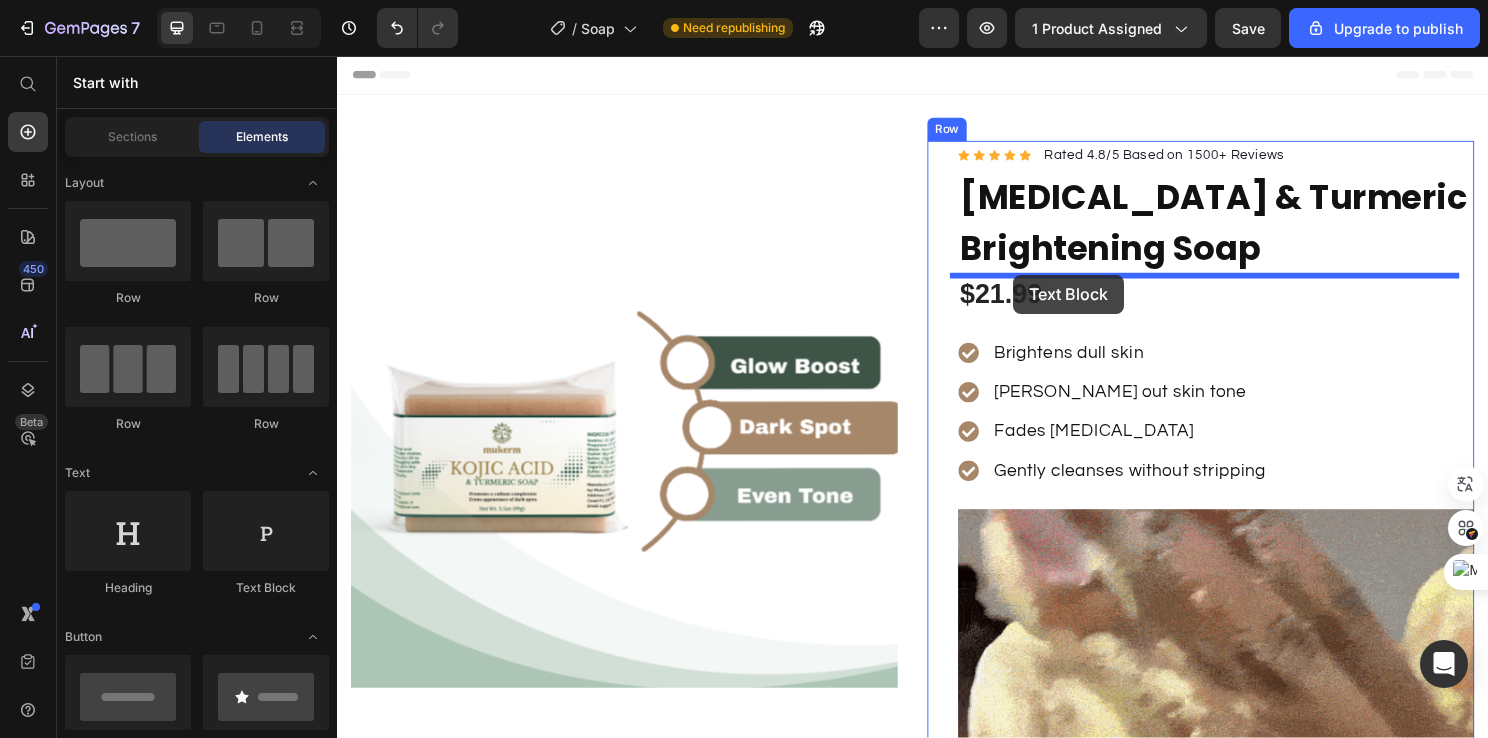 drag, startPoint x: 605, startPoint y: 610, endPoint x: 1042, endPoint y: 284, distance: 545.2018 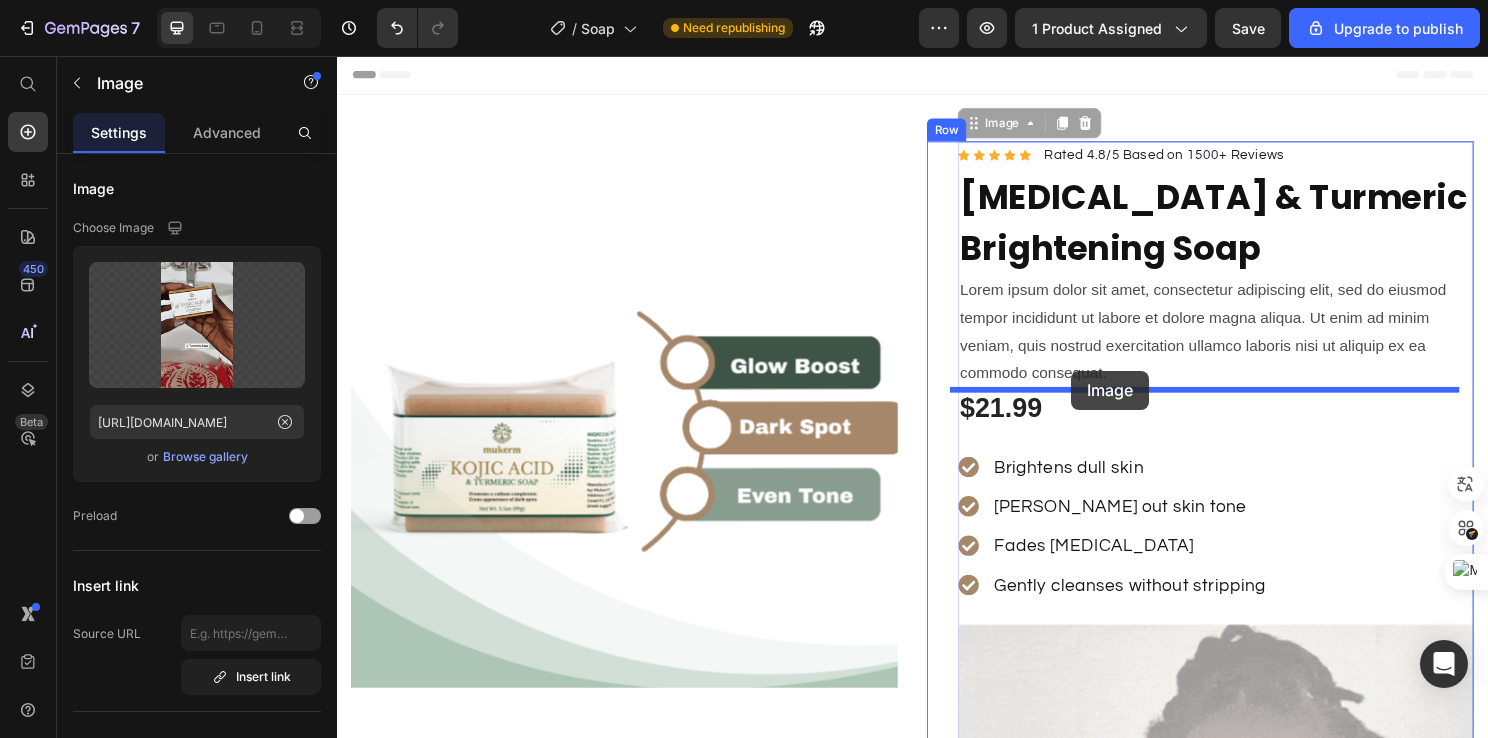 drag, startPoint x: 1131, startPoint y: 385, endPoint x: 1107, endPoint y: 384, distance: 24.020824 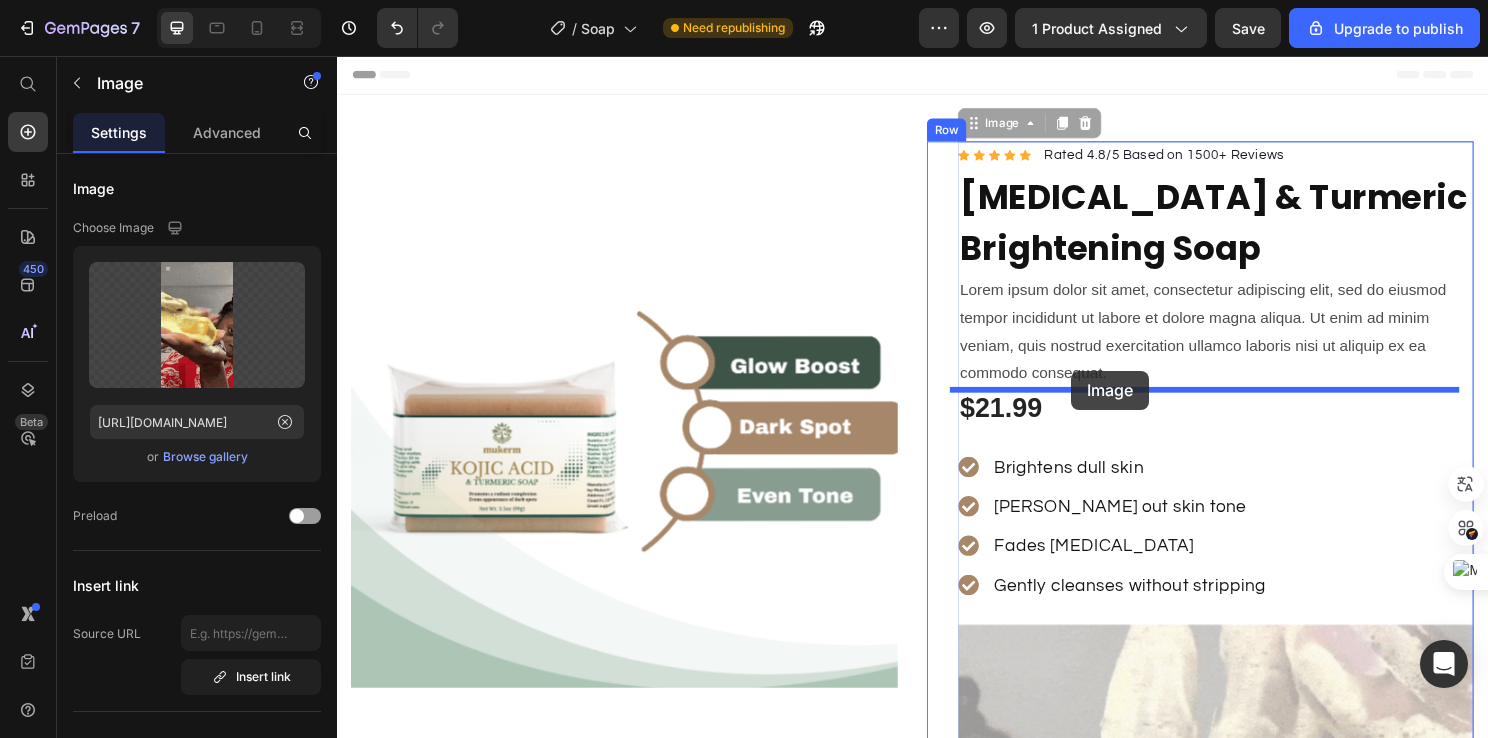 click on "Header Product Images Row Icon Icon Icon Icon Icon Icon List Hoz Rated 4.8/5 Based on 1500+ Reviews Text block Row Kojic Acid & Turmeric Brightening Soap Product Title Lorem ipsum dolor sit amet, consectetur adipiscing elit, sed do eiusmod tempor incididunt ut labore et dolore magna aliqua. Ut enim ad minim veniam, quis nostrud exercitation ullamco laboris nisi ut aliquip ex ea commodo consequat. Text Block $21.99 Product Price Brightens dull skin Evens out skin tone Fades acne scars Gently cleanses without stripping Item list Image   0 Image   0 Add to cart Product Cart Button Image FREE Shipping  Text Block Text Block Row Image 30-Day Money-Back Guarantee Text Block Text Block Row Image Fast Customer Support Text Block Text Block Row Row Image Finally found what works! ✨ My skin glows, my hair feels stronger.I feel beautiful and confident. Thank you, Mukerm. Text block Icon Icon Icon Icon
Icon Icon List Verified Item List Chloe Jasmine Text Block Row Row
Row" at bounding box center [937, 3009] 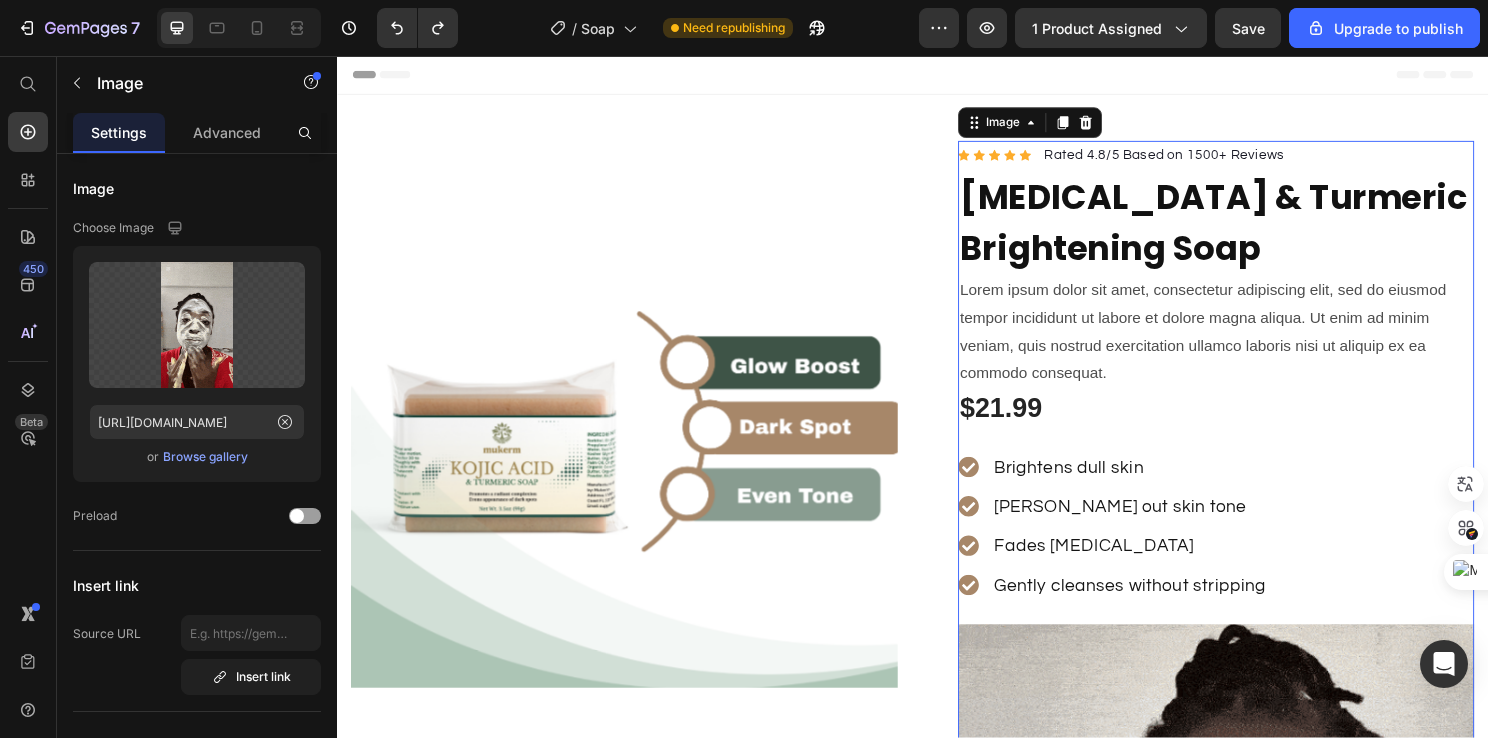click at bounding box center [1253, 960] 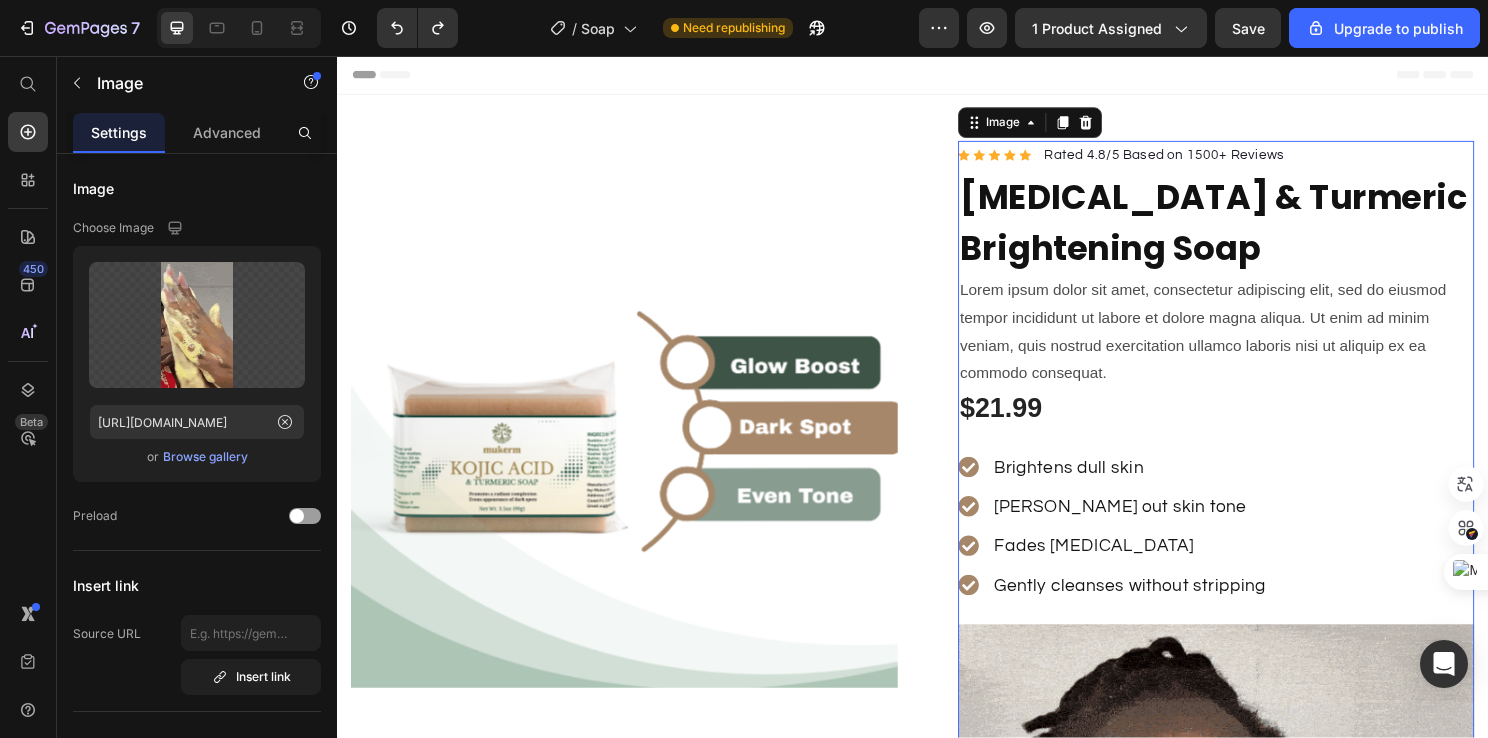click at bounding box center (1253, 960) 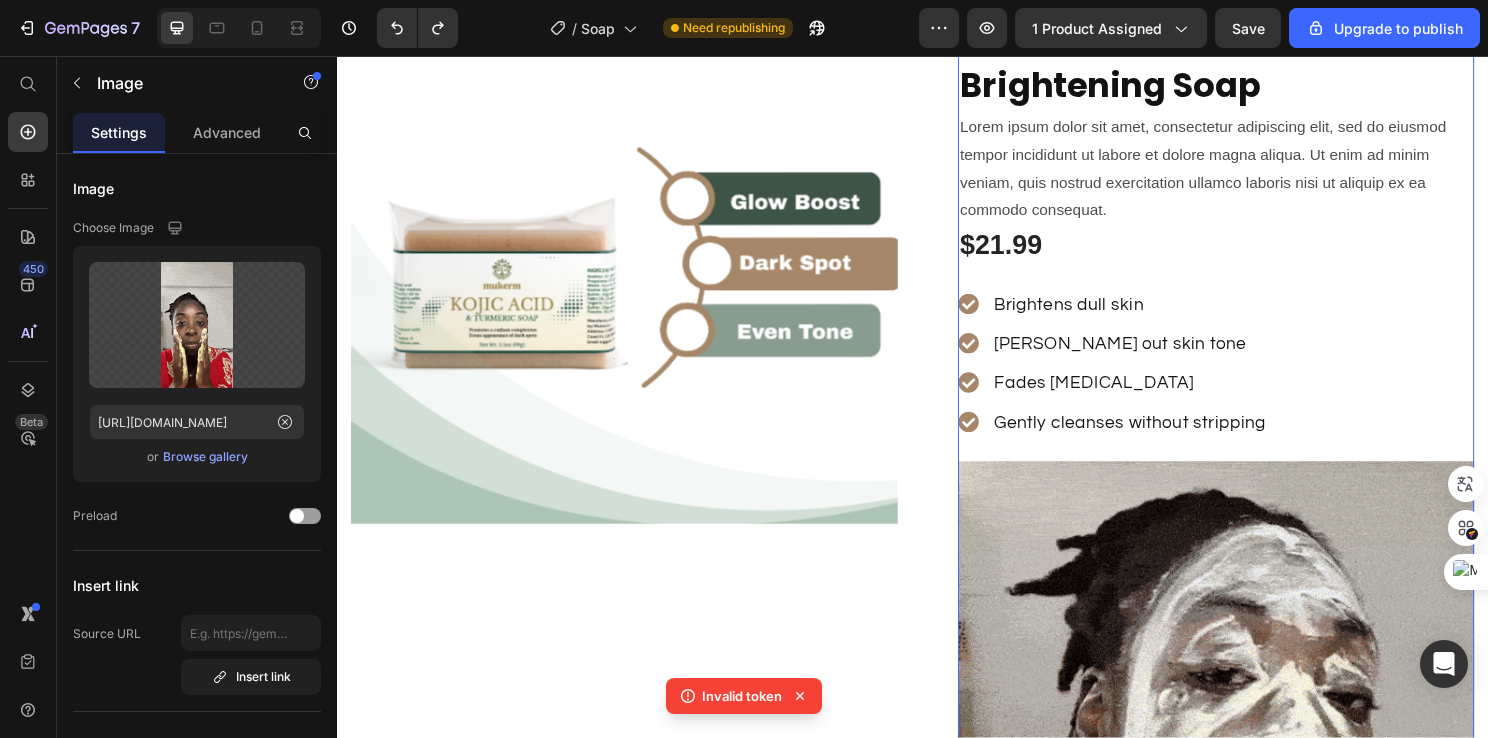 scroll, scrollTop: 0, scrollLeft: 0, axis: both 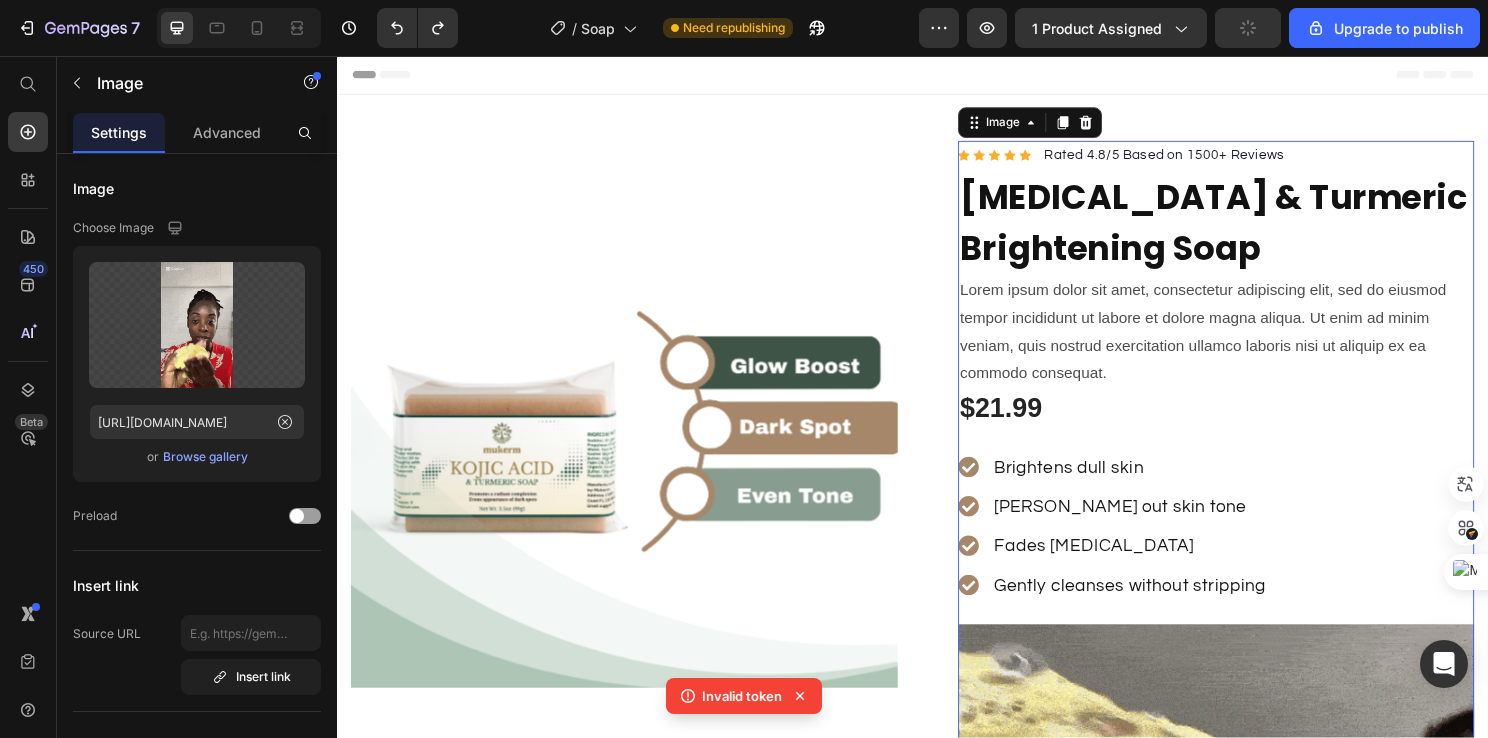 click at bounding box center [1253, 960] 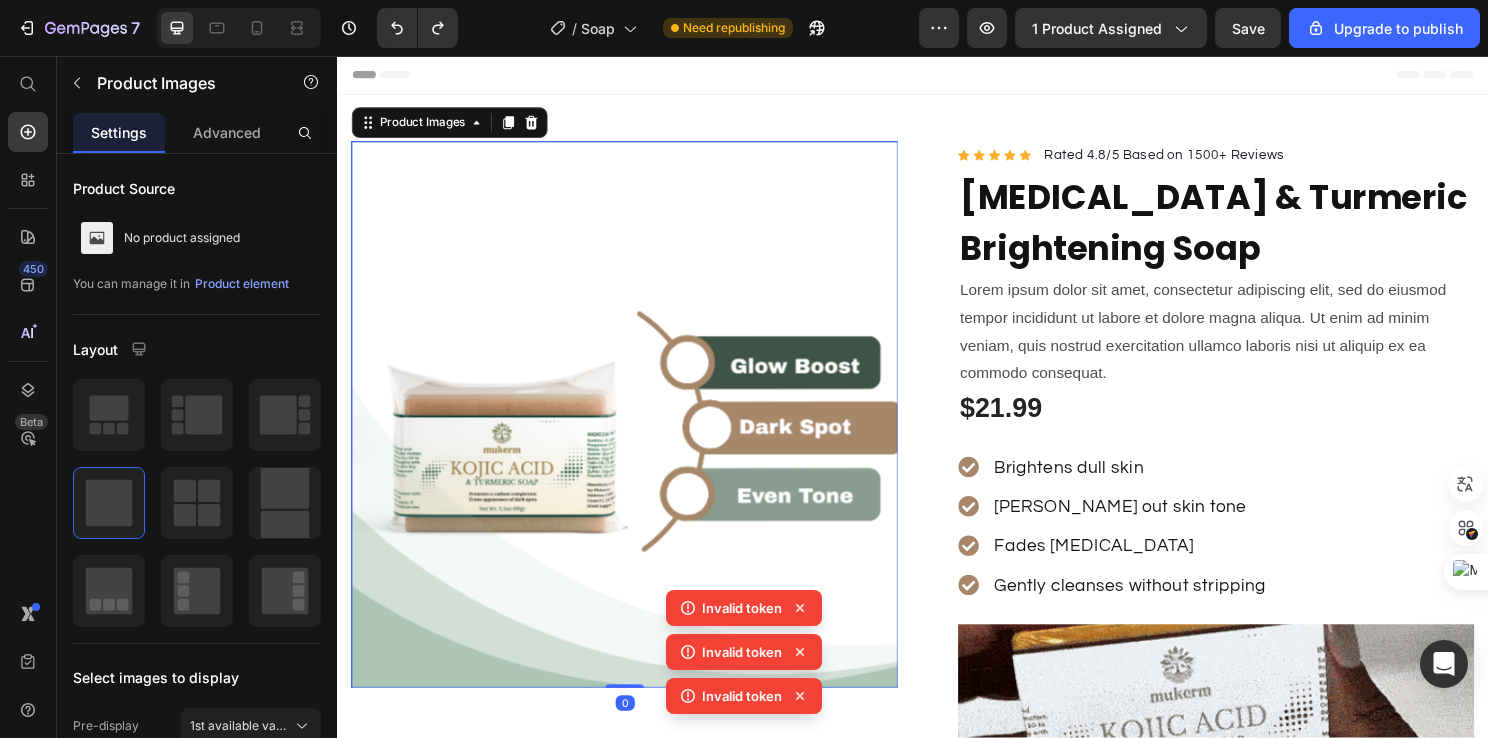 click at bounding box center [637, 430] 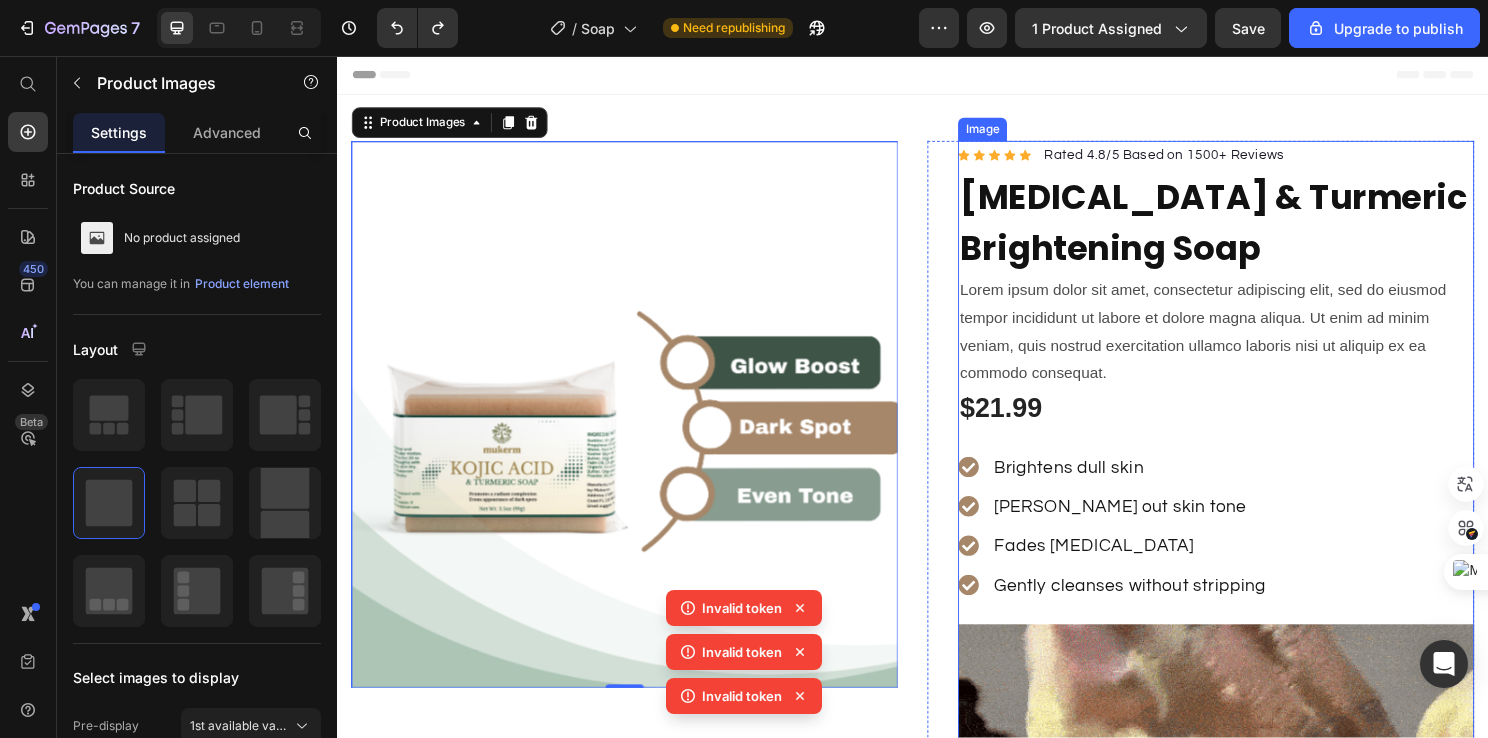 click at bounding box center (1253, 960) 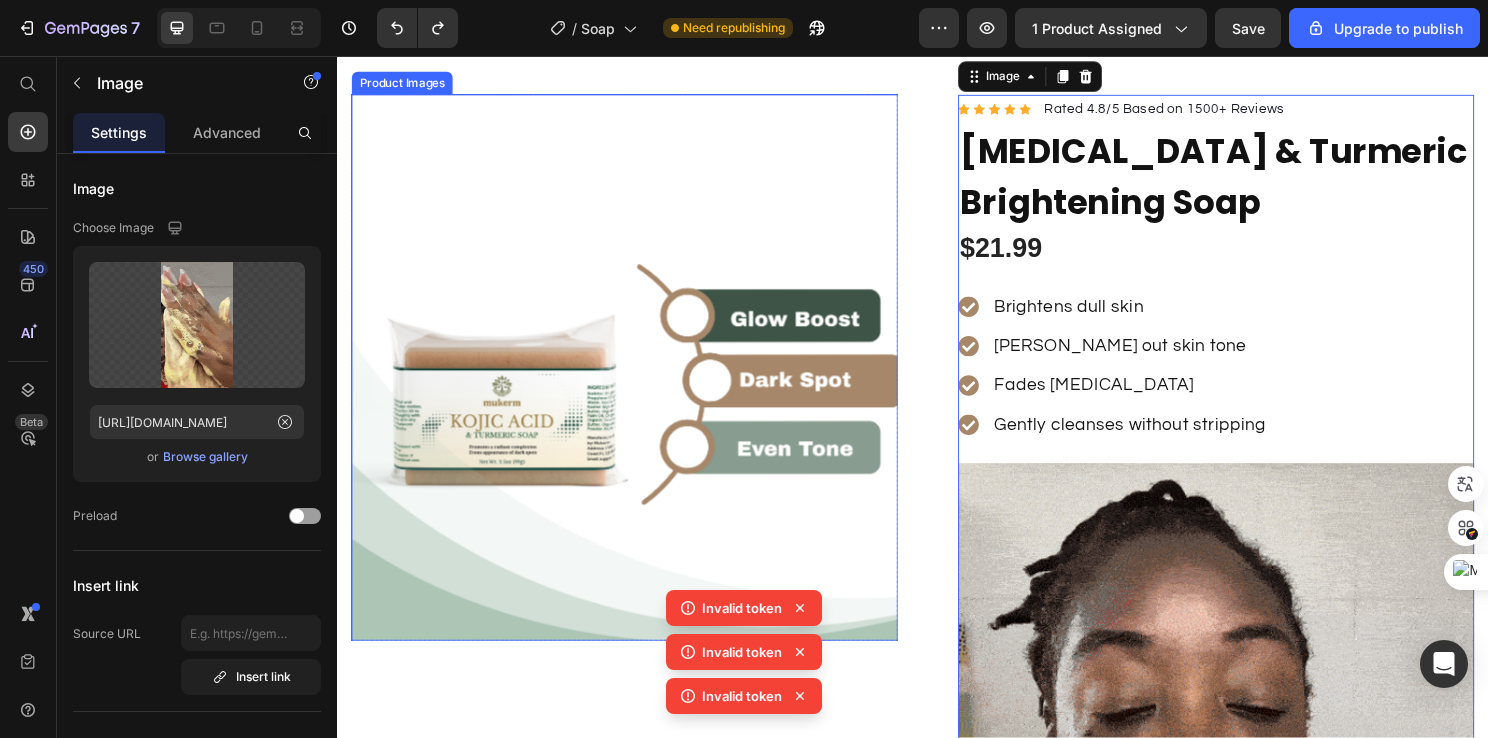 scroll, scrollTop: 0, scrollLeft: 0, axis: both 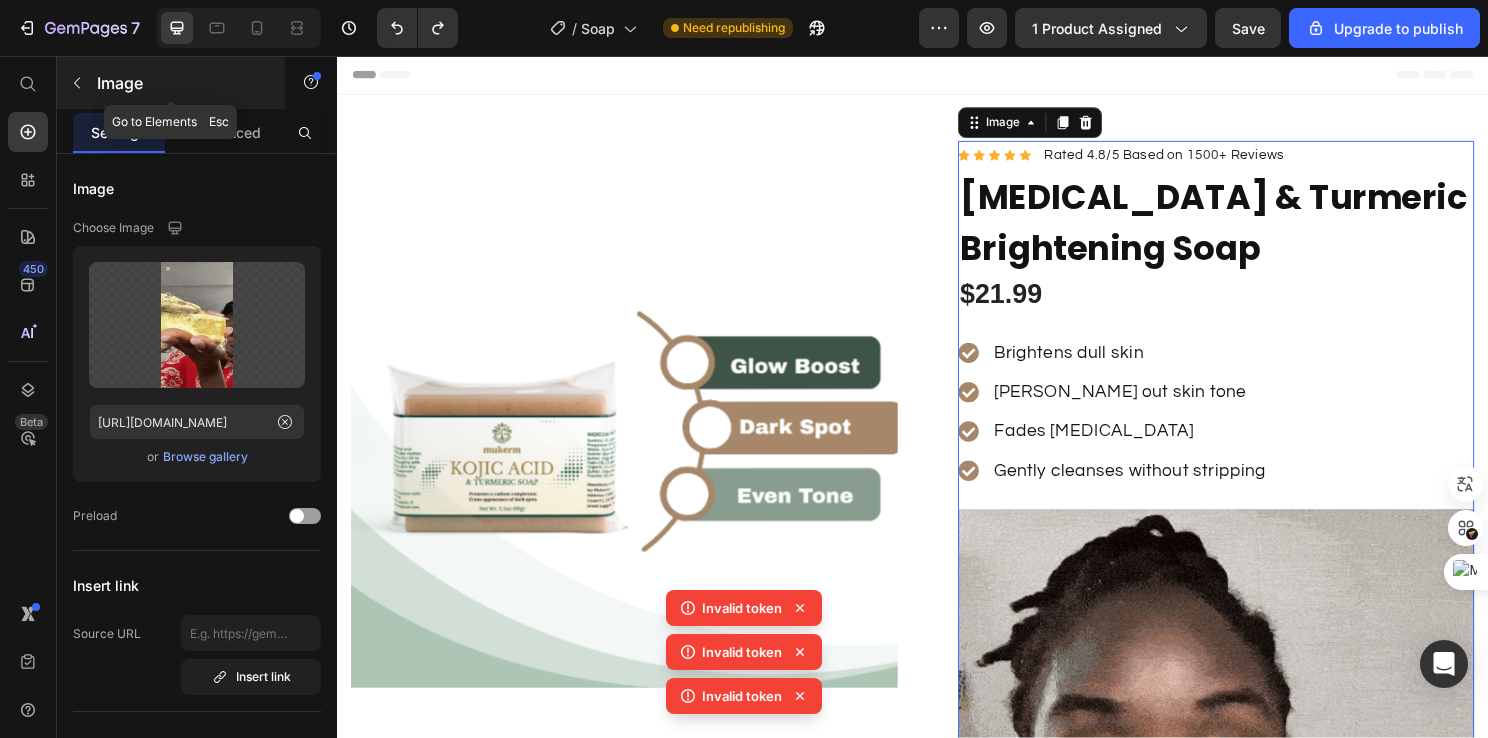 click 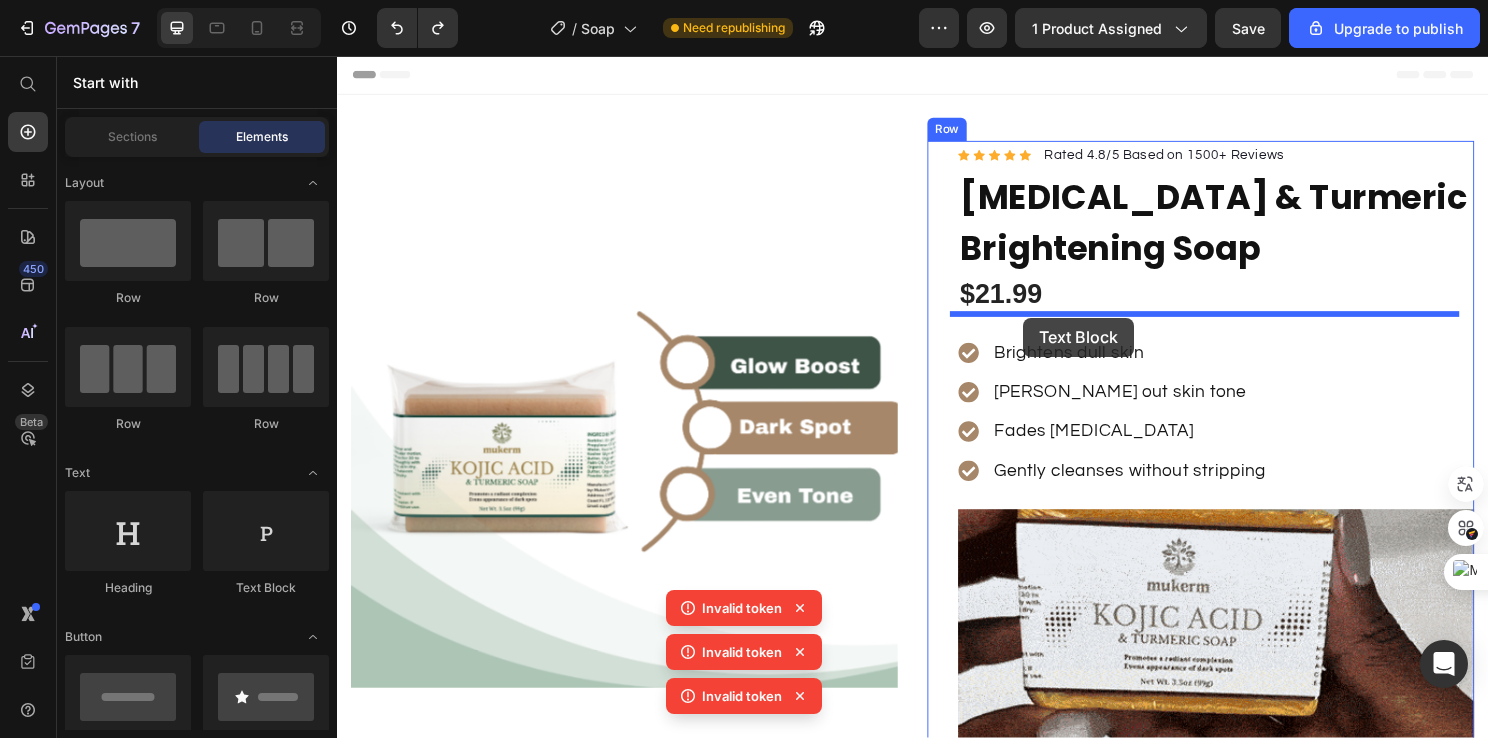 drag, startPoint x: 605, startPoint y: 594, endPoint x: 1052, endPoint y: 329, distance: 519.64795 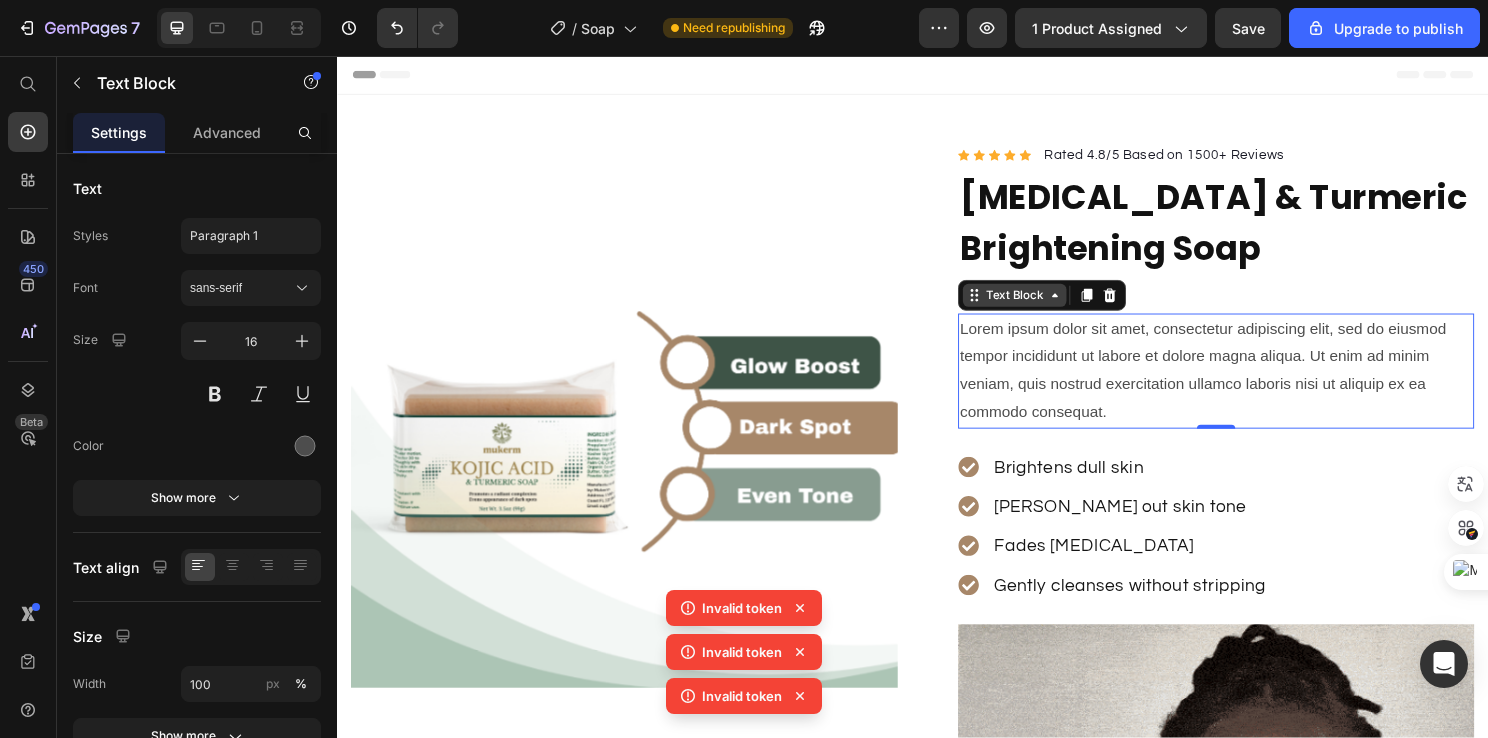 click on "Text Block" at bounding box center [1043, 306] 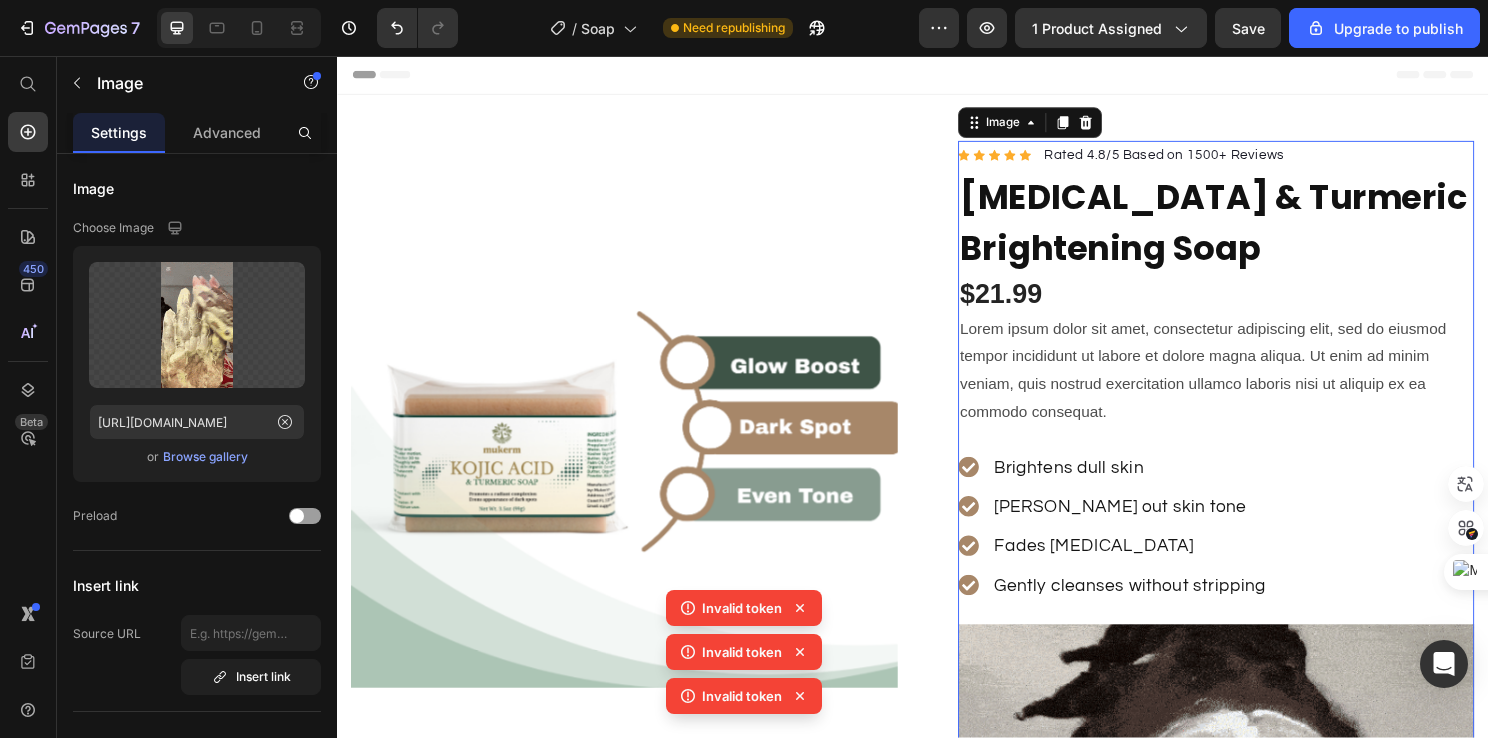 click at bounding box center (1253, 960) 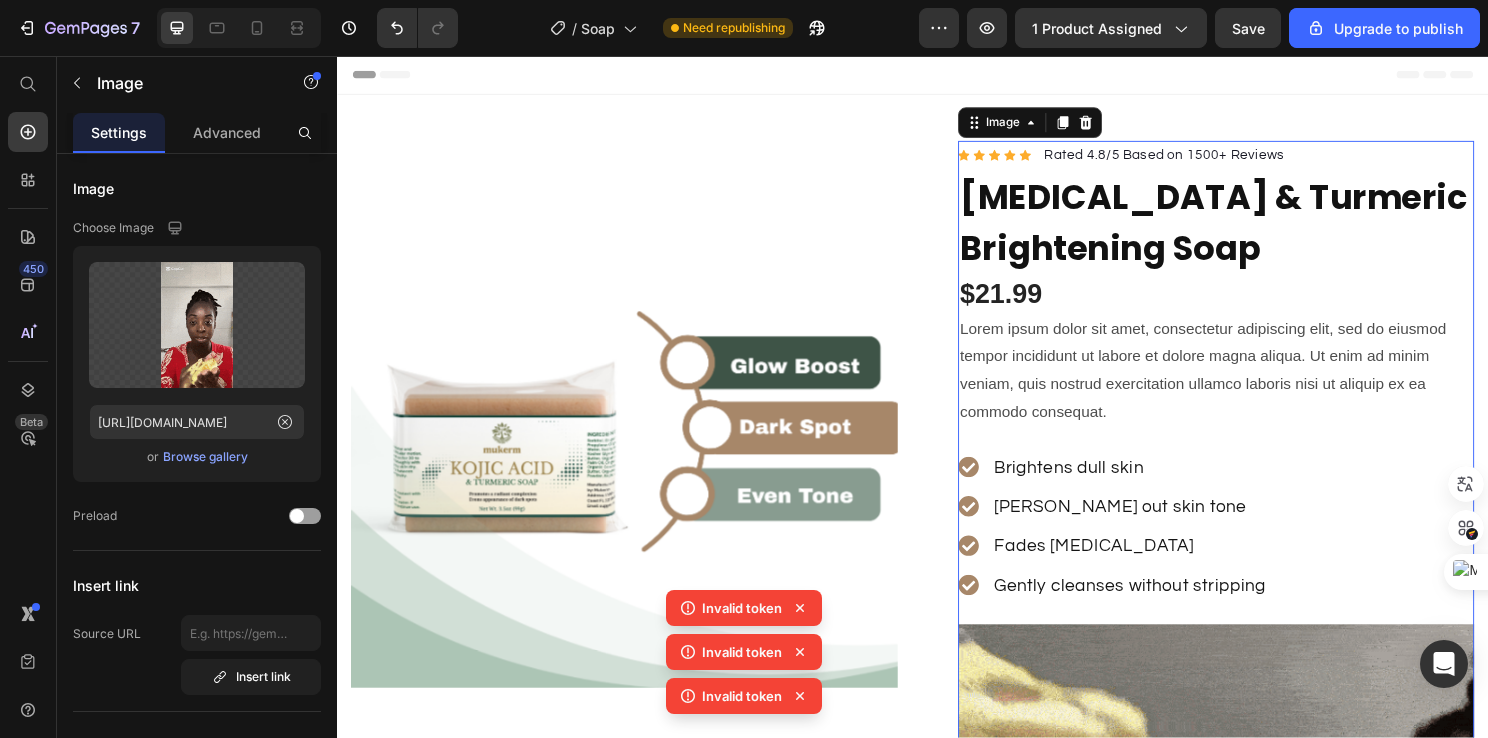 click at bounding box center [1253, 960] 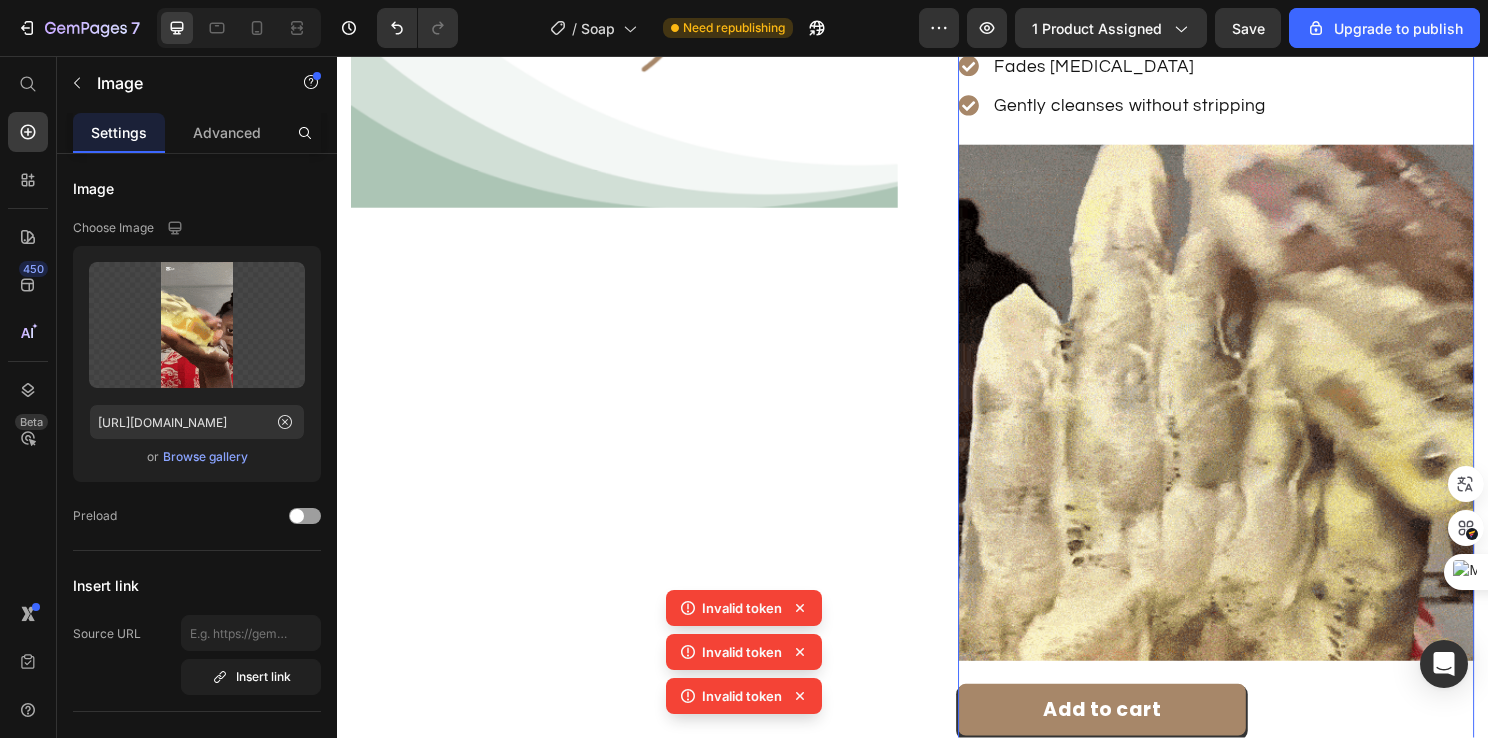 scroll, scrollTop: 200, scrollLeft: 0, axis: vertical 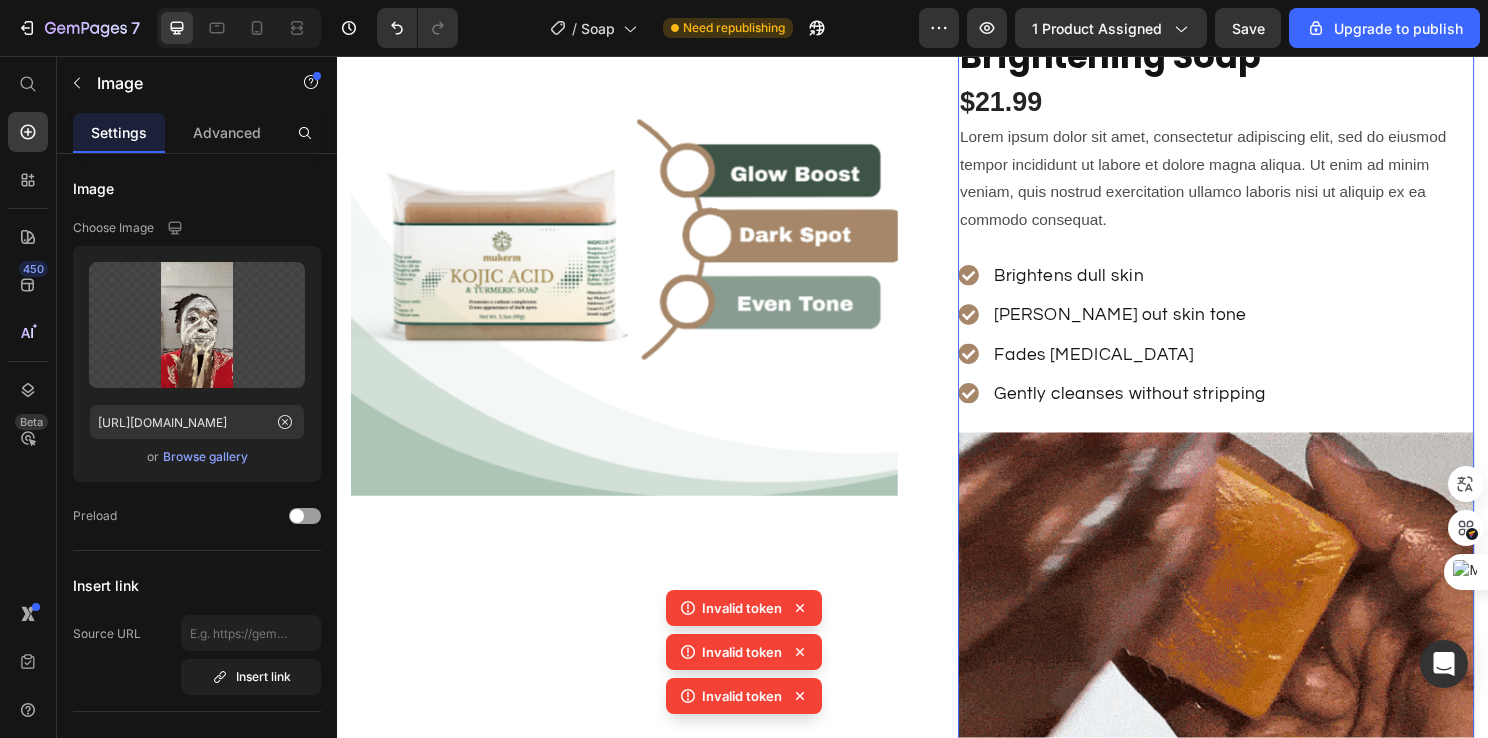 click at bounding box center (1253, 760) 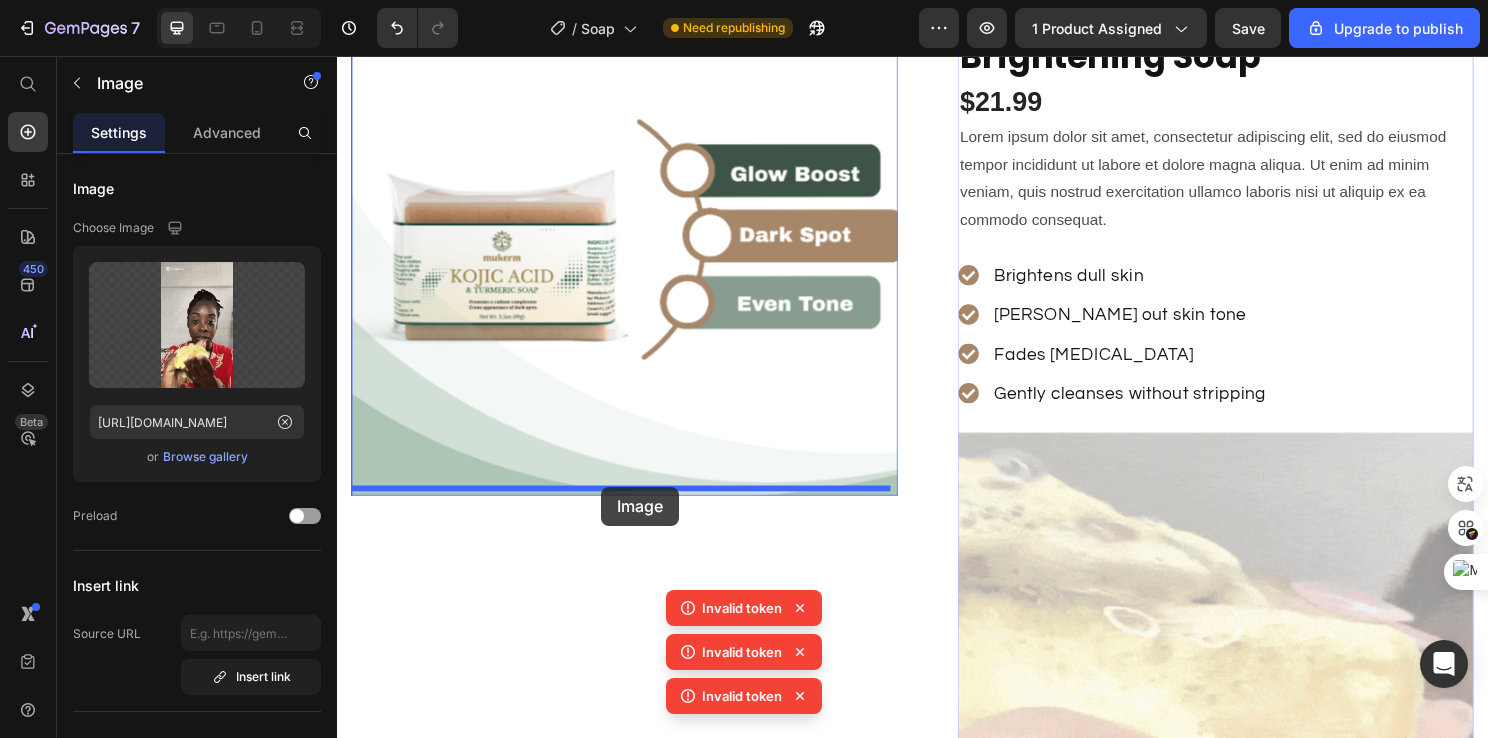 drag, startPoint x: 1046, startPoint y: 582, endPoint x: 612, endPoint y: 505, distance: 440.7777 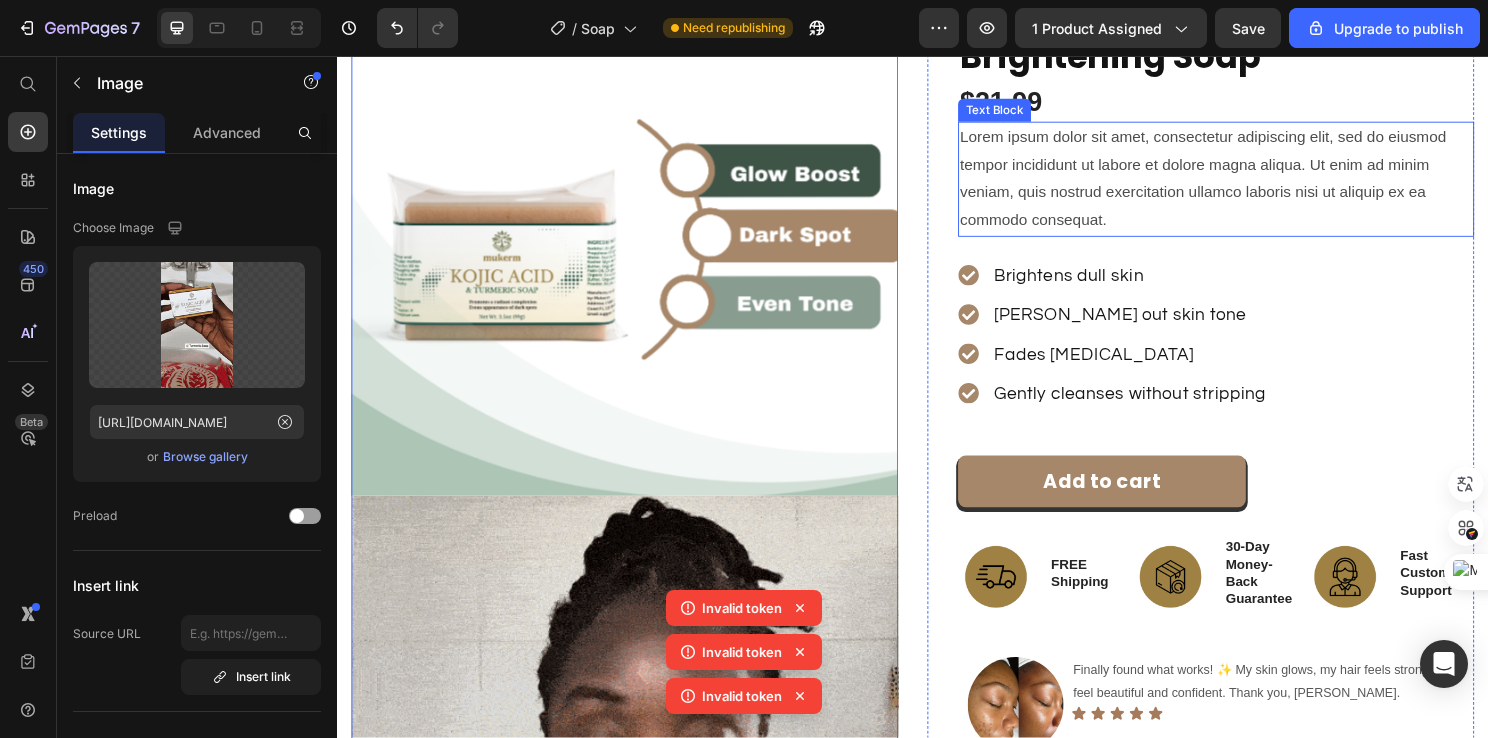 click on "Lorem ipsum dolor sit amet, consectetur adipiscing elit, sed do eiusmod tempor incididunt ut labore et dolore magna aliqua. Ut enim ad minim veniam, quis nostrud exercitation ullamco laboris nisi ut aliquip ex ea commodo consequat." at bounding box center (1253, 184) 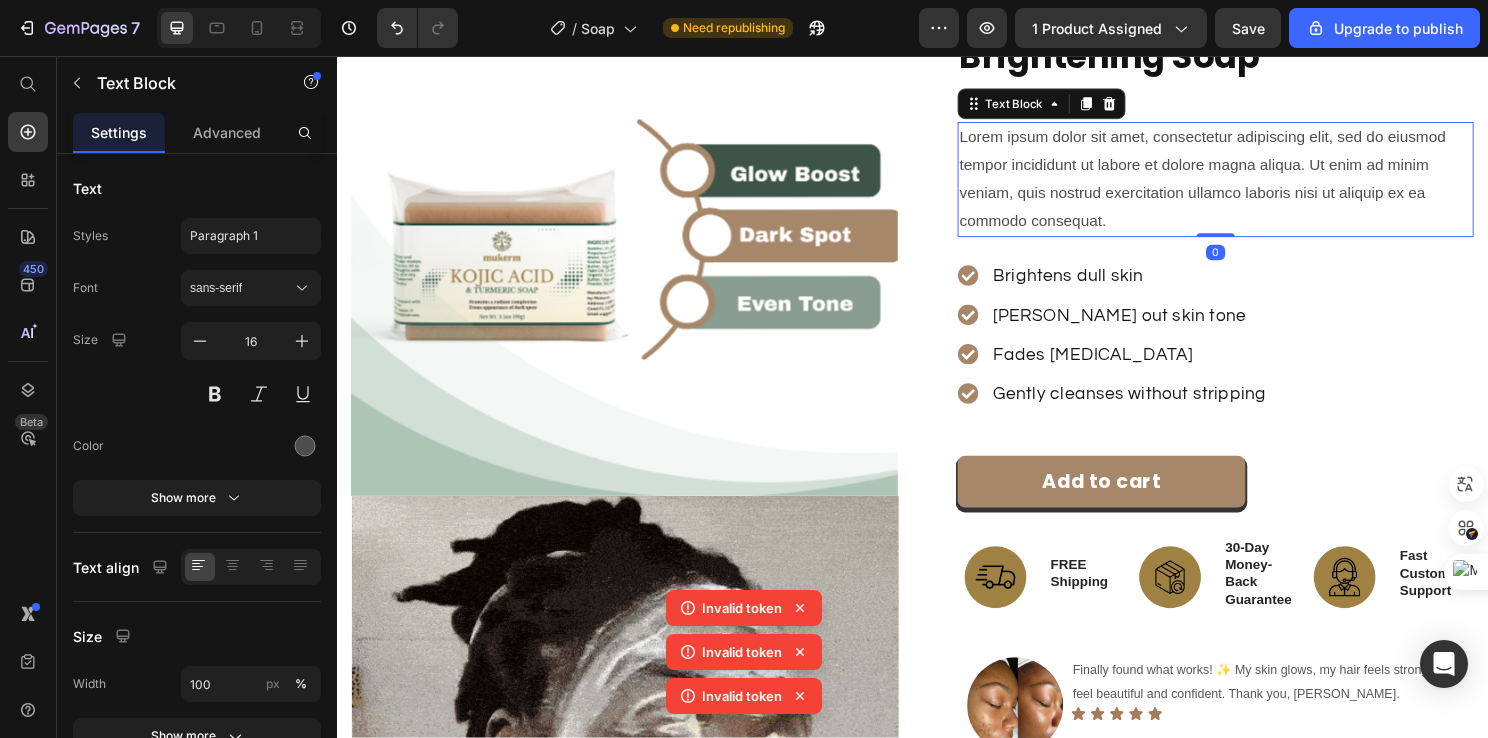 click on "Lorem ipsum dolor sit amet, consectetur adipiscing elit, sed do eiusmod tempor incididunt ut labore et dolore magna aliqua. Ut enim ad minim veniam, quis nostrud exercitation ullamco laboris nisi ut aliquip ex ea commodo consequat." at bounding box center [1253, 184] 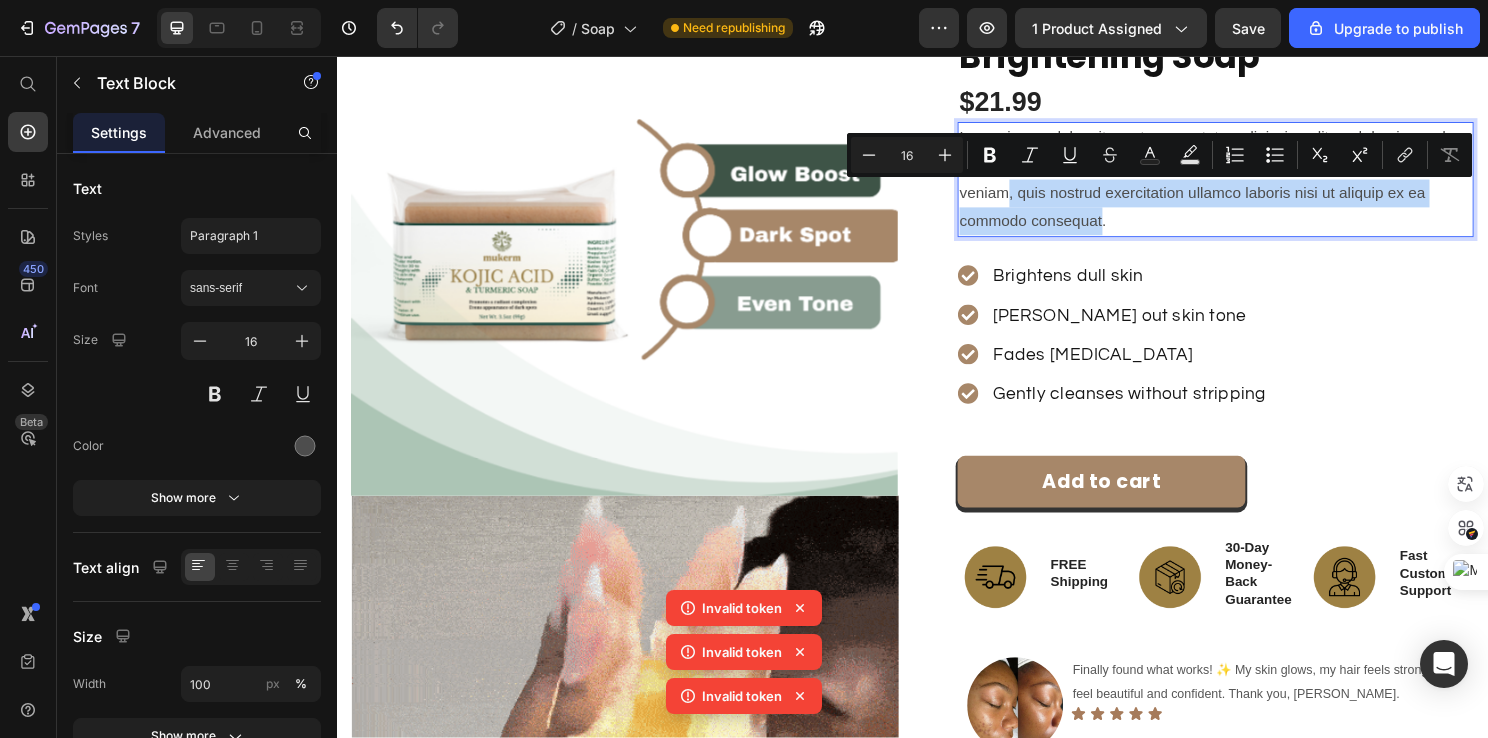 drag, startPoint x: 1128, startPoint y: 223, endPoint x: 1030, endPoint y: 213, distance: 98.50888 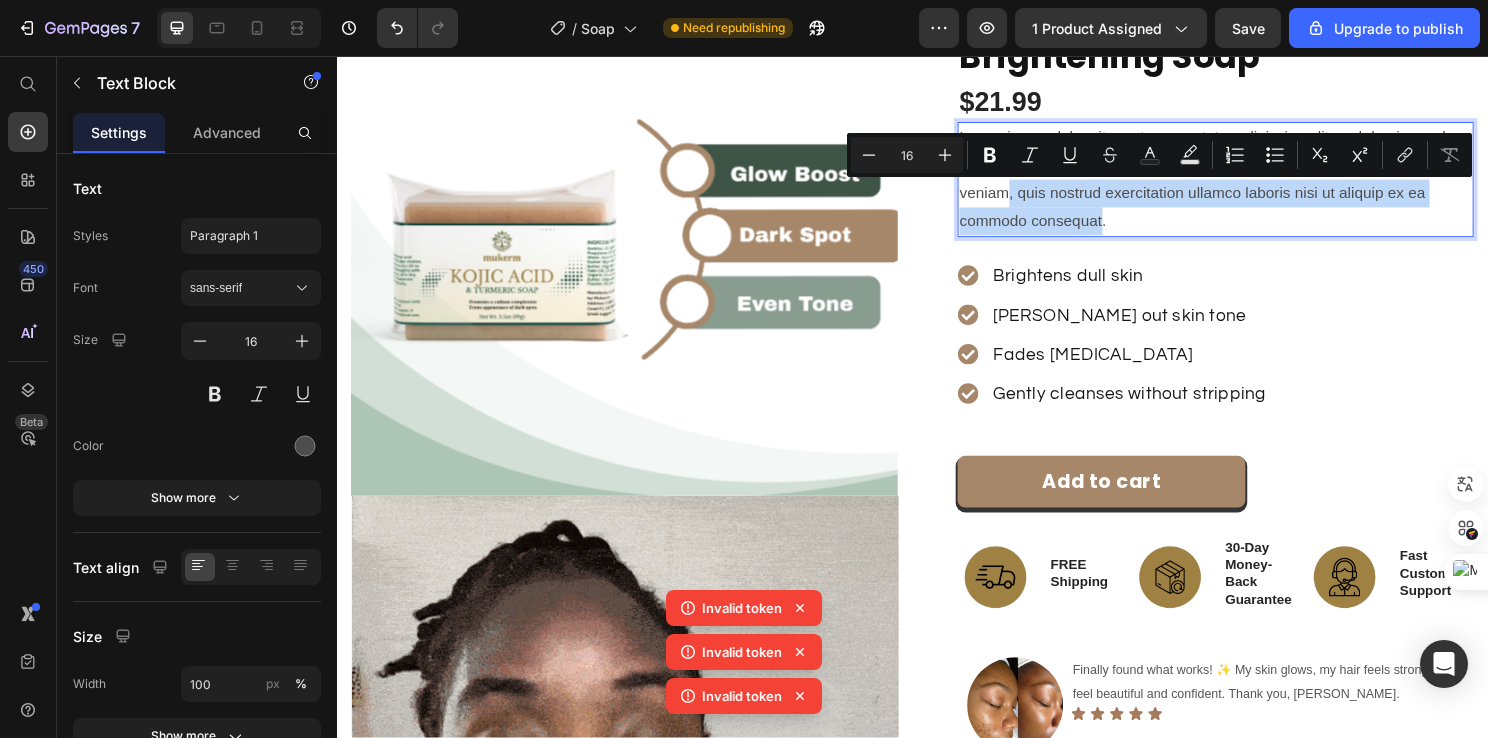 click on "Lorem ipsum dolor sit amet, consectetur adipiscing elit, sed do eiusmod tempor incididunt ut labore et dolore magna aliqua. Ut enim ad minim veniam, quis nostrud exercitation ullamco laboris nisi ut aliquip ex ea commodo consequat." at bounding box center [1253, 184] 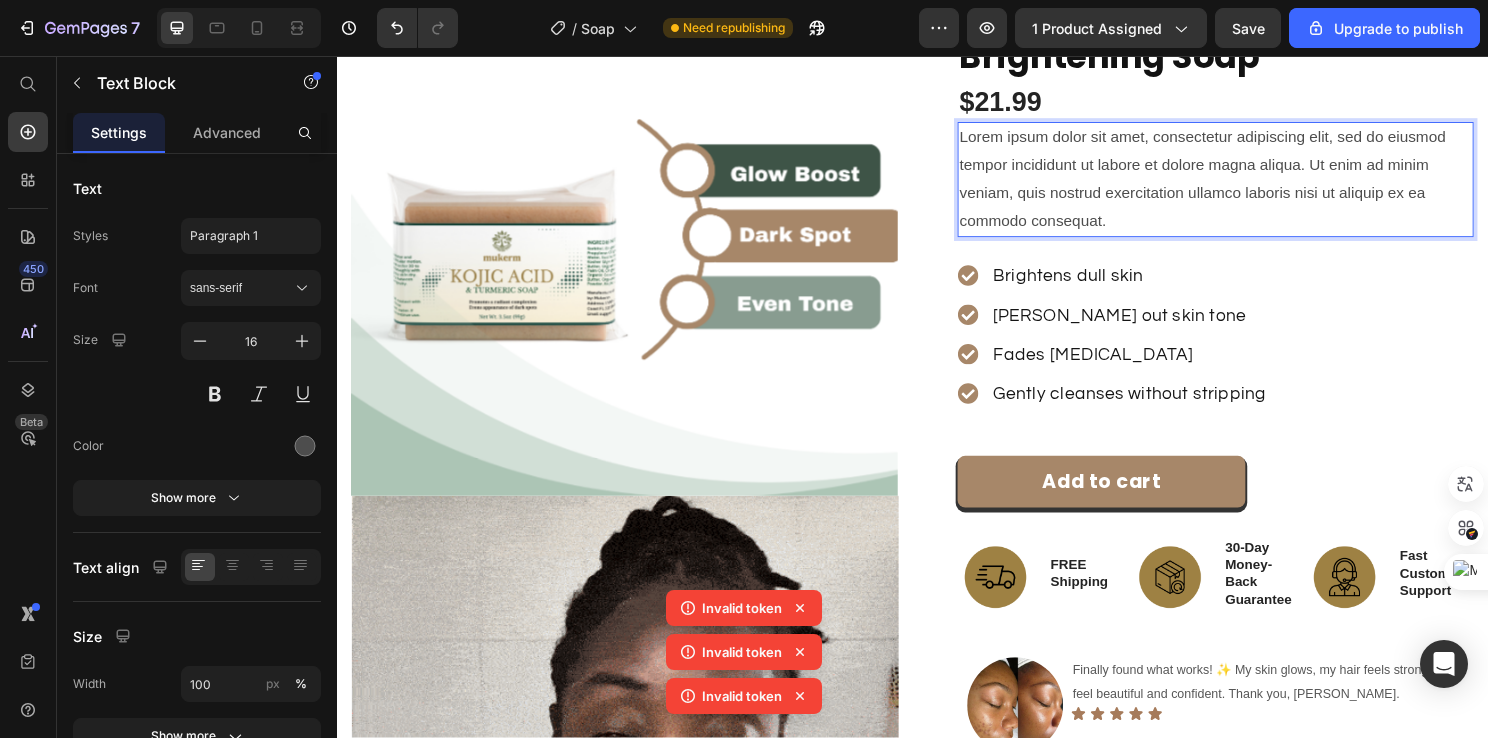click on "Lorem ipsum dolor sit amet, consectetur adipiscing elit, sed do eiusmod tempor incididunt ut labore et dolore magna aliqua. Ut enim ad minim veniam, quis nostrud exercitation ullamco laboris nisi ut aliquip ex ea commodo consequat." at bounding box center (1253, 184) 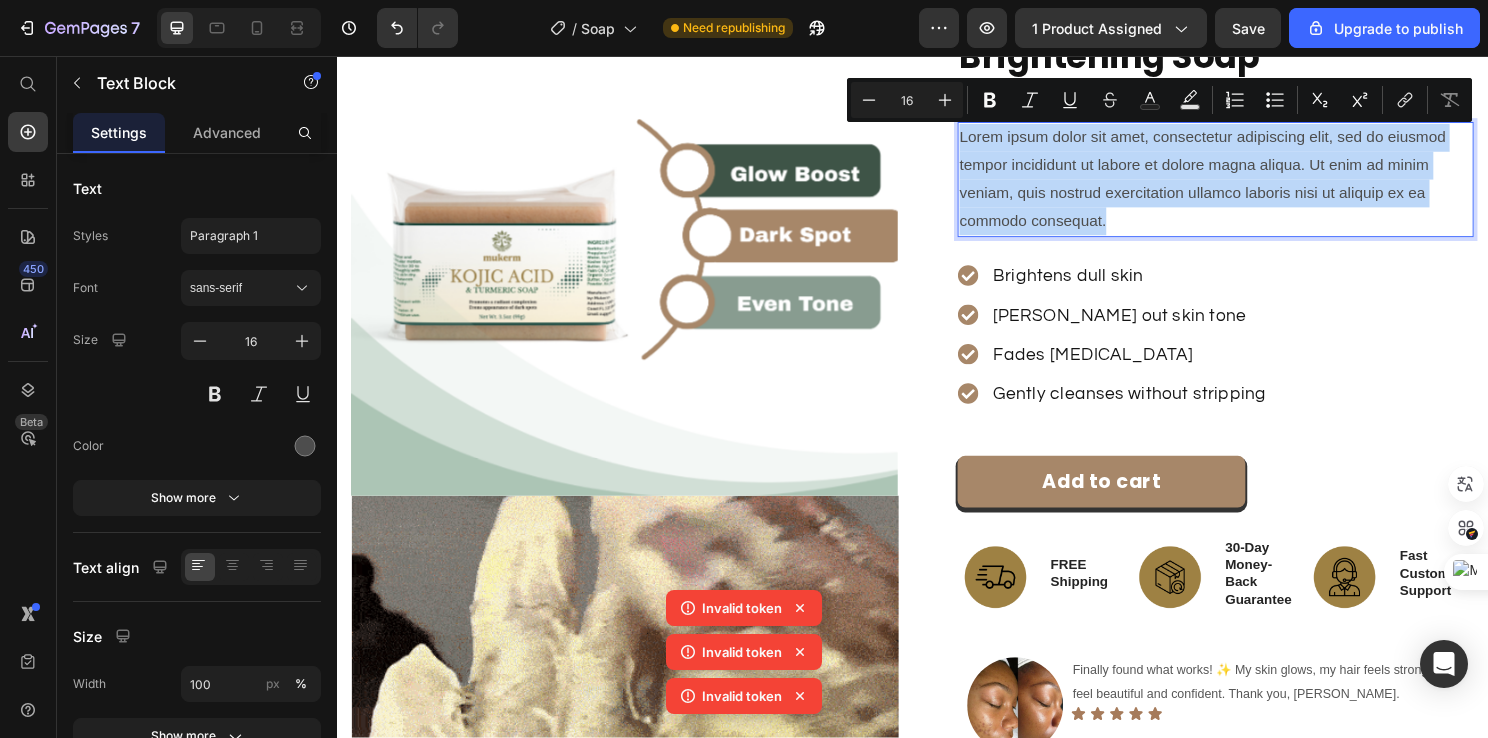drag, startPoint x: 1141, startPoint y: 228, endPoint x: 982, endPoint y: 131, distance: 186.25252 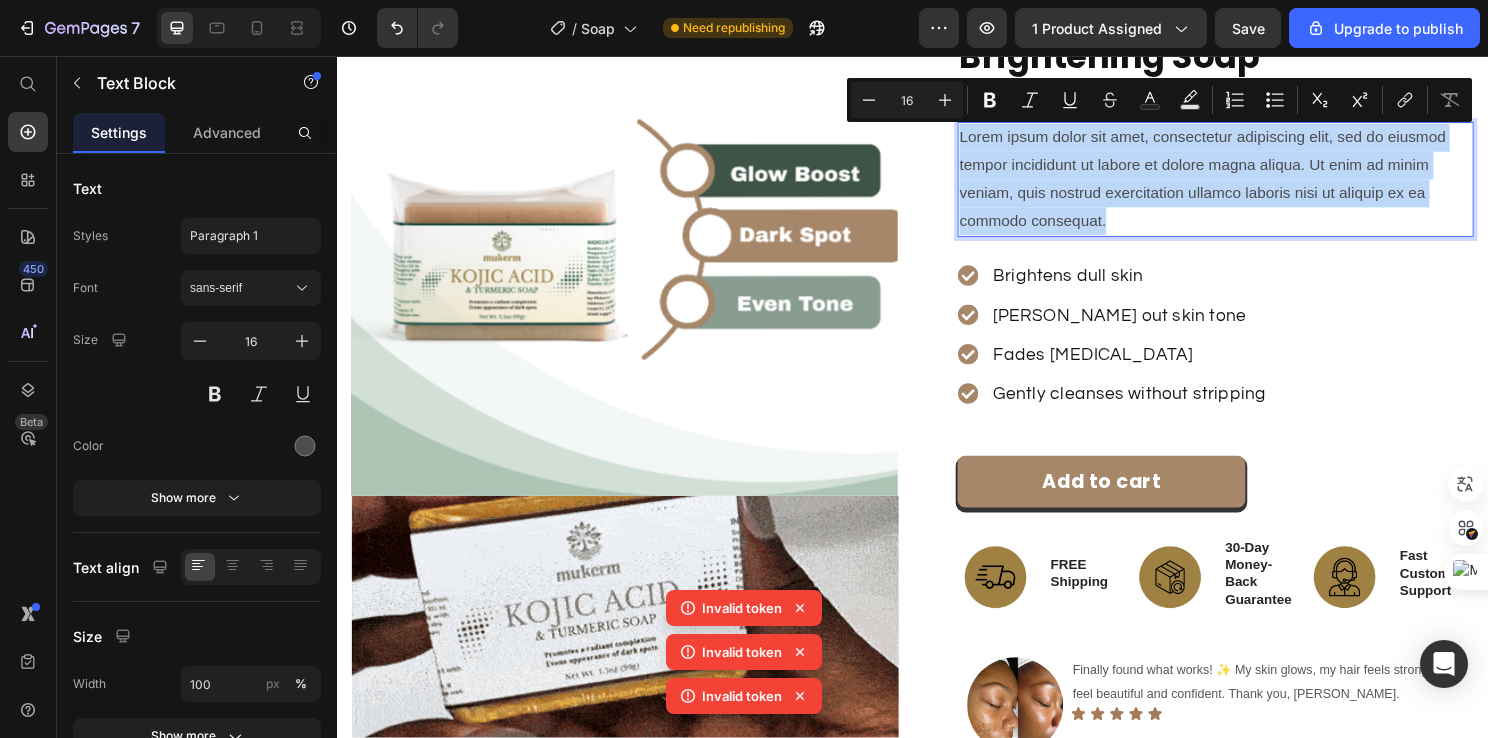 click on "Lorem ipsum dolor sit amet, consectetur adipiscing elit, sed do eiusmod tempor incididunt ut labore et dolore magna aliqua. Ut enim ad minim veniam, quis nostrud exercitation ullamco laboris nisi ut aliquip ex ea commodo consequat." at bounding box center [1253, 184] 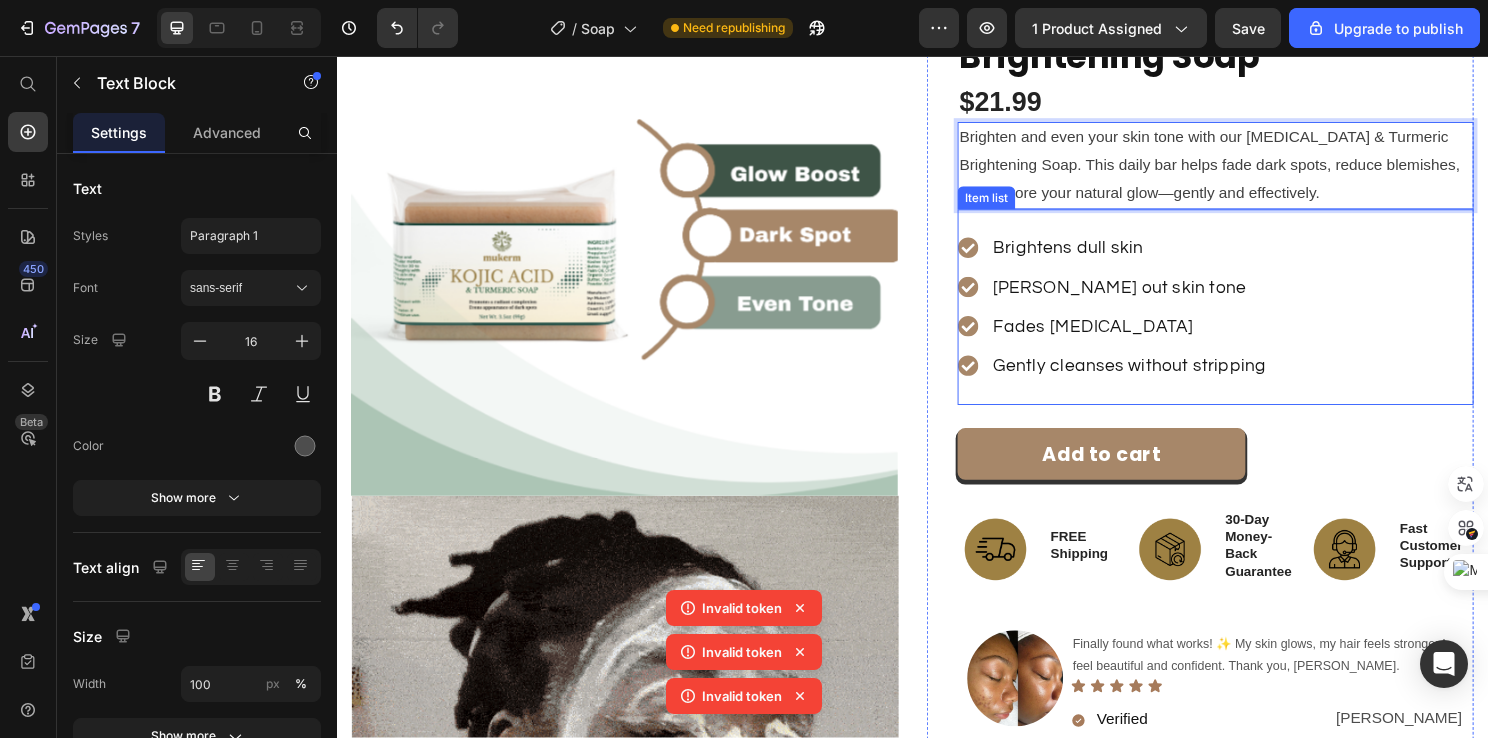 click on "Brightens dull skin" at bounding box center (1163, 256) 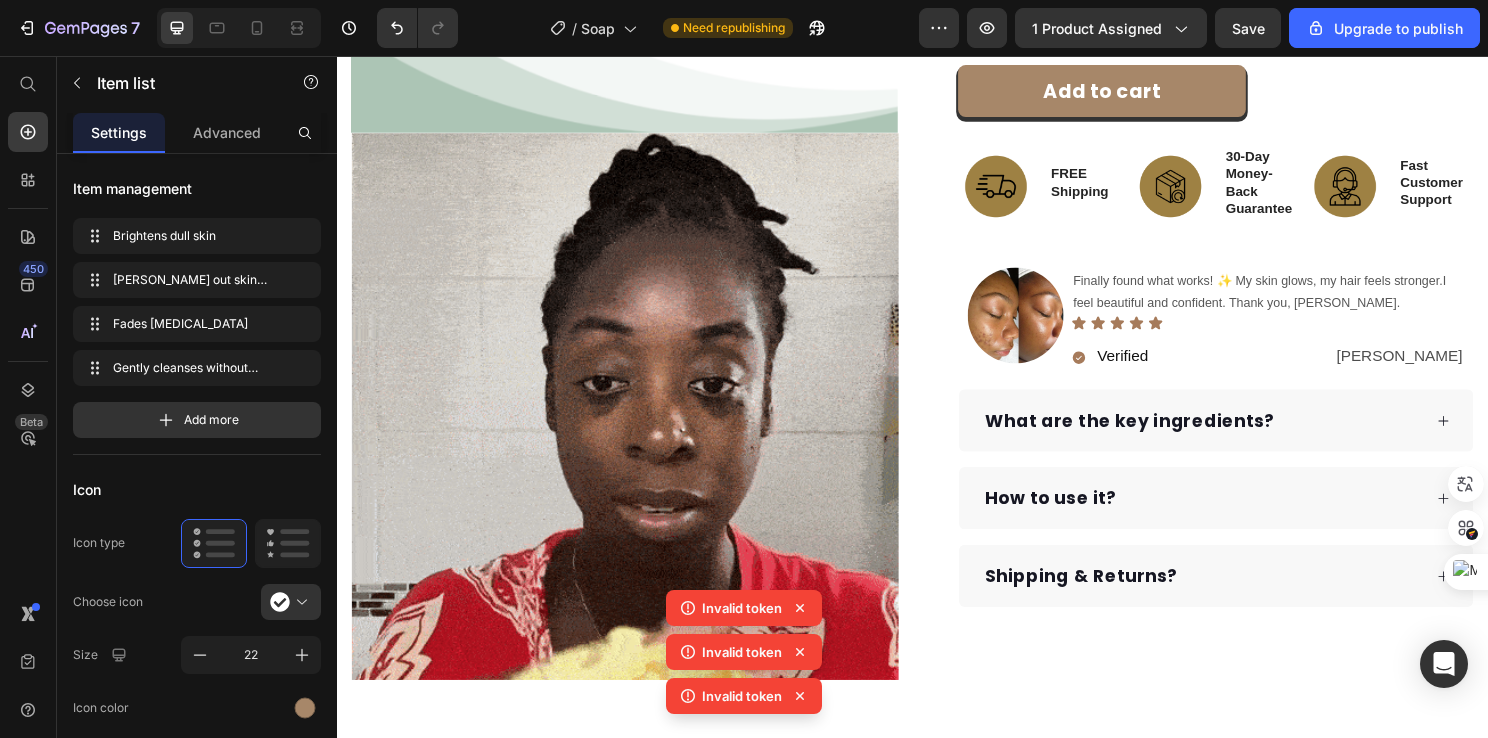 scroll, scrollTop: 700, scrollLeft: 0, axis: vertical 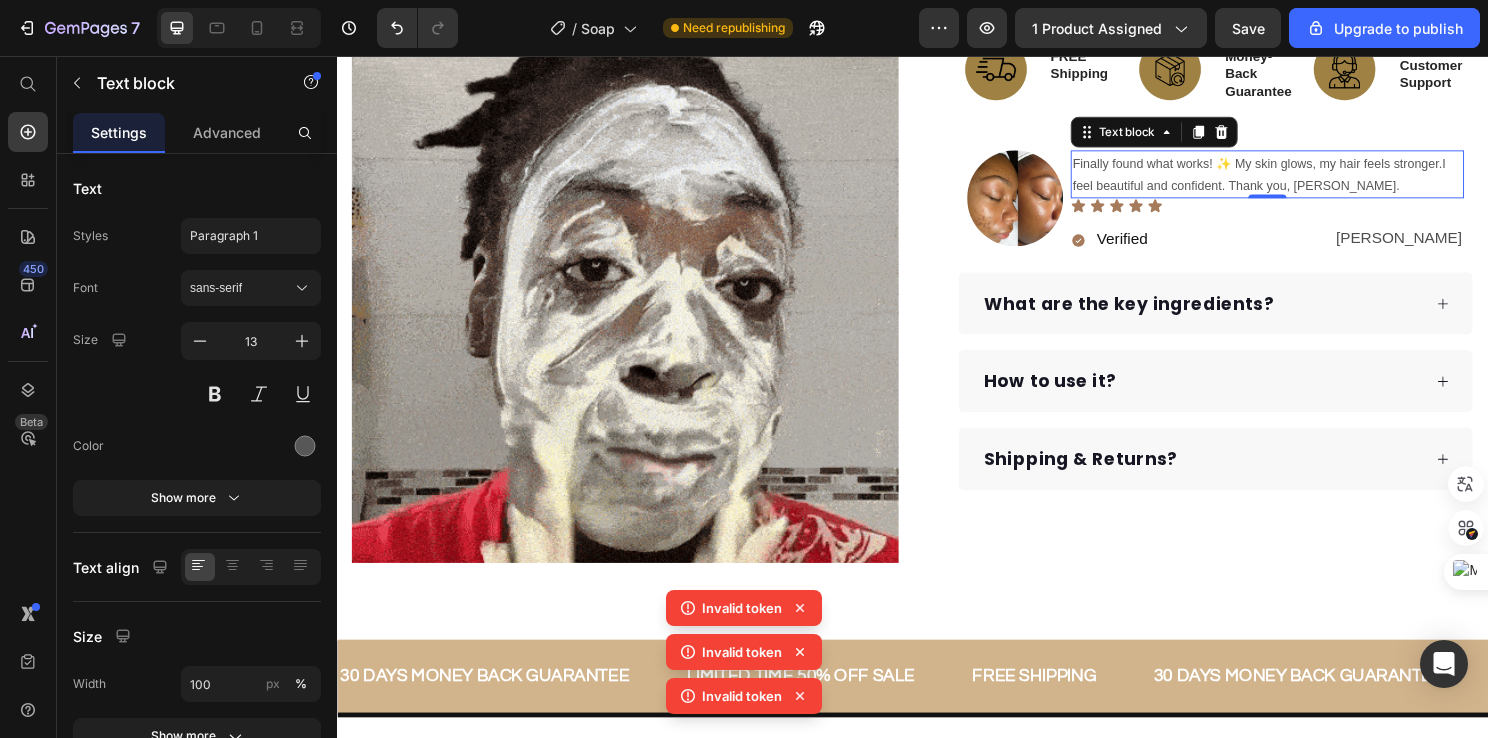 click on "Finally found what works! ✨ My skin glows, my hair feels stronger.I feel beautiful and confident. Thank you, [PERSON_NAME]." at bounding box center [1307, 180] 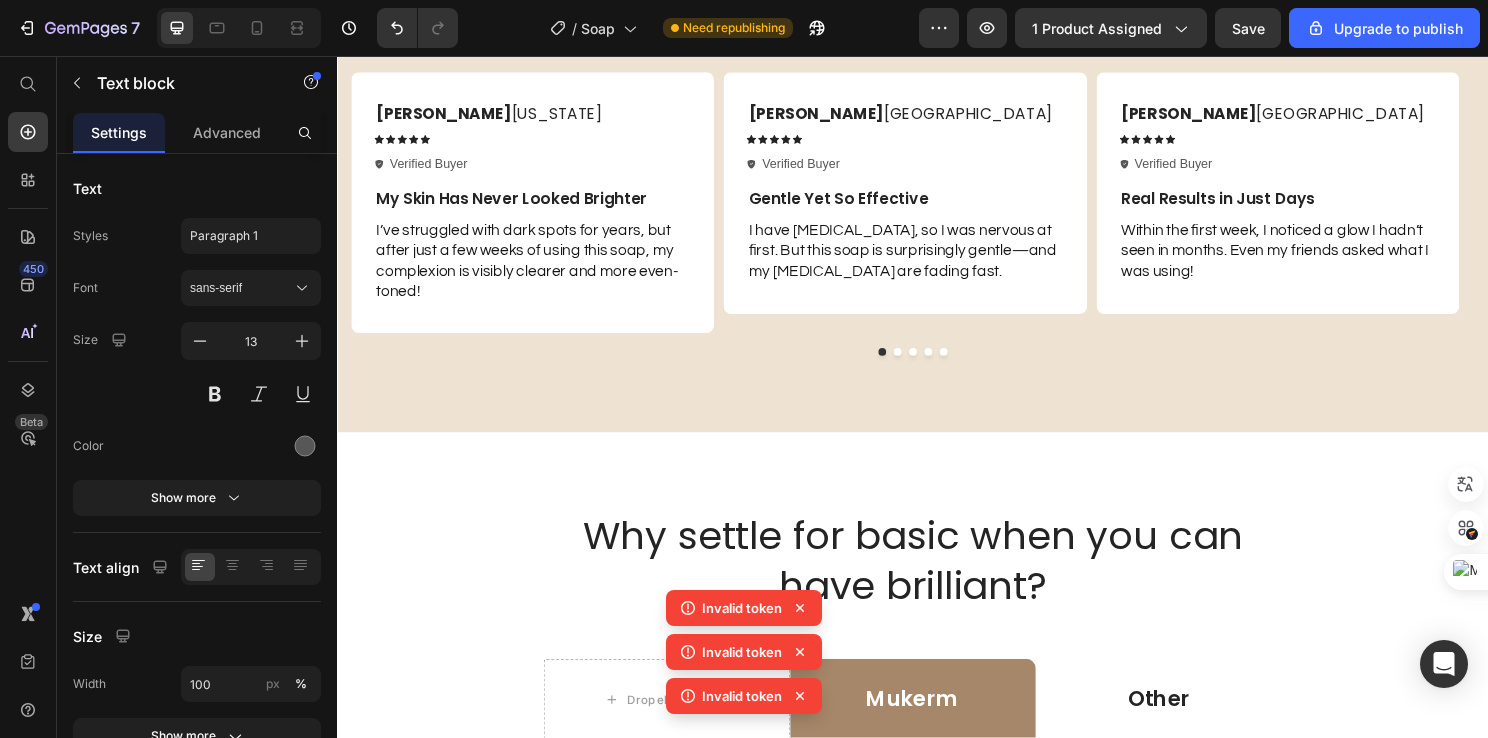 scroll, scrollTop: 2100, scrollLeft: 0, axis: vertical 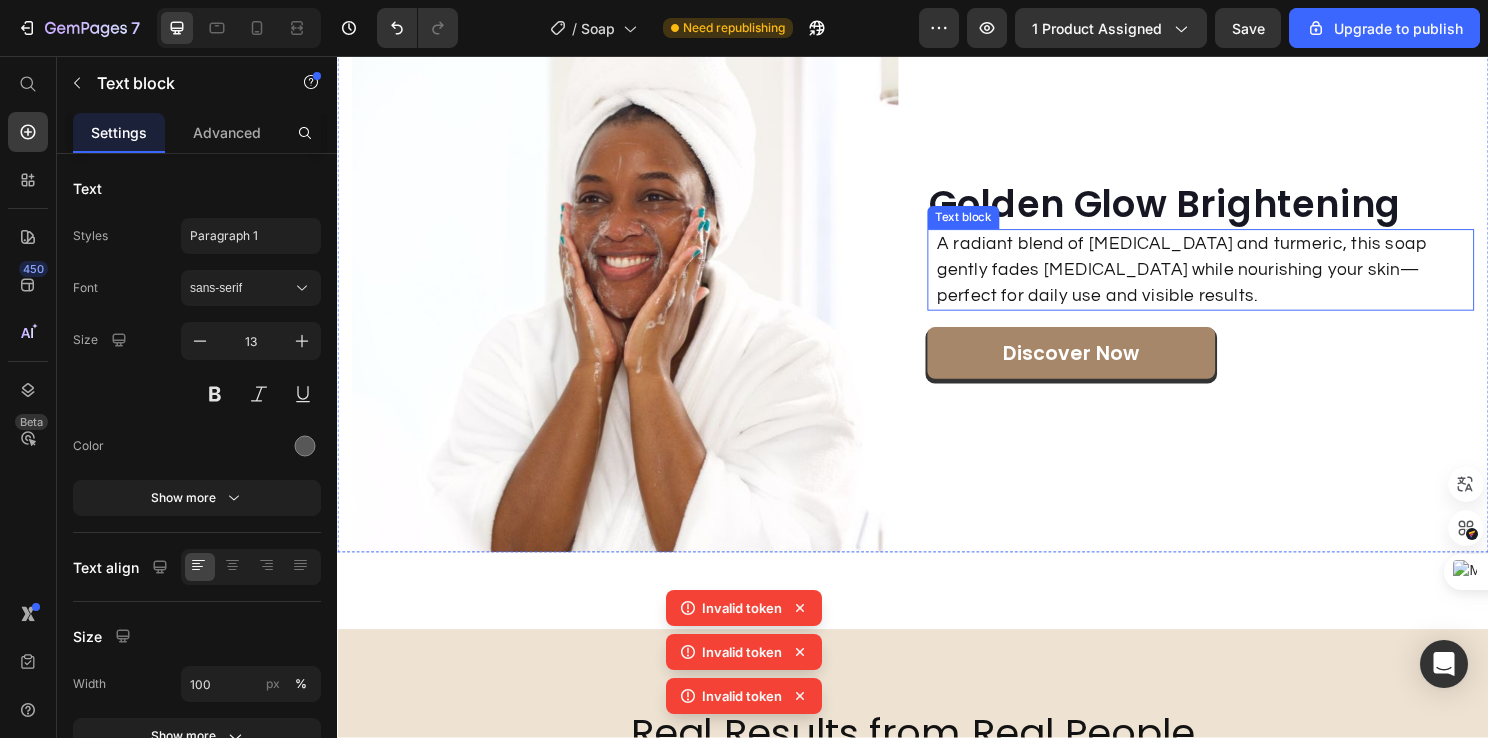 click on "A radiant blend of [MEDICAL_DATA] and turmeric, this soap gently fades [MEDICAL_DATA] while nourishing your skin—perfect for daily use and visible results." at bounding box center (1241, 279) 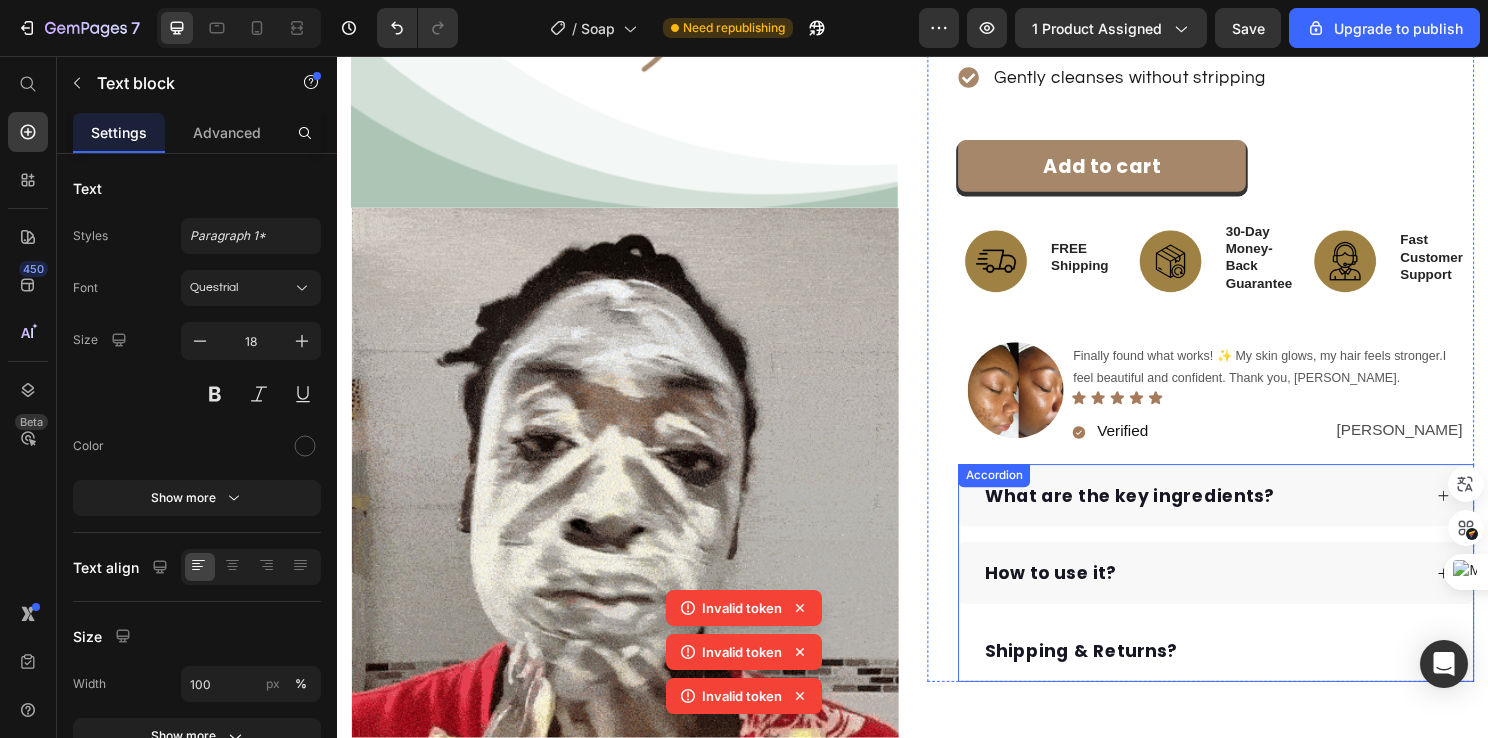scroll, scrollTop: 500, scrollLeft: 0, axis: vertical 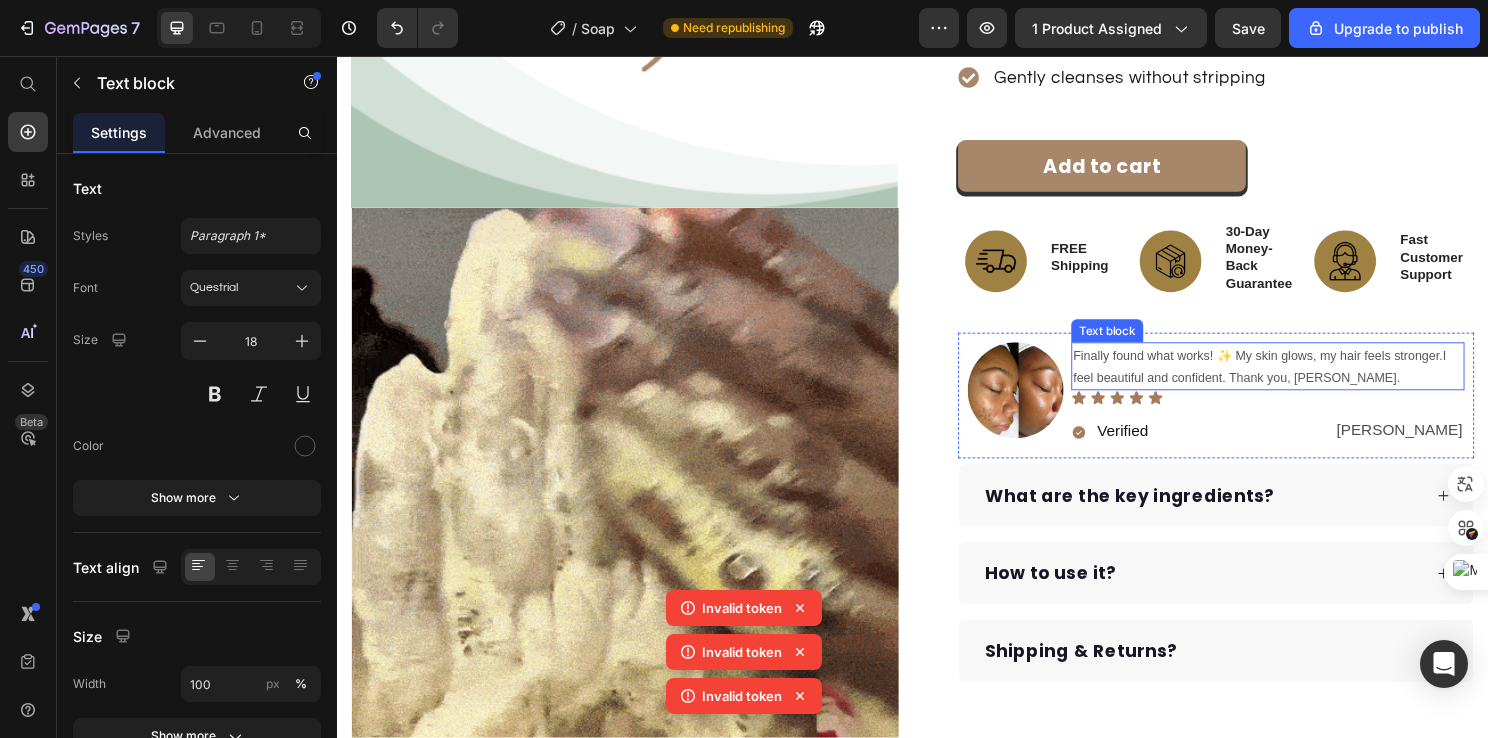 click on "Finally found what works! ✨ My skin glows, my hair feels stronger.I feel beautiful and confident. Thank you, [PERSON_NAME]." at bounding box center (1307, 380) 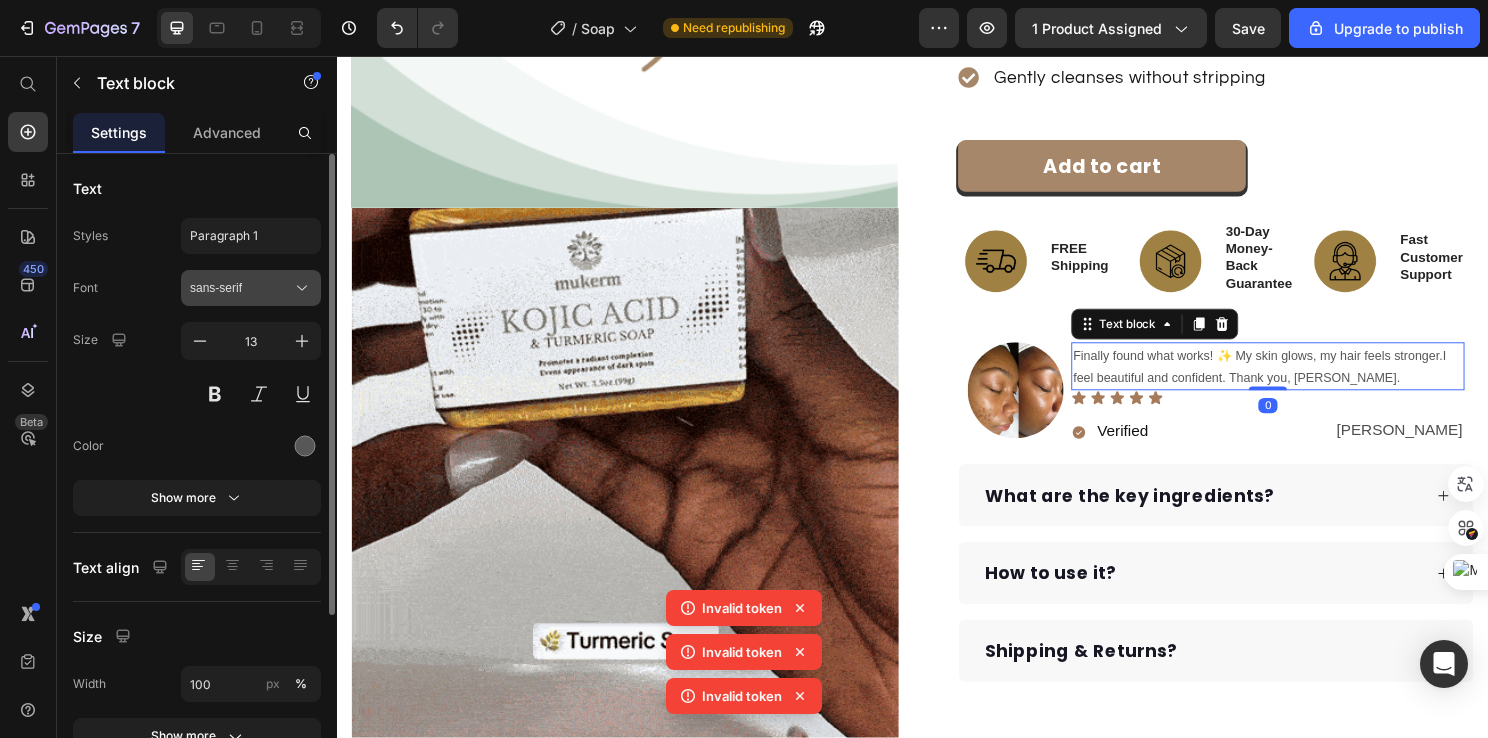 click 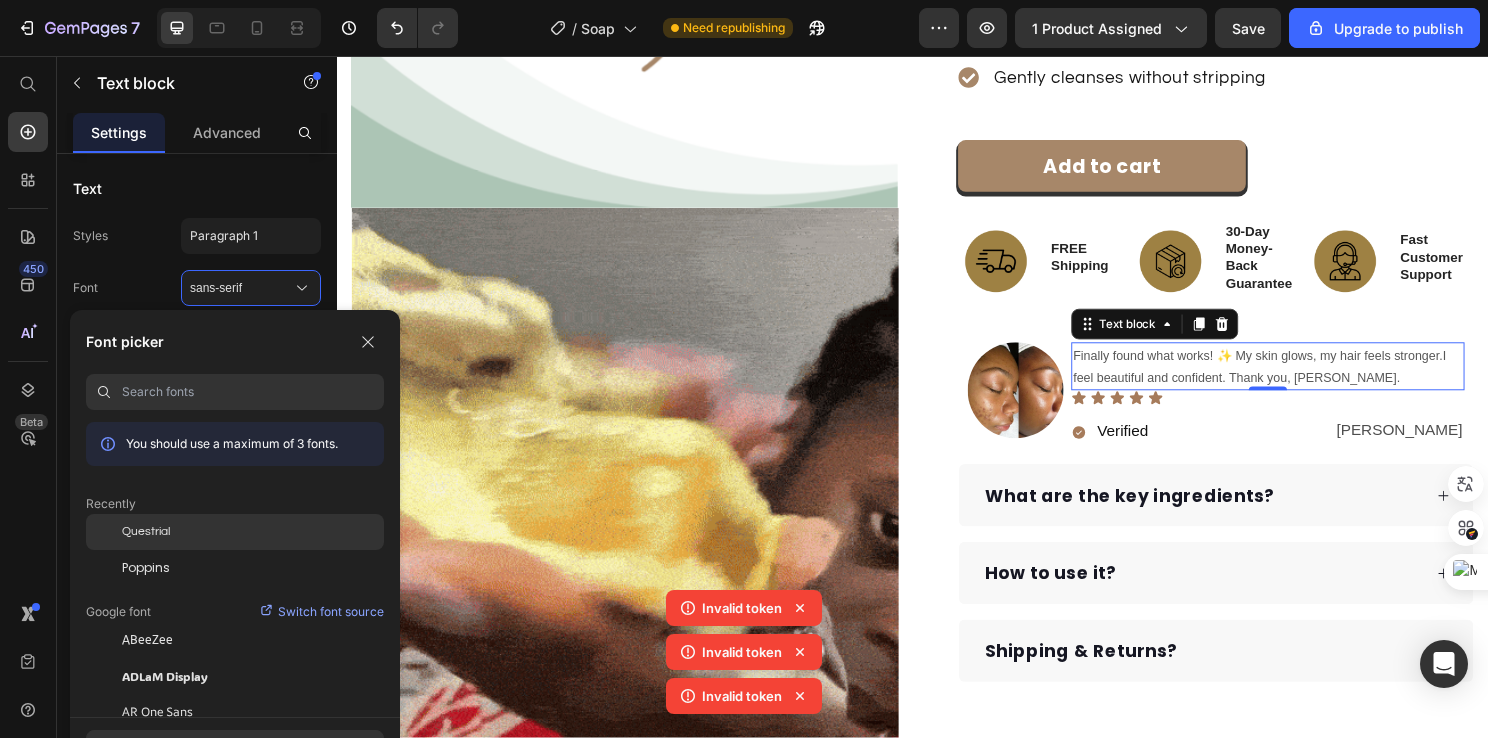 click on "Questrial" at bounding box center (146, 532) 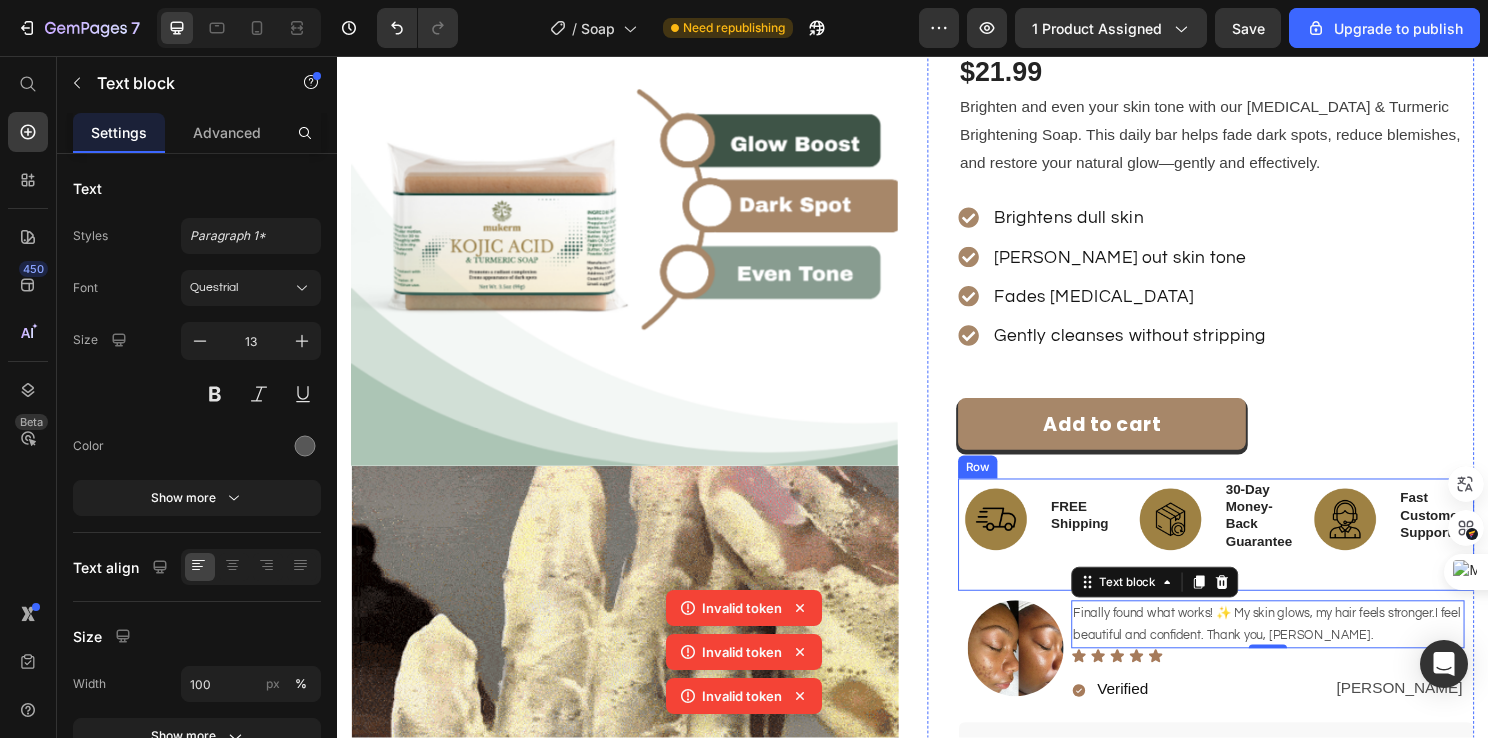 scroll, scrollTop: 200, scrollLeft: 0, axis: vertical 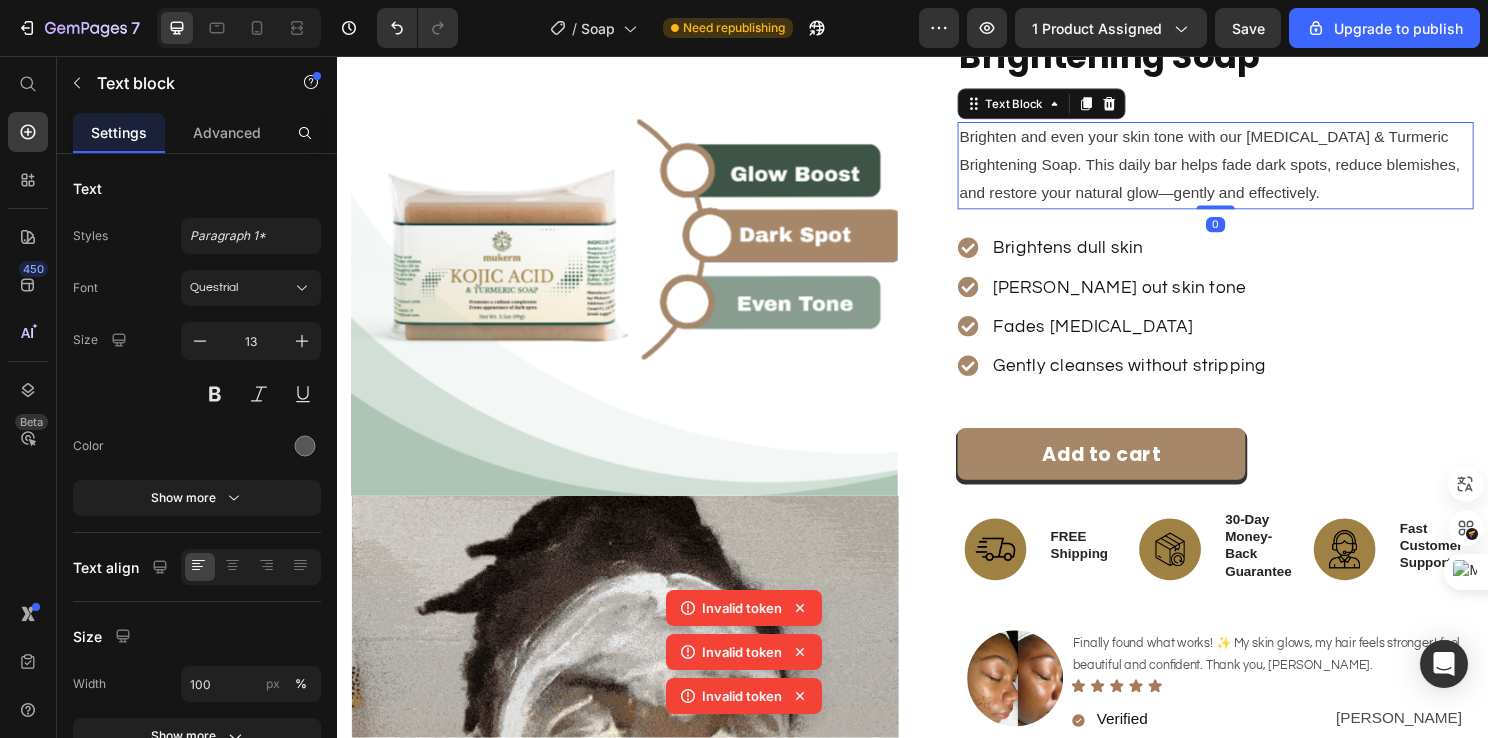 click on "Brighten and even your skin tone with our Kojic Acid & Turmeric Brightening Soap. This daily bar helps fade dark spots, reduce blemishes, and restore your natural glow—gently and effectively." at bounding box center (1253, 170) 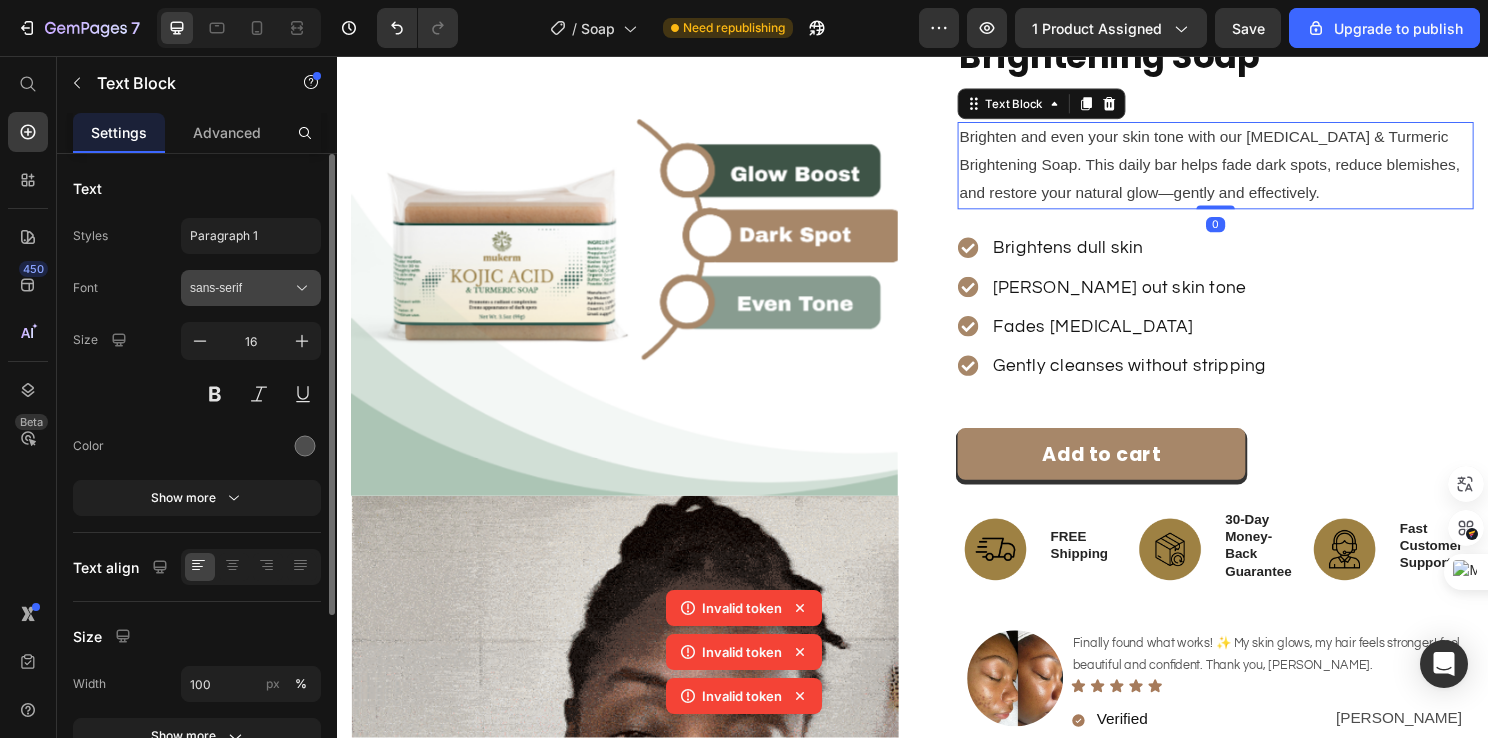 click on "sans-serif" at bounding box center [241, 288] 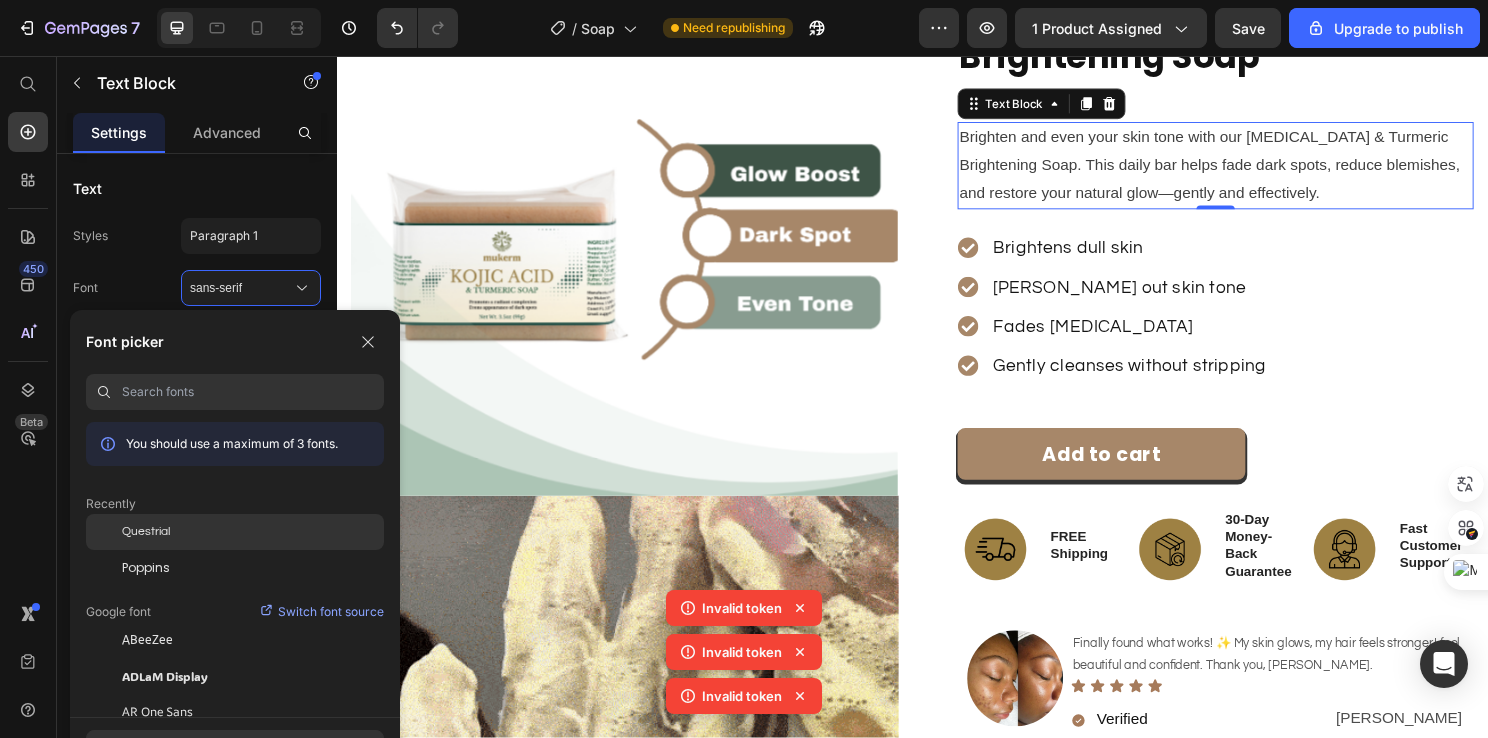 click on "Questrial" at bounding box center (146, 532) 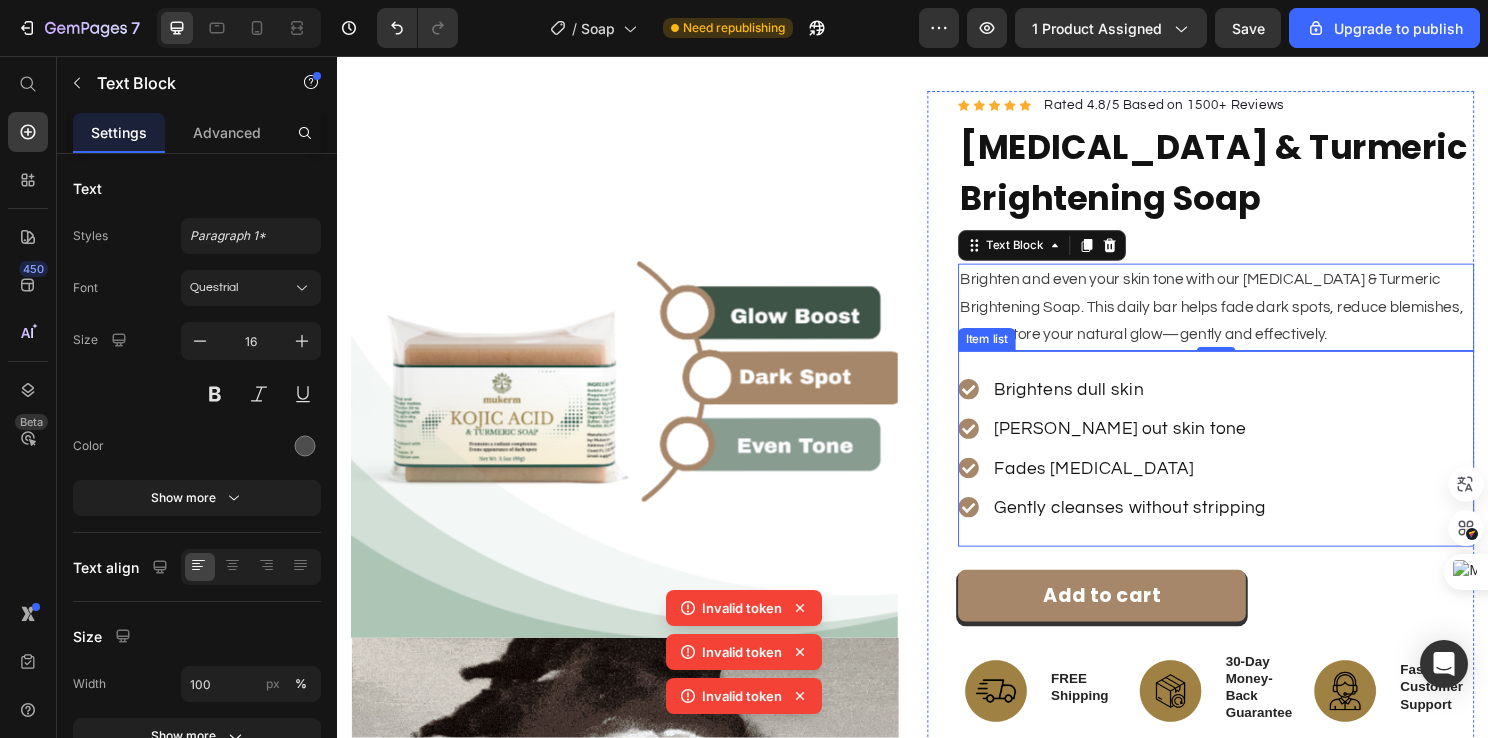 scroll, scrollTop: 0, scrollLeft: 0, axis: both 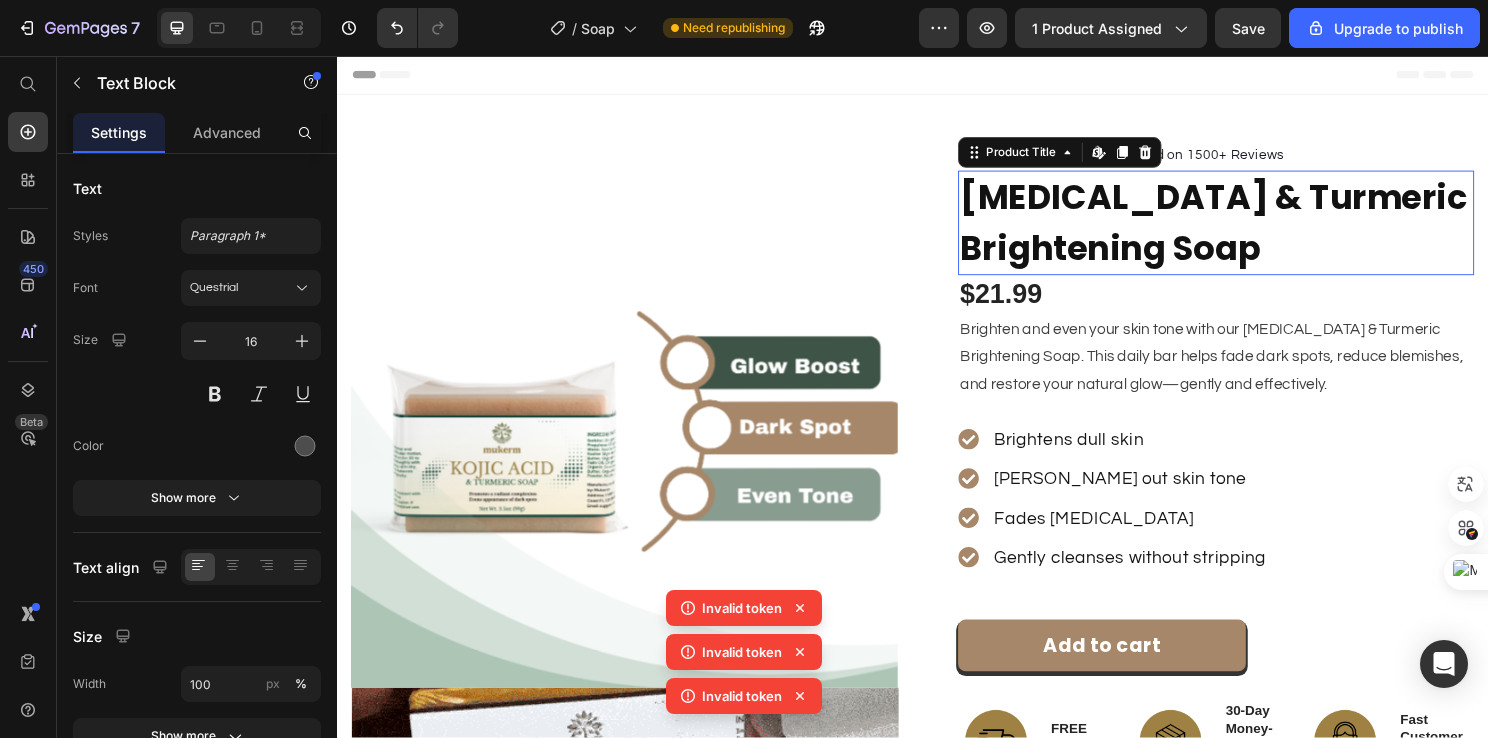 click on "[MEDICAL_DATA] & Turmeric Brightening Soap" at bounding box center (1253, 230) 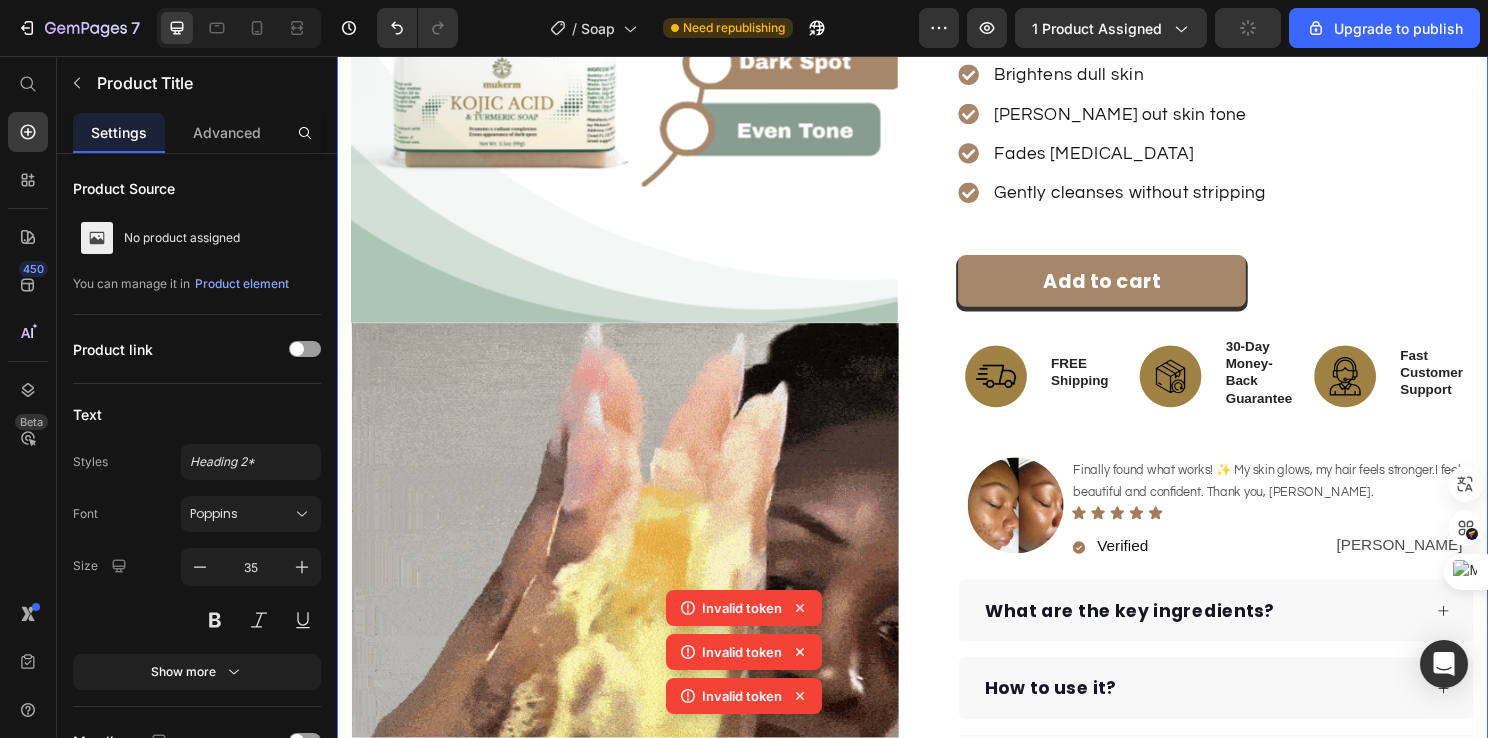 scroll, scrollTop: 500, scrollLeft: 0, axis: vertical 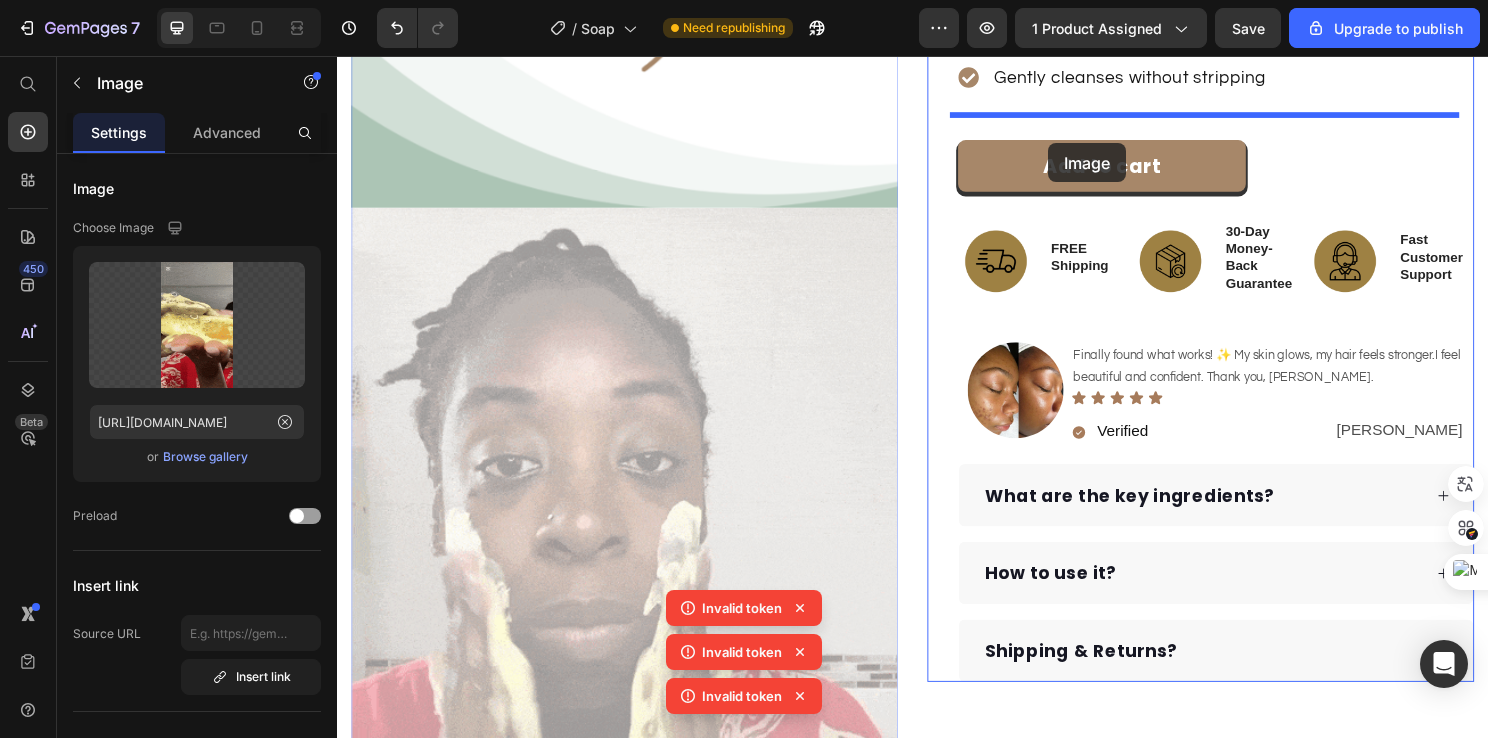 drag, startPoint x: 707, startPoint y: 376, endPoint x: 1078, endPoint y: 147, distance: 435.98395 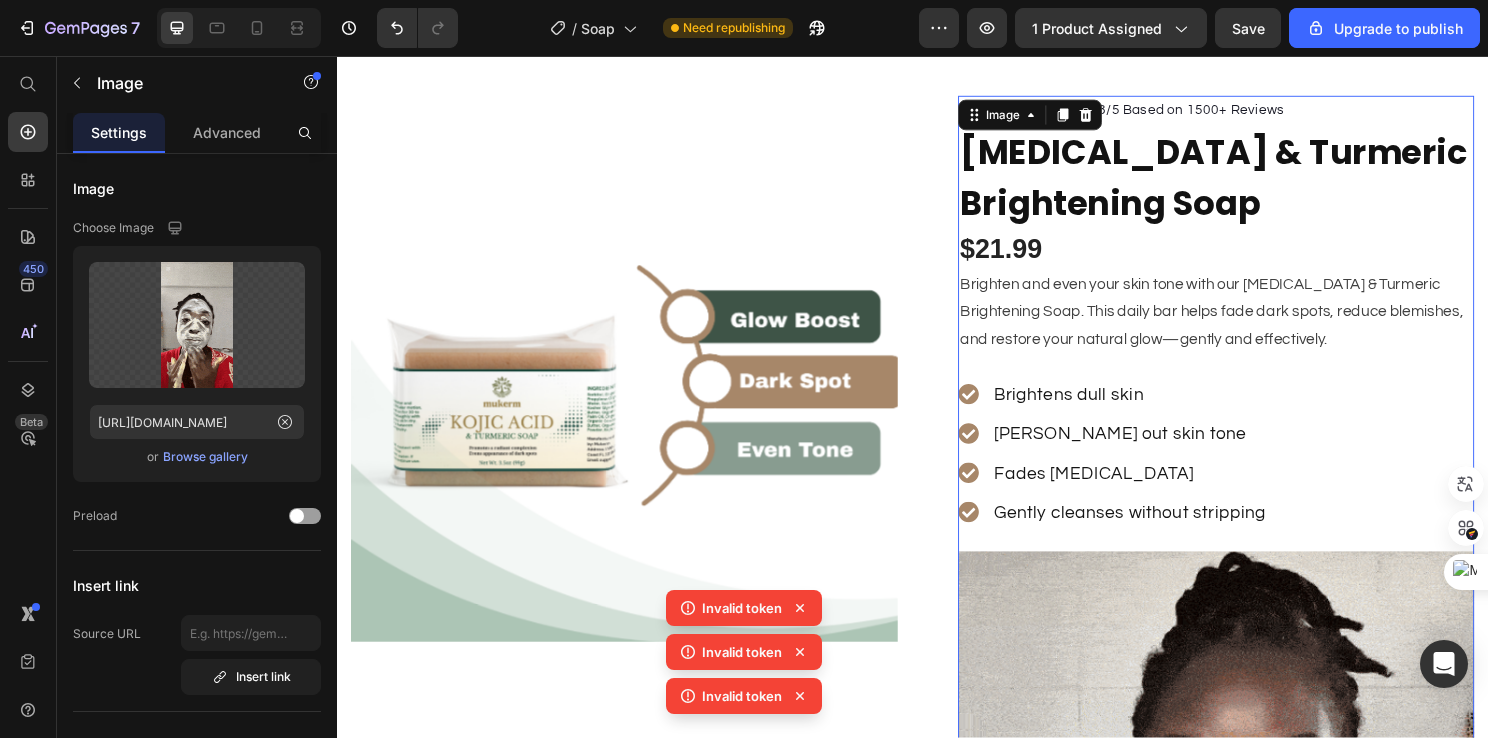 scroll, scrollTop: 0, scrollLeft: 0, axis: both 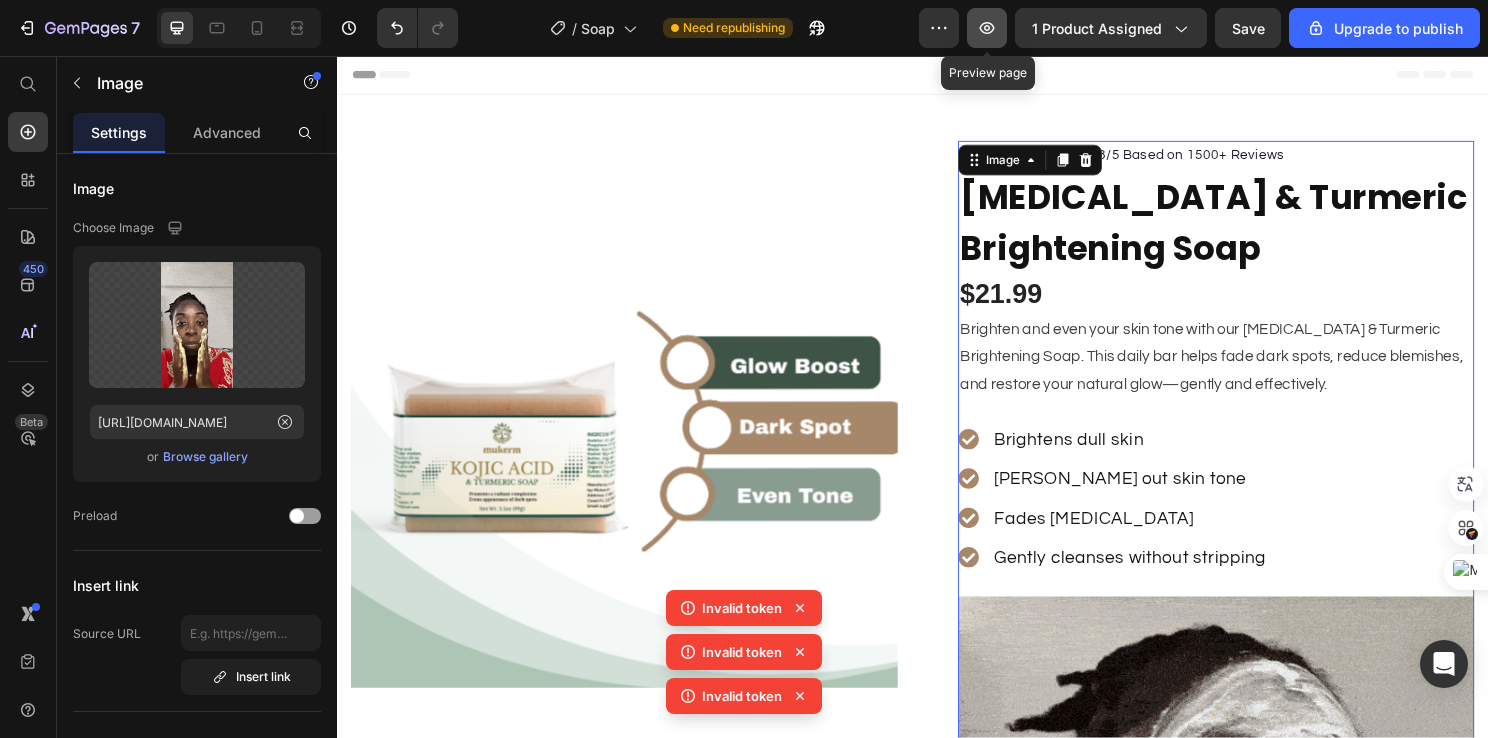 click 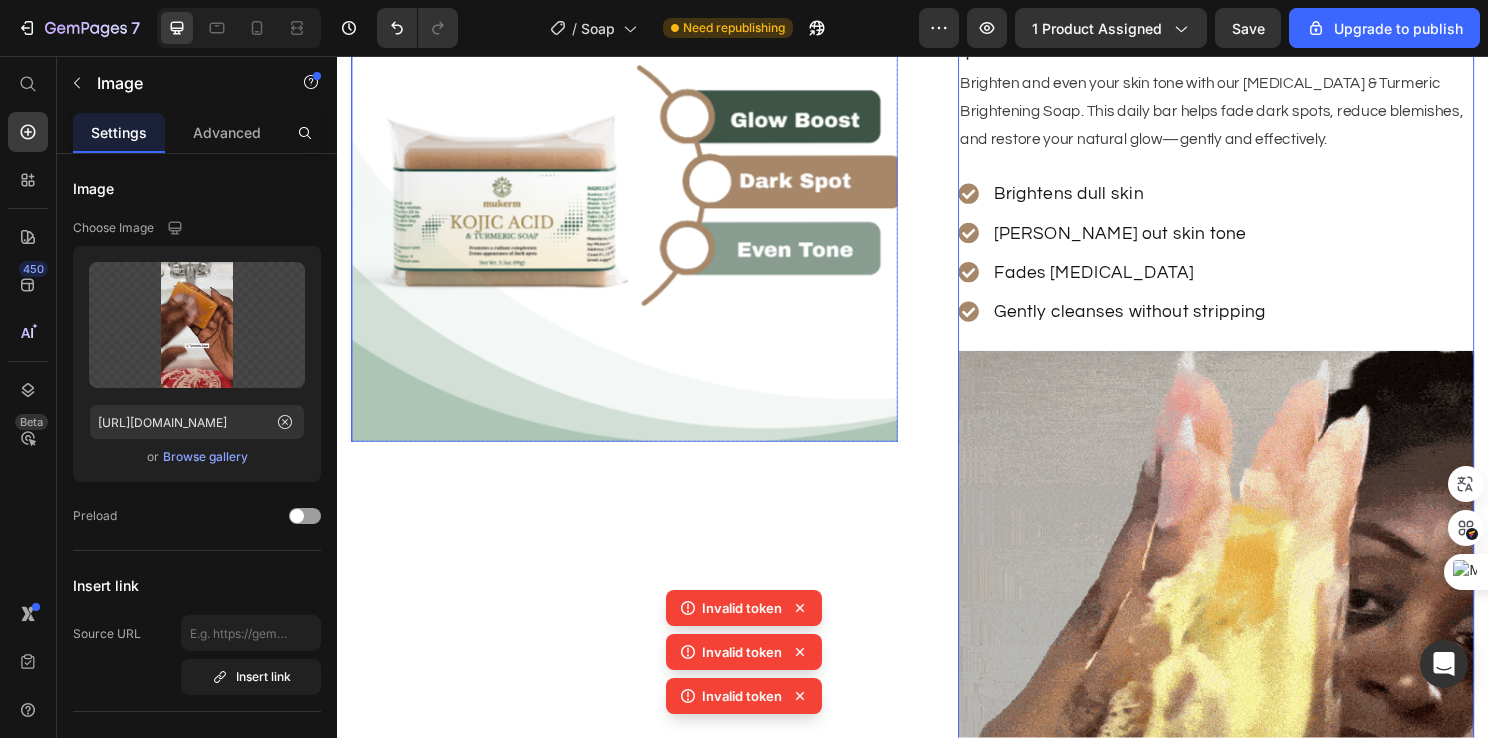 scroll, scrollTop: 300, scrollLeft: 0, axis: vertical 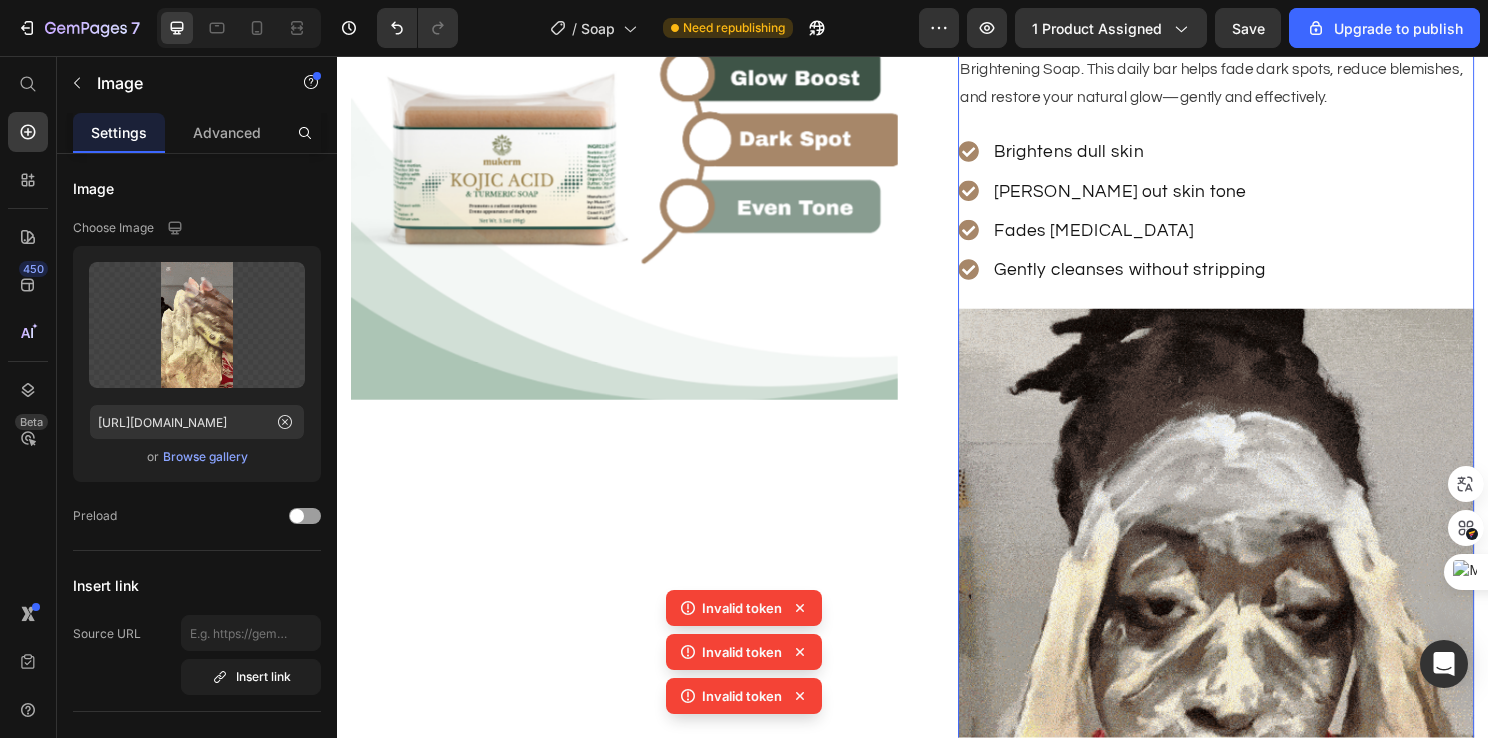 click 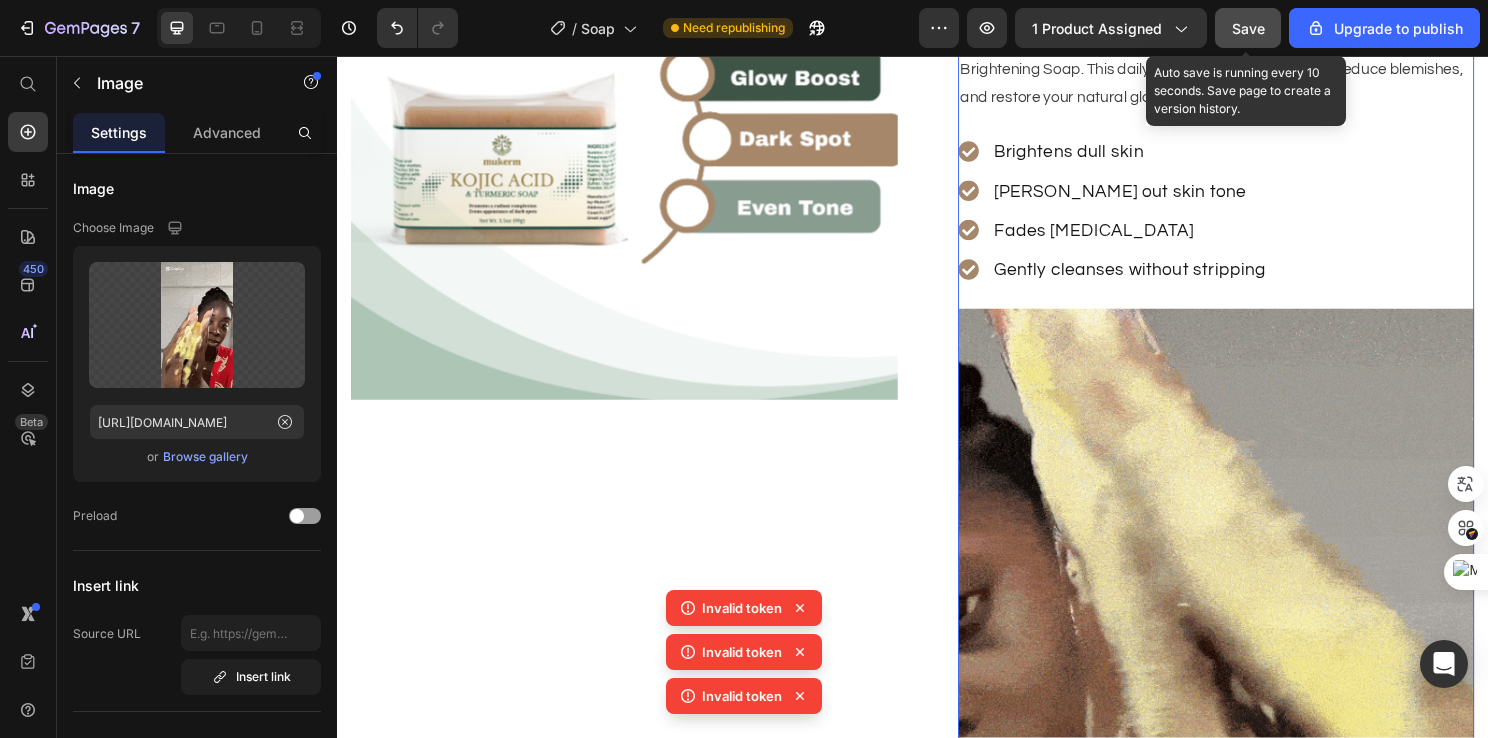 click on "Save" at bounding box center (1248, 28) 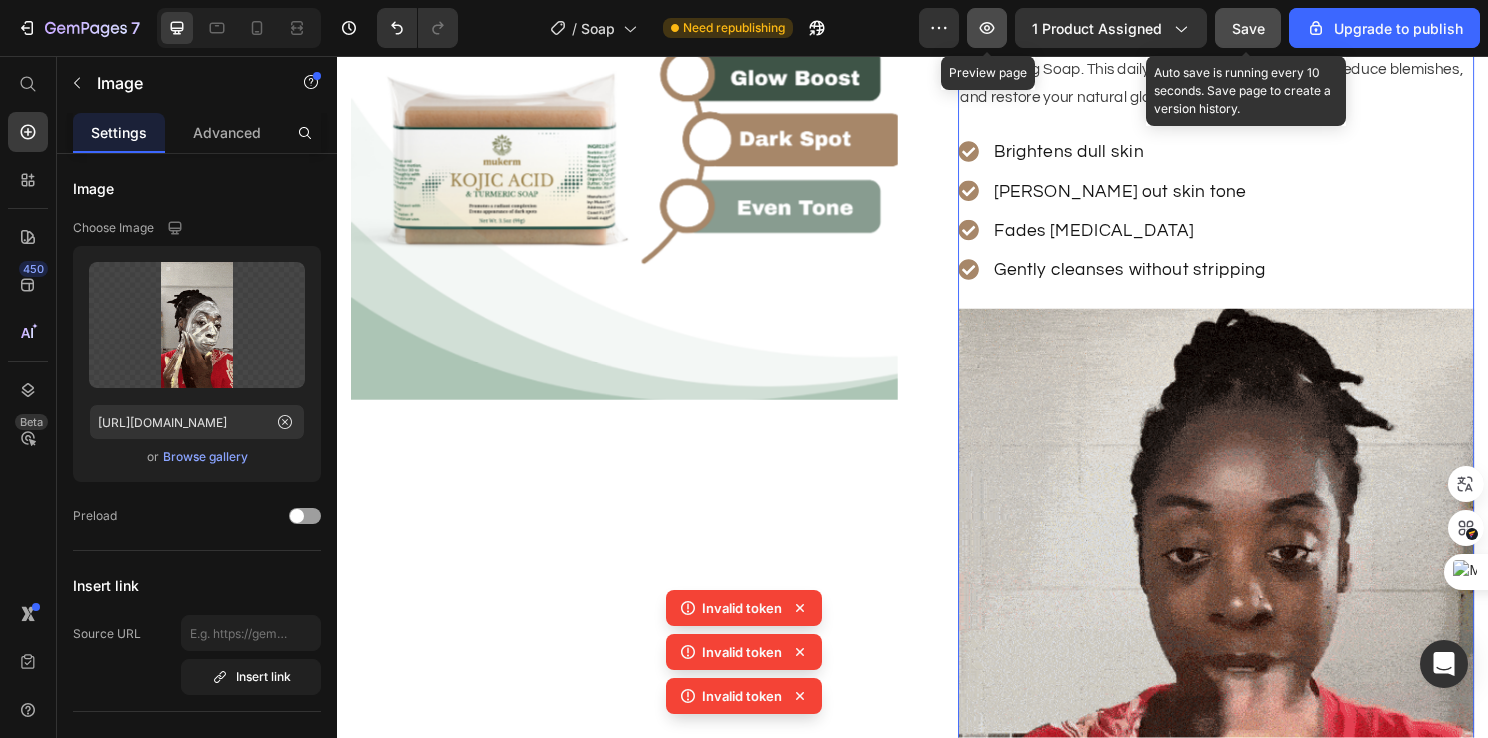 click 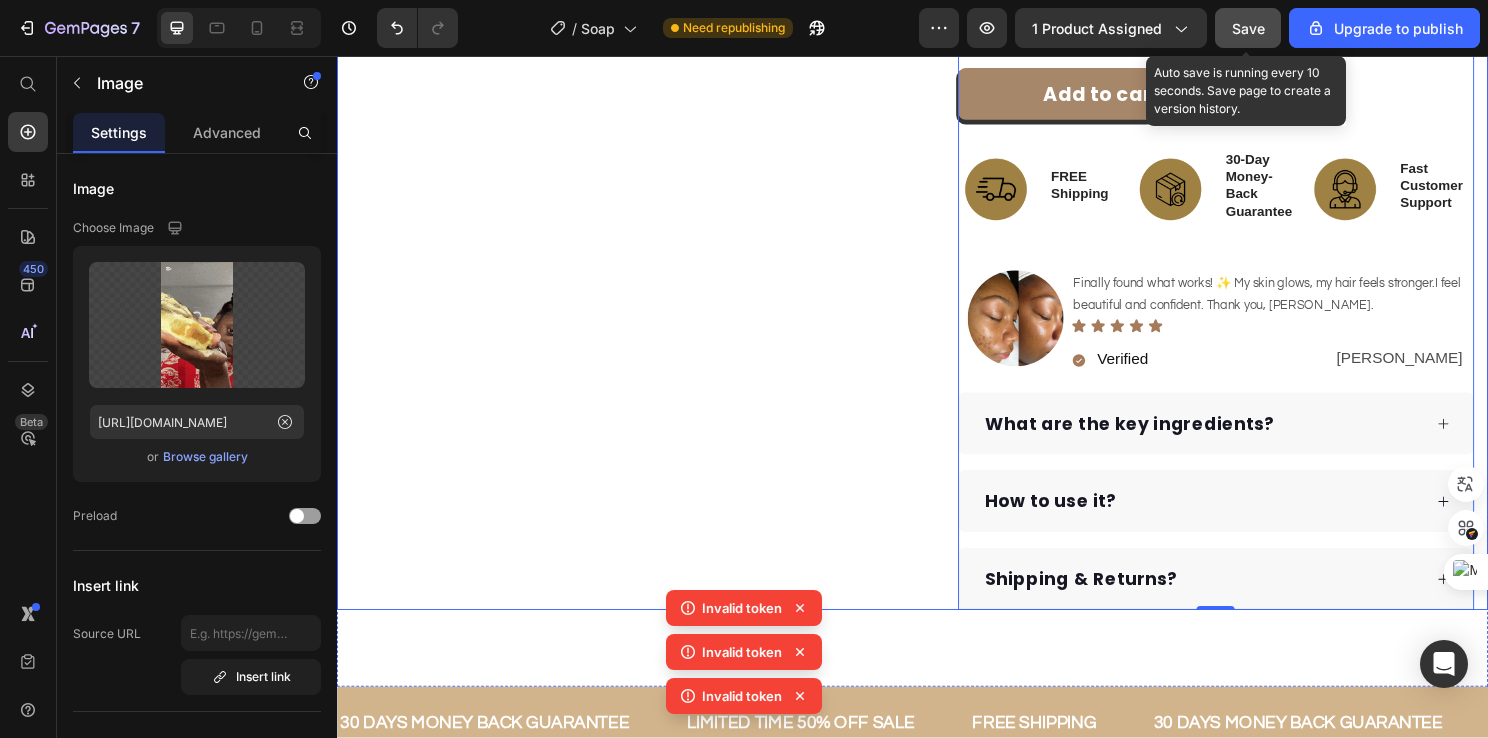 scroll, scrollTop: 1200, scrollLeft: 0, axis: vertical 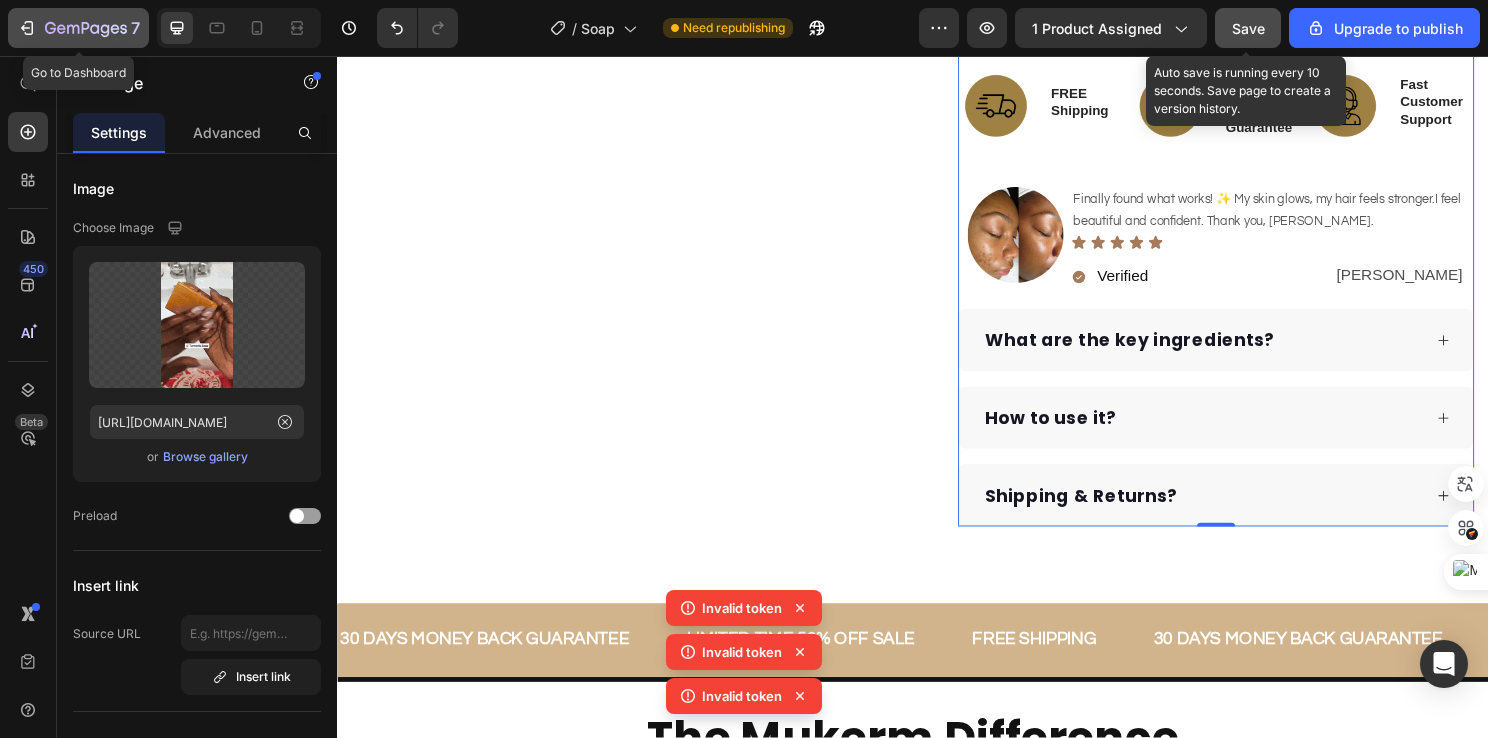 click 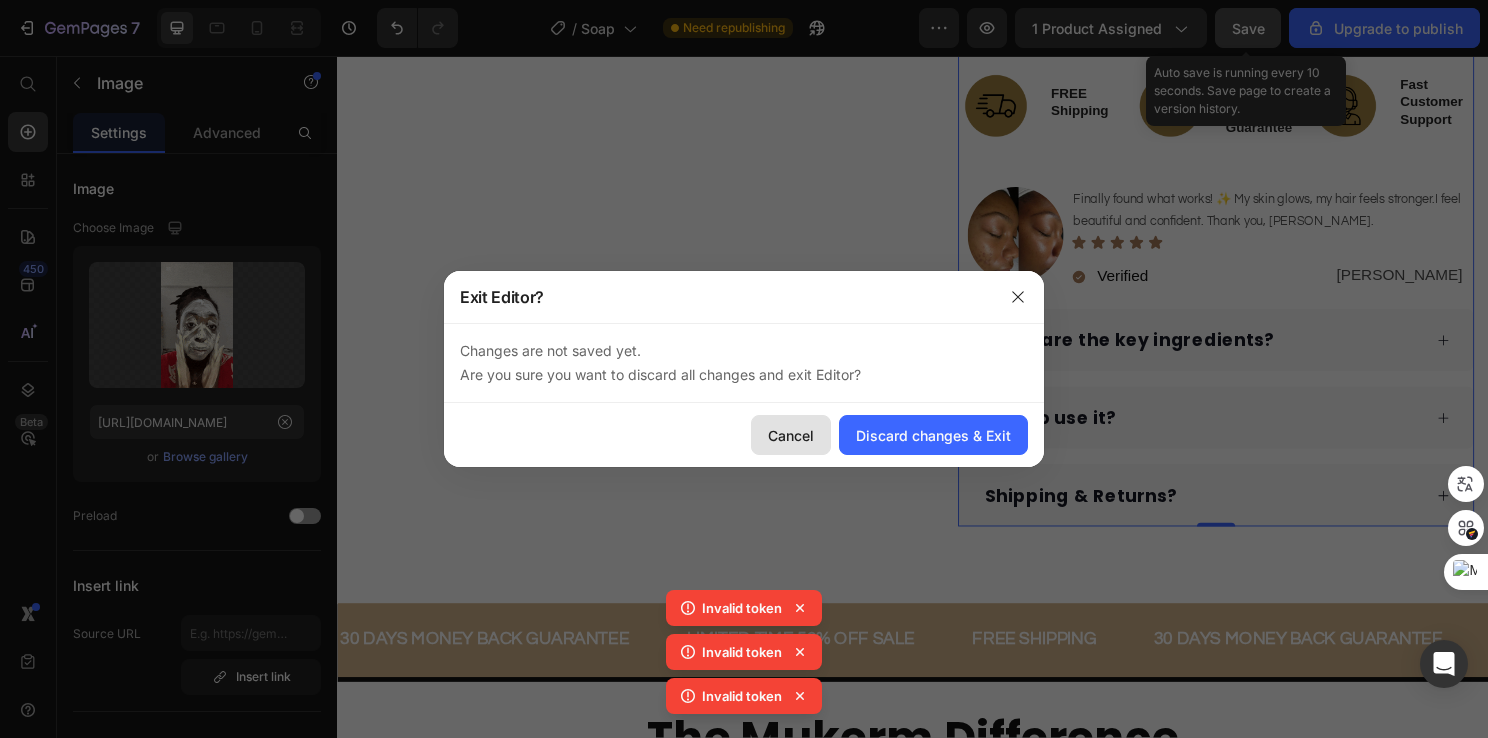 click on "Cancel" at bounding box center (791, 435) 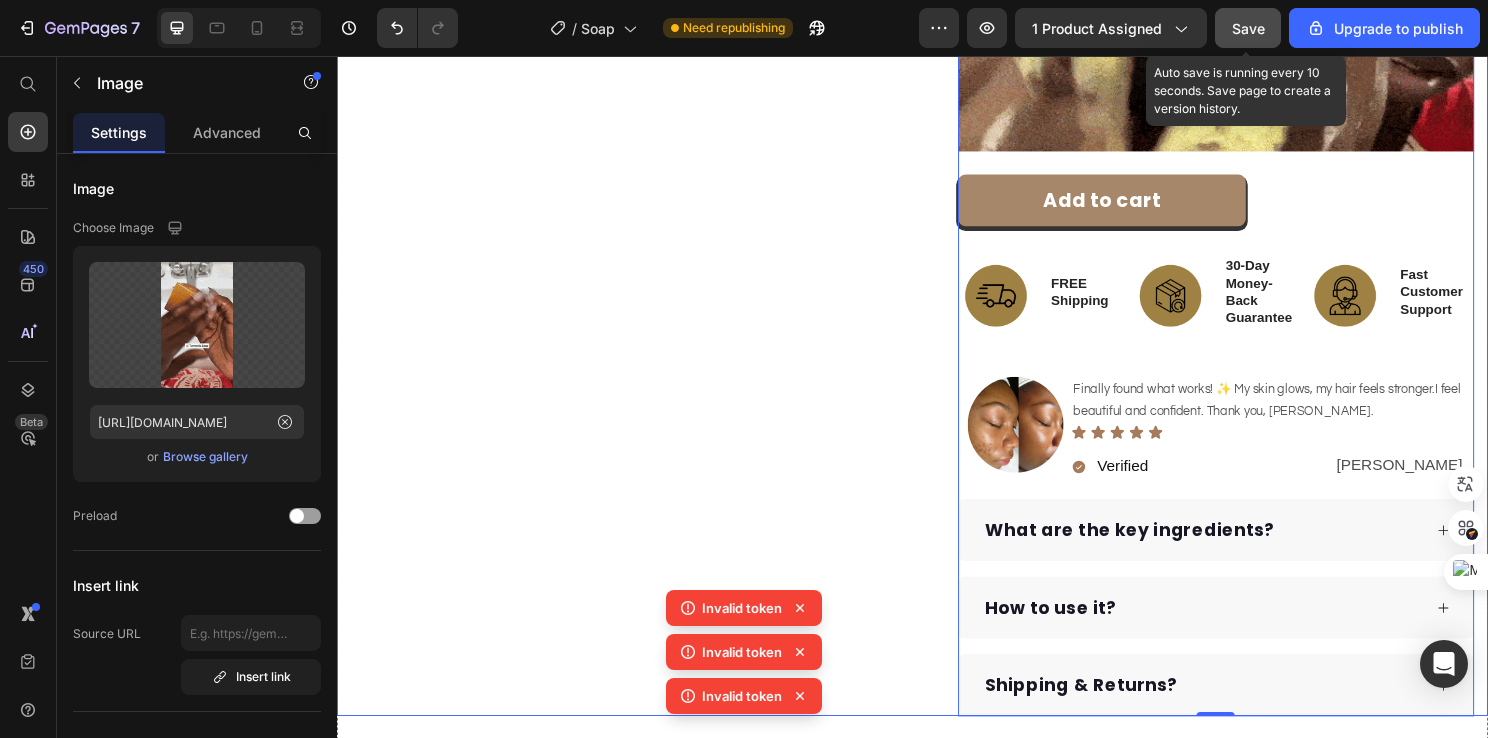 scroll, scrollTop: 1000, scrollLeft: 0, axis: vertical 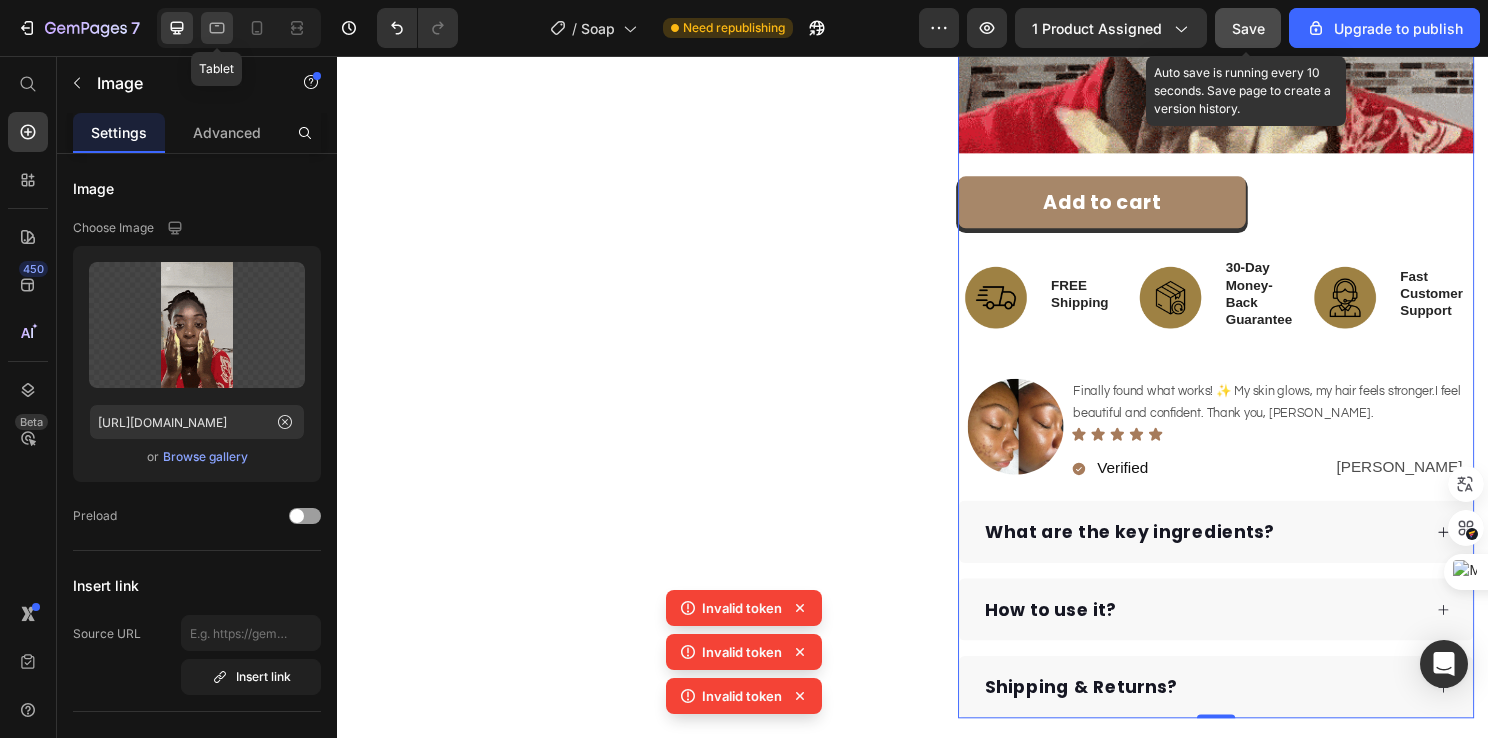 click 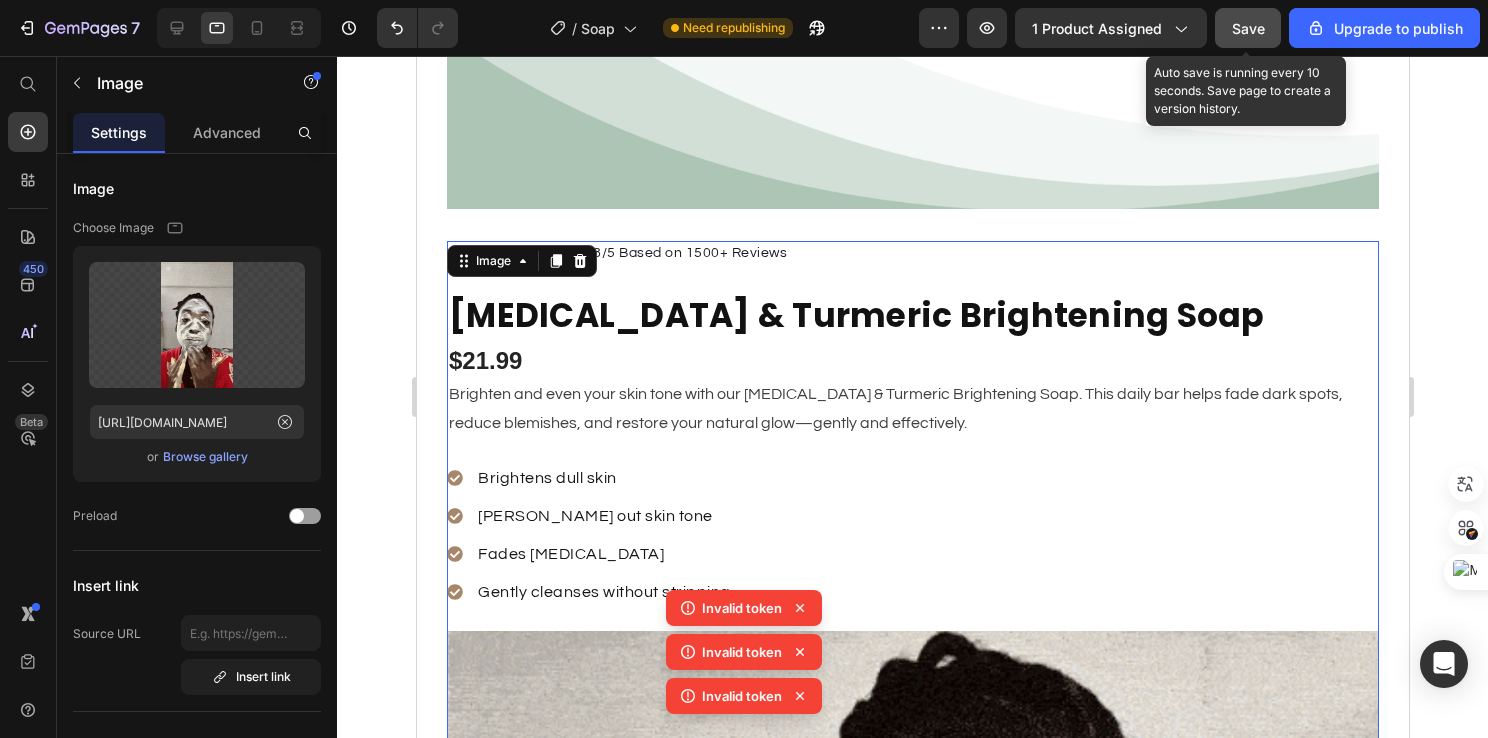 scroll, scrollTop: 656, scrollLeft: 0, axis: vertical 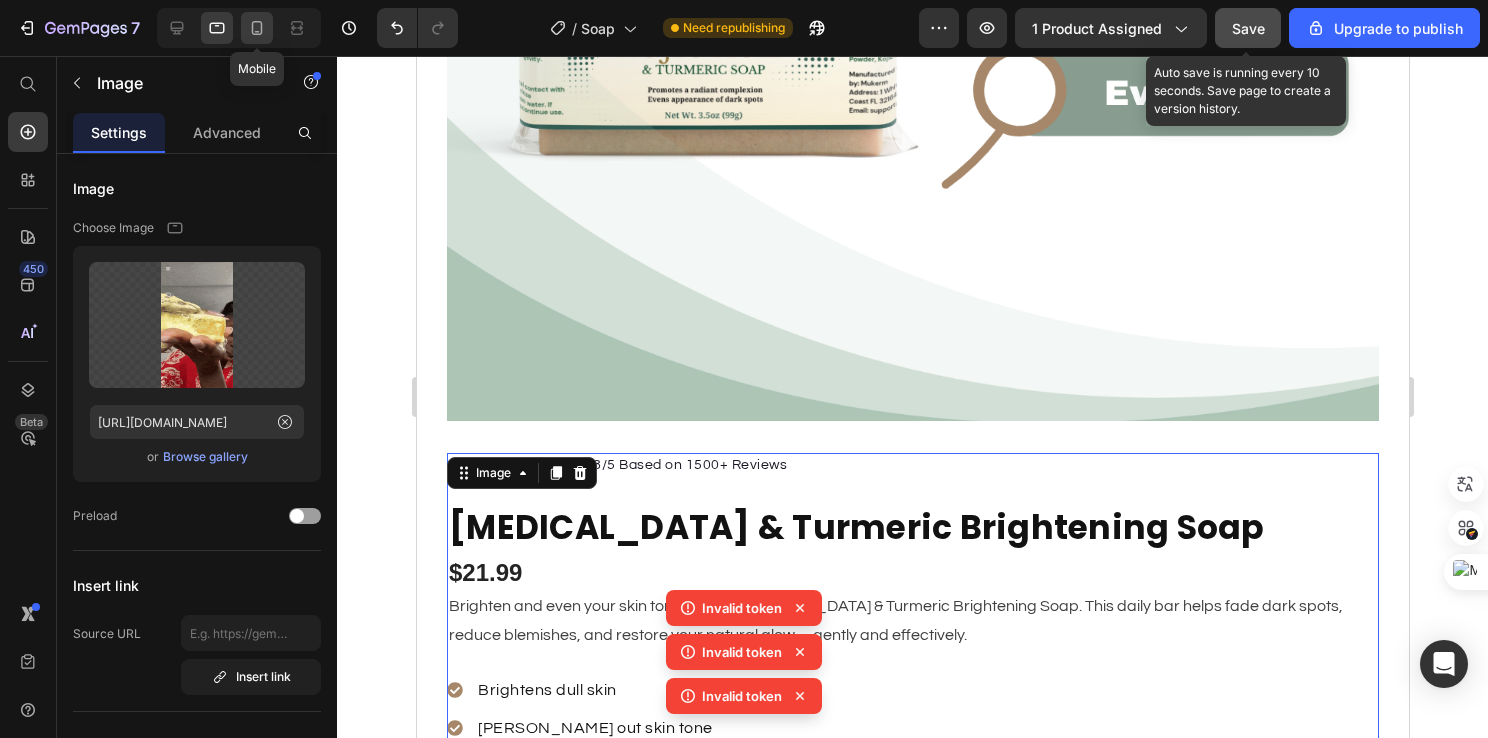 click 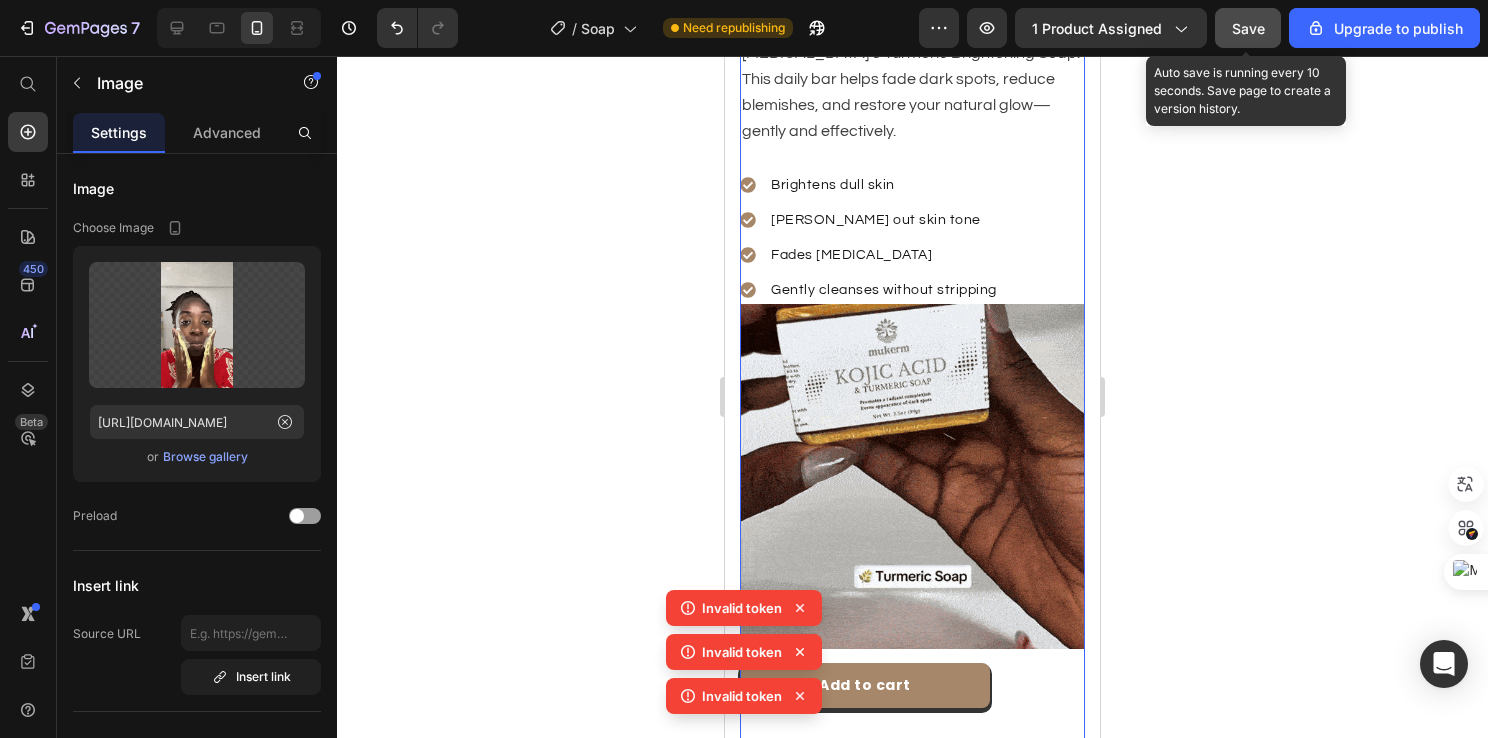 scroll, scrollTop: 72, scrollLeft: 0, axis: vertical 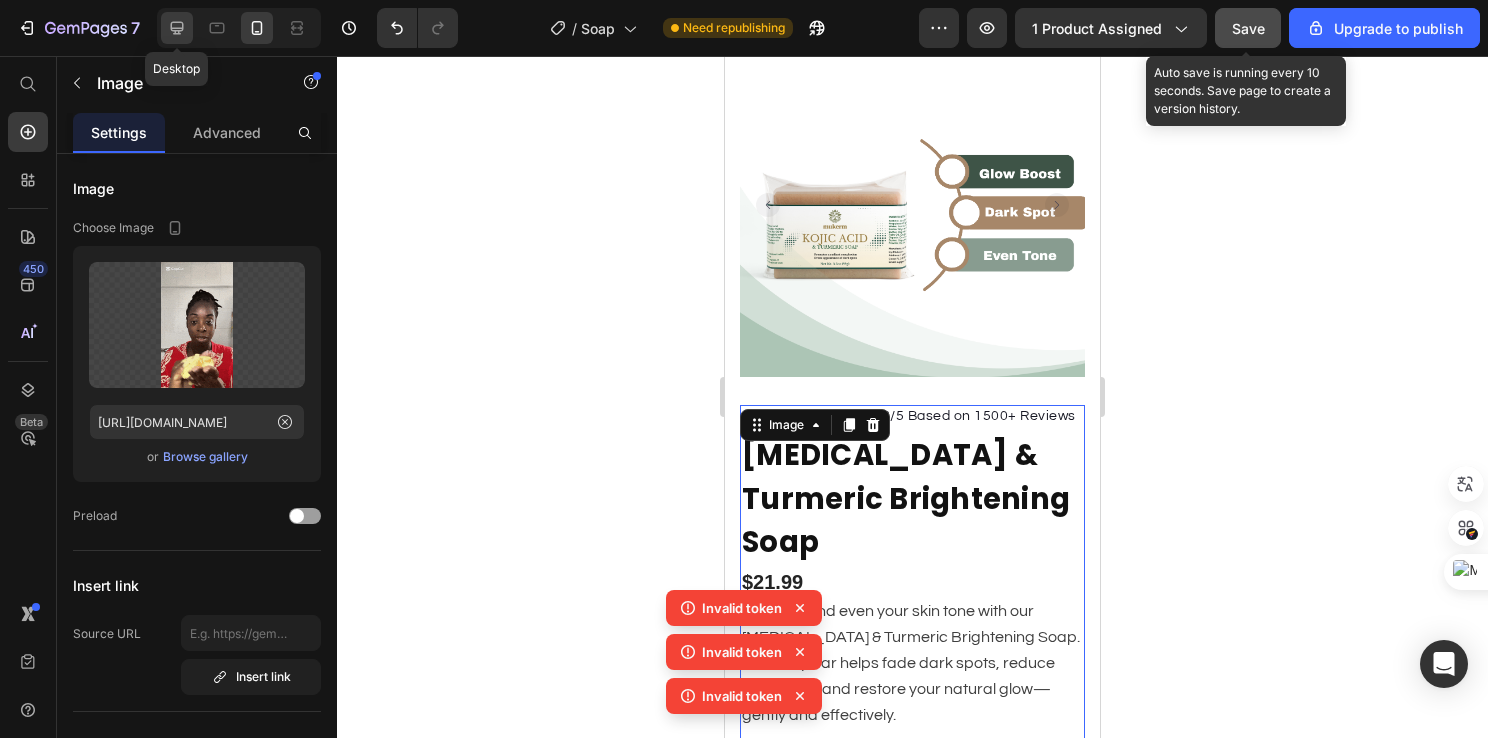 click 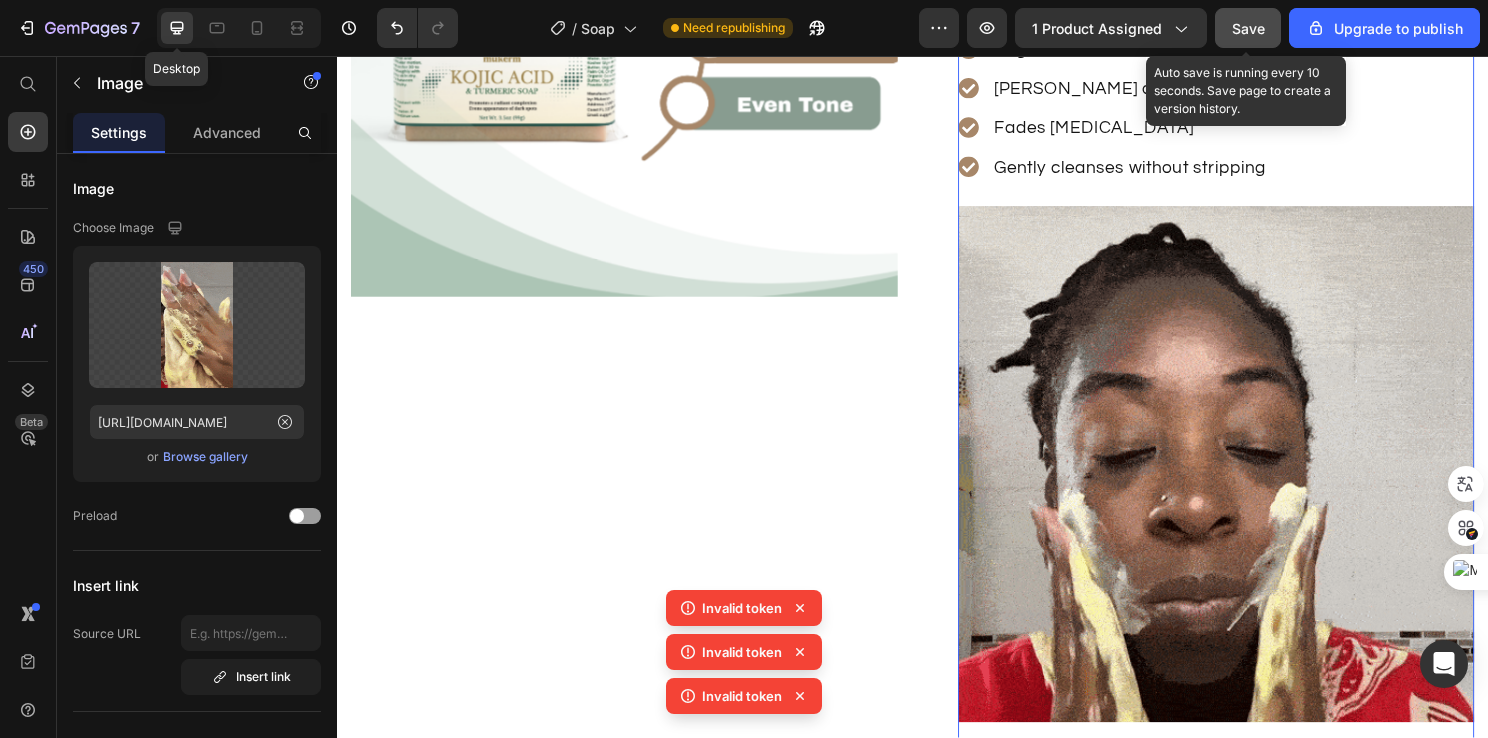 scroll, scrollTop: 492, scrollLeft: 0, axis: vertical 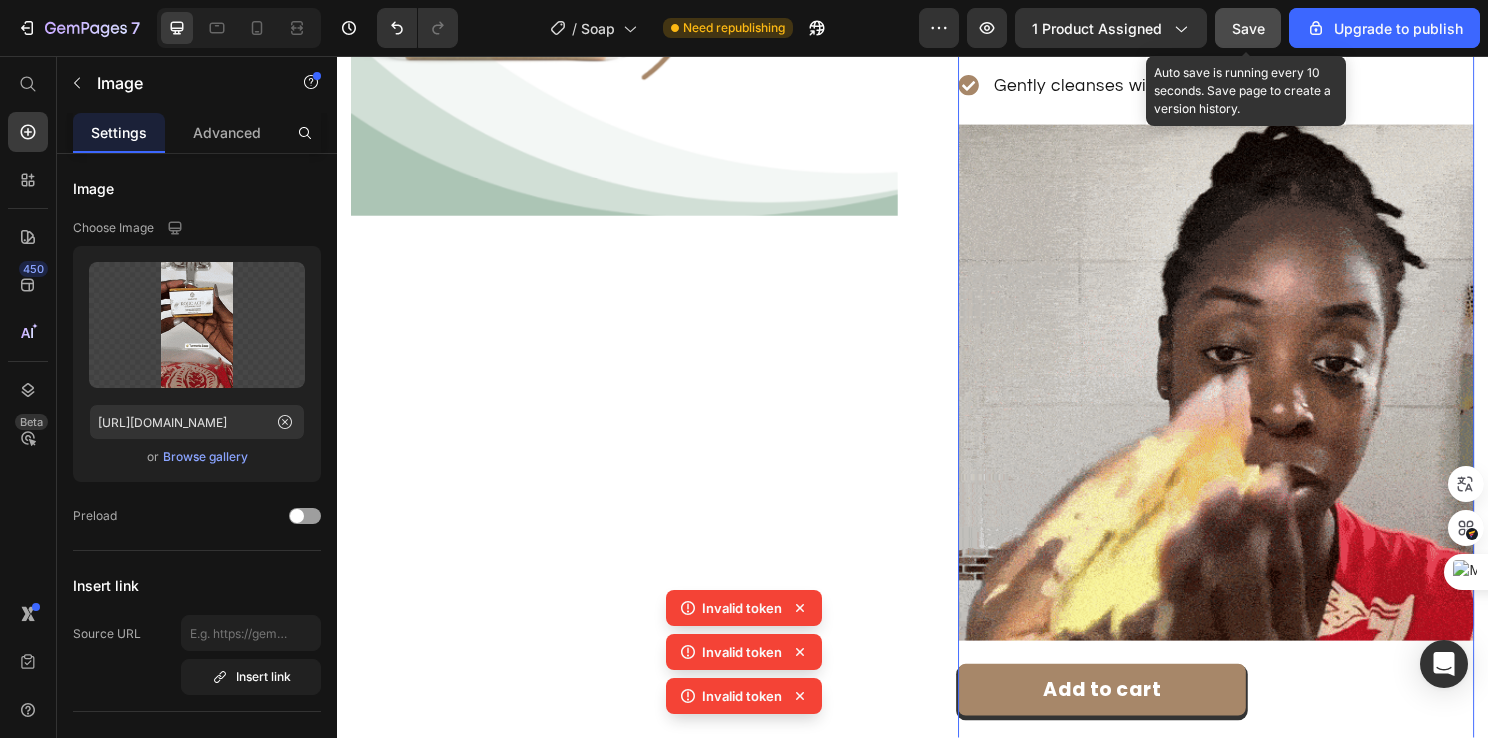 click at bounding box center [1253, 454] 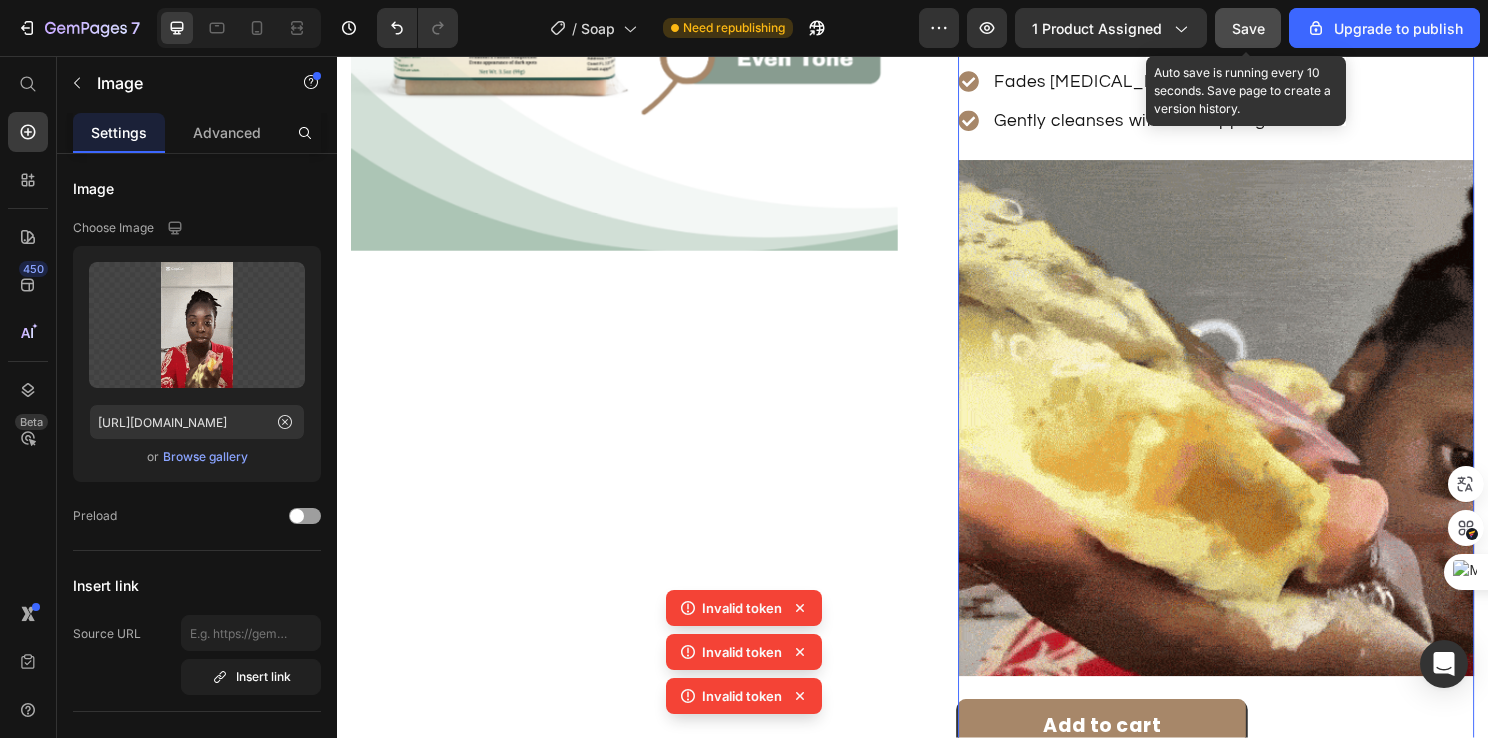 scroll, scrollTop: 292, scrollLeft: 0, axis: vertical 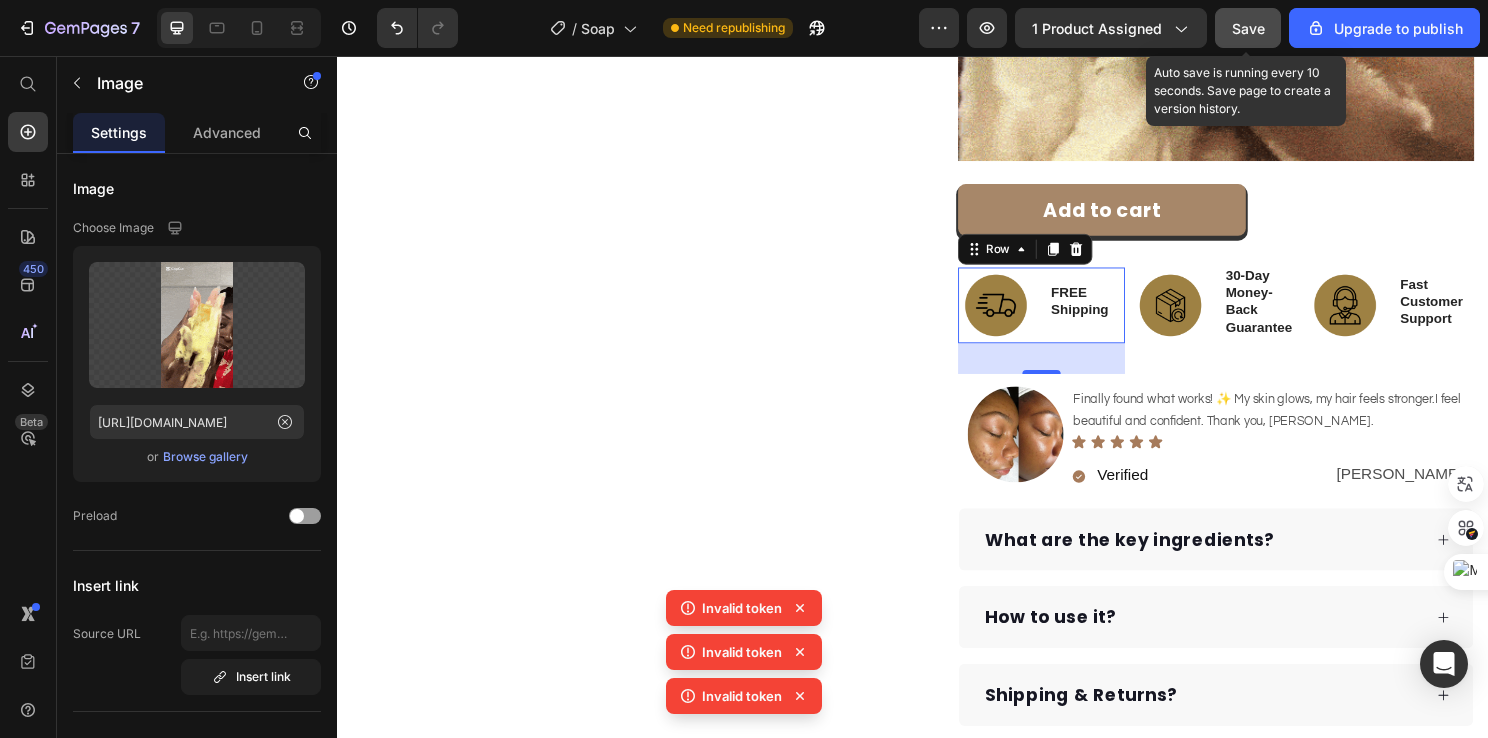 click on "Image FREE Shipping  Text Block Text Block Row   0" at bounding box center [1071, 316] 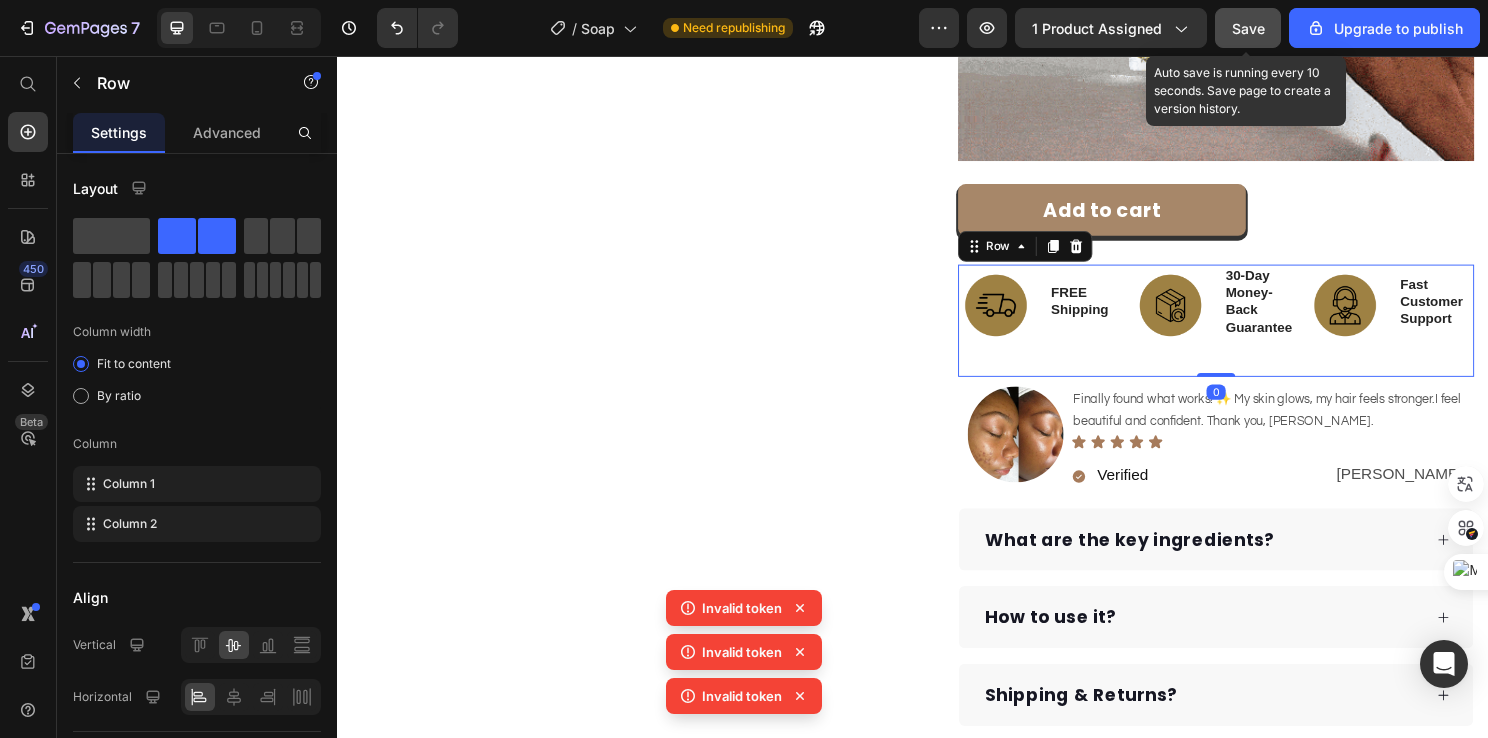 click on "Image 30-Day Money-Back Guarantee Text Block Text Block Row" at bounding box center (1253, 332) 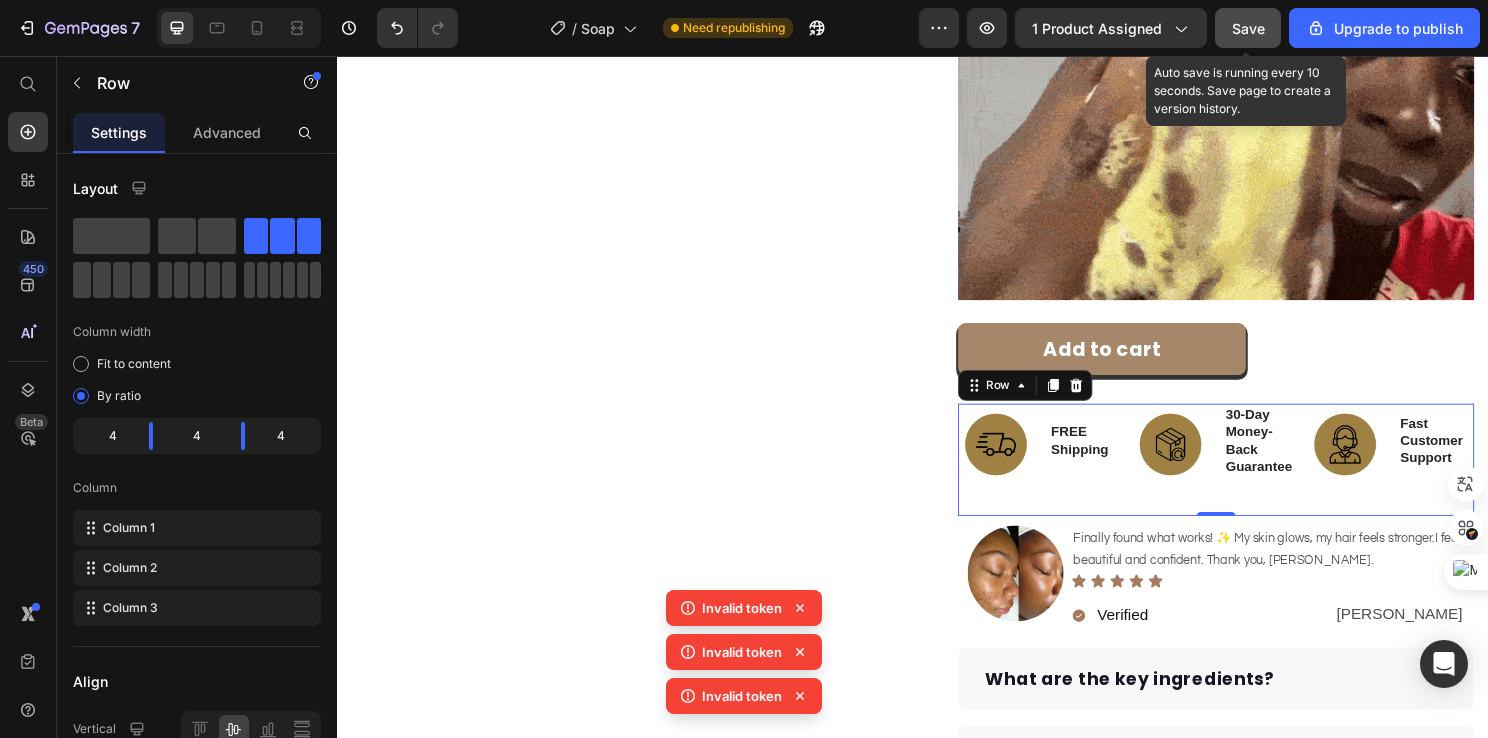 scroll, scrollTop: 892, scrollLeft: 0, axis: vertical 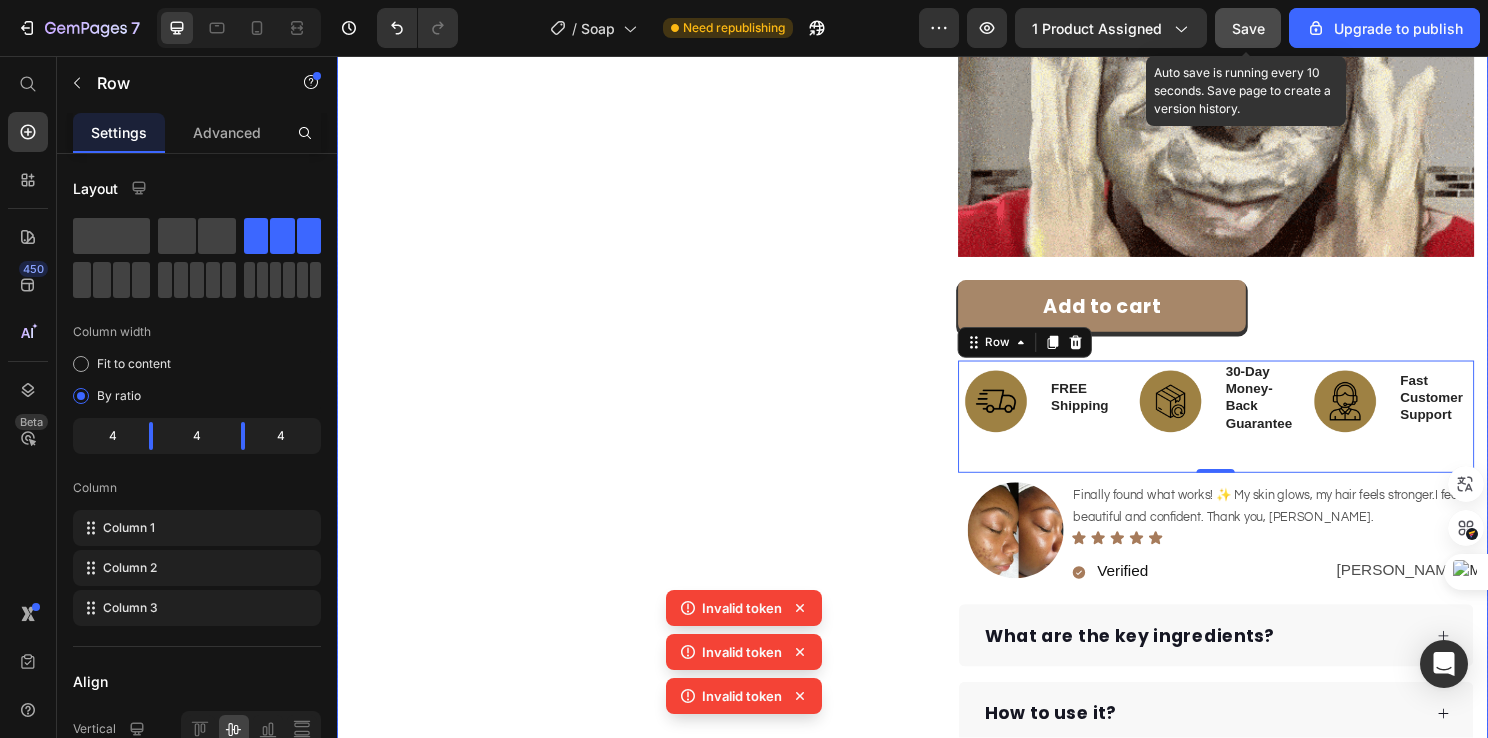click on "Product Images Row" at bounding box center (637, 54) 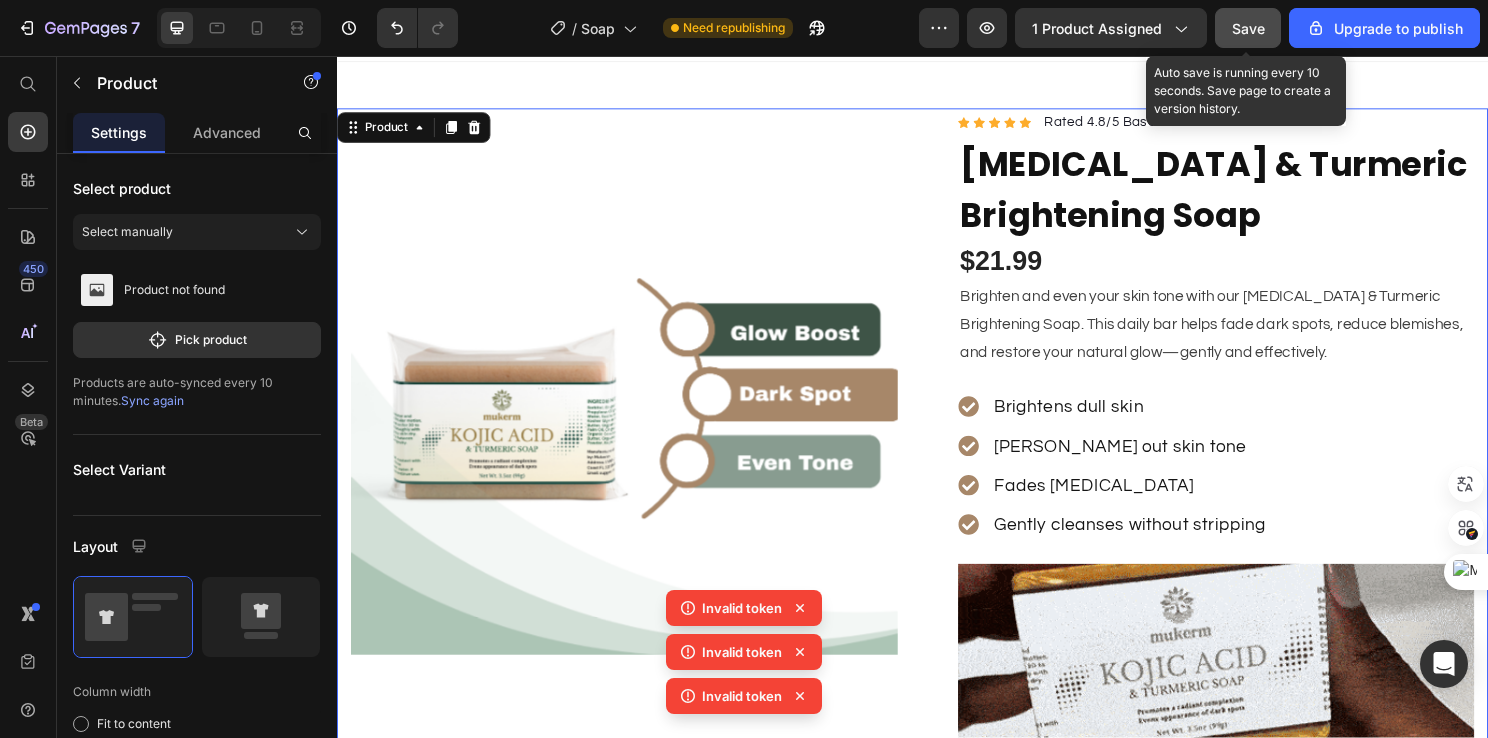 scroll, scrollTop: 0, scrollLeft: 0, axis: both 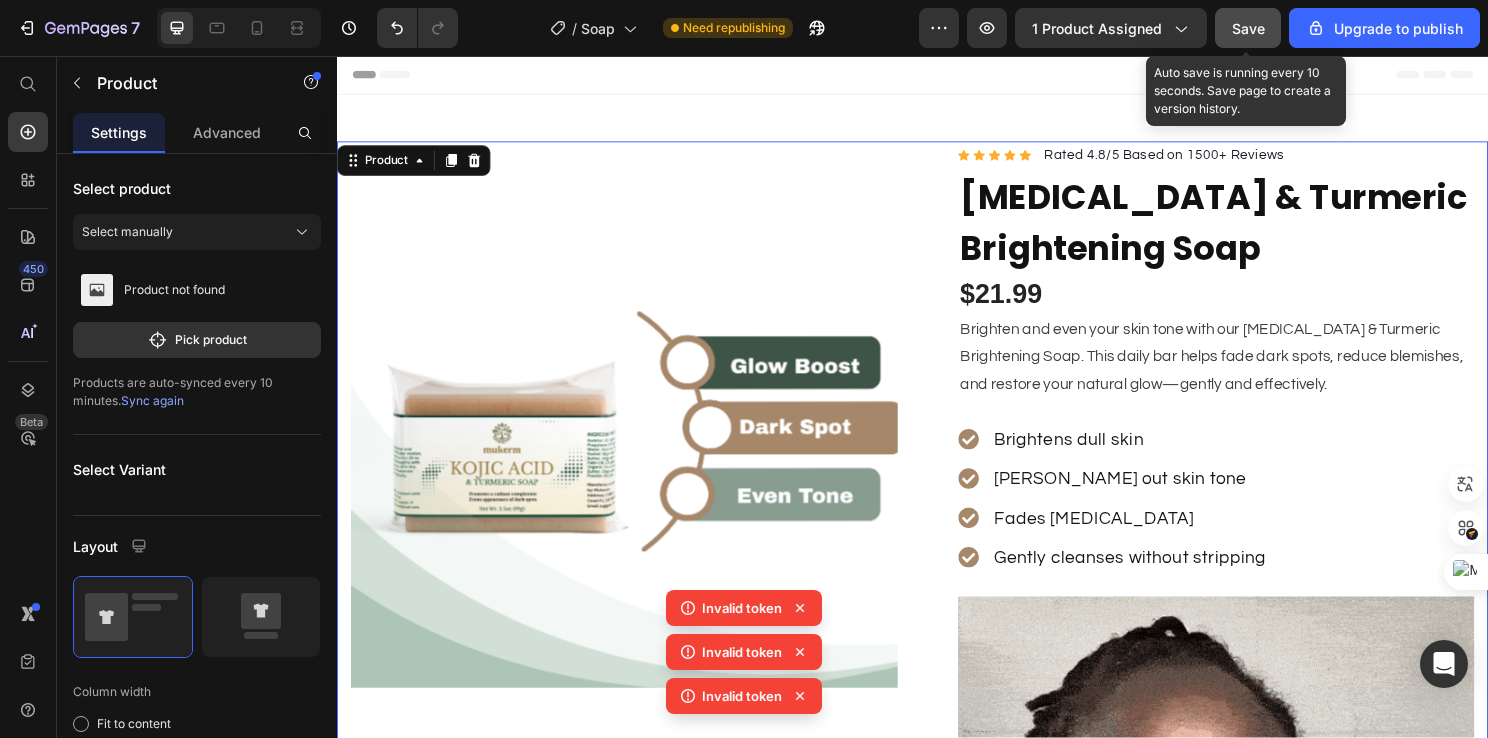 click on "Save" 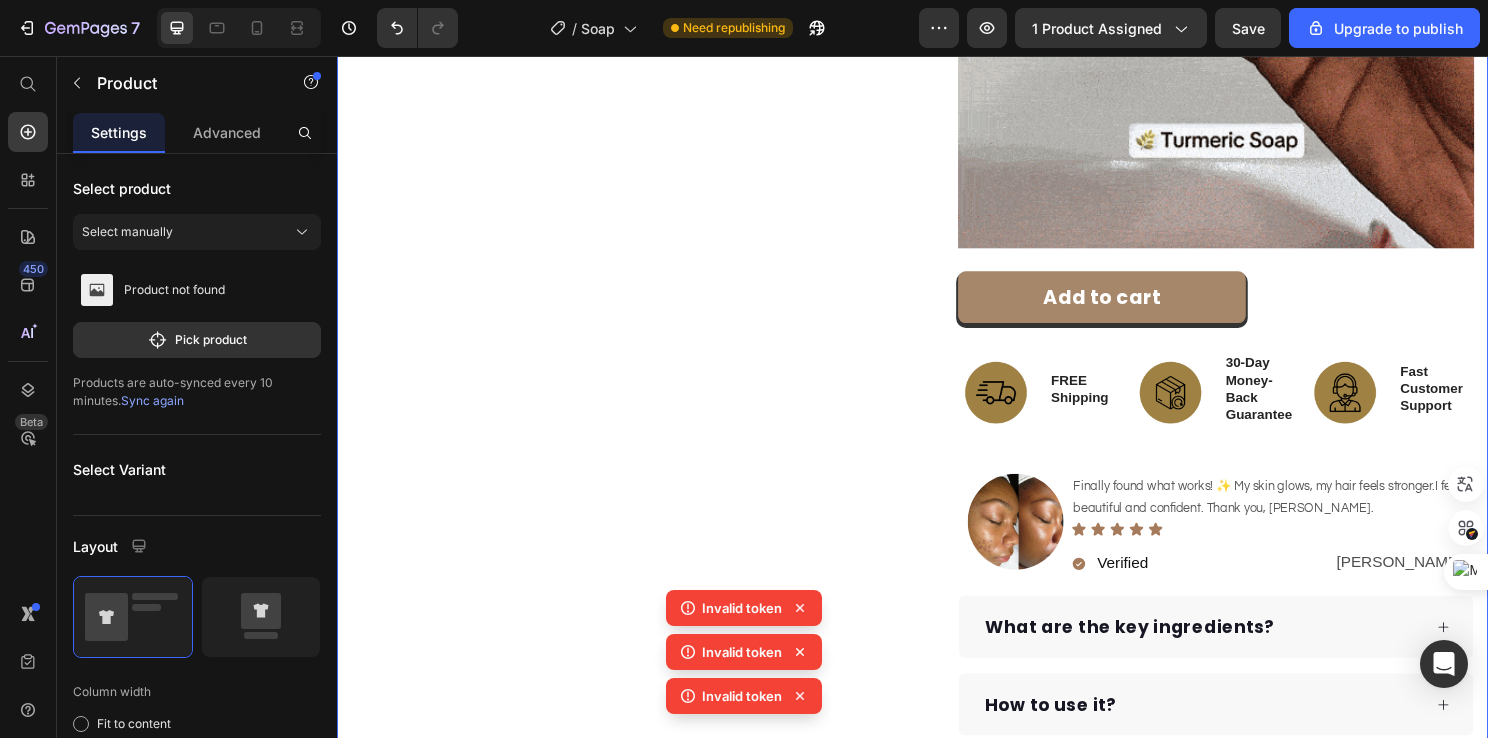 scroll, scrollTop: 900, scrollLeft: 0, axis: vertical 